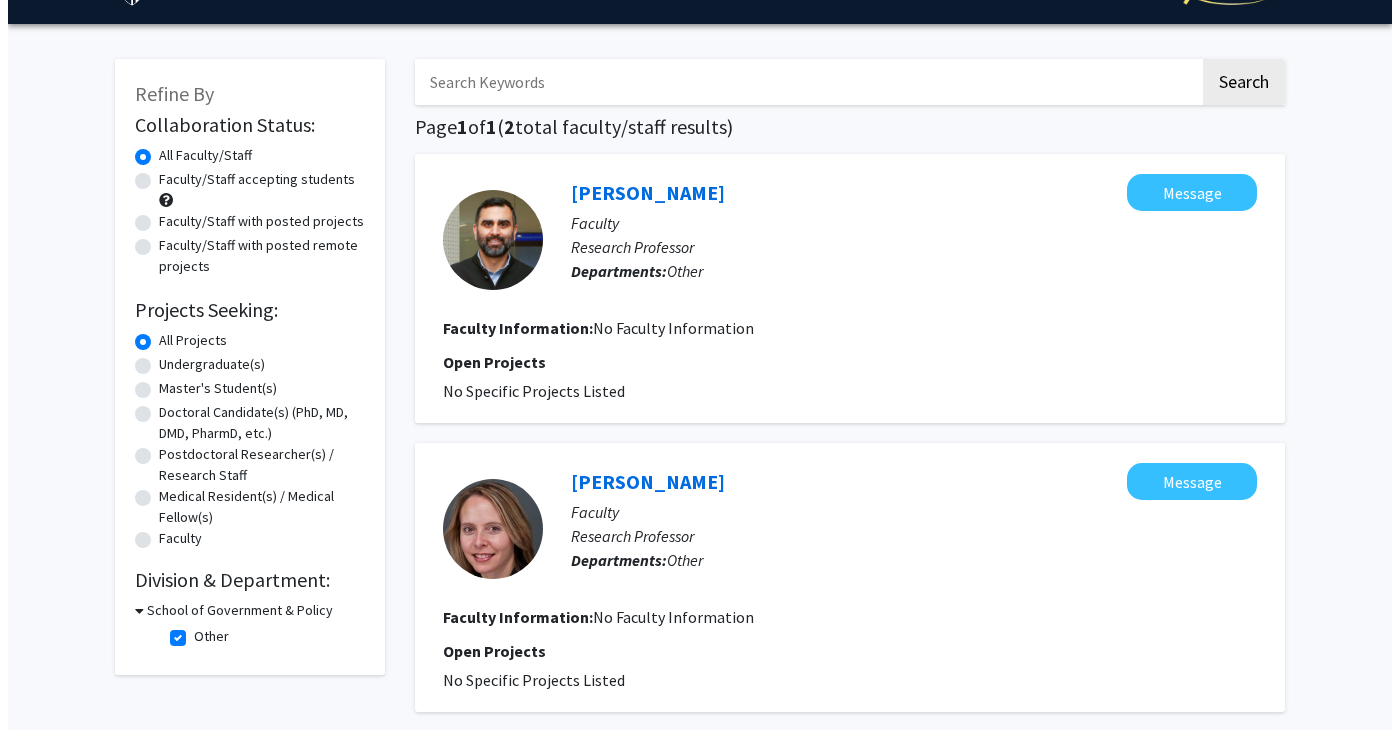 scroll, scrollTop: 0, scrollLeft: 0, axis: both 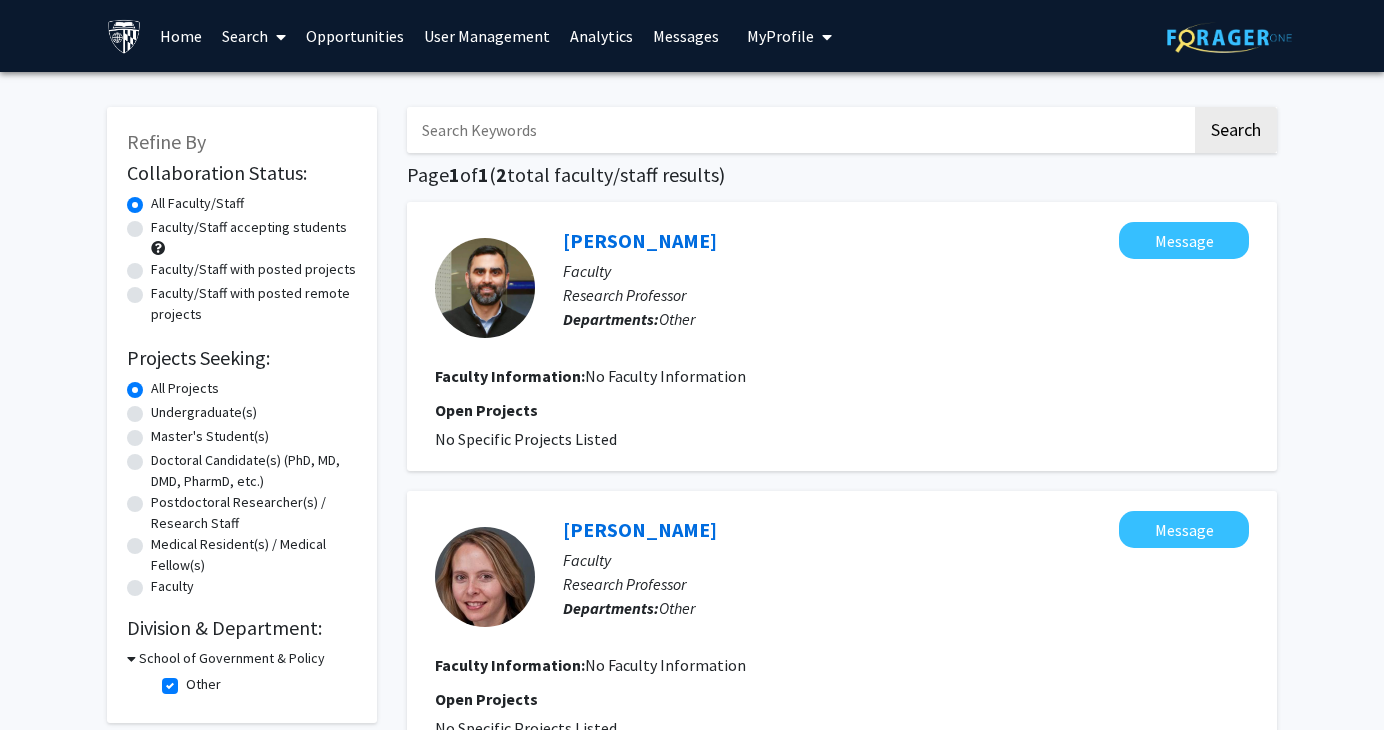 click on "User Management" at bounding box center (487, 36) 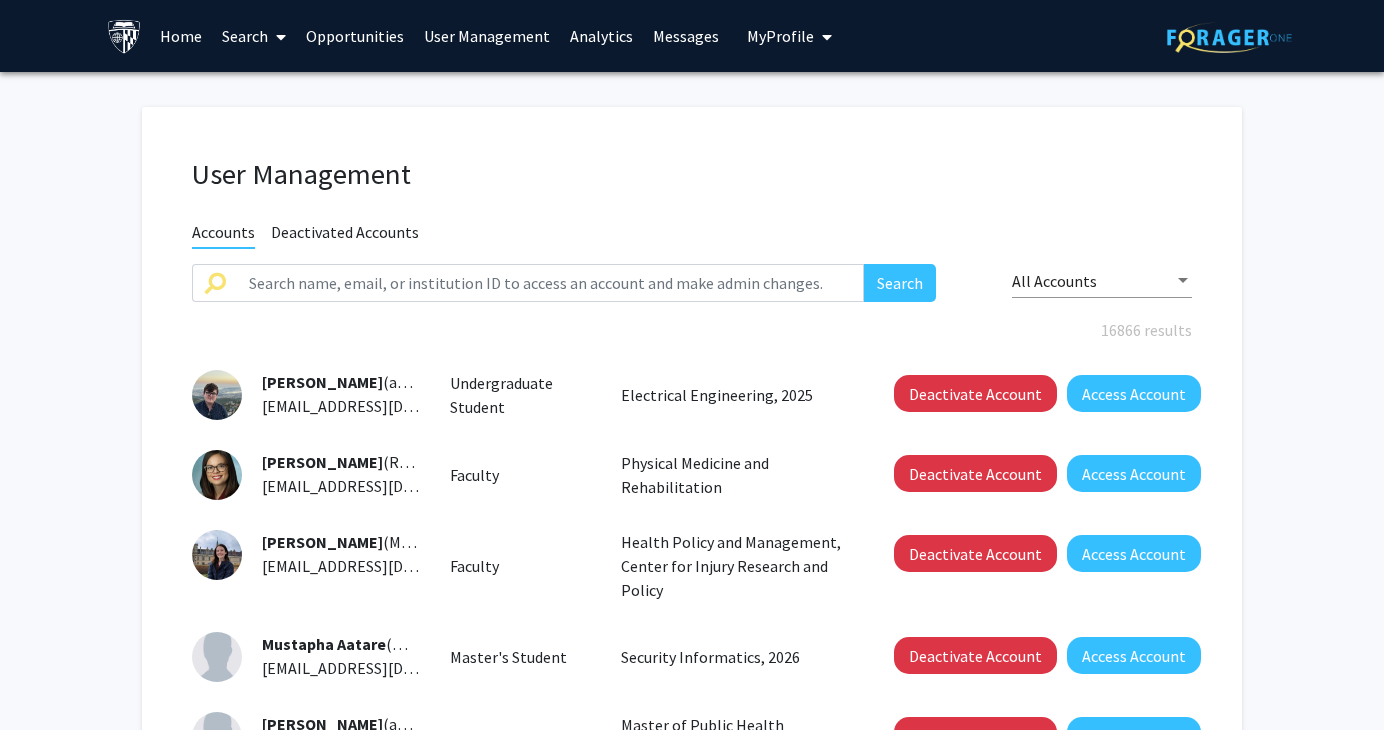 drag, startPoint x: 1083, startPoint y: 206, endPoint x: 1039, endPoint y: 213, distance: 44.553337 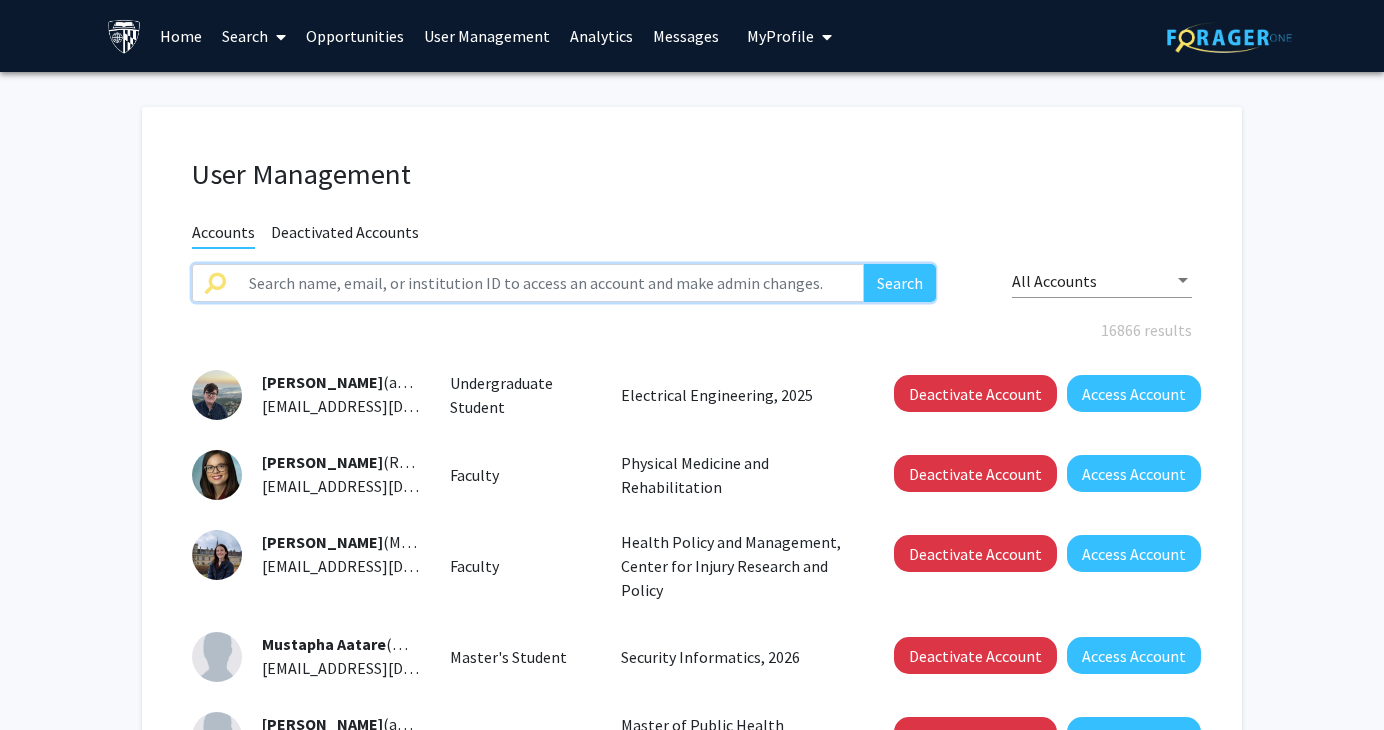 click 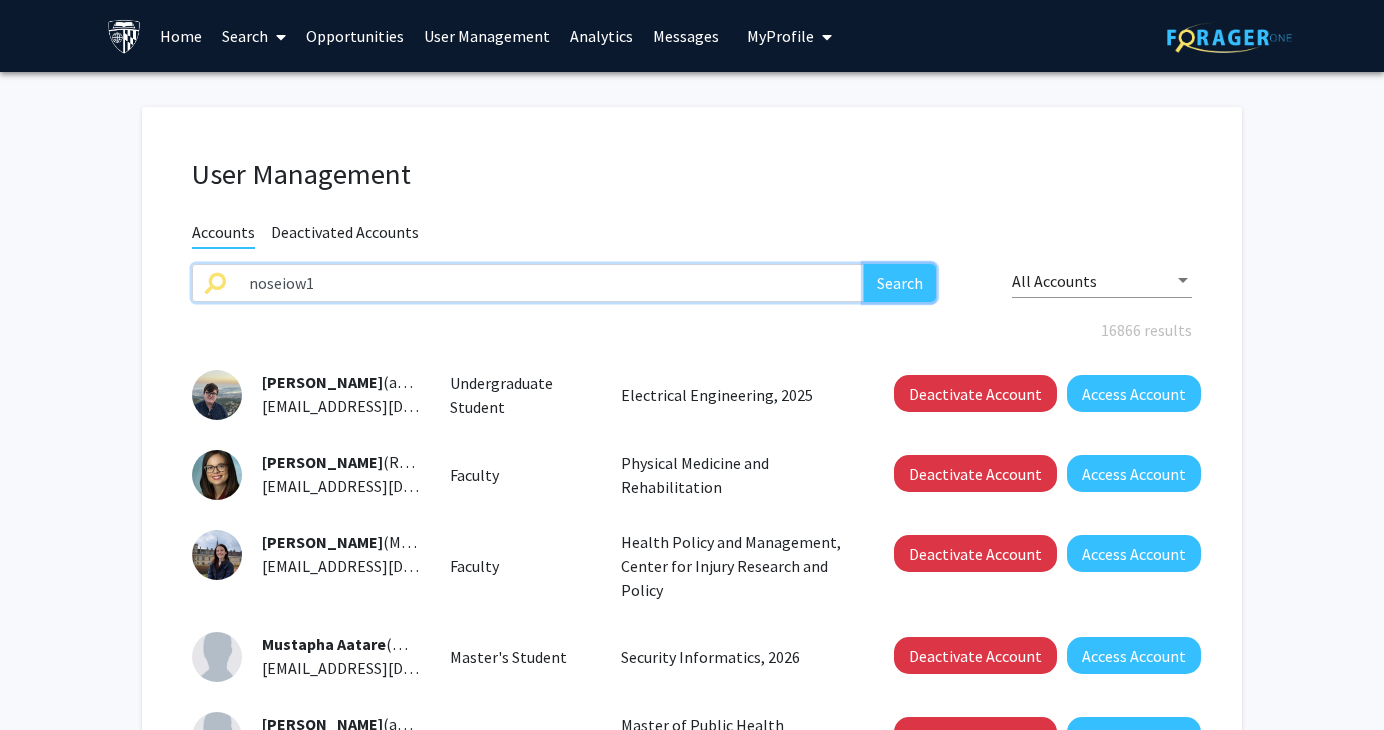 click on "Search" 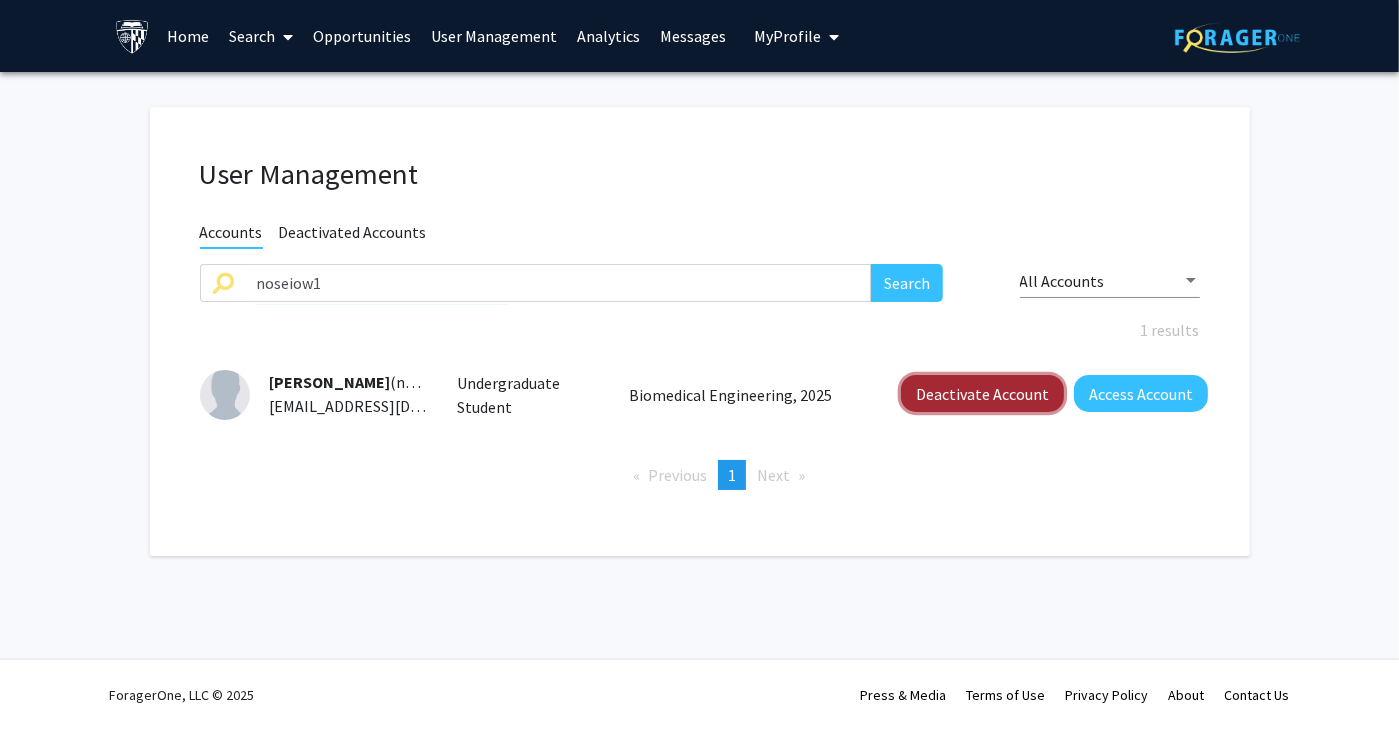 click on "Deactivate Account" 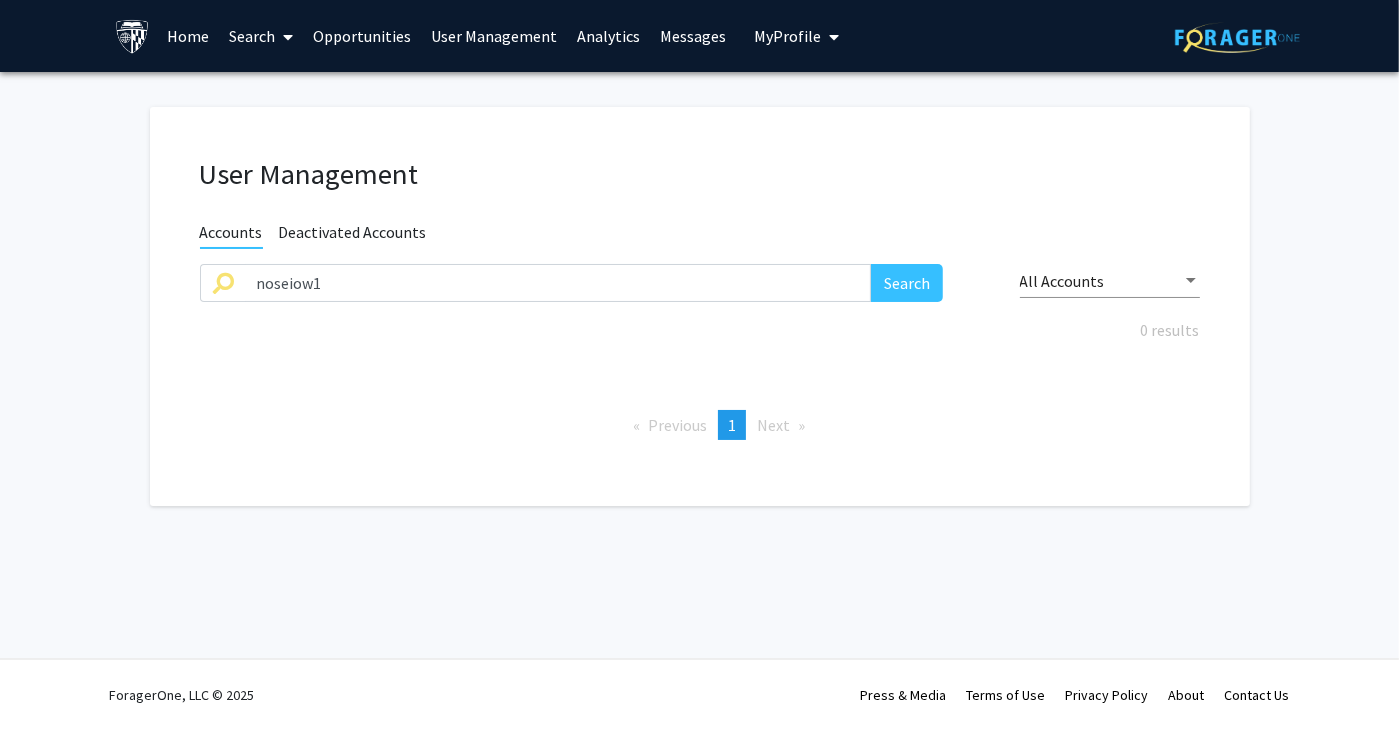 click on "User Management Accounts Deactivated Accounts noseiow1 Search All Accounts 0 results  Previous  page  1 / 1  You're on page  1  Next  page" 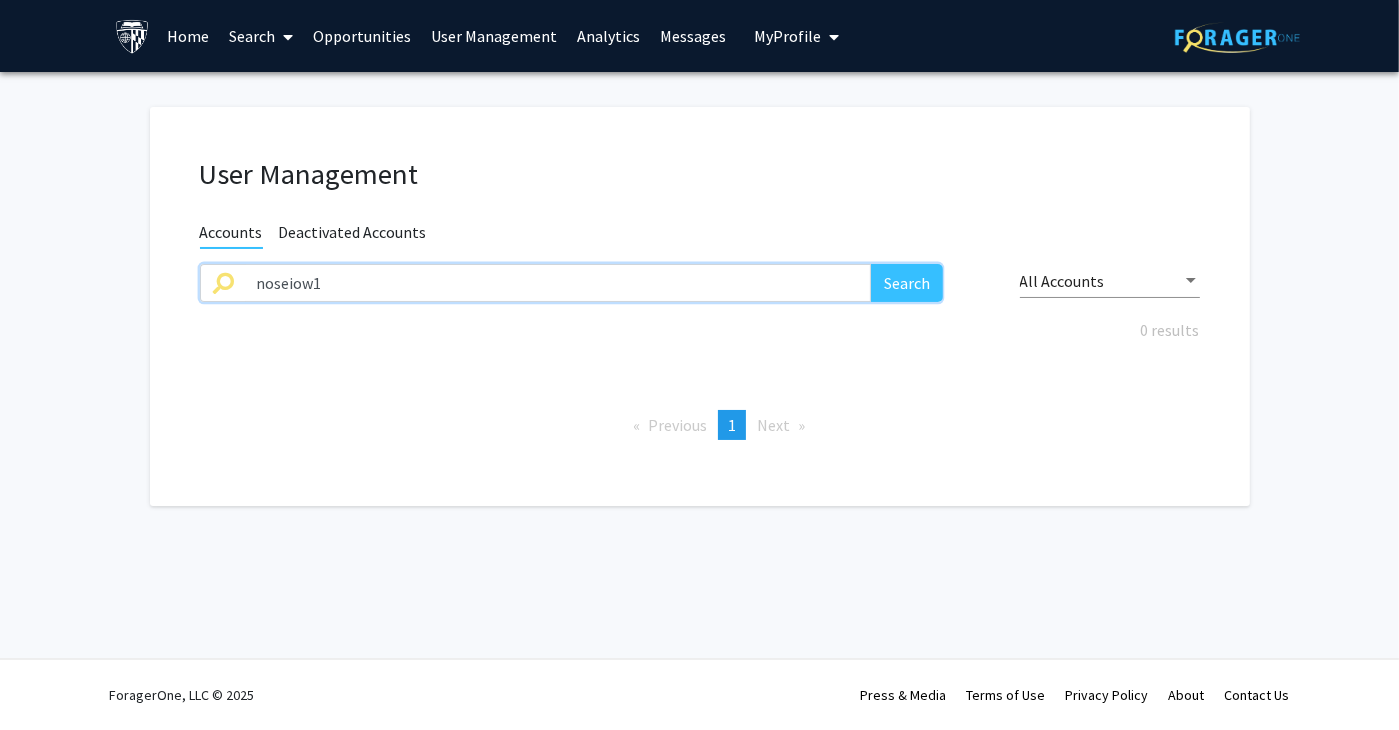 click on "noseiow1" 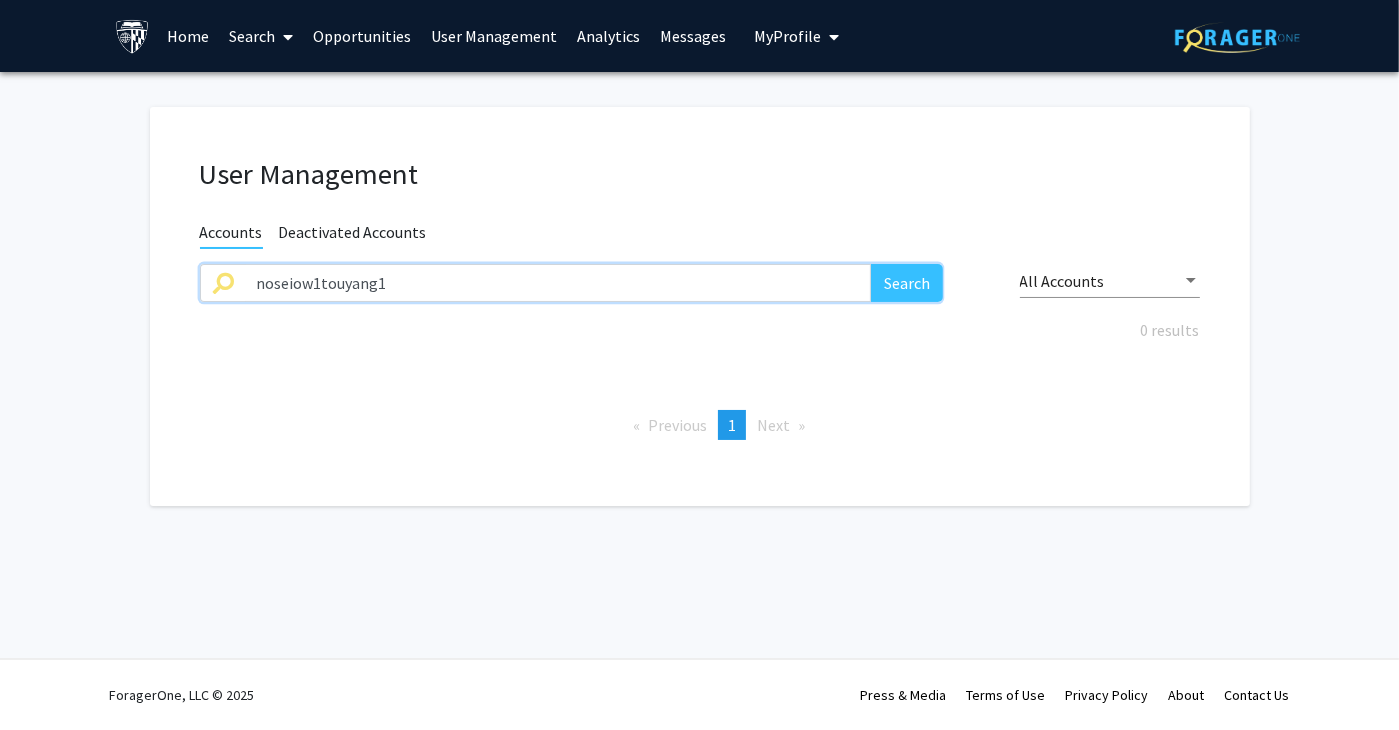 drag, startPoint x: 172, startPoint y: 285, endPoint x: 150, endPoint y: 285, distance: 22 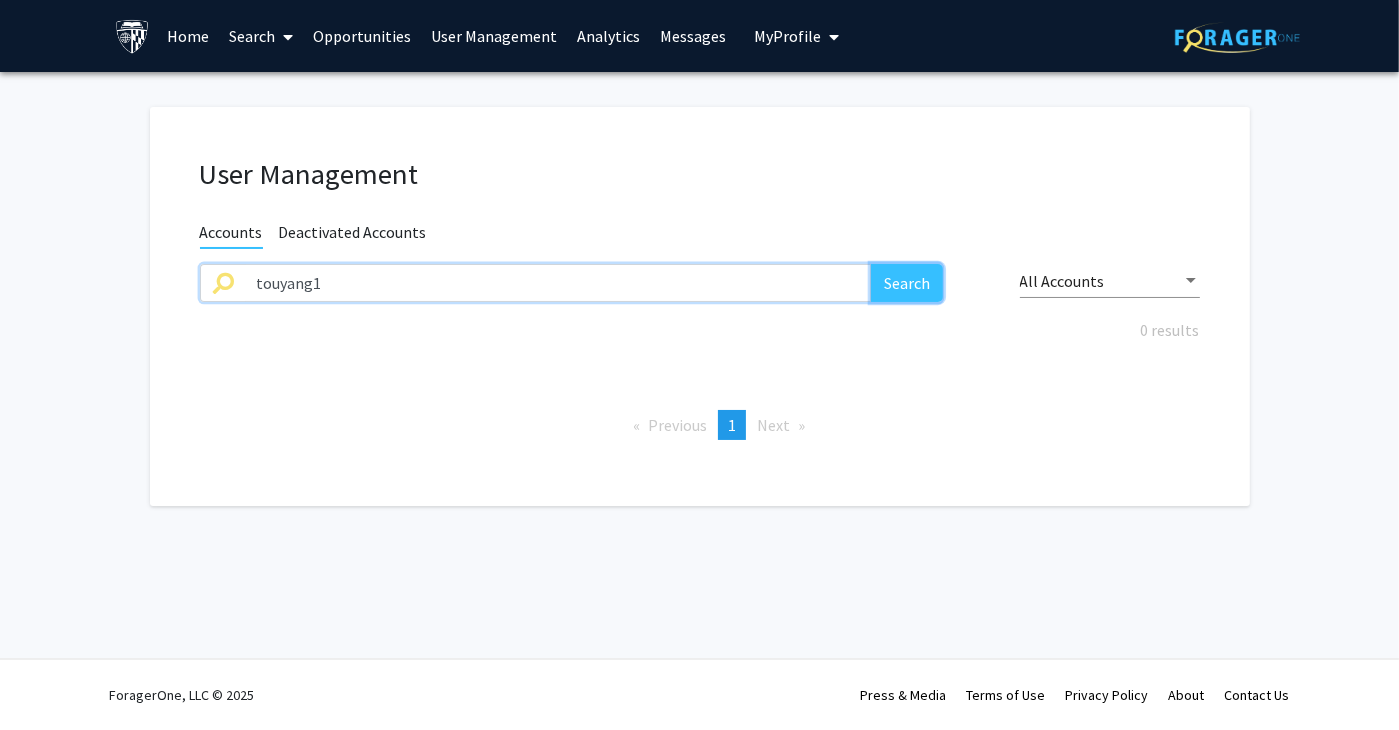 click on "Search" 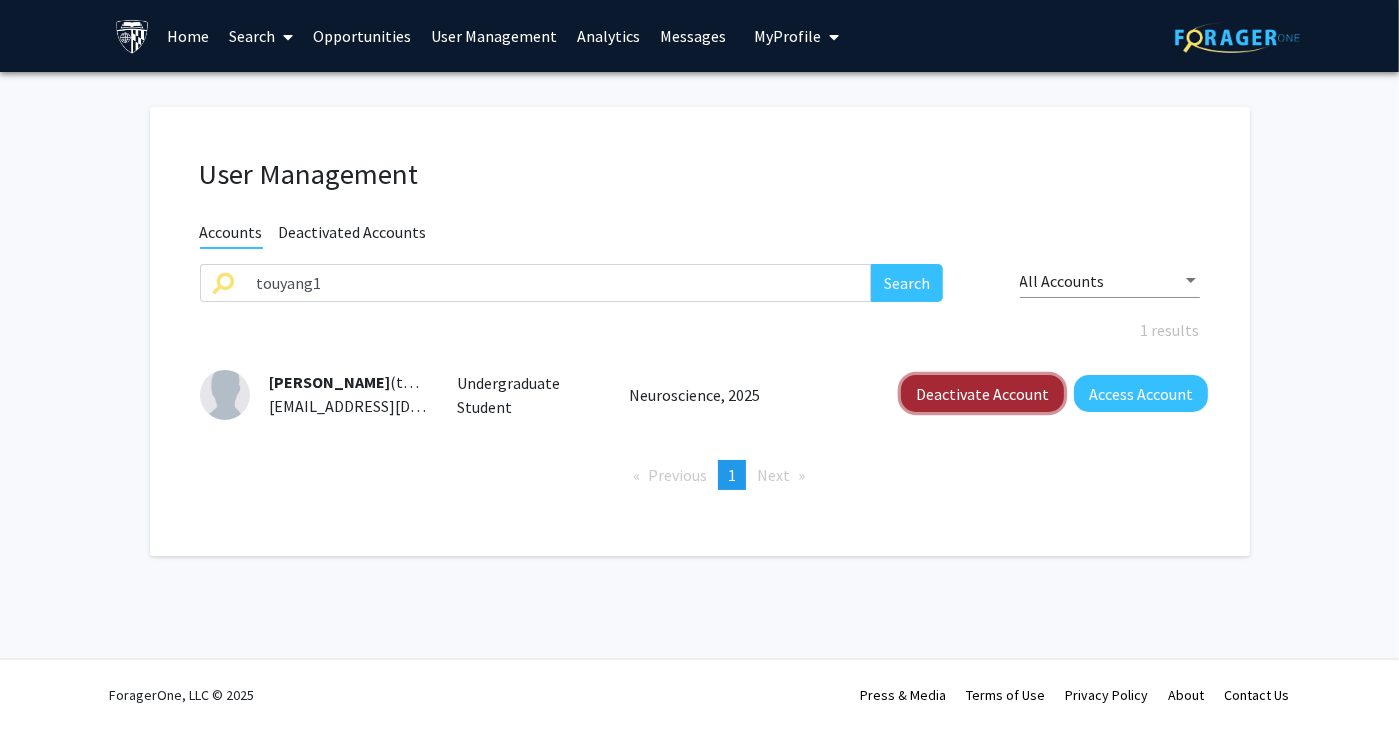 click on "Deactivate Account" 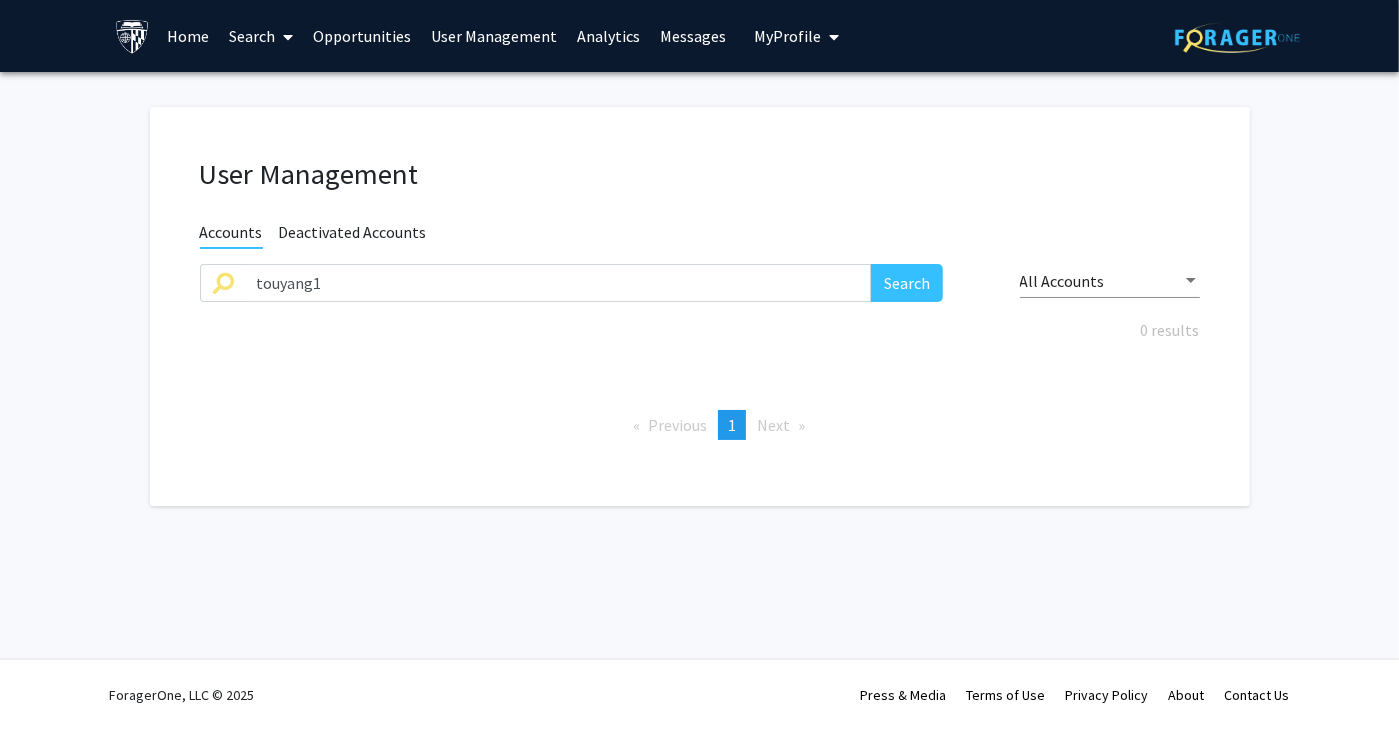 click on "Previous  page  1 / 1  You're on page  1  Next  page" 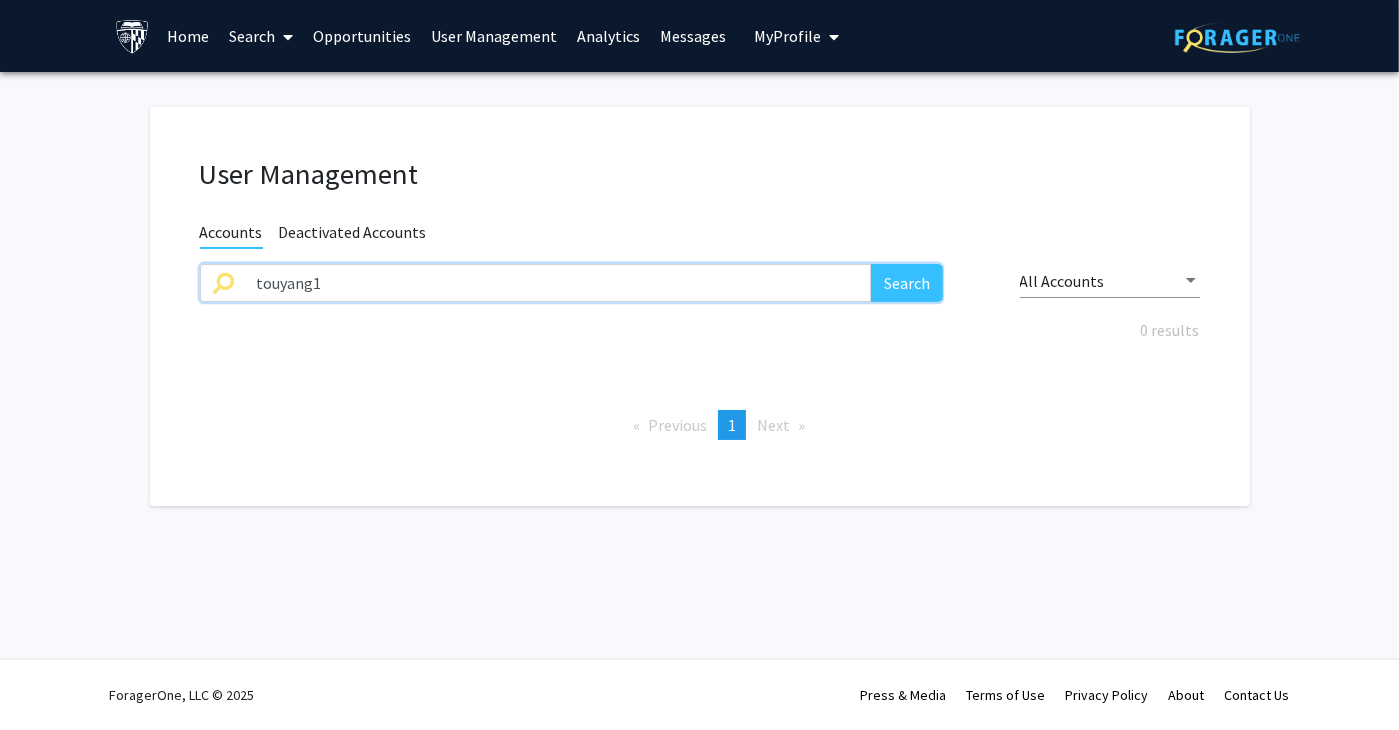 drag, startPoint x: 381, startPoint y: 286, endPoint x: 100, endPoint y: 293, distance: 281.0872 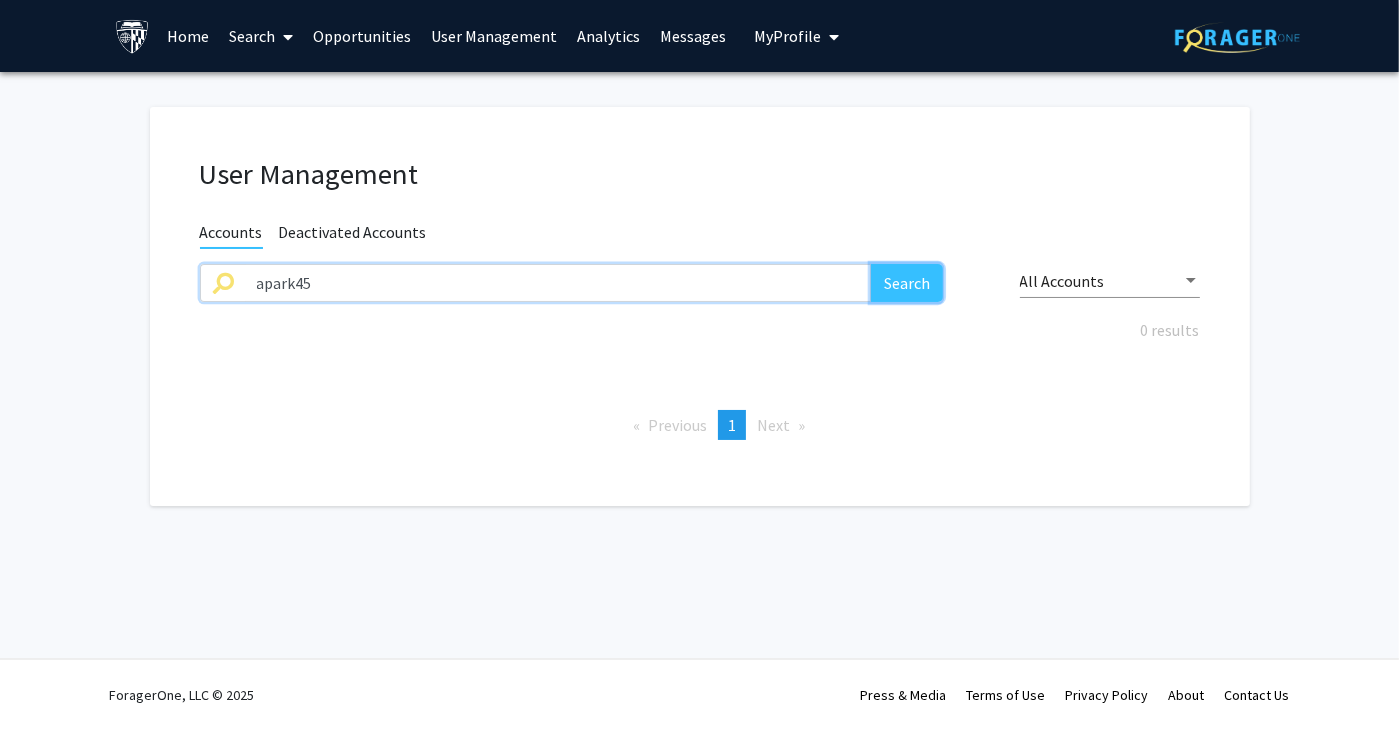 click on "Search" 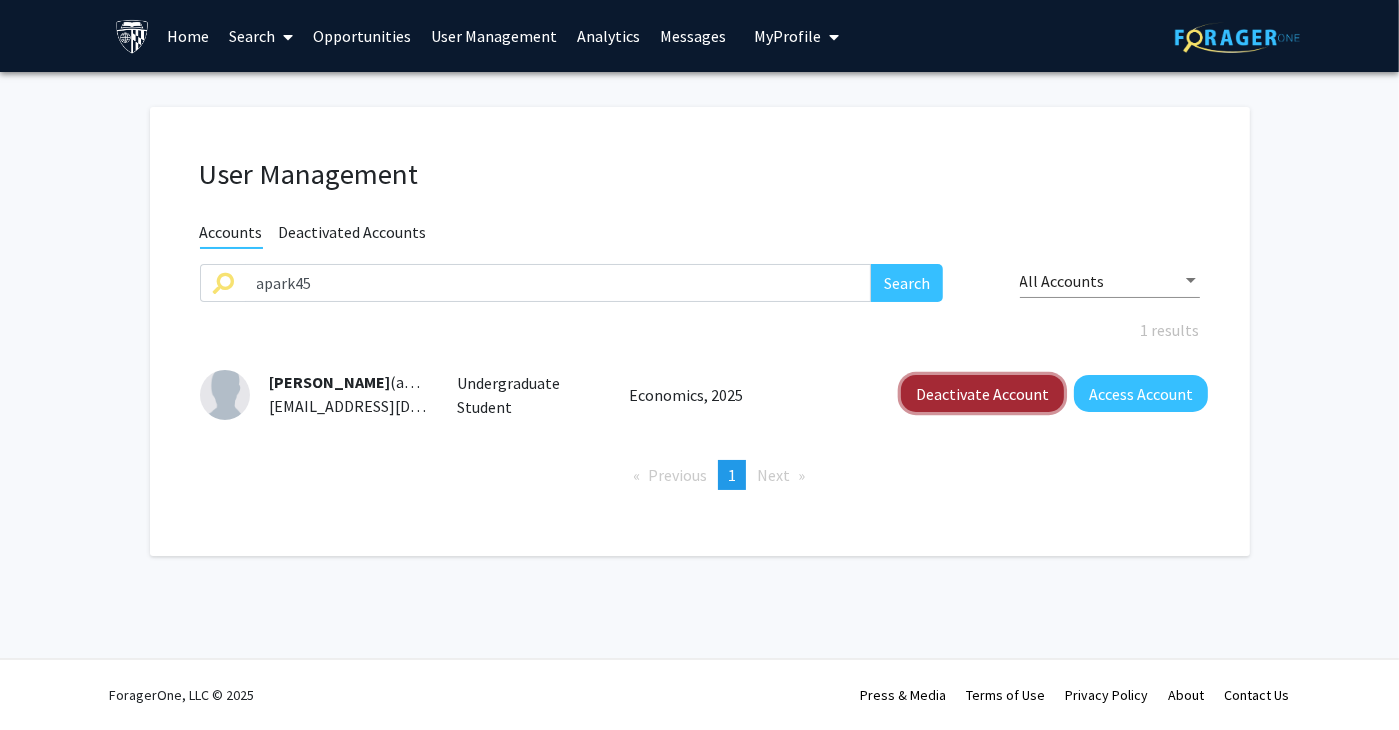 click on "Deactivate Account" 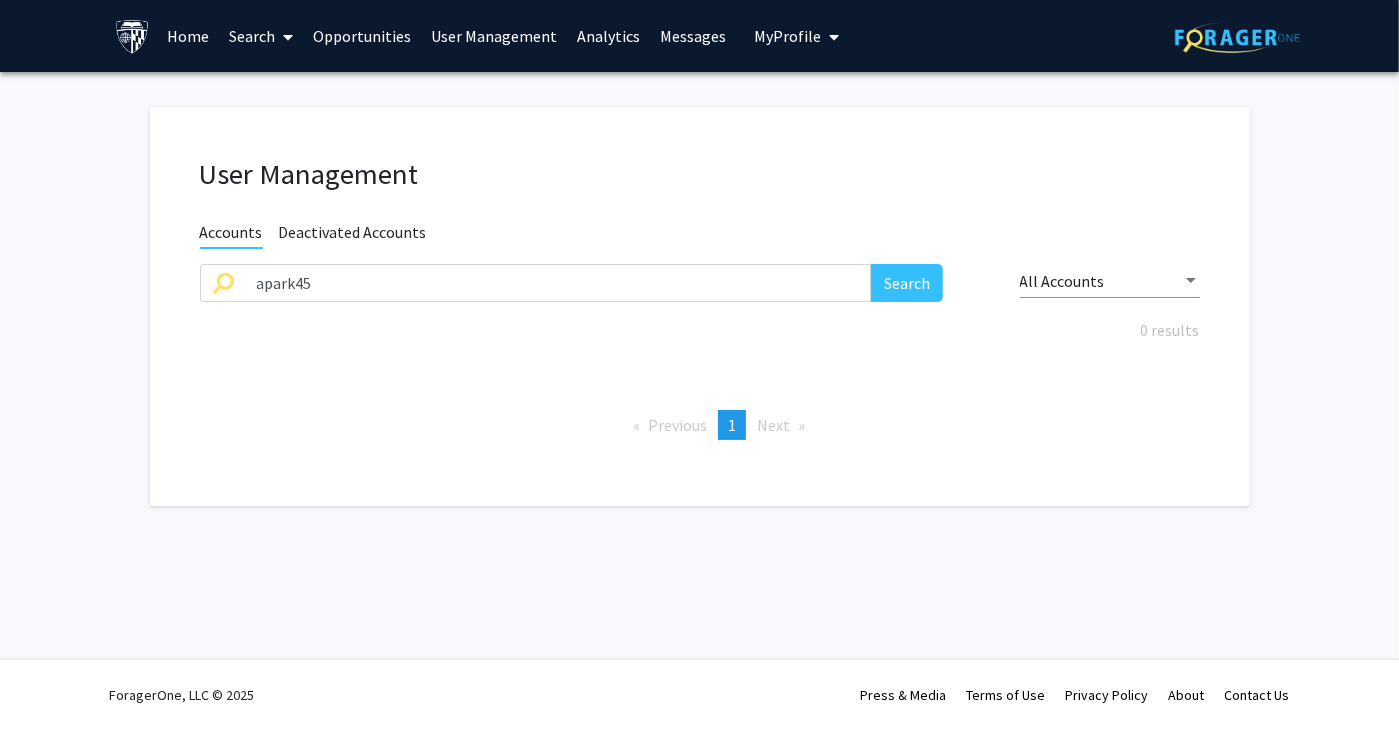 click on "User Management Accounts Deactivated Accounts apark45 Search All Accounts 0 results  Previous  page  1 / 1  You're on page  1  Next  page" 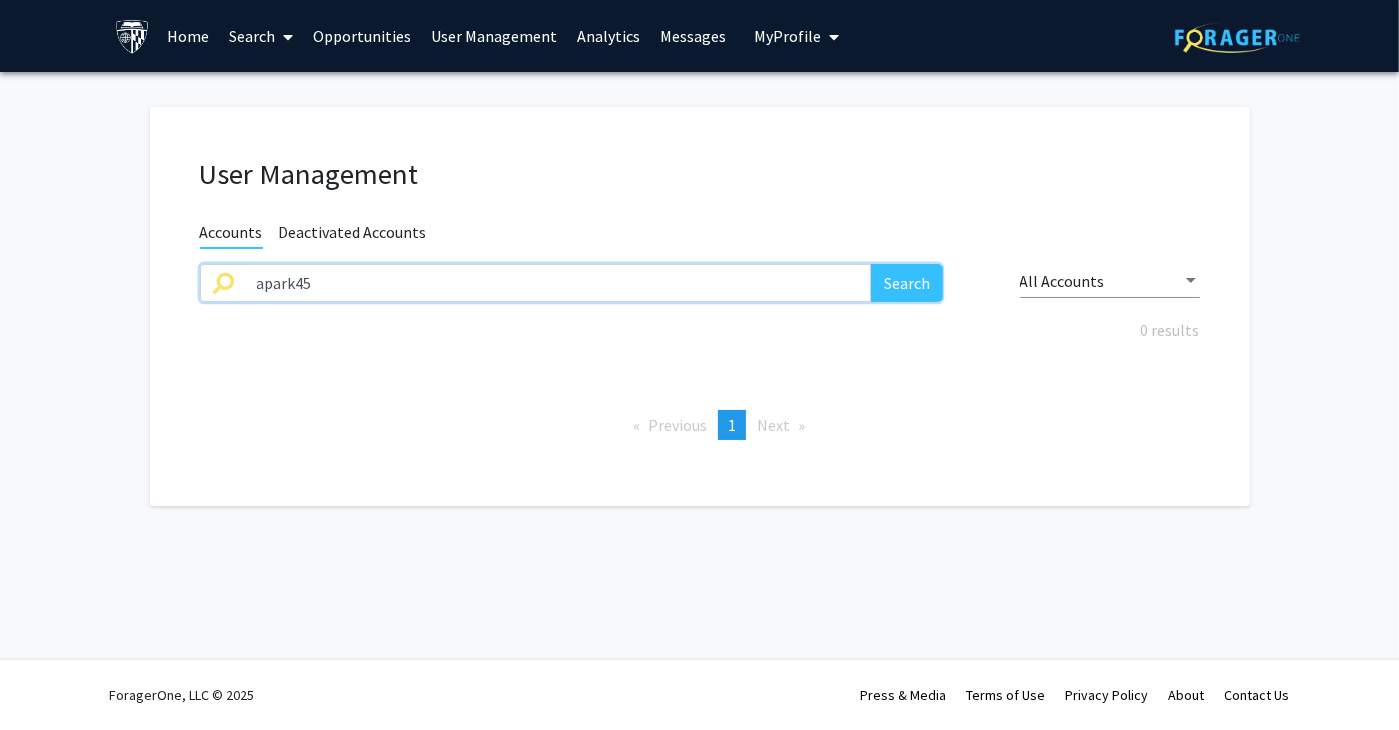 drag, startPoint x: 458, startPoint y: 281, endPoint x: 25, endPoint y: 281, distance: 433 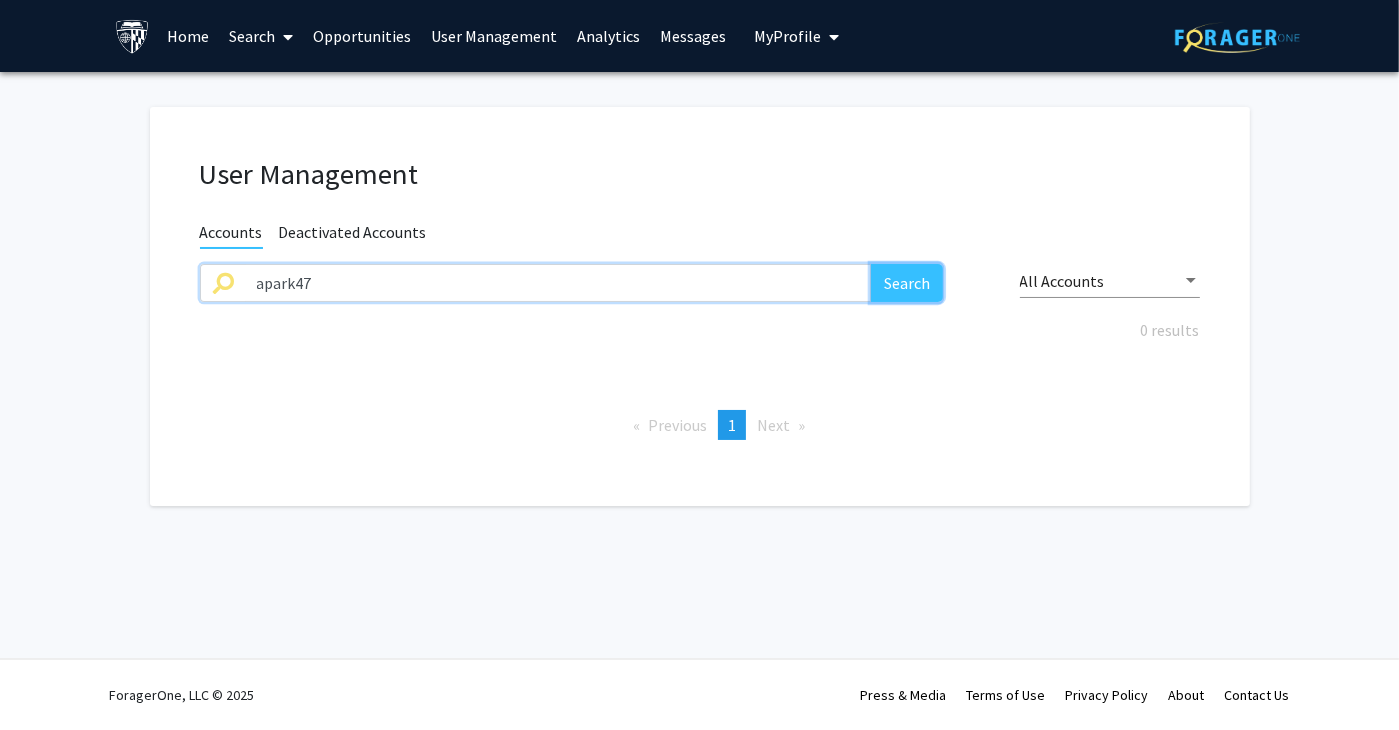 click on "Search" 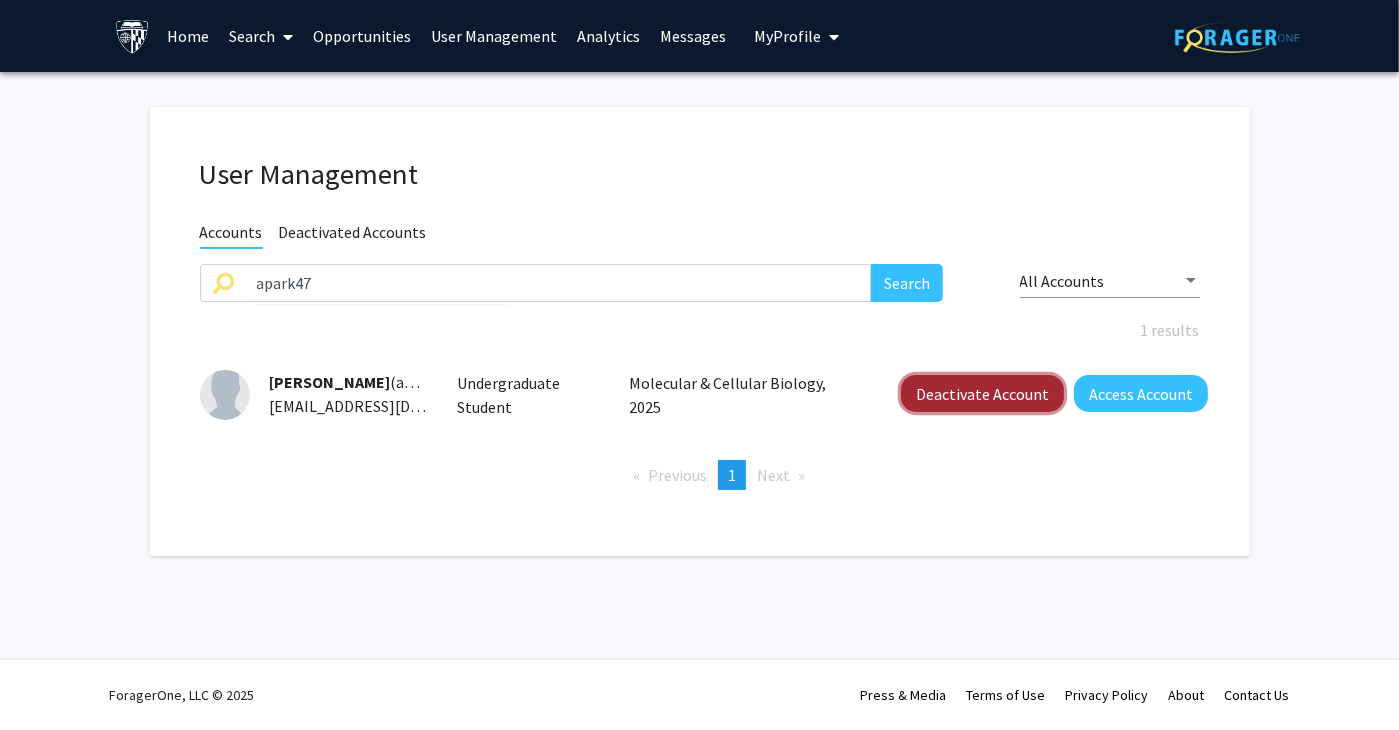 click on "Deactivate Account" 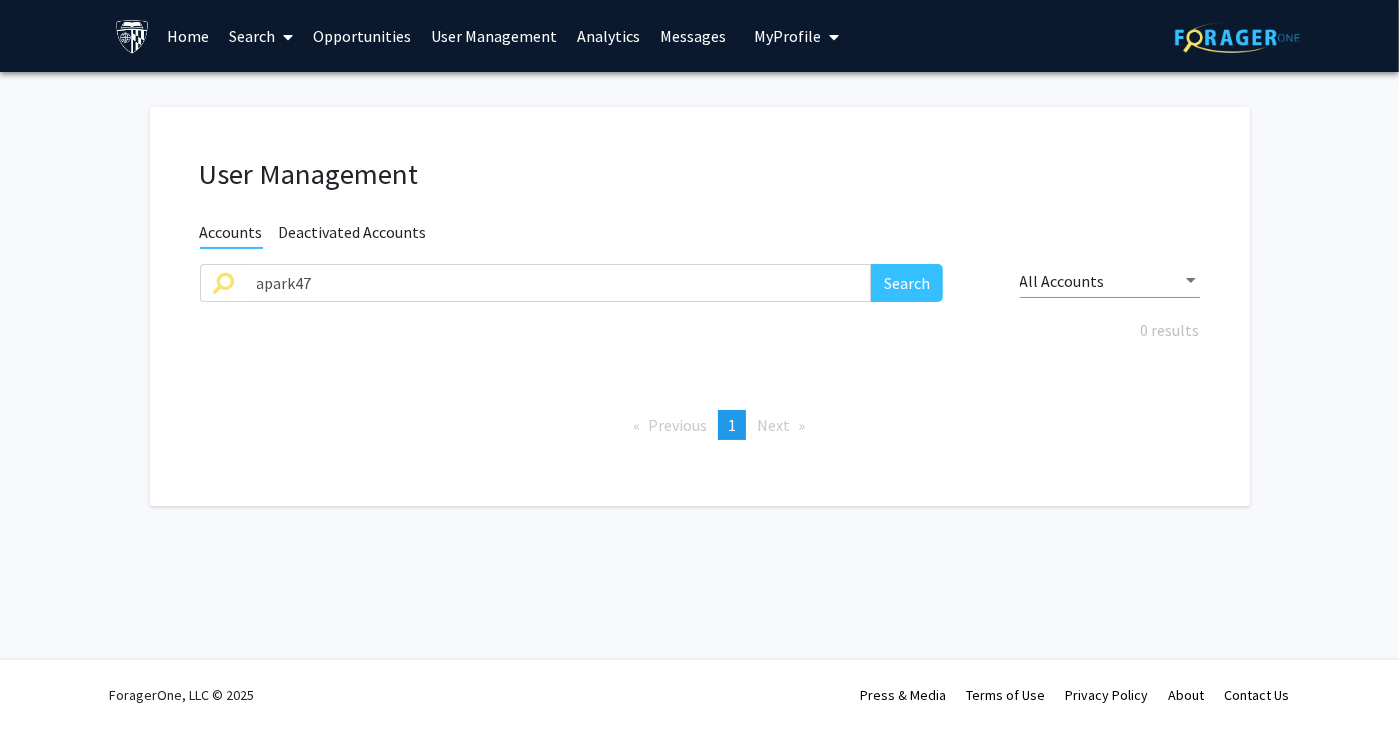 click on "Previous  page  1 / 1  You're on page  1  Next  page" 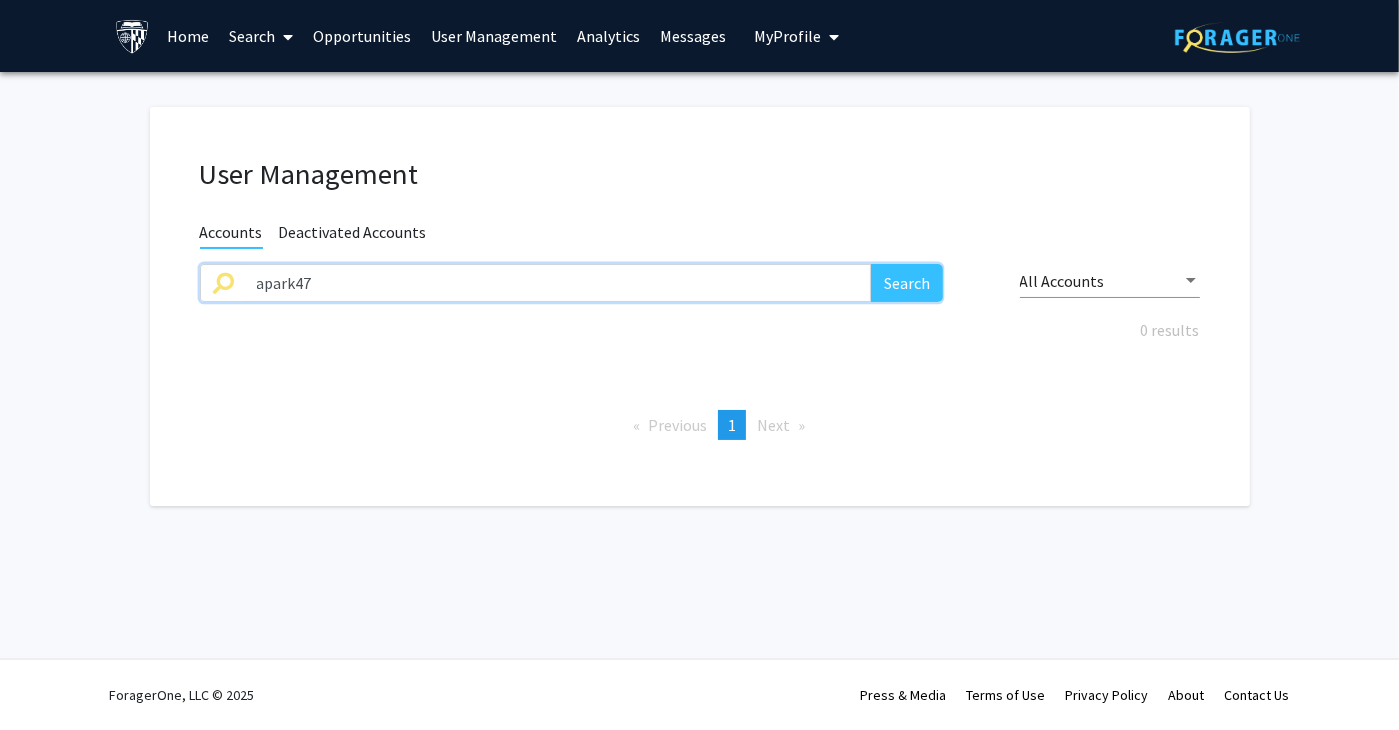 drag, startPoint x: 343, startPoint y: 285, endPoint x: 374, endPoint y: 291, distance: 31.575306 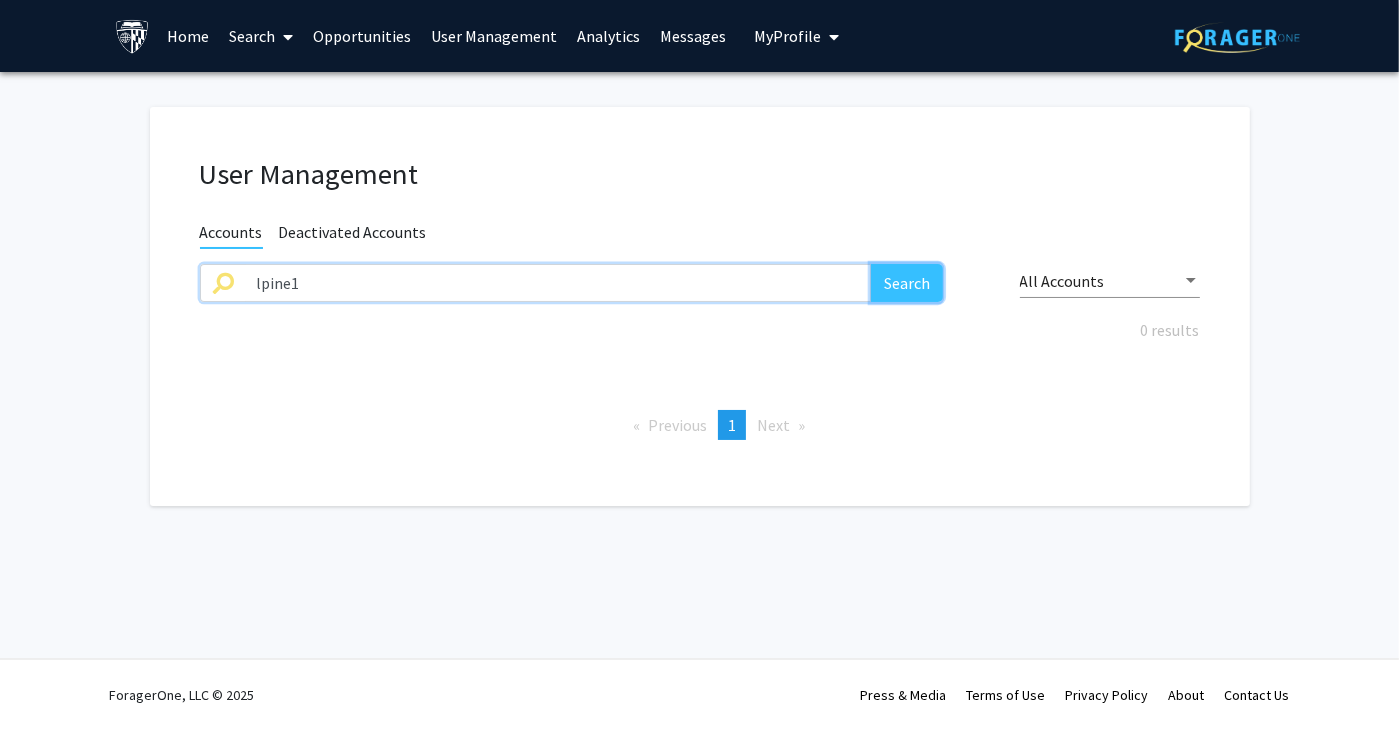 click on "Search" 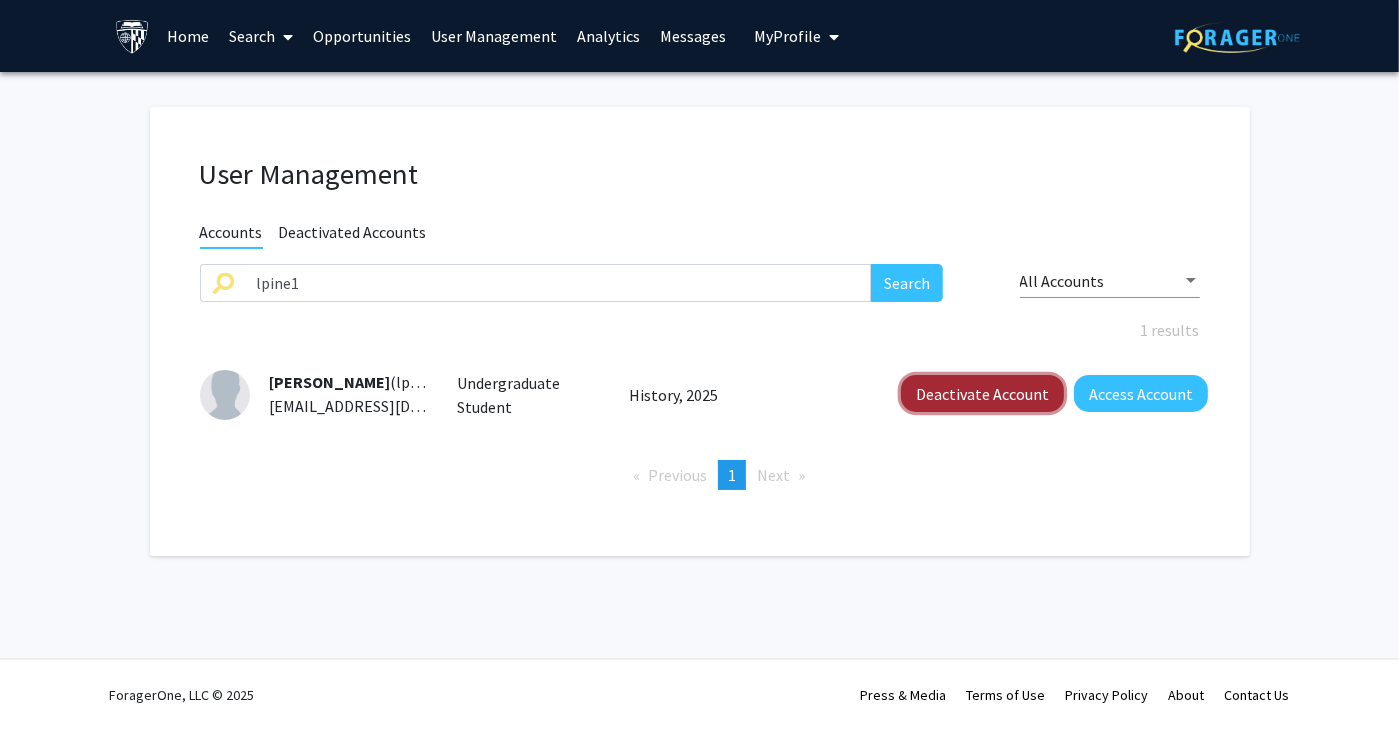 click on "Deactivate Account" 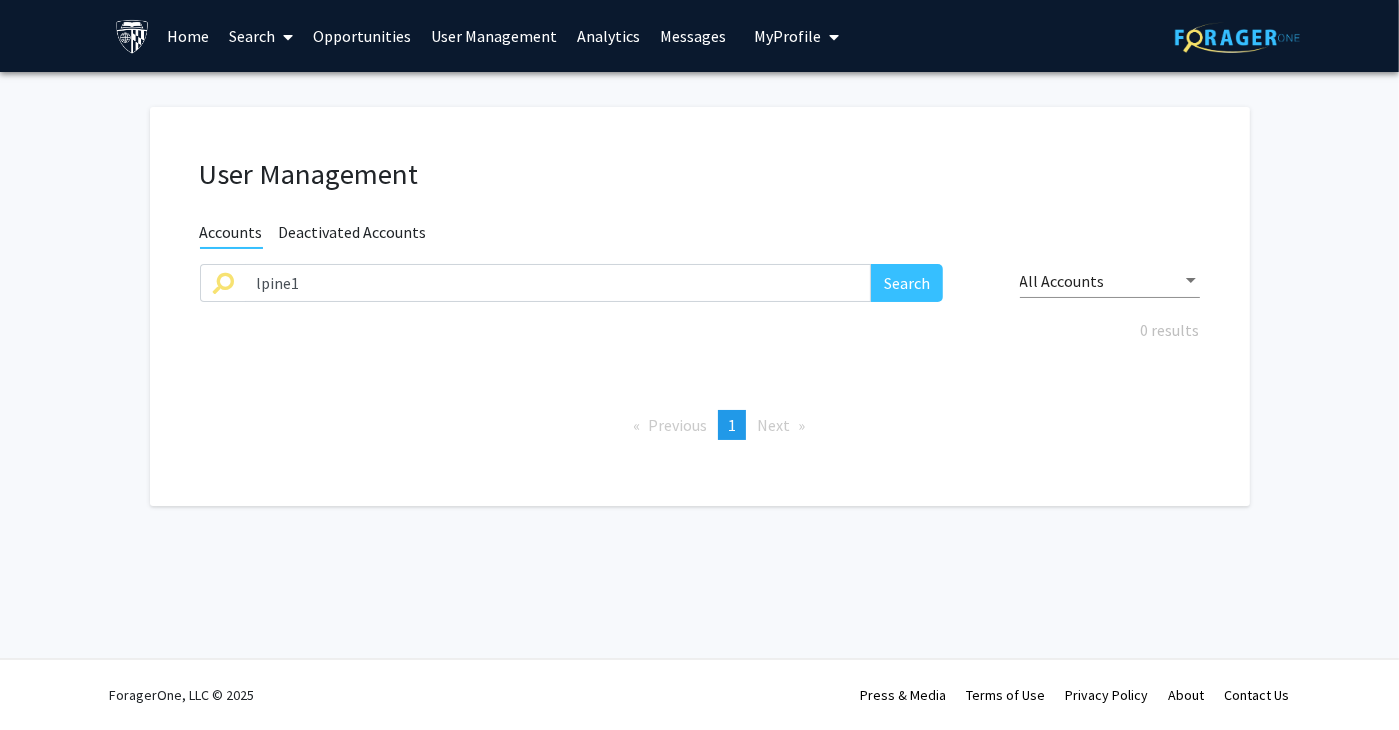 drag, startPoint x: 1068, startPoint y: 406, endPoint x: 851, endPoint y: 353, distance: 223.3786 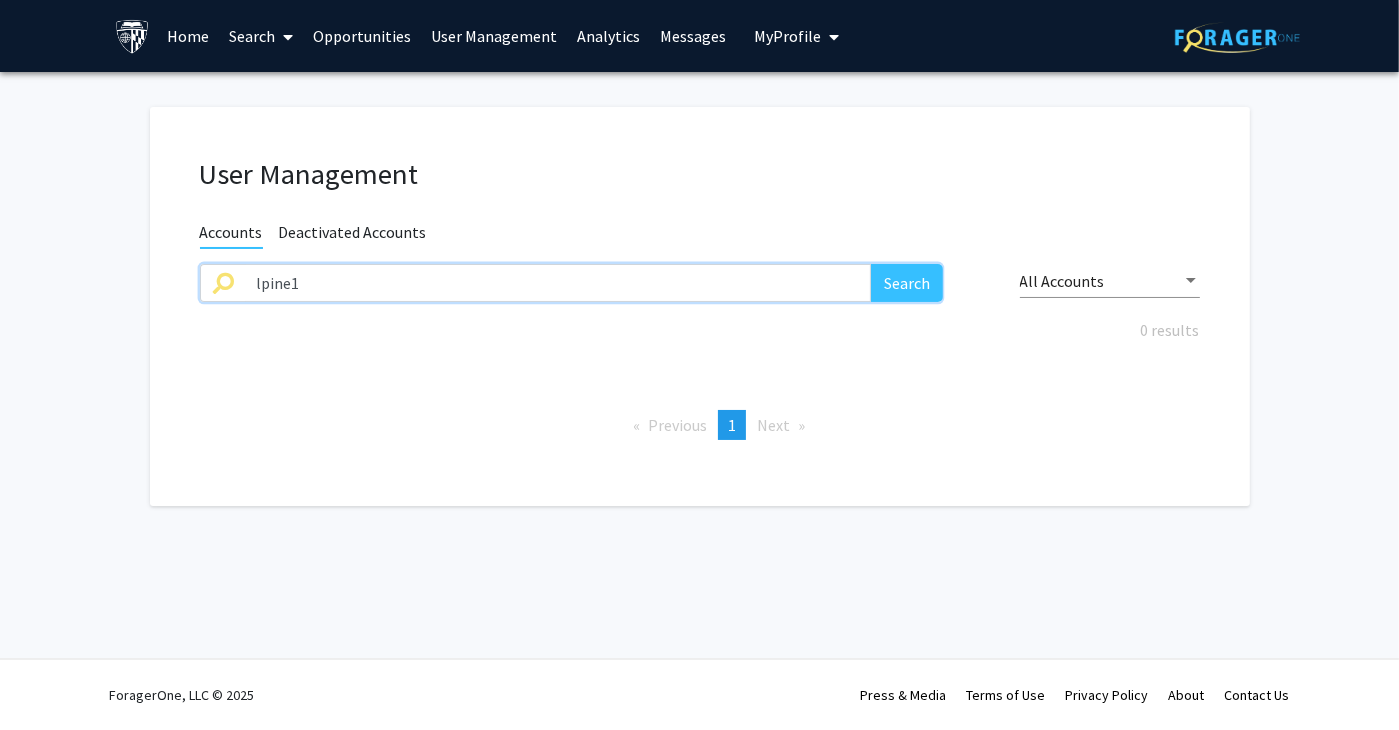 drag, startPoint x: 199, startPoint y: 277, endPoint x: -8, endPoint y: 261, distance: 207.61743 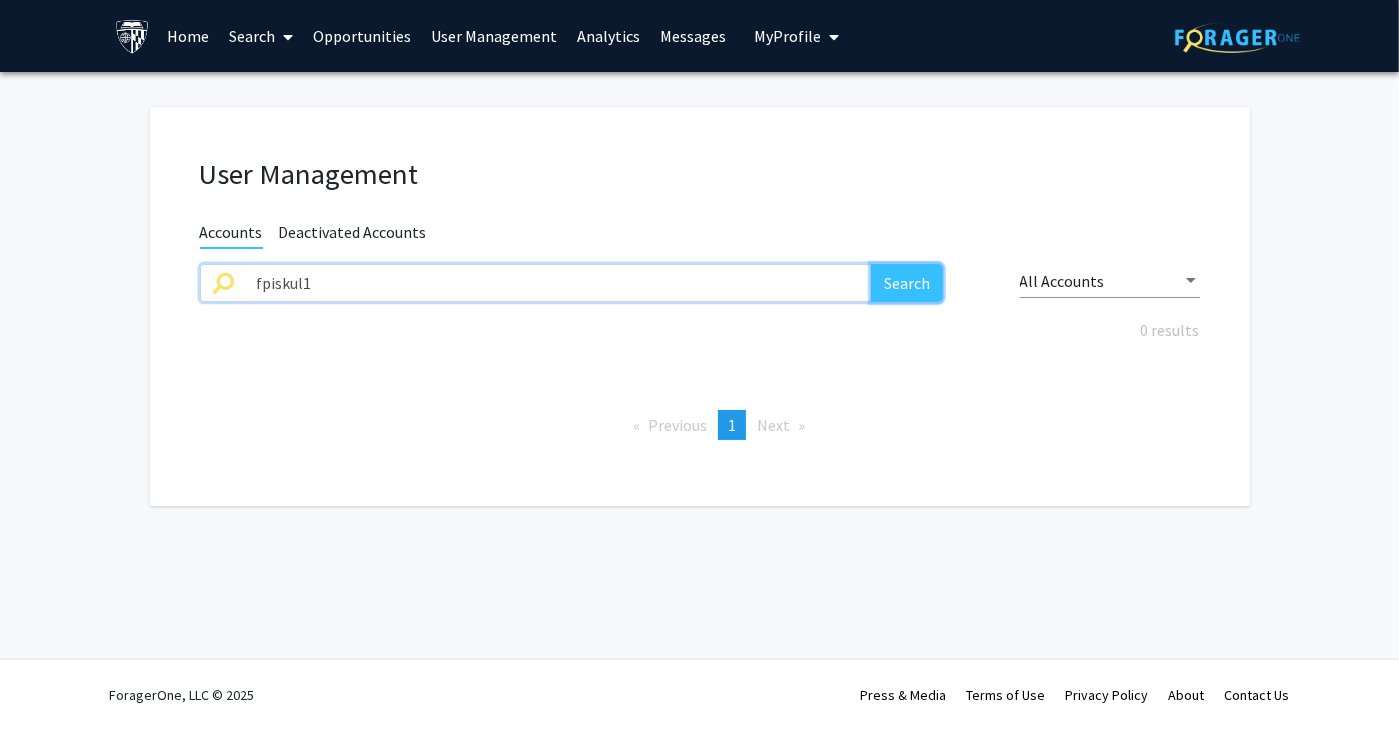 click on "Search" 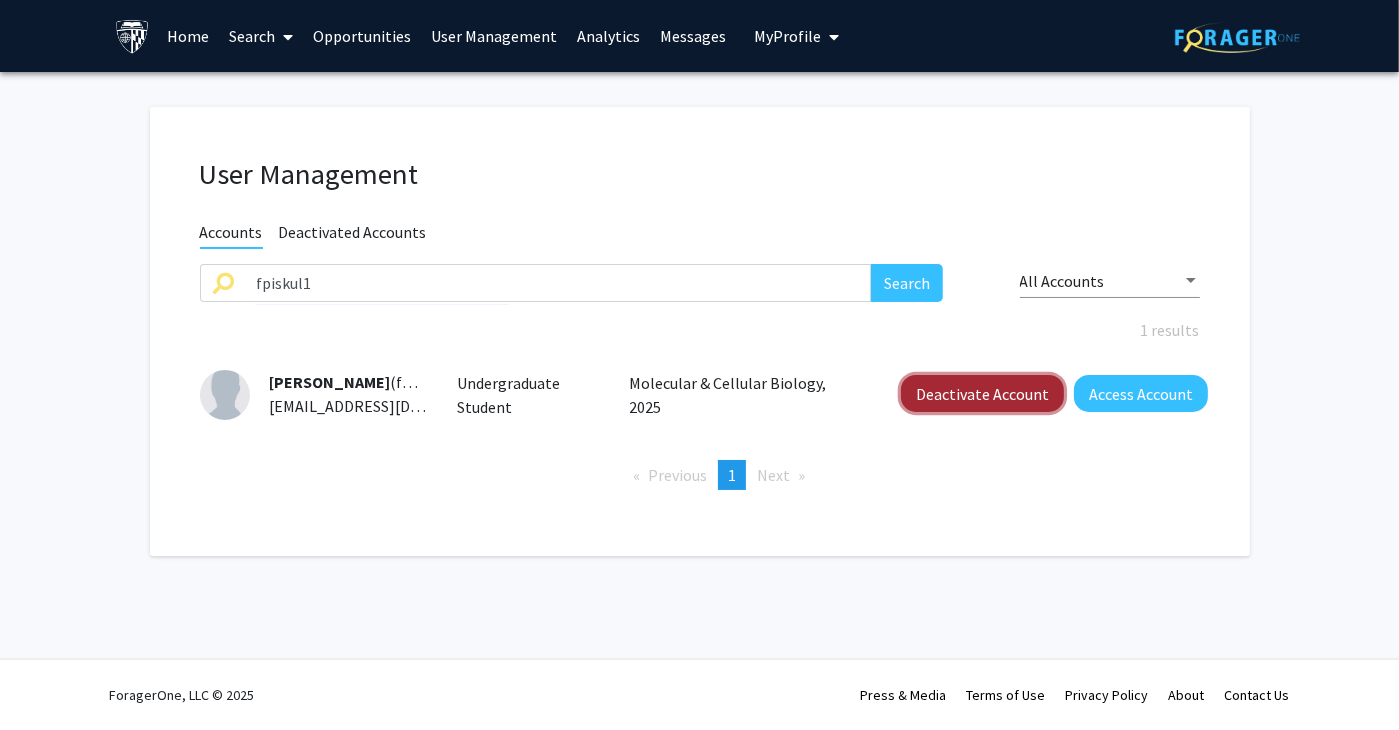 click on "Deactivate Account" 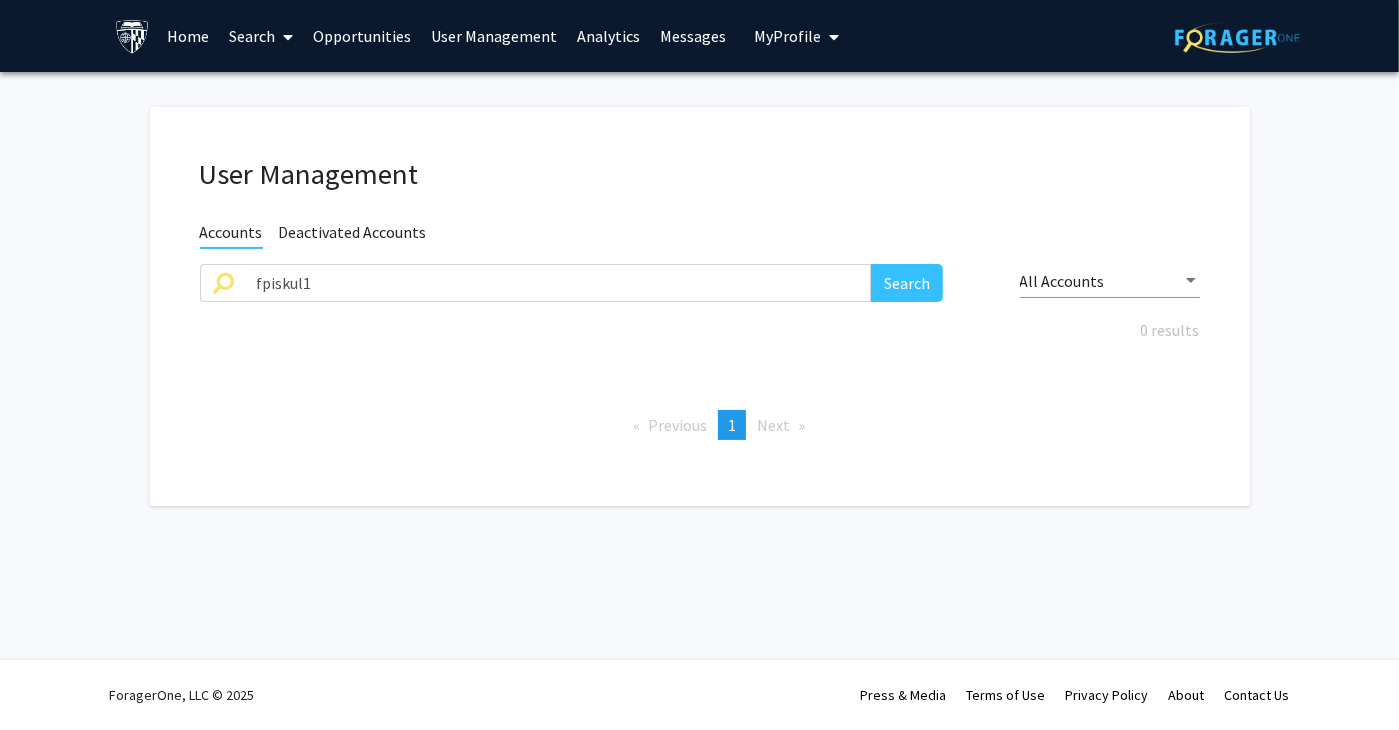 drag, startPoint x: 1116, startPoint y: 401, endPoint x: 1015, endPoint y: 370, distance: 105.65037 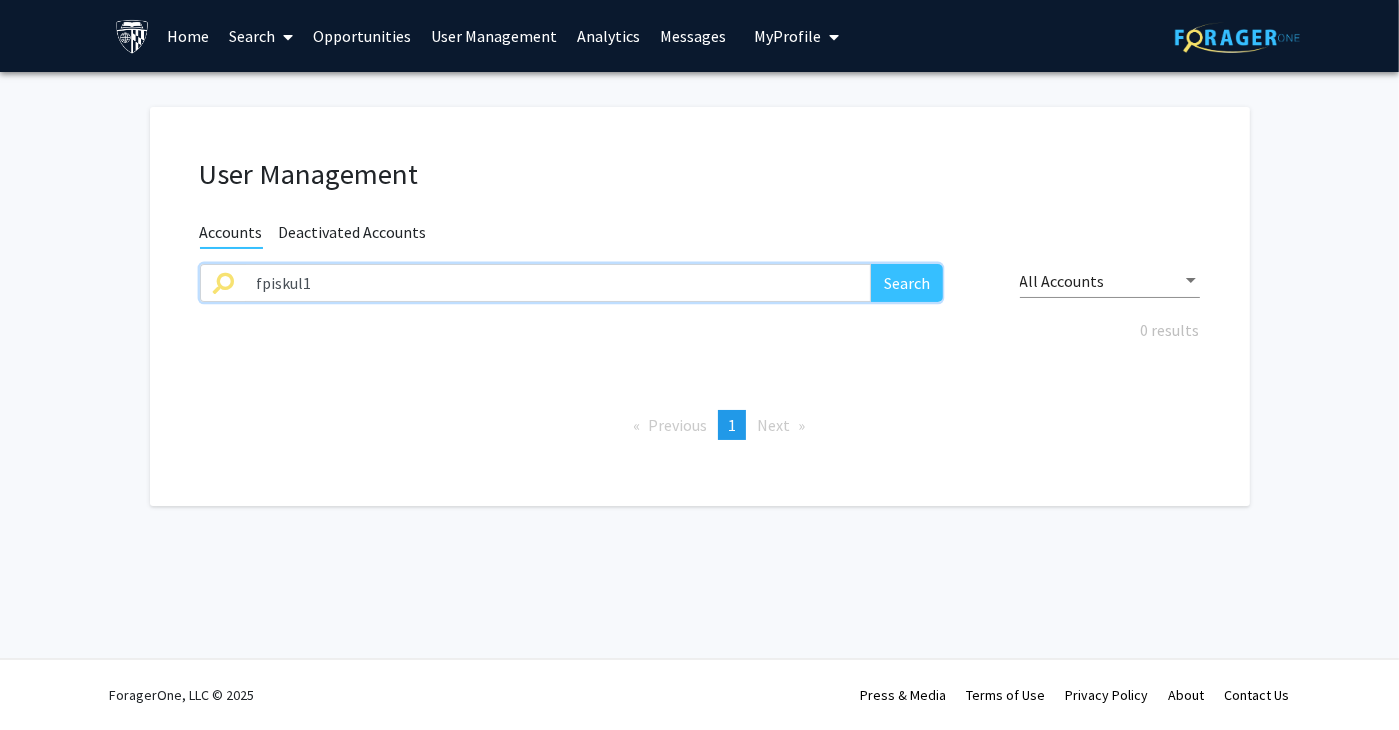 drag, startPoint x: 711, startPoint y: 278, endPoint x: 241, endPoint y: 280, distance: 470.00424 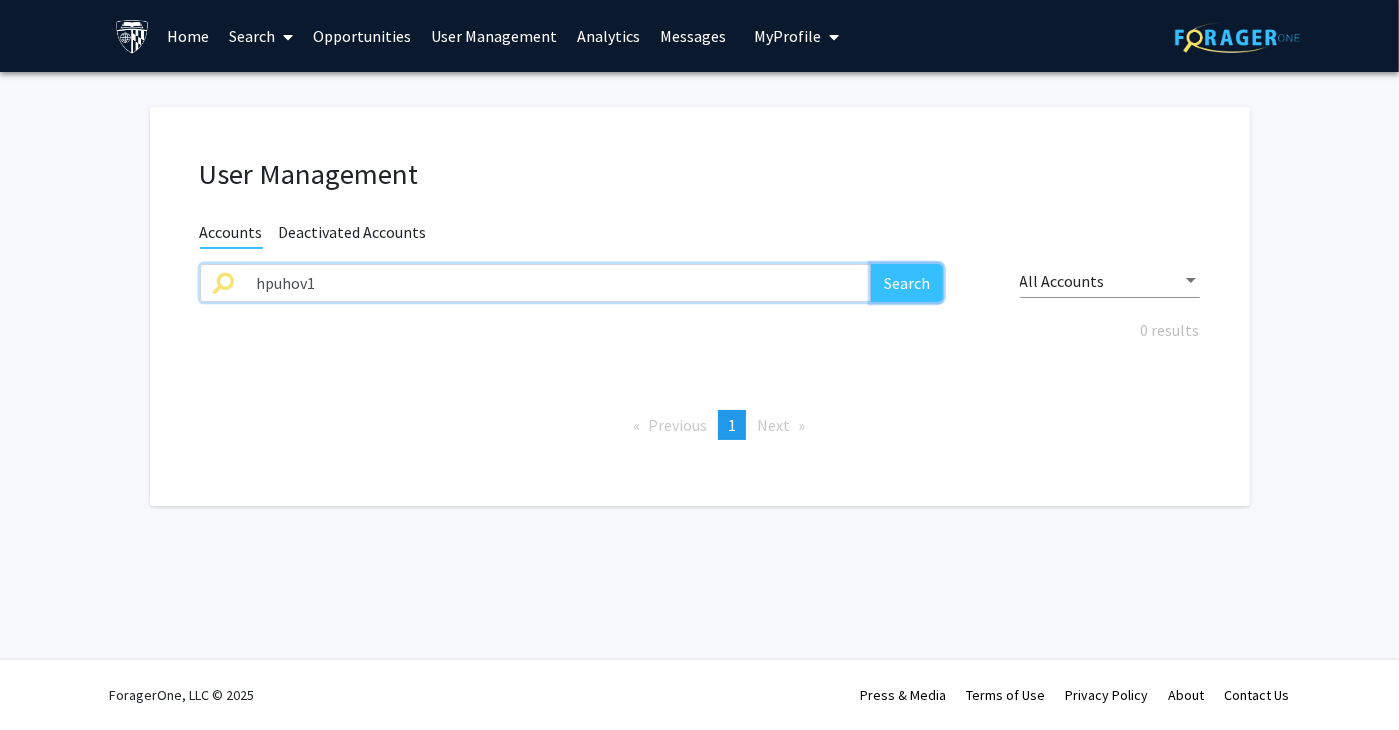click on "Search" 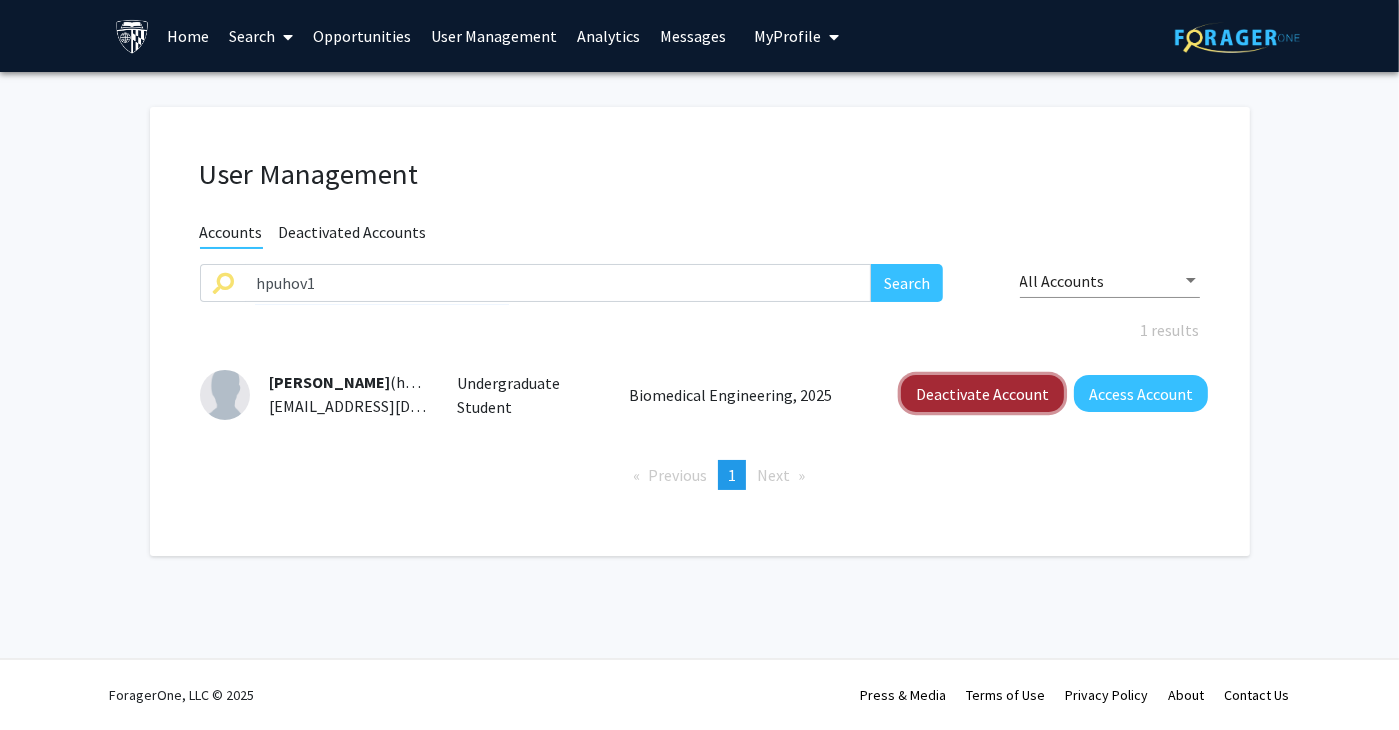 click on "Deactivate Account" 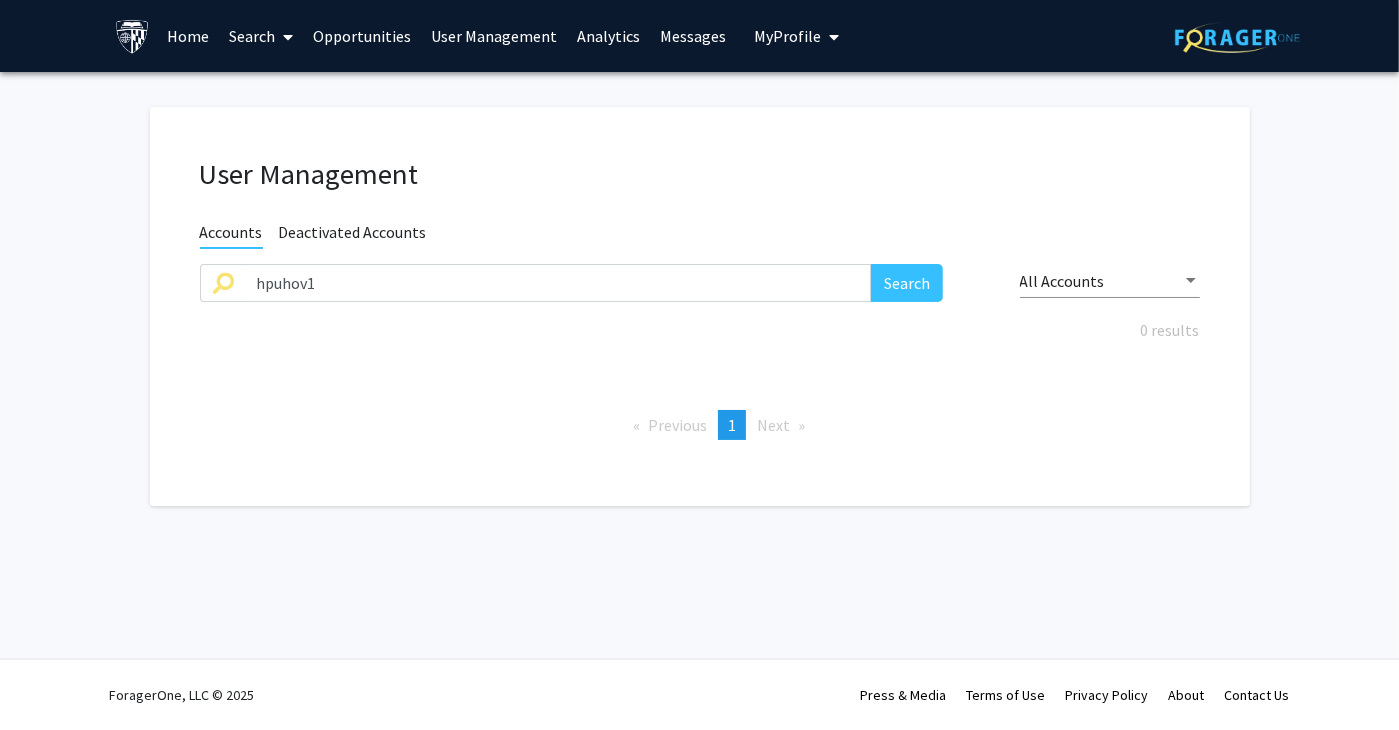 drag, startPoint x: 1084, startPoint y: 389, endPoint x: 942, endPoint y: 358, distance: 145.34442 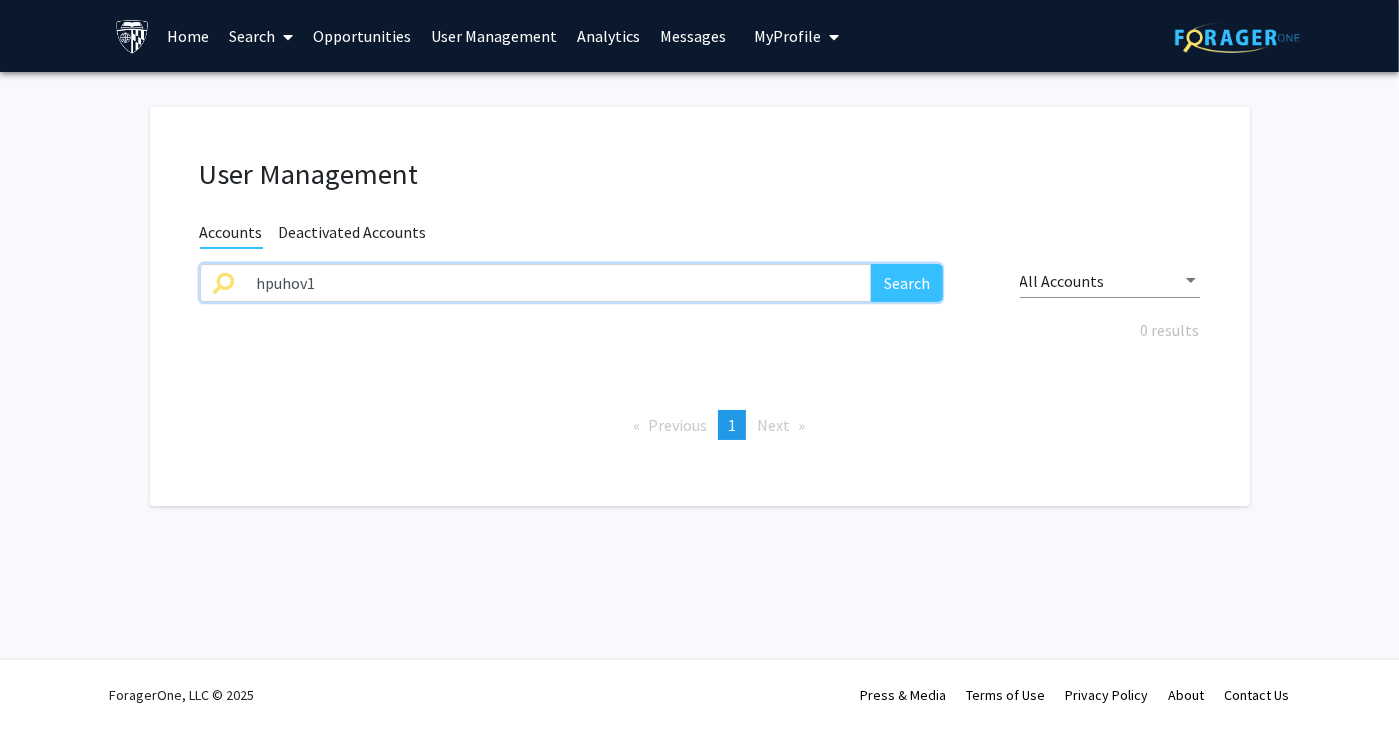 drag, startPoint x: 631, startPoint y: 280, endPoint x: -131, endPoint y: 271, distance: 762.05316 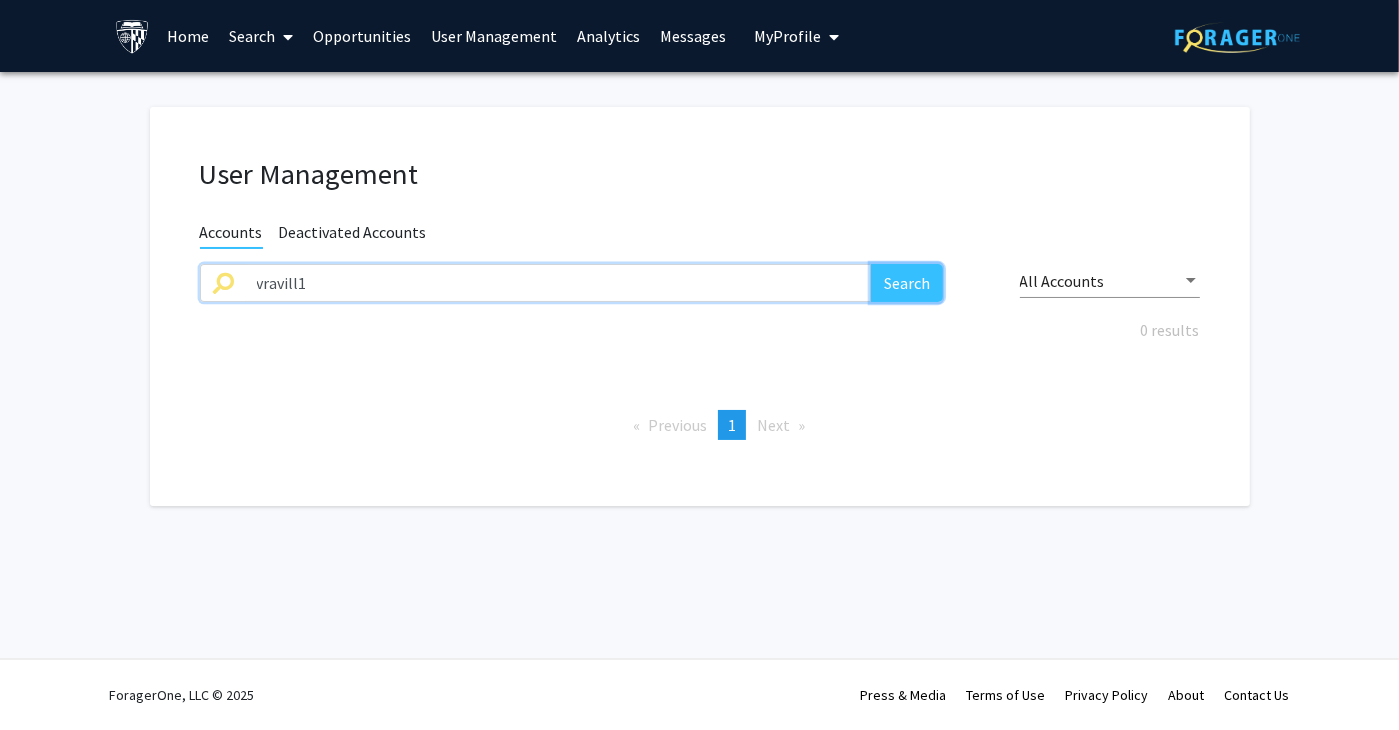 click on "Search" 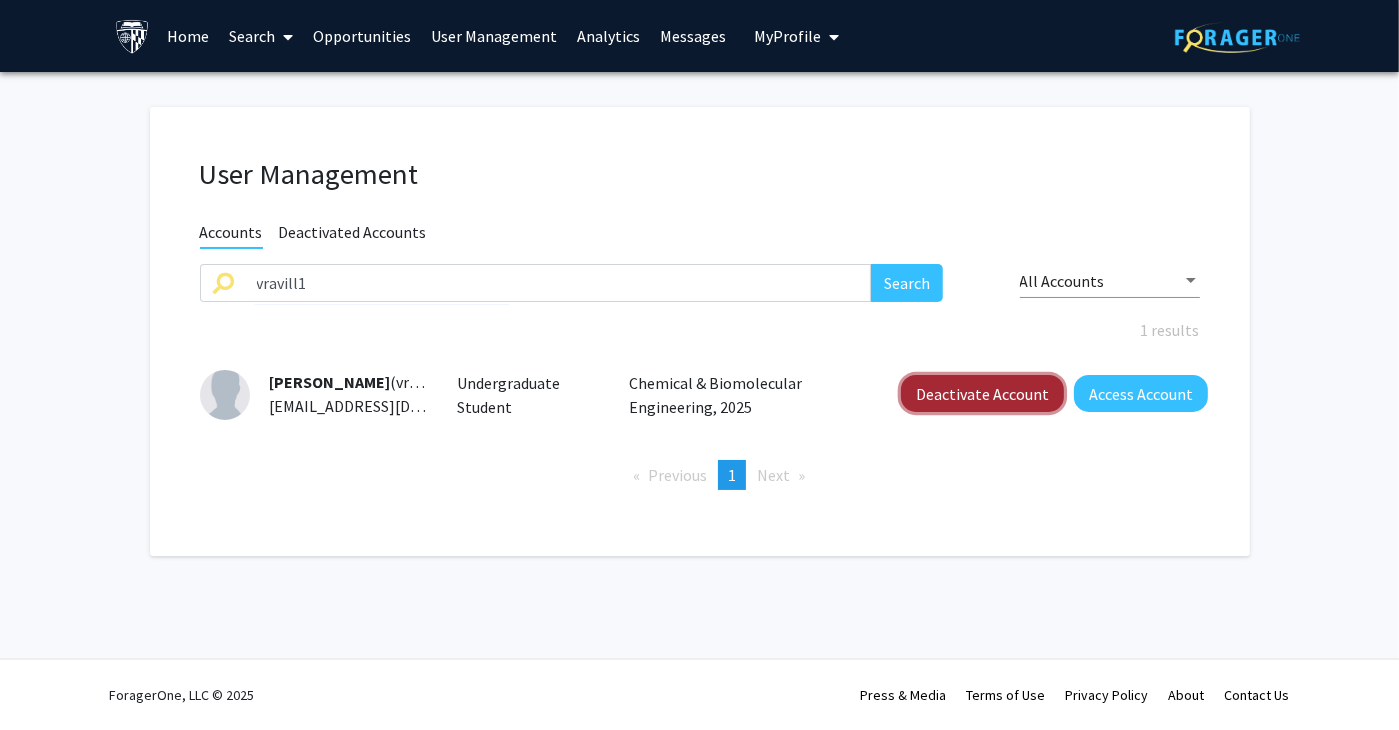 click on "Deactivate Account" 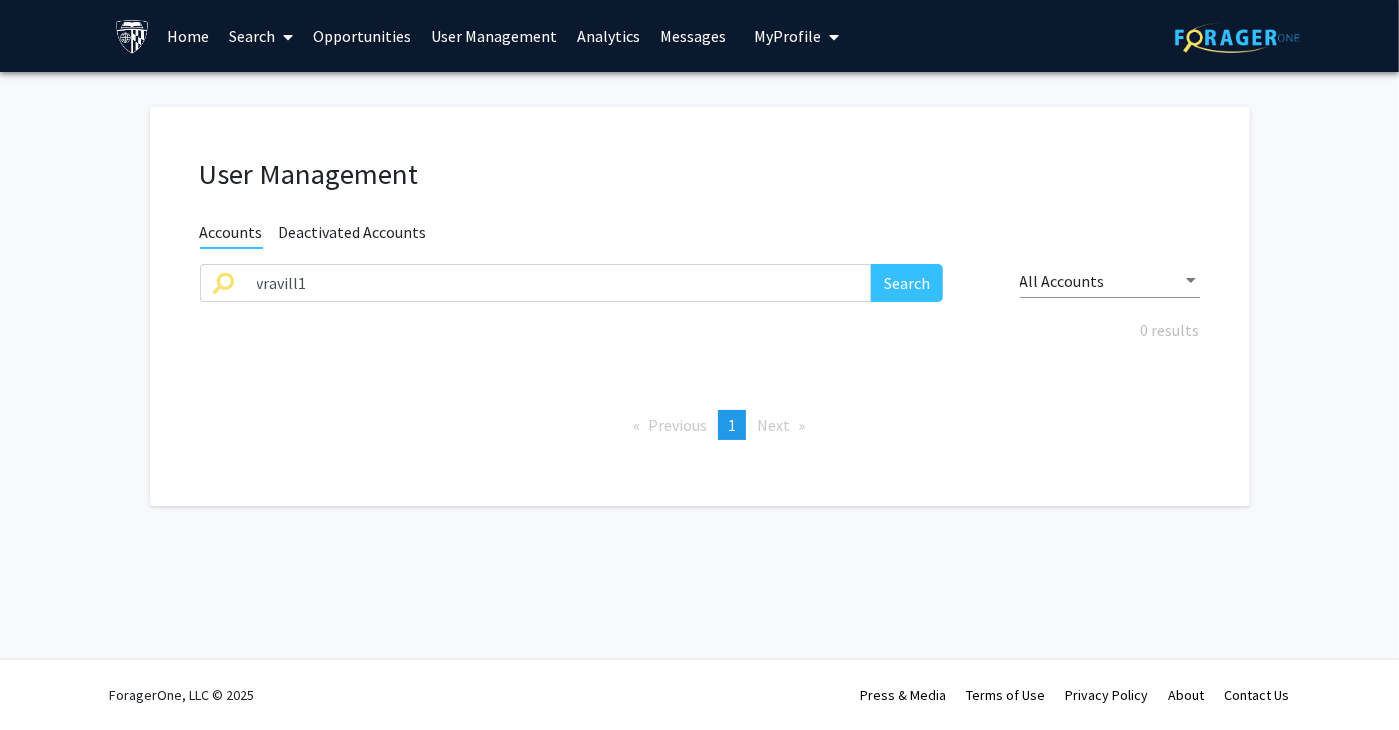 drag, startPoint x: 1032, startPoint y: 379, endPoint x: 961, endPoint y: 365, distance: 72.36712 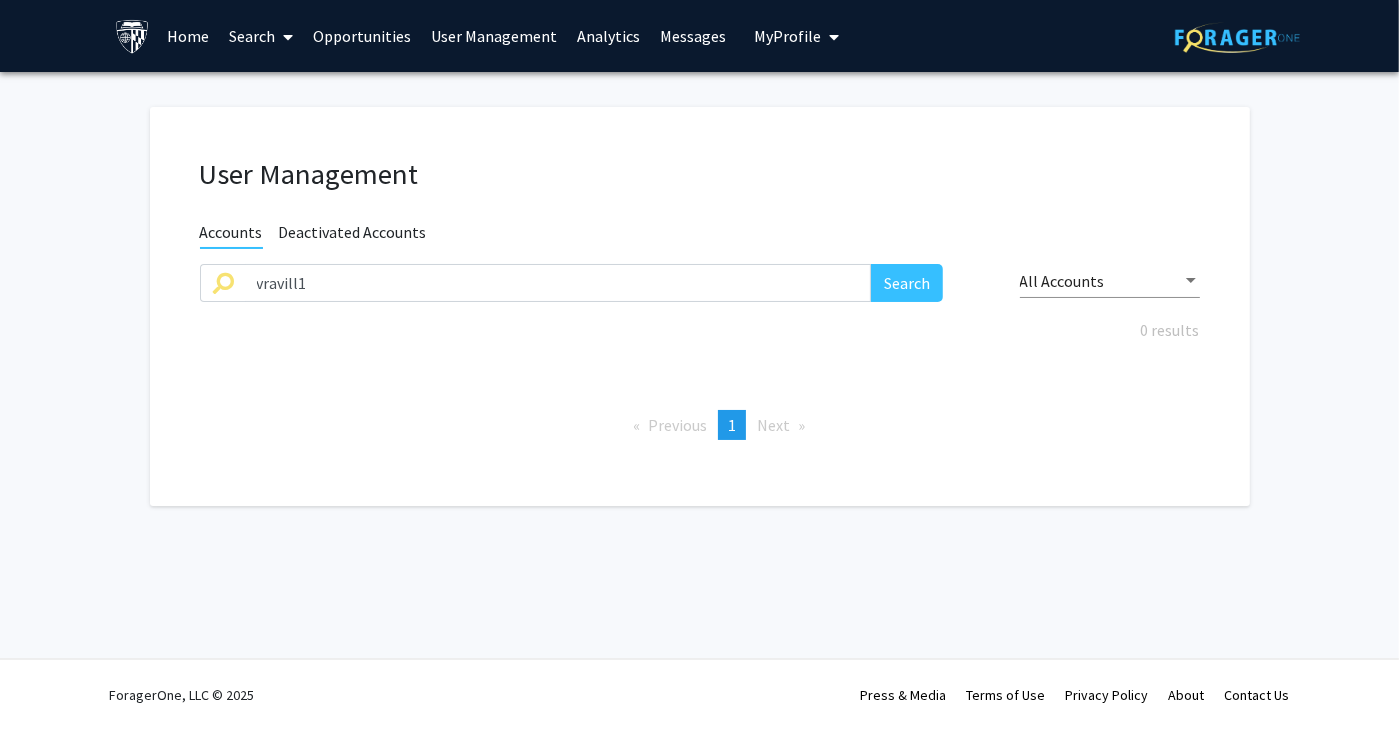 click on "User Management Accounts Deactivated Accounts vravill1 Search All Accounts 0 results  Previous  page  1 / 1  You're on page  1  Next  page" 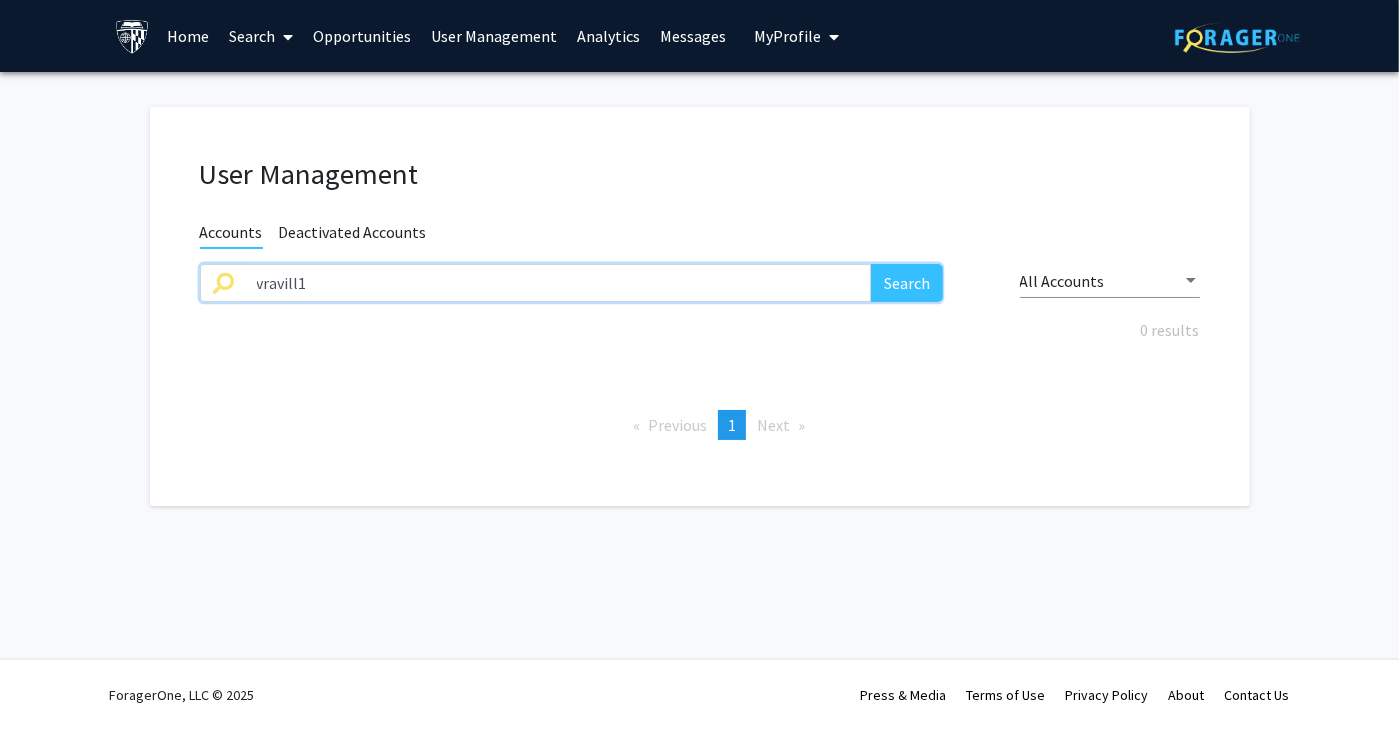 drag, startPoint x: 382, startPoint y: 292, endPoint x: -127, endPoint y: 292, distance: 509 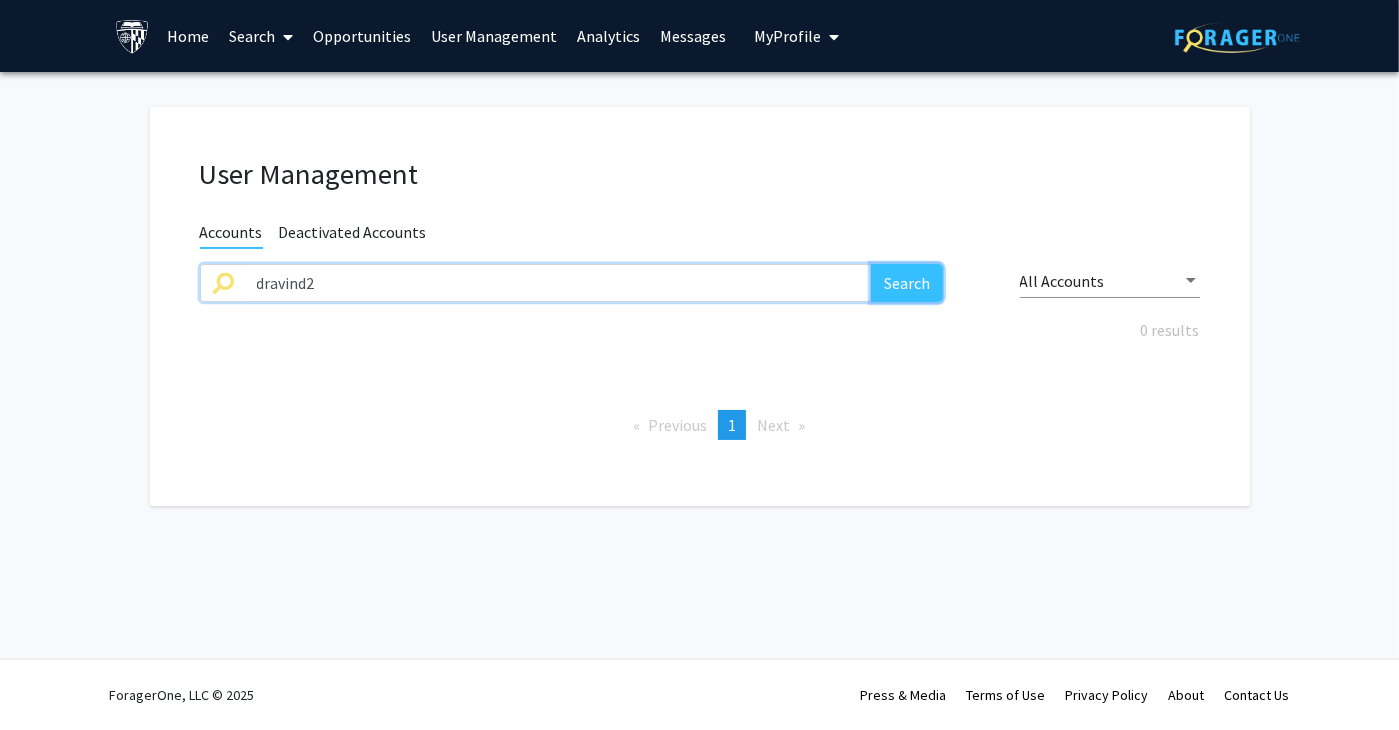click on "Search" 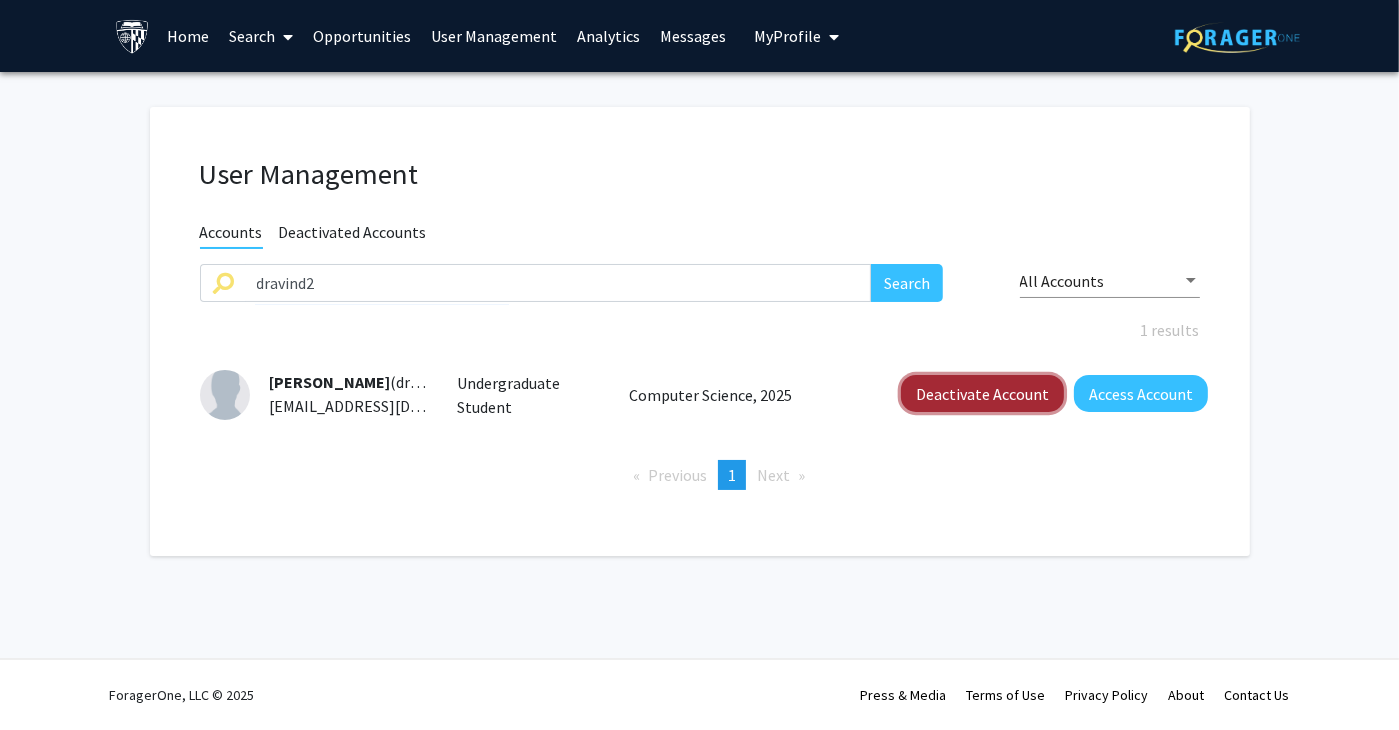 click on "Deactivate Account" 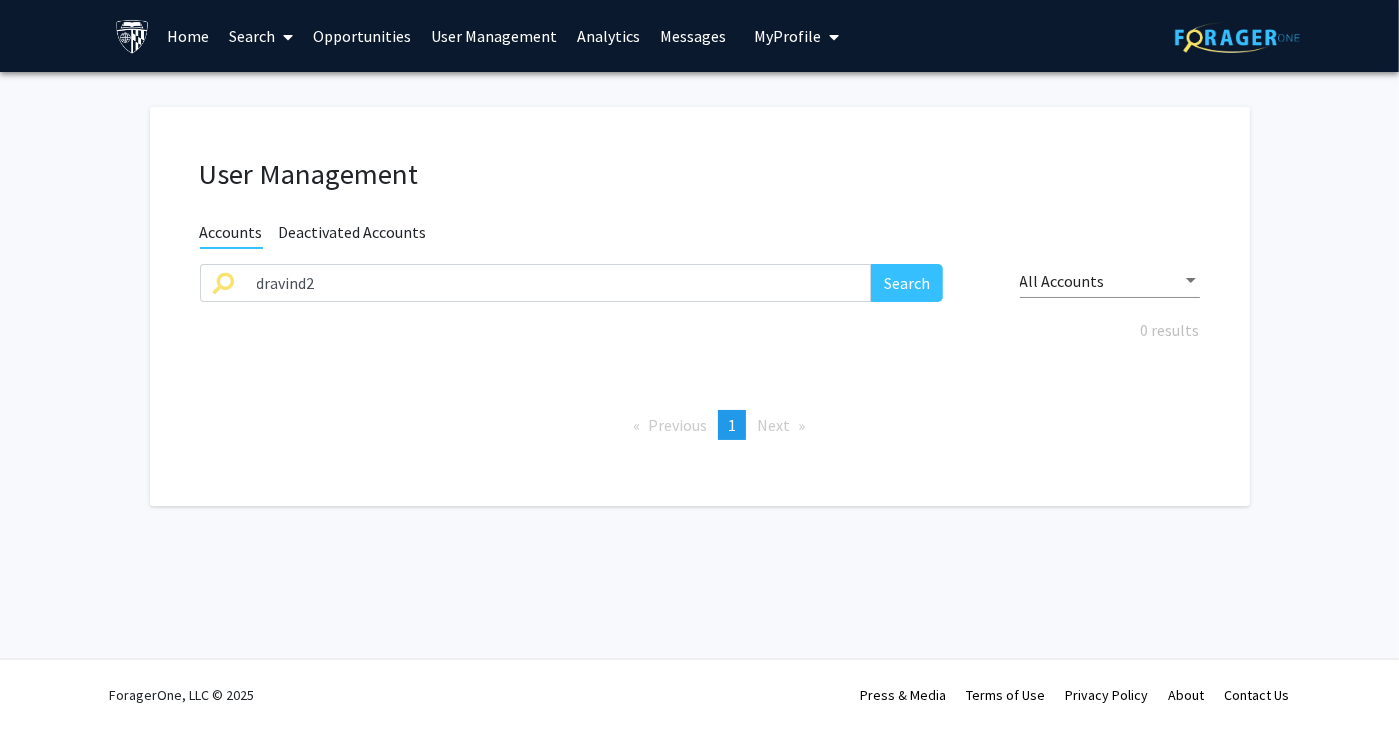 click on "User Management Accounts Deactivated Accounts dravind2 Search All Accounts 0 results  Previous  page  1 / 1  You're on page  1  Next  page" 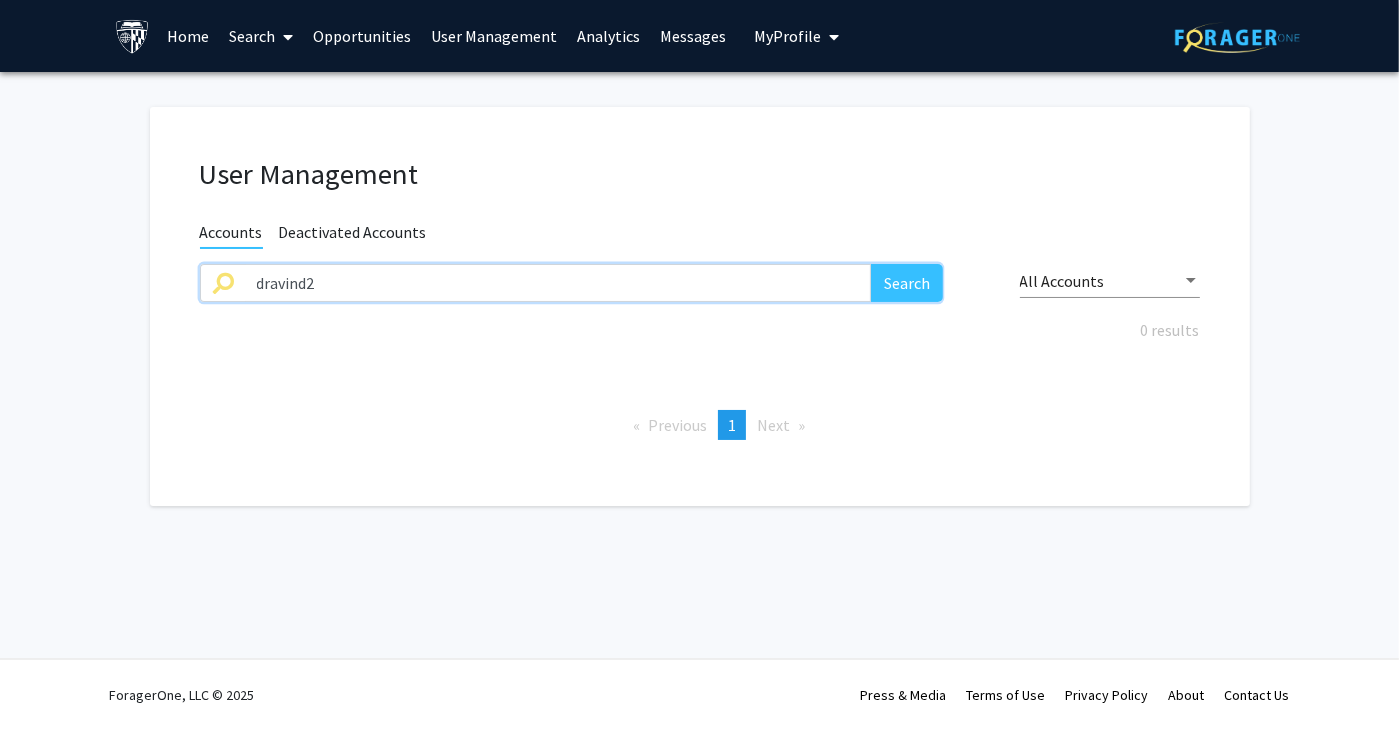 drag, startPoint x: 478, startPoint y: 289, endPoint x: -36, endPoint y: 289, distance: 514 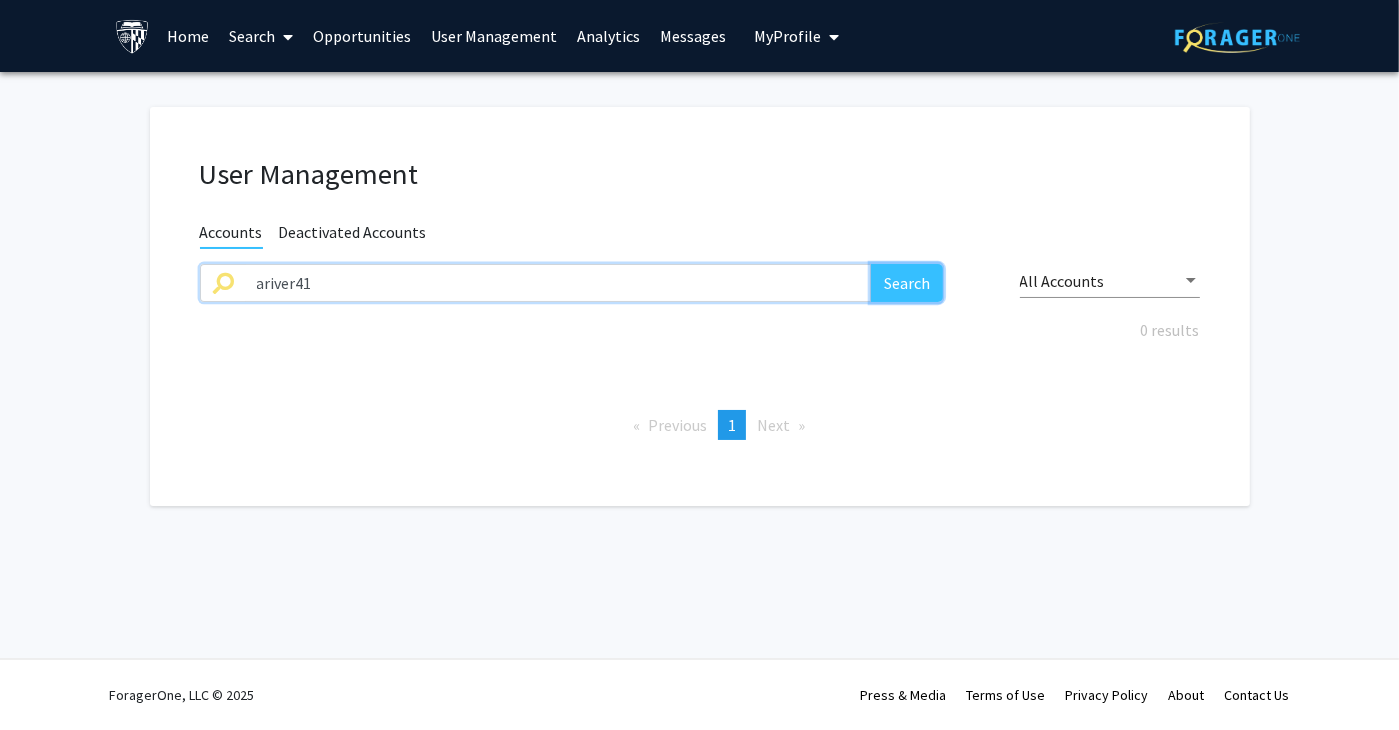 click on "Search" 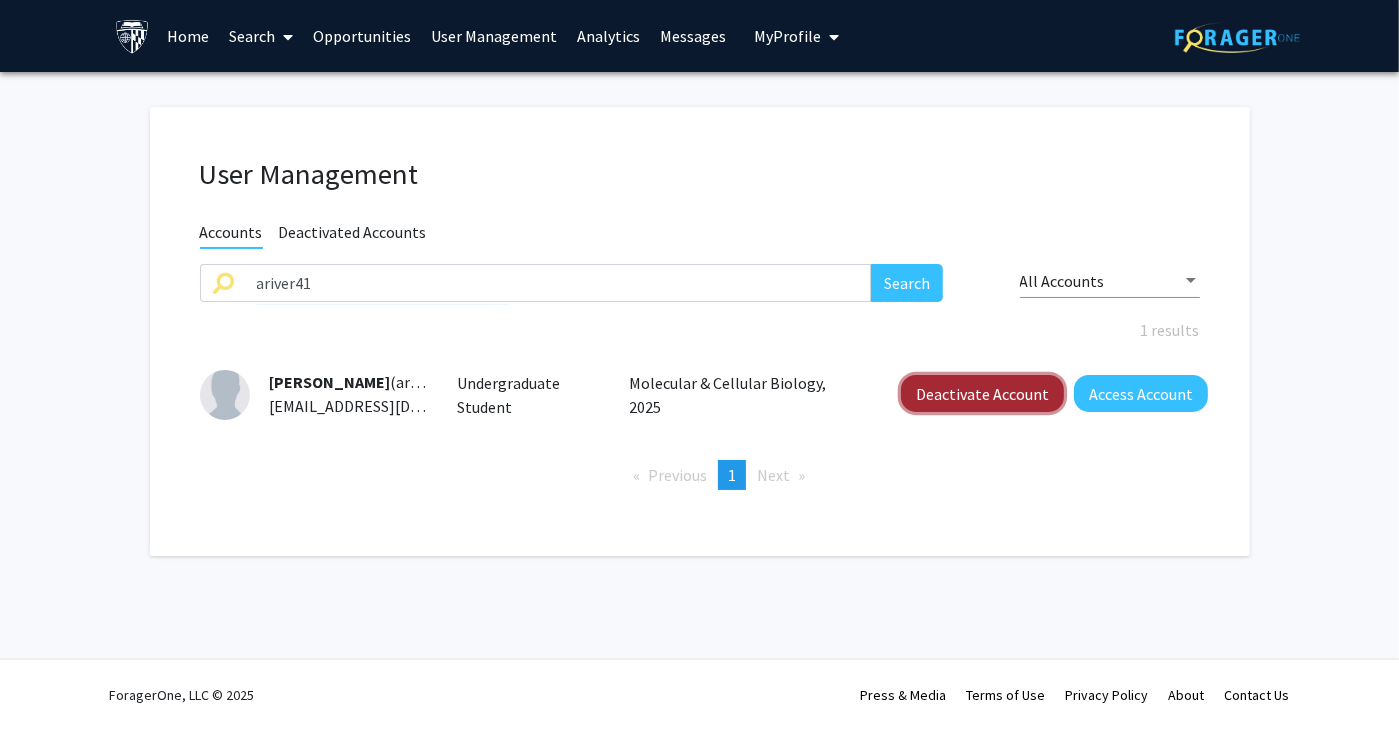 click on "Deactivate Account" 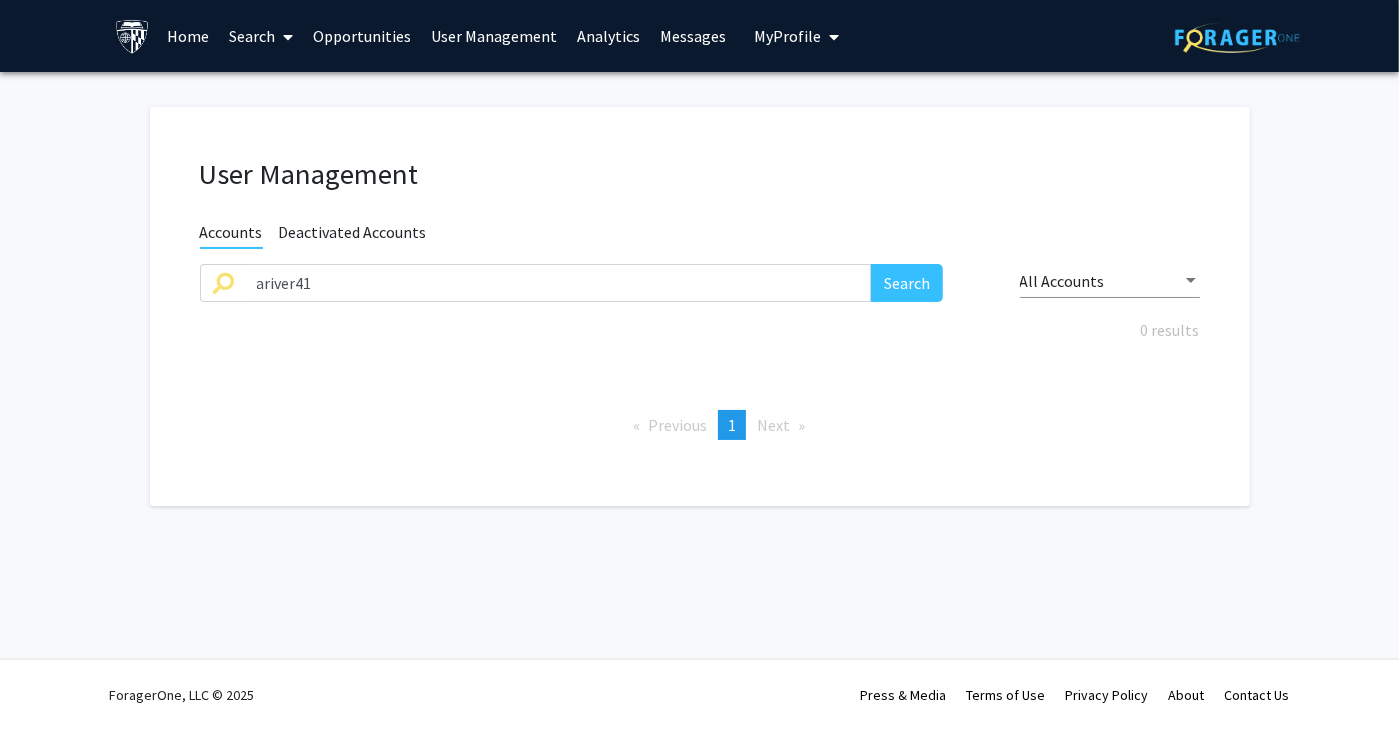 drag, startPoint x: 1052, startPoint y: 393, endPoint x: 972, endPoint y: 388, distance: 80.1561 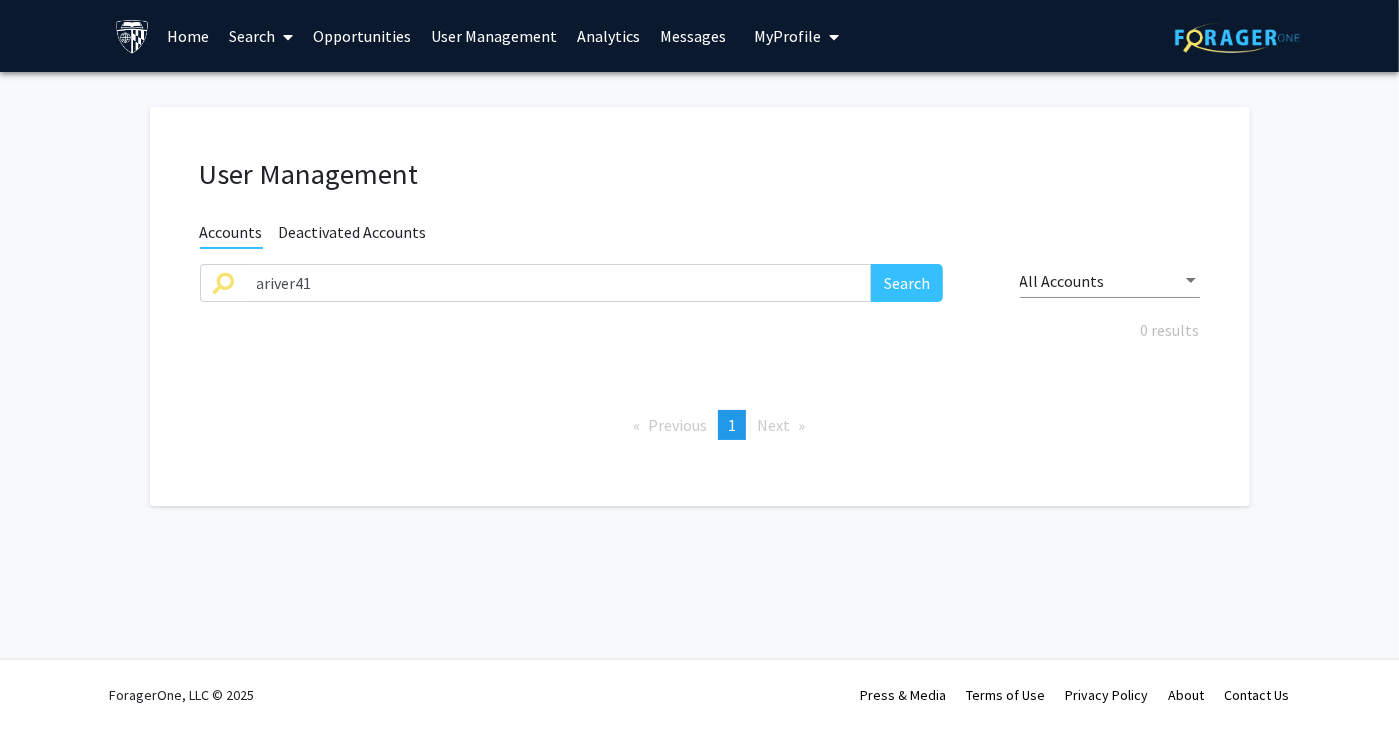 click on "User Management Accounts Deactivated Accounts ariver41 Search All Accounts 0 results  Previous  page  1 / 1  You're on page  1  Next  page" 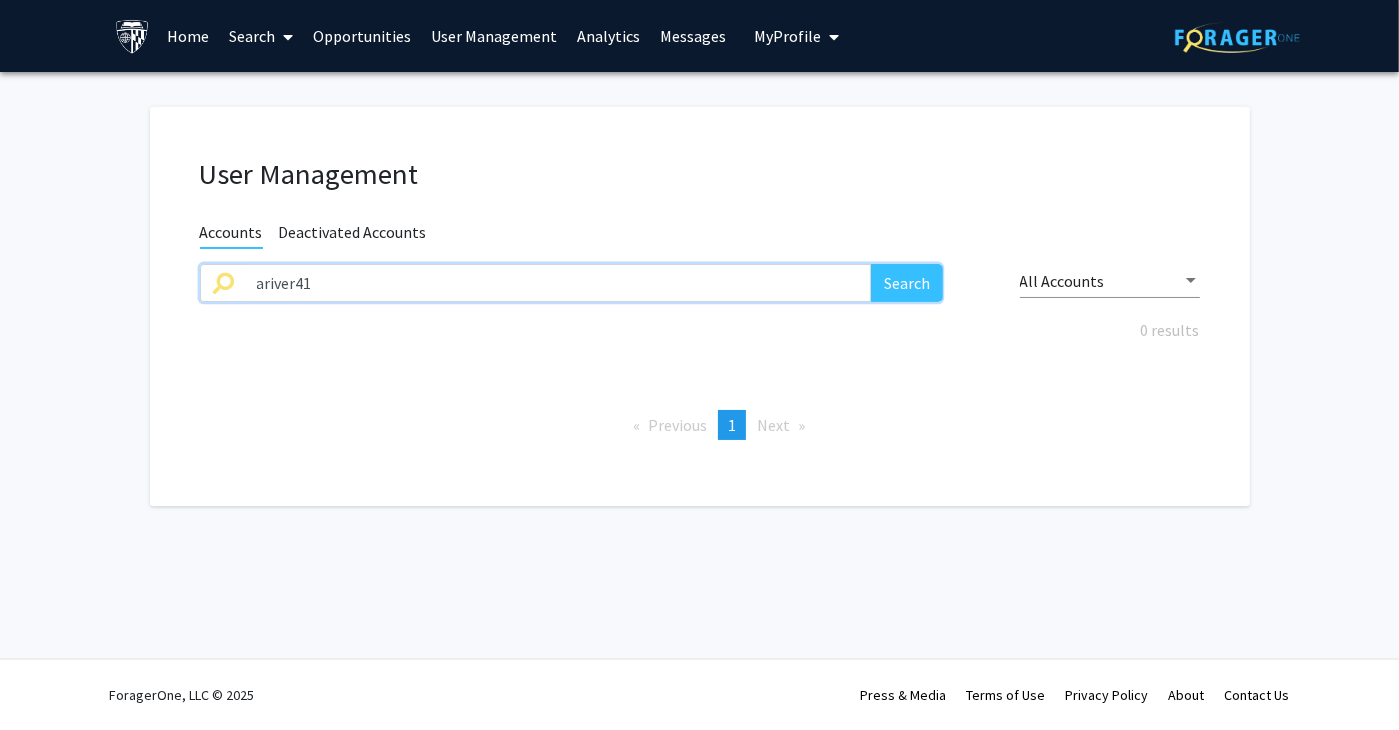 drag, startPoint x: 391, startPoint y: 284, endPoint x: 34, endPoint y: 284, distance: 357 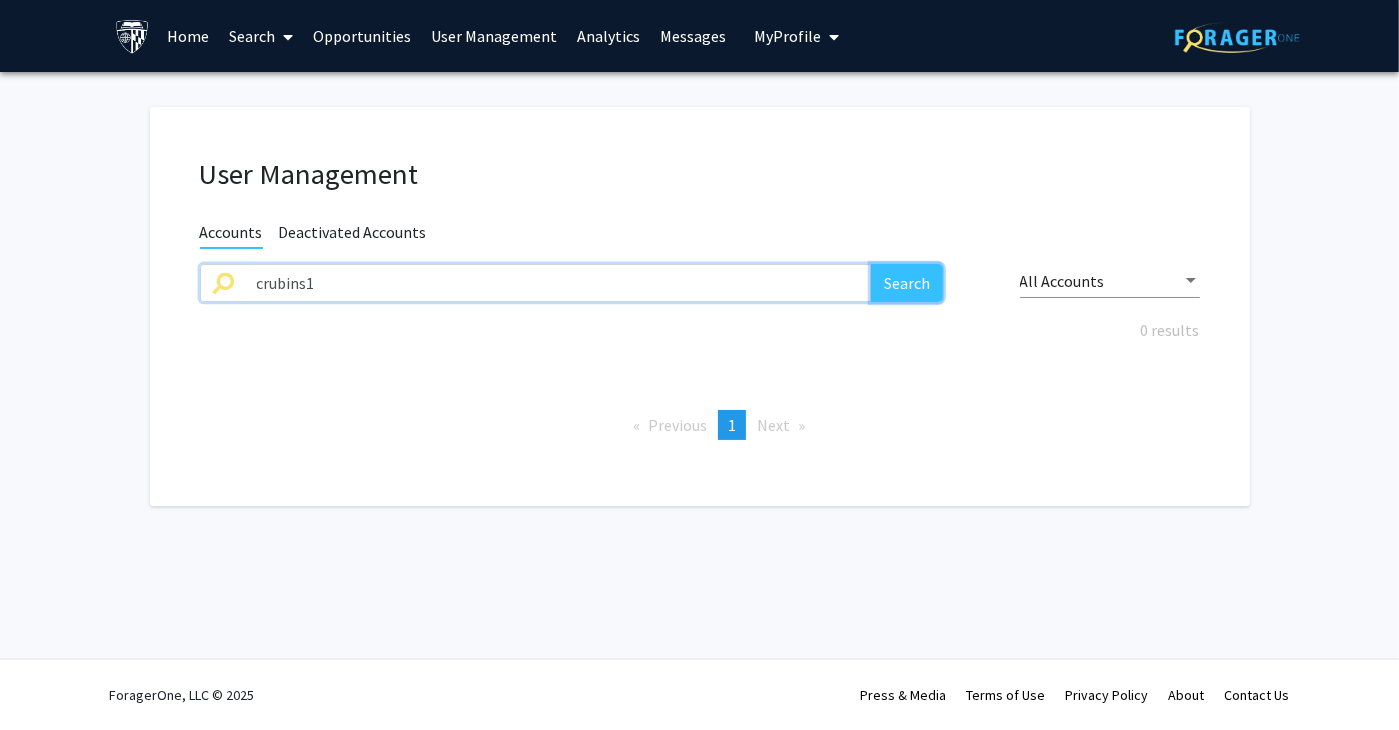 click on "Search" 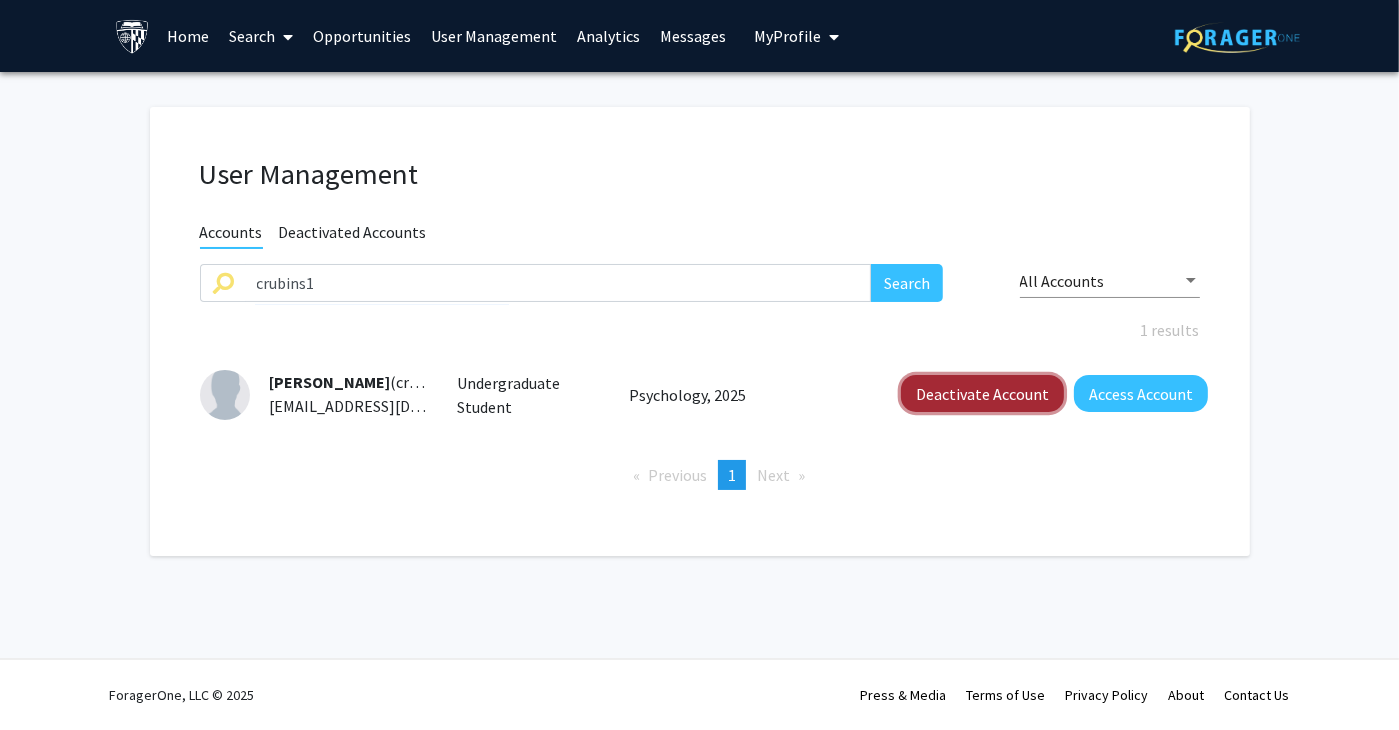click on "Deactivate Account" 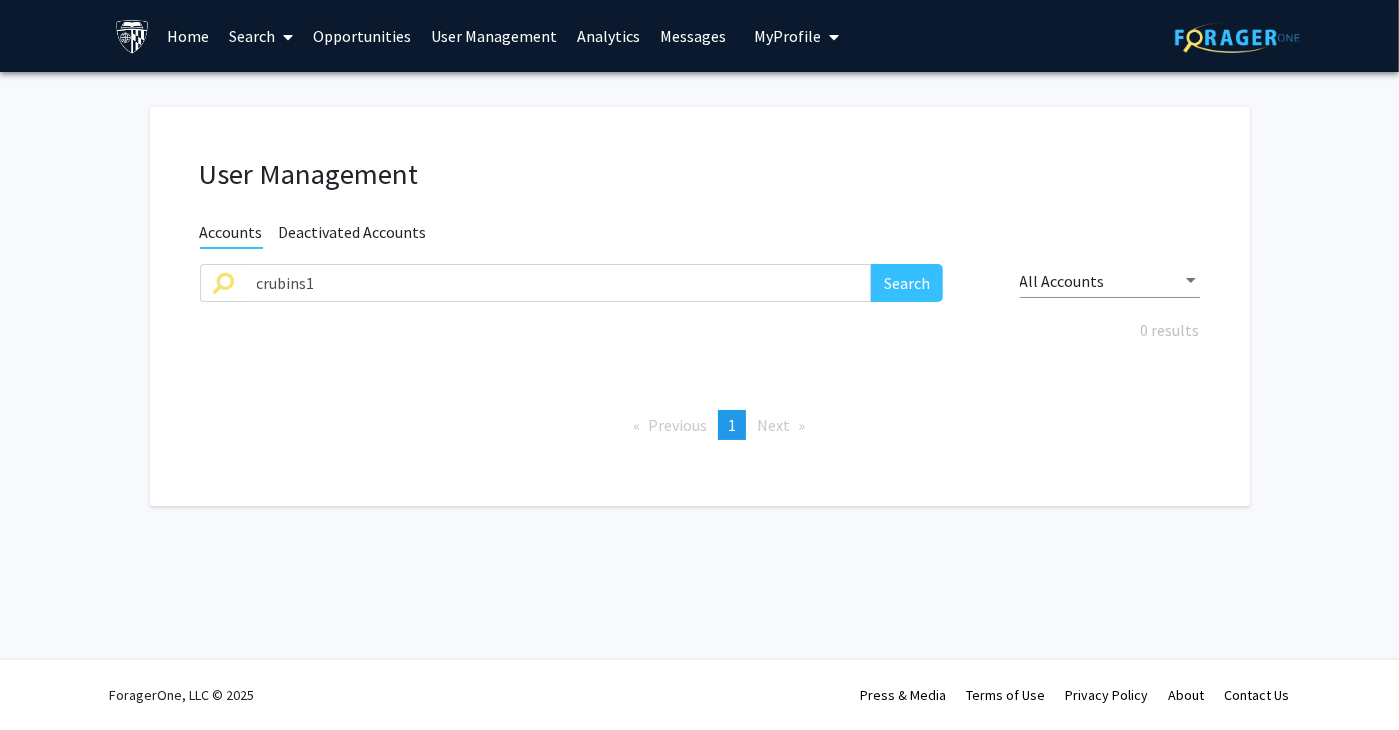 drag, startPoint x: 1034, startPoint y: 357, endPoint x: 943, endPoint y: 354, distance: 91.04944 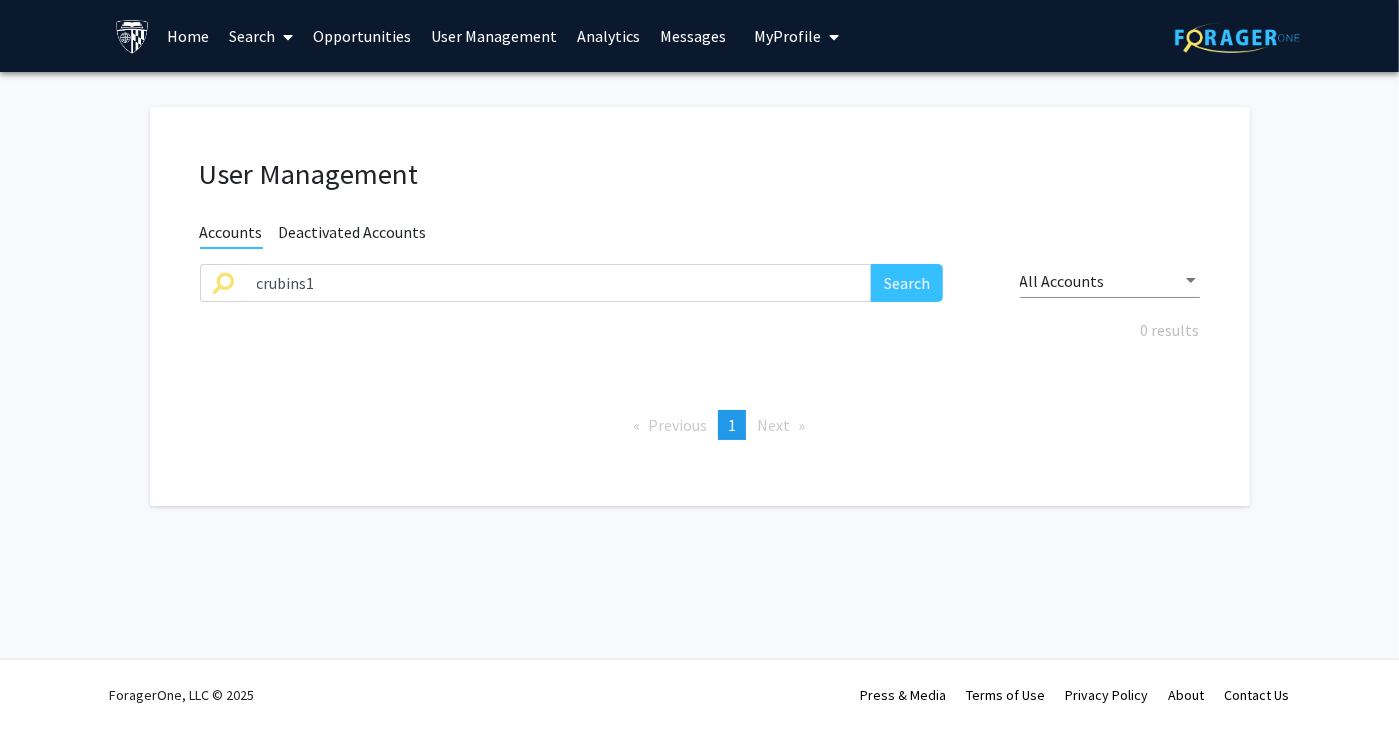 click on "User Management Accounts Deactivated Accounts crubins1 Search All Accounts 0 results  Previous  page  1 / 1  You're on page  1  Next  page" 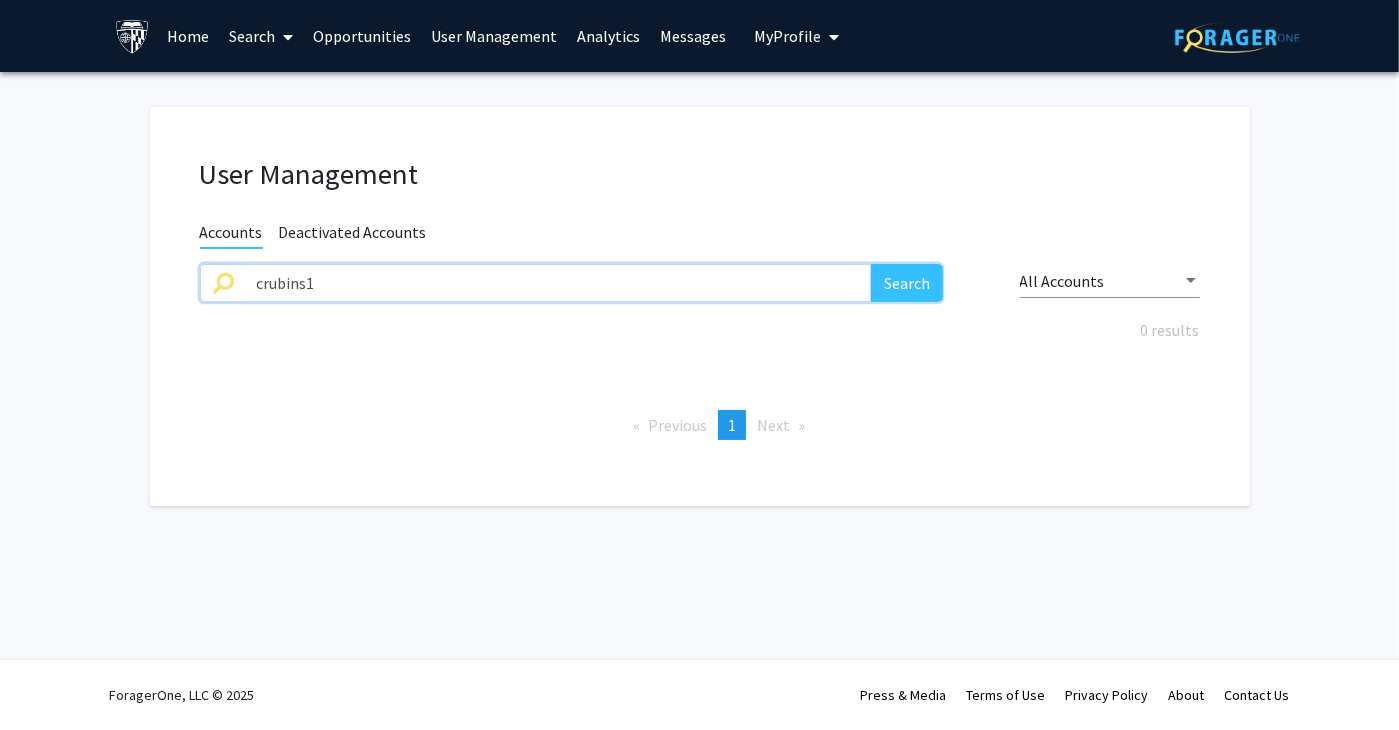 drag, startPoint x: 508, startPoint y: 292, endPoint x: 115, endPoint y: 261, distance: 394.22076 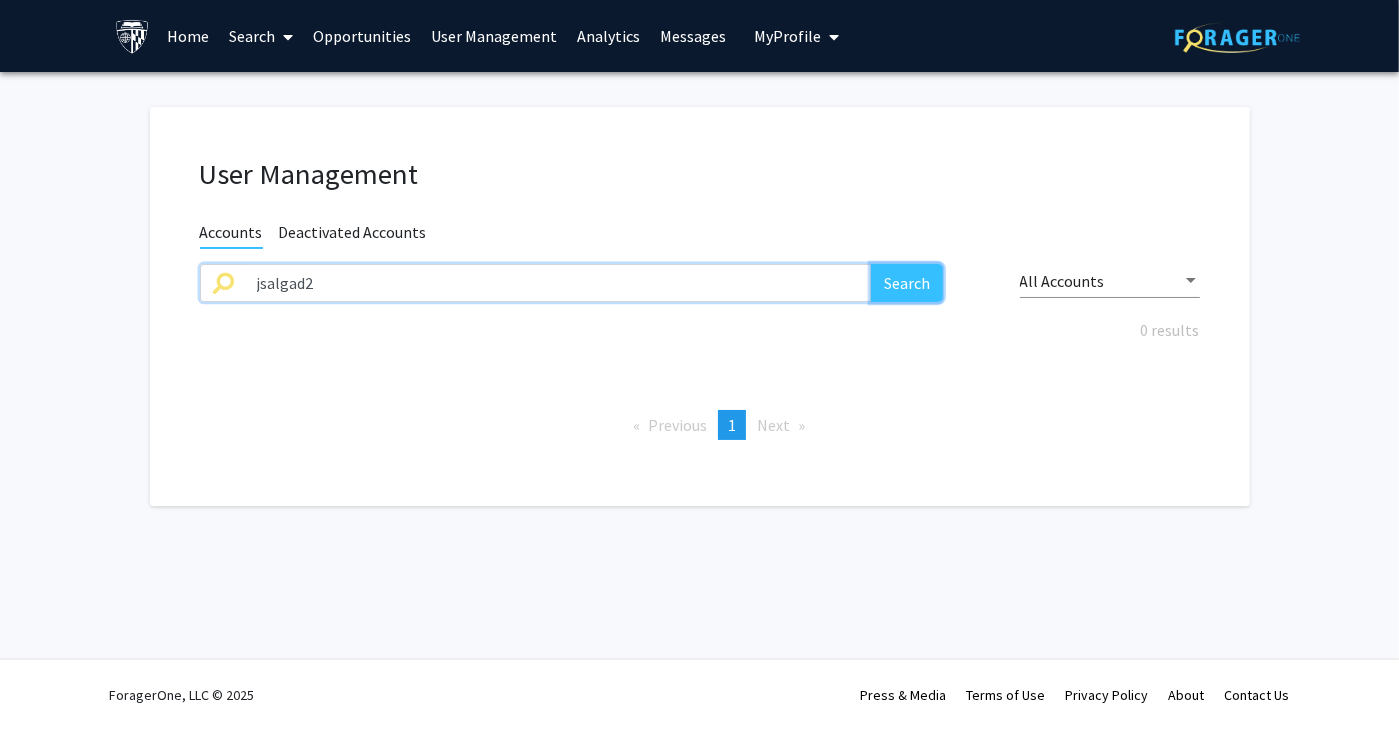 click on "Search" 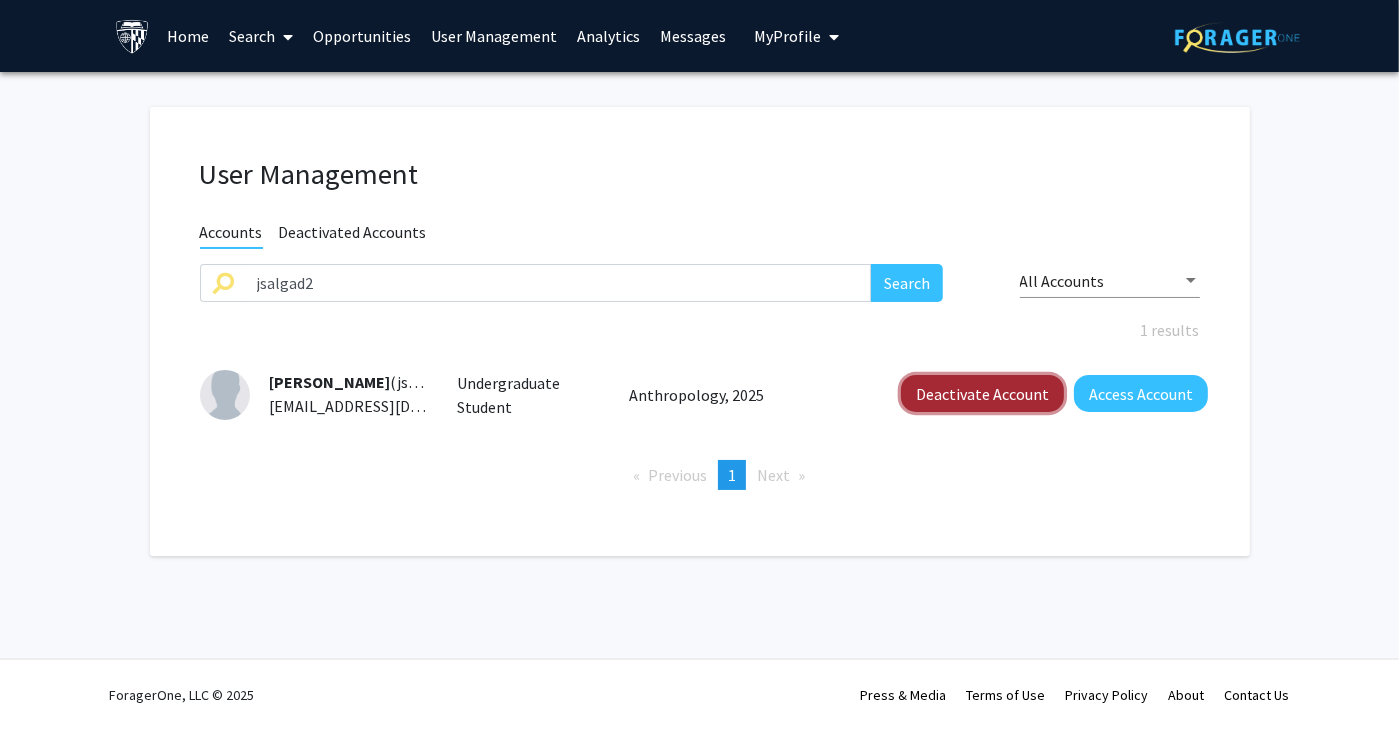 click on "Deactivate Account" 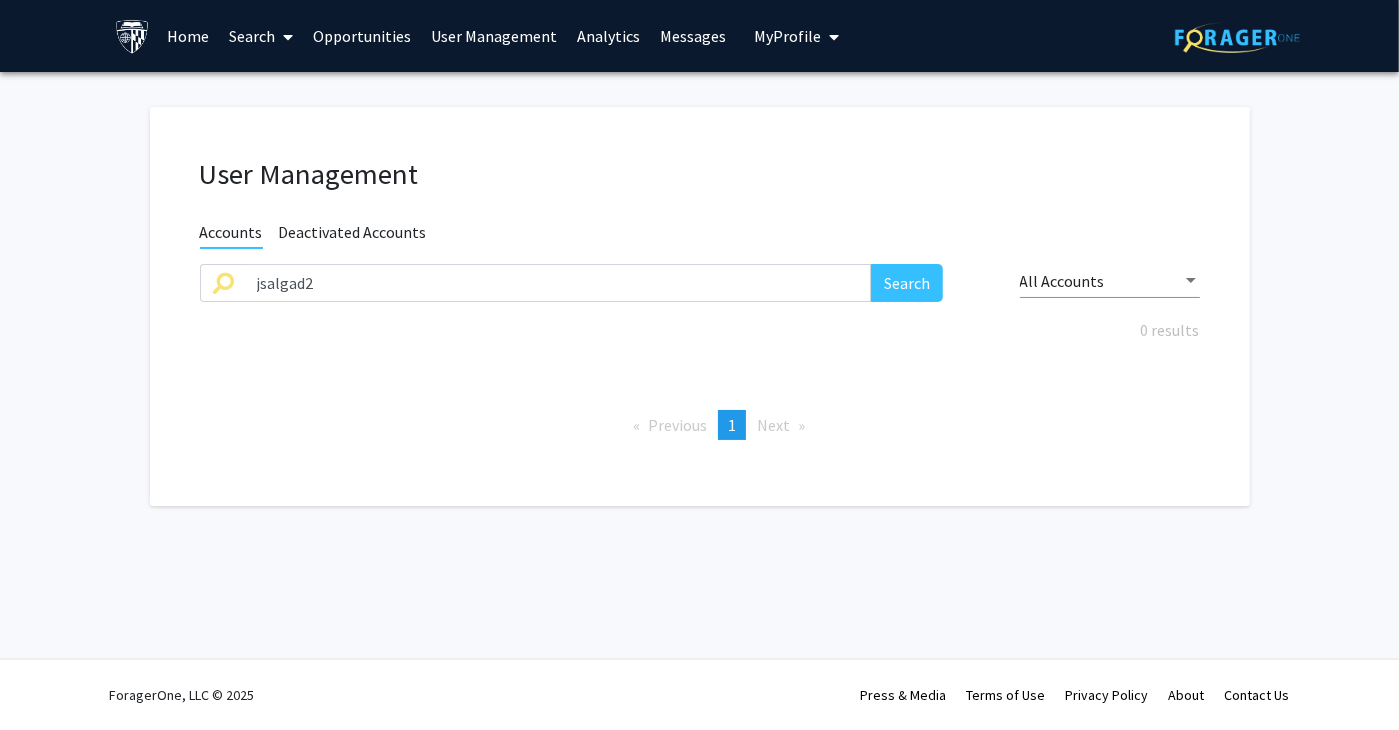click on "Previous  page  1 / 1  You're on page  1  Next  page" 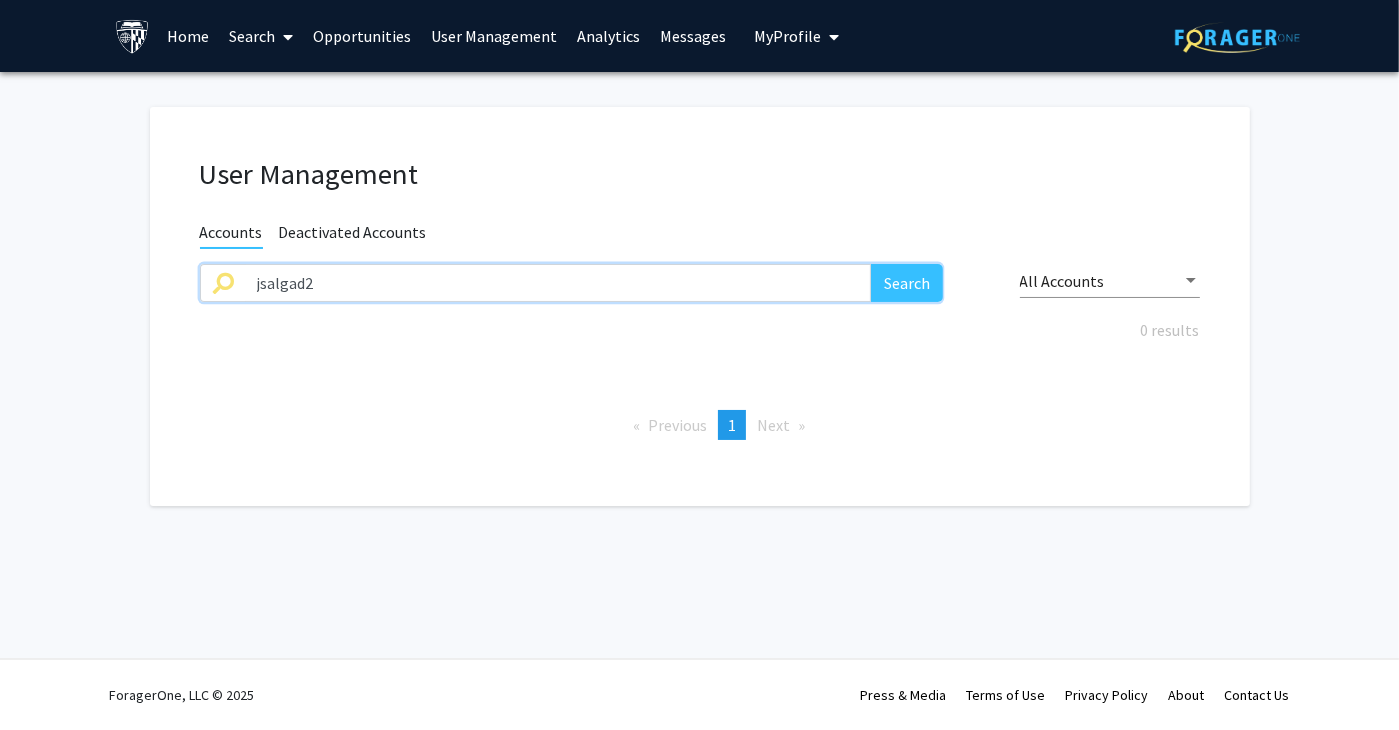 drag, startPoint x: 500, startPoint y: 293, endPoint x: -55, endPoint y: 282, distance: 555.109 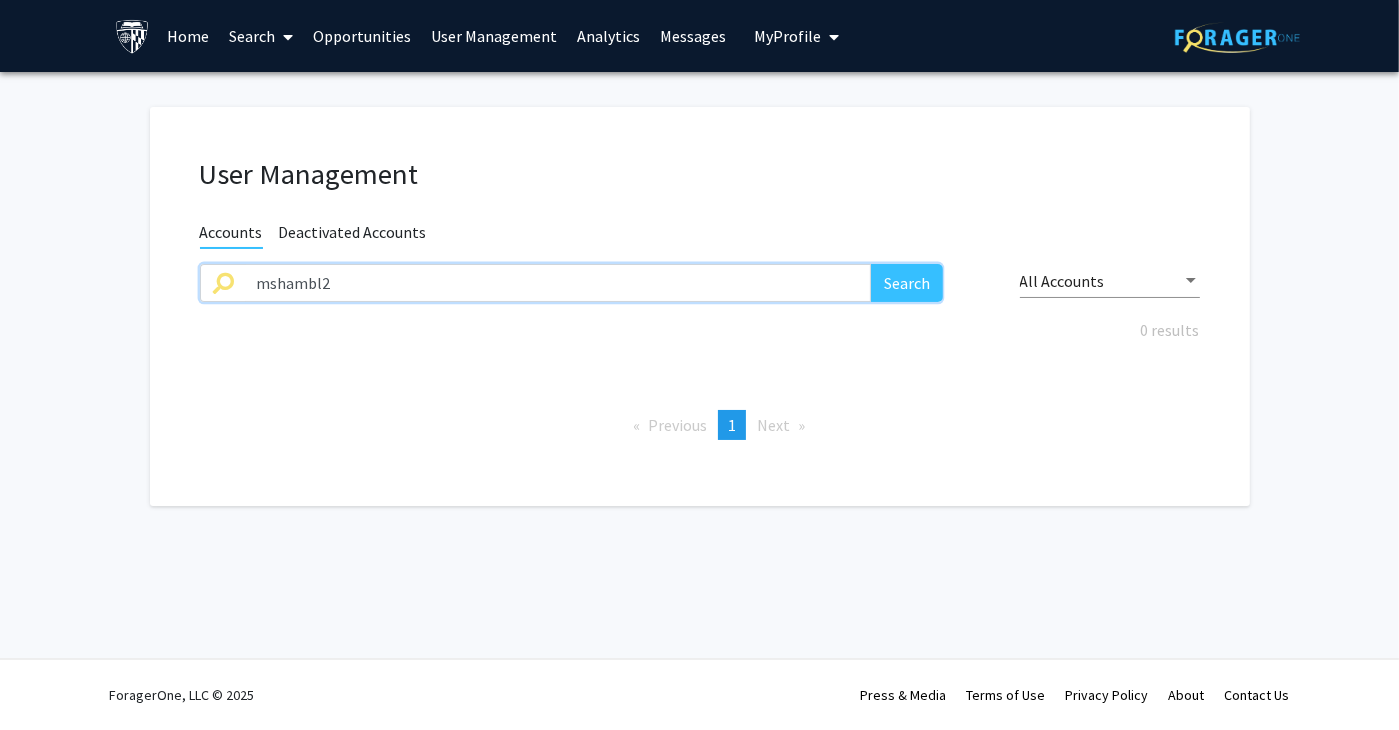 drag, startPoint x: 535, startPoint y: 285, endPoint x: 851, endPoint y: 293, distance: 316.10126 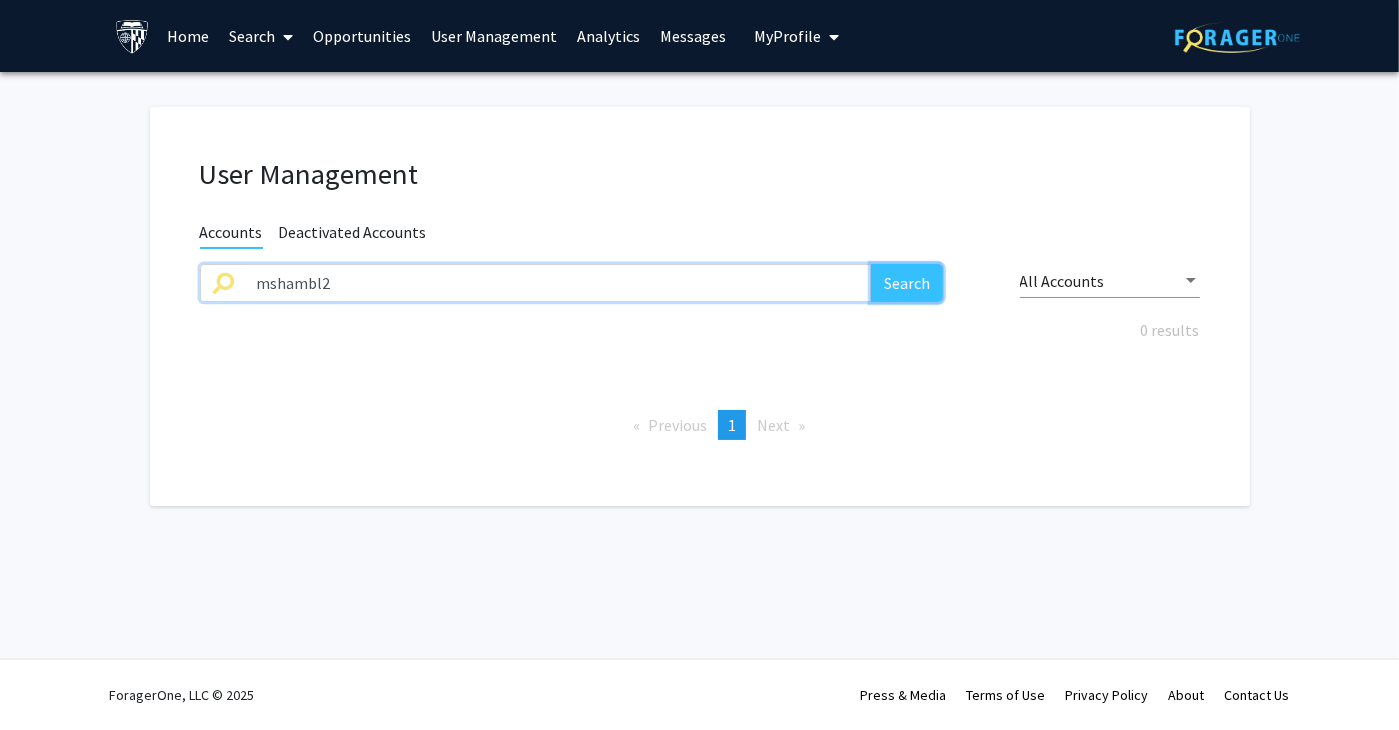 click on "Search" 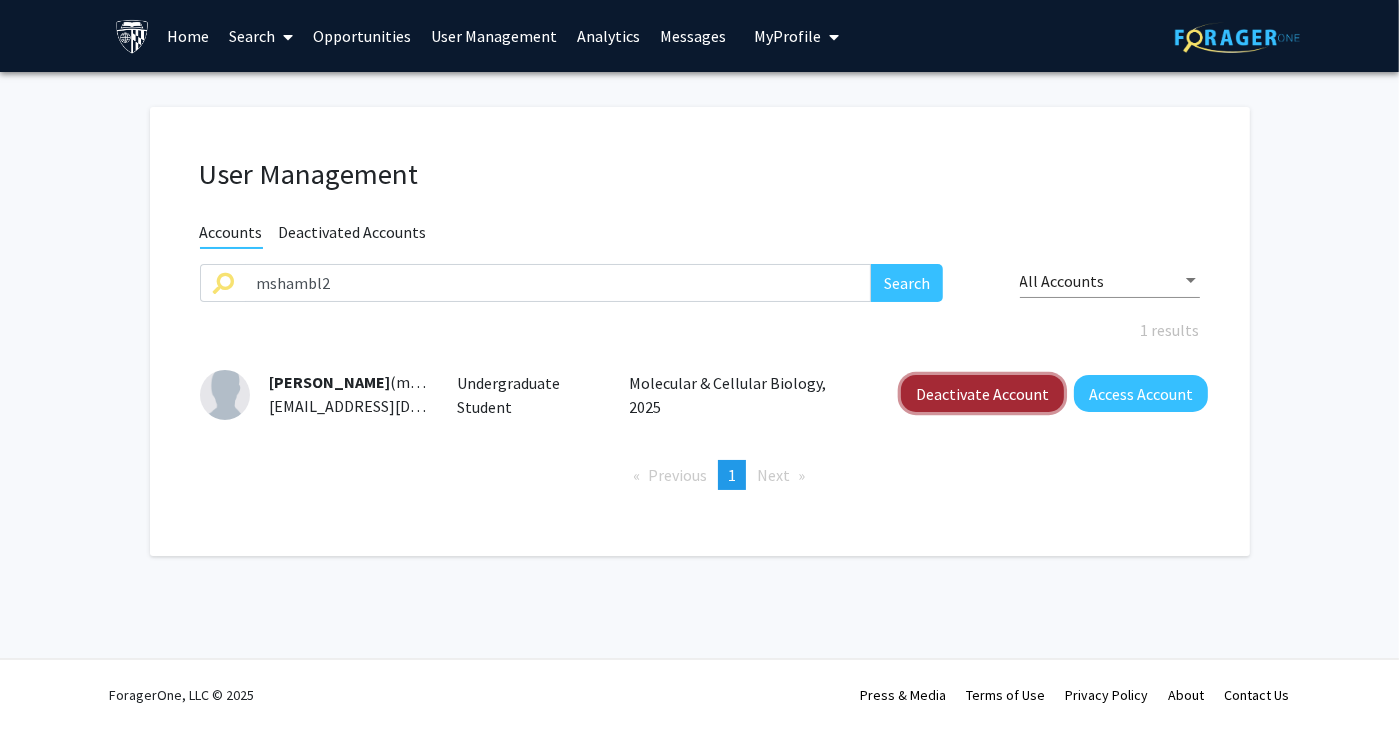 click on "Deactivate Account" 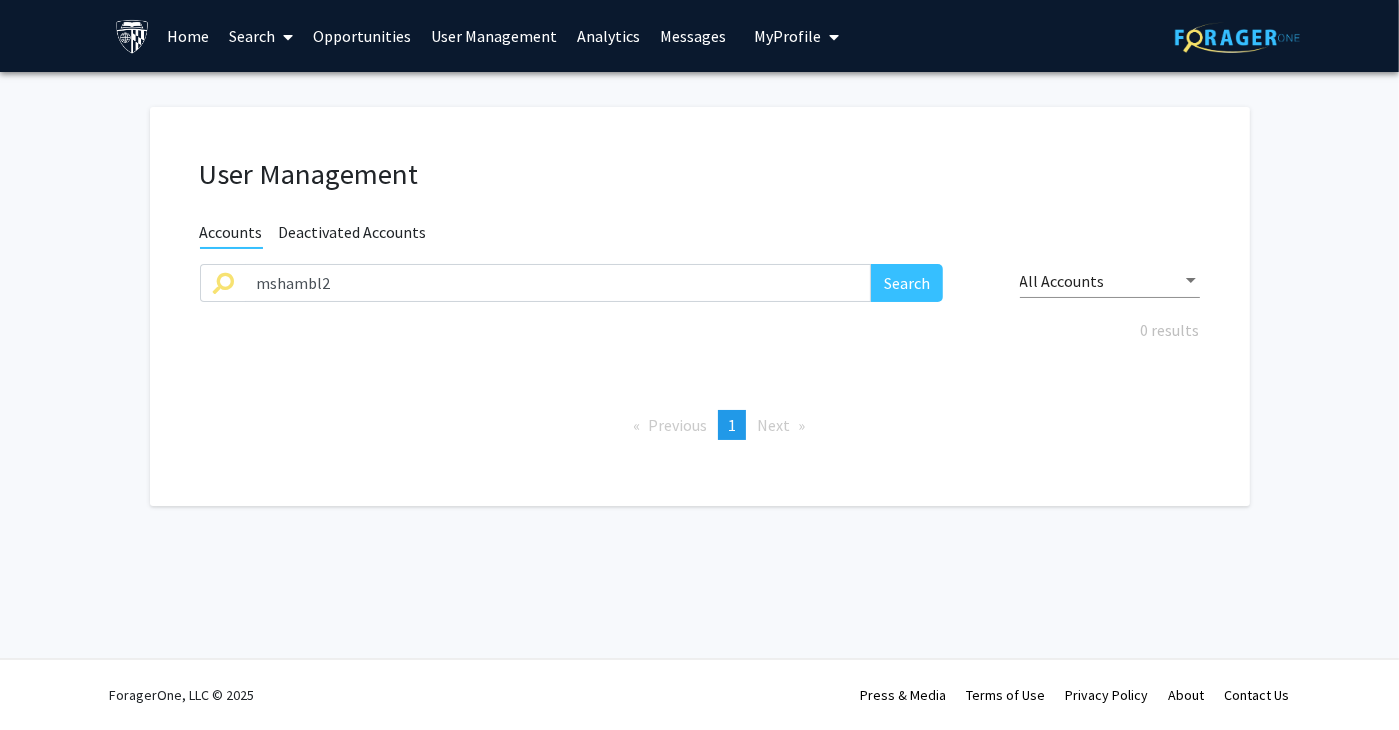 drag, startPoint x: 1120, startPoint y: 417, endPoint x: 1053, endPoint y: 413, distance: 67.11929 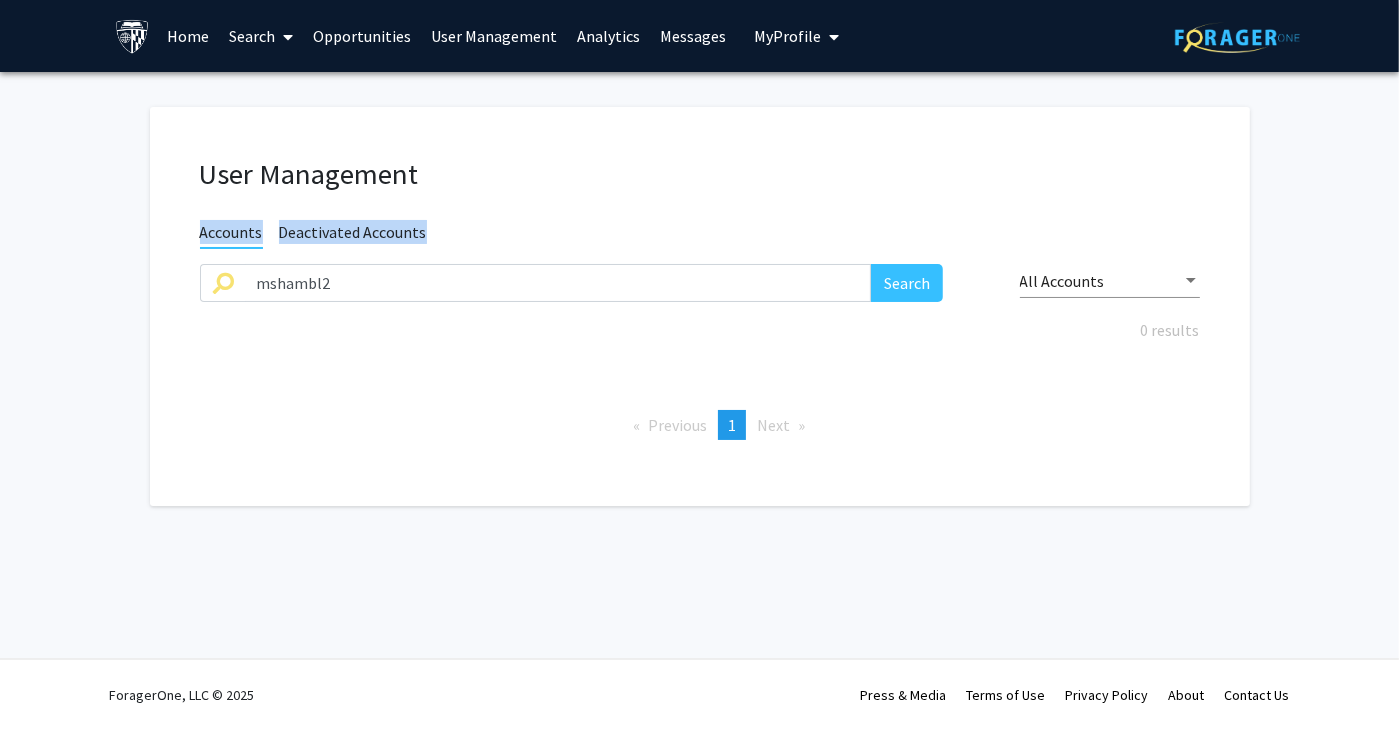 drag, startPoint x: 561, startPoint y: 303, endPoint x: 52, endPoint y: 297, distance: 509.03537 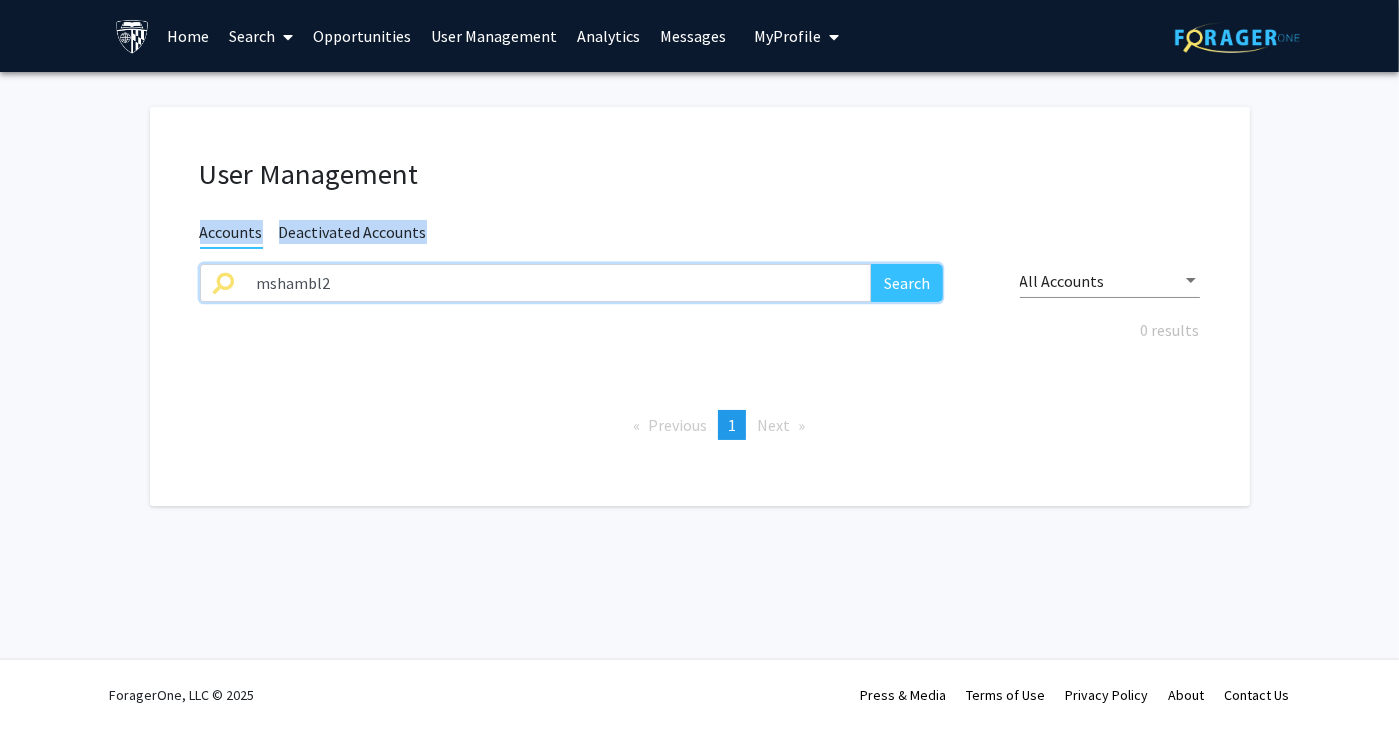 click on "mshambl2" 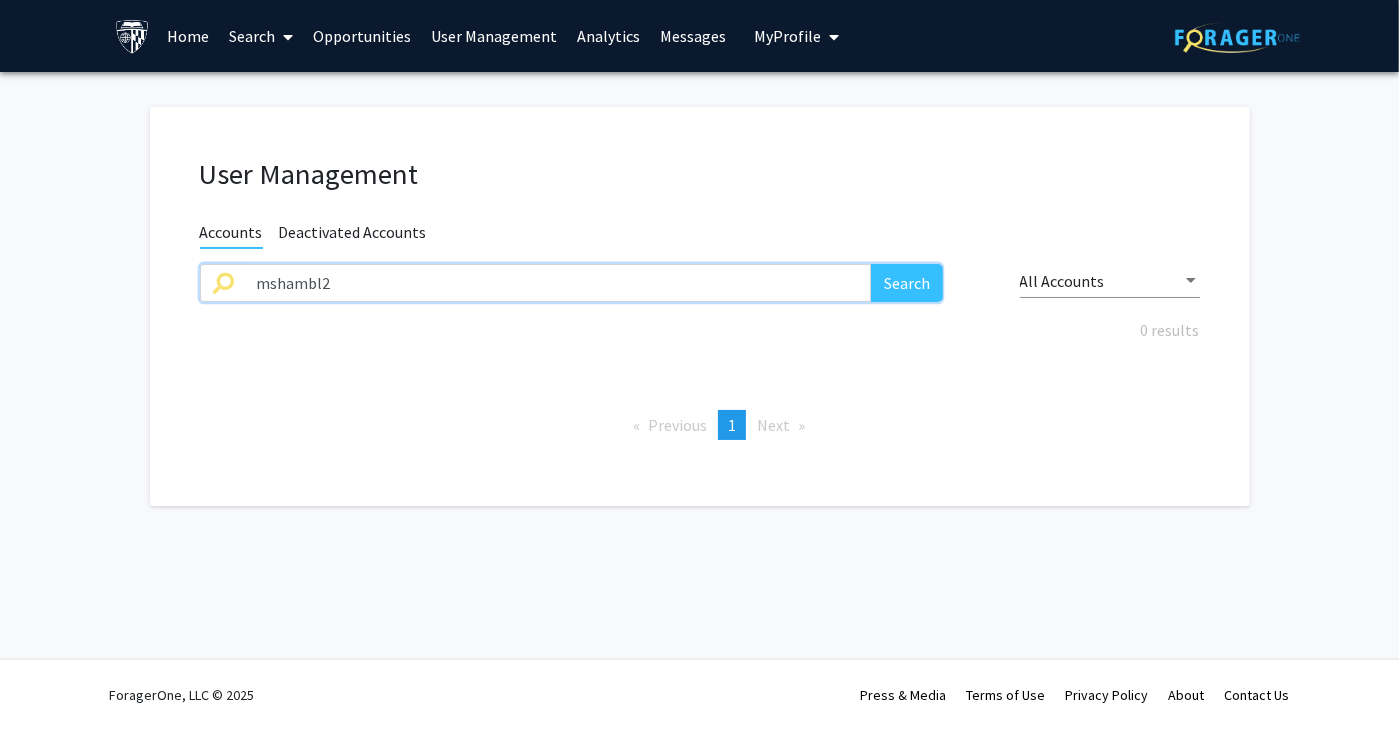 drag, startPoint x: 340, startPoint y: 289, endPoint x: 716, endPoint y: 294, distance: 376.03323 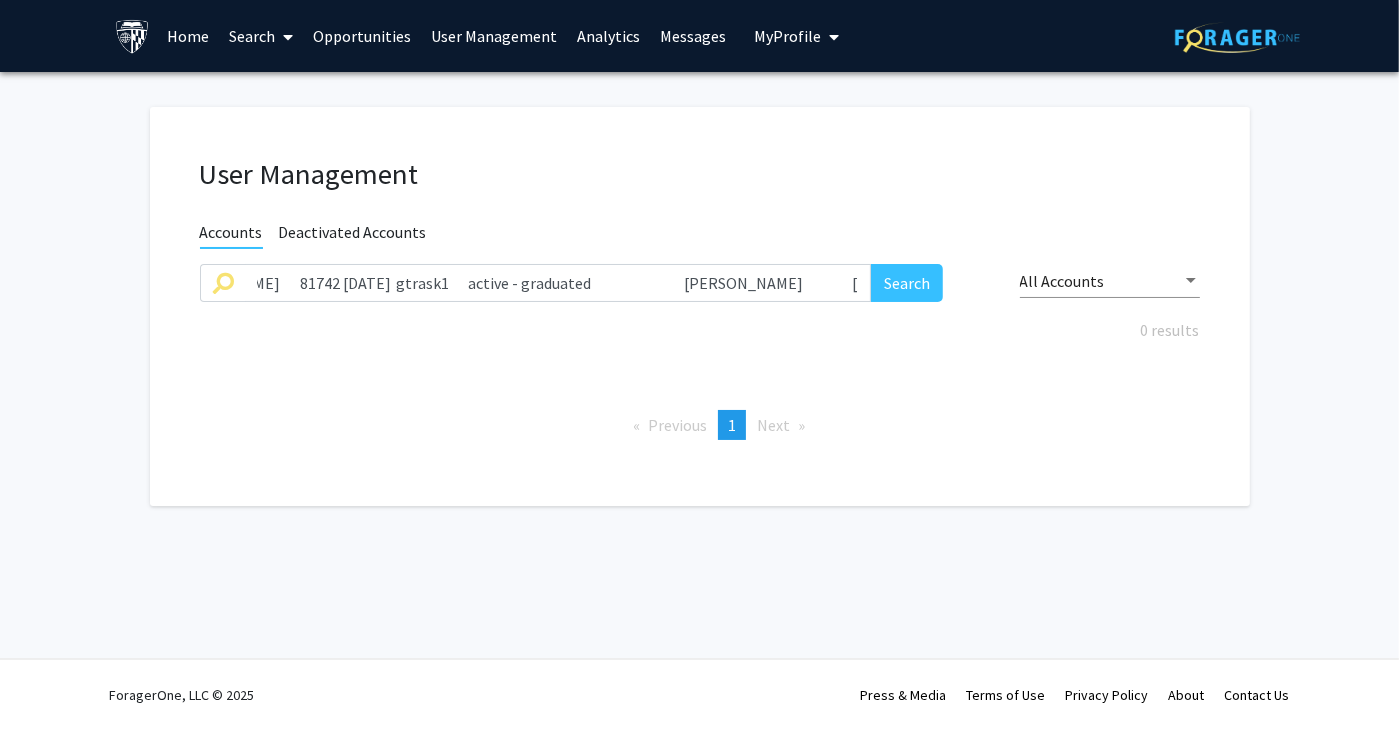 scroll, scrollTop: 0, scrollLeft: 0, axis: both 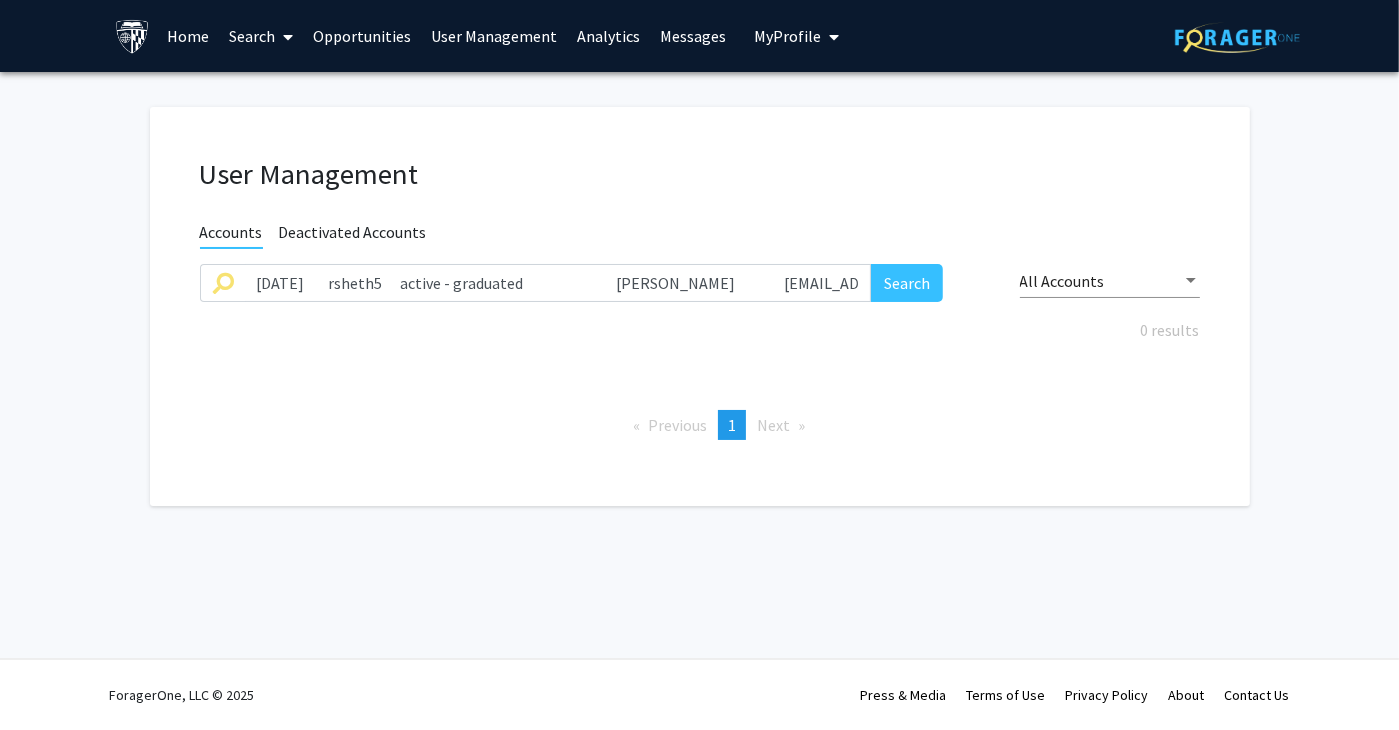 drag, startPoint x: 1136, startPoint y: 450, endPoint x: 981, endPoint y: 364, distance: 177.25969 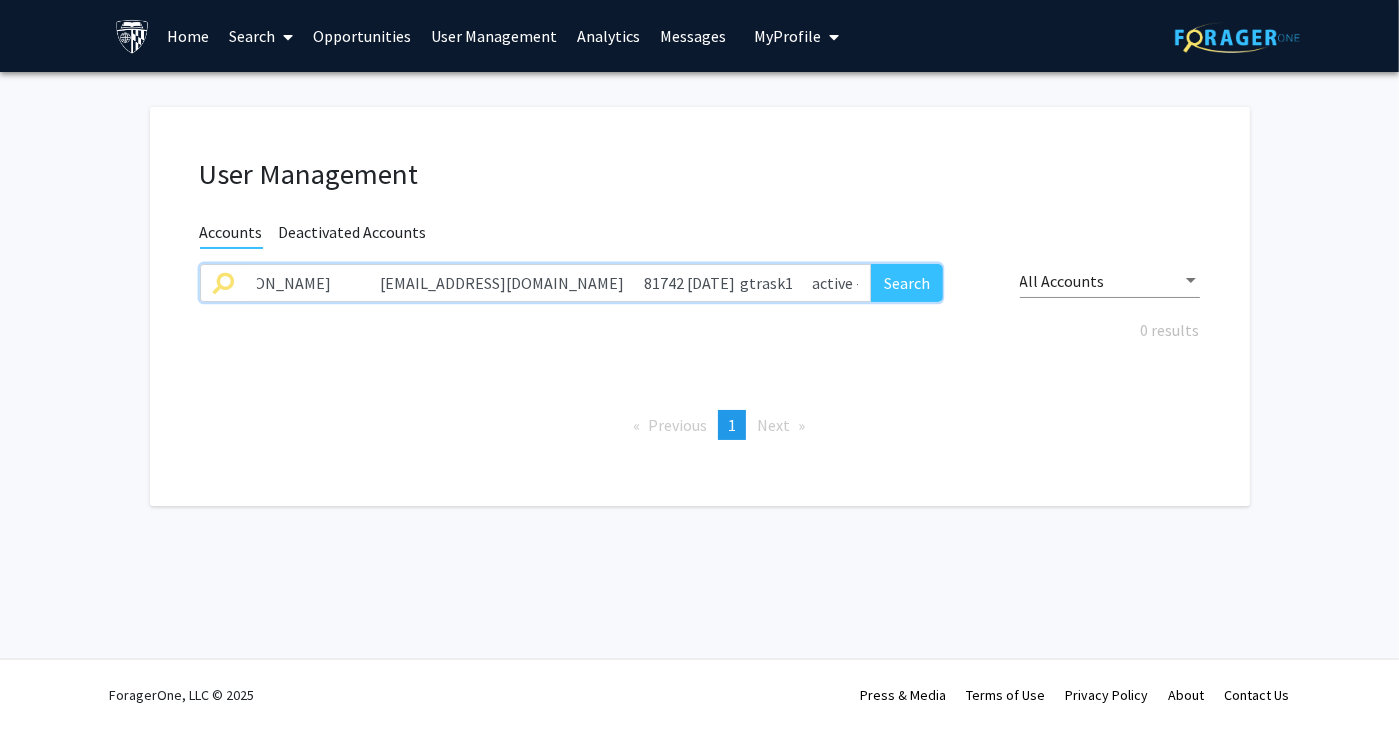 scroll, scrollTop: 0, scrollLeft: 4156, axis: horizontal 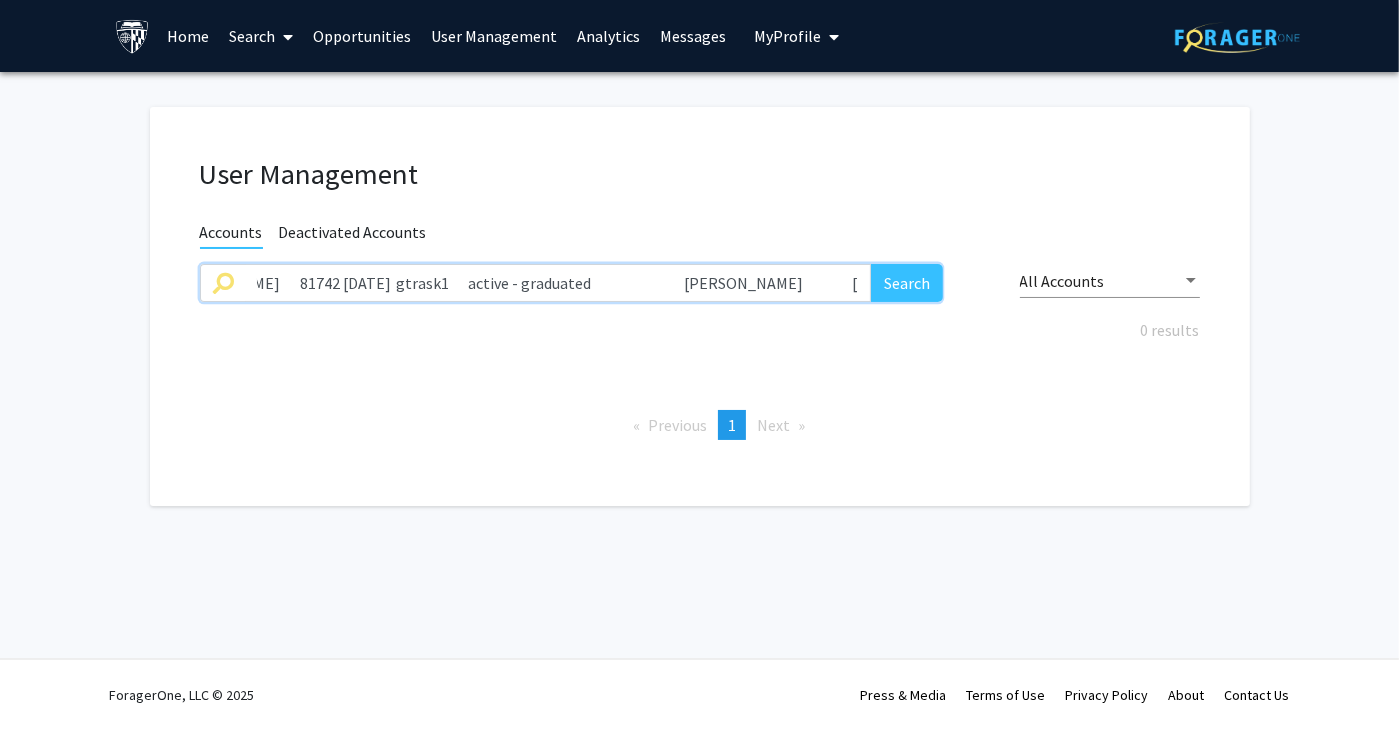 drag, startPoint x: 244, startPoint y: 273, endPoint x: 994, endPoint y: 299, distance: 750.45056 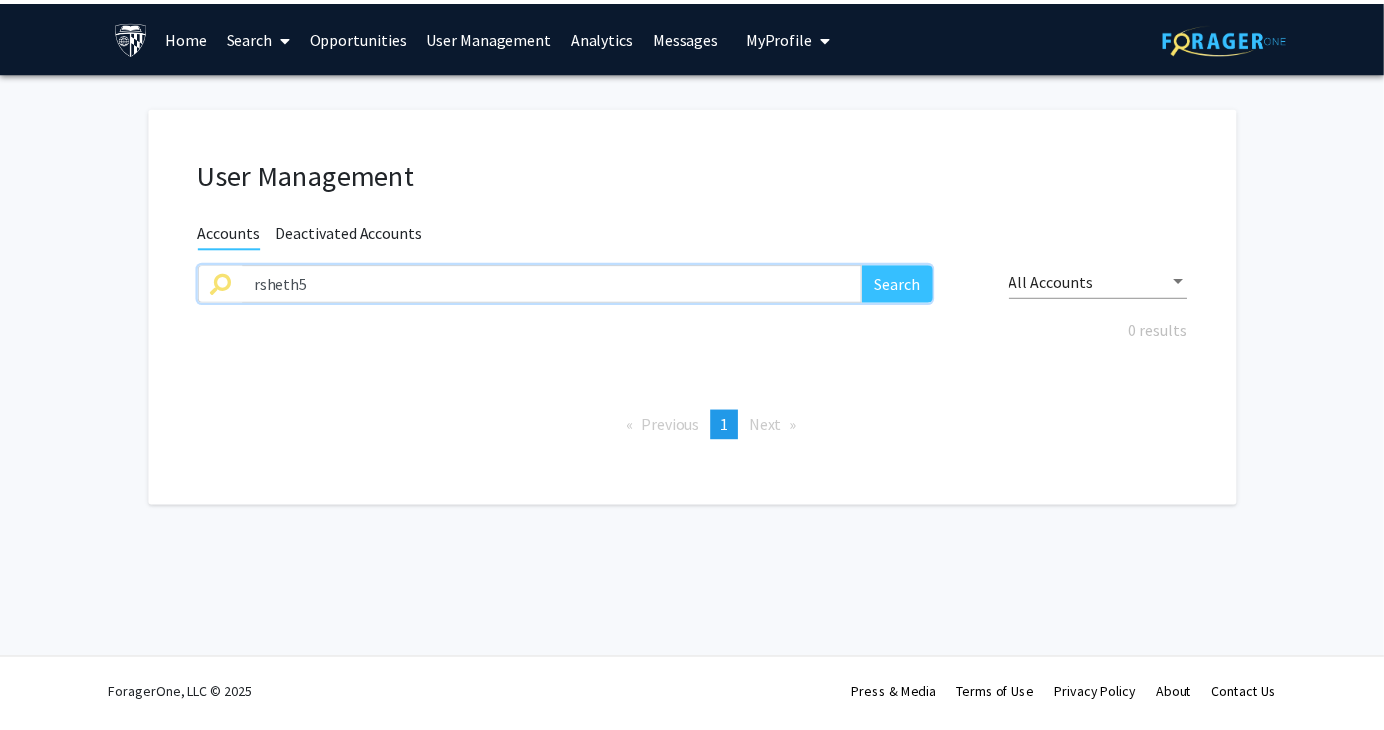 scroll, scrollTop: 0, scrollLeft: 0, axis: both 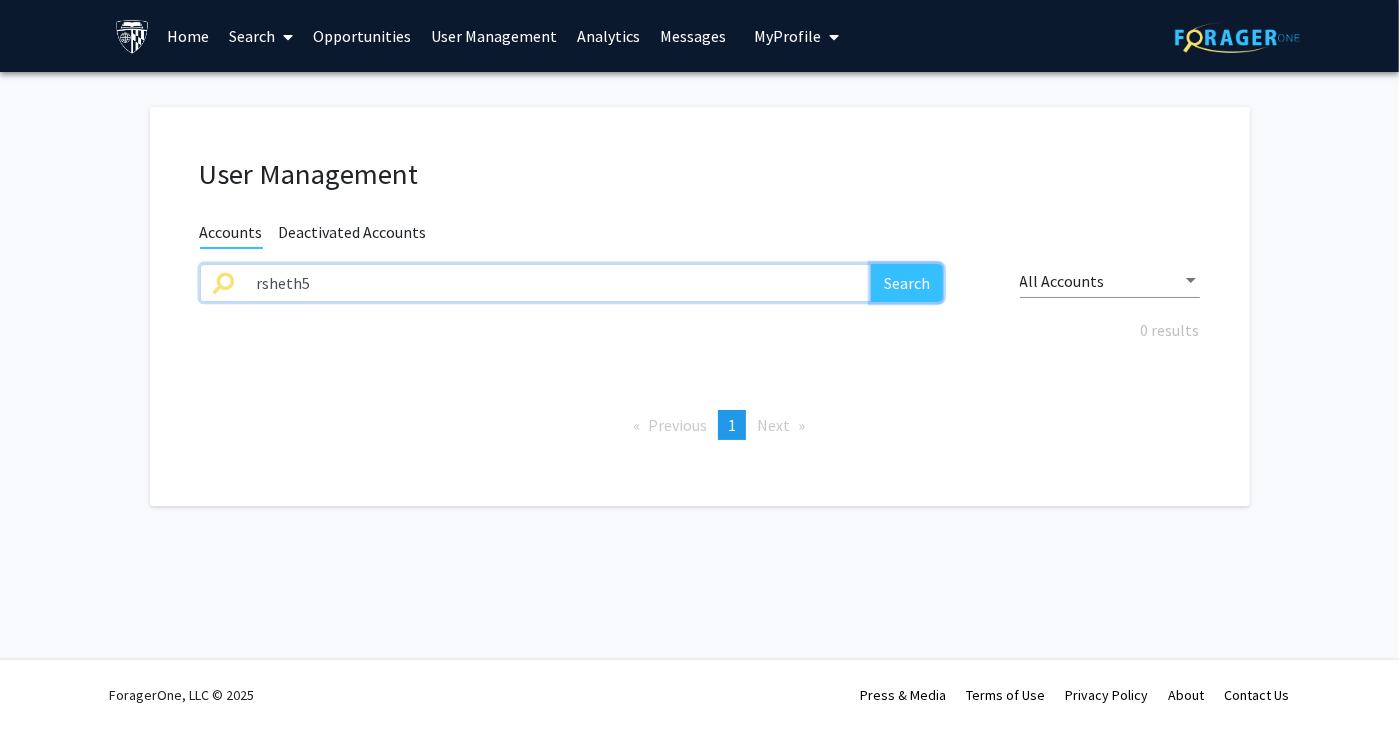 click on "Search" 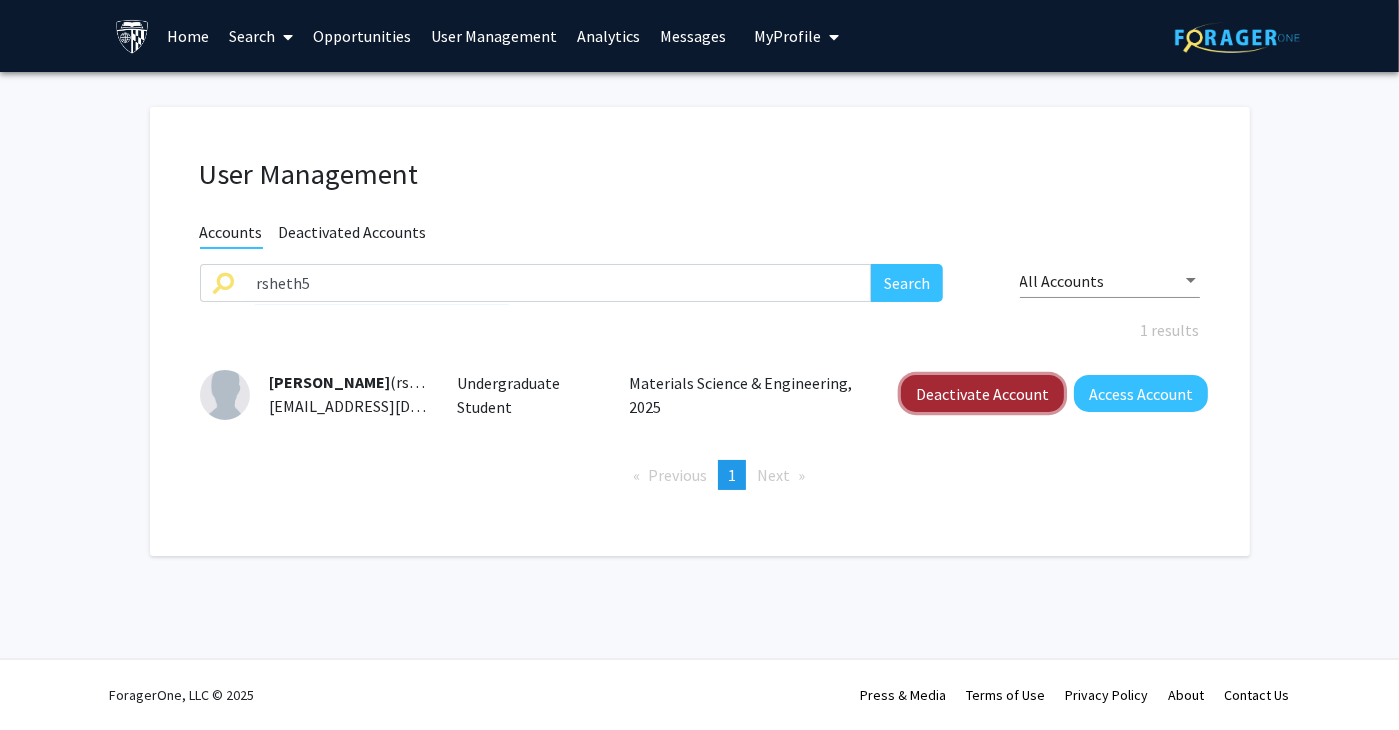click on "Deactivate Account" 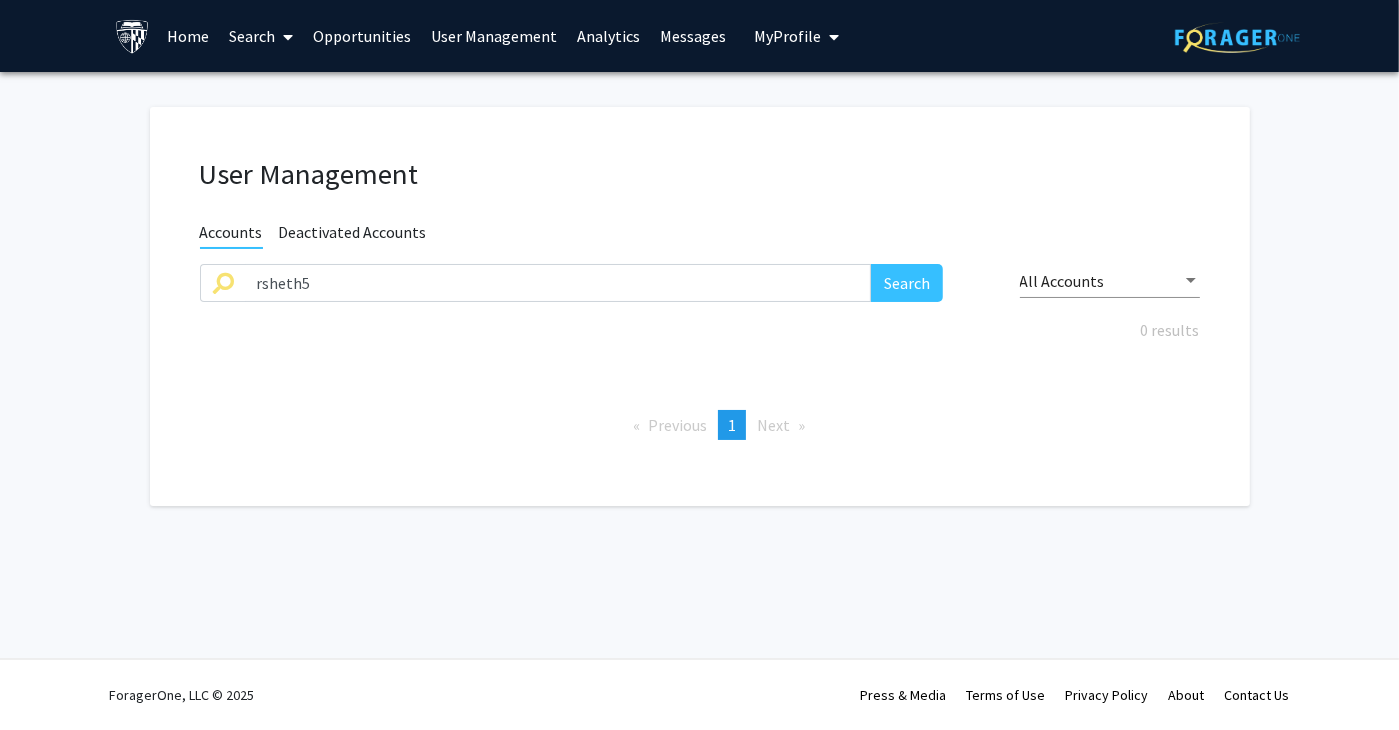 drag, startPoint x: 1122, startPoint y: 381, endPoint x: 955, endPoint y: 358, distance: 168.57639 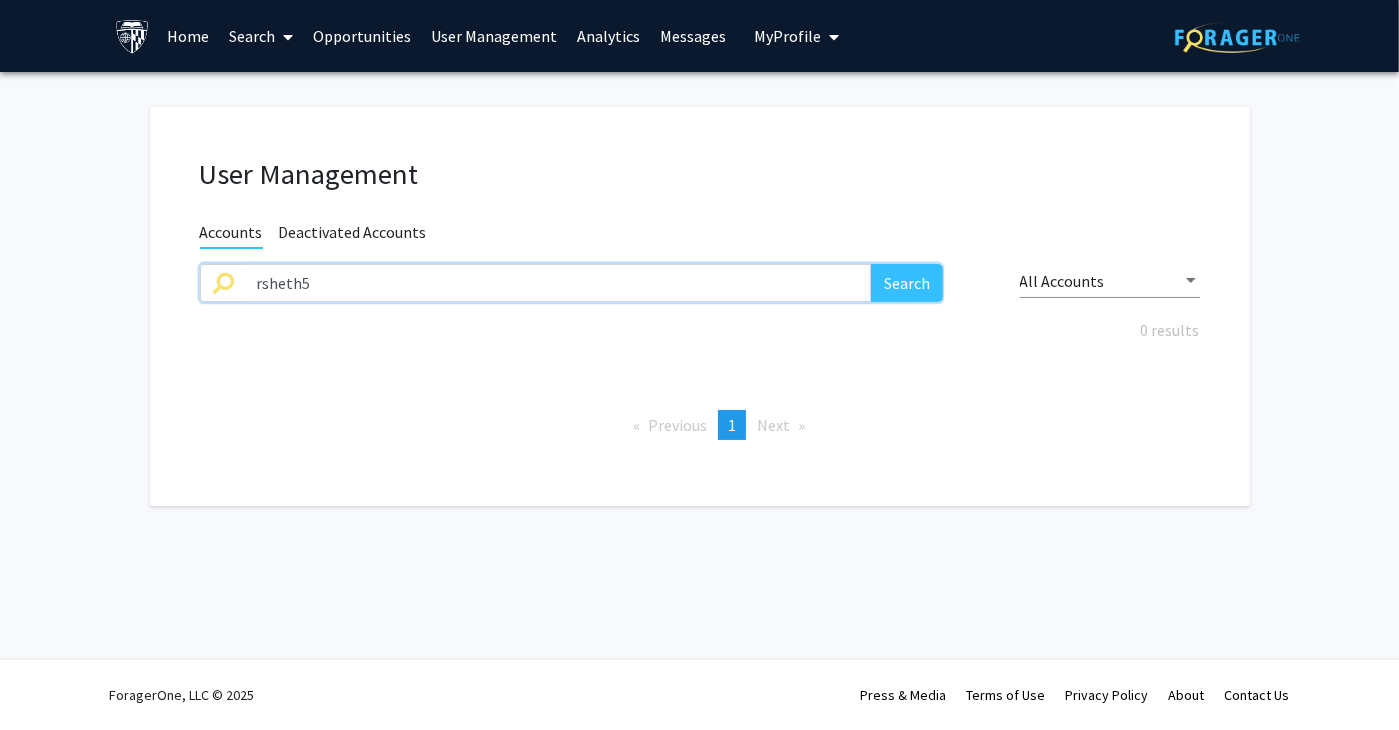 drag, startPoint x: 450, startPoint y: 284, endPoint x: 20, endPoint y: 273, distance: 430.1407 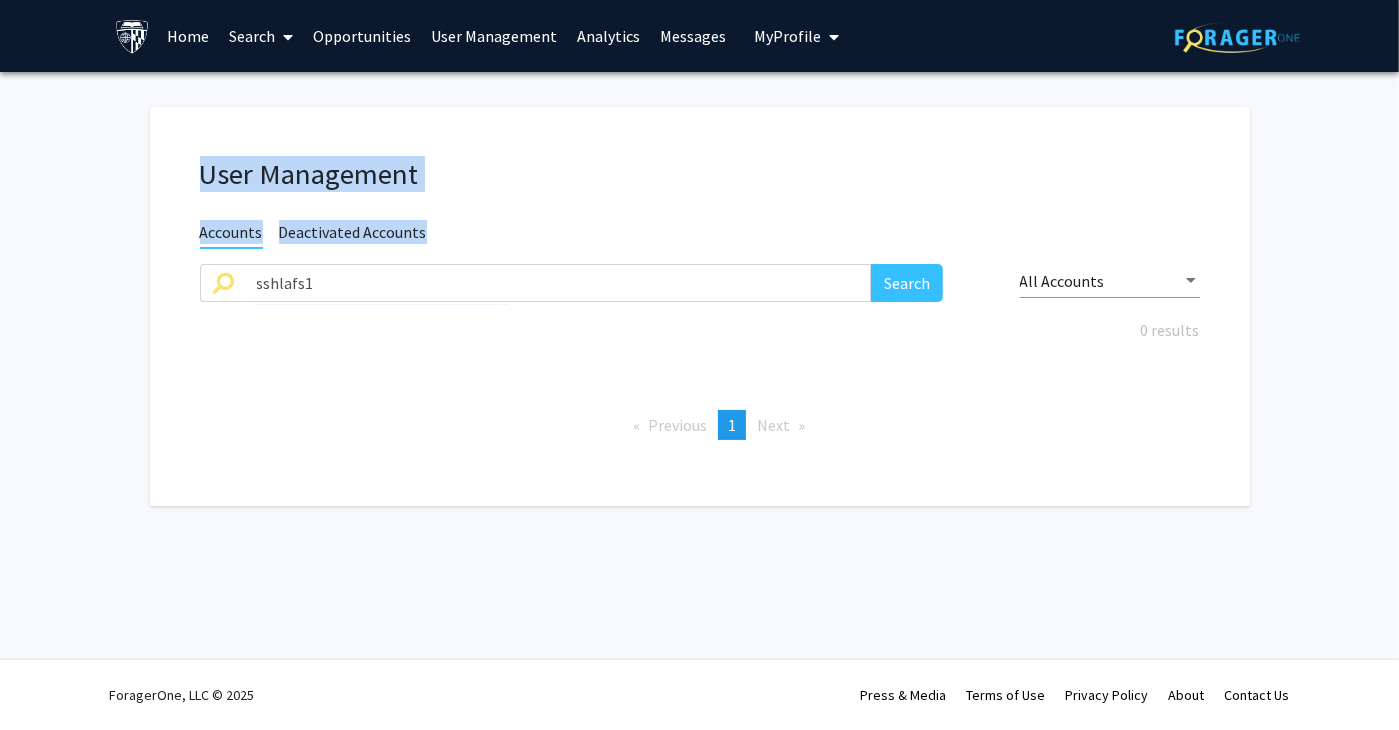 drag, startPoint x: 20, startPoint y: 273, endPoint x: 789, endPoint y: 269, distance: 769.0104 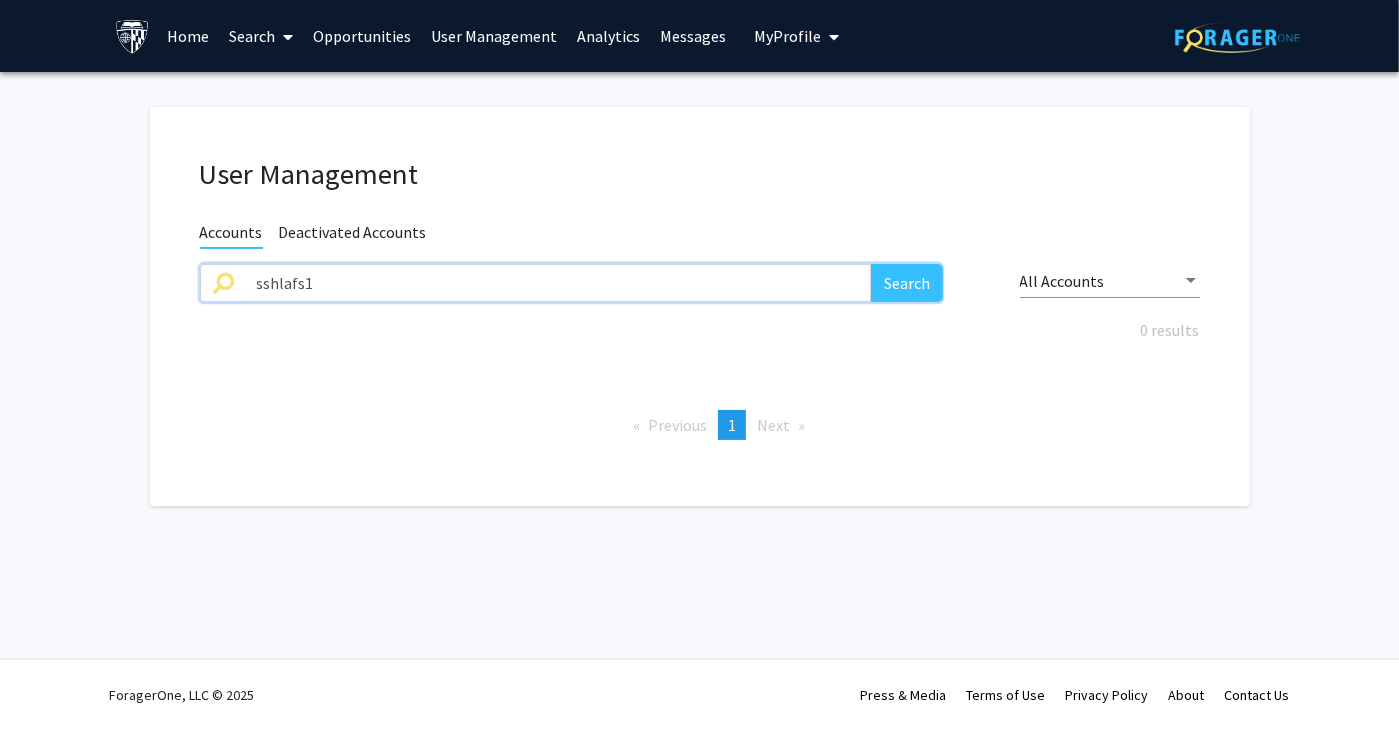 click on "sshlafs1" 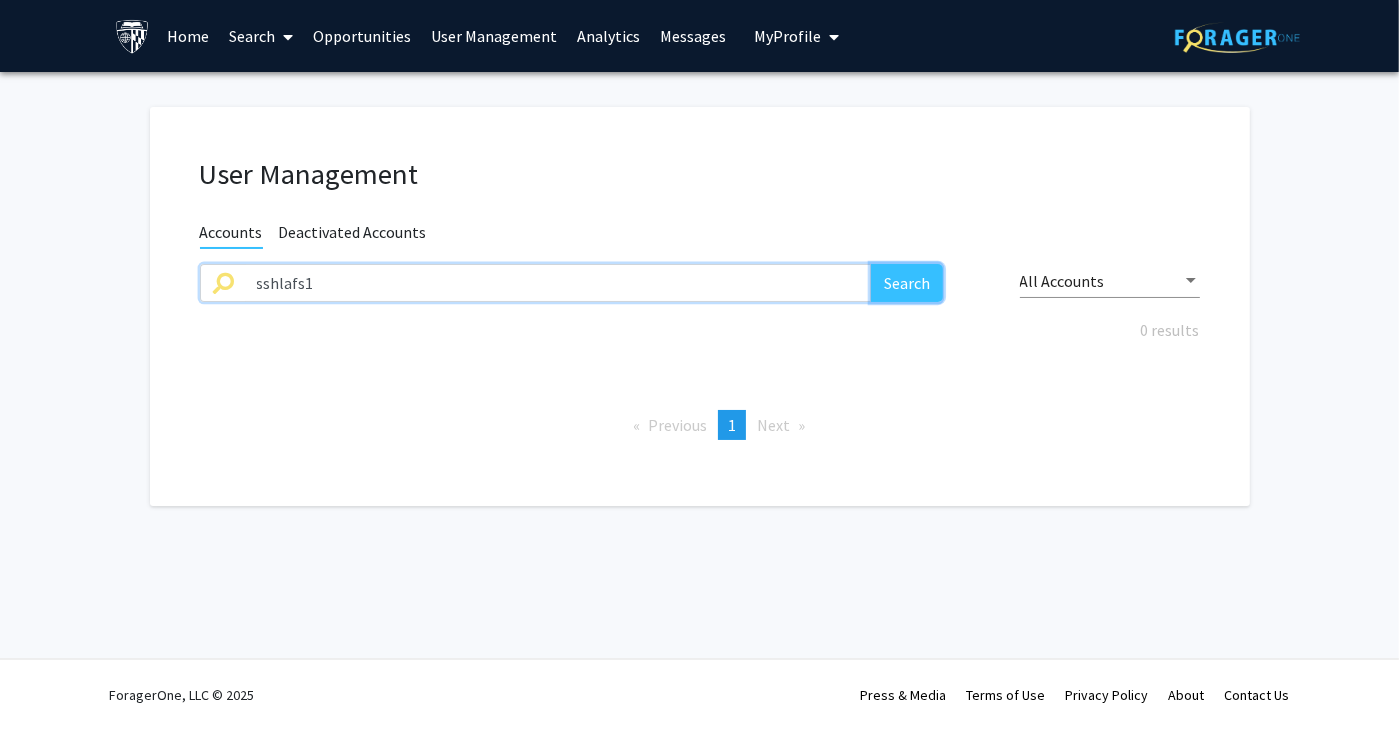 click on "Search" 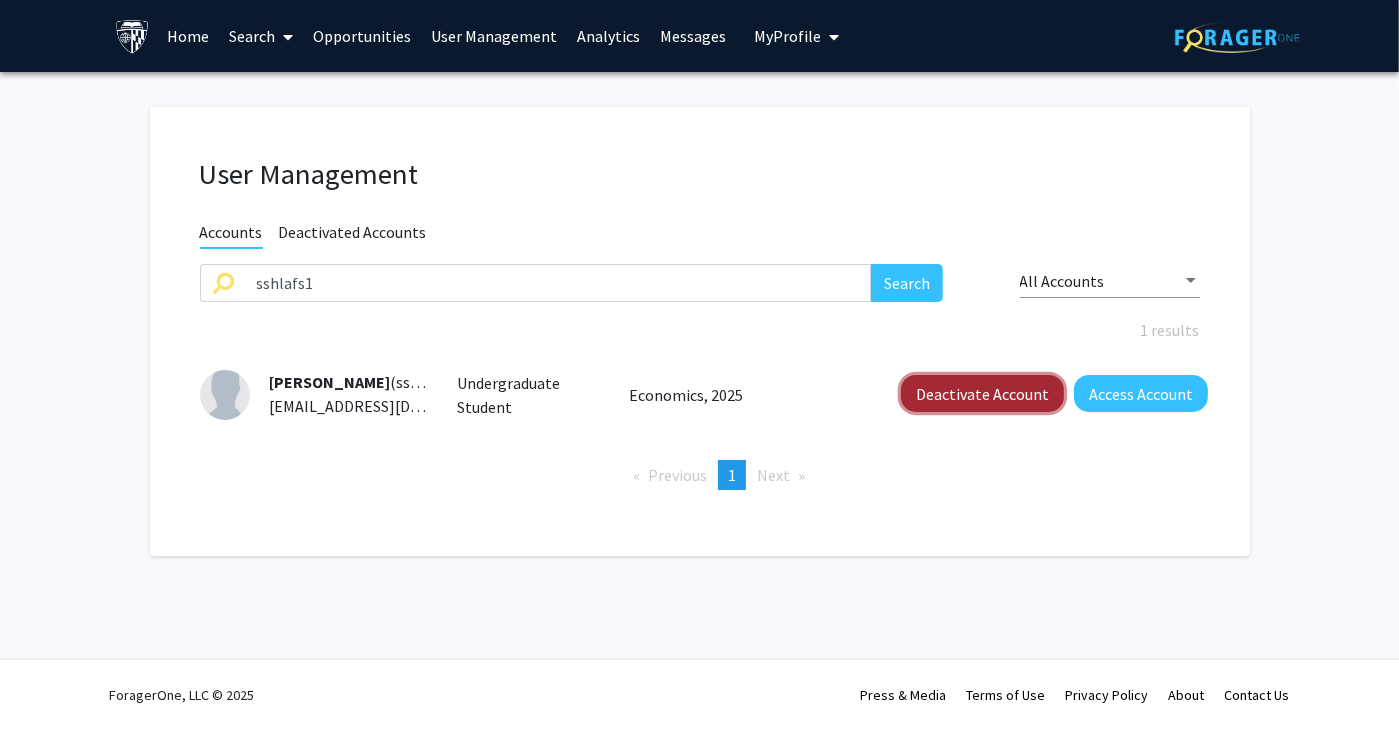 click on "Deactivate Account" 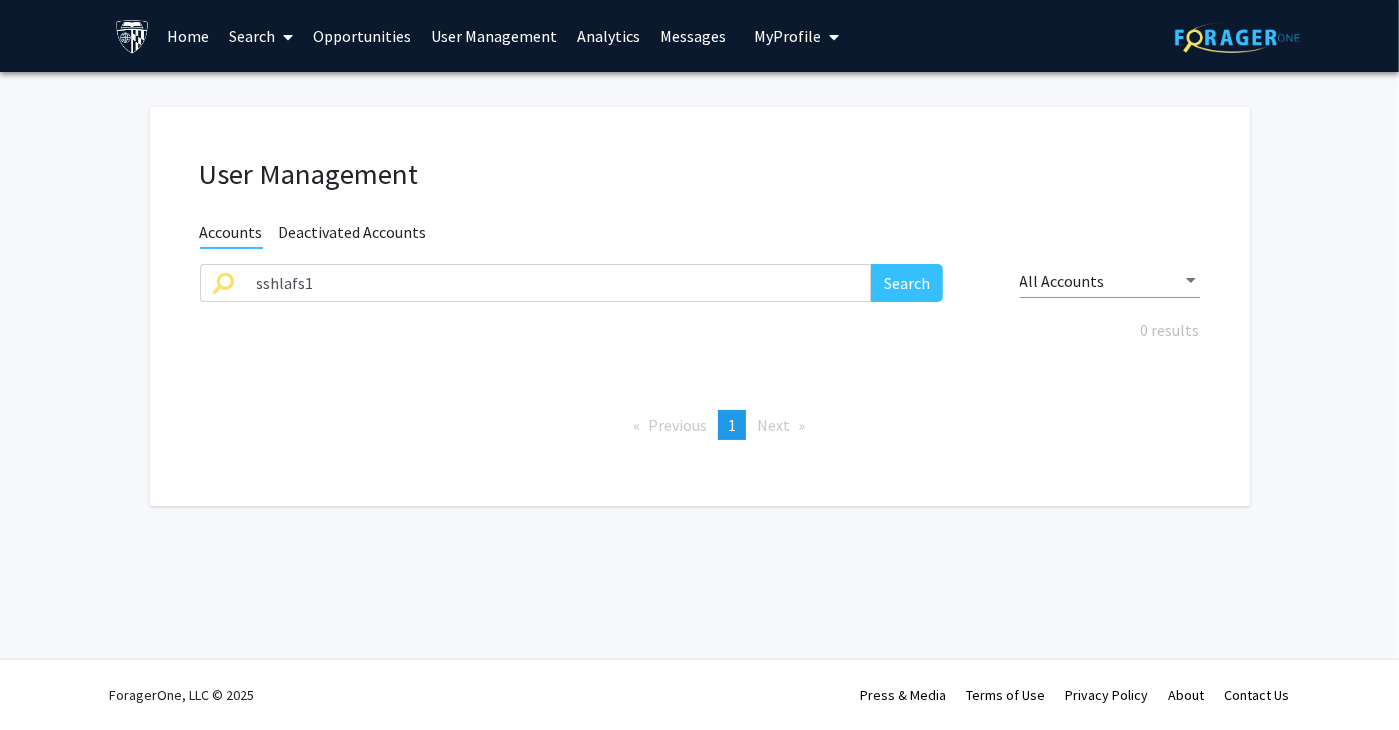 drag, startPoint x: 1041, startPoint y: 406, endPoint x: 1020, endPoint y: 400, distance: 21.84033 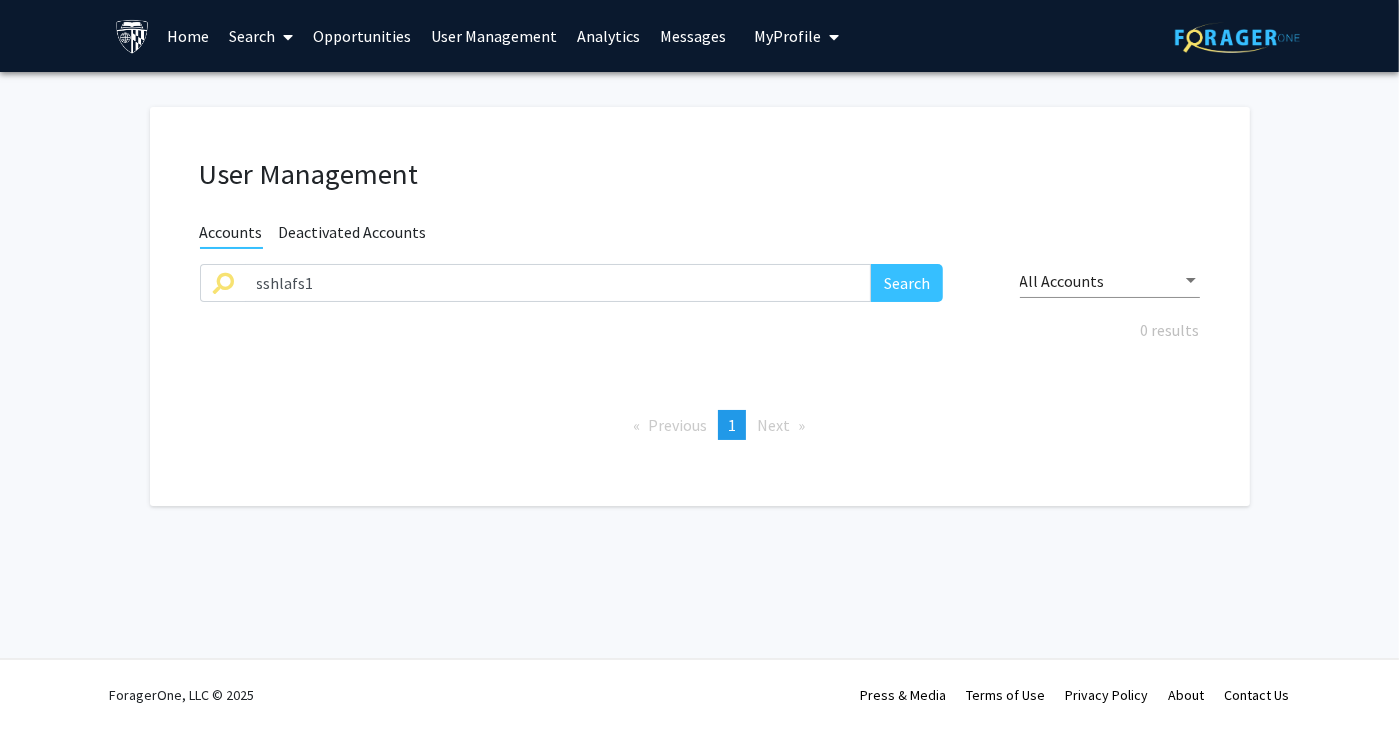 click on "User Management Accounts Deactivated Accounts sshlafs1 Search All Accounts 0 results  Previous  page  1 / 1  You're on page  1  Next  page" 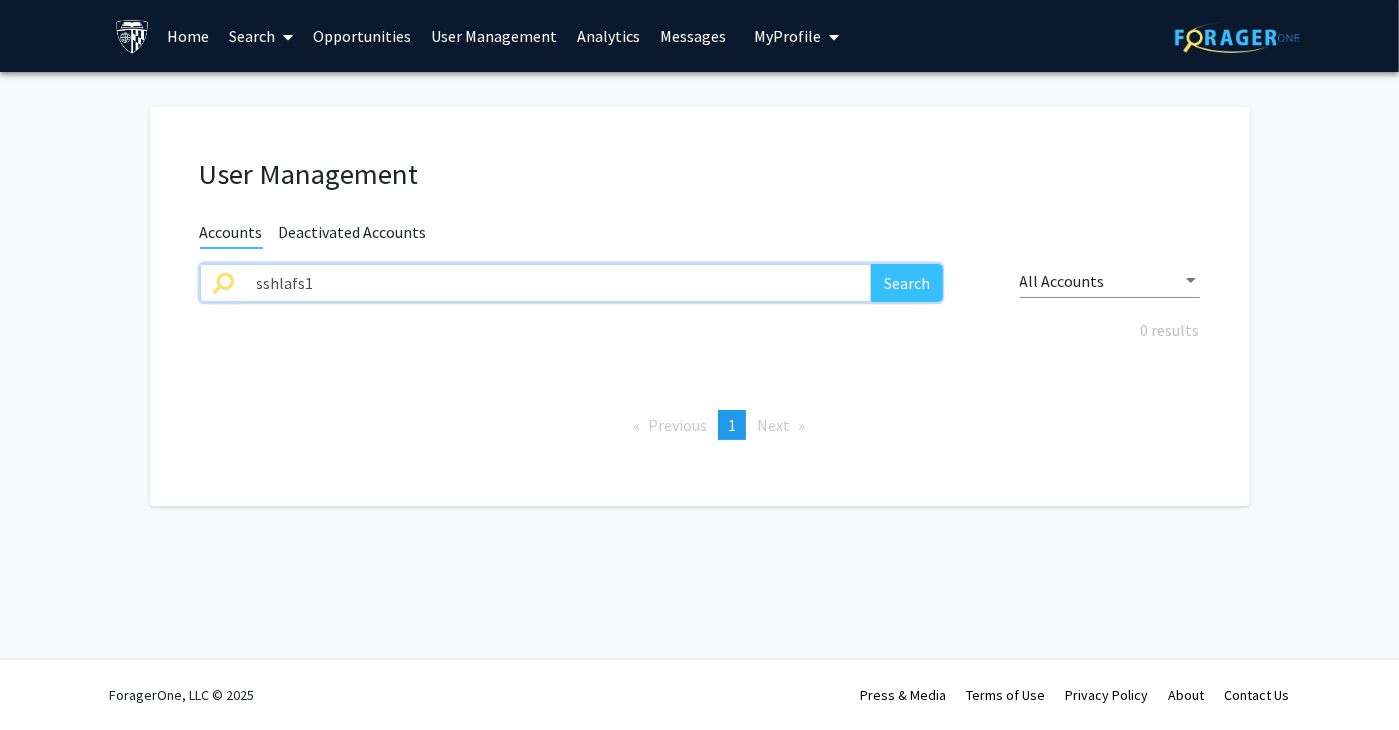 drag, startPoint x: 388, startPoint y: 294, endPoint x: 108, endPoint y: 294, distance: 280 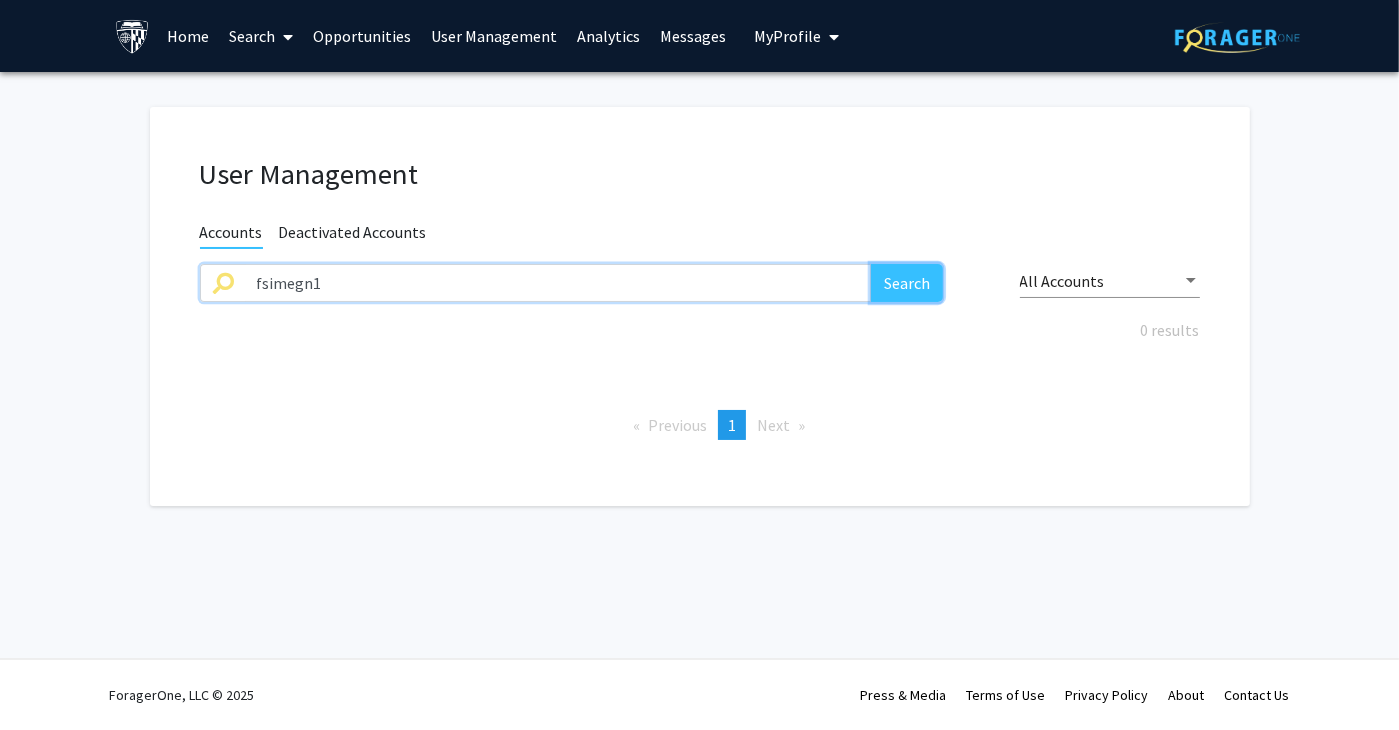 click on "Search" 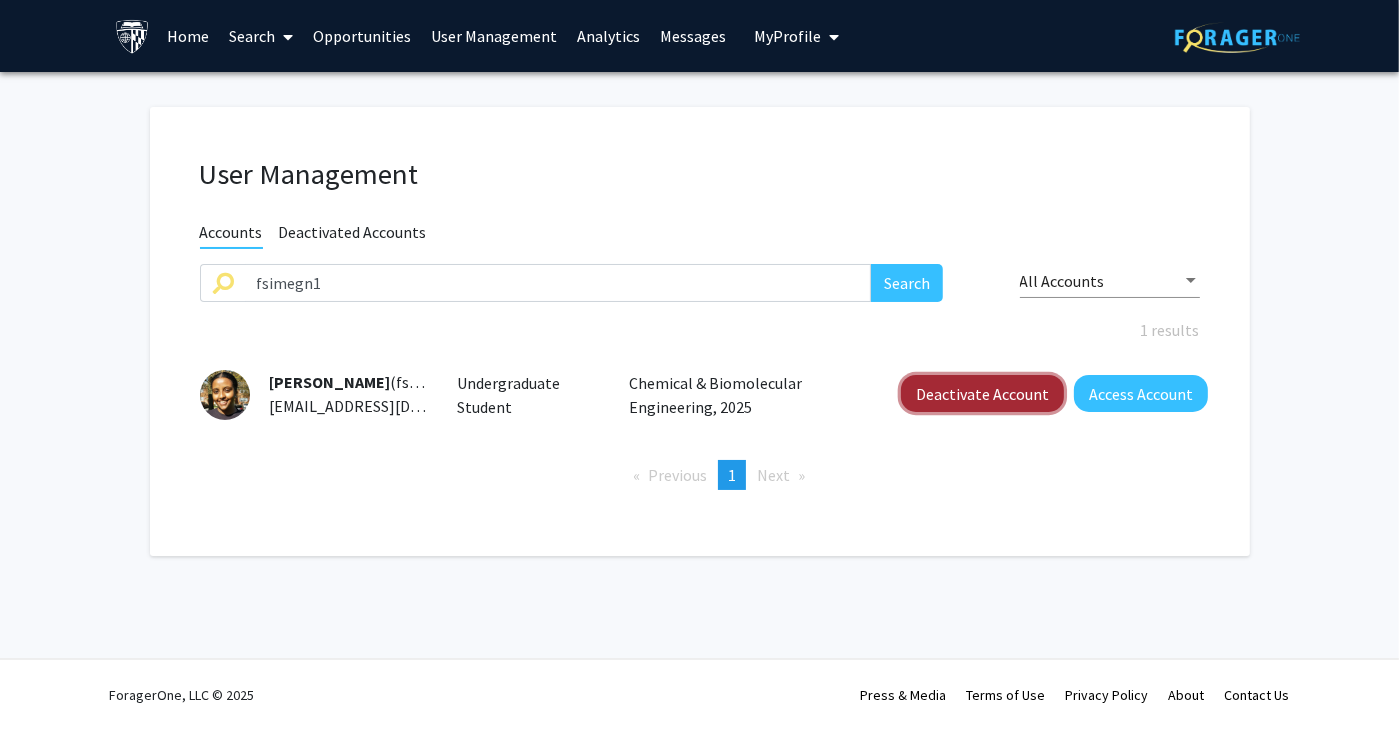 click on "Deactivate Account" 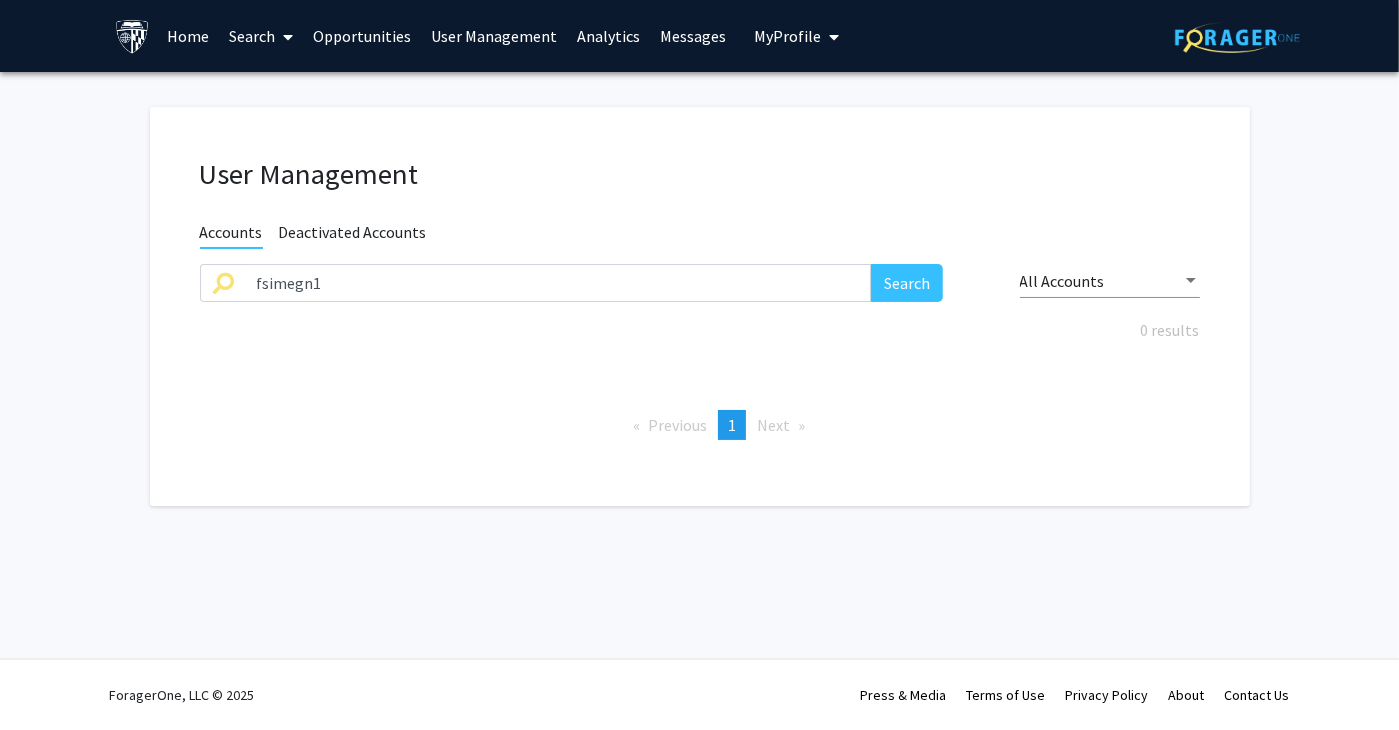 drag, startPoint x: 1104, startPoint y: 421, endPoint x: 1036, endPoint y: 412, distance: 68.593 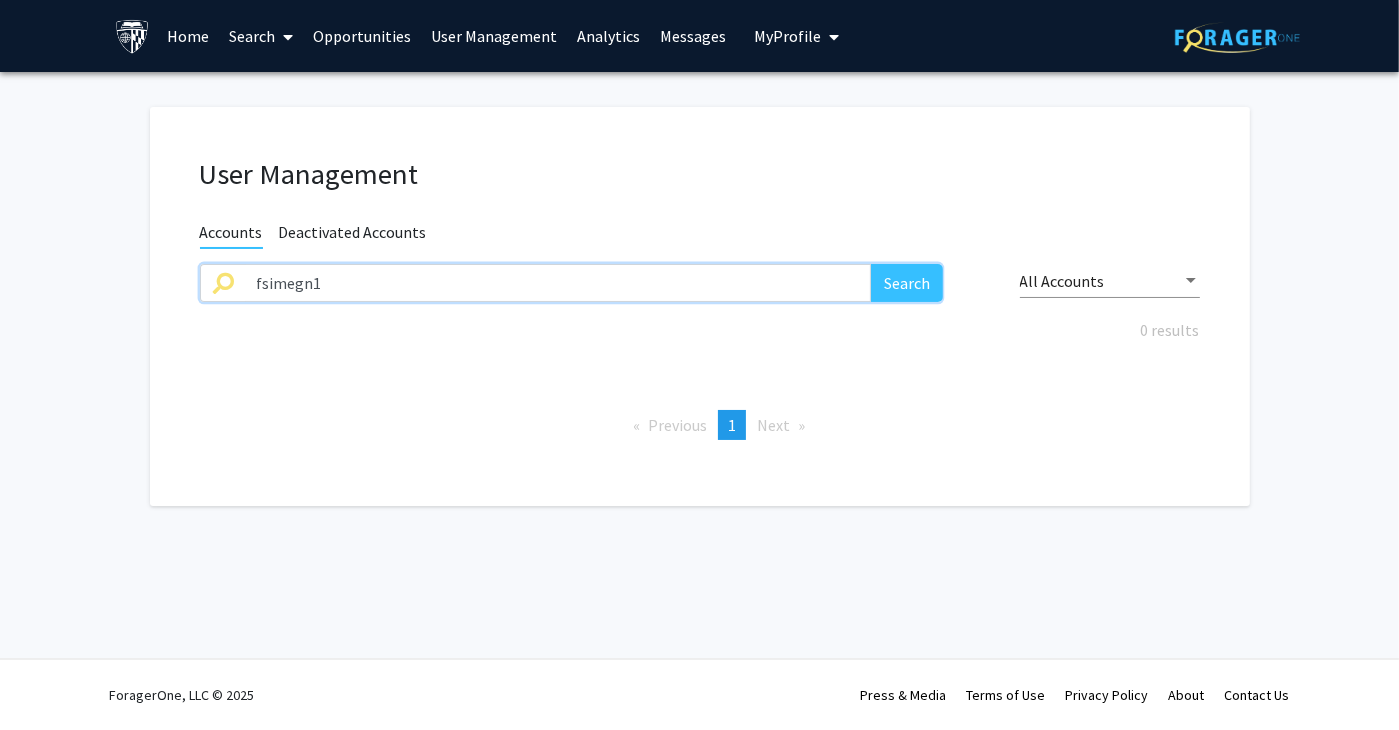 drag, startPoint x: 398, startPoint y: 286, endPoint x: 109, endPoint y: 277, distance: 289.1401 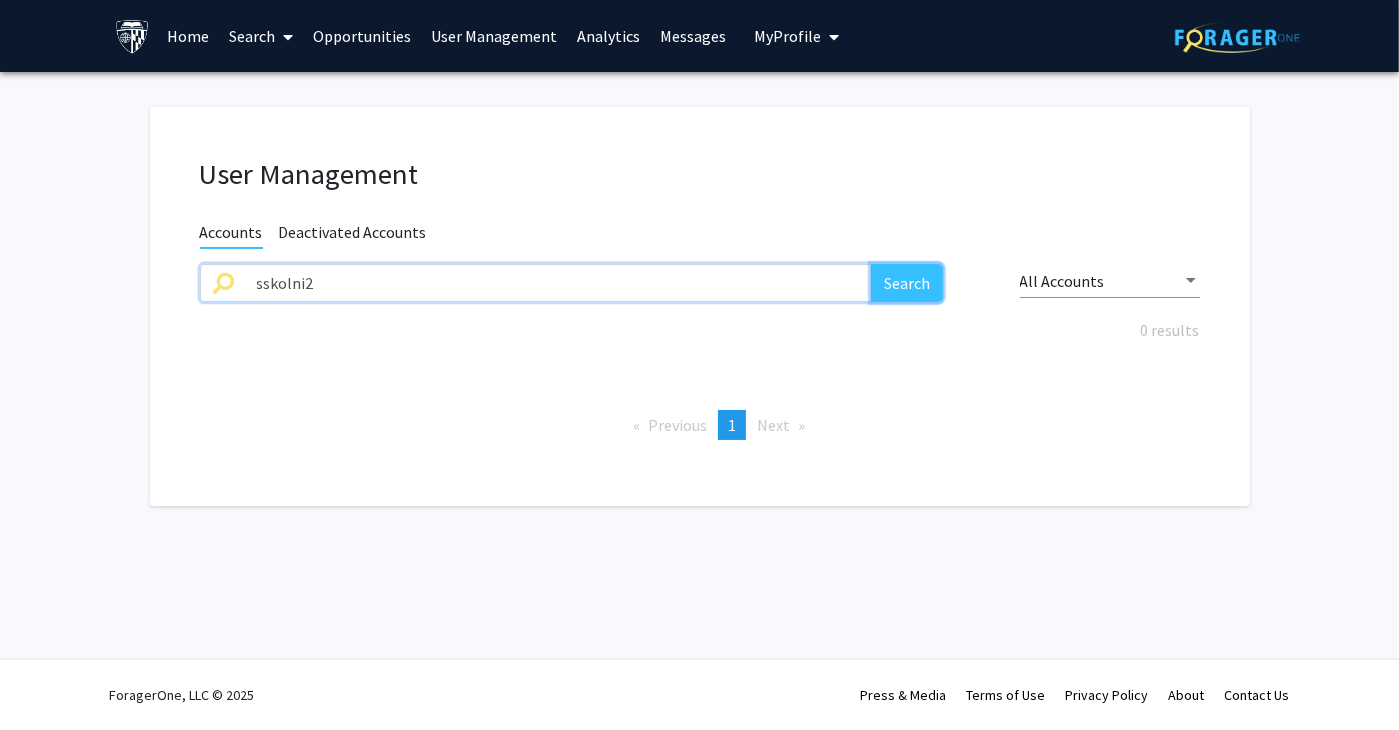 click on "Search" 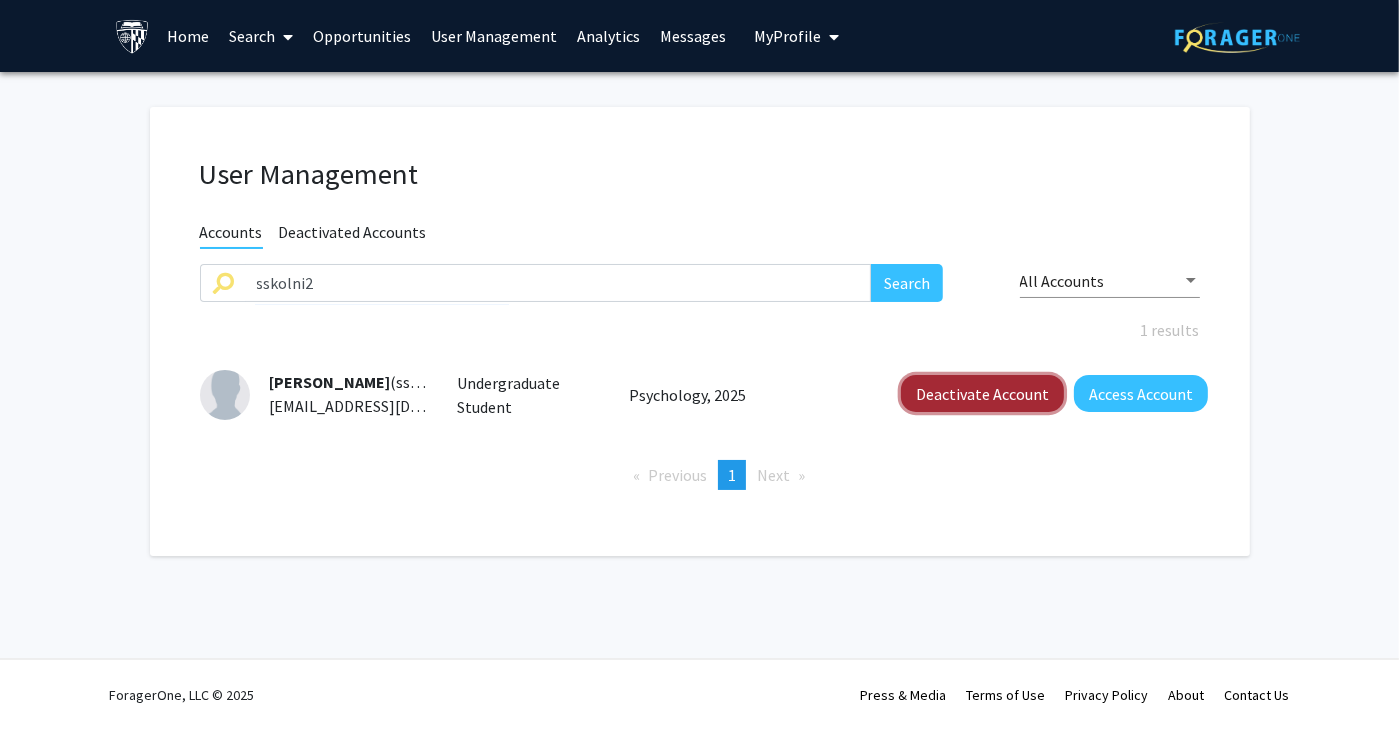 click on "Deactivate Account" 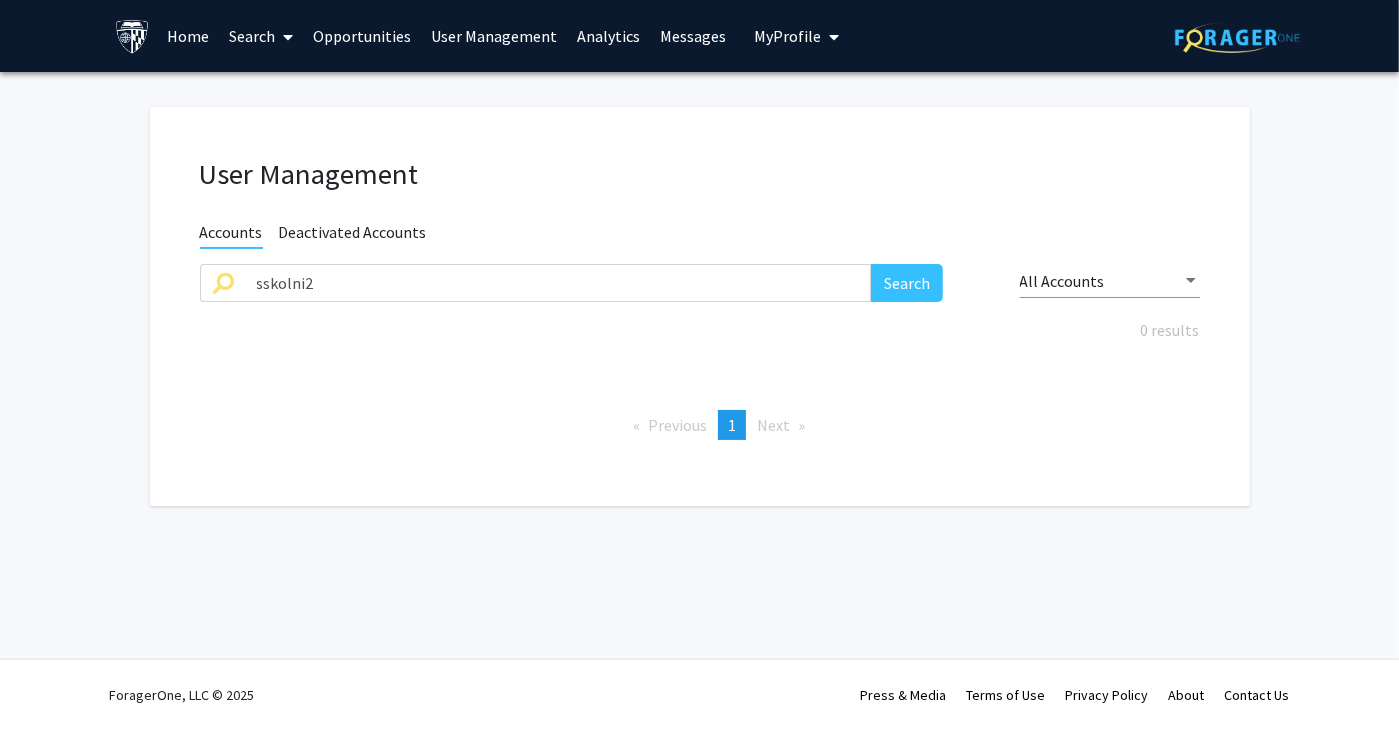 drag, startPoint x: 1094, startPoint y: 419, endPoint x: 889, endPoint y: 377, distance: 209.25821 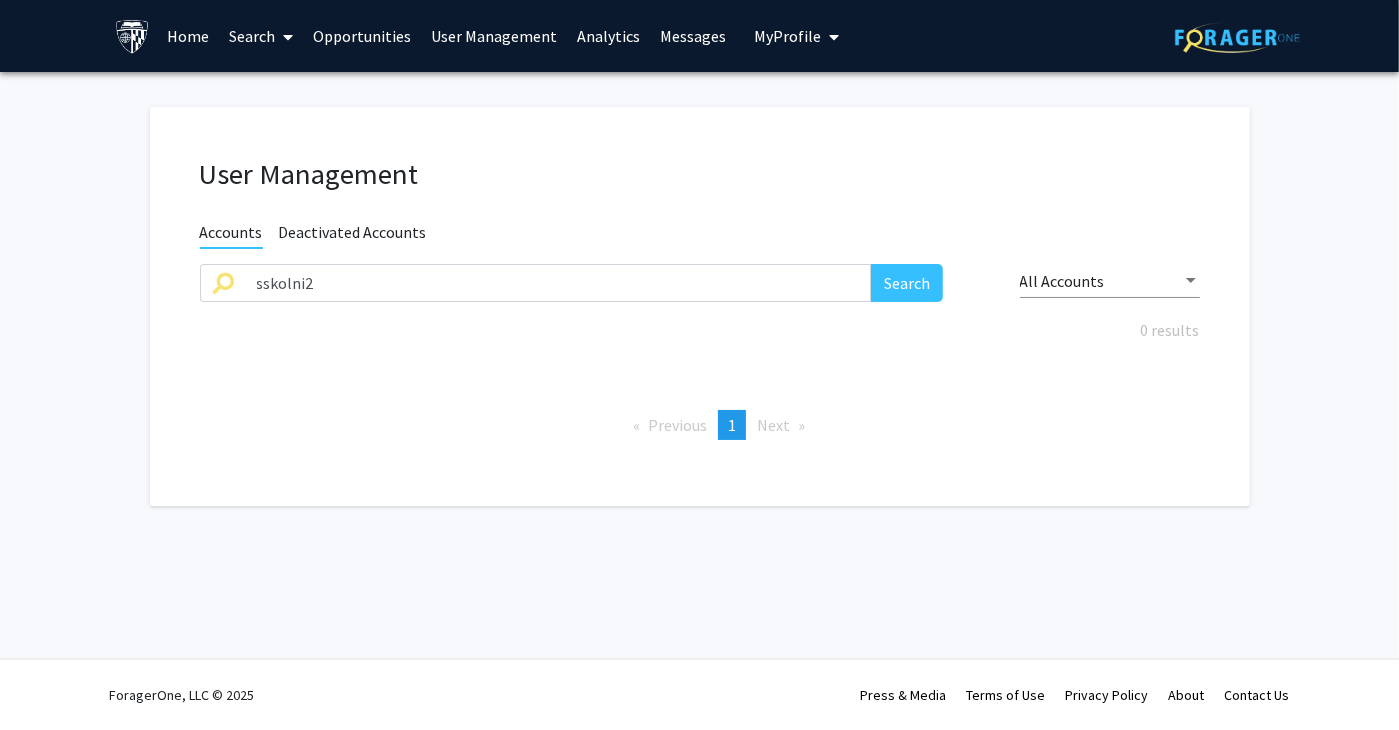 click on "Previous  page  1 / 1  You're on page  1  Next  page" 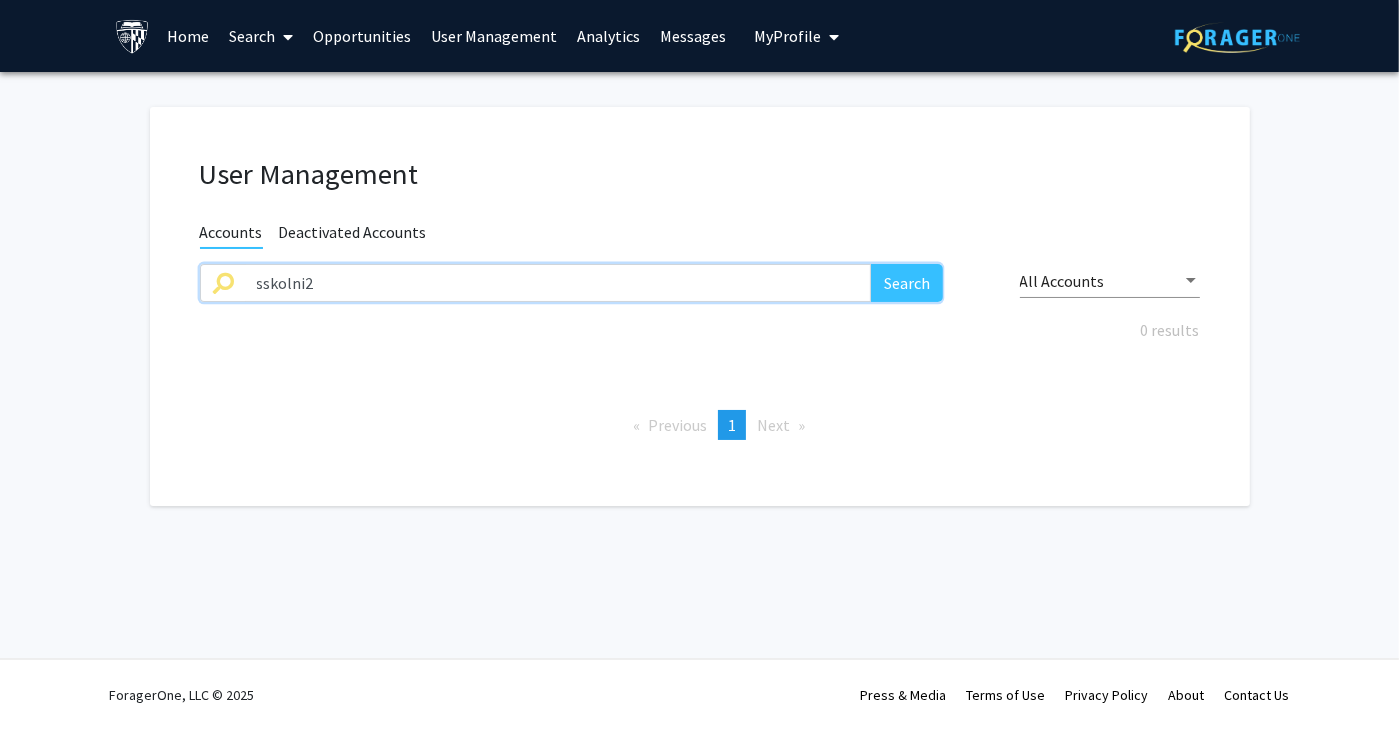 drag, startPoint x: 400, startPoint y: 293, endPoint x: 219, endPoint y: 289, distance: 181.04419 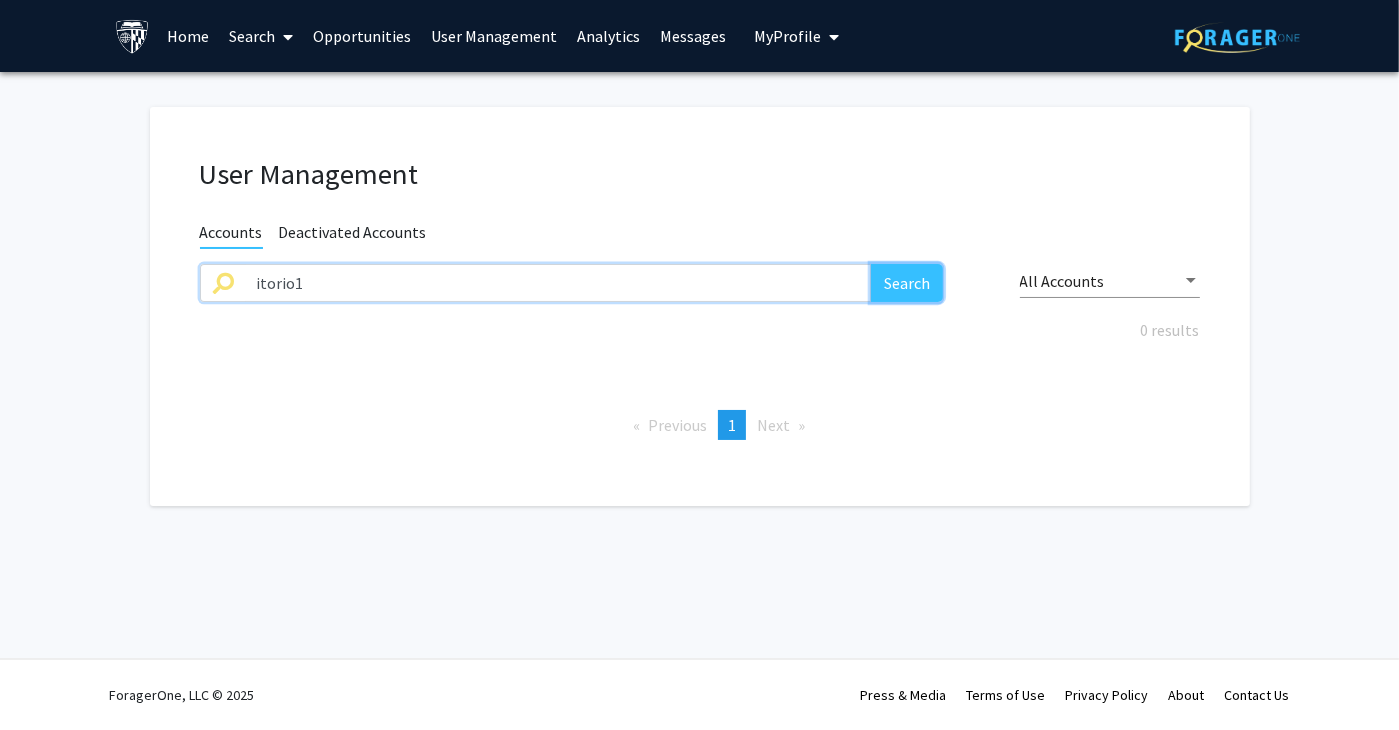 click on "Search" 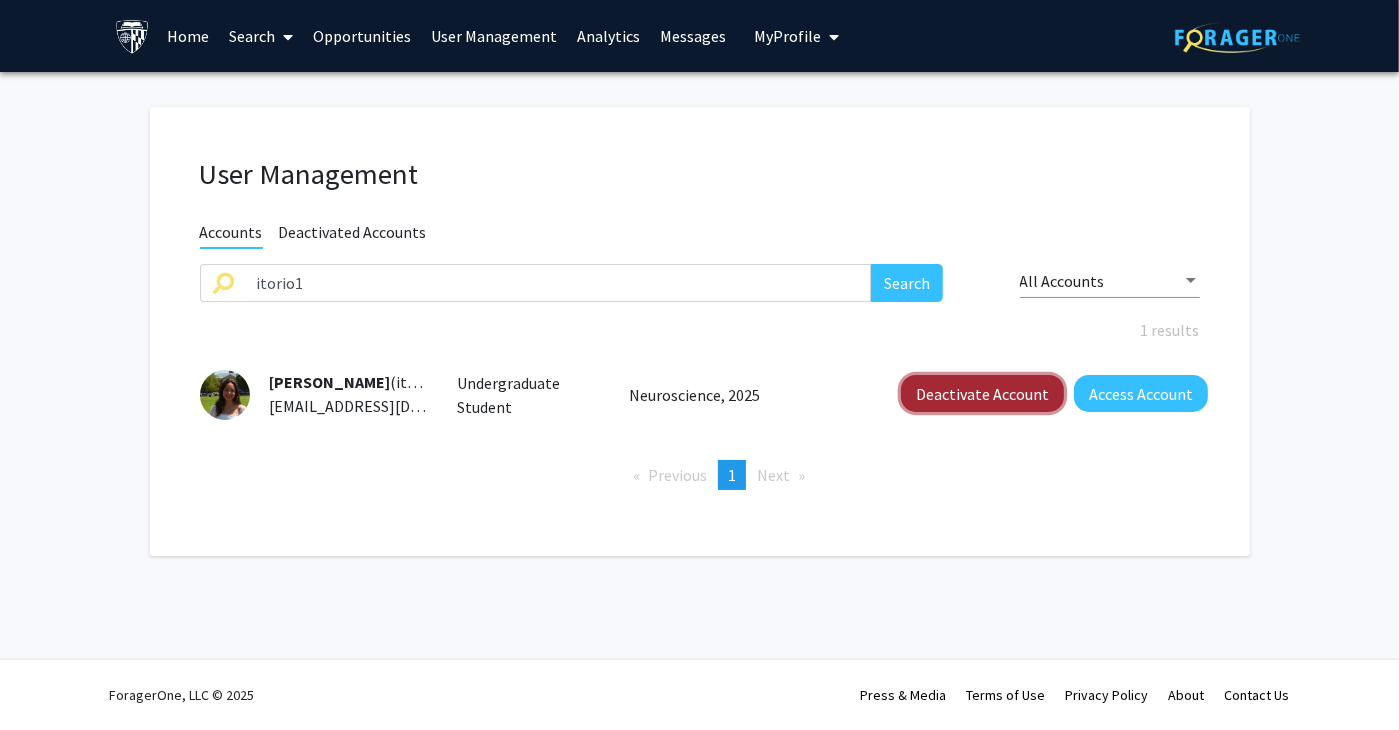 click on "Deactivate Account" 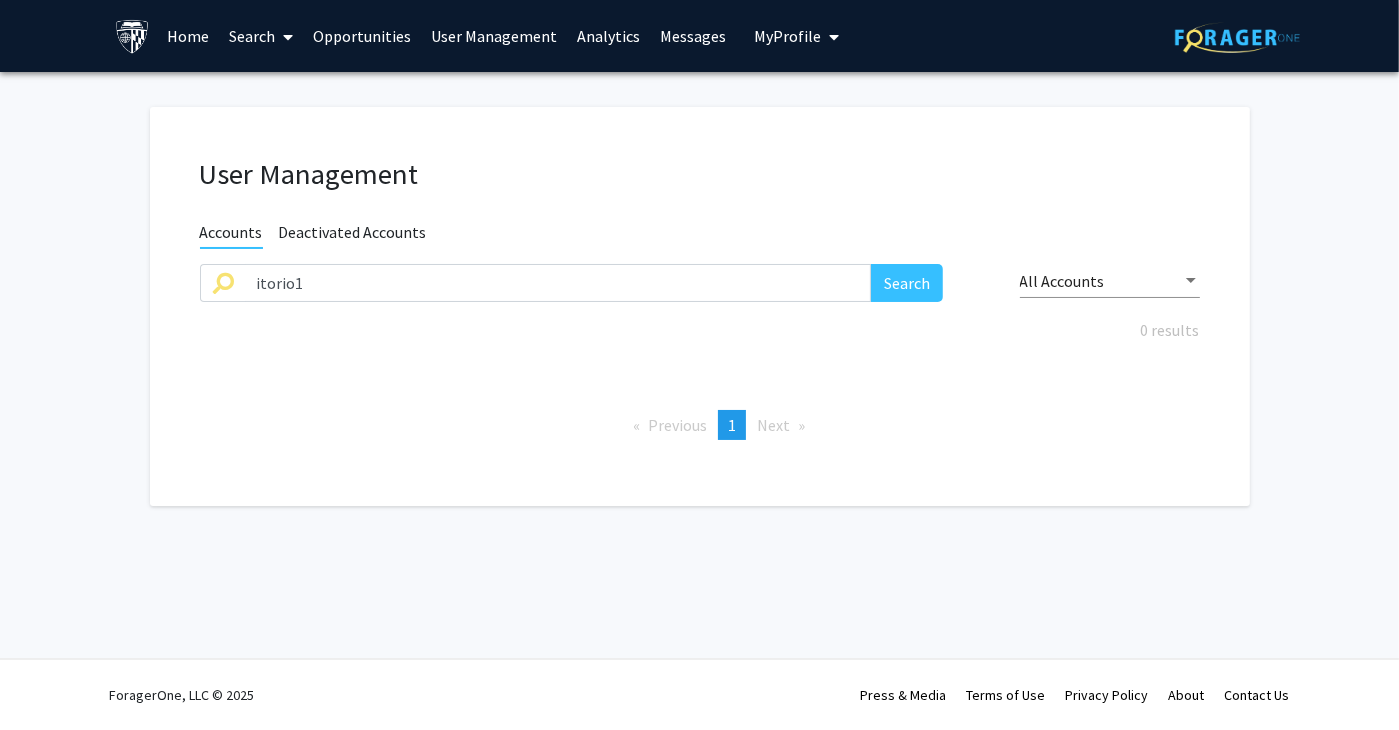 click on "Previous  page  1 / 1  You're on page  1  Next  page" 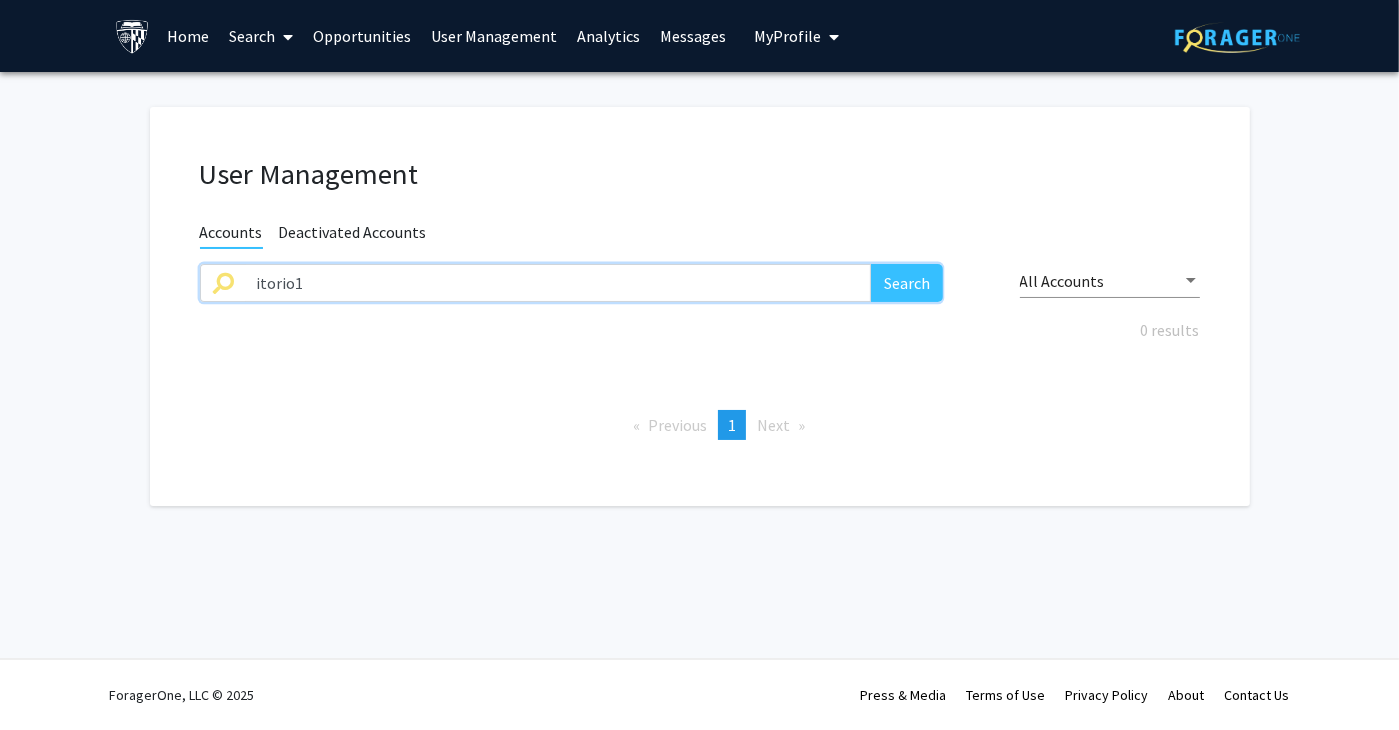 drag, startPoint x: 186, startPoint y: 286, endPoint x: 488, endPoint y: 286, distance: 302 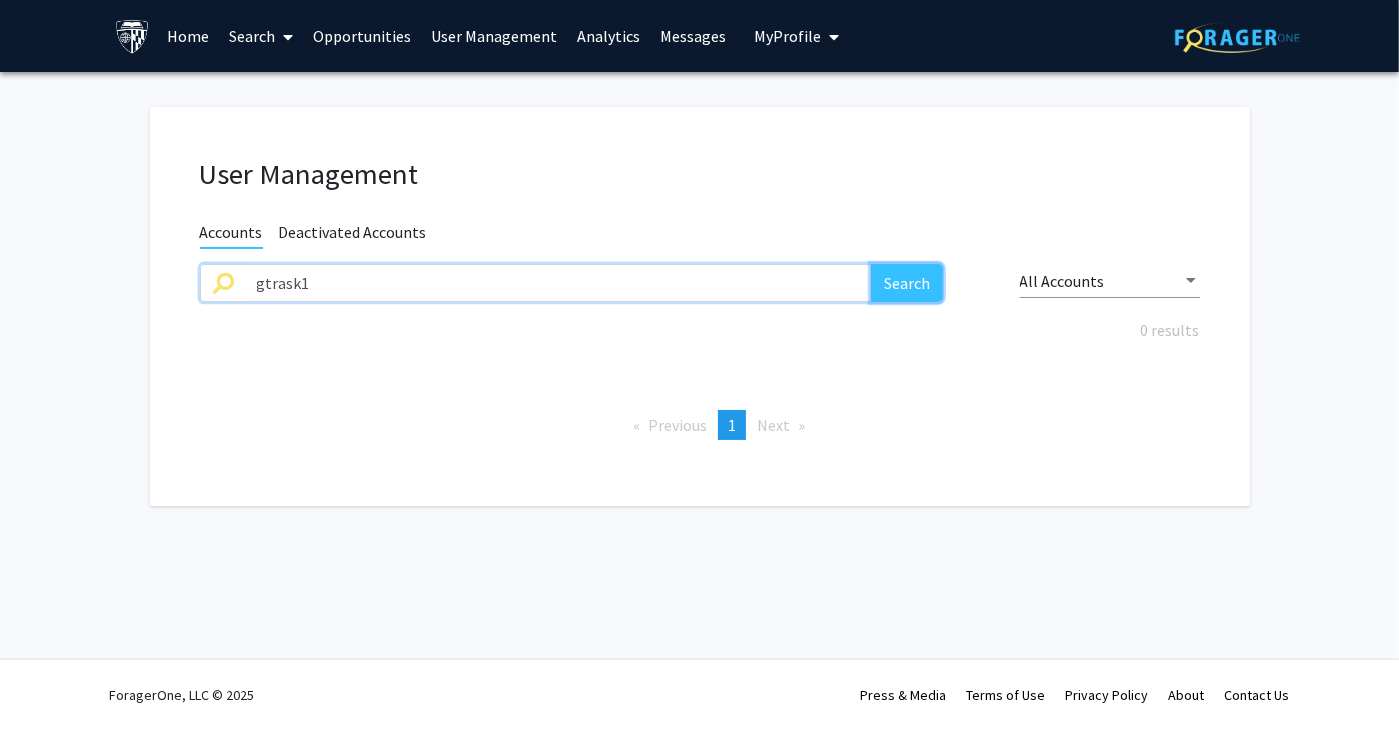 click on "Search" 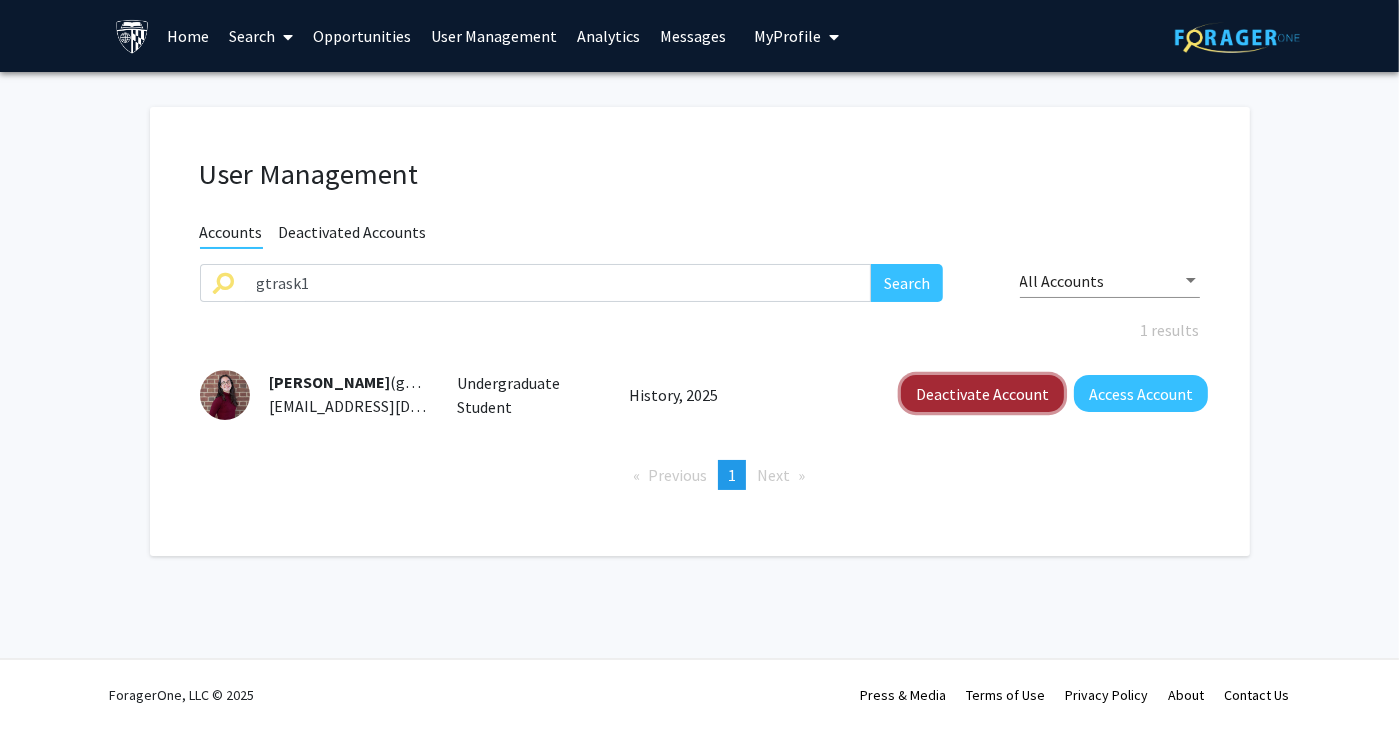 click on "Deactivate Account" 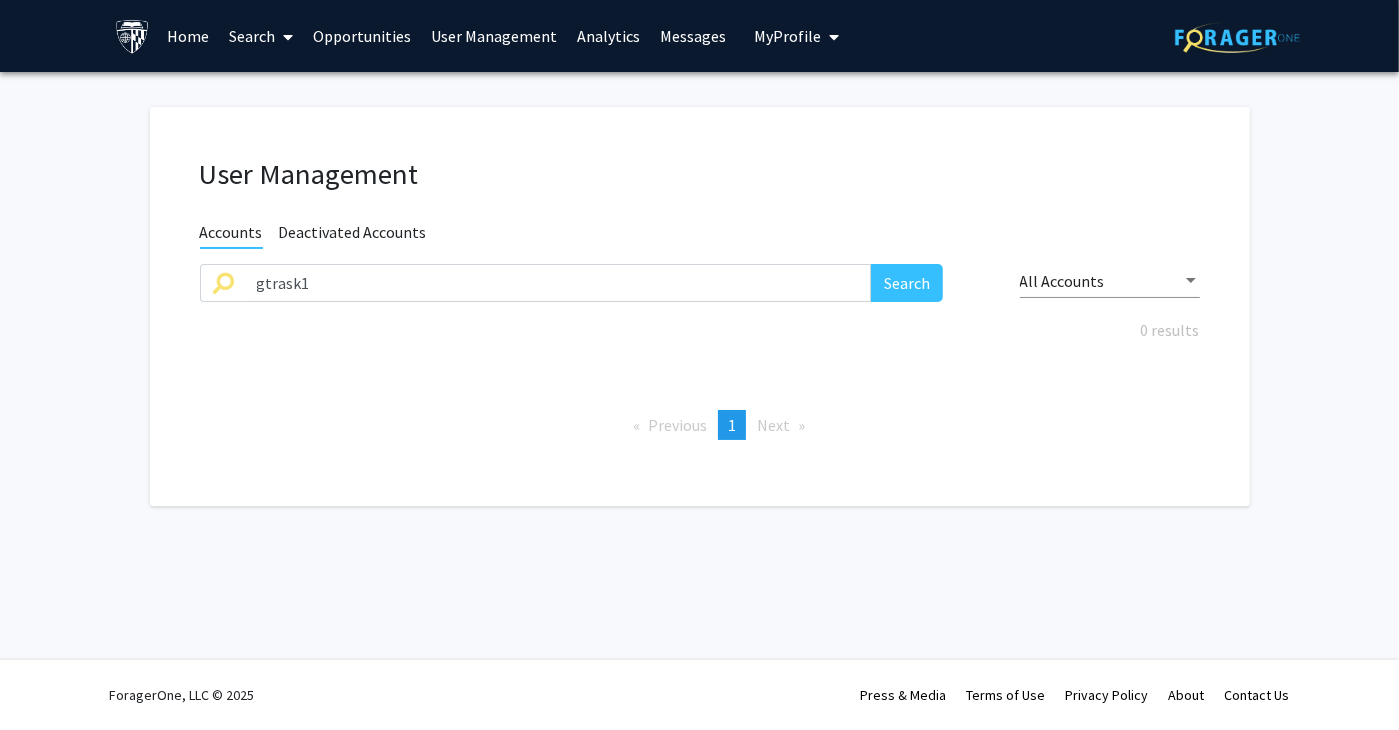 drag, startPoint x: 1066, startPoint y: 368, endPoint x: 1017, endPoint y: 357, distance: 50.219517 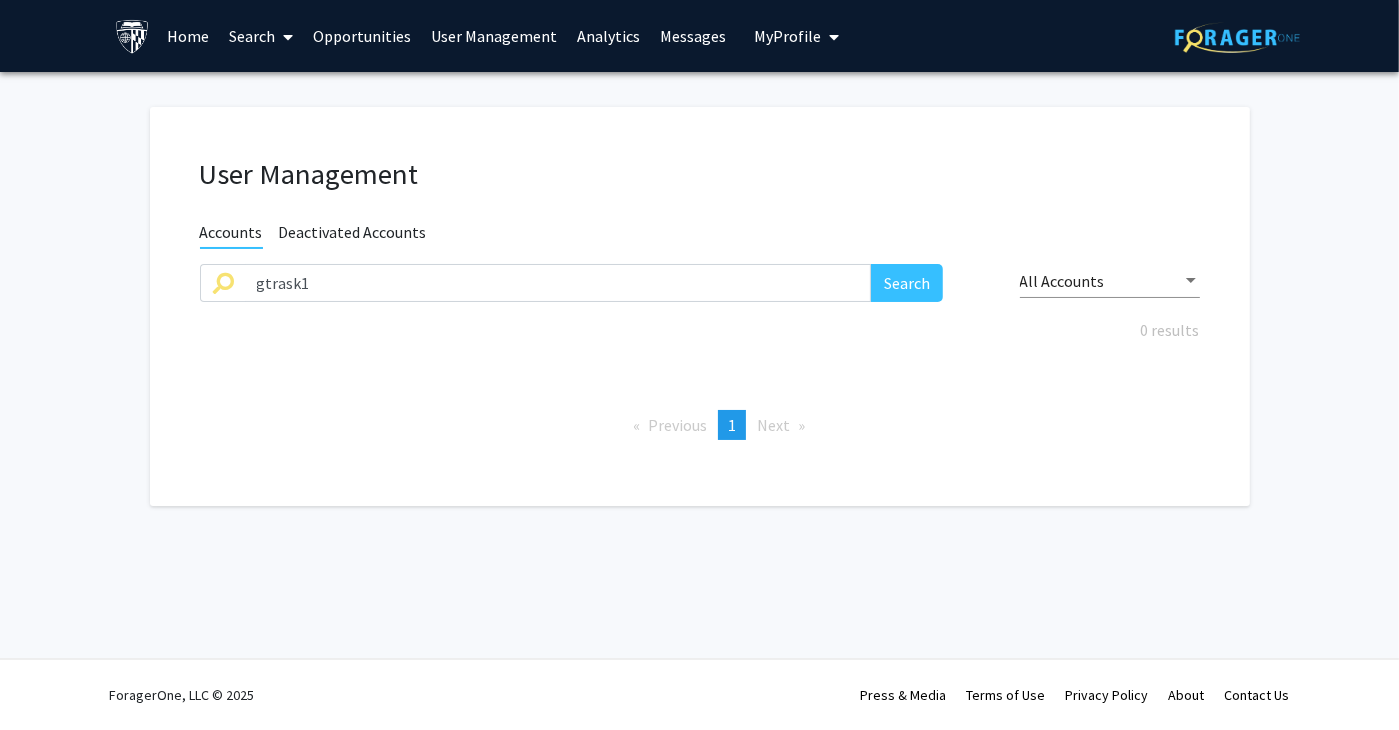 click on "User Management Accounts Deactivated Accounts gtrask1 Search All Accounts 0 results  Previous  page  1 / 1  You're on page  1  Next  page" 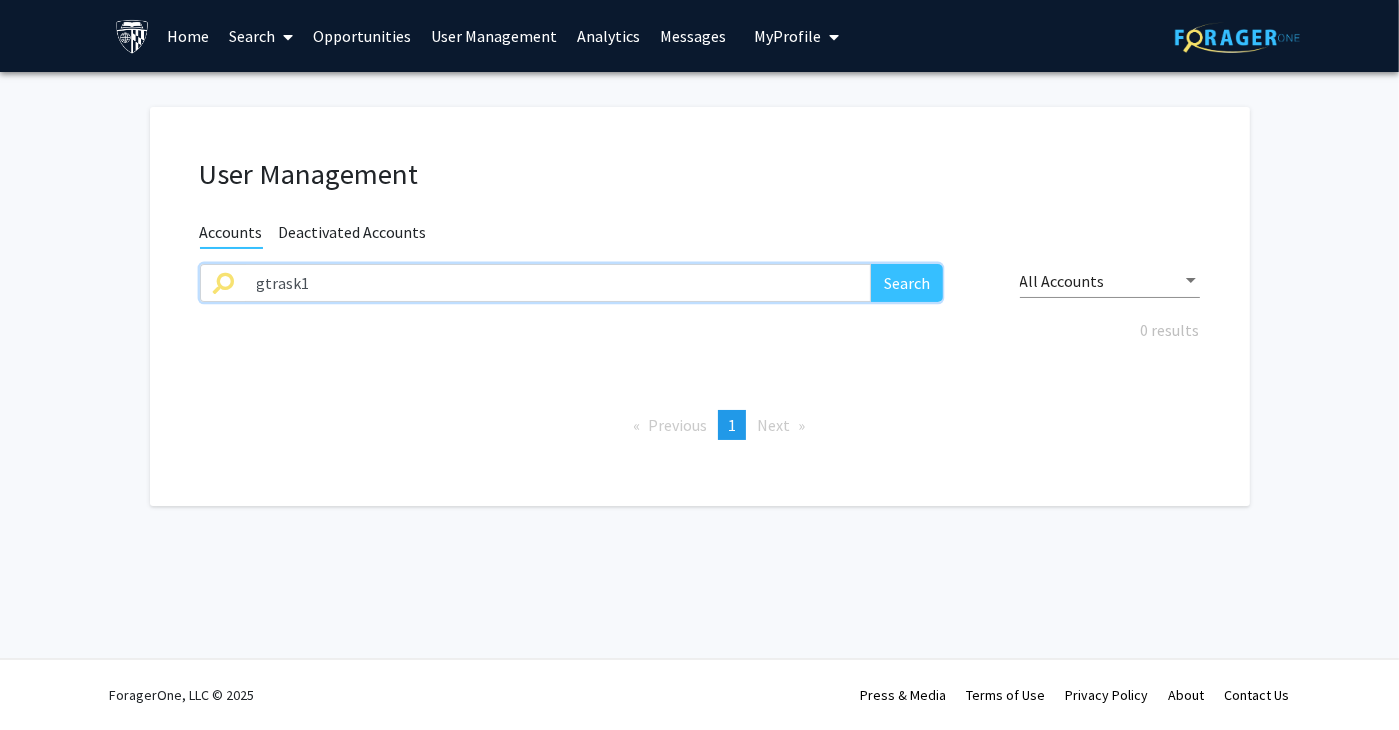drag, startPoint x: 492, startPoint y: 272, endPoint x: 177, endPoint y: 278, distance: 315.05713 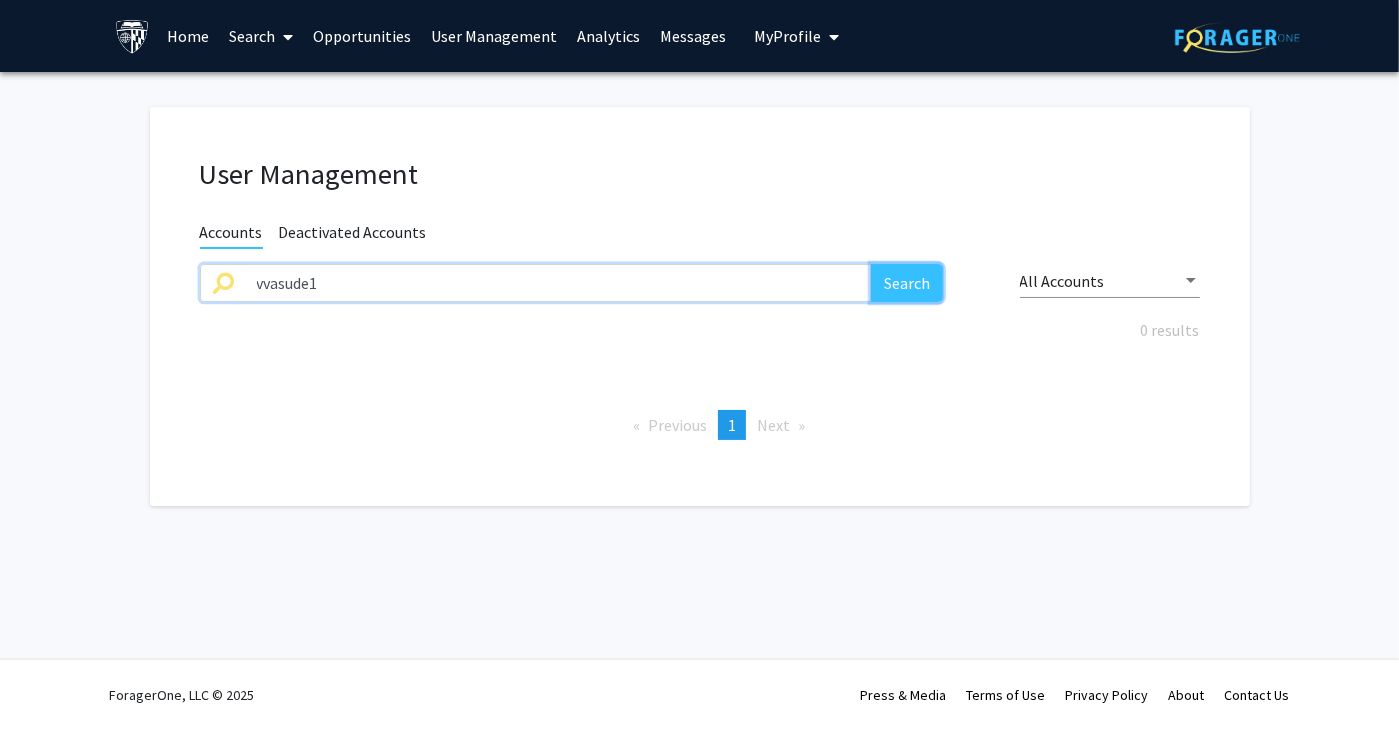 click on "Search" 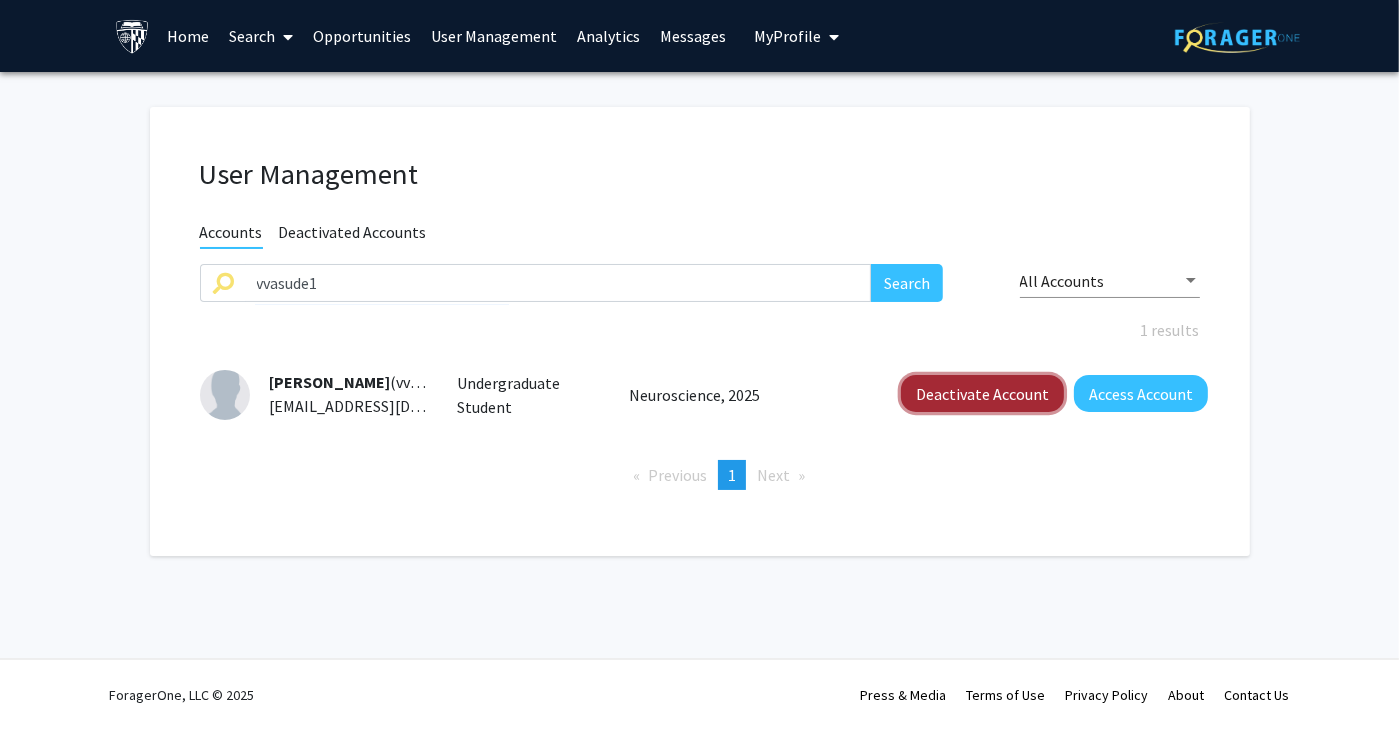 click on "Deactivate Account" 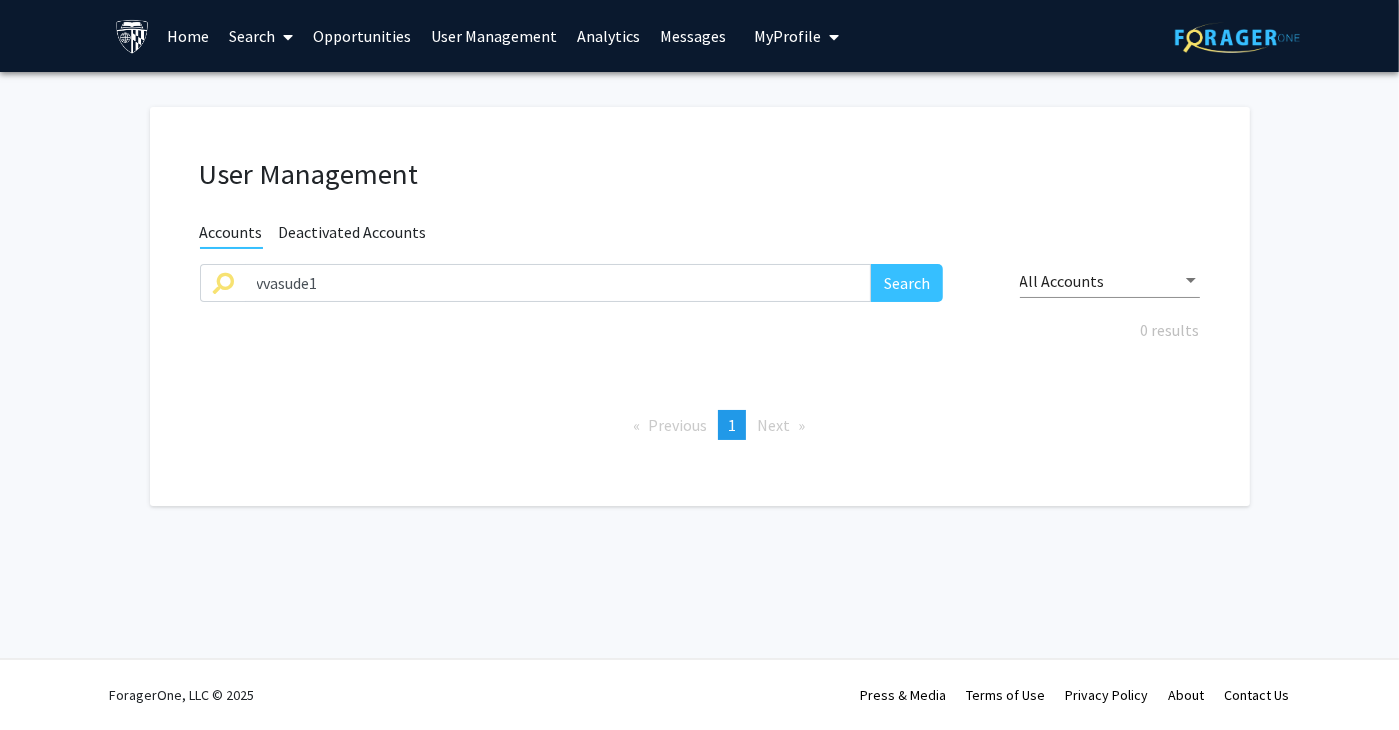 drag, startPoint x: 1073, startPoint y: 423, endPoint x: 820, endPoint y: 361, distance: 260.48608 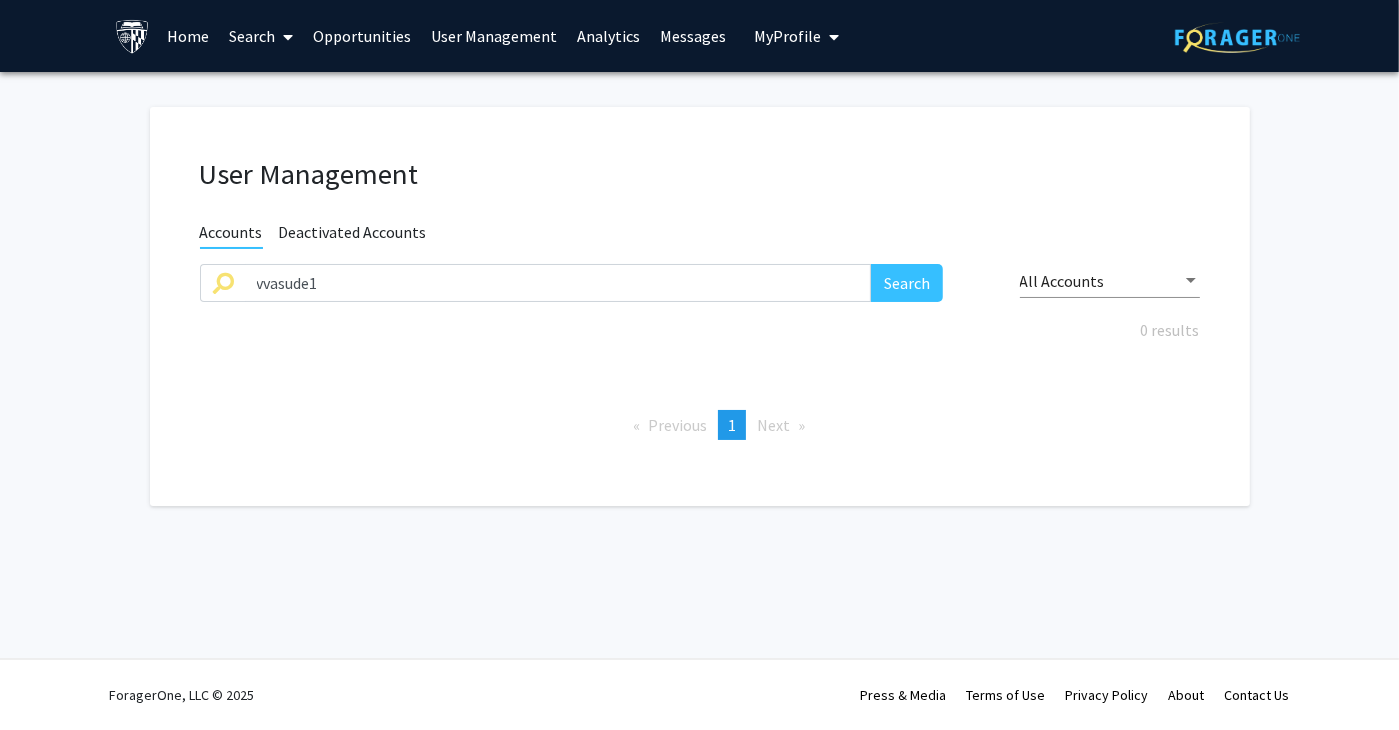 click on "Previous  page  1 / 1  You're on page  1  Next  page" 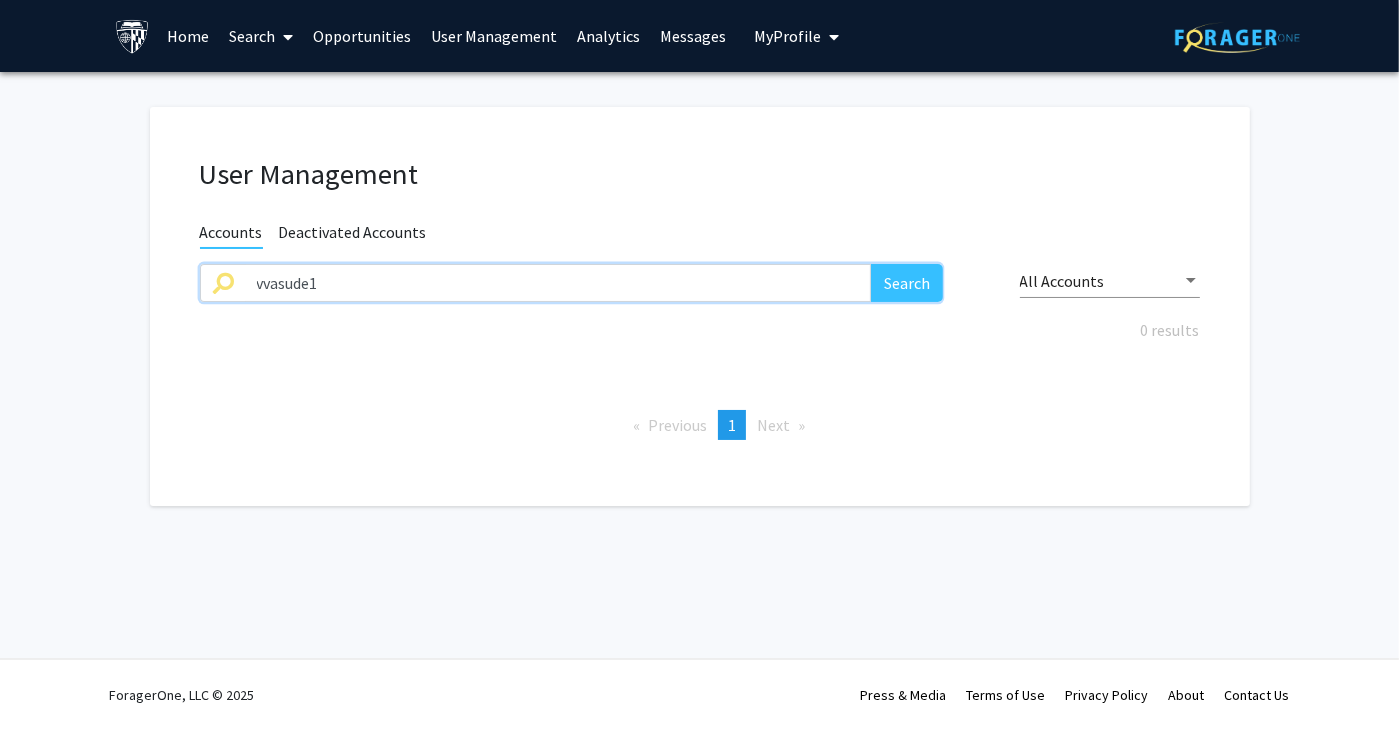drag, startPoint x: -32, startPoint y: 253, endPoint x: -50, endPoint y: 249, distance: 18.439089 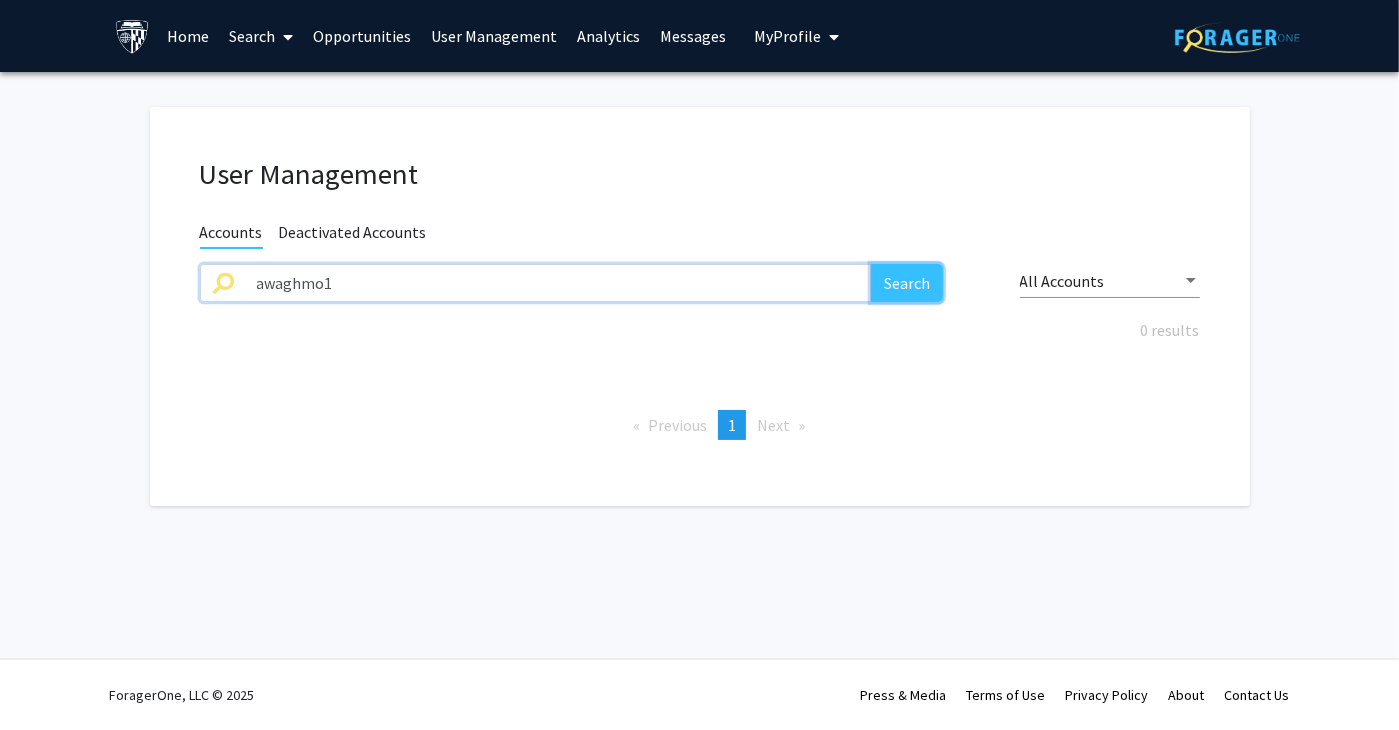 click on "Search" 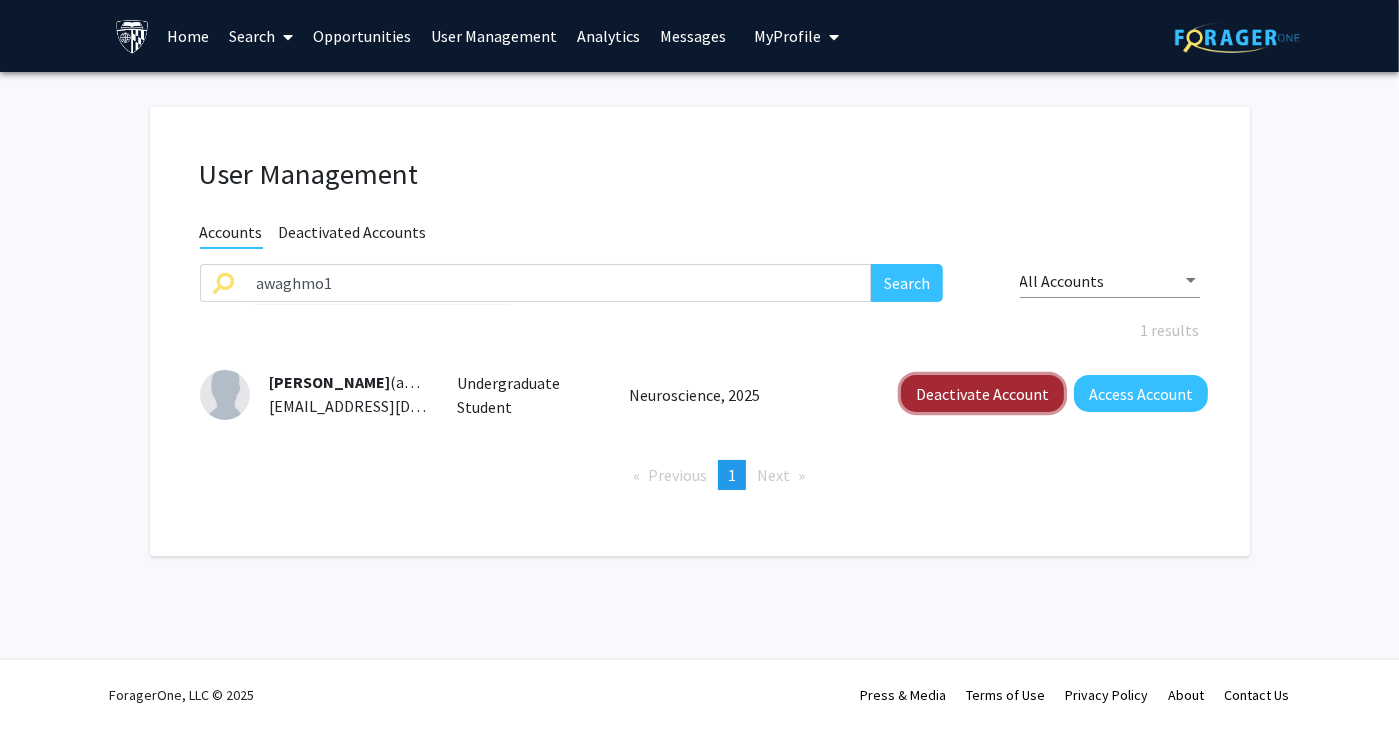 click on "Deactivate Account" 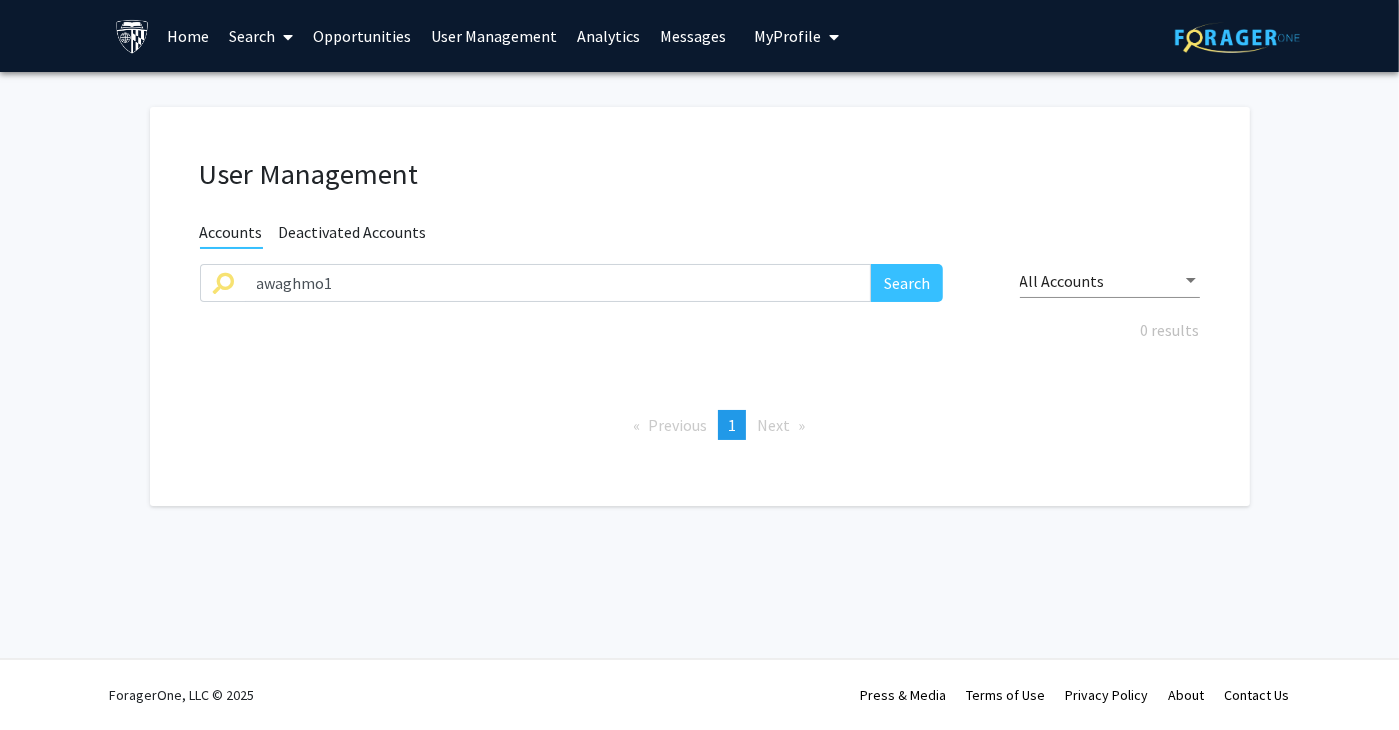 drag, startPoint x: 1088, startPoint y: 397, endPoint x: 1012, endPoint y: 375, distance: 79.12016 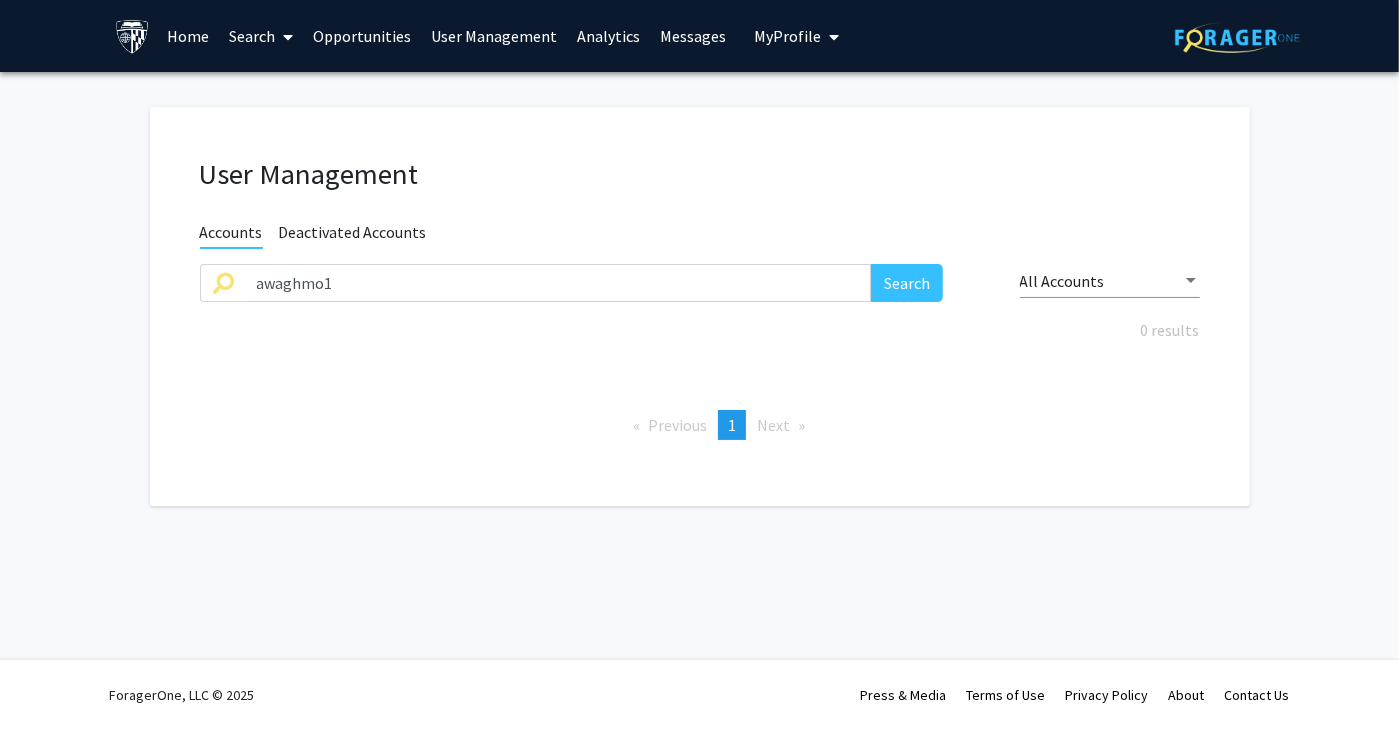 click on "User Management Accounts Deactivated Accounts awaghmo1 Search All Accounts 0 results  Previous  page  1 / 1  You're on page  1  Next  page" 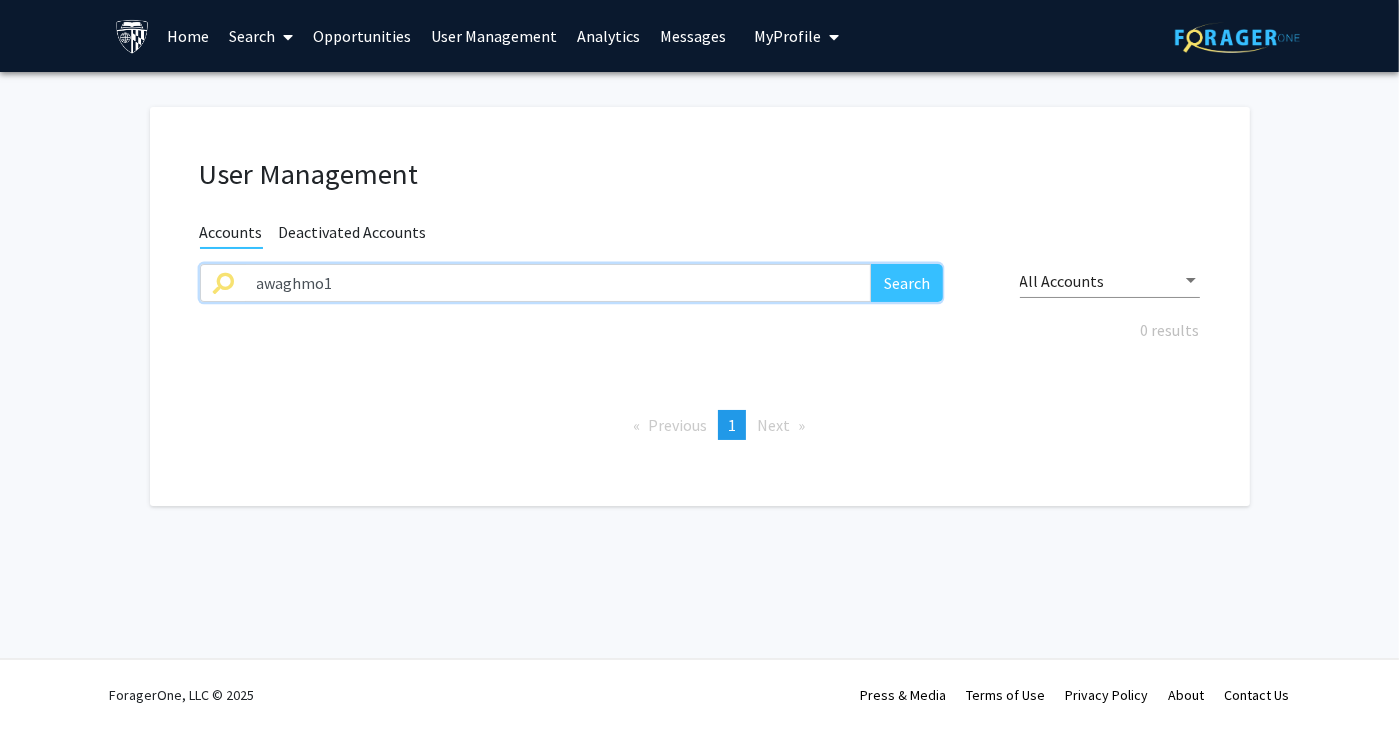 drag, startPoint x: 448, startPoint y: 280, endPoint x: 109, endPoint y: 277, distance: 339.01328 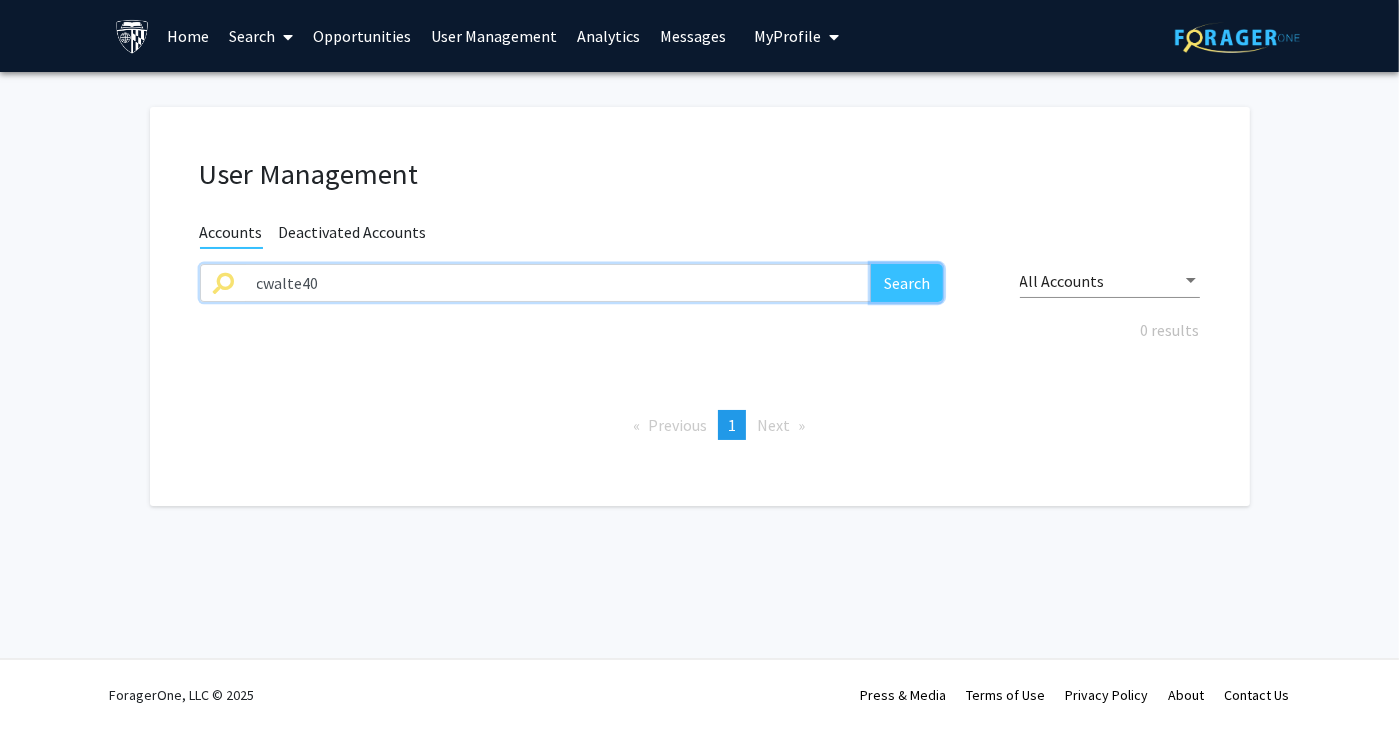 click on "Search" 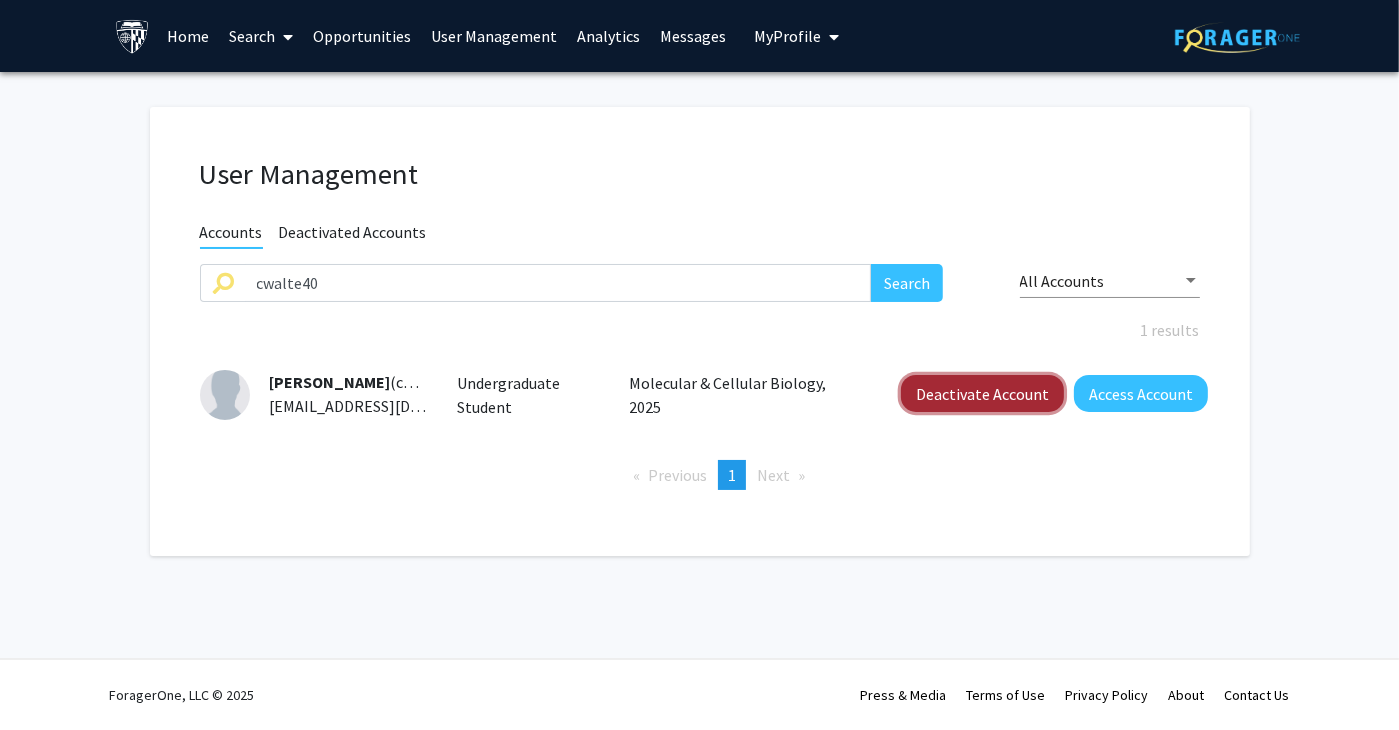 click on "Deactivate Account" 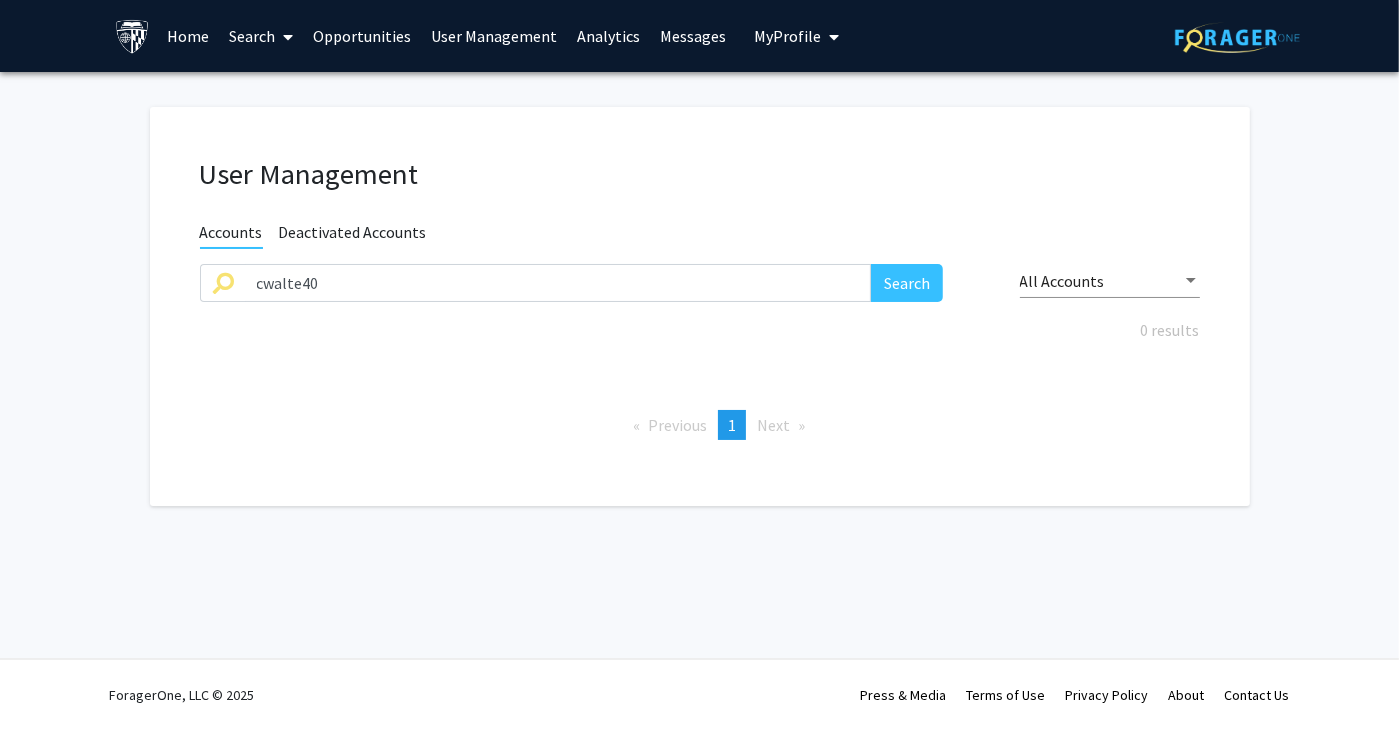 click on "User Management Accounts Deactivated Accounts cwalte40 Search All Accounts 0 results  Previous  page  1 / 1  You're on page  1  Next  page" 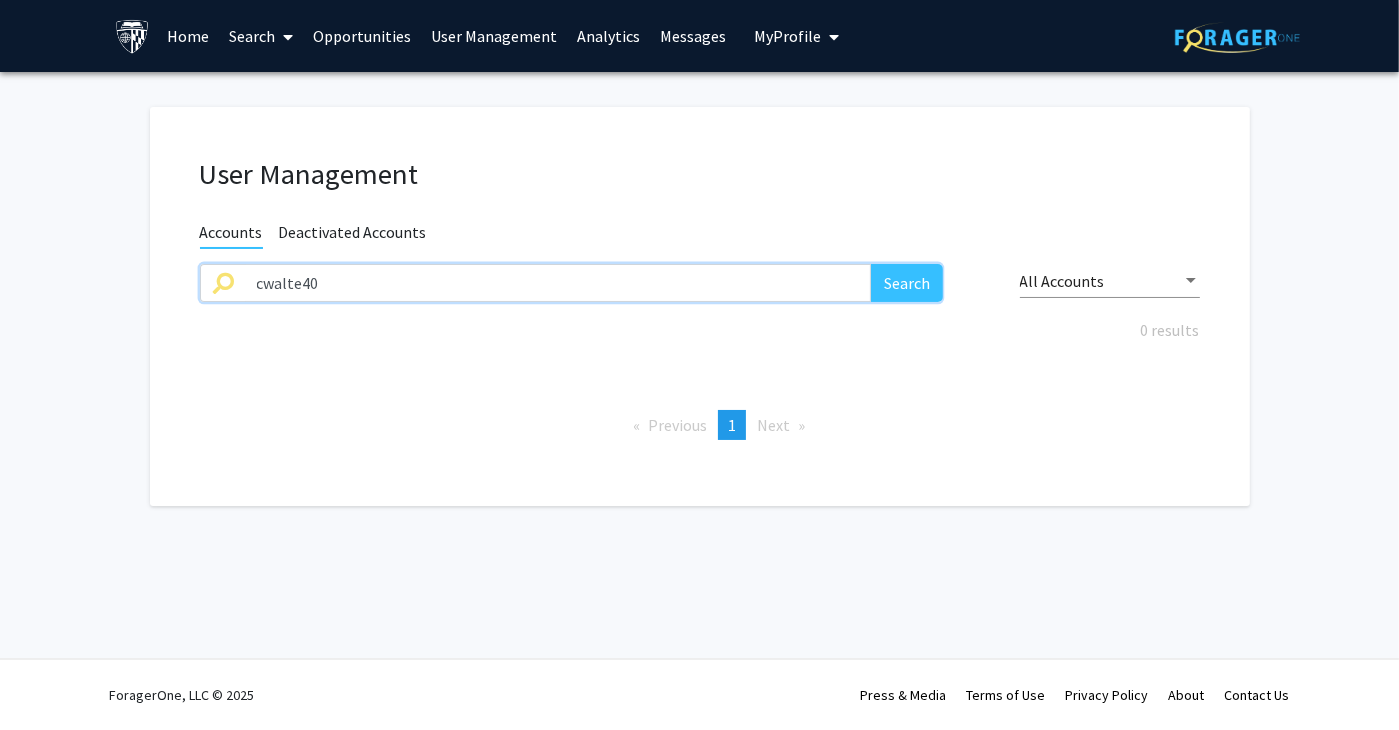 drag, startPoint x: 53, startPoint y: 253, endPoint x: 24, endPoint y: 253, distance: 29 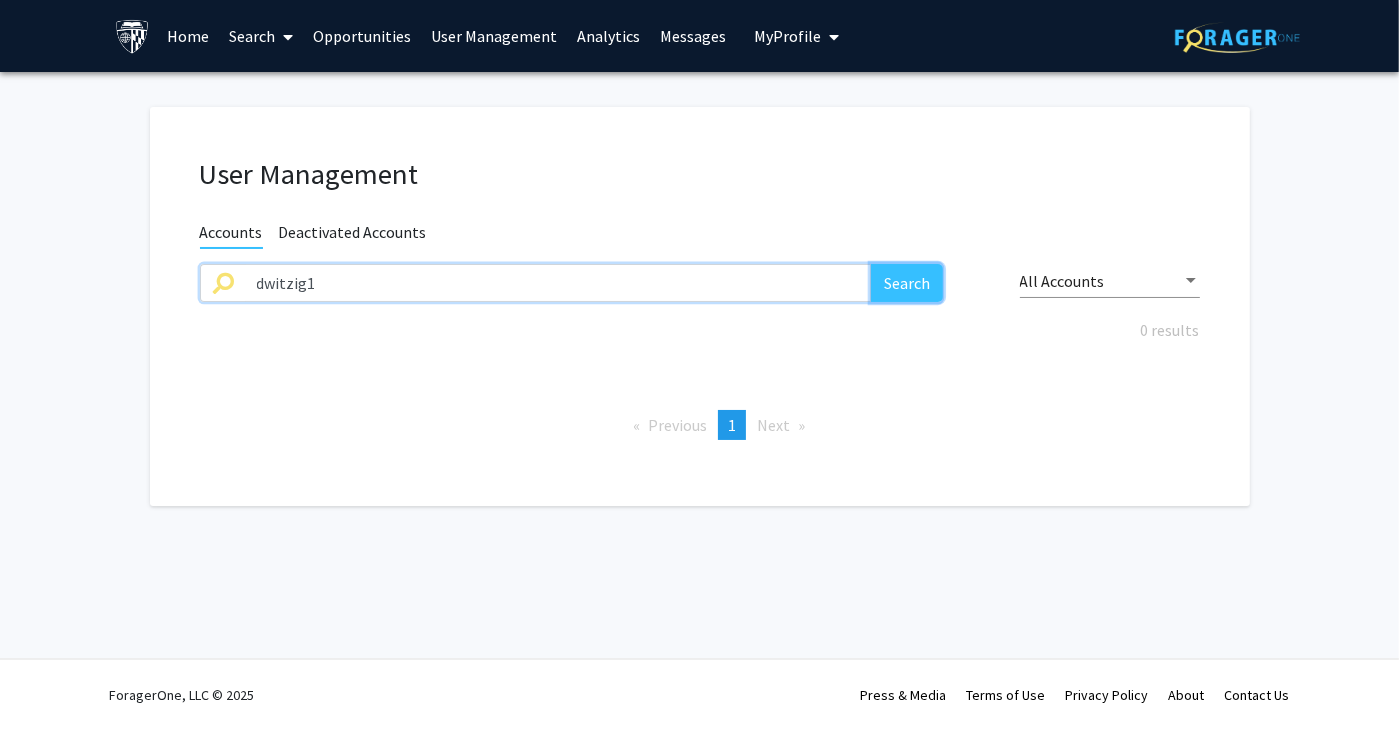 click on "Search" 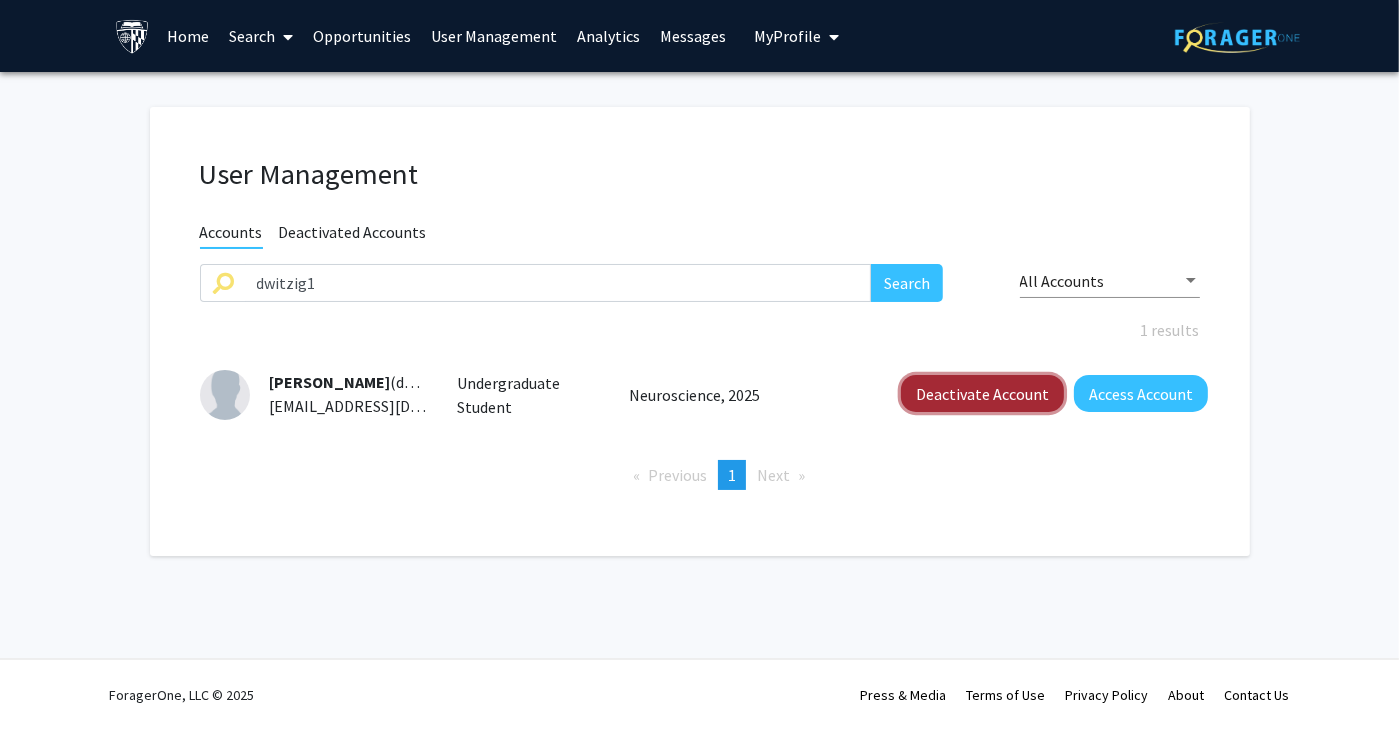 click on "Deactivate Account" 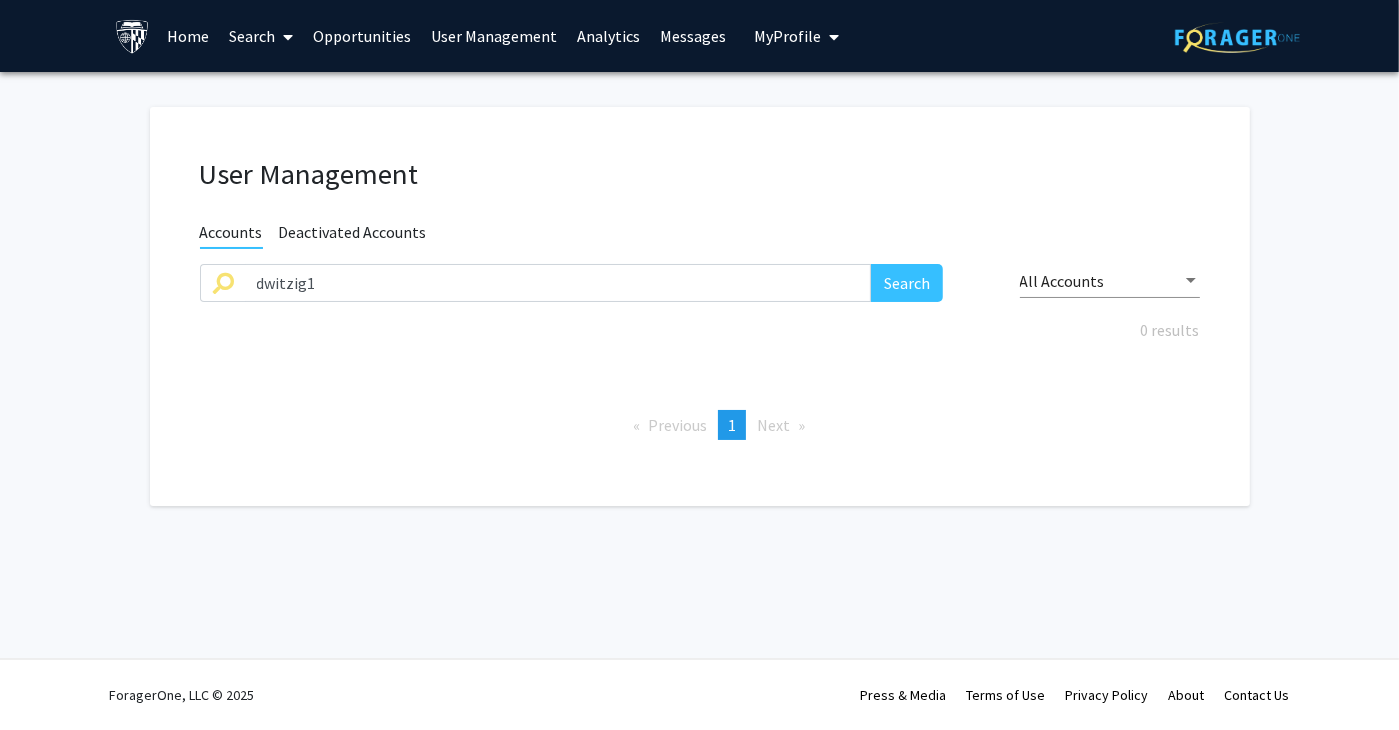 drag, startPoint x: 1056, startPoint y: 473, endPoint x: 919, endPoint y: 390, distance: 160.18115 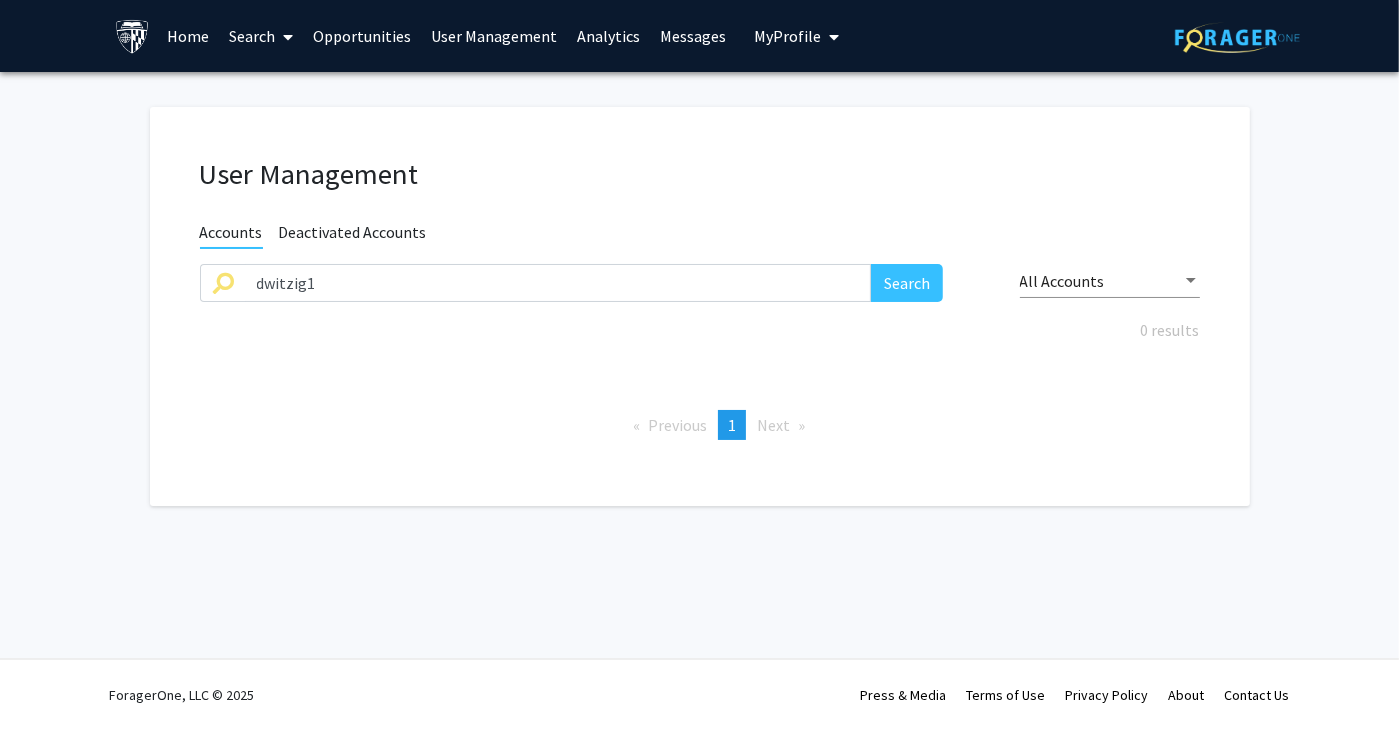 click on "User Management Accounts Deactivated Accounts dwitzig1 Search All Accounts 0 results  Previous  page  1 / 1  You're on page  1  Next  page" 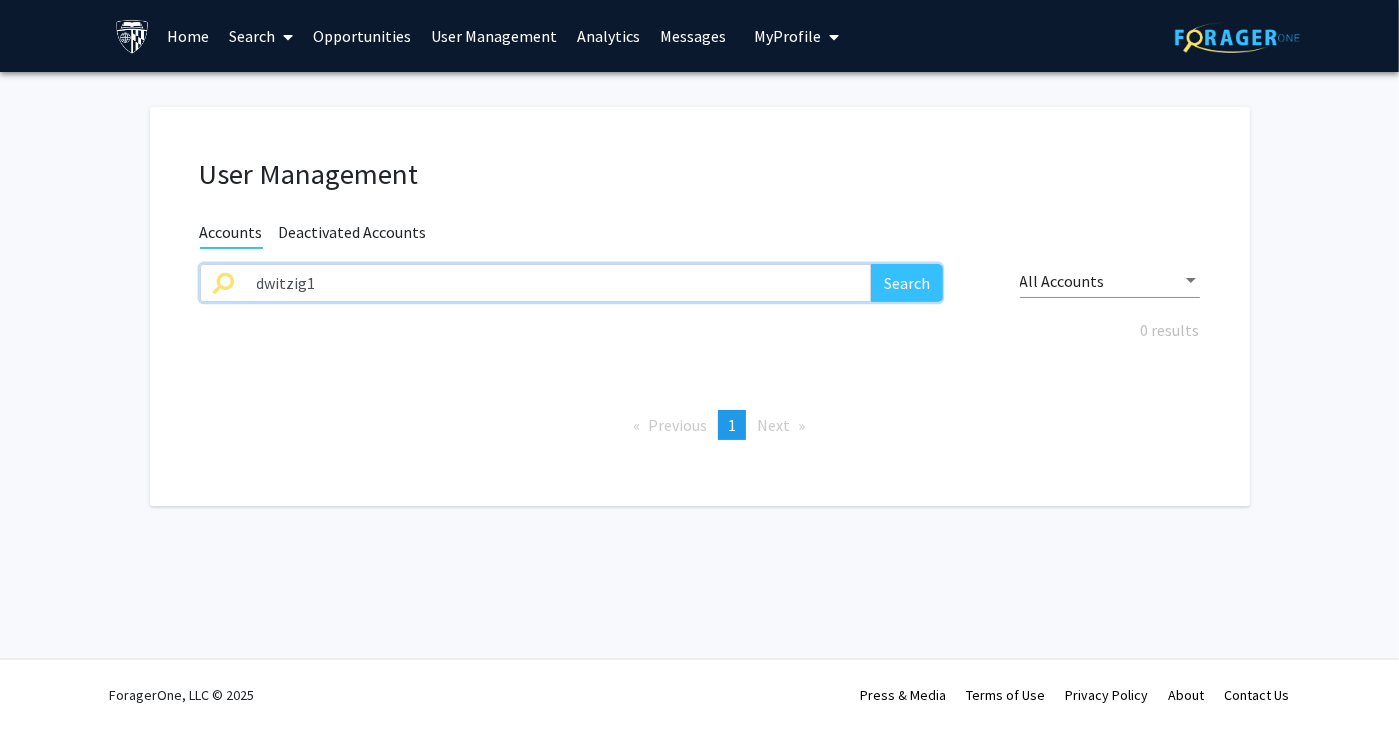 drag, startPoint x: 642, startPoint y: 291, endPoint x: 112, endPoint y: 289, distance: 530.0038 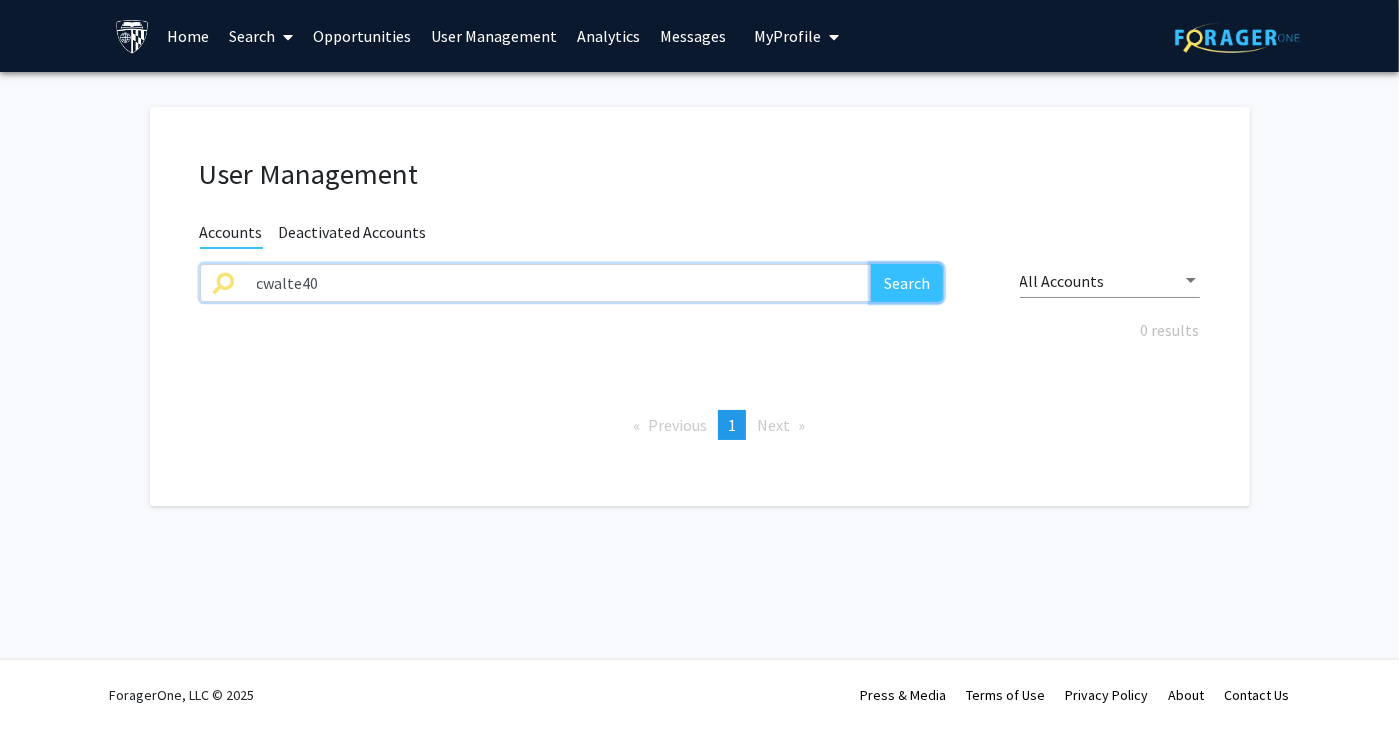 click on "Search" 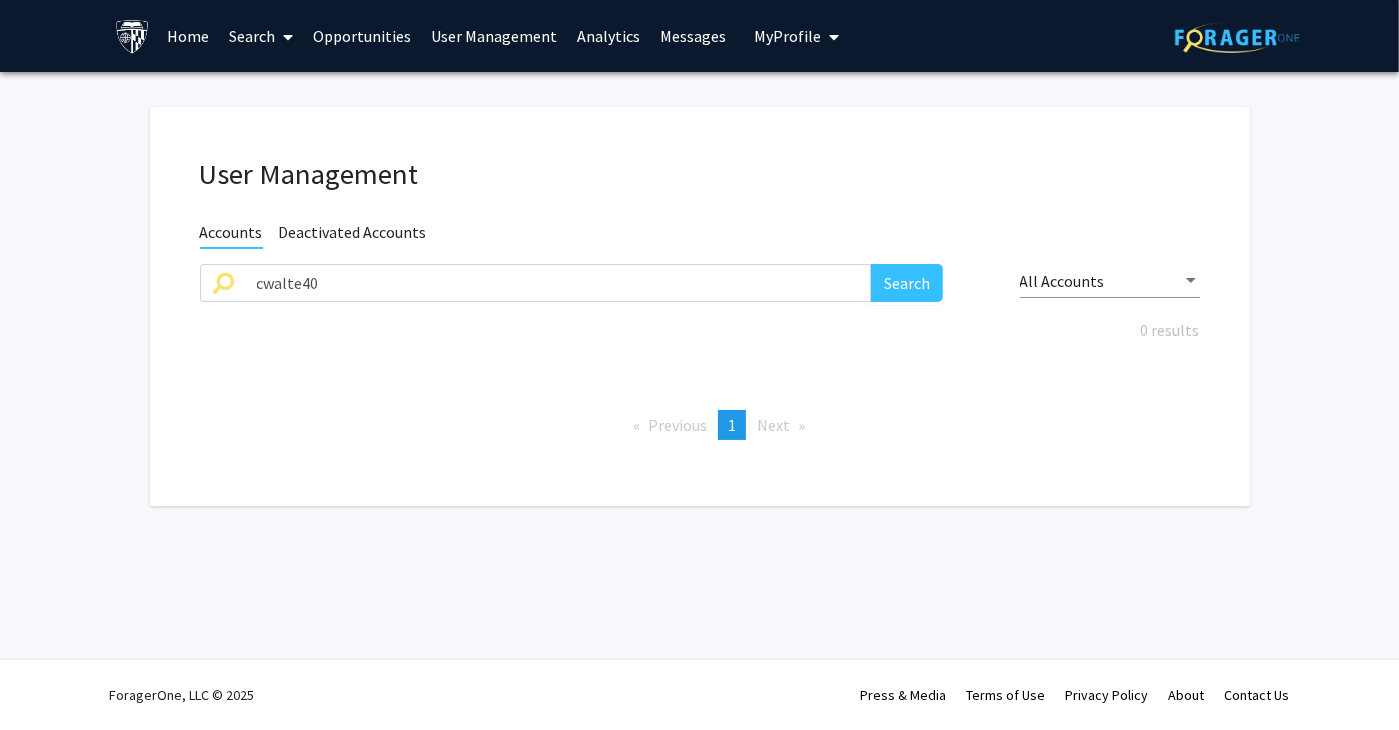 click on "User Management Accounts Deactivated Accounts cwalte40 Search All Accounts 0 results  Previous  page  1 / 1  You're on page  1  Next  page" 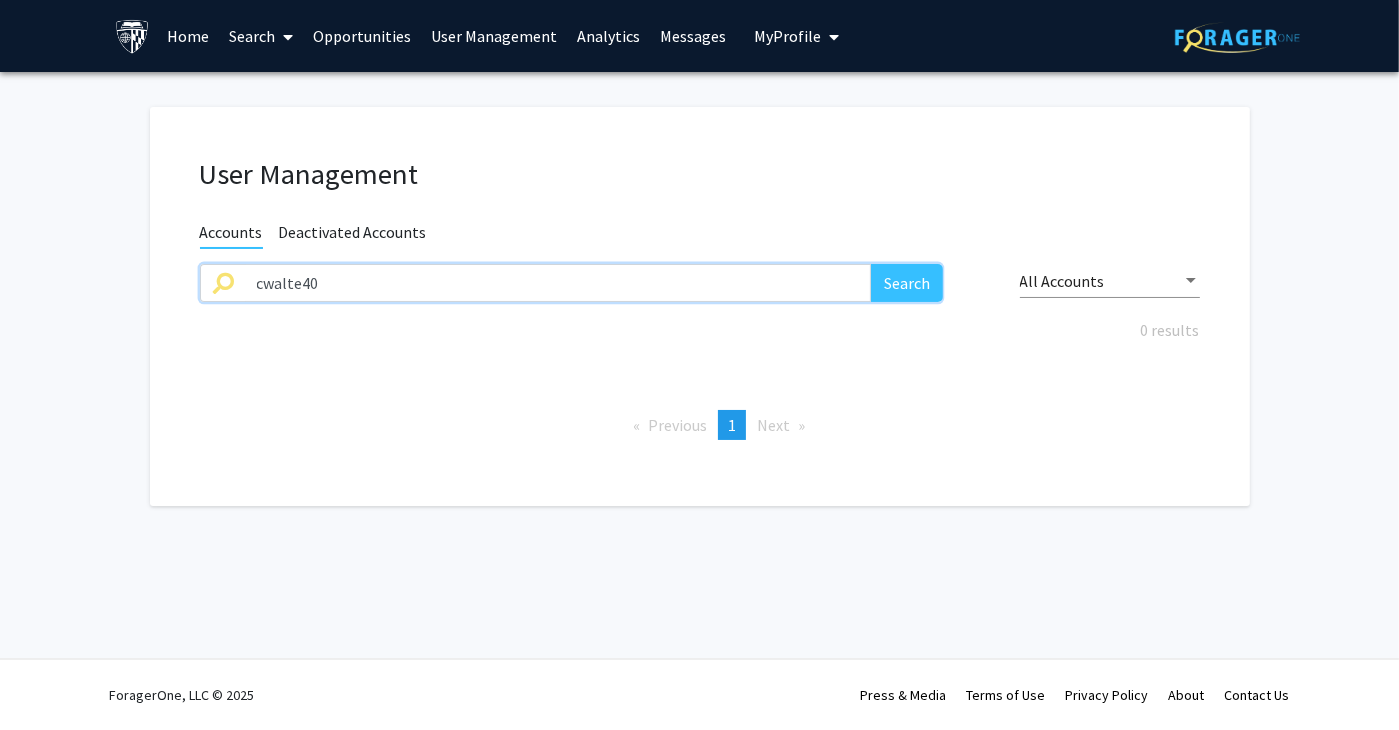 drag, startPoint x: 101, startPoint y: 278, endPoint x: 9, endPoint y: 258, distance: 94.14882 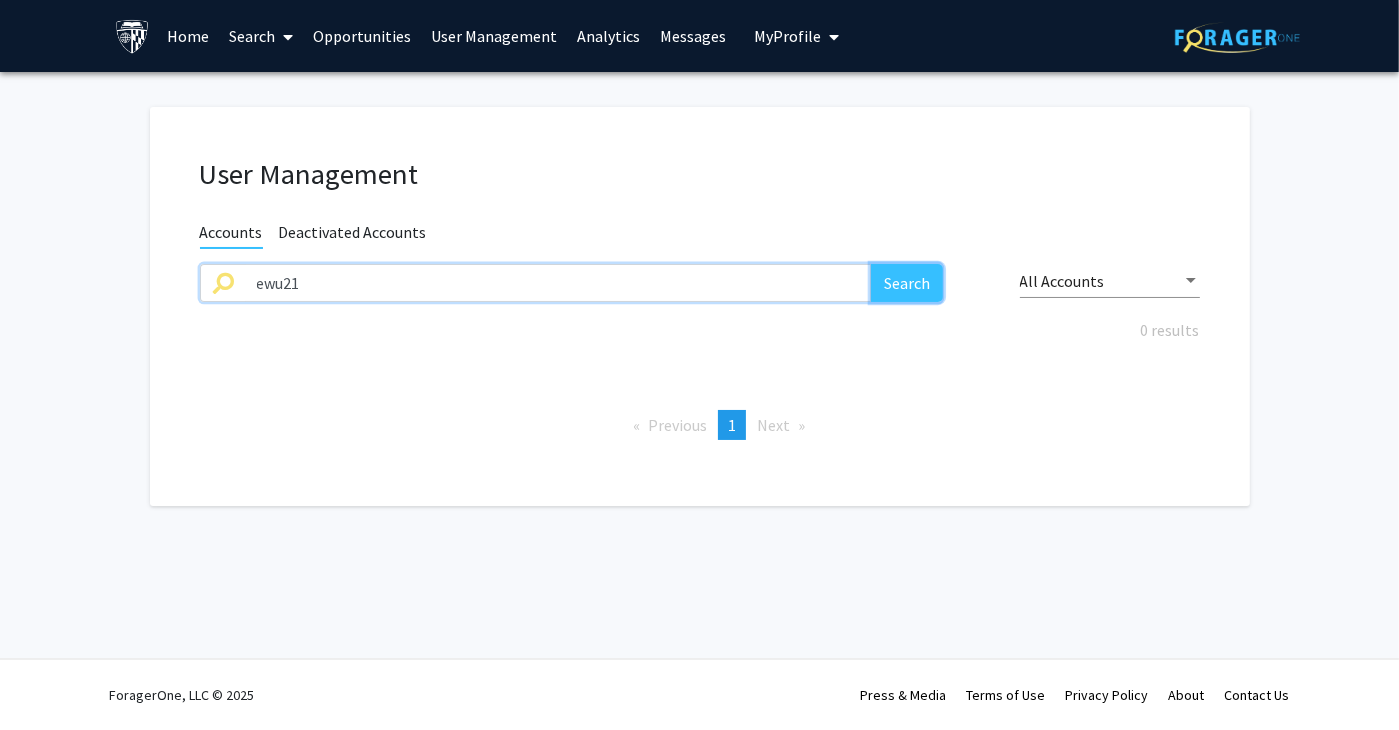click on "Search" 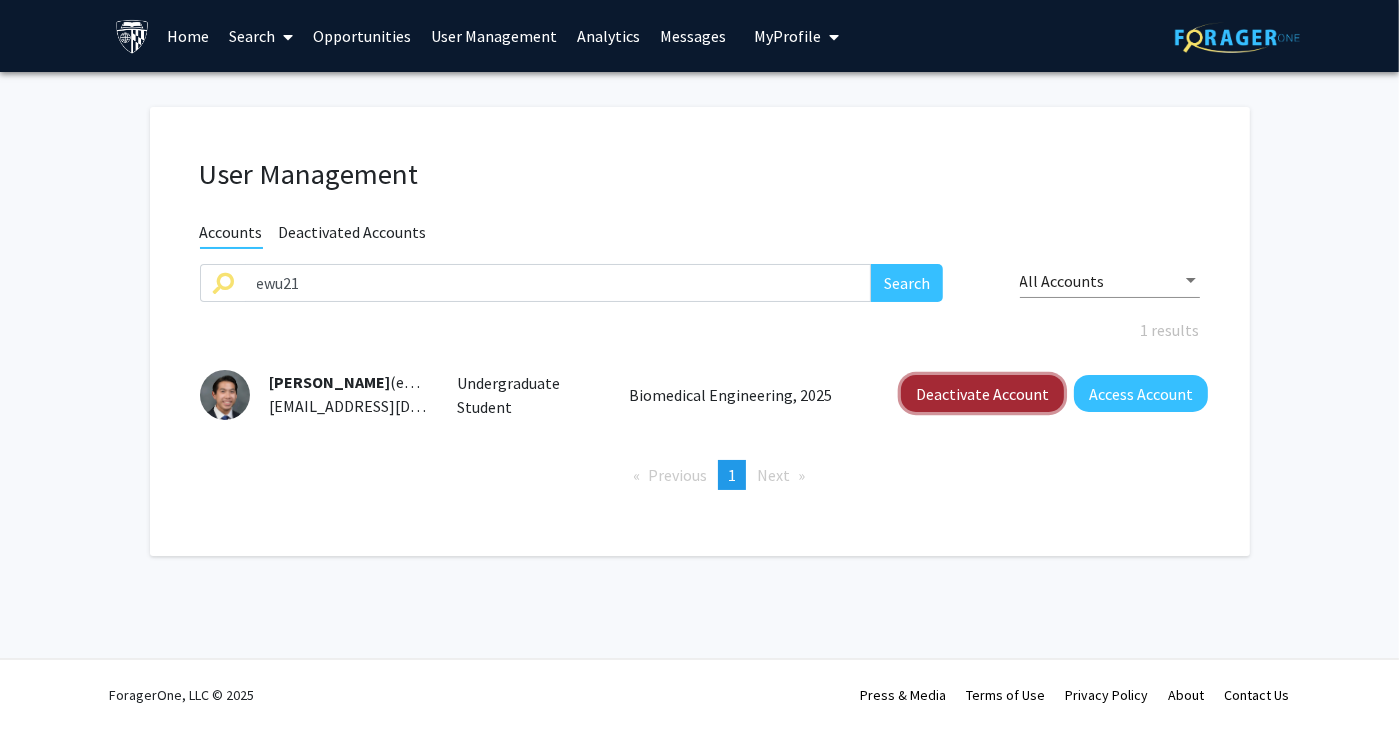 click on "Deactivate Account" 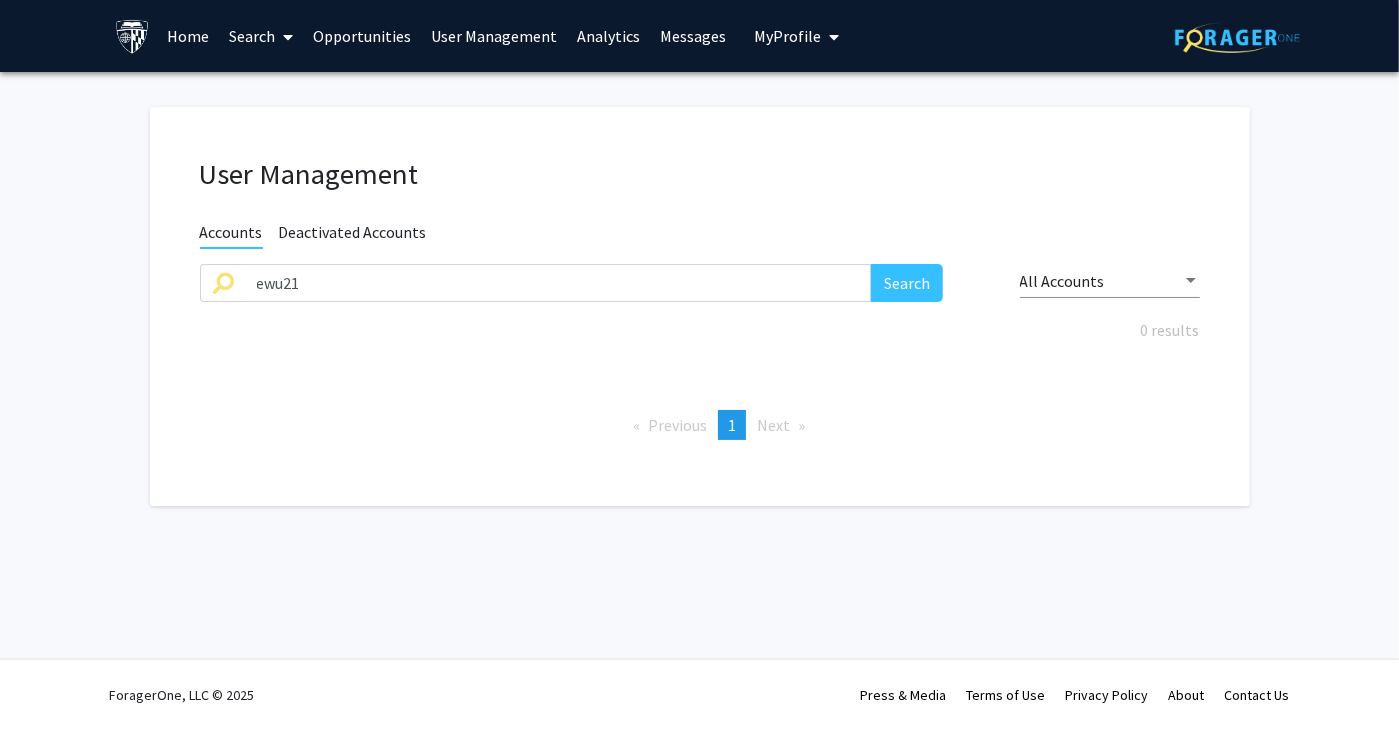 click on "Previous  page  1 / 1  You're on page  1  Next  page" 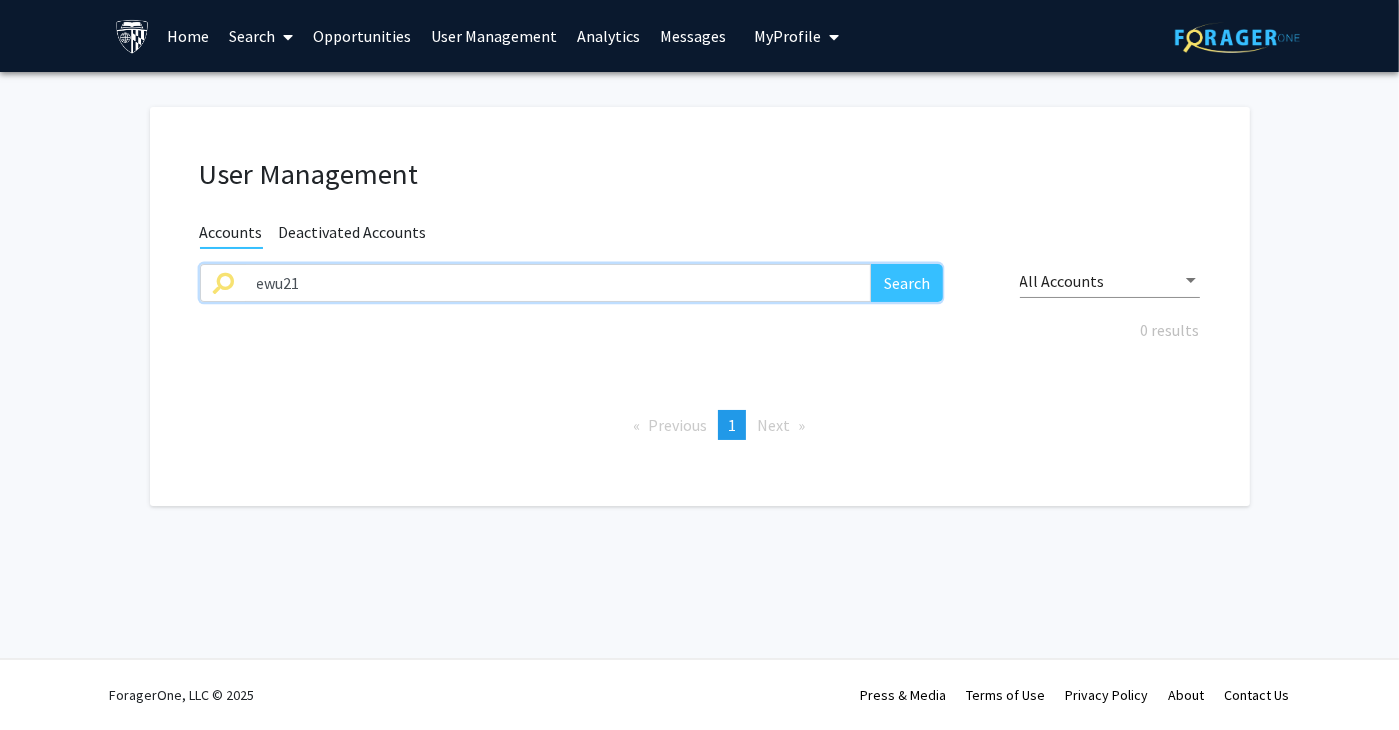 drag, startPoint x: -108, startPoint y: 267, endPoint x: -105, endPoint y: 257, distance: 10.440307 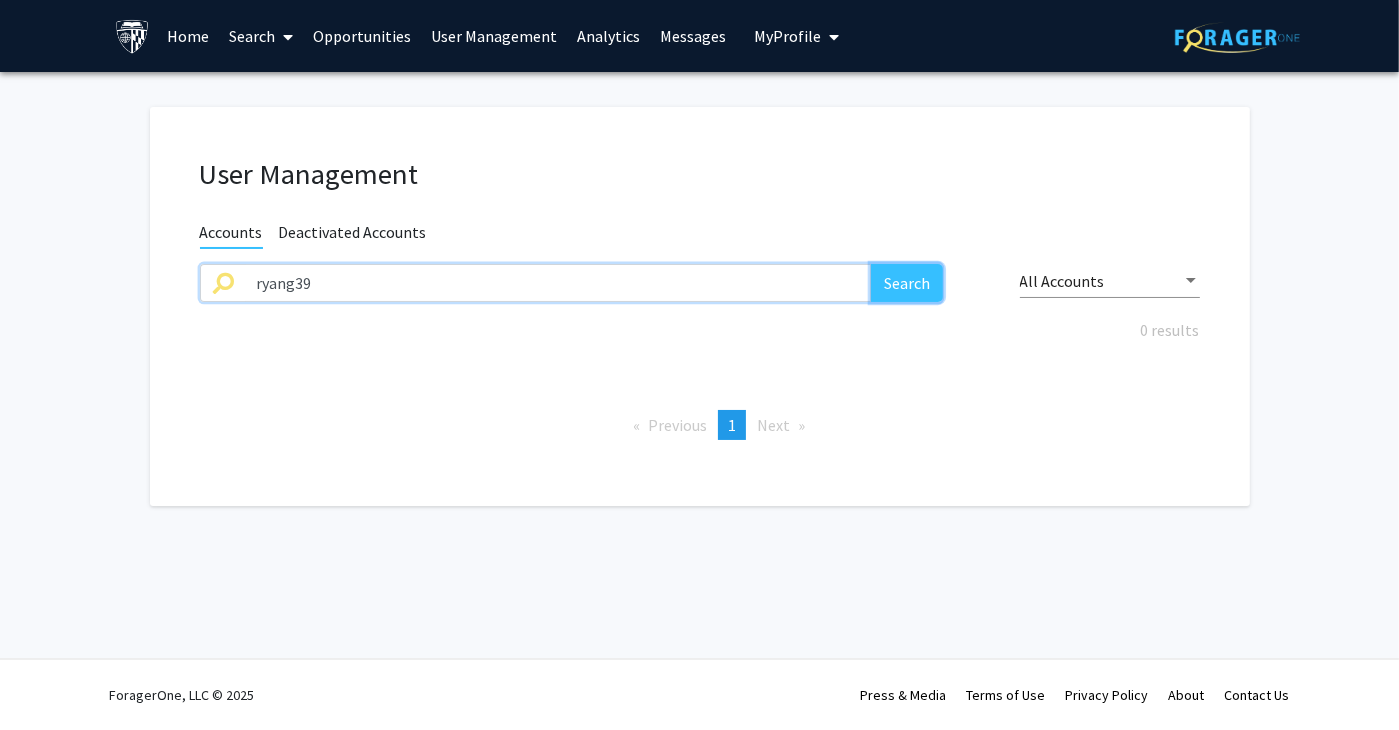 click on "Search" 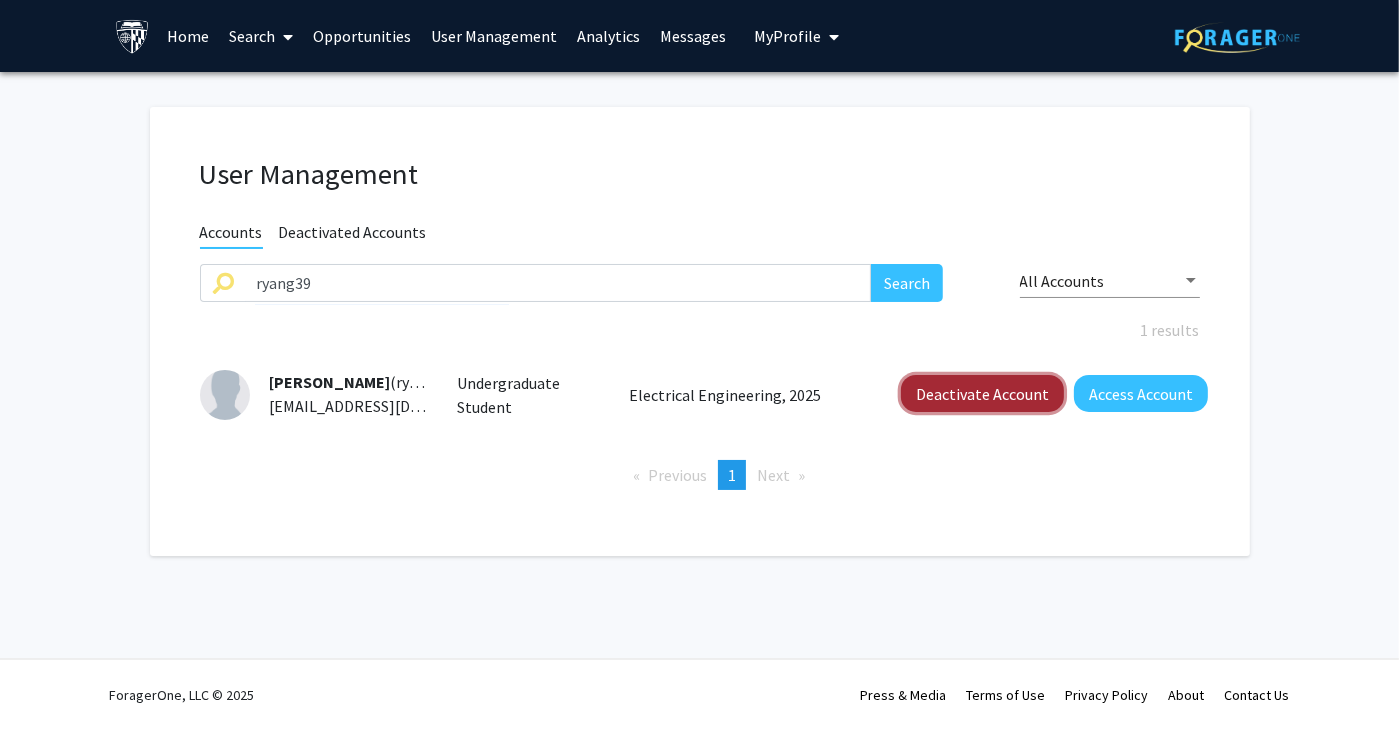 click on "Deactivate Account" 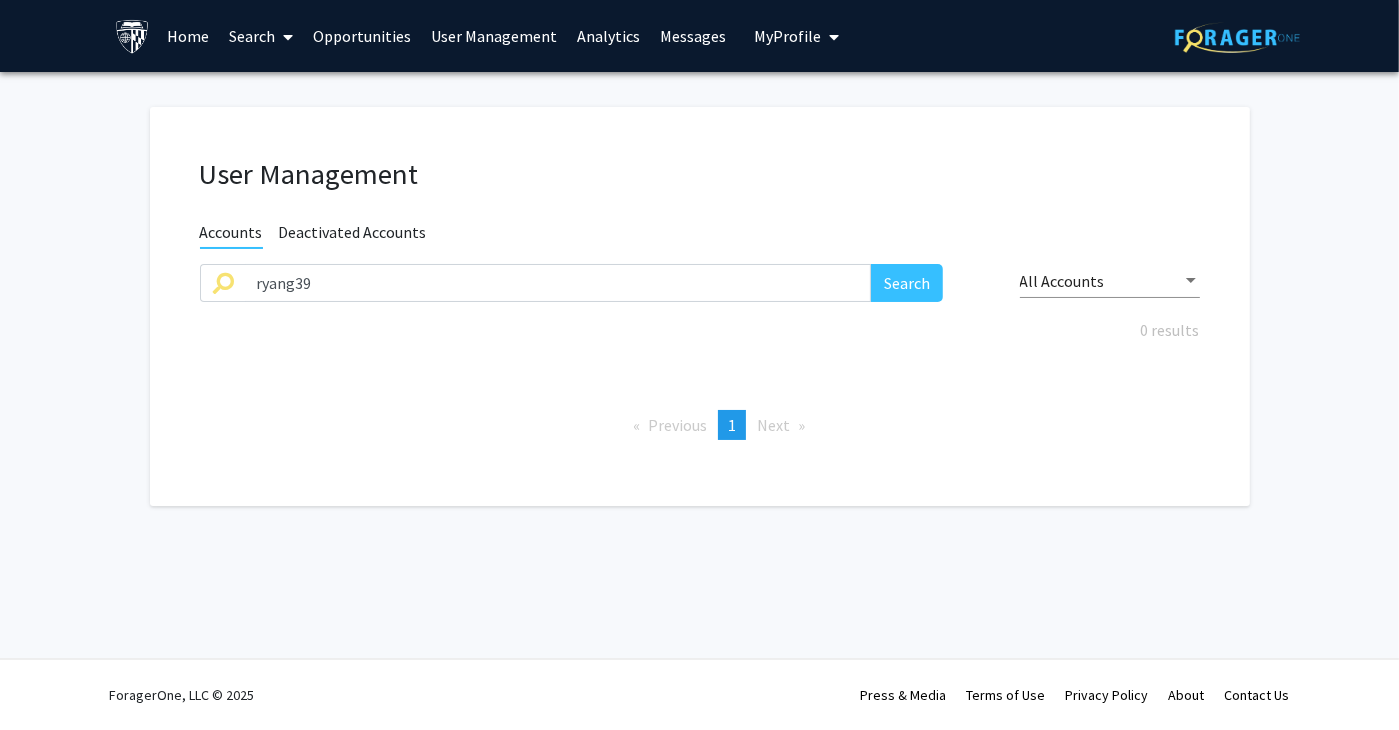 click on "User Management Accounts Deactivated Accounts ryang39 Search All Accounts 0 results  Previous  page  1 / 1  You're on page  1  Next  page" 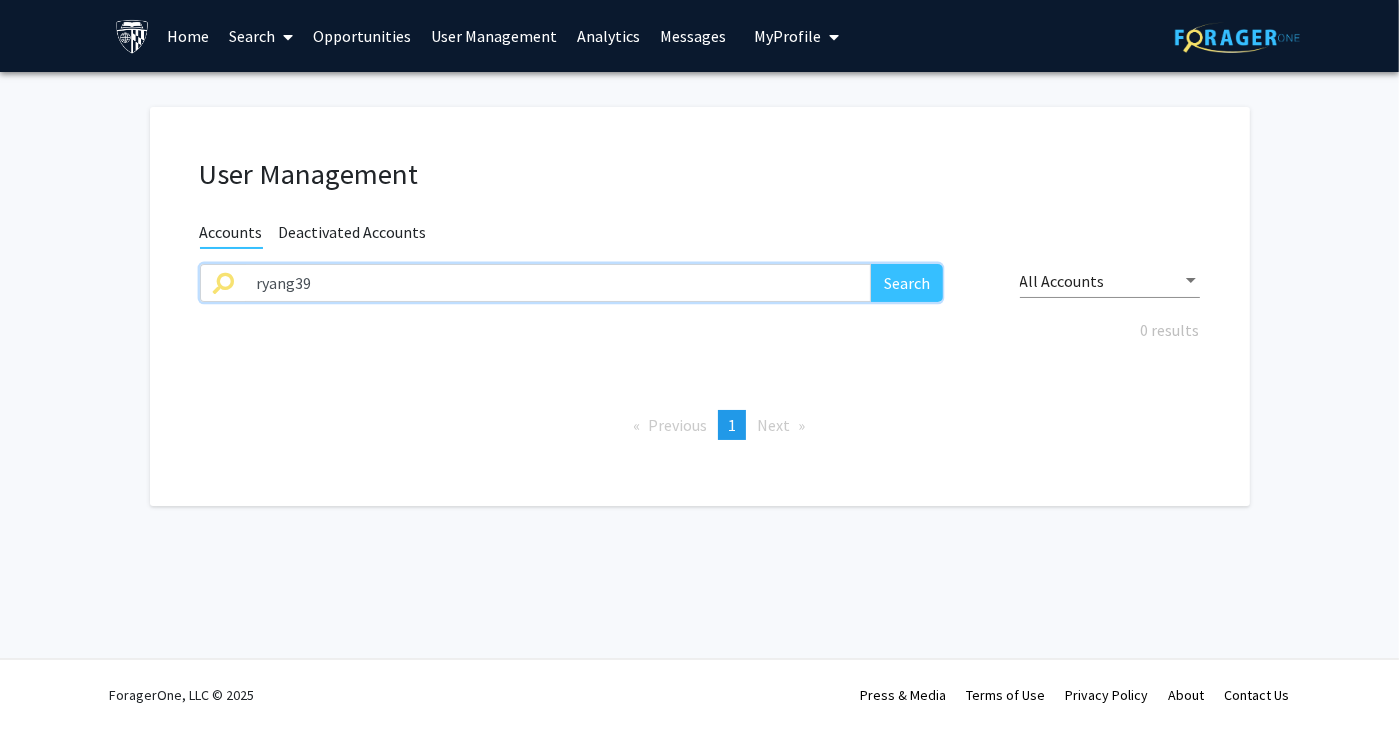 drag, startPoint x: 428, startPoint y: 286, endPoint x: 553, endPoint y: 309, distance: 127.09839 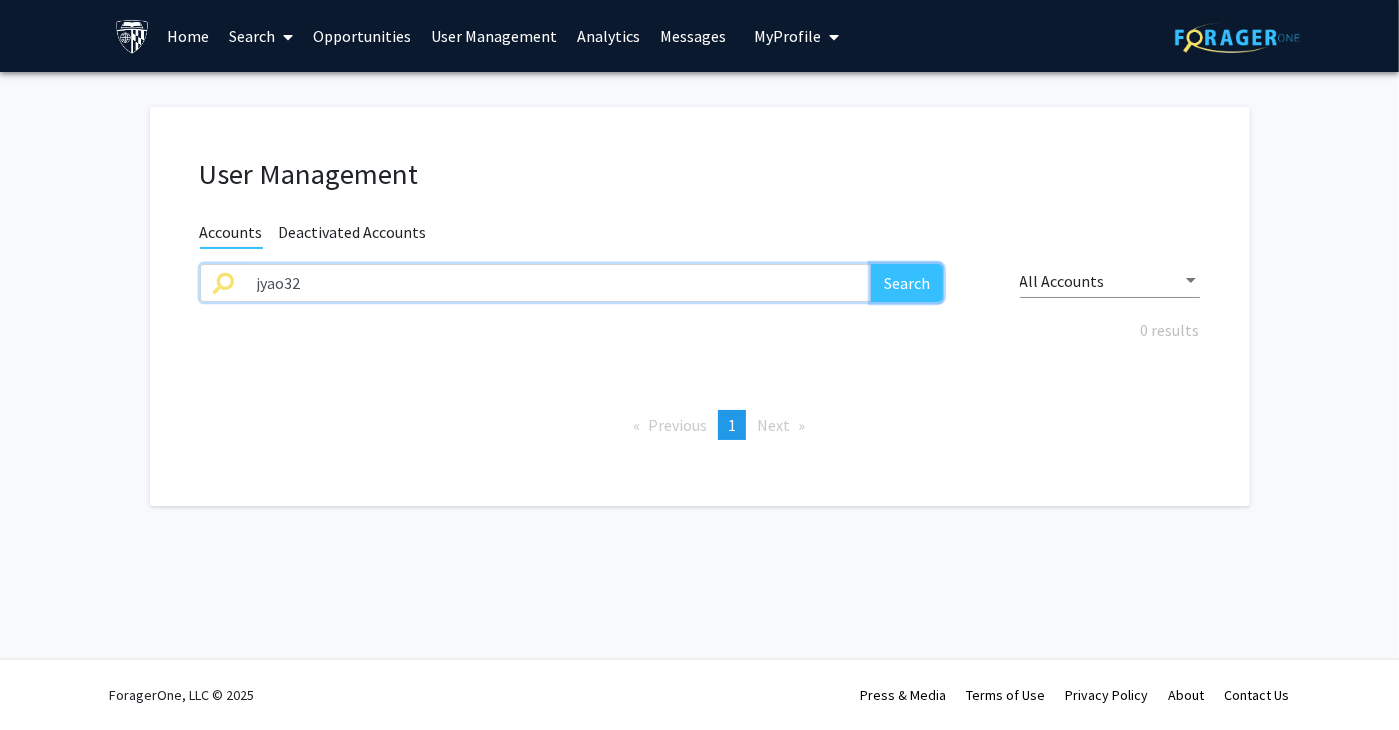 click on "Search" 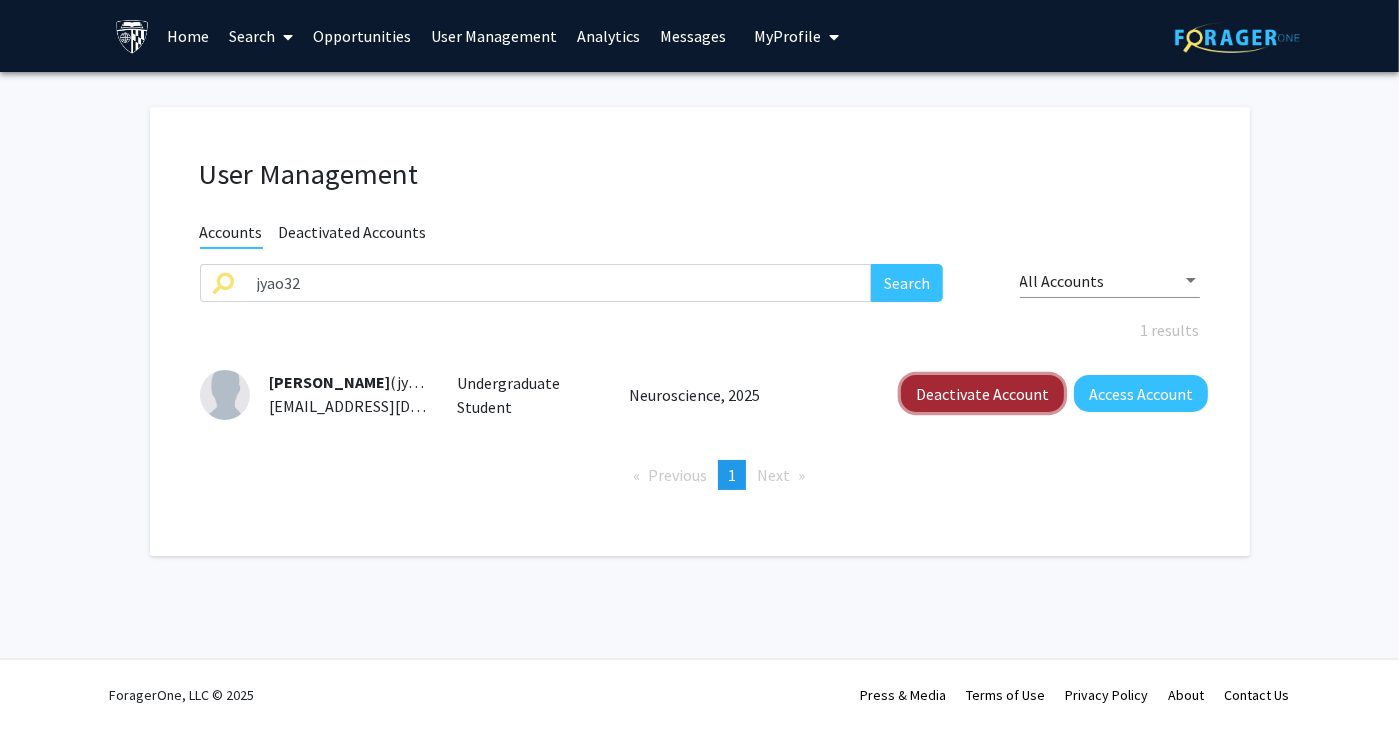 click on "Deactivate Account" 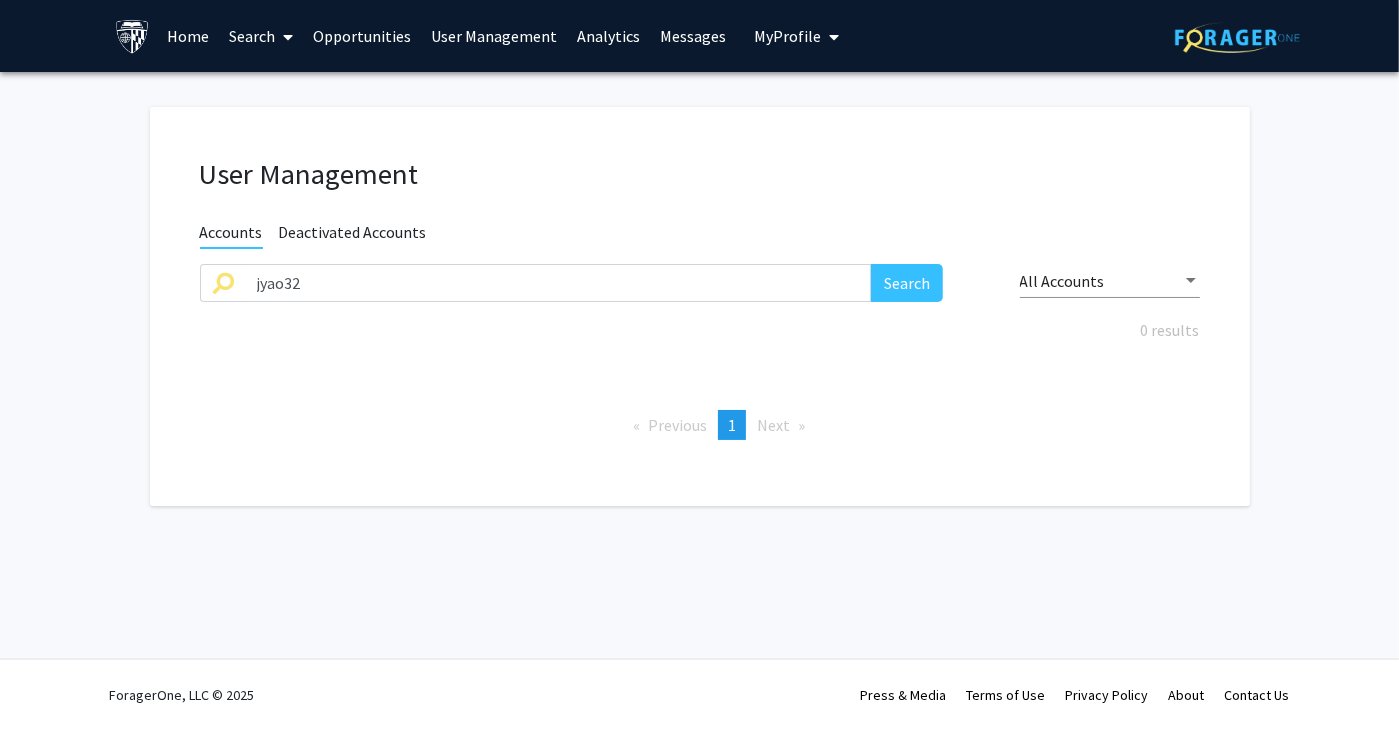 drag, startPoint x: 1060, startPoint y: 412, endPoint x: 1003, endPoint y: 386, distance: 62.649822 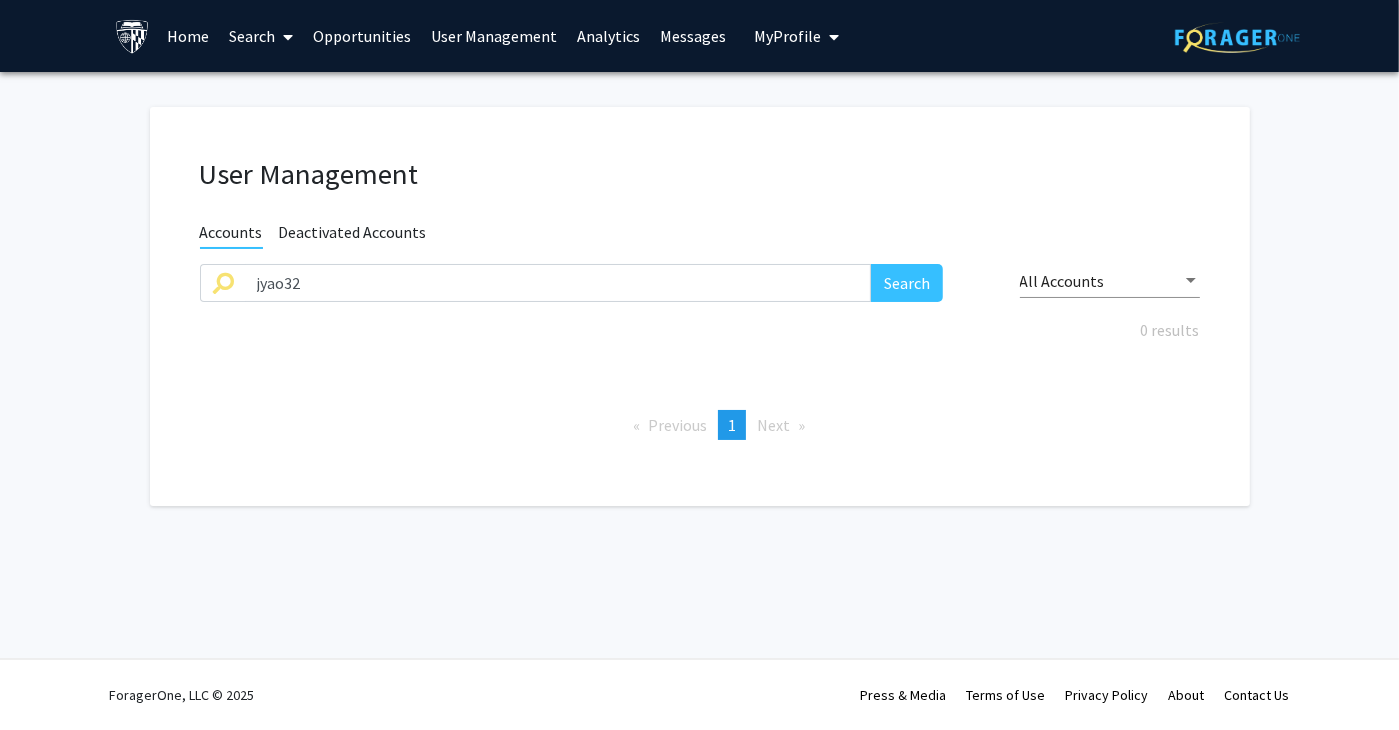 click on "Previous  page  1 / 1  You're on page  1  Next  page" 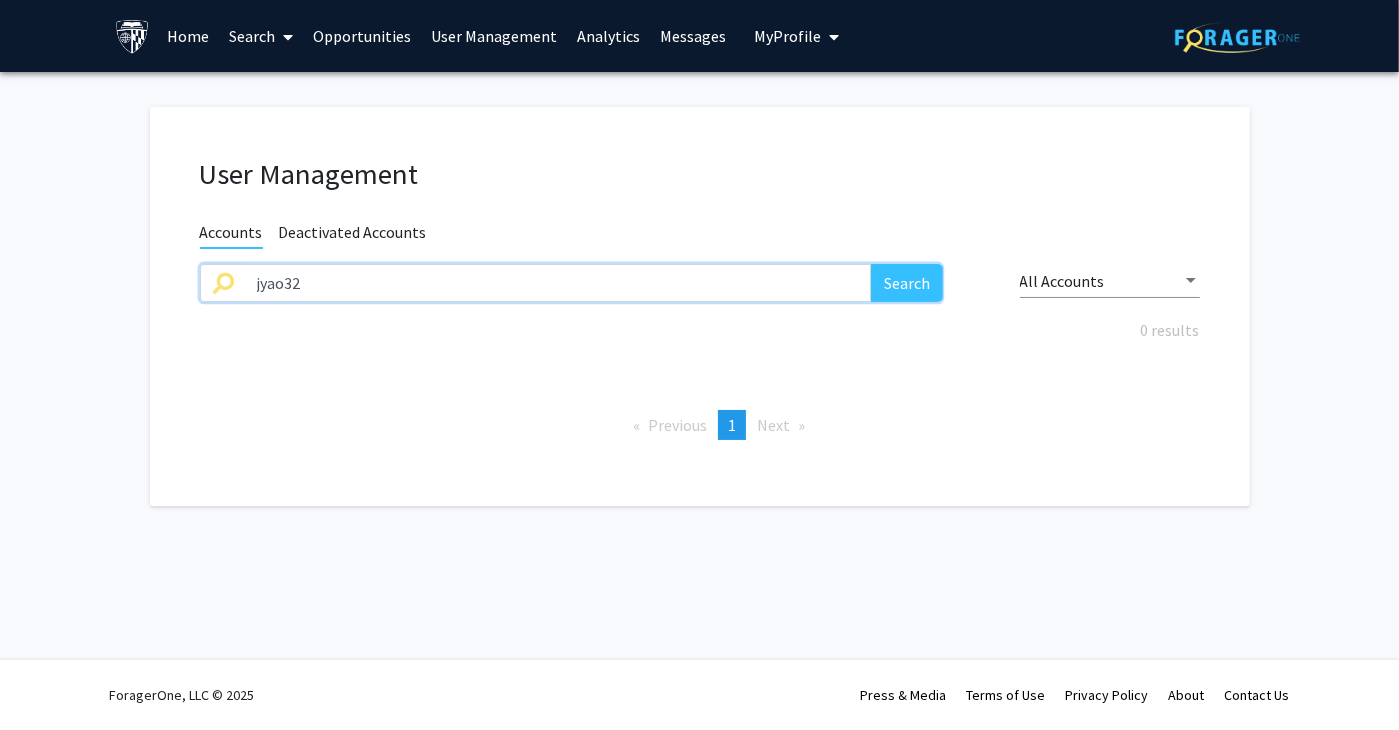 drag, startPoint x: 728, startPoint y: 293, endPoint x: 72, endPoint y: 280, distance: 656.1288 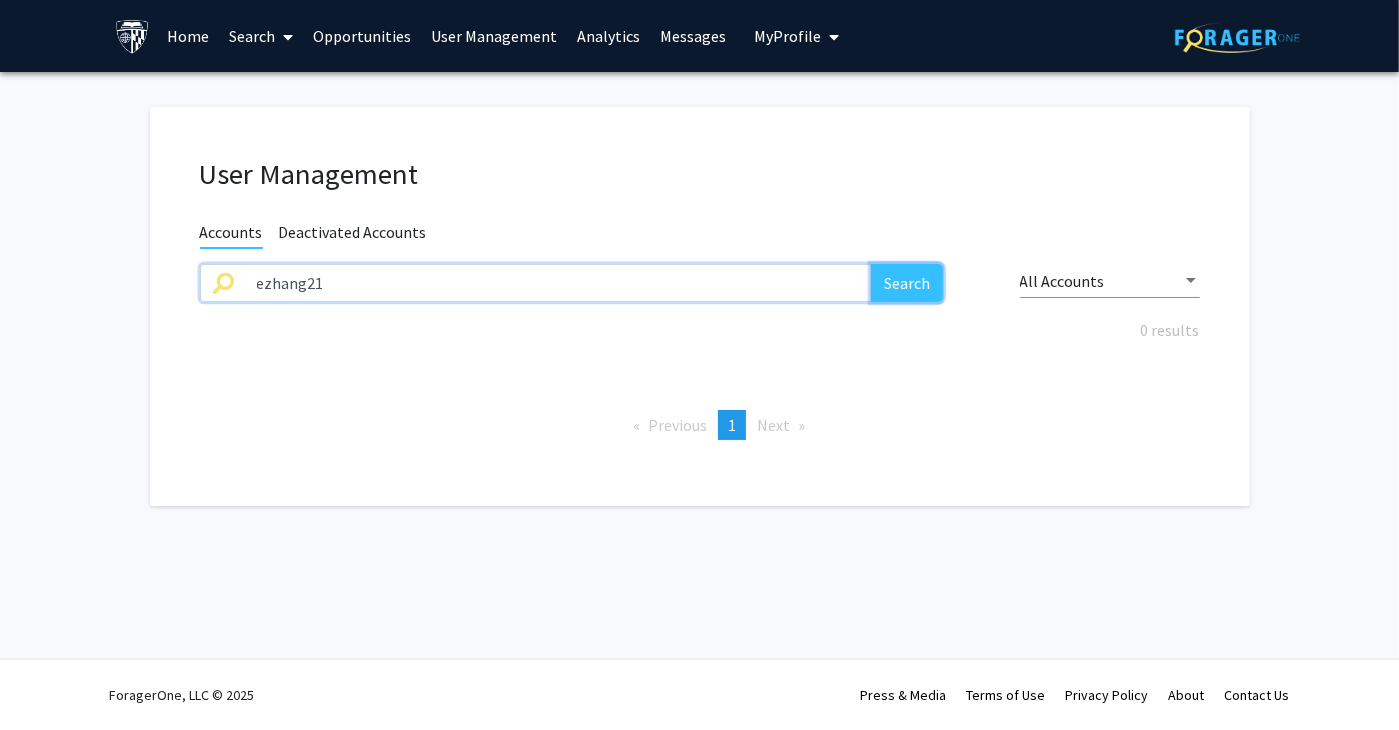 click on "Search" 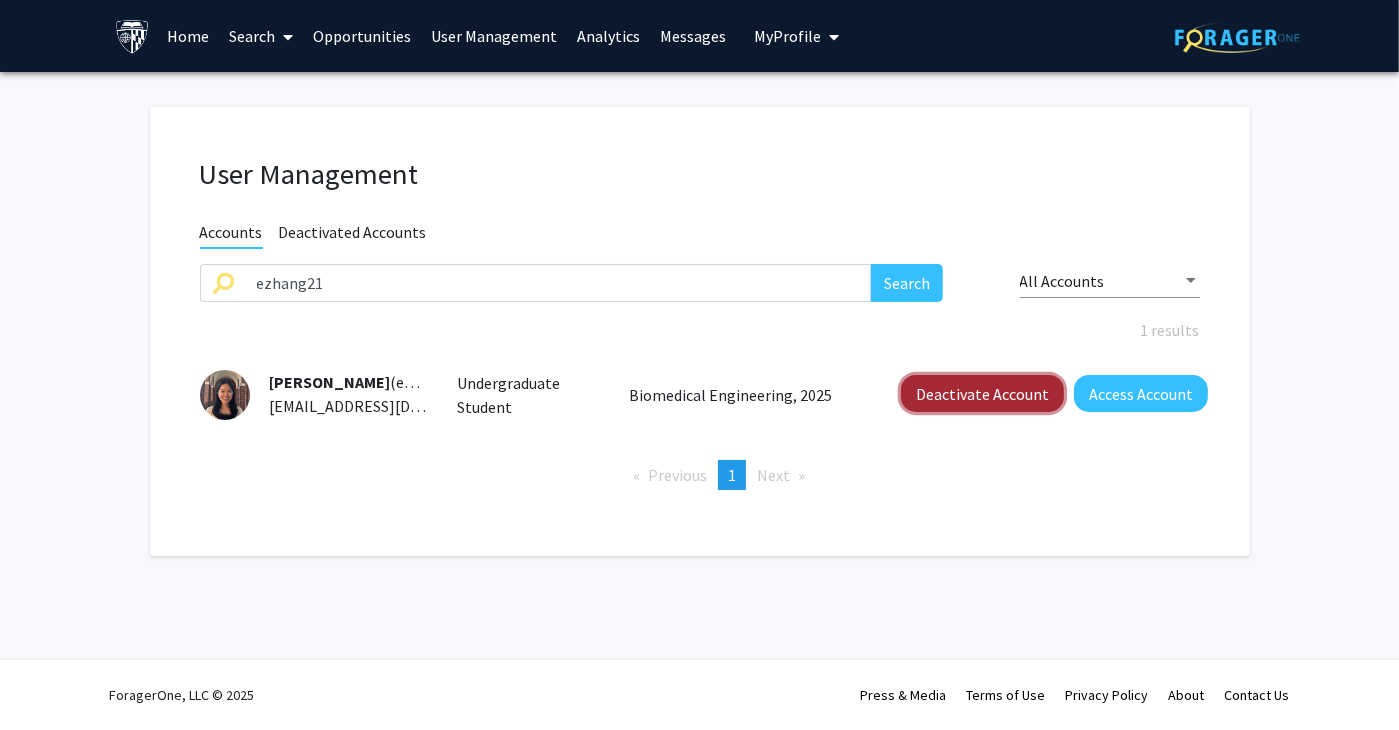 click on "Deactivate Account" 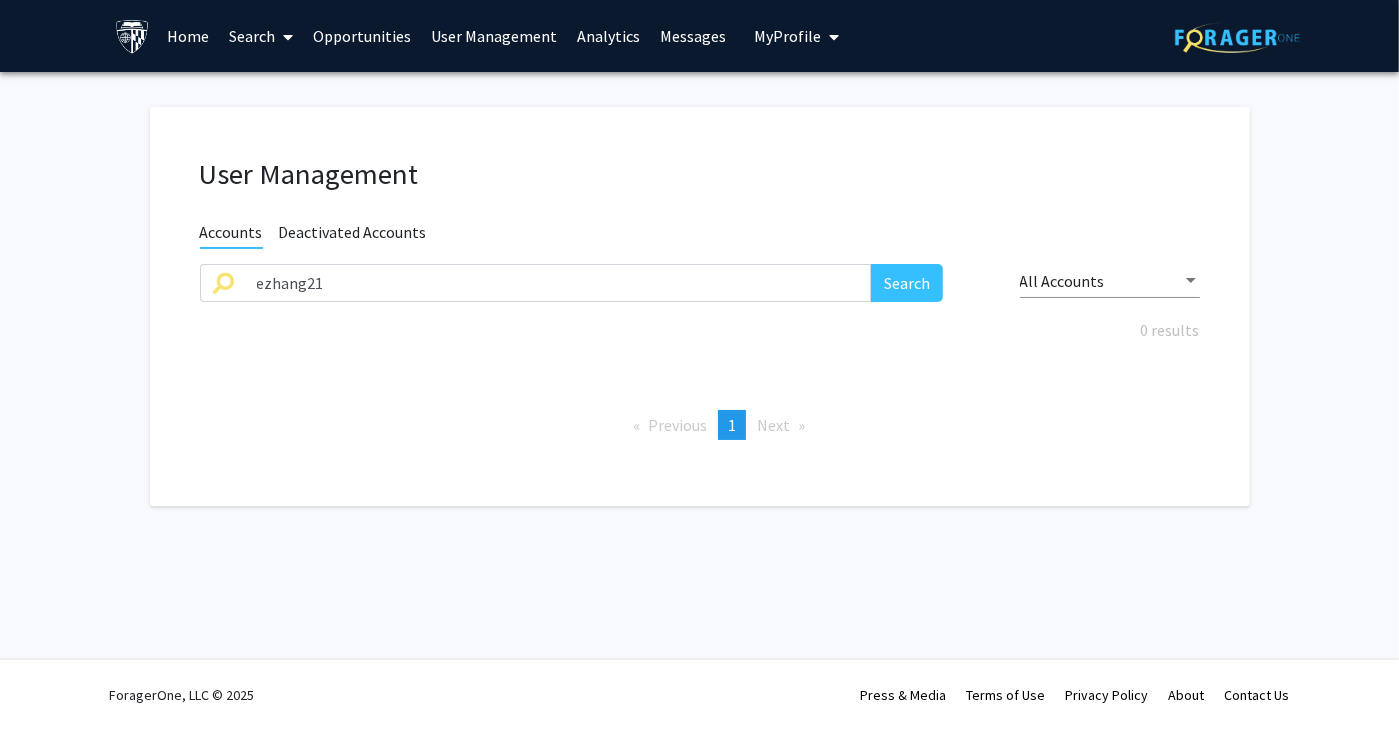 click on "User Management Accounts Deactivated Accounts ezhang21 Search All Accounts 0 results  Previous  page  1 / 1  You're on page  1  Next  page" 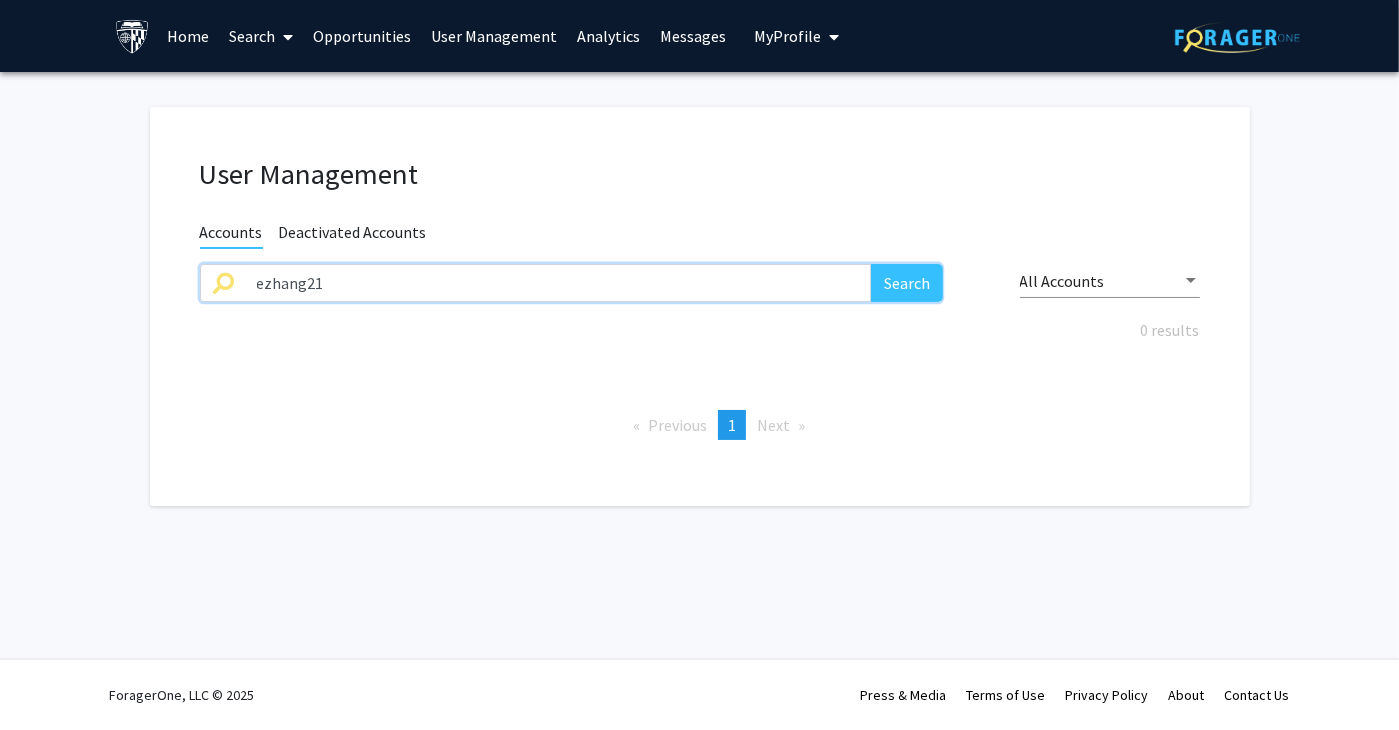 drag, startPoint x: 515, startPoint y: 281, endPoint x: 44, endPoint y: 277, distance: 471.017 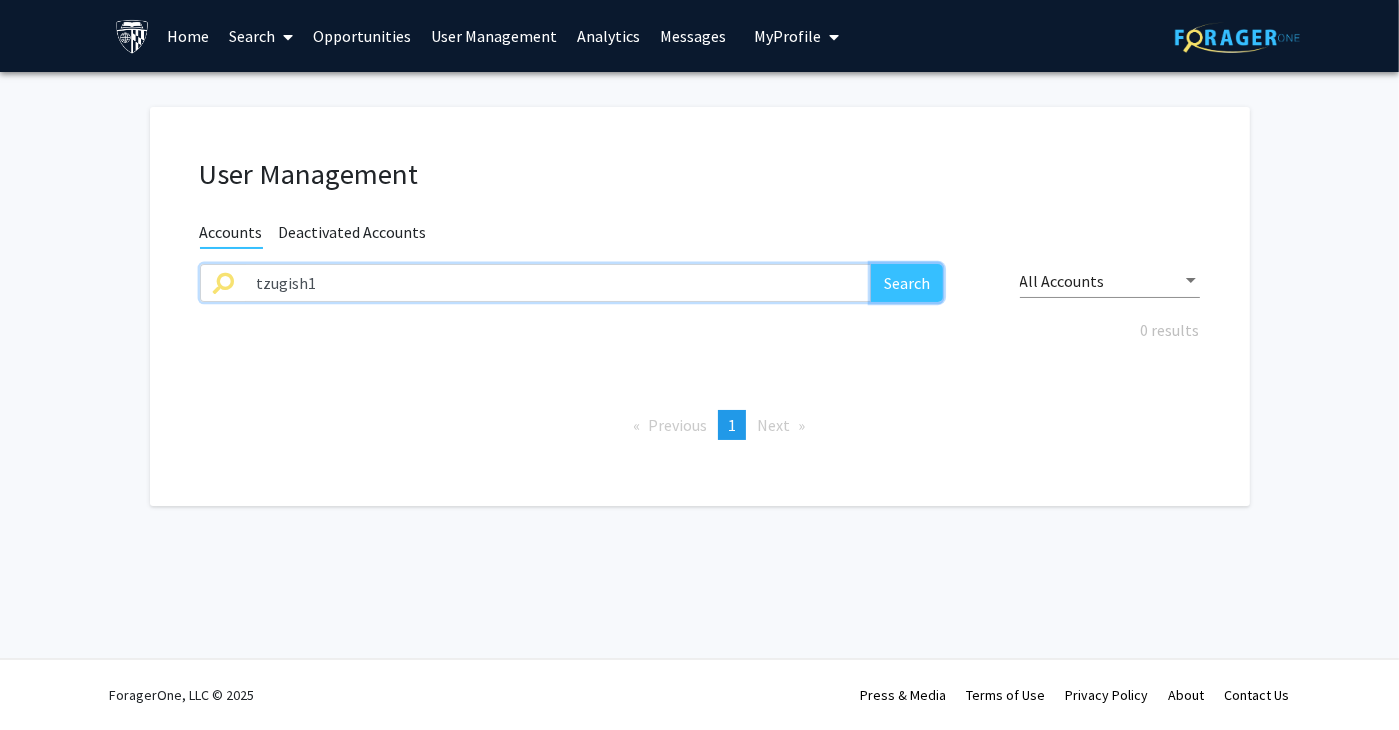 click on "Search" 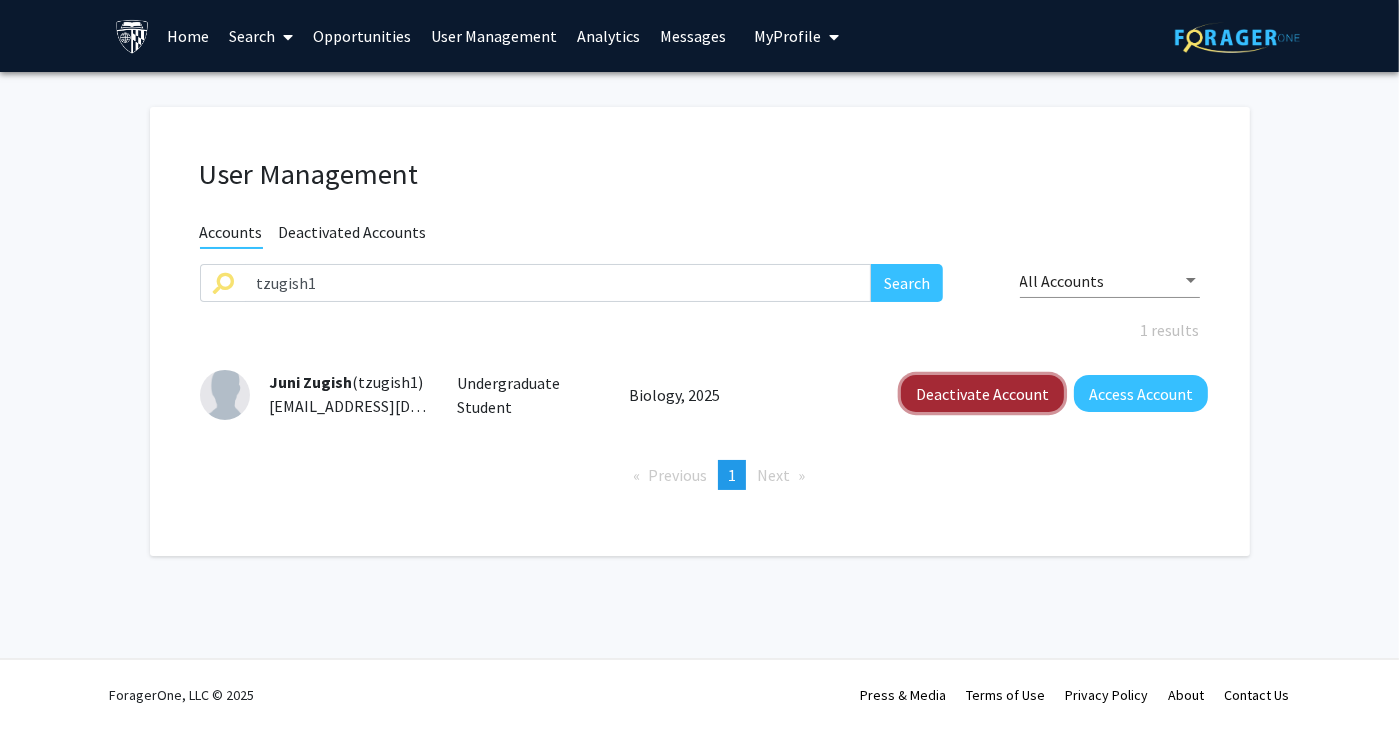 click on "Deactivate Account" 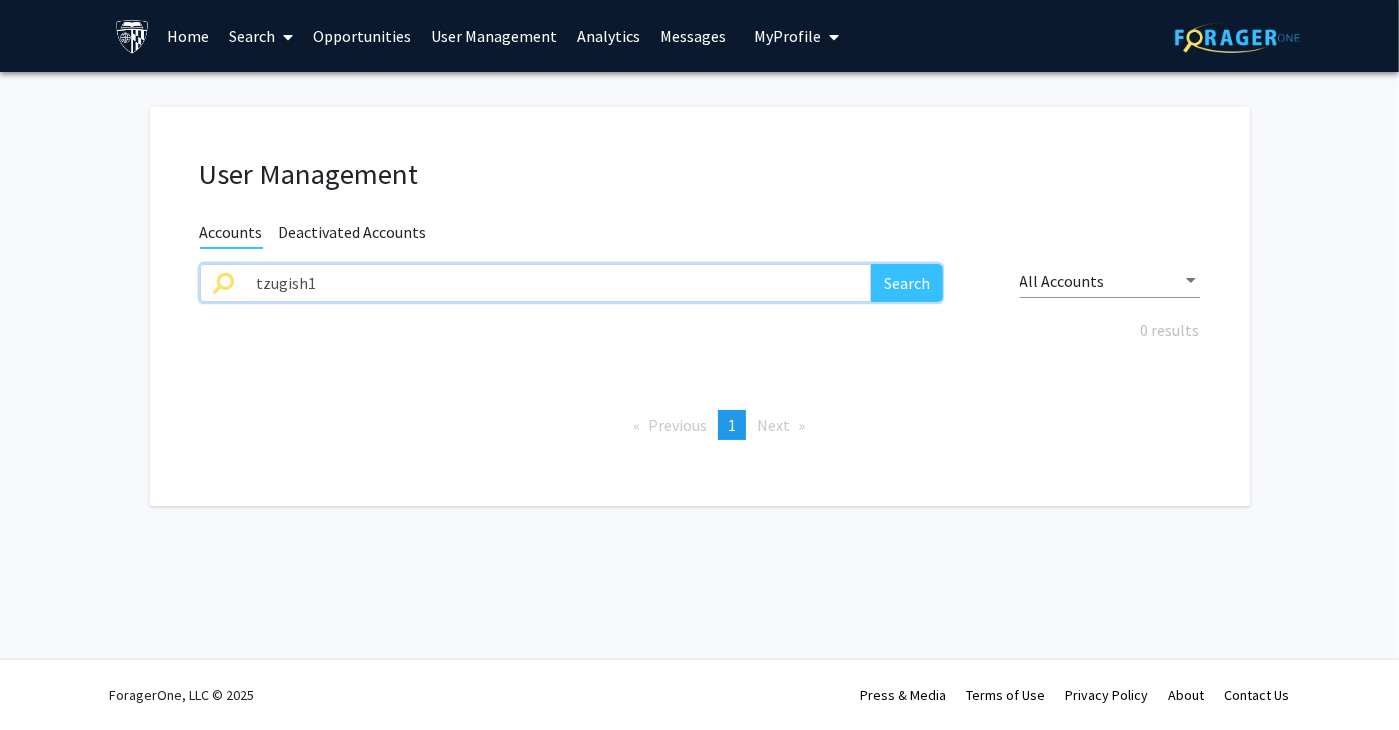 drag, startPoint x: 315, startPoint y: 281, endPoint x: 117, endPoint y: 301, distance: 199.00754 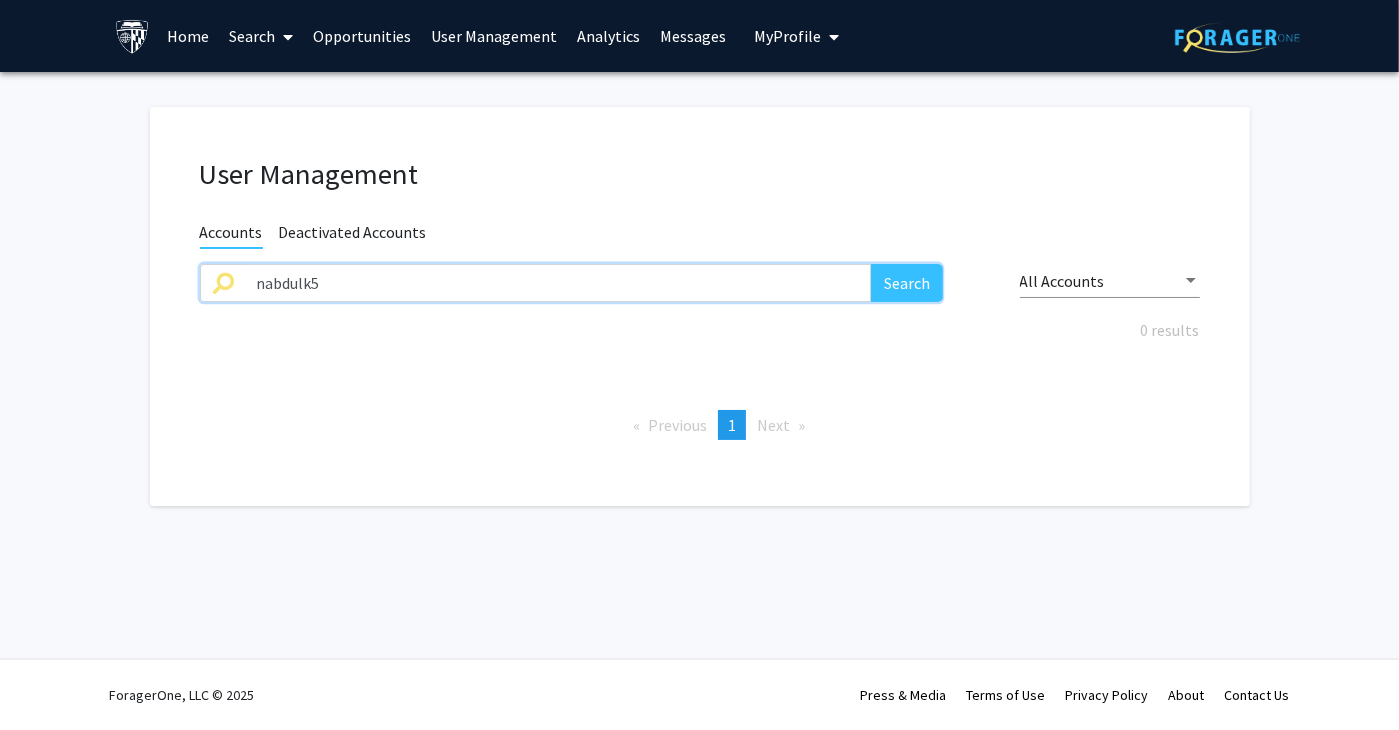type on "nabdulk5" 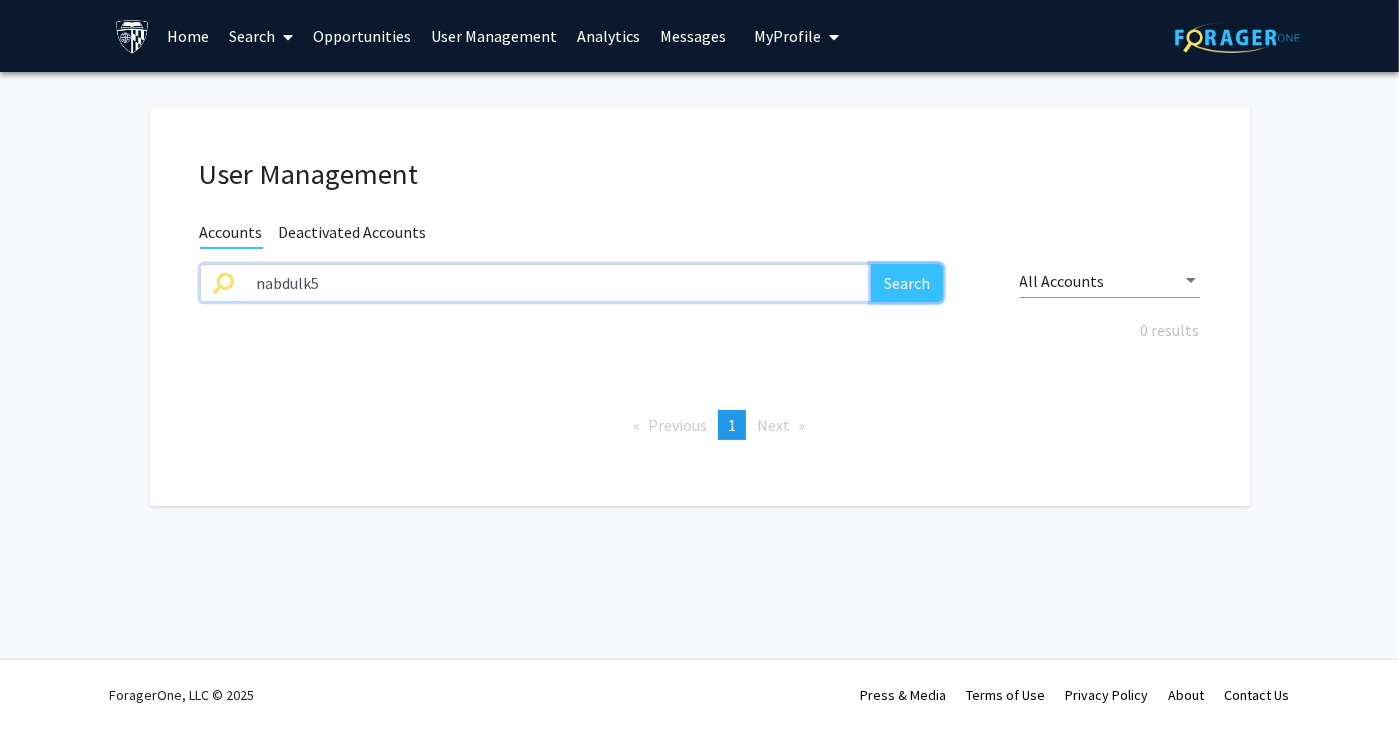 click on "Search" 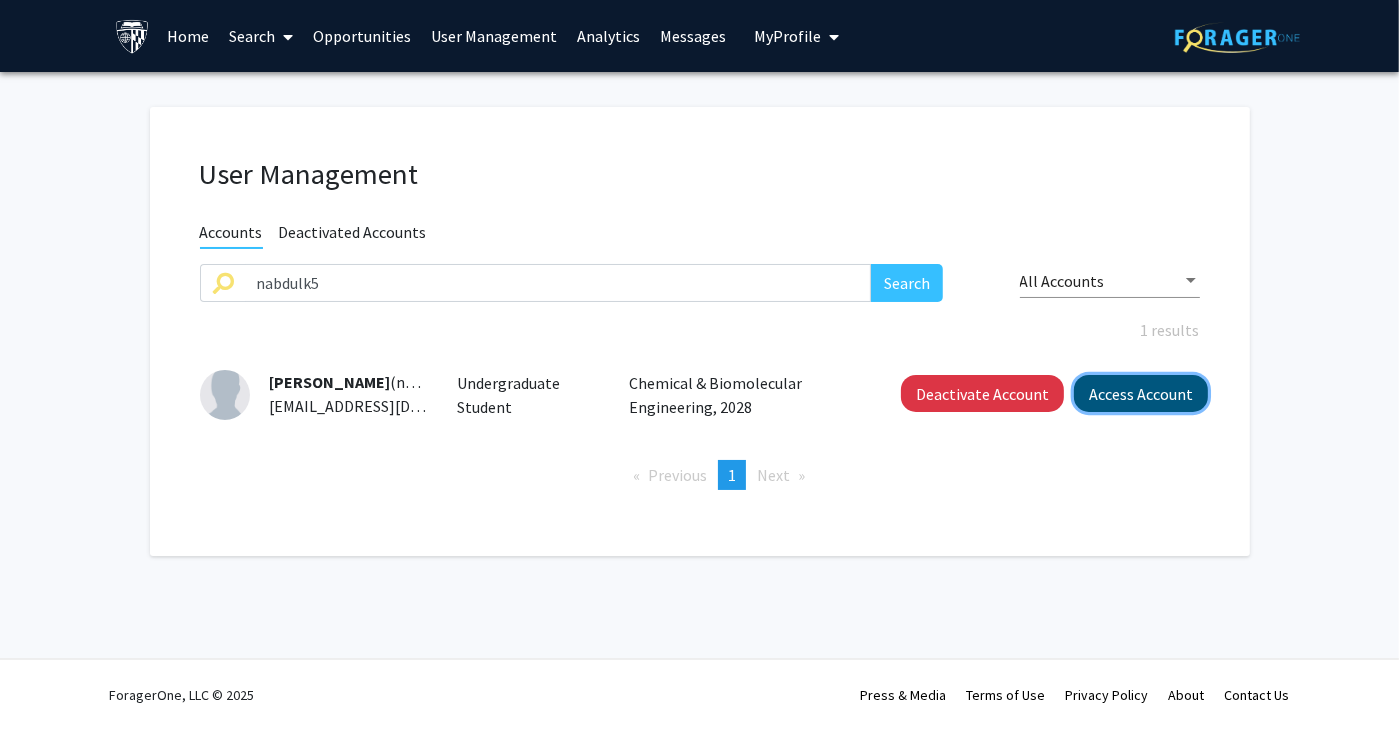 click on "Access Account" 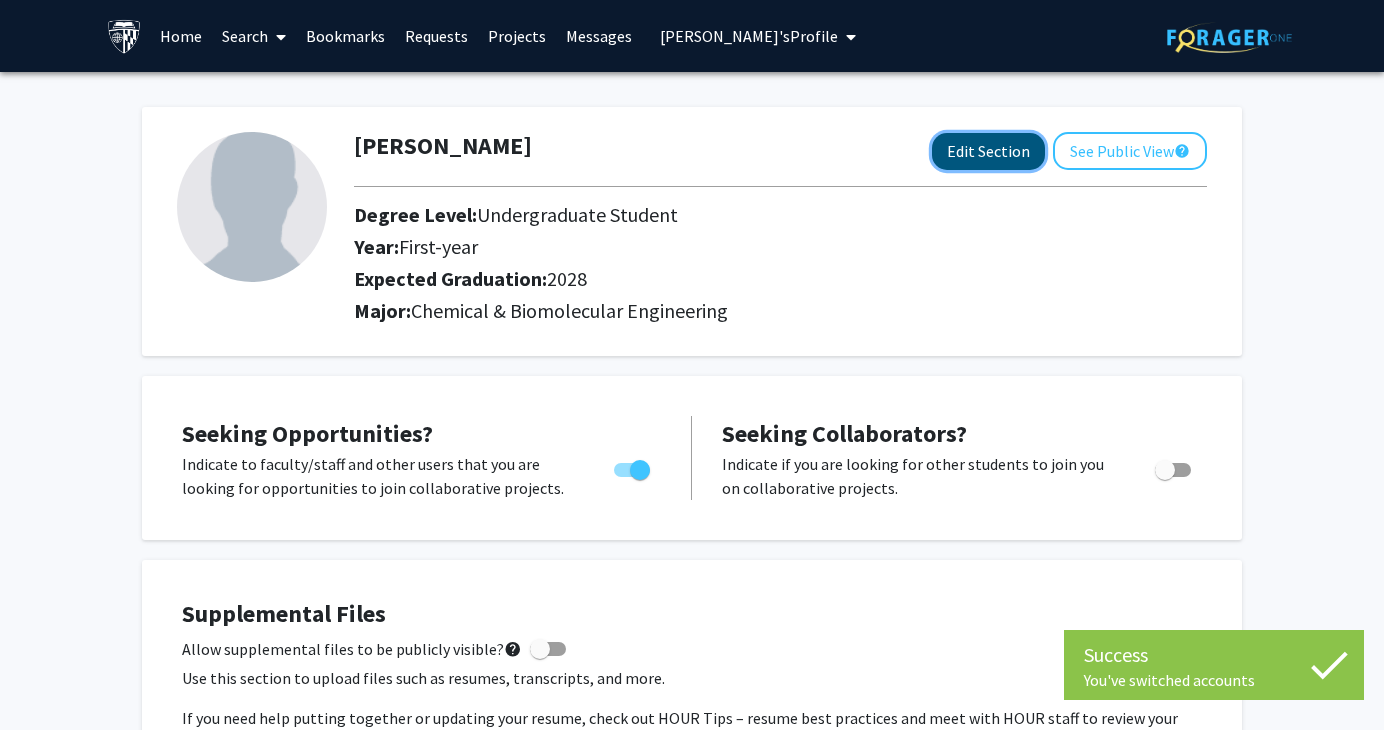 click on "Edit Section" 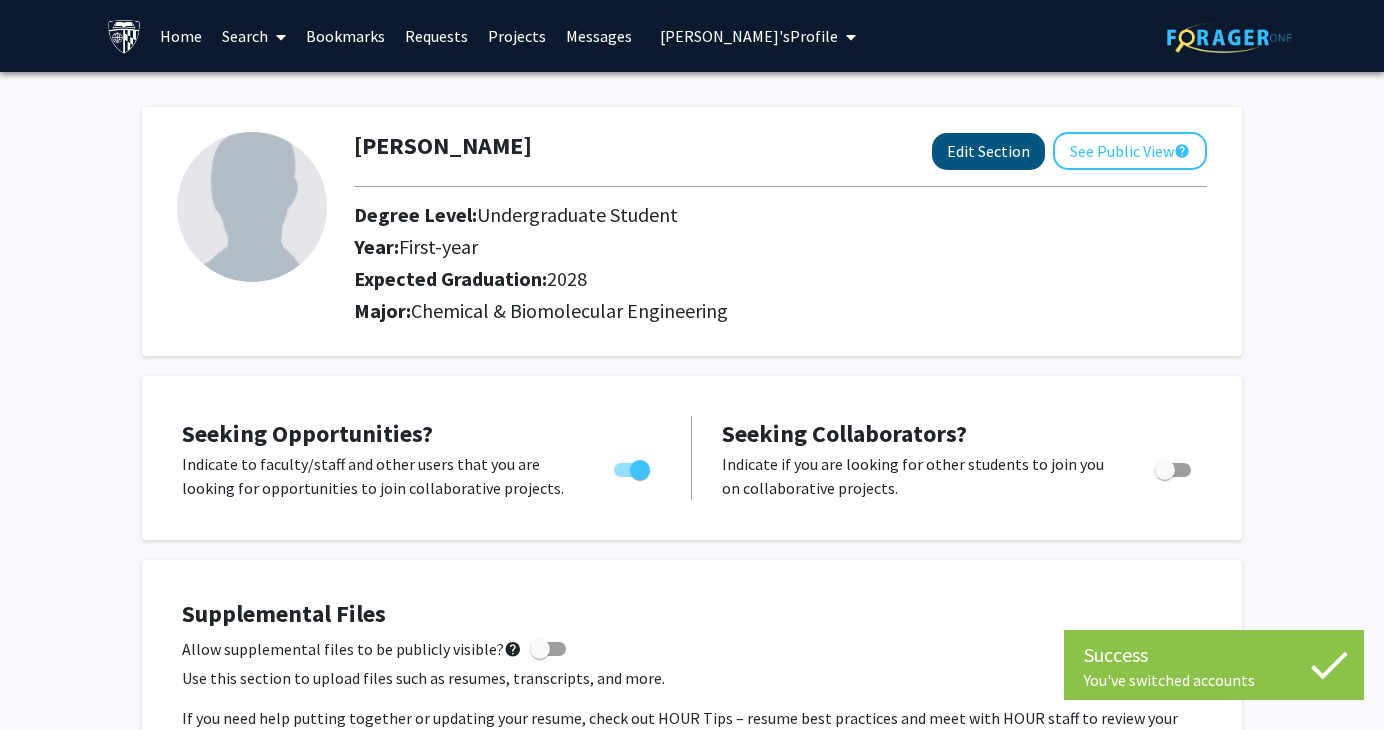select on "first-year" 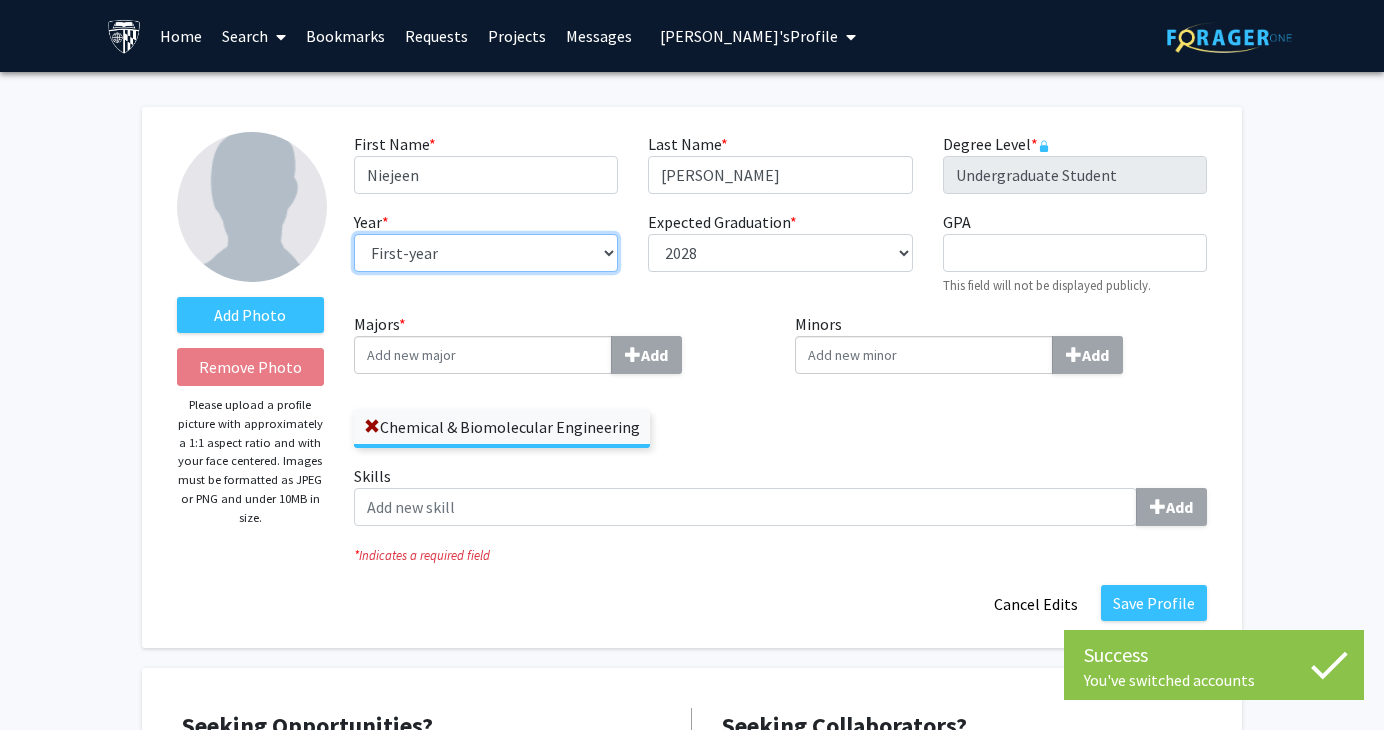 click on "---  First-year   Sophomore   Junior   Senior   Postbaccalaureate Certificate" at bounding box center (486, 253) 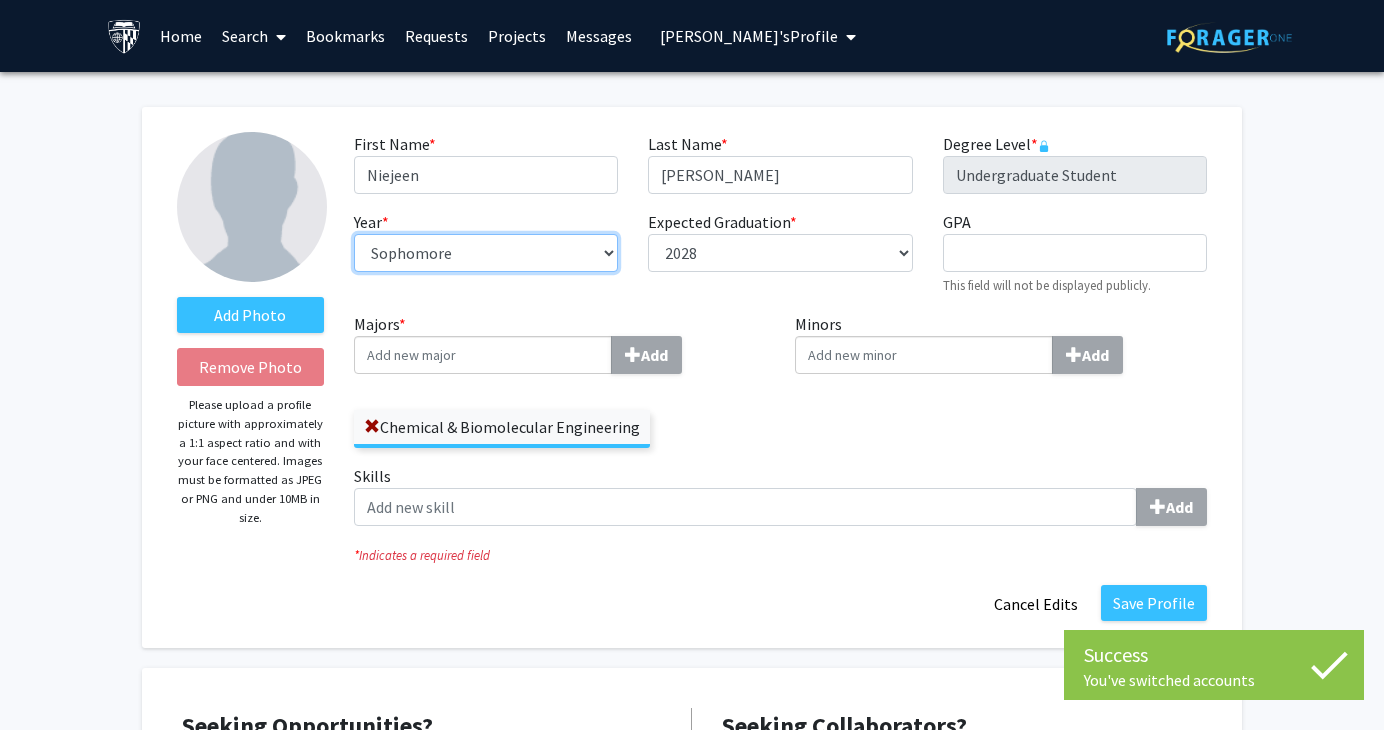 click on "---  First-year   Sophomore   Junior   Senior   Postbaccalaureate Certificate" at bounding box center [486, 253] 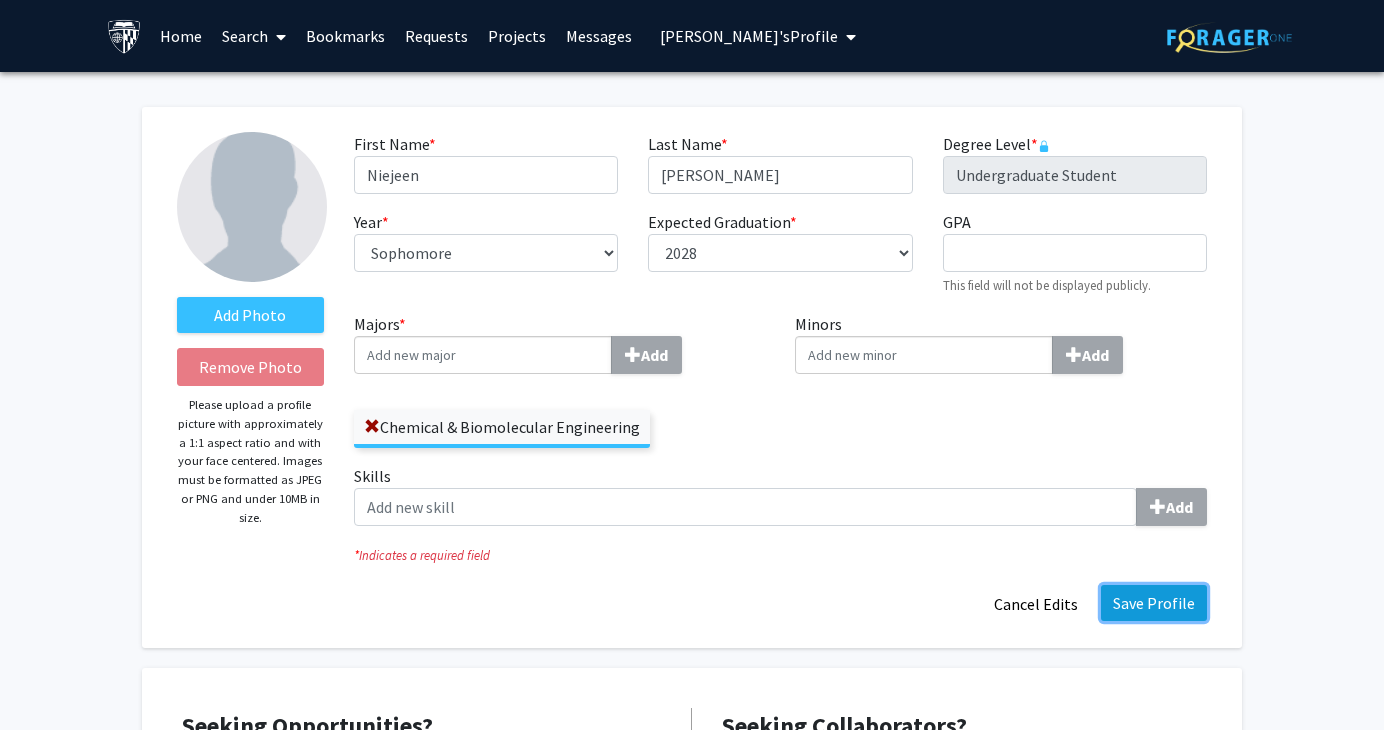 click on "Save Profile" 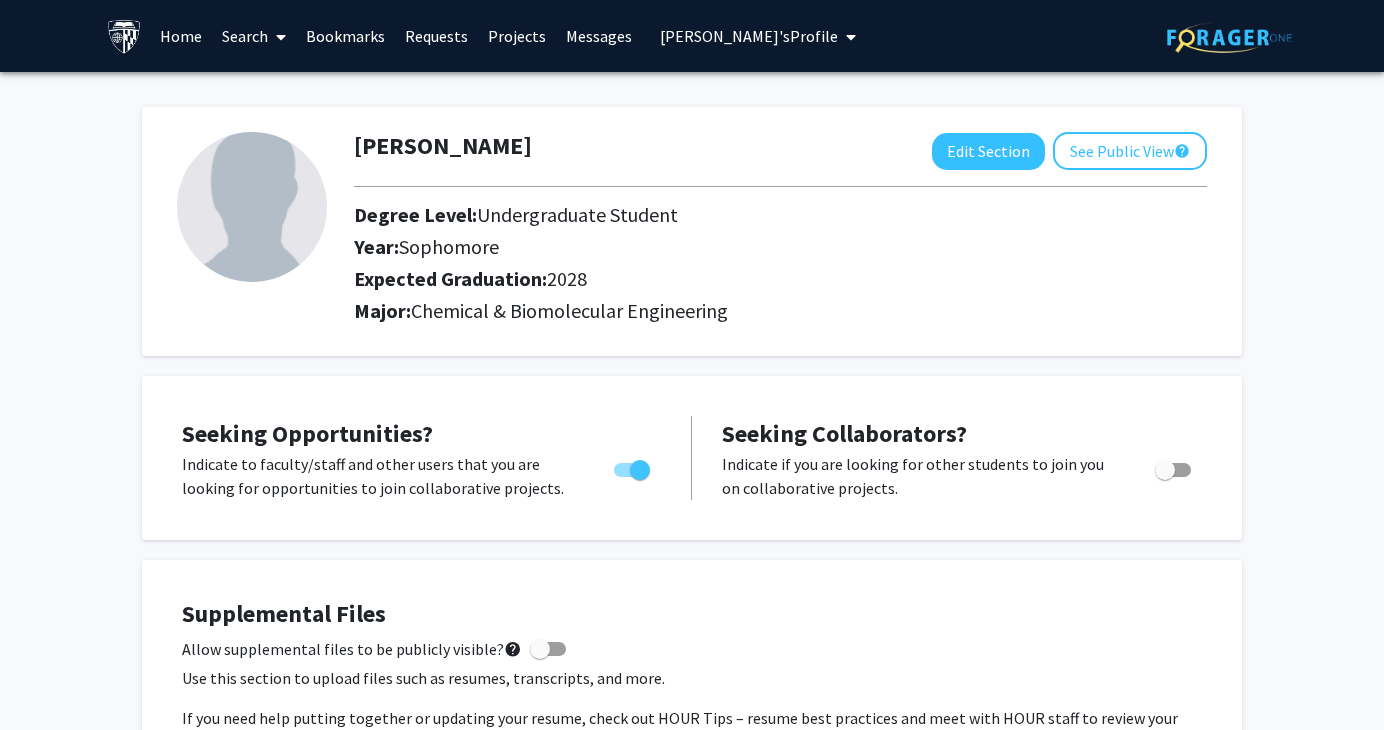click on "[PERSON_NAME]'s   Profile" at bounding box center (749, 36) 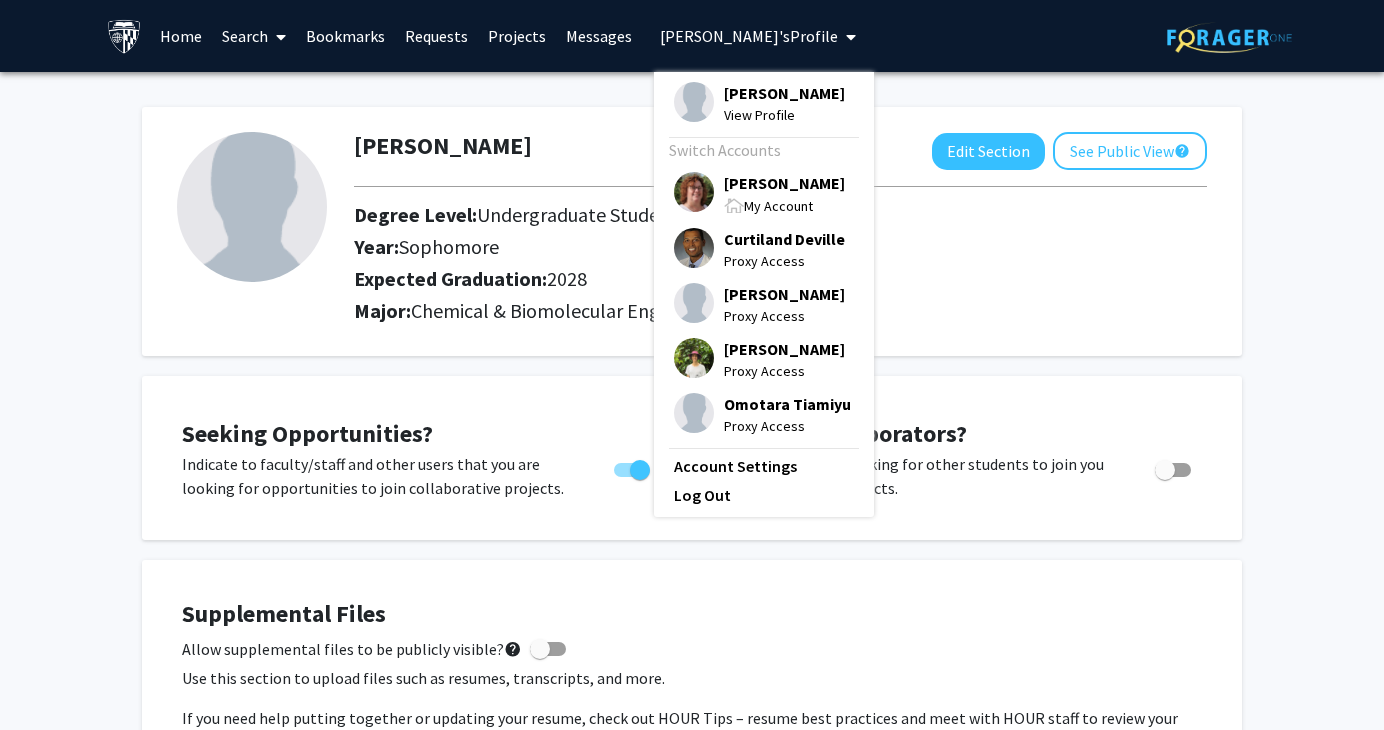 click on "My Account" at bounding box center [784, 205] 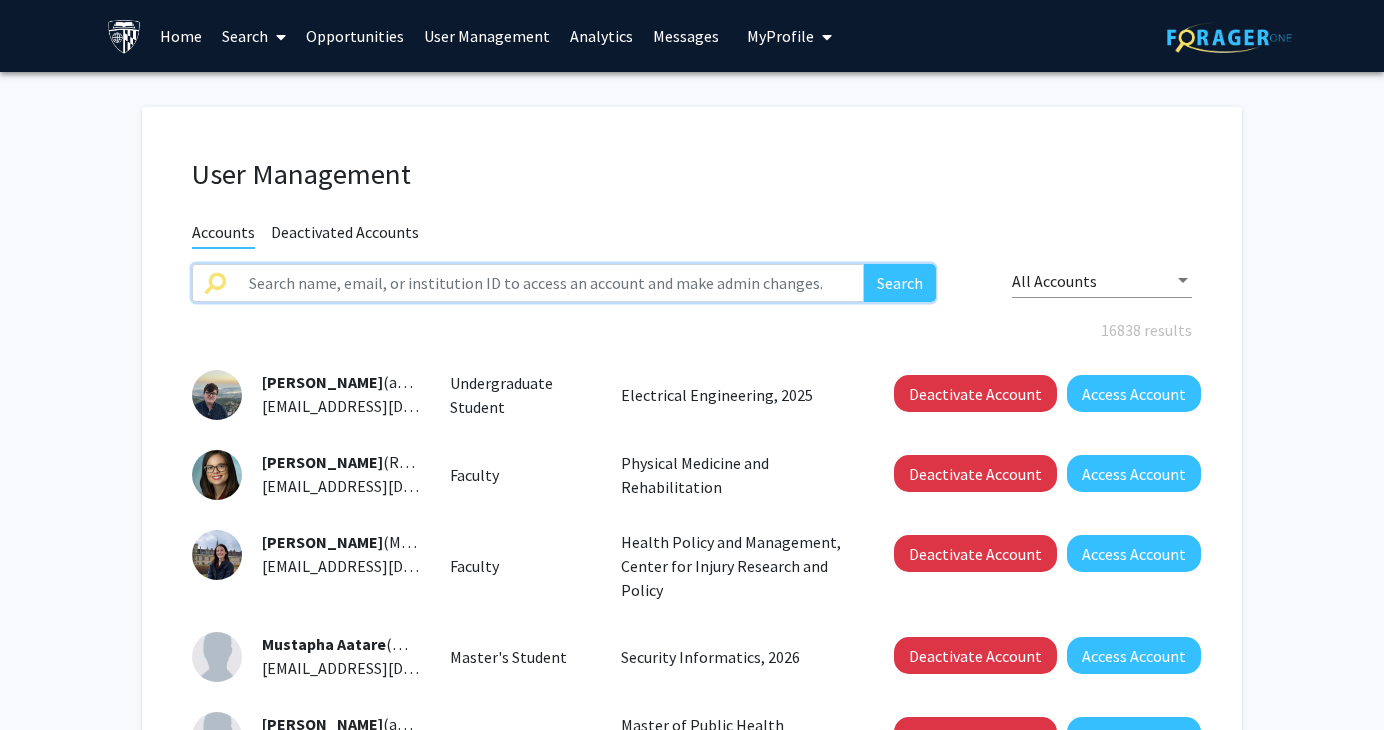 click 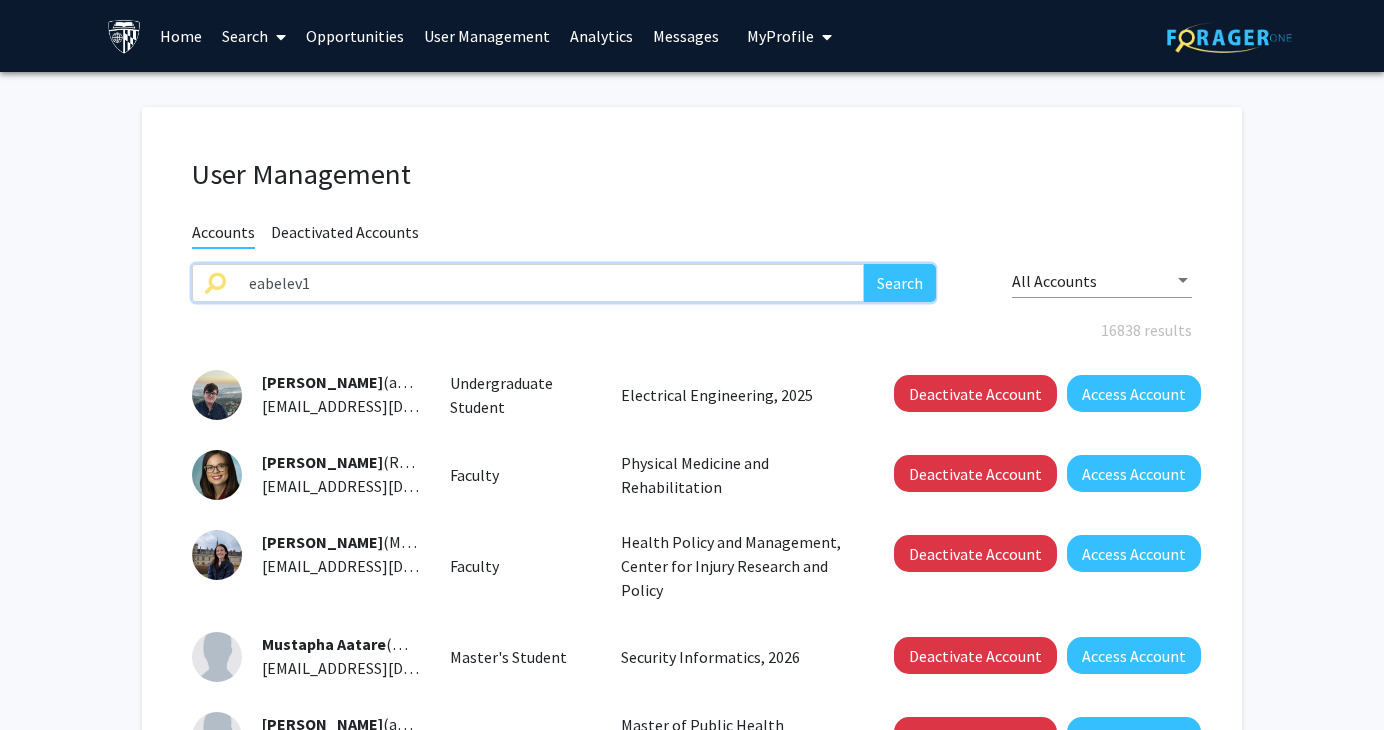 type on "eabelev1" 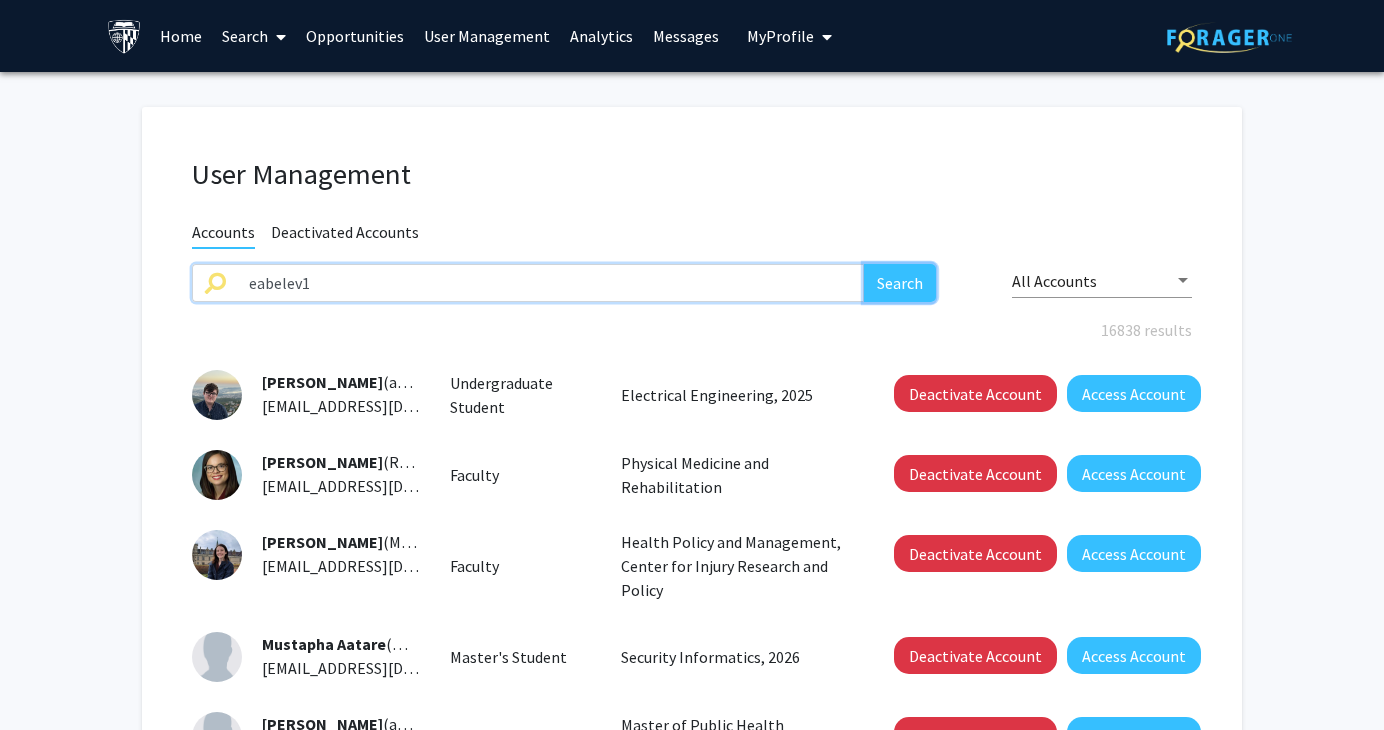 click on "Search" 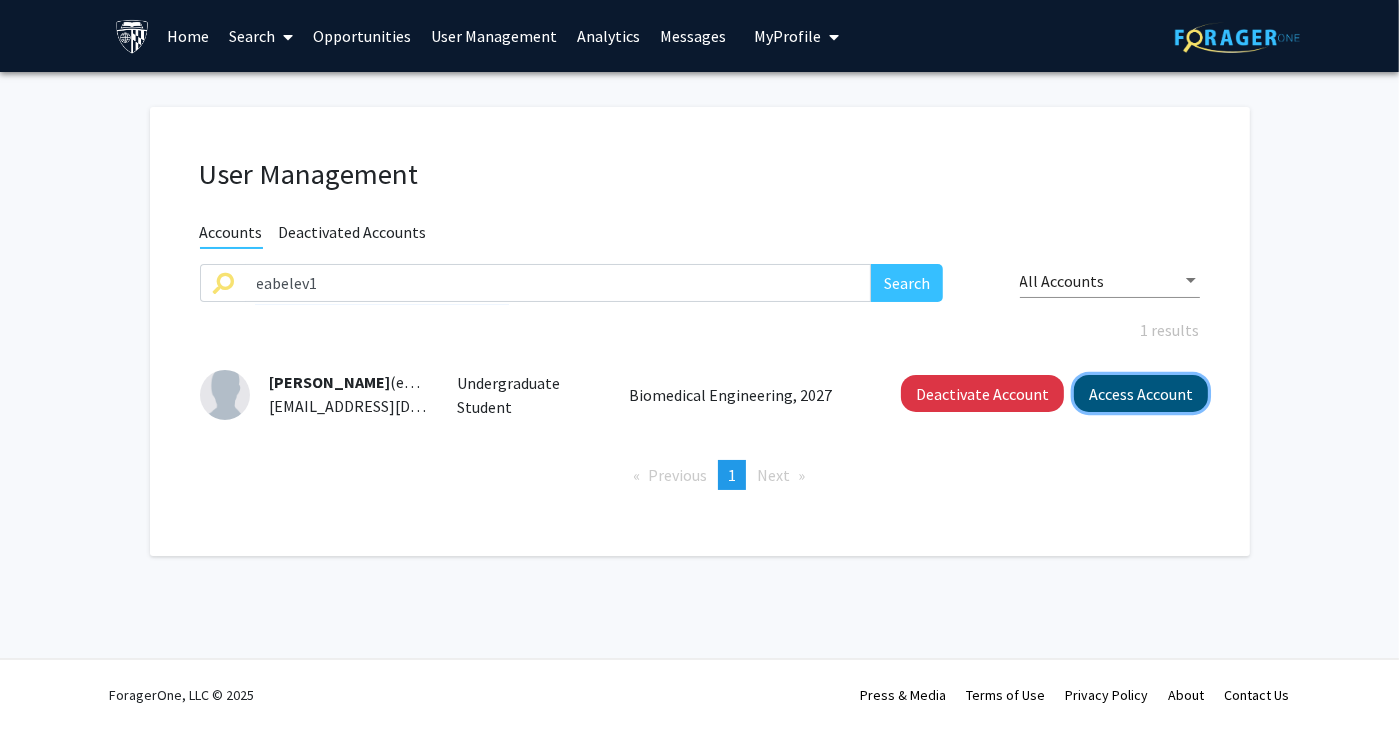 click on "Access Account" 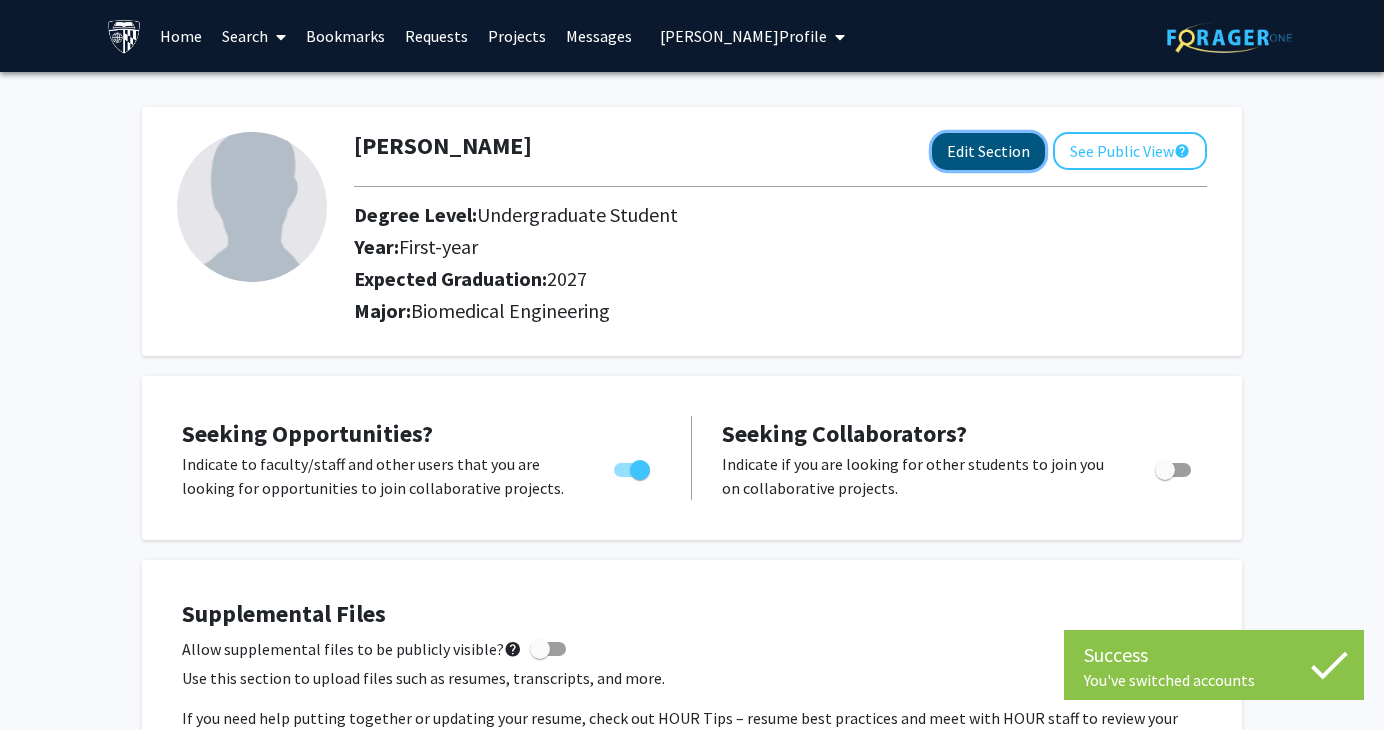 click on "Edit Section" 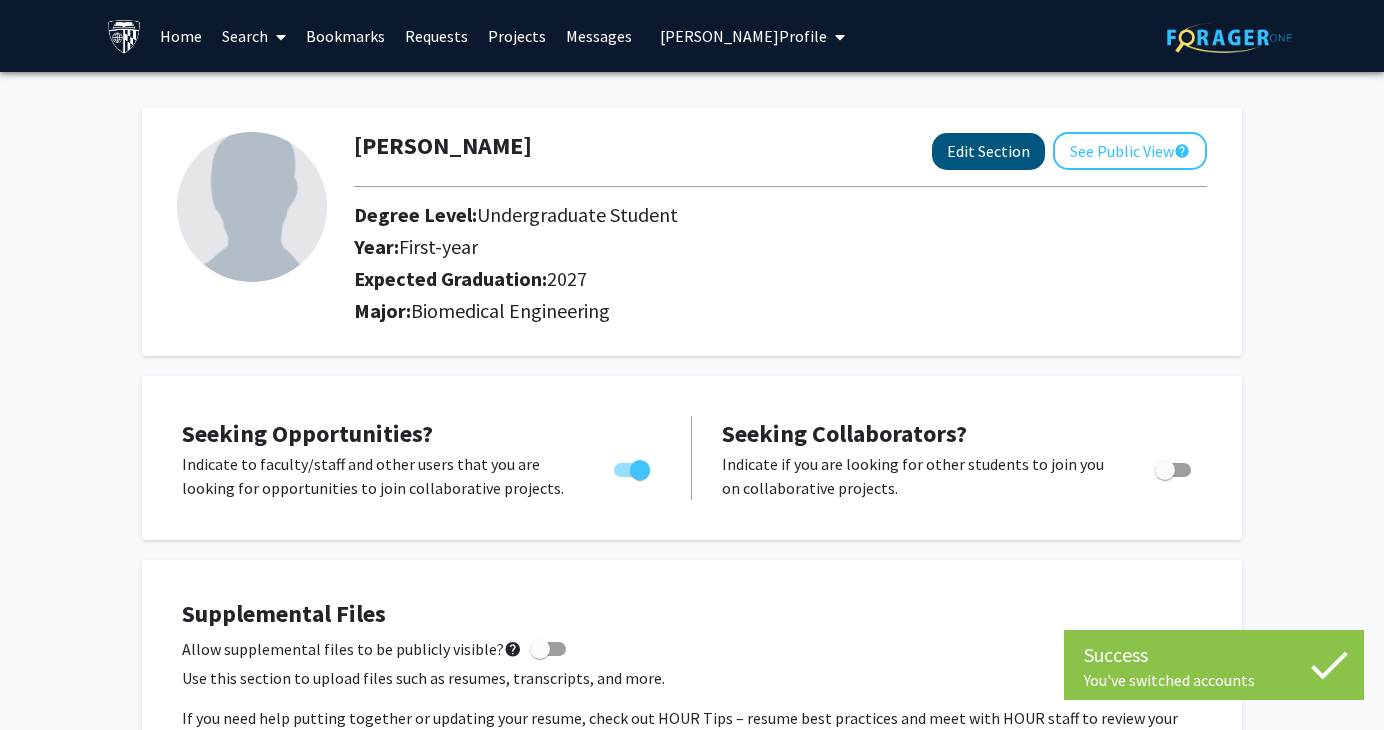 select on "first-year" 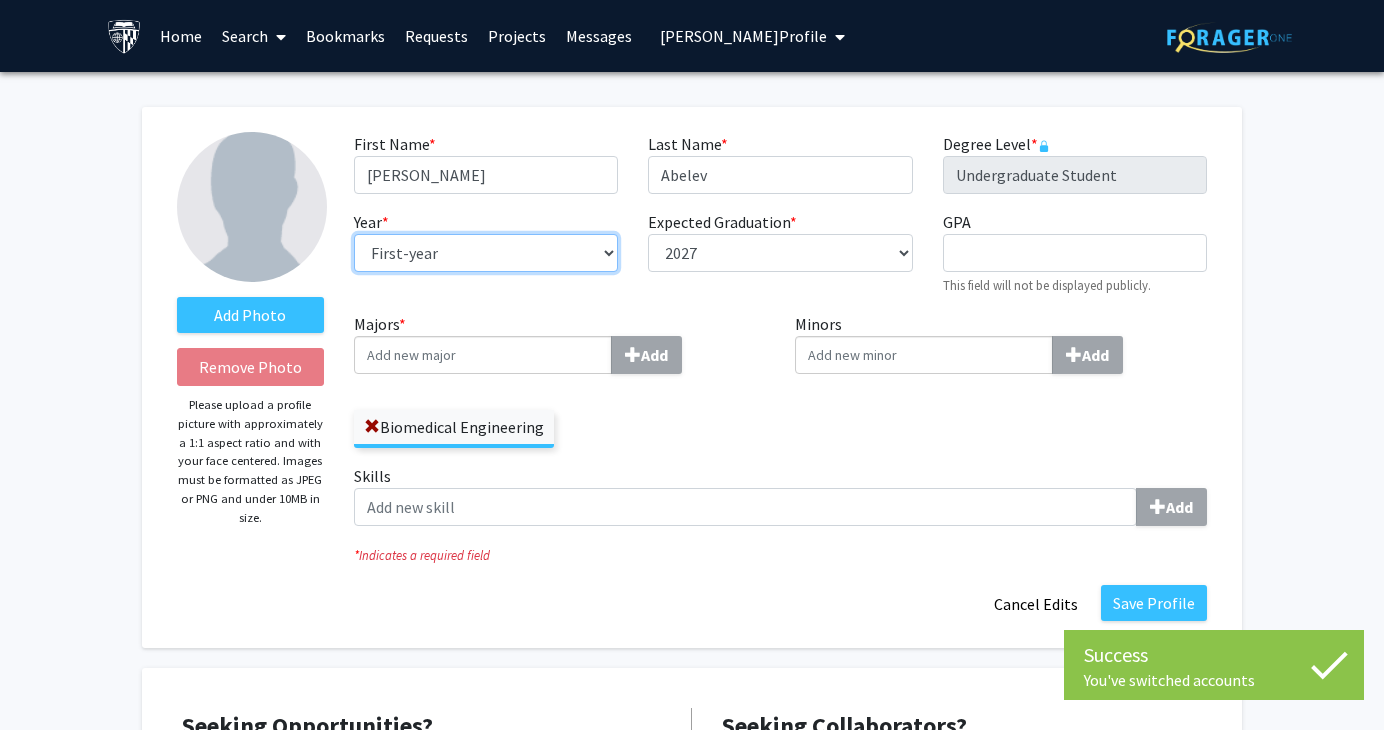 click on "---  First-year   Sophomore   Junior   Senior   Postbaccalaureate Certificate" at bounding box center [486, 253] 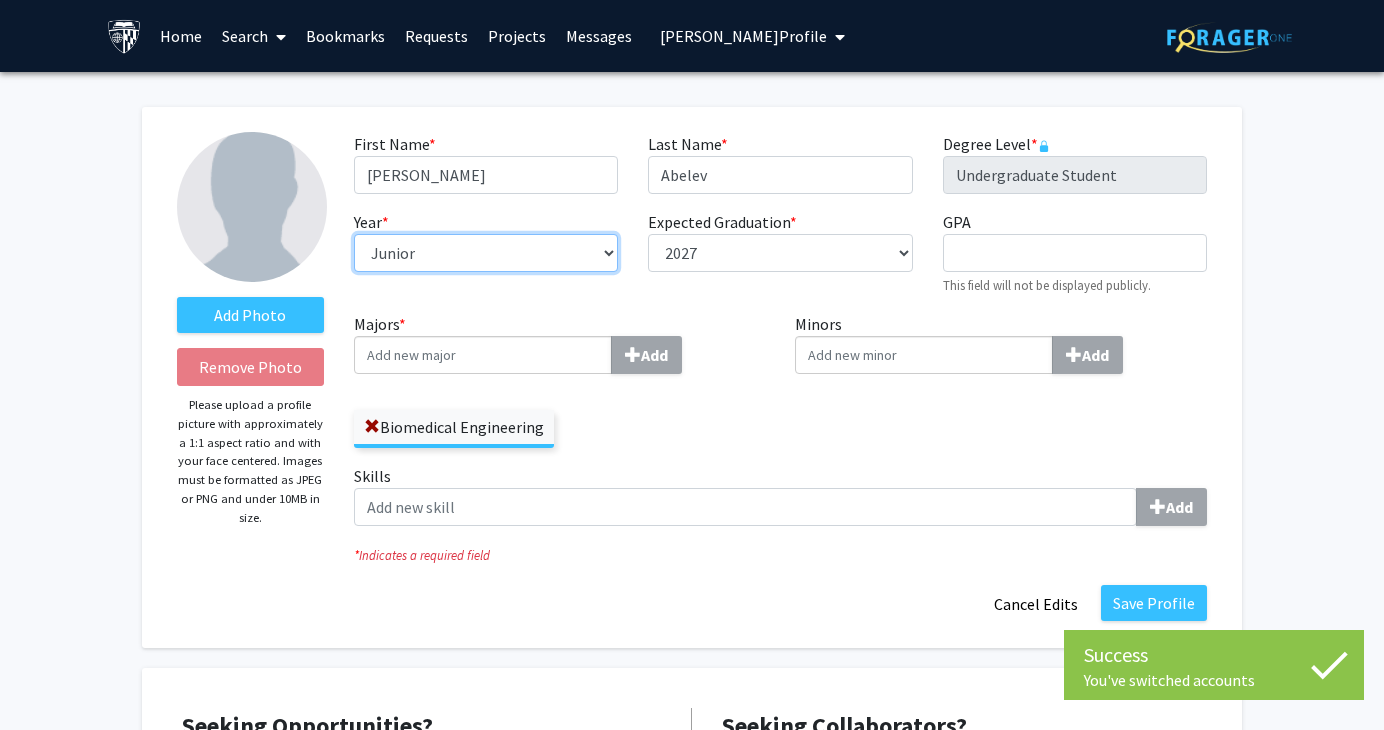 click on "---  First-year   Sophomore   Junior   Senior   Postbaccalaureate Certificate" at bounding box center (486, 253) 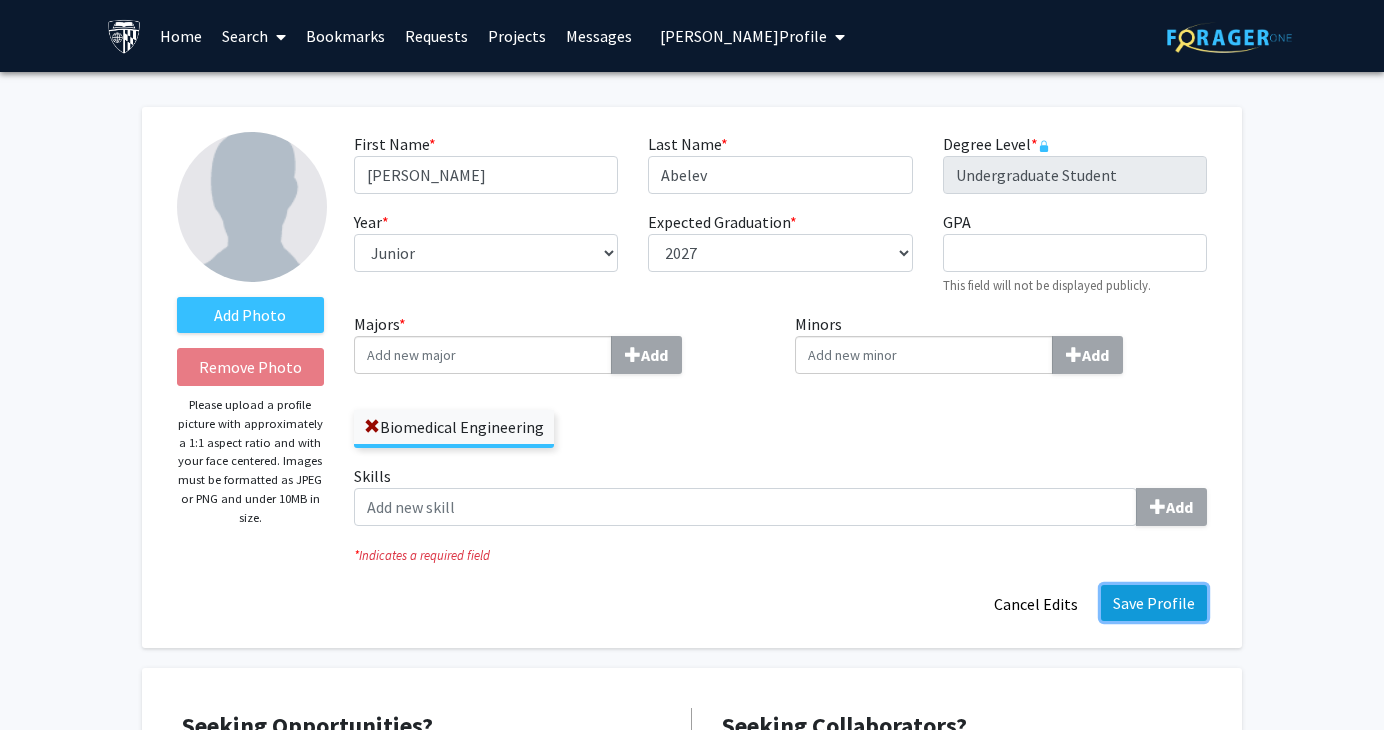 click on "Save Profile" 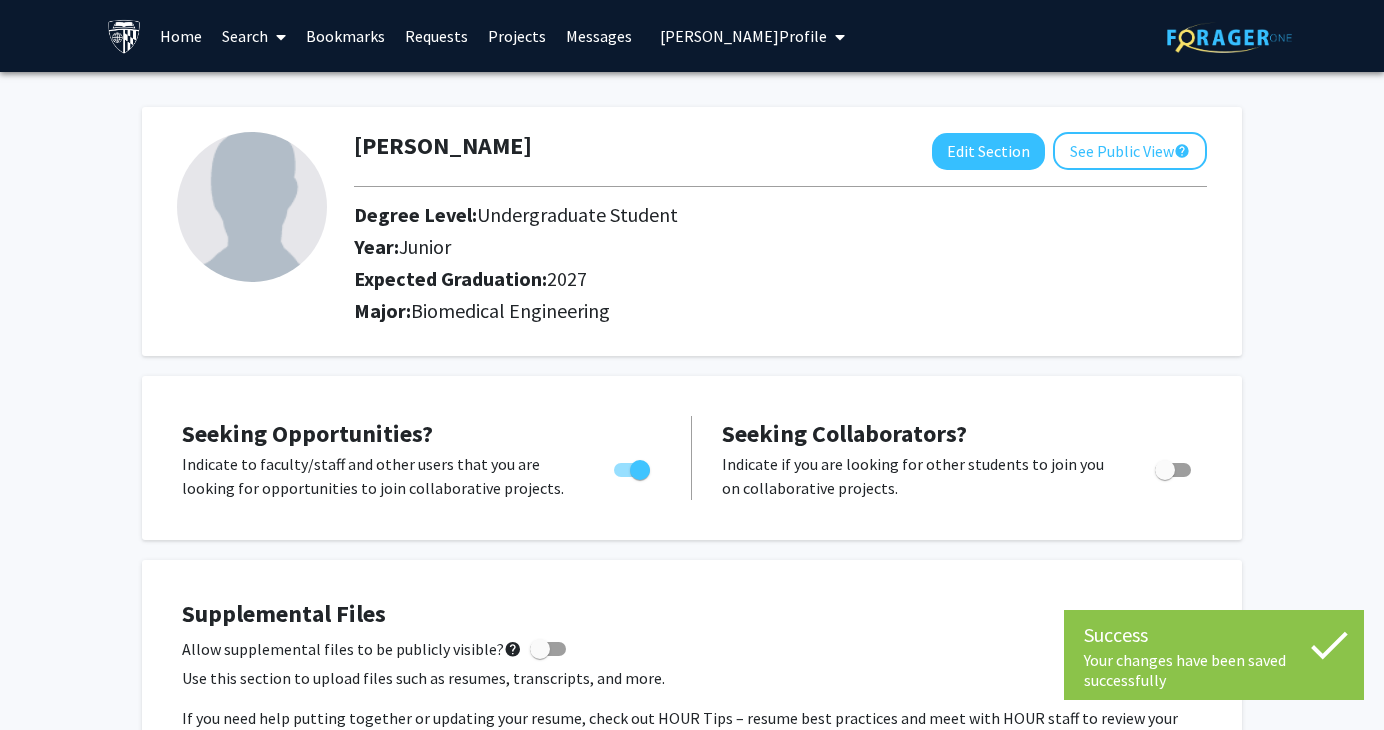 click on "[PERSON_NAME]   Profile" at bounding box center [743, 36] 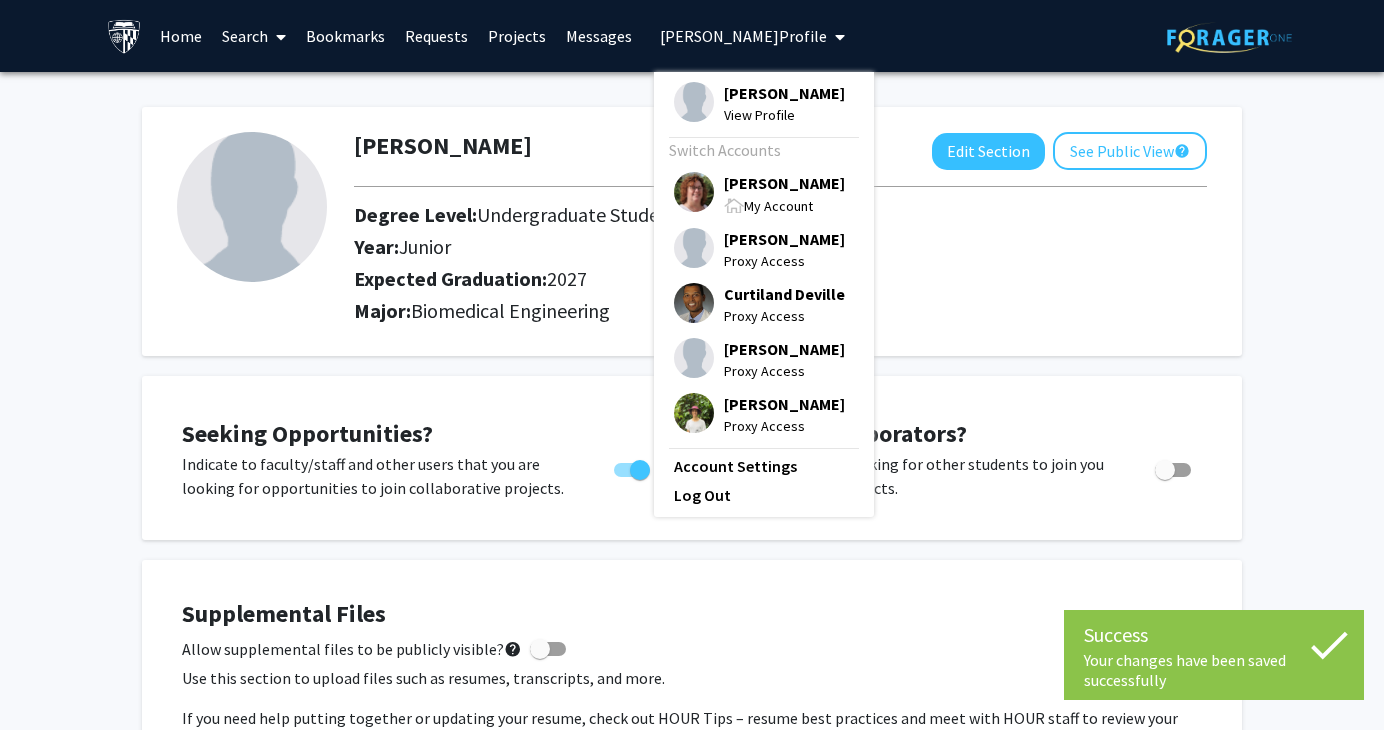 click on "[PERSON_NAME]" at bounding box center (784, 183) 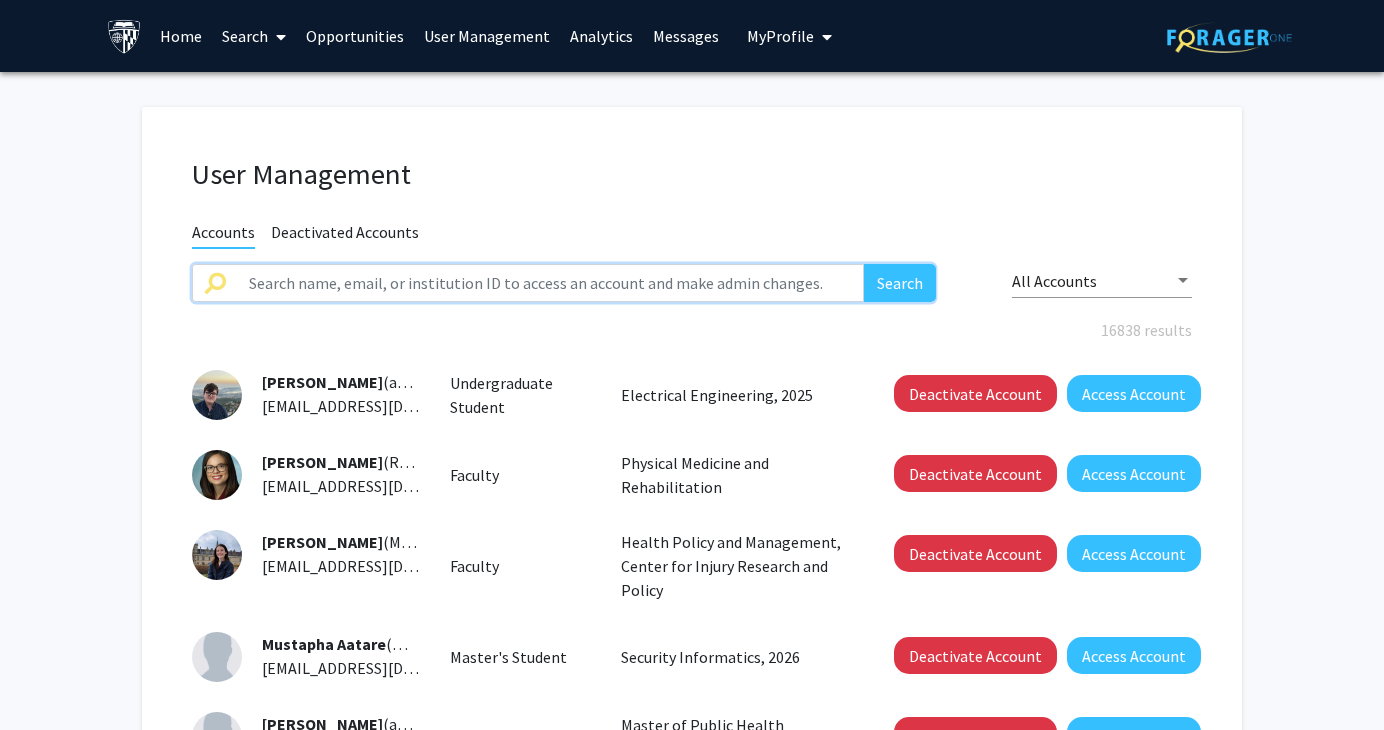 click 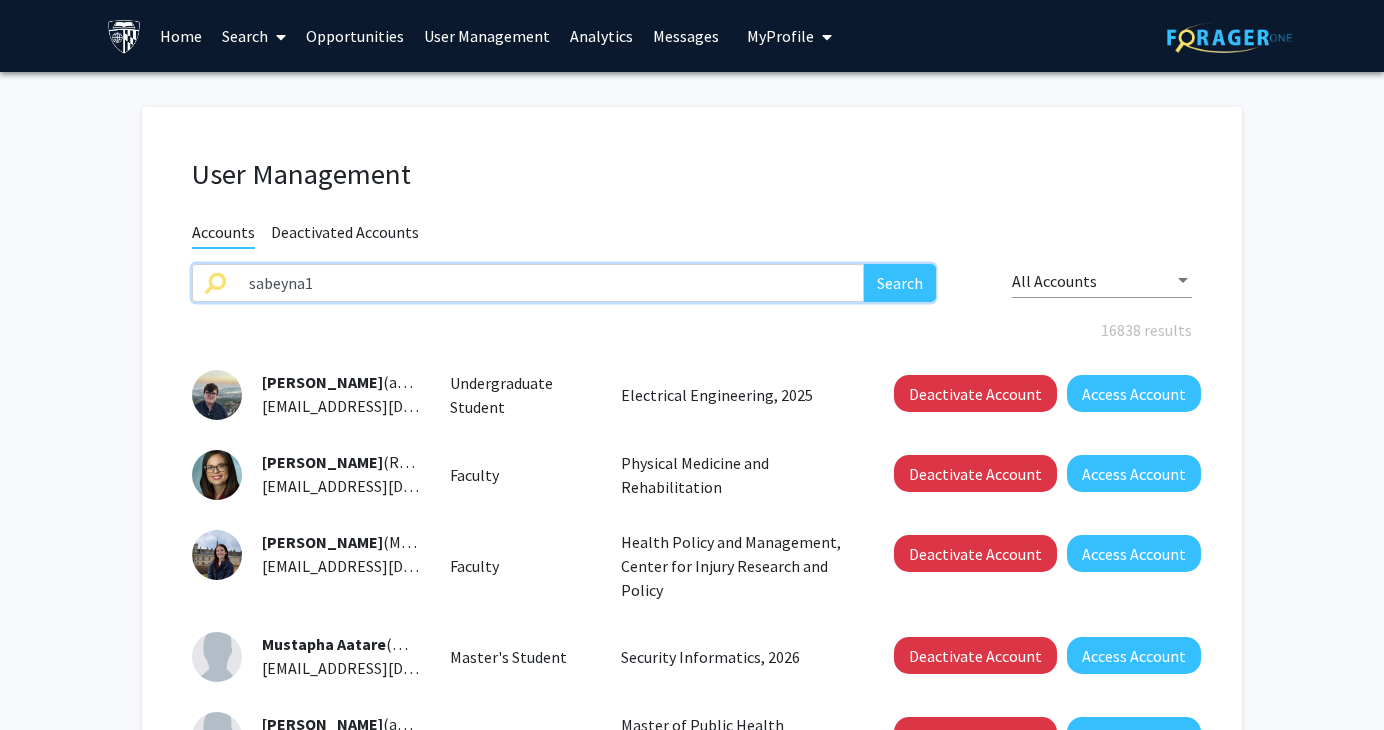 type on "sabeyna1" 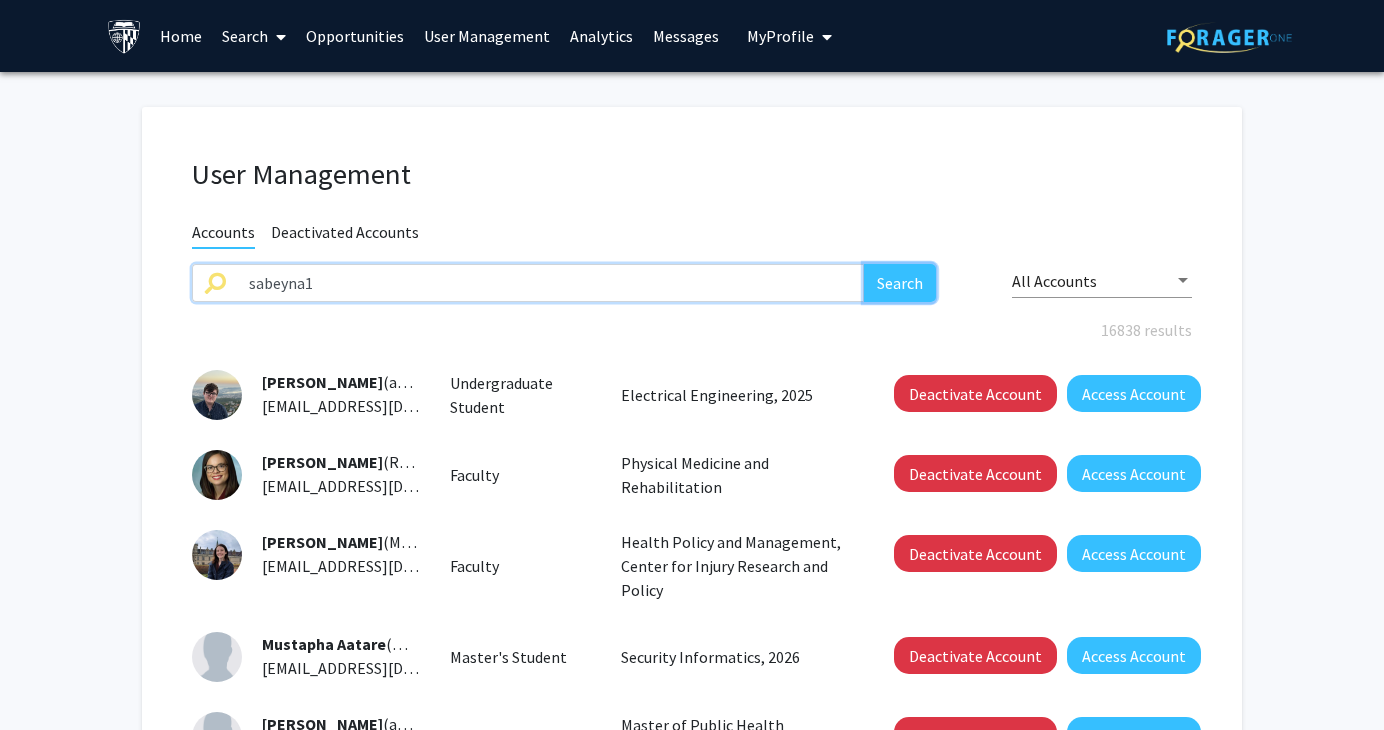 click on "Search" 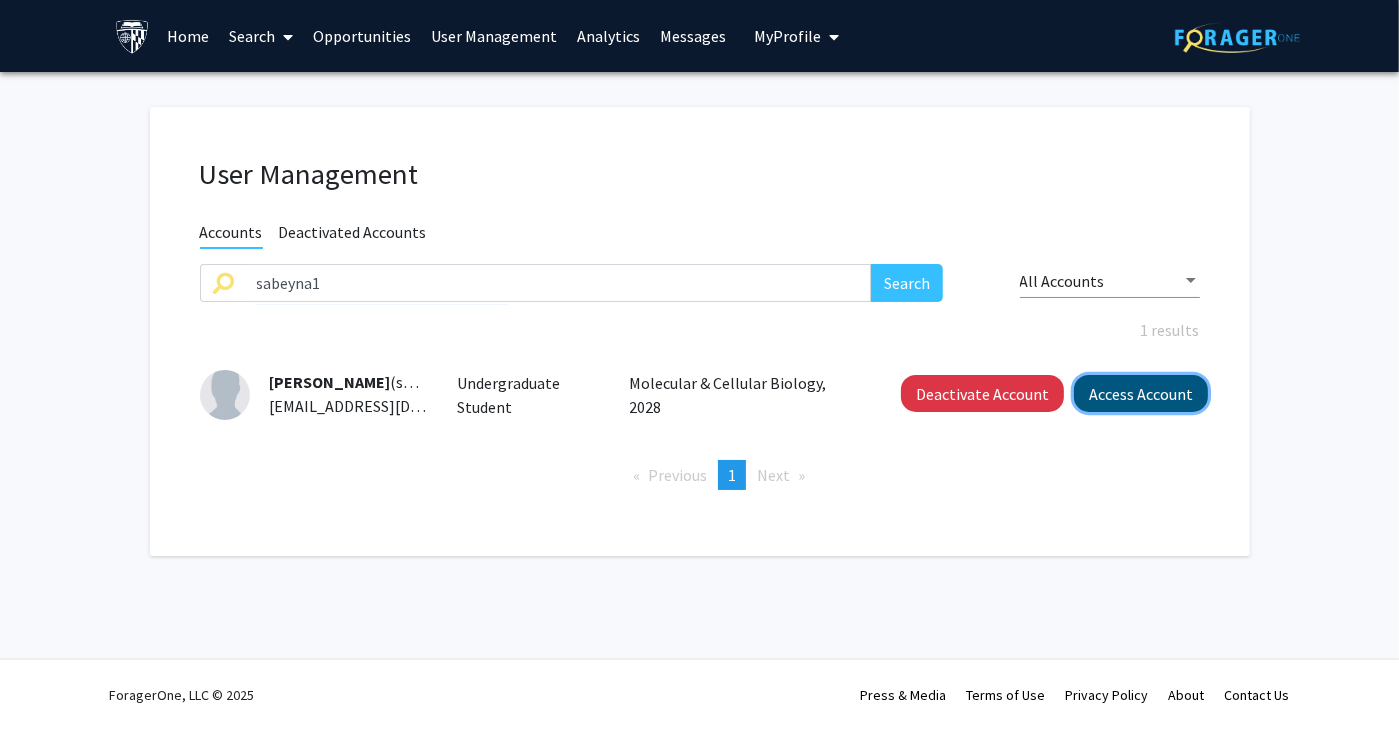 click on "Access Account" 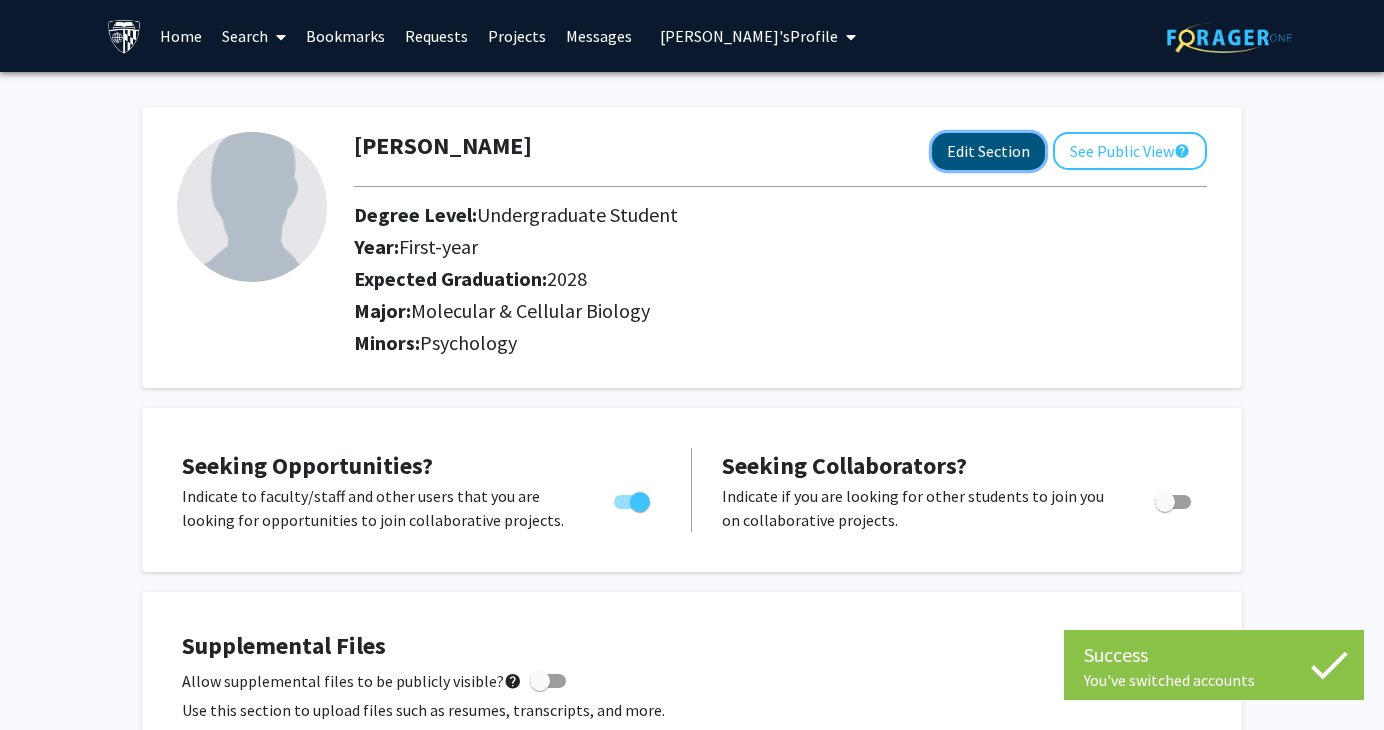 click on "Edit Section" 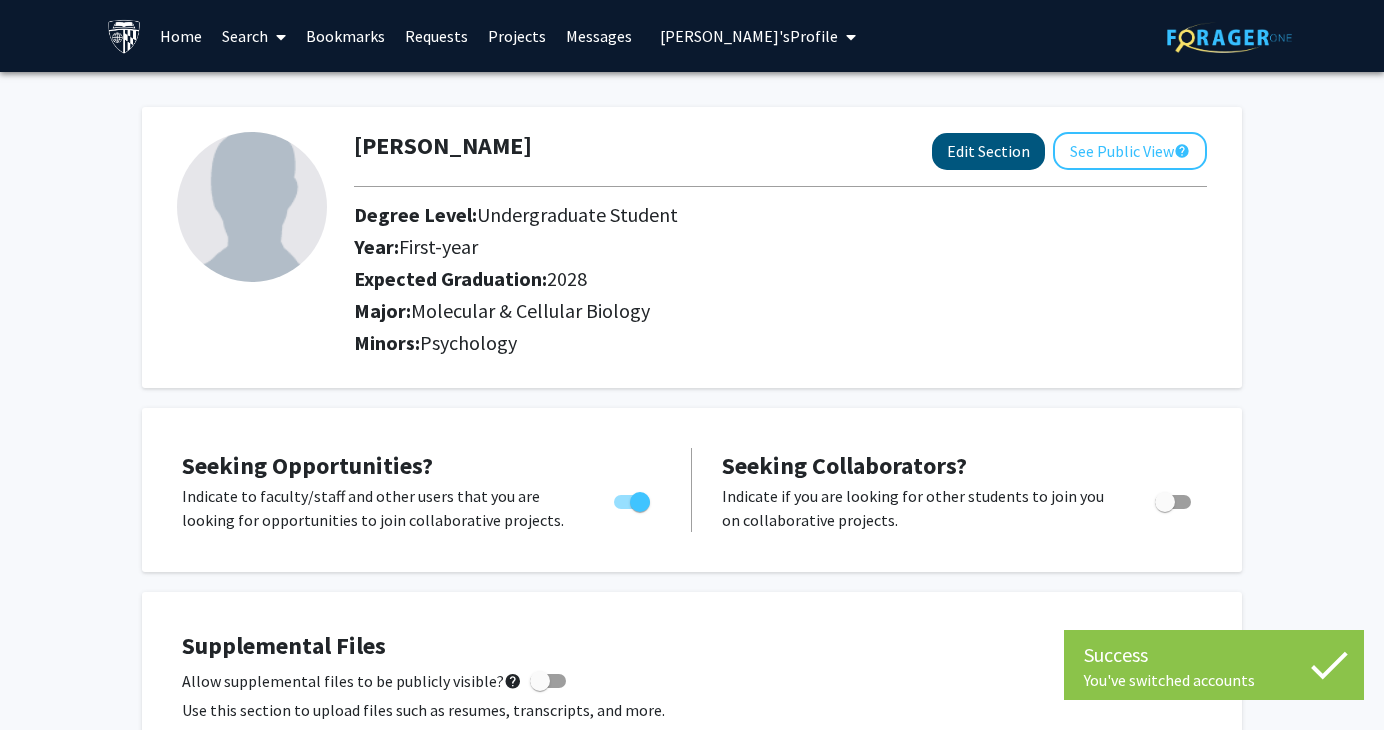 select on "first-year" 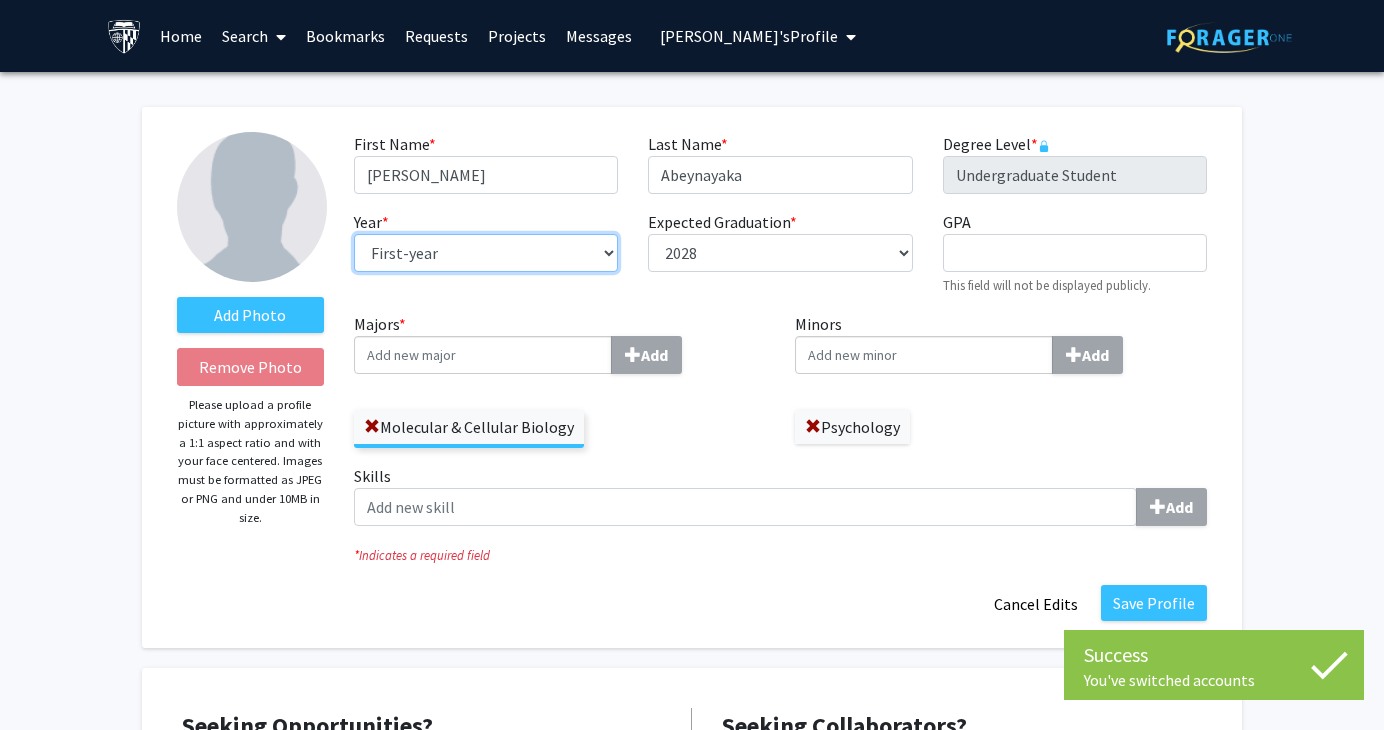 click on "---  First-year   Sophomore   Junior   Senior   Postbaccalaureate Certificate" at bounding box center [486, 253] 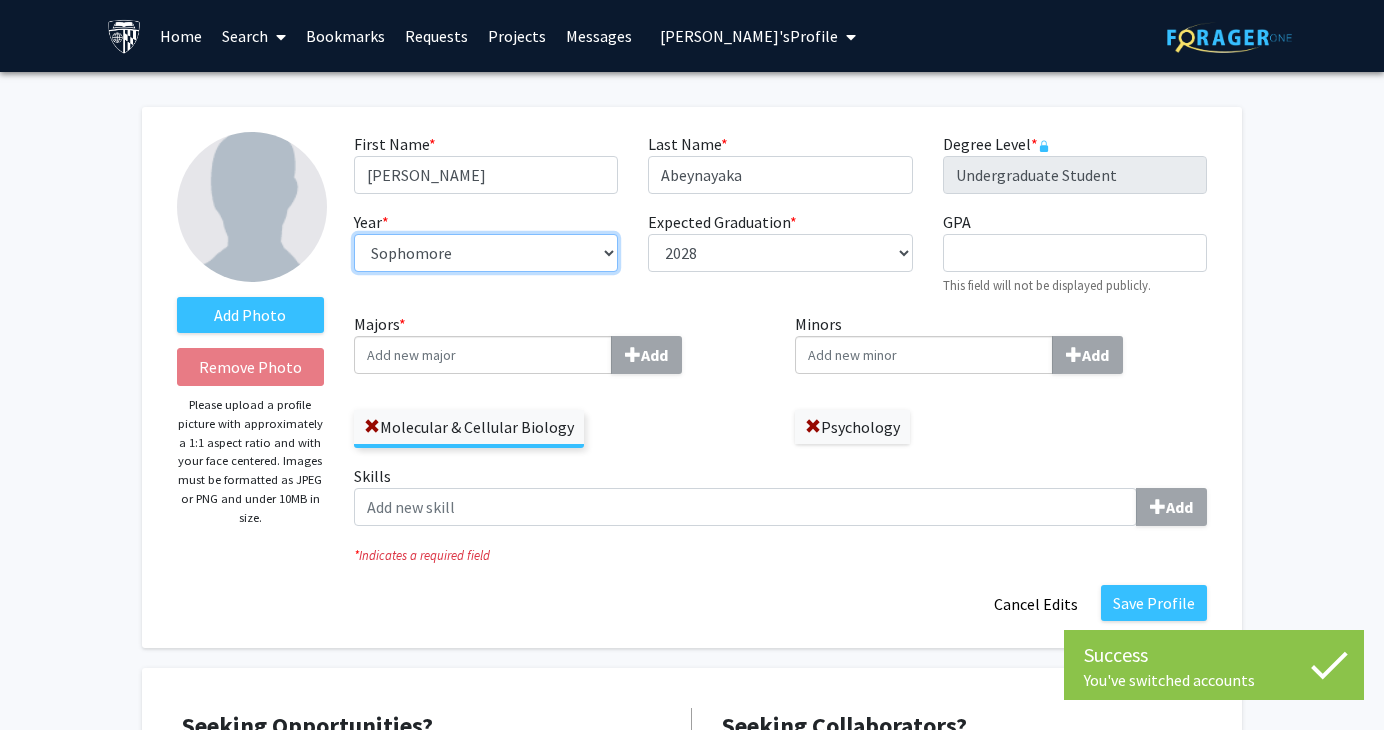 click on "---  First-year   Sophomore   Junior   Senior   Postbaccalaureate Certificate" at bounding box center (486, 253) 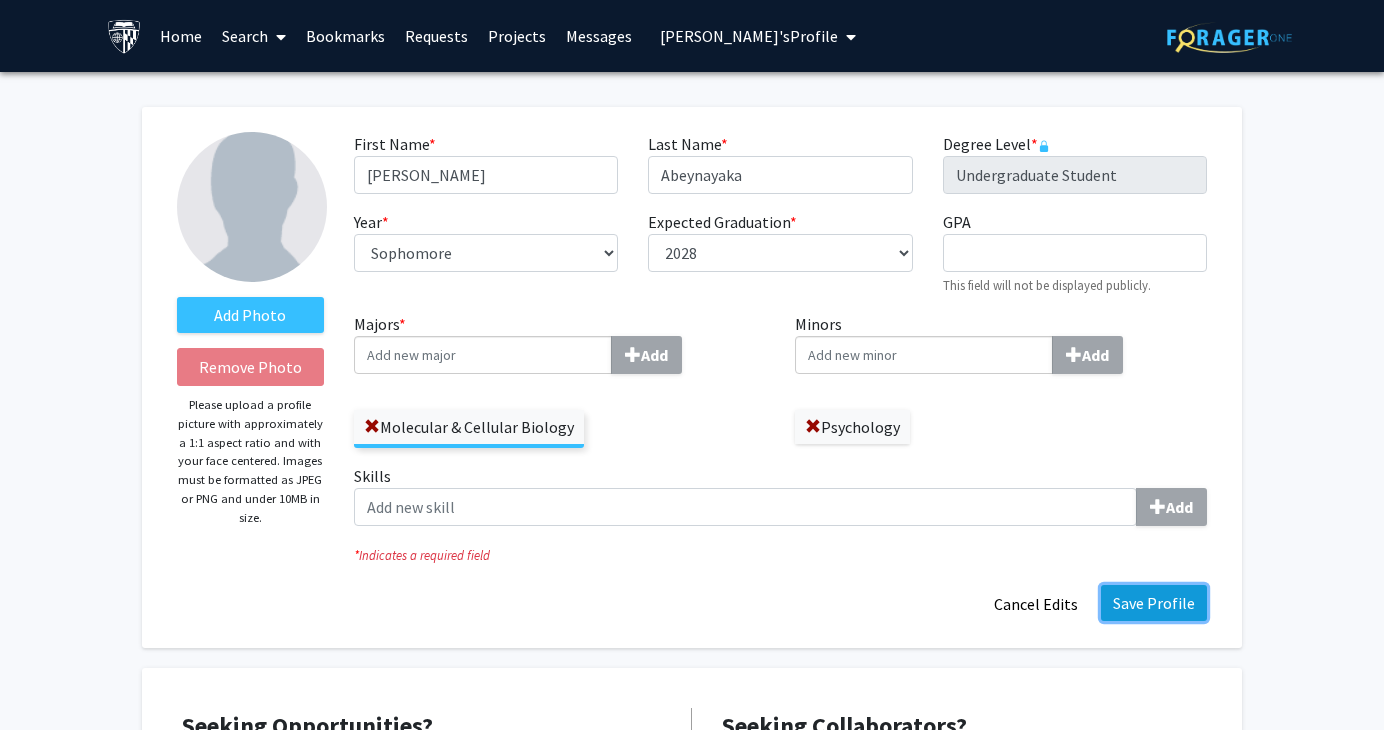 click on "Save Profile" 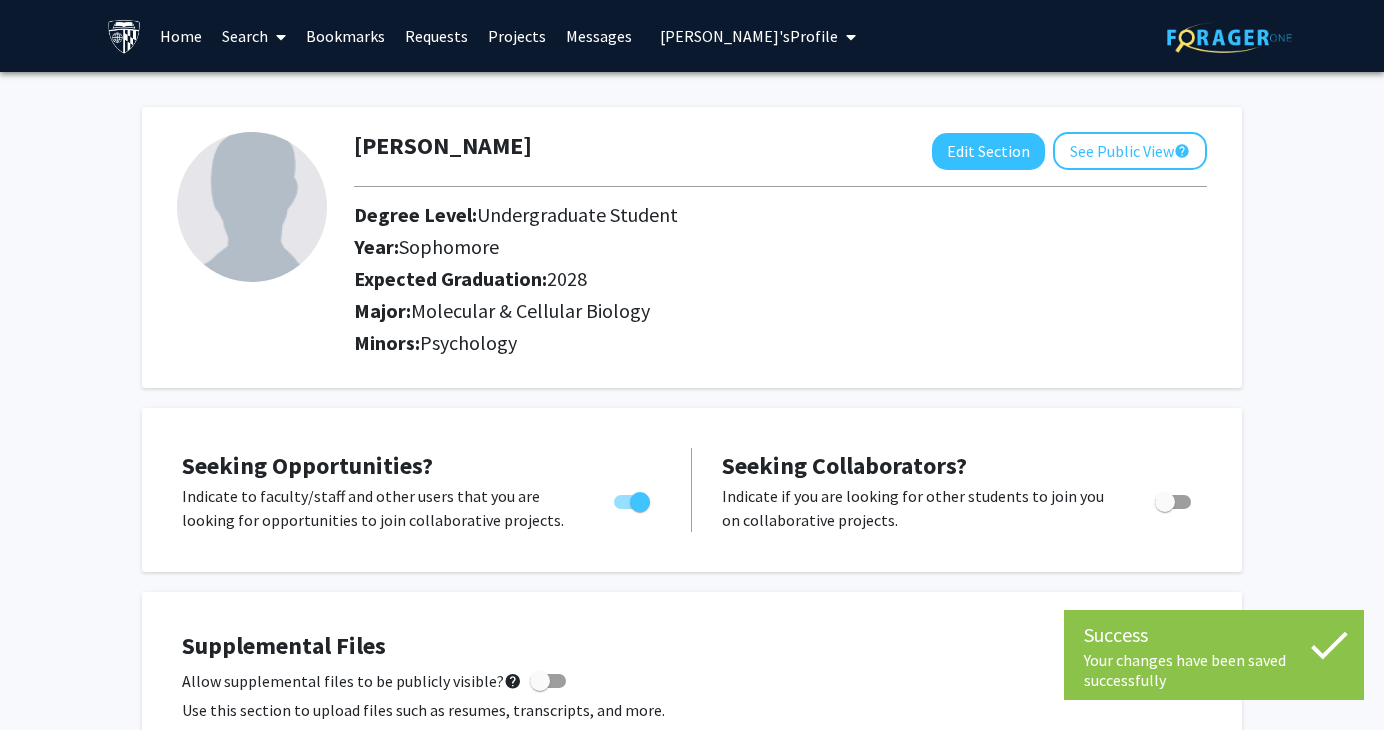click on "[PERSON_NAME]'s   Profile" at bounding box center [749, 36] 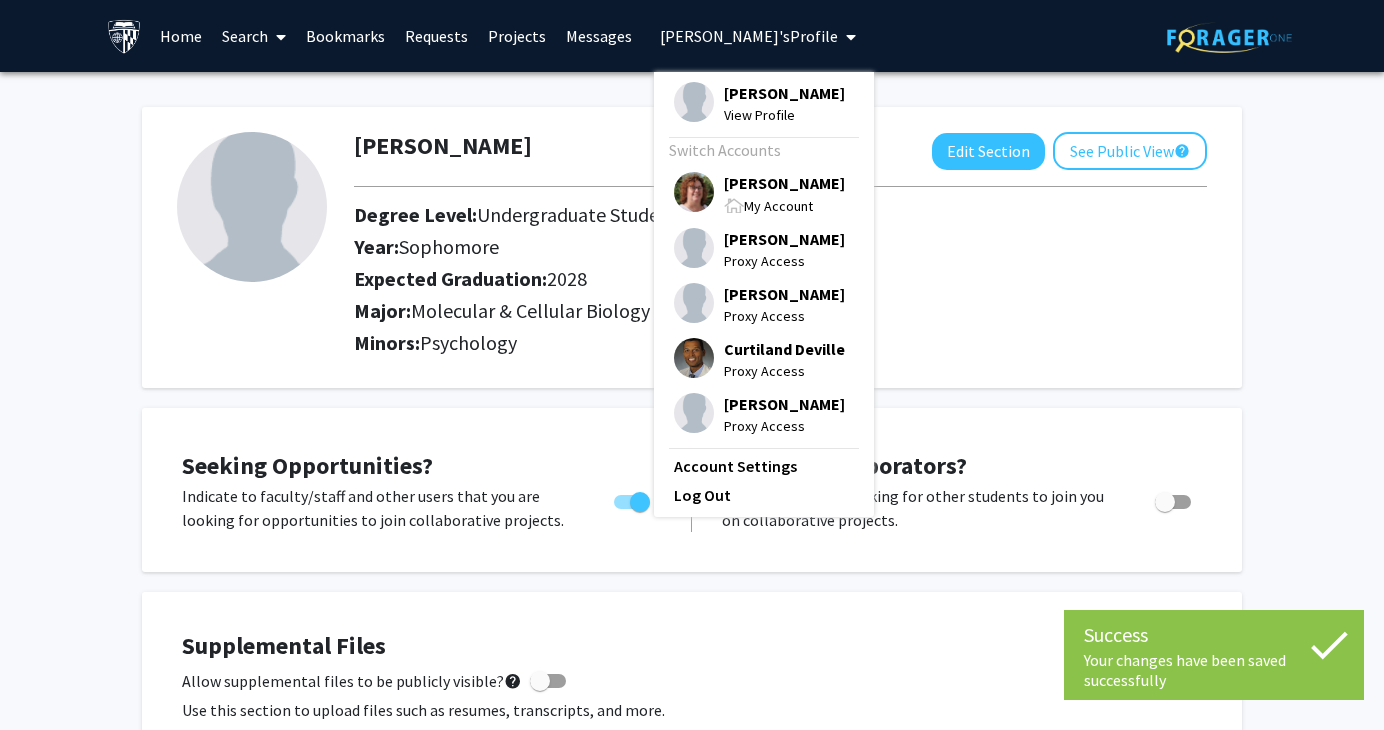 click on "[PERSON_NAME]" at bounding box center [784, 183] 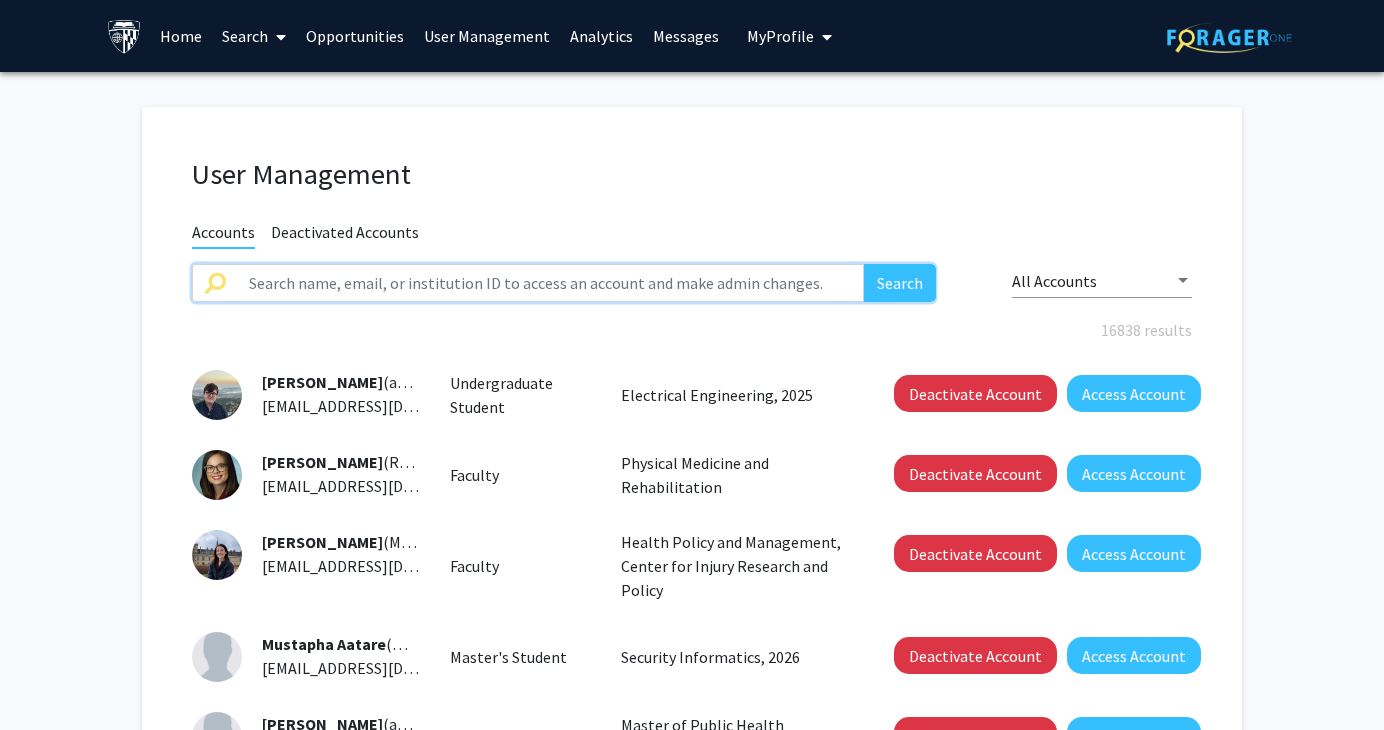 click 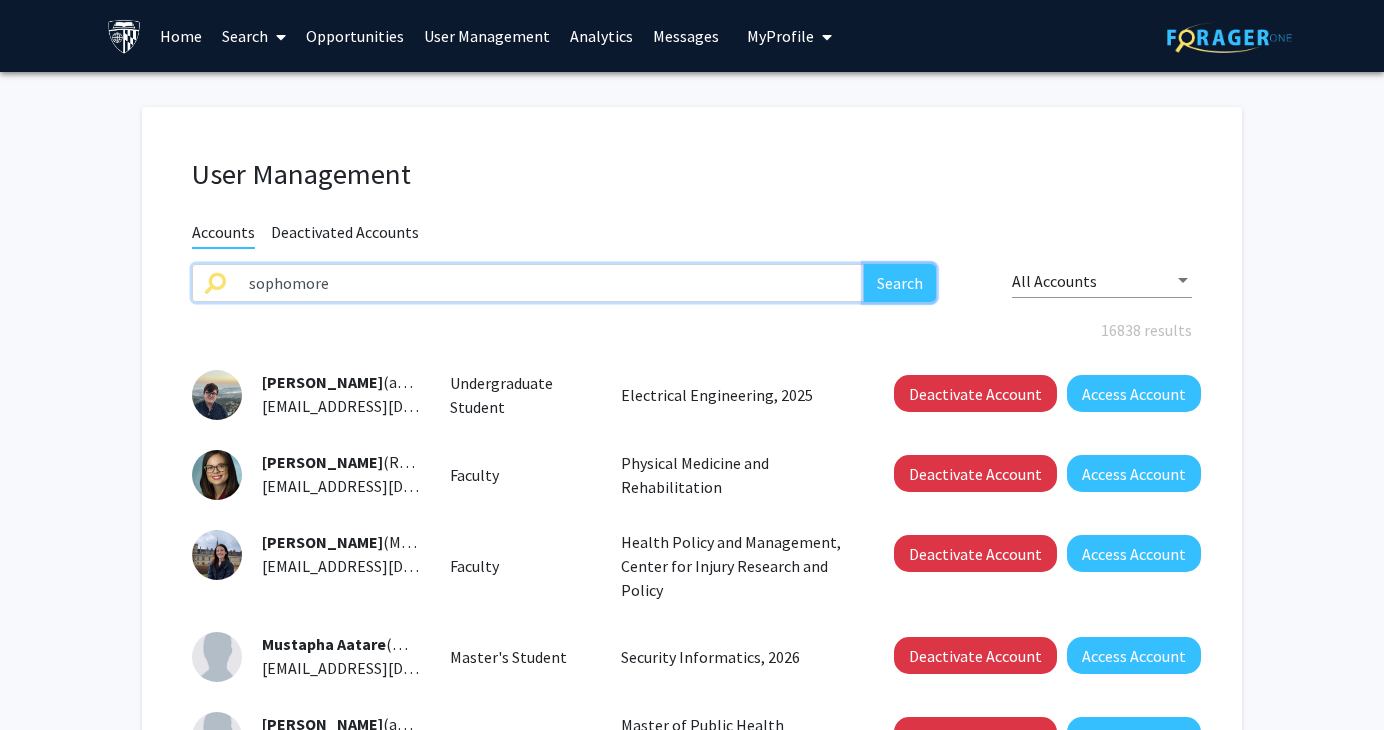 click on "Search" 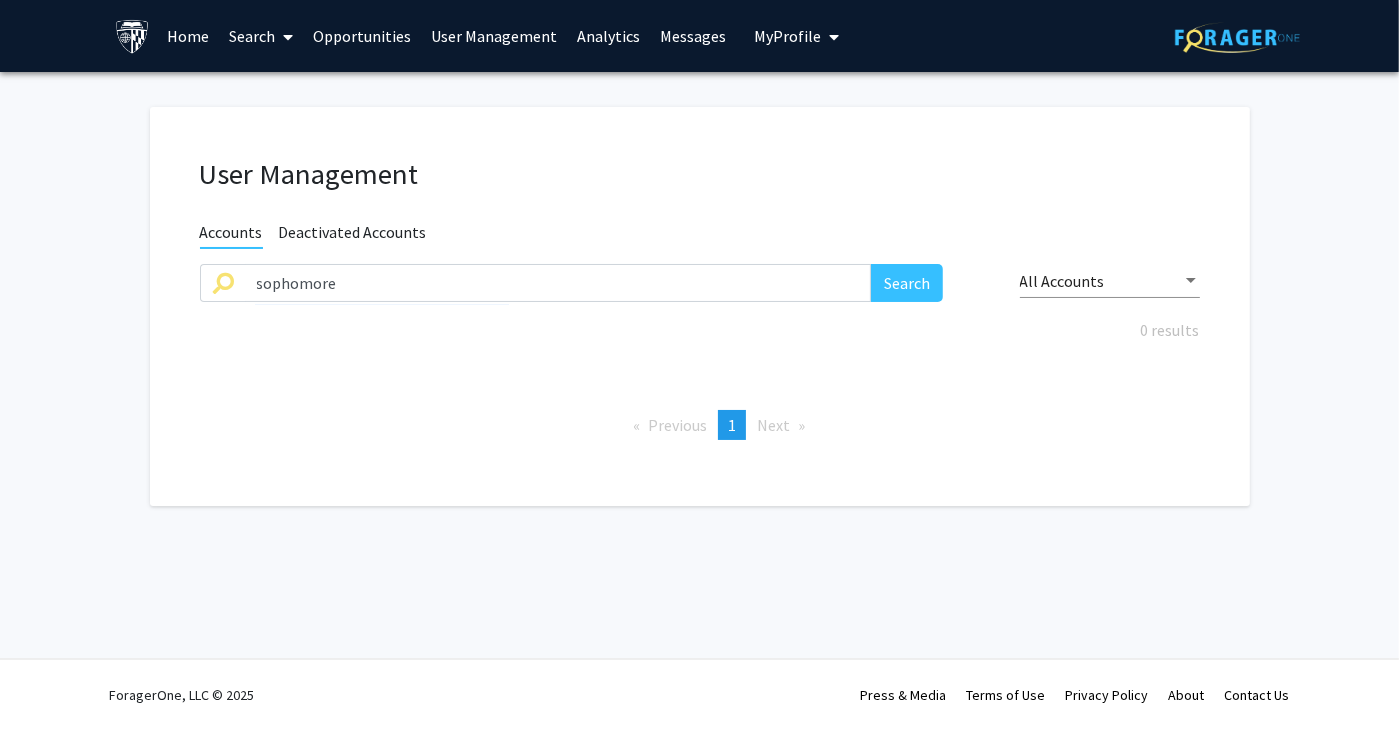 click on "User Management Accounts Deactivated Accounts sophomore Search All Accounts 0 results  Previous  page  1 / 1  You're on page  1  Next  page" 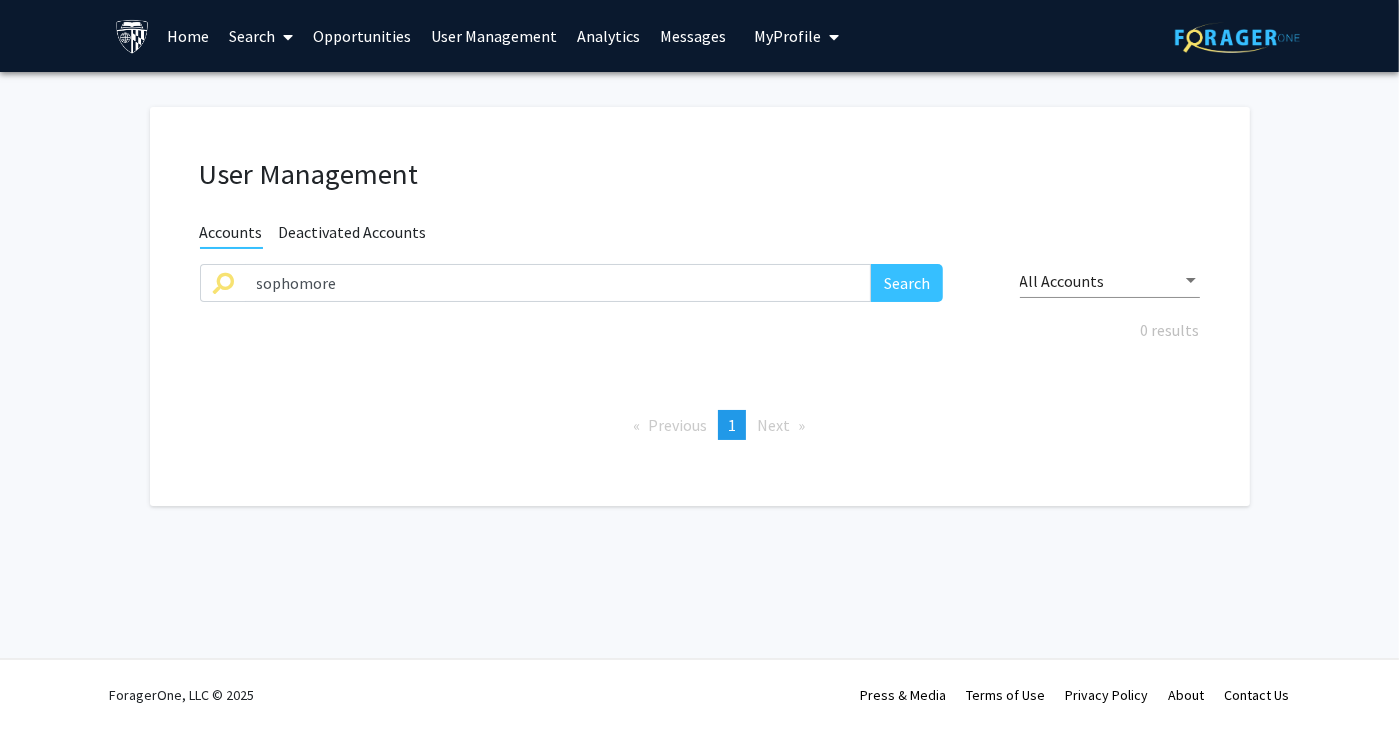 drag, startPoint x: 1183, startPoint y: 230, endPoint x: 1160, endPoint y: 227, distance: 23.194826 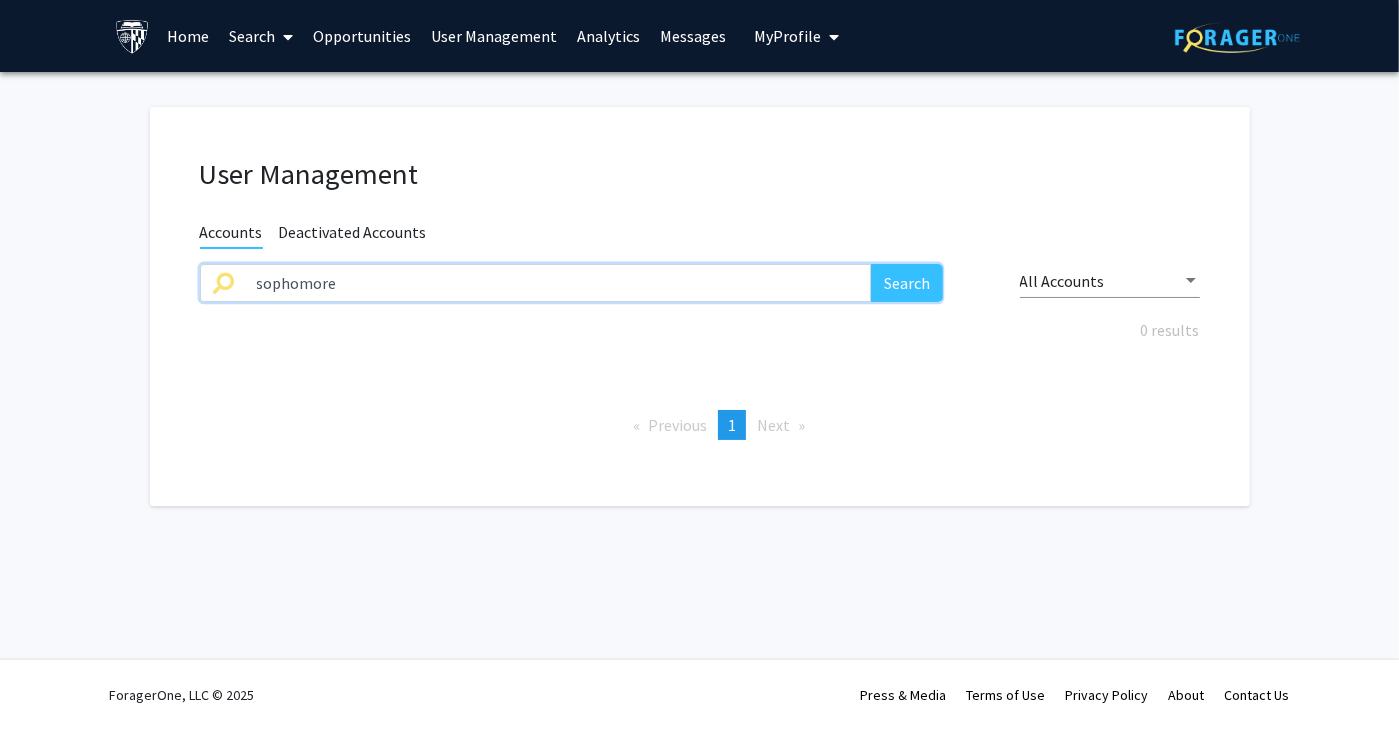 drag, startPoint x: 513, startPoint y: 289, endPoint x: 46, endPoint y: 283, distance: 467.03854 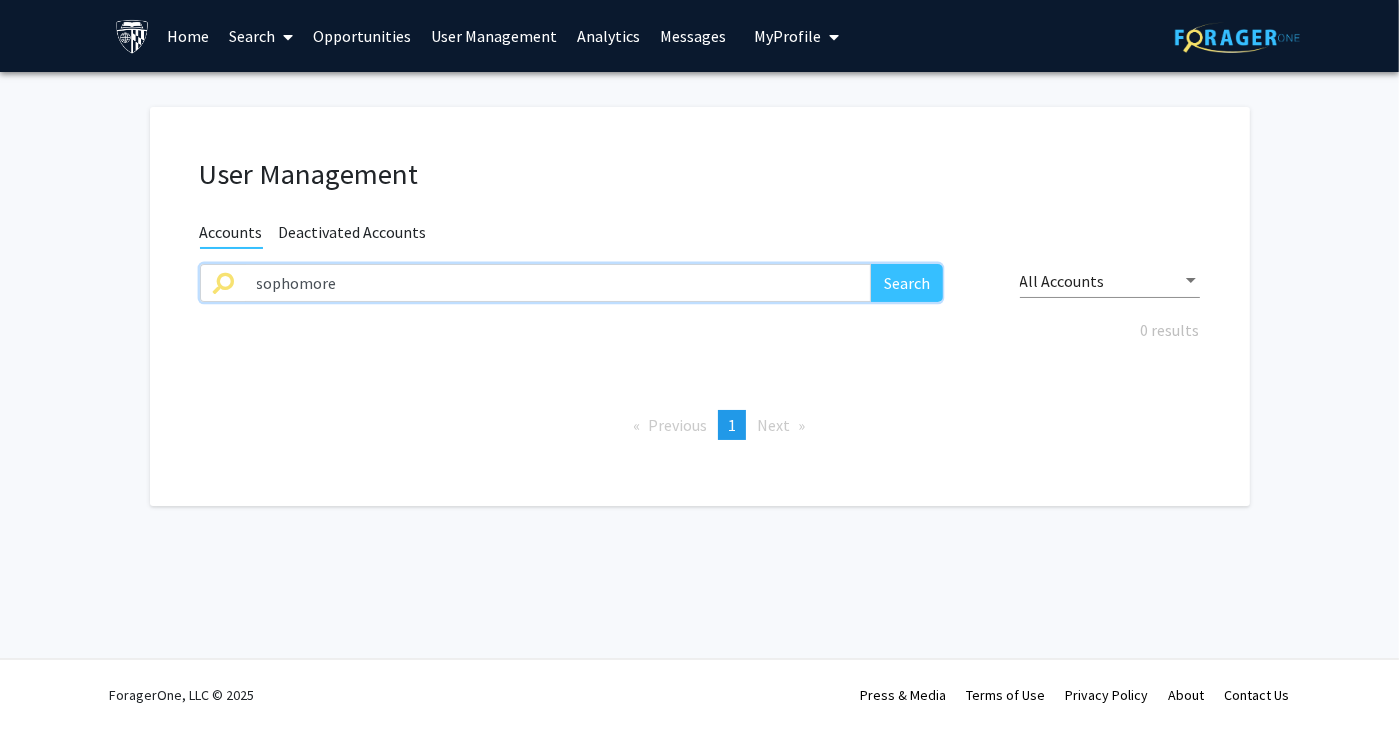 click on "Skip navigation  Home  Search  Opportunities User Management Analytics Messages  My   Profile  [PERSON_NAME]  View Profile  Recently Accessed  [PERSON_NAME] Proxy Access [PERSON_NAME] Proxy Access [PERSON_NAME] Proxy Access [PERSON_NAME] Proxy Access [PERSON_NAME] Proxy Access Log Out Complete your profile ×  To continue, you need to make sure you've filled out your name, major, and year on your profile so it can be shared with faculty members.  Trust us, we’re here to save you time!  Continue exploring the site   Go to profile  User Management Accounts Deactivated Accounts sophomore Search All Accounts 0 results  Previous  page  1 / 1  You're on page  1  Next  page  ForagerOne, LLC © 2025  Press & Media Terms of Use Privacy Policy About Contact Us" at bounding box center [699, 365] 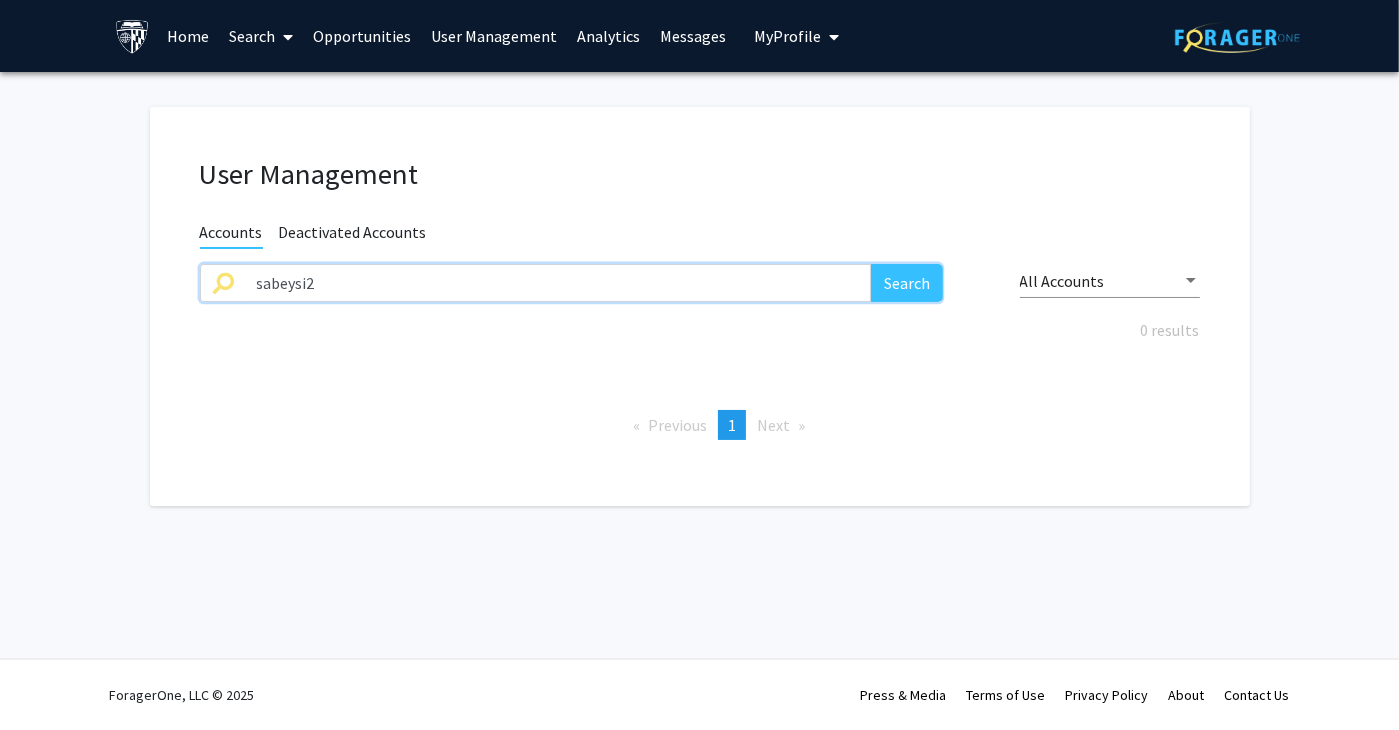 type on "sabeysi2" 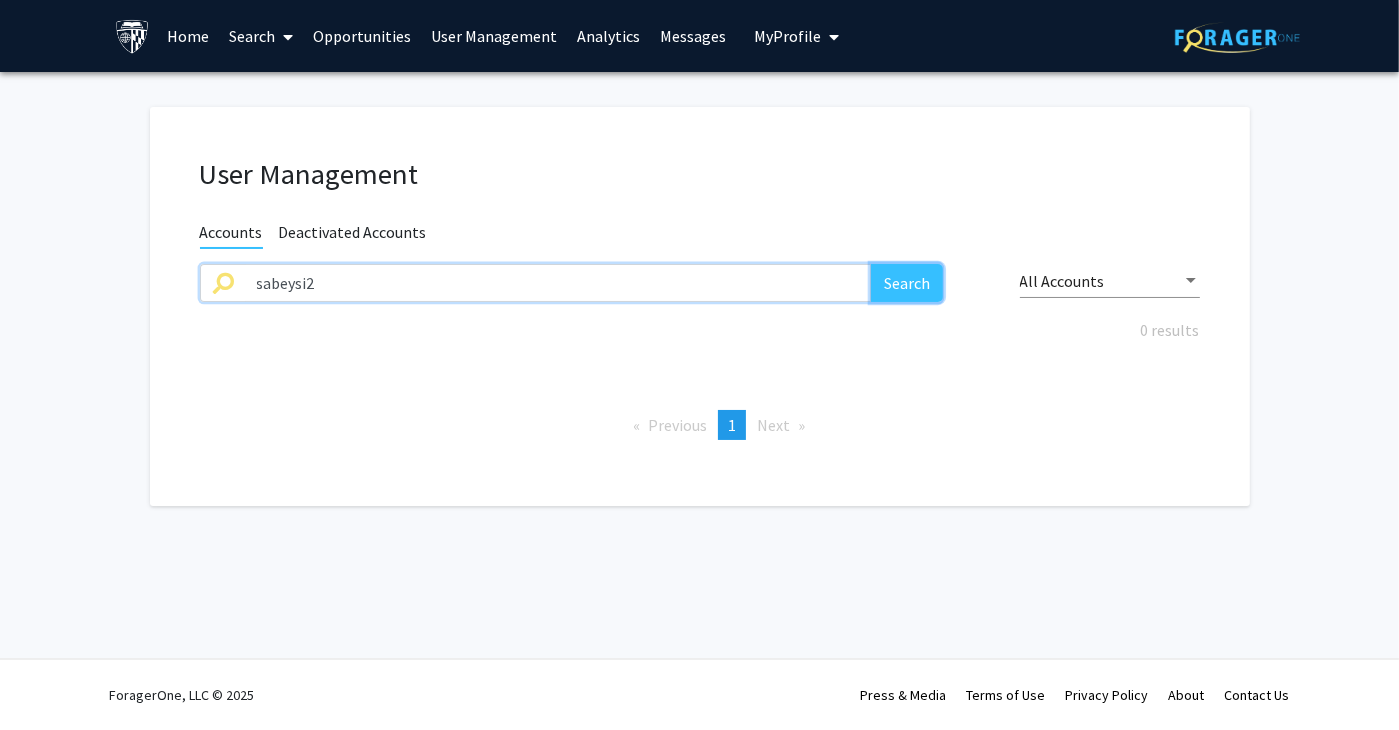 click on "Search" 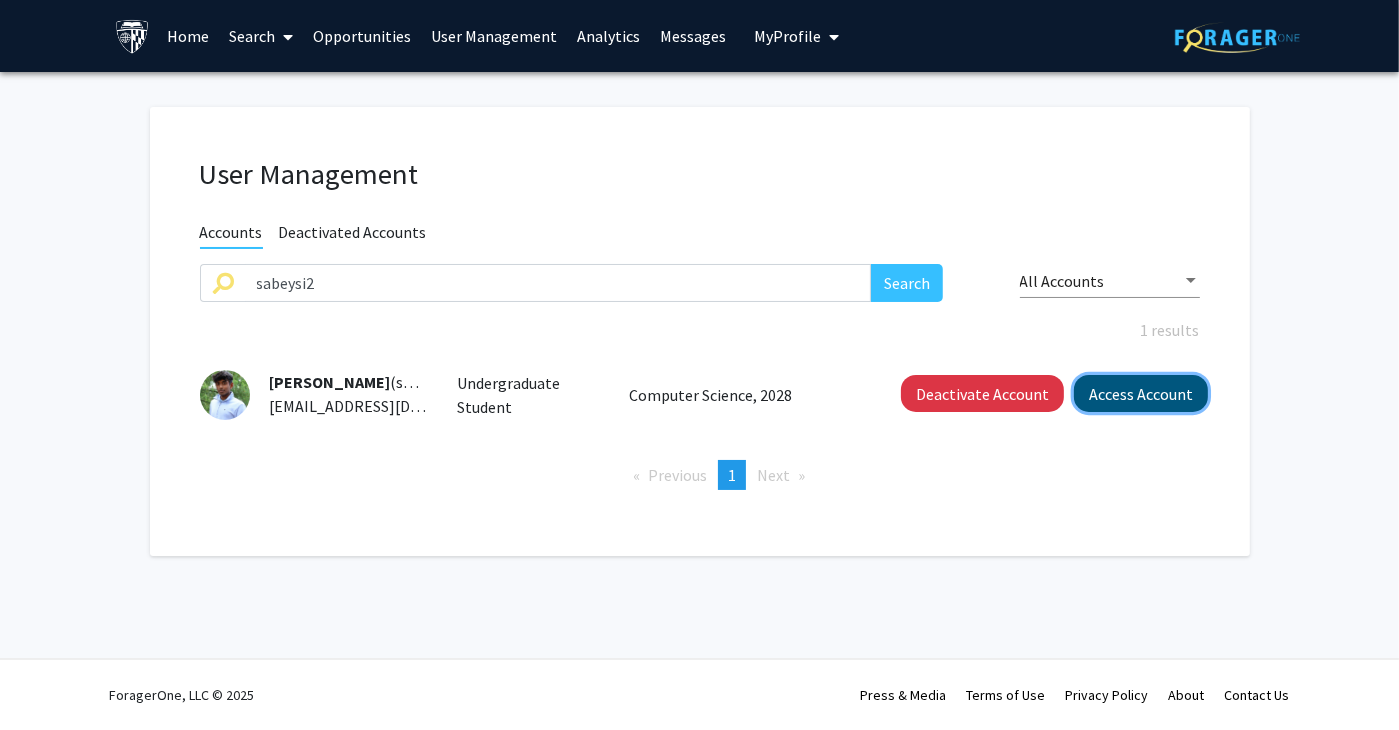 click on "Access Account" 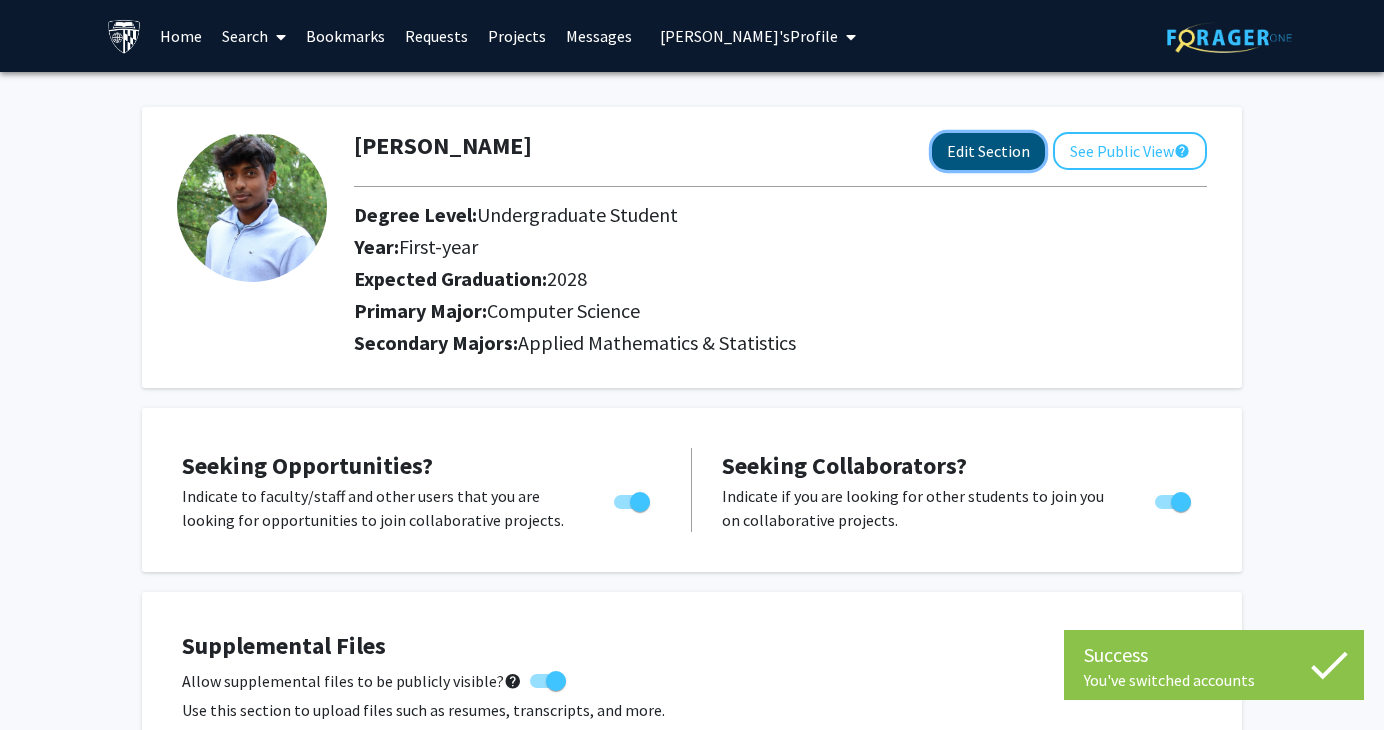 click on "Edit Section" 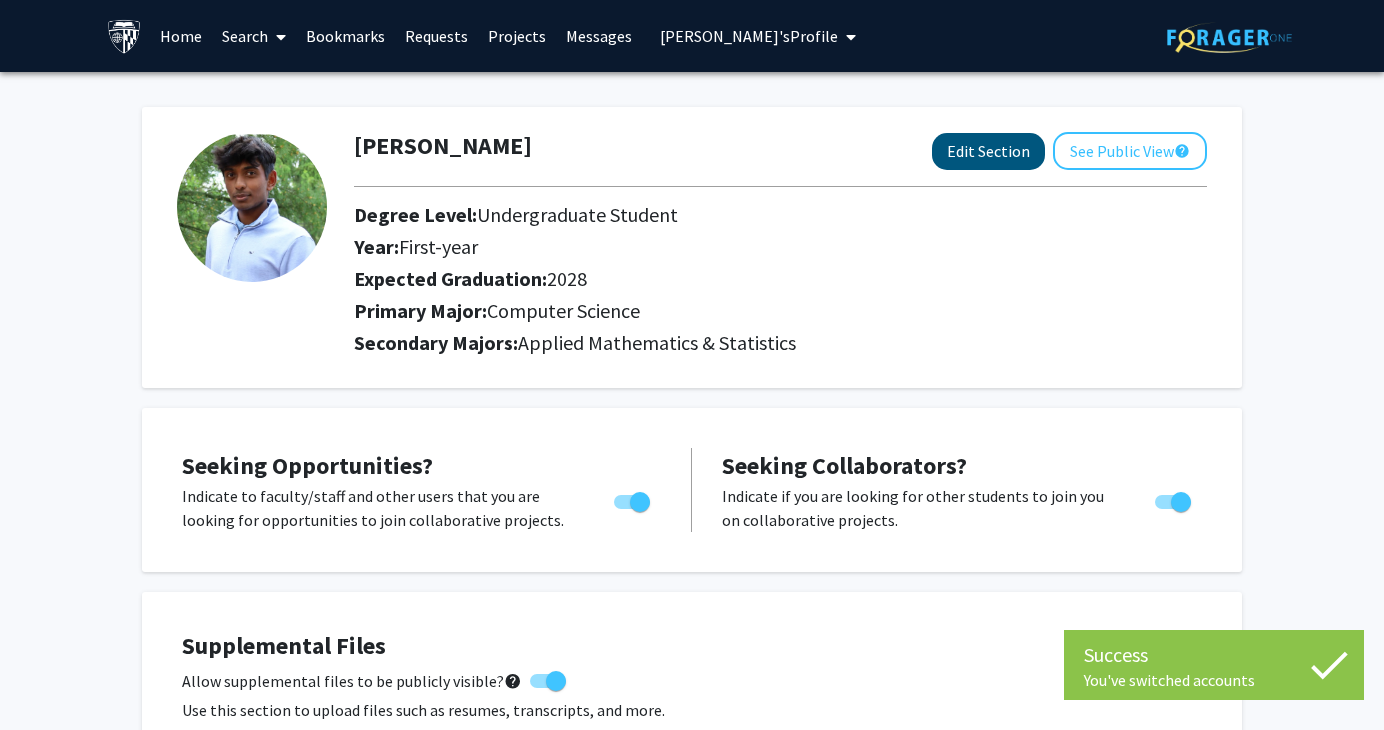select on "first-year" 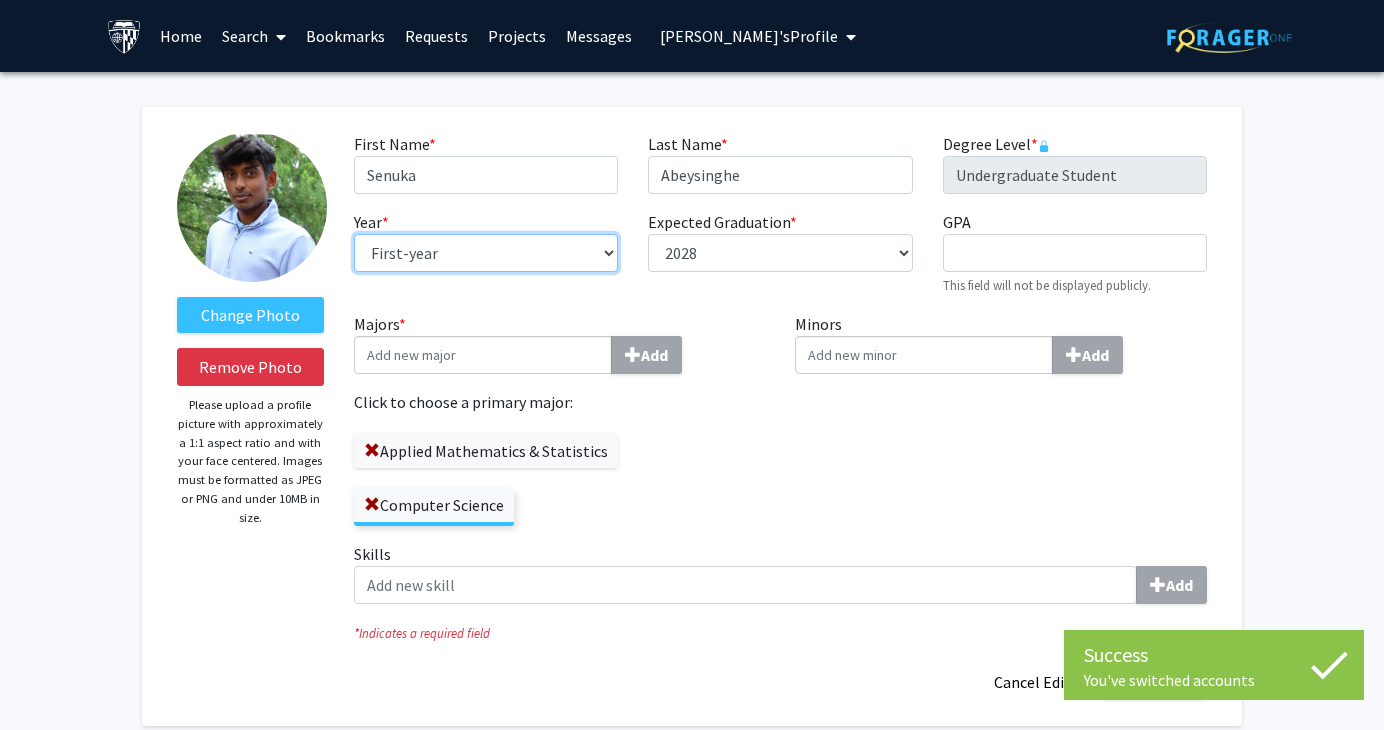 click on "---  First-year   Sophomore   Junior   Senior   Postbaccalaureate Certificate" at bounding box center (486, 253) 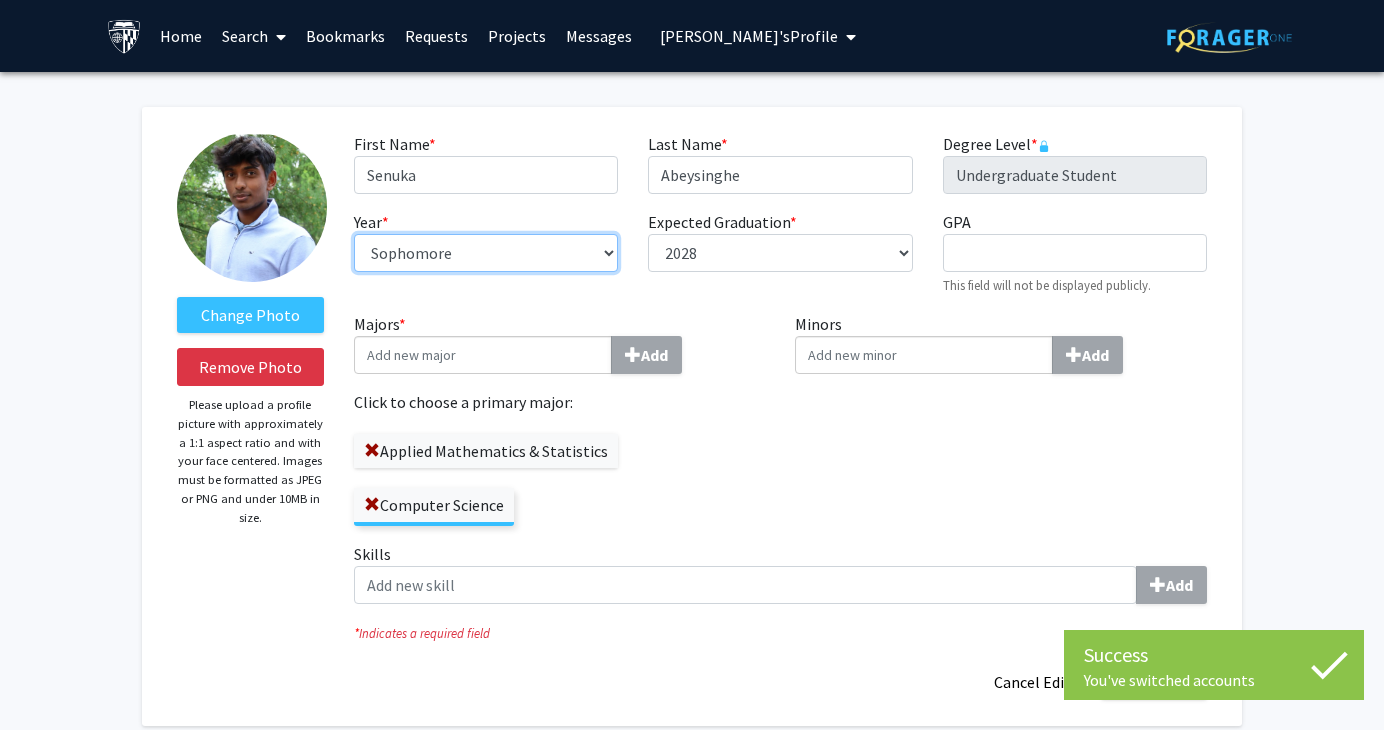 click on "---  First-year   Sophomore   Junior   Senior   Postbaccalaureate Certificate" at bounding box center [486, 253] 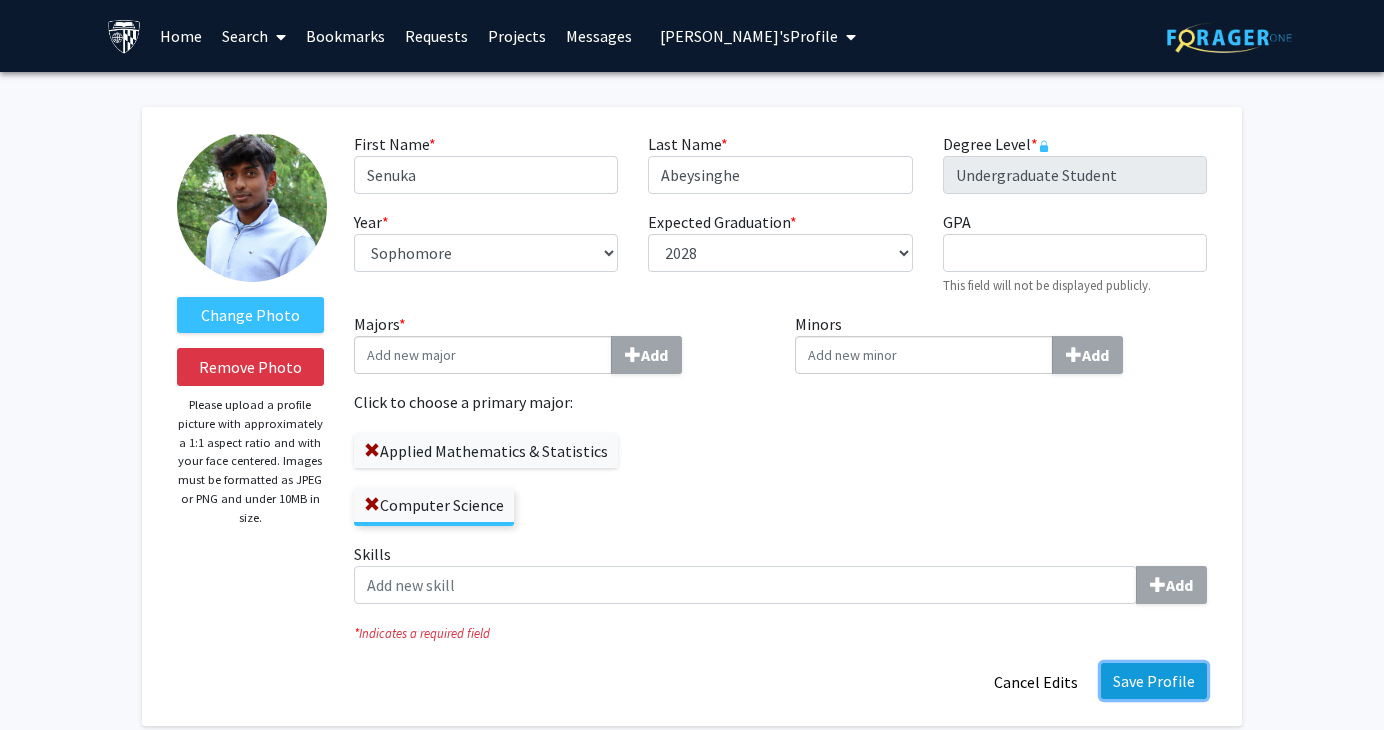 click on "Save Profile" 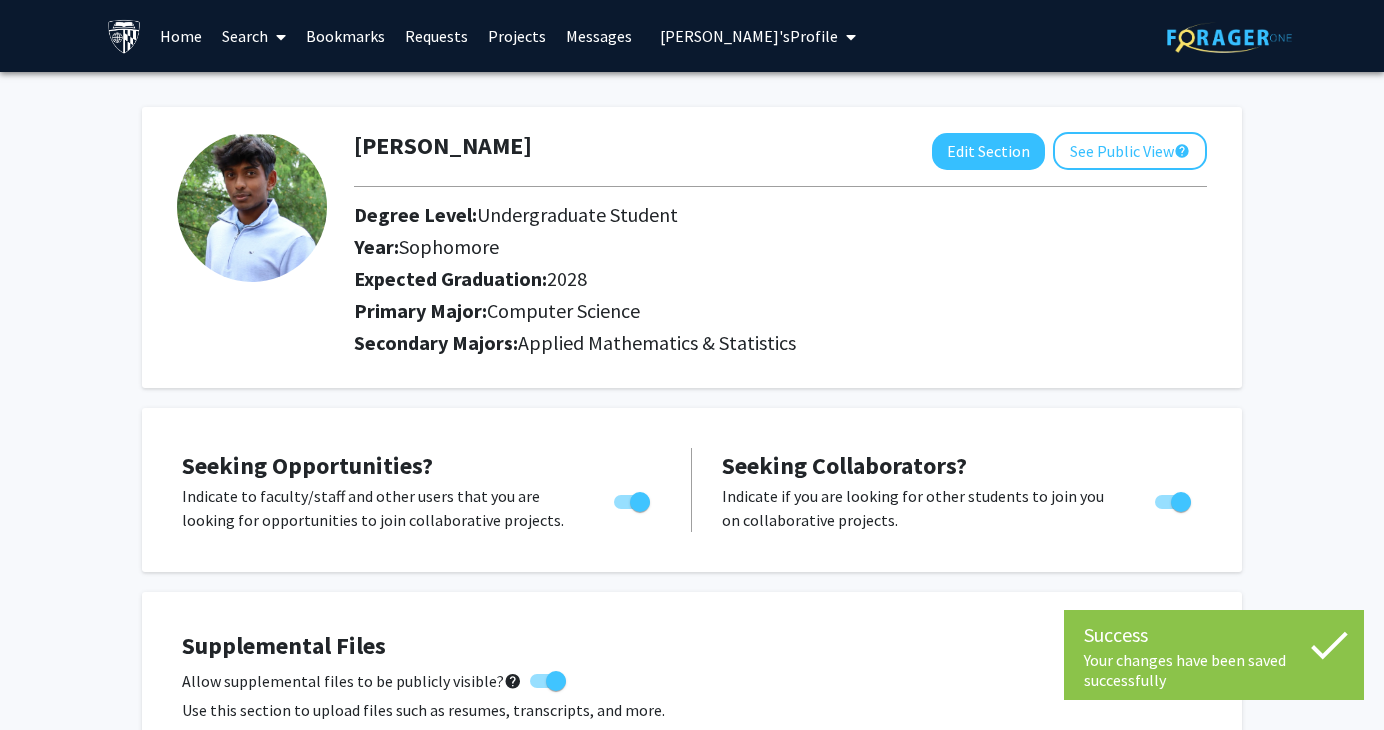 click on "[PERSON_NAME]'s   Profile" at bounding box center [749, 36] 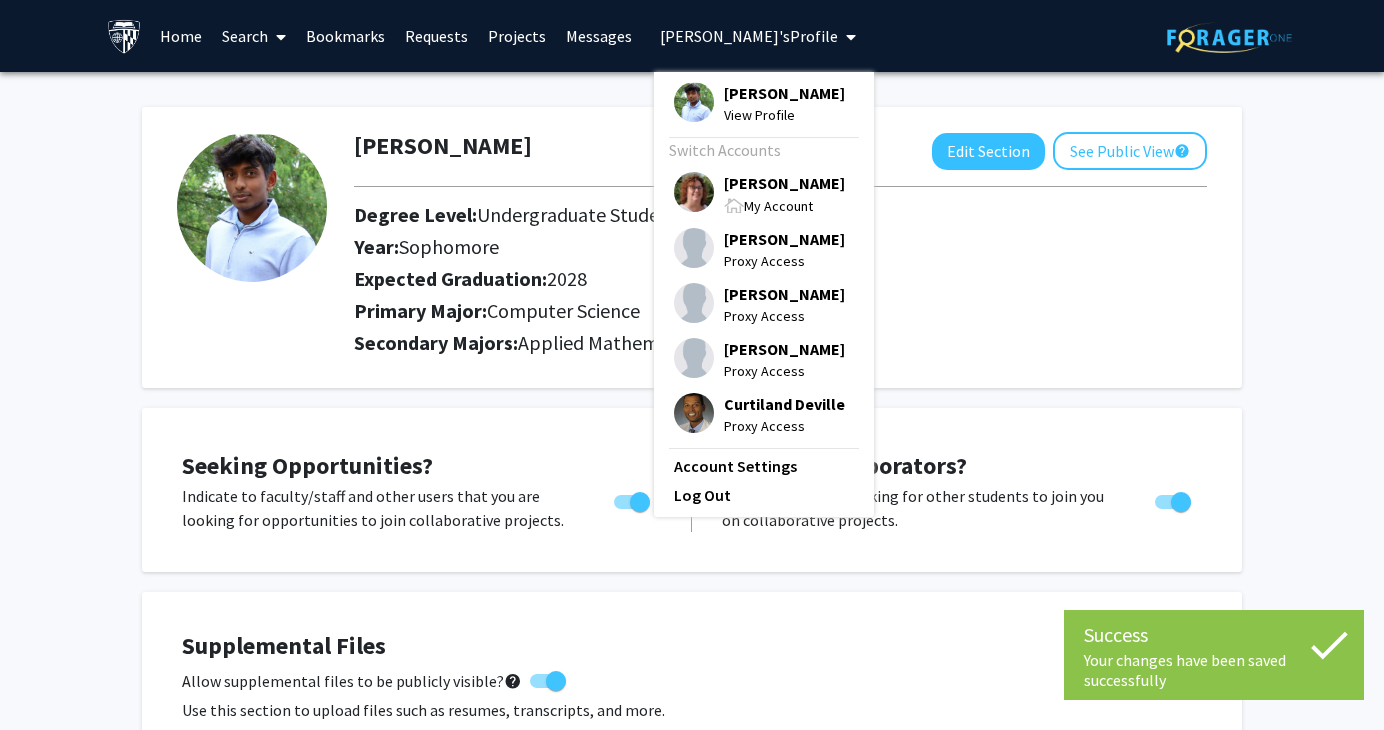click on "[PERSON_NAME]" at bounding box center [784, 183] 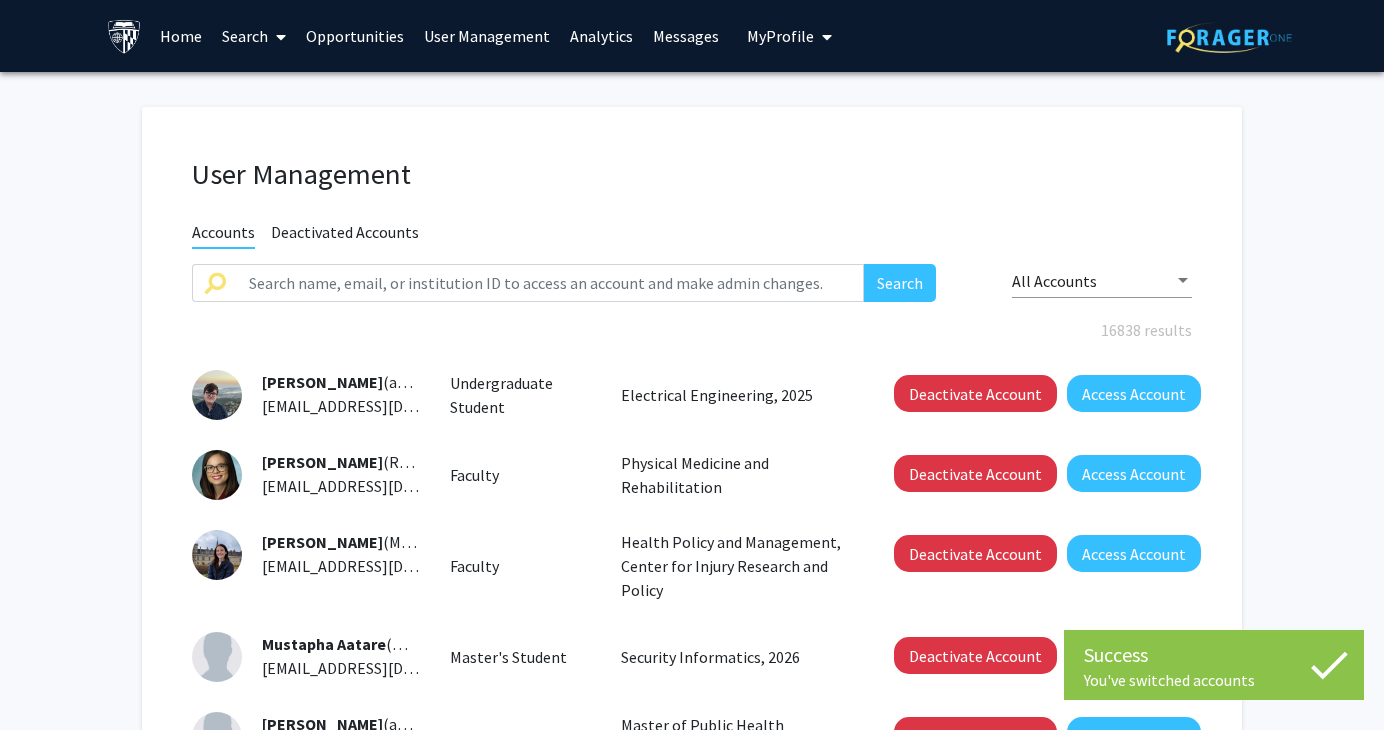 click on "User Management Accounts Deactivated Accounts Search All Accounts 16838 results  [PERSON_NAME]  (aaakers1) [EMAIL_ADDRESS][DOMAIN_NAME]  Undergraduate Student   Electrical Engineering, 2025   Deactivate Account   Access Account   [PERSON_NAME]  (RAARON4) [EMAIL_ADDRESS][DOMAIN_NAME]  Faculty   Physical Medicine and Rehabilitation   Deactivate Account   Access Account   [PERSON_NAME]  (MAASSAR1) [EMAIL_ADDRESS][DOMAIN_NAME]  Faculty   Health Policy and Management, Center for Injury Research and Policy   Deactivate Account   Access Account   Mustapha Aatare  (maatare1) [EMAIL_ADDRESS][DOMAIN_NAME]  Master's Student   Security Informatics, 2026   Deactivate Account   Access Account   [PERSON_NAME]  (aabaalk1) [EMAIL_ADDRESS][DOMAIN_NAME]  Master's Student   Master of Public Health Program, 2026   Deactivate Account   Access Account   Sitra [PERSON_NAME]  (sababul1) [EMAIL_ADDRESS][DOMAIN_NAME]  Master's Student   Master of Public Health Program, 2025   Deactivate Account   Access Account   [PERSON_NAME]  (aabalma1) [EMAIL_ADDRESS][DOMAIN_NAME]  Master's Student   Artificial Intelligence, 2027" 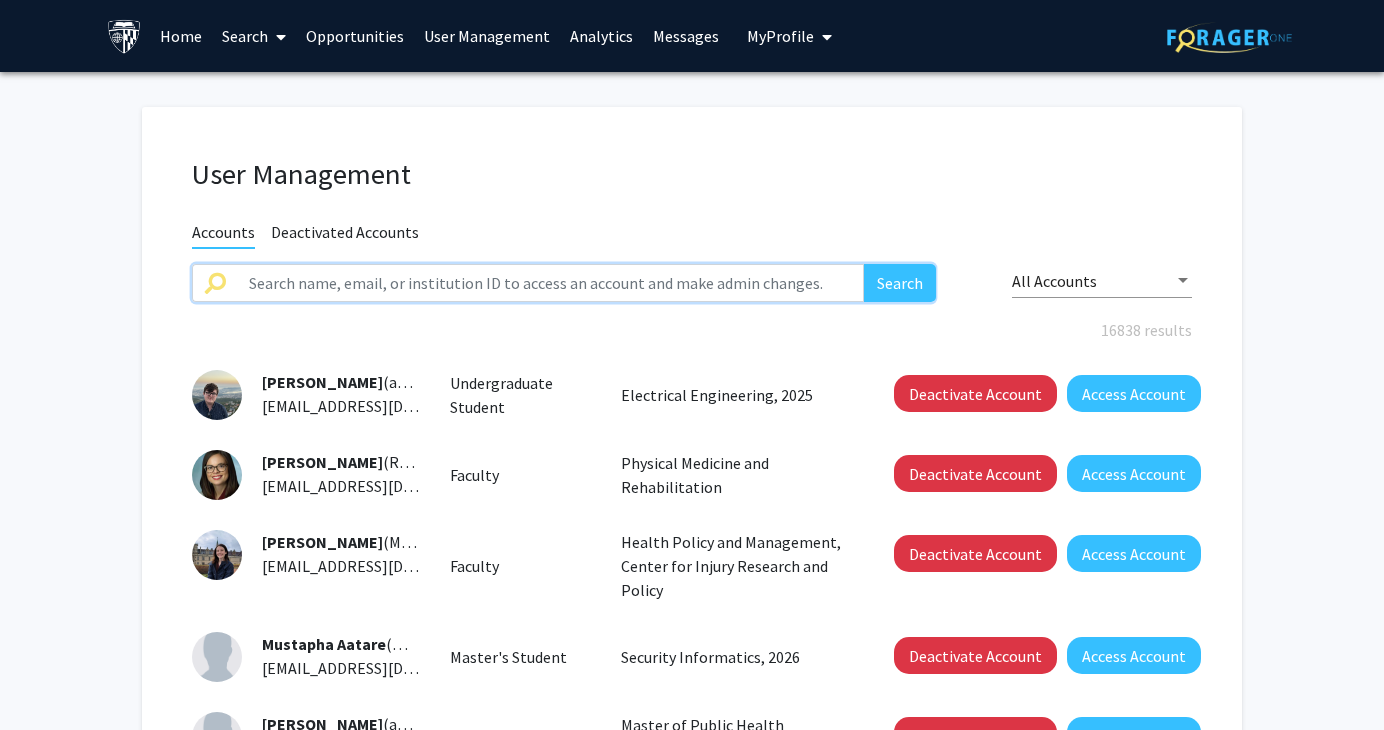 click 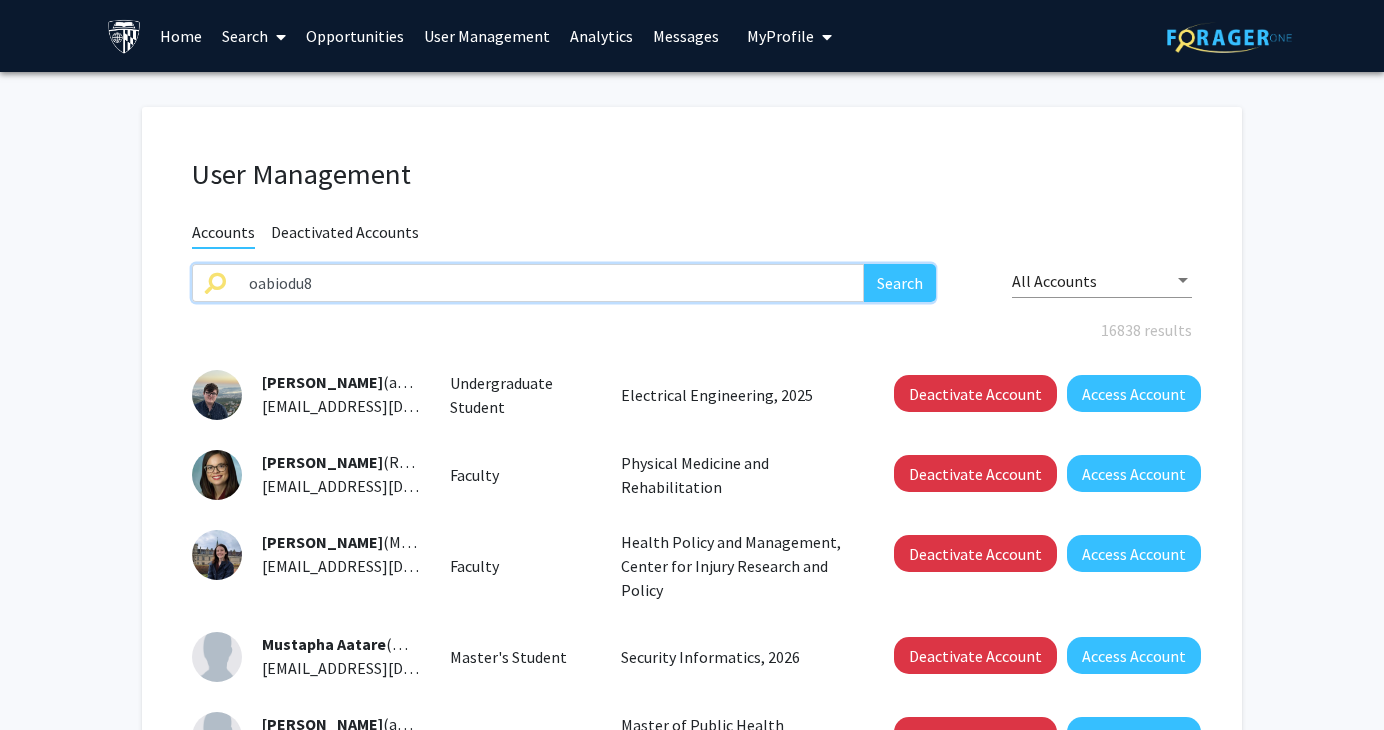 type on "oabiodu8" 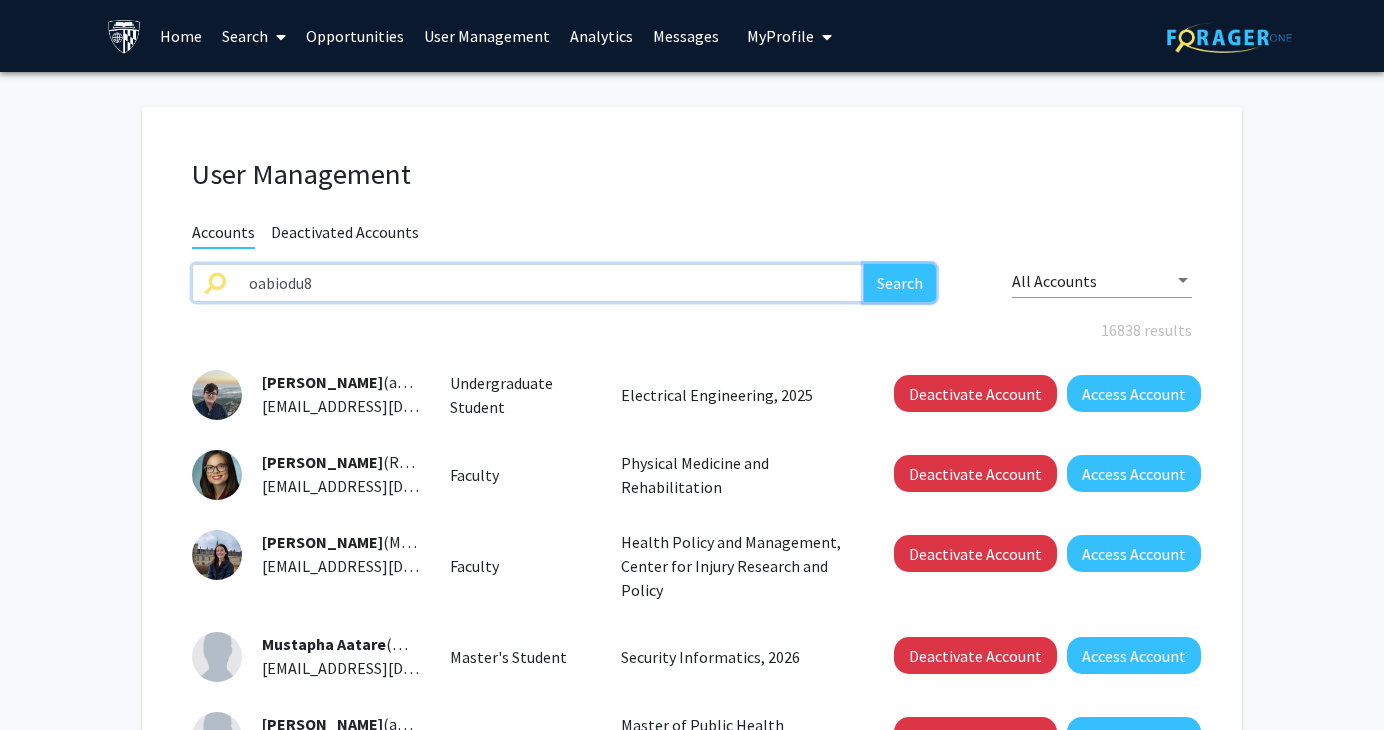 click on "Search" 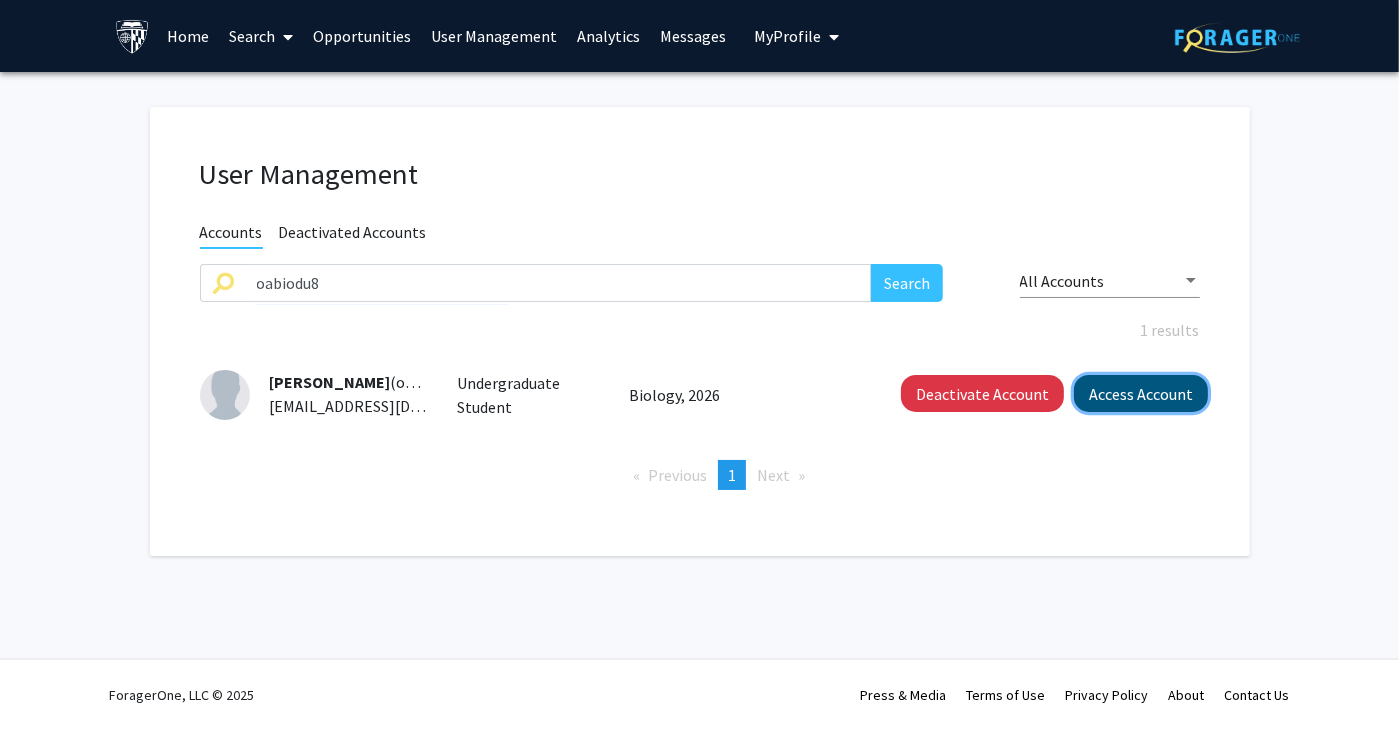 click on "Access Account" 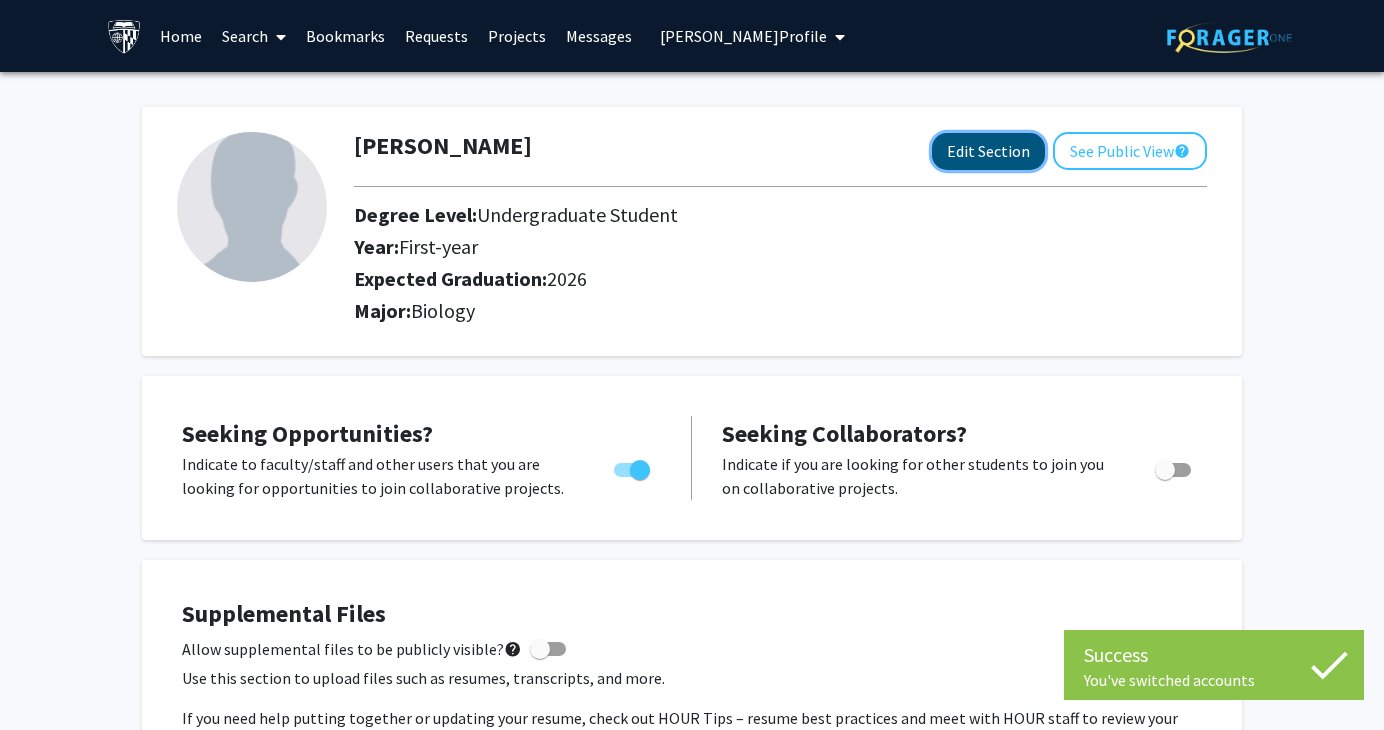 click on "Edit Section" 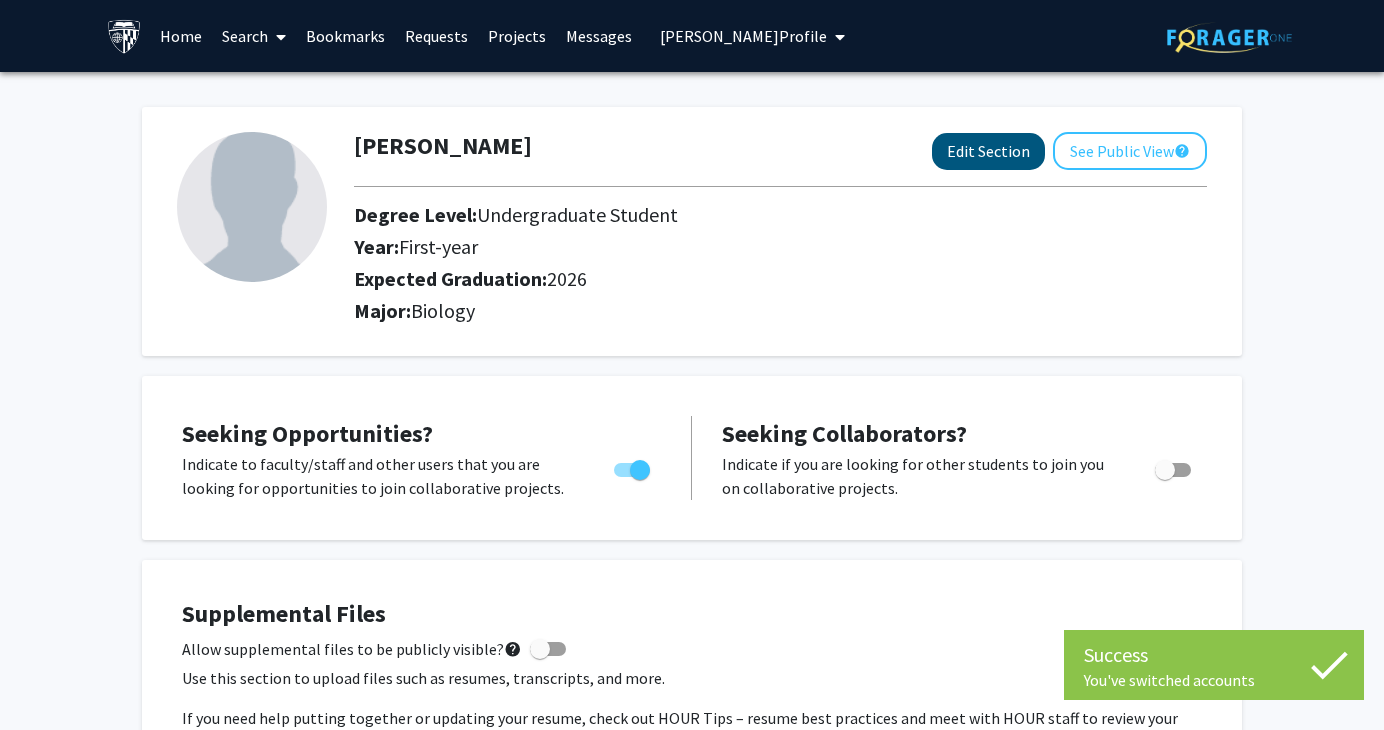 select on "first-year" 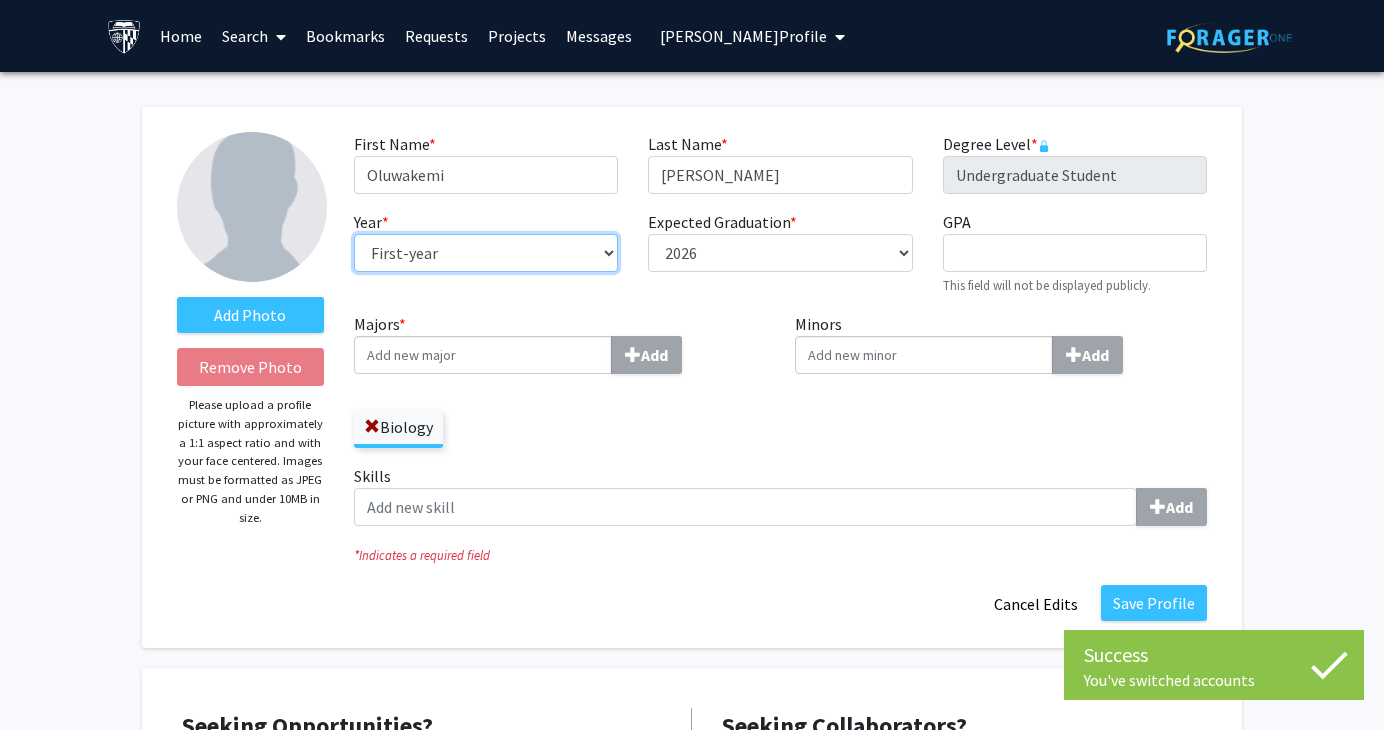click on "---  First-year   Sophomore   Junior   Senior   Postbaccalaureate Certificate" at bounding box center [486, 253] 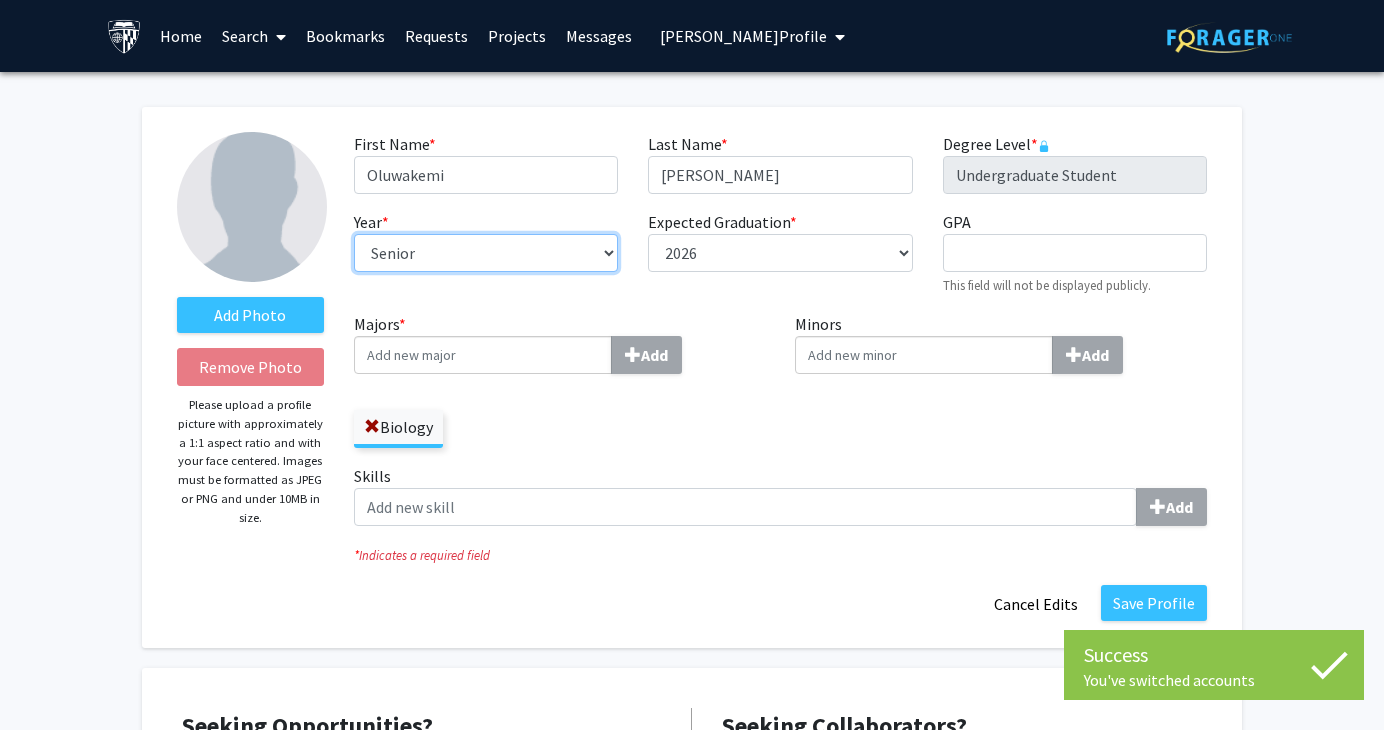 click on "---  First-year   Sophomore   Junior   Senior   Postbaccalaureate Certificate" at bounding box center (486, 253) 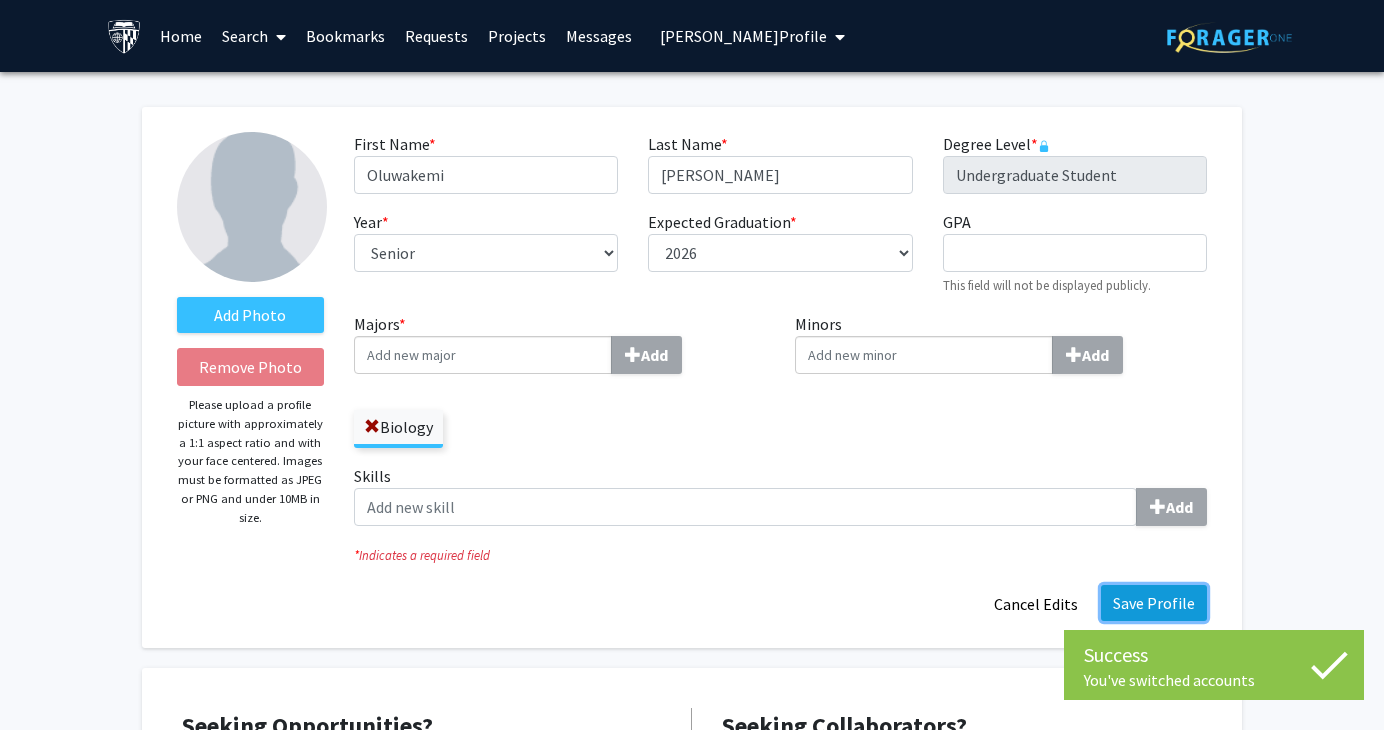 click on "Save Profile" 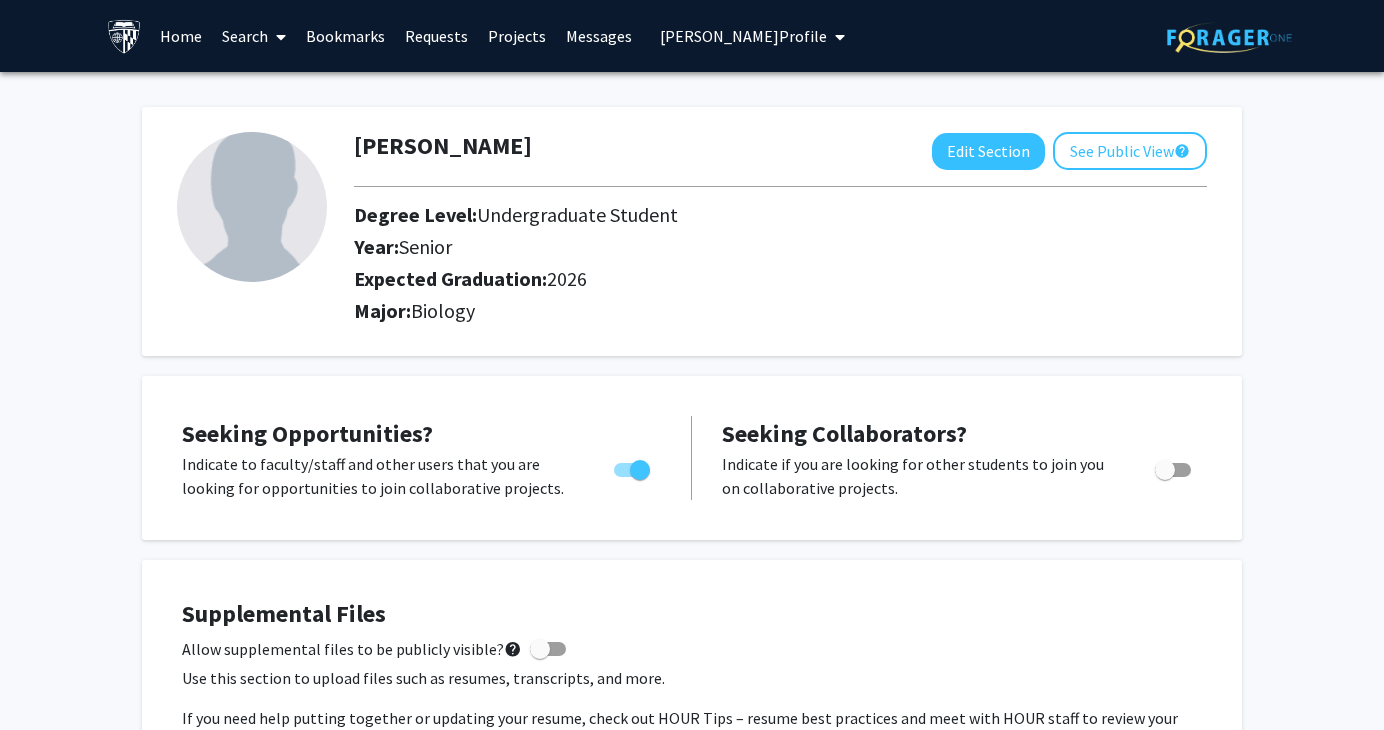 click on "[PERSON_NAME]   Profile" at bounding box center [743, 36] 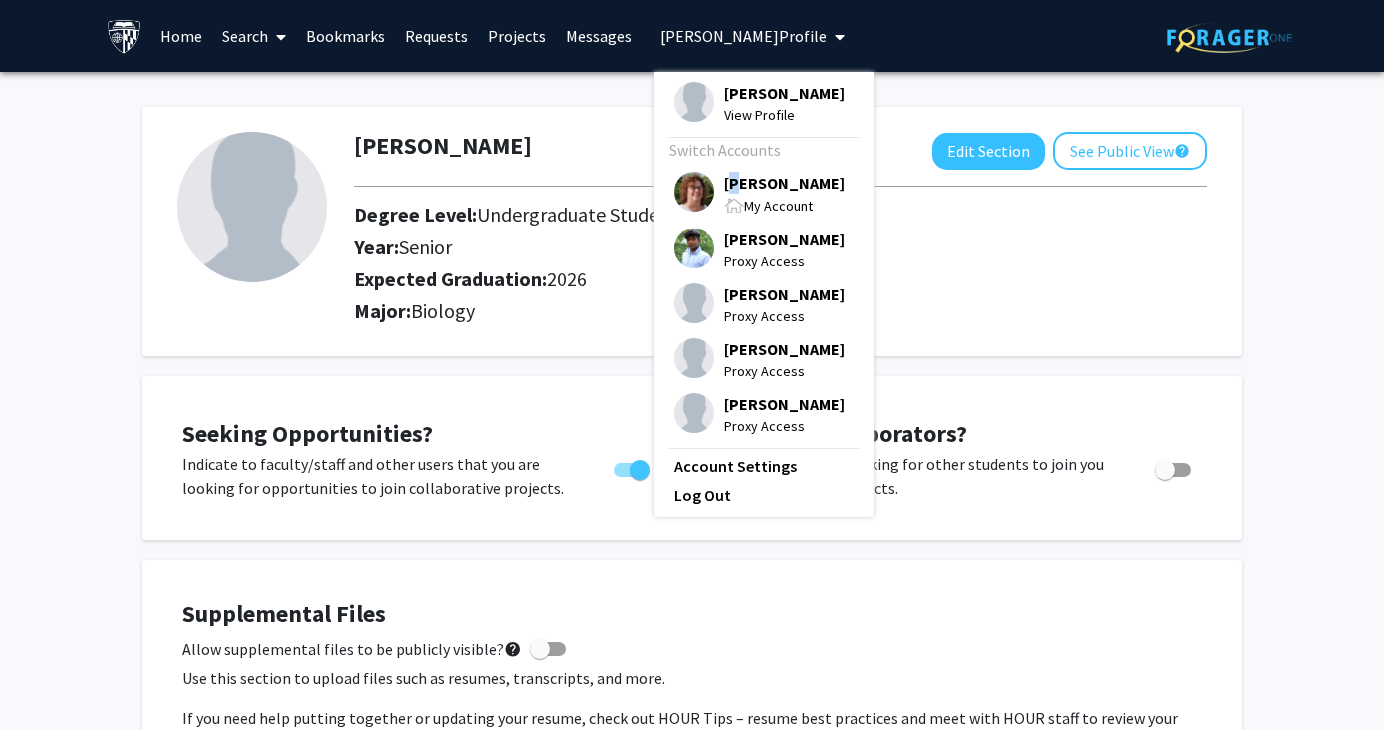 click on "[PERSON_NAME]" at bounding box center [784, 183] 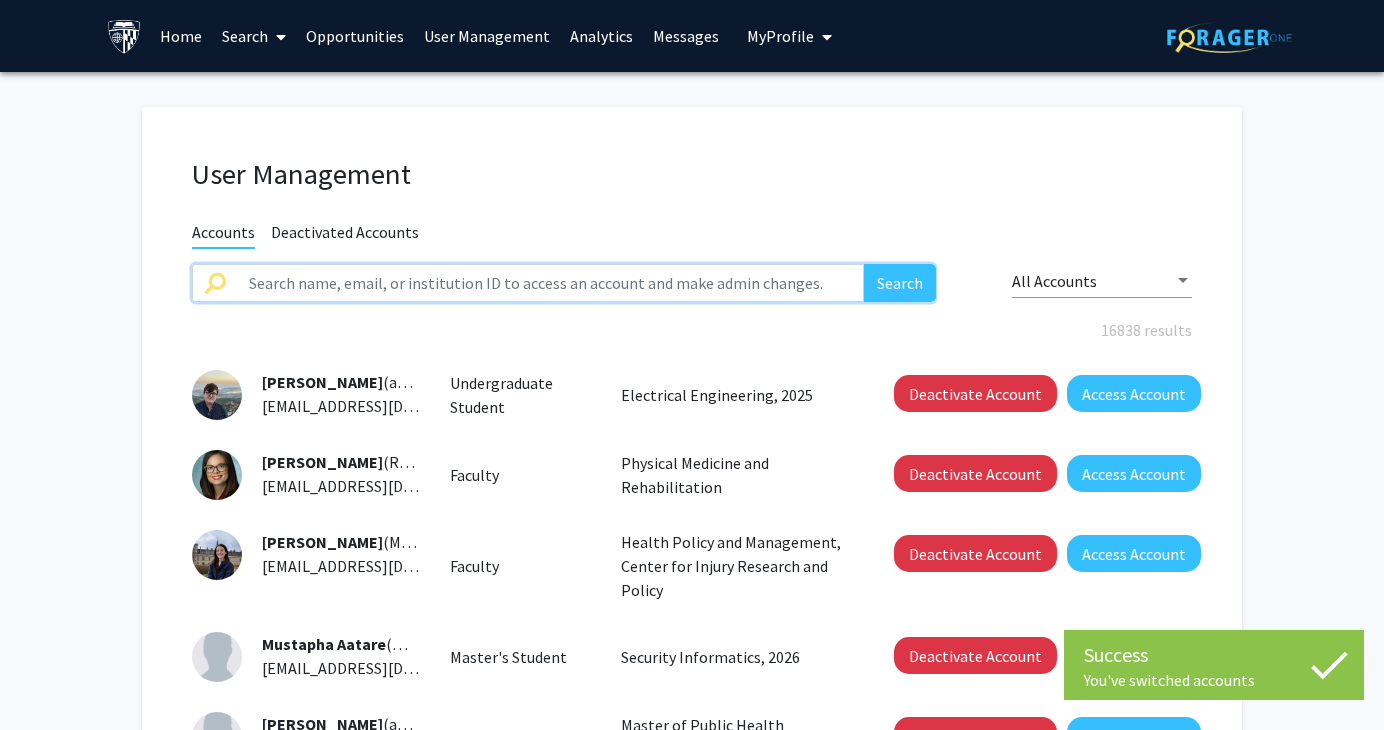 click 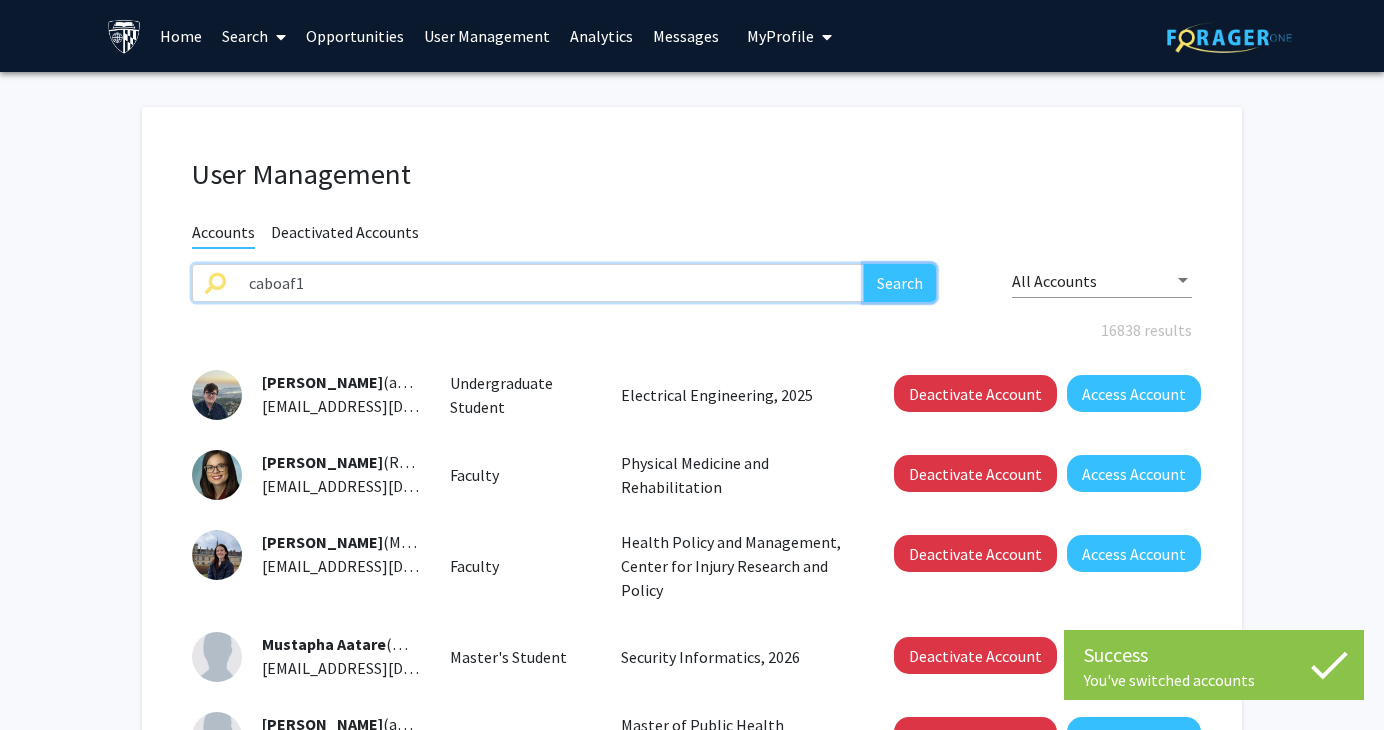 click on "Search" 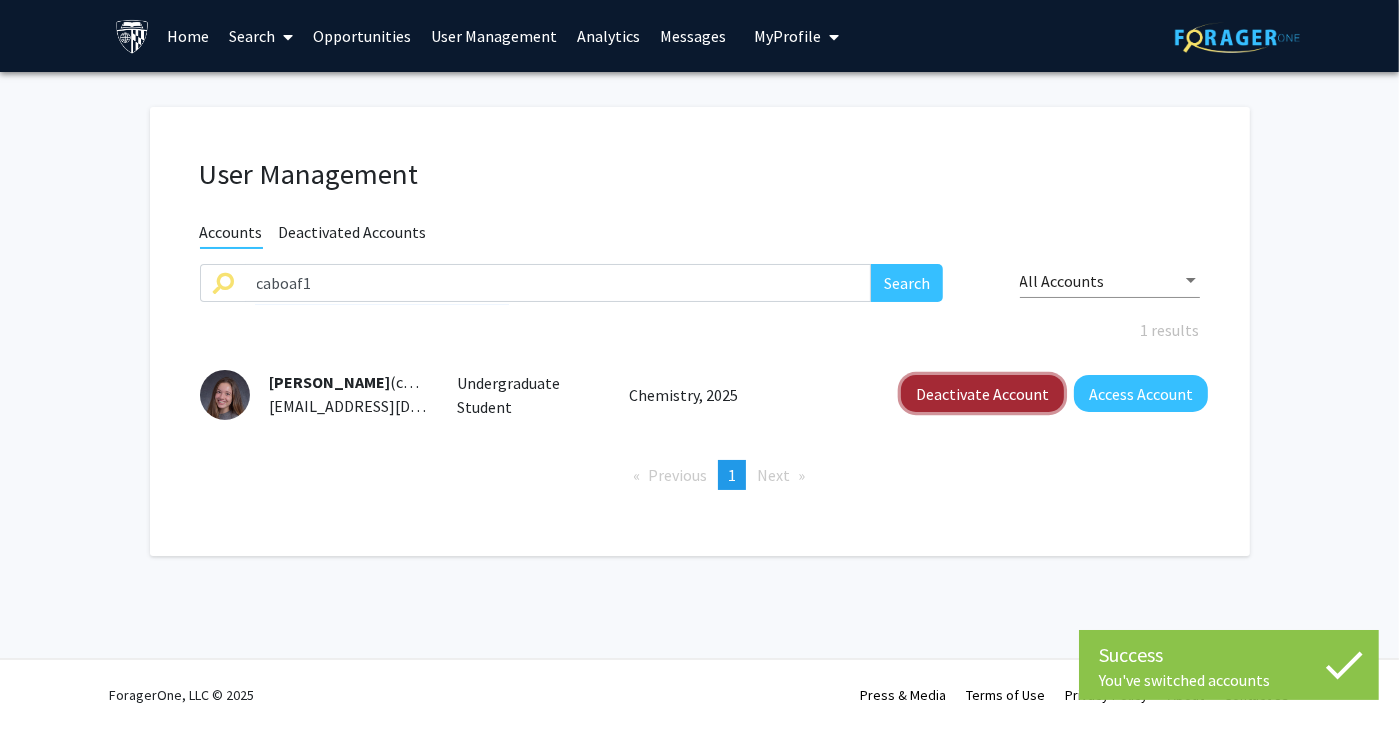 click on "Deactivate Account" 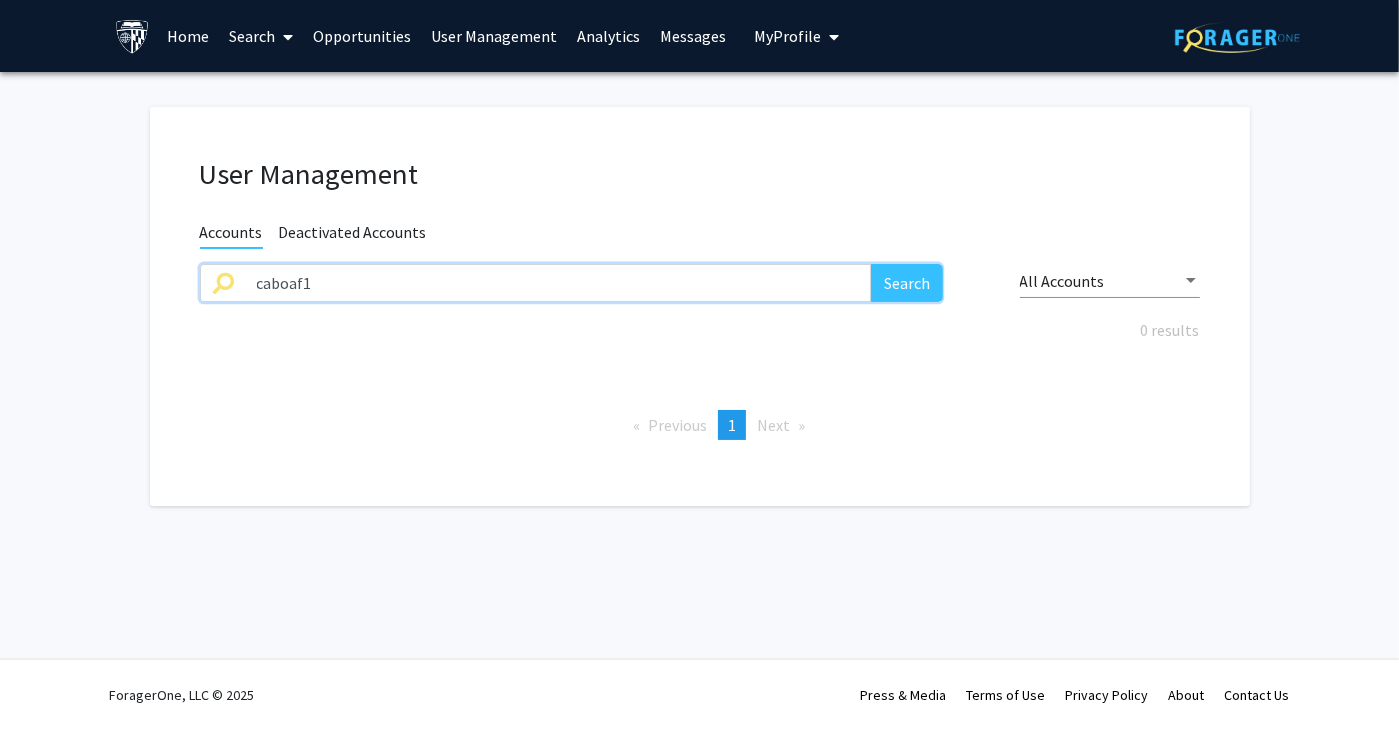 drag, startPoint x: 347, startPoint y: 268, endPoint x: 122, endPoint y: 287, distance: 225.8008 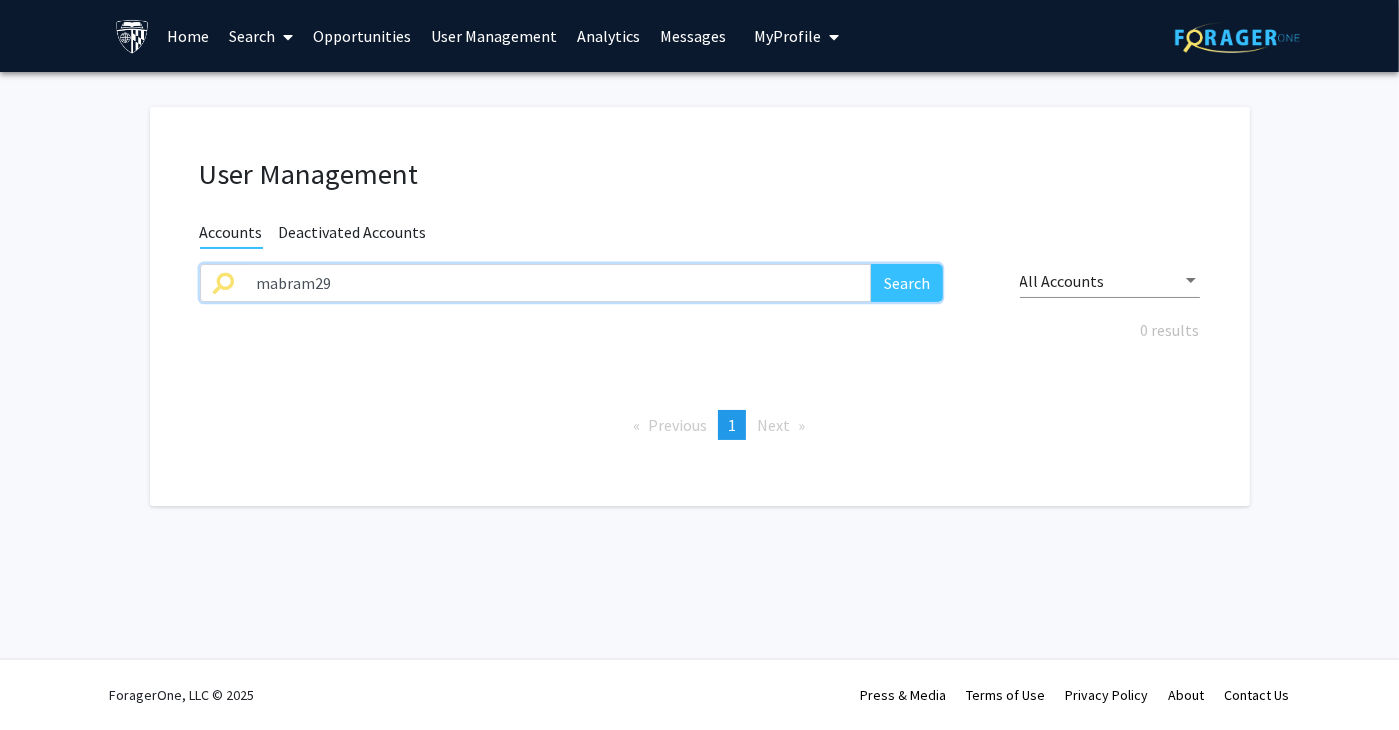 type on "mabram29" 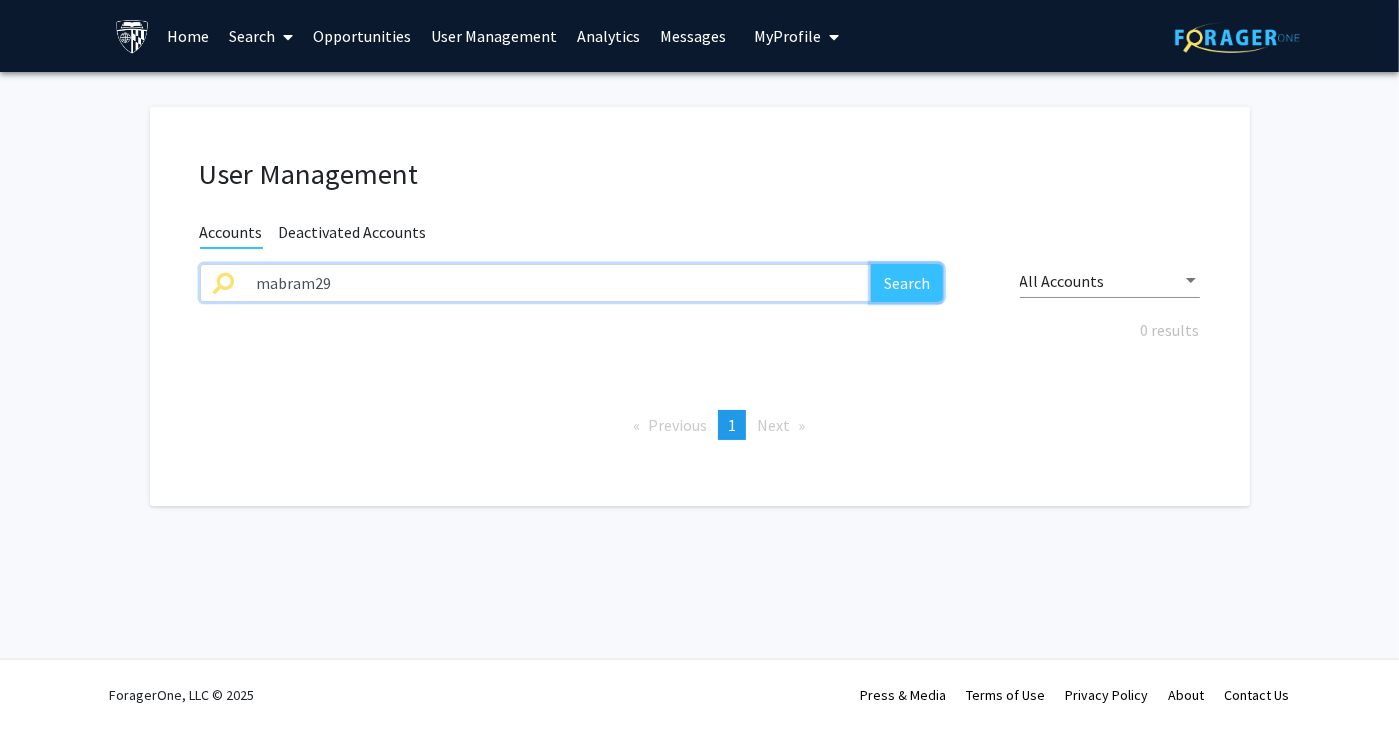 click on "Search" 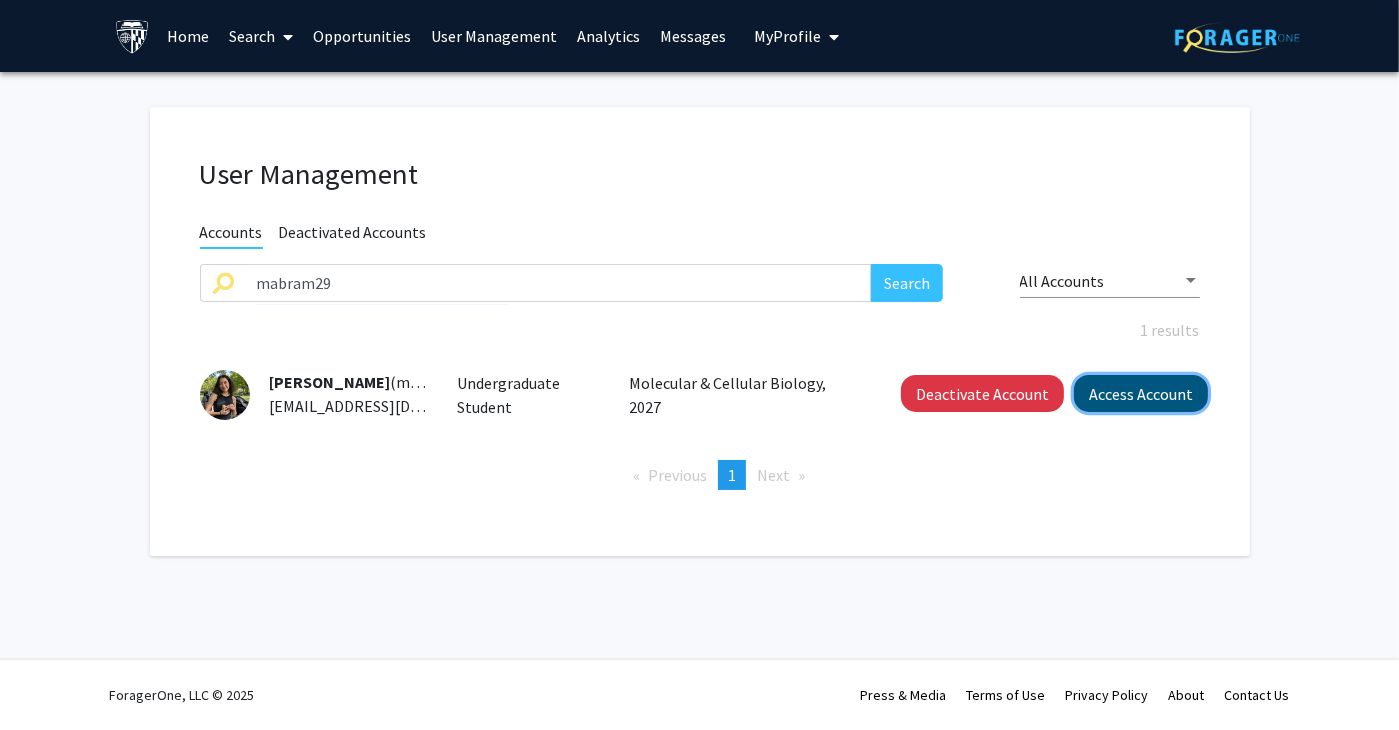 click on "Access Account" 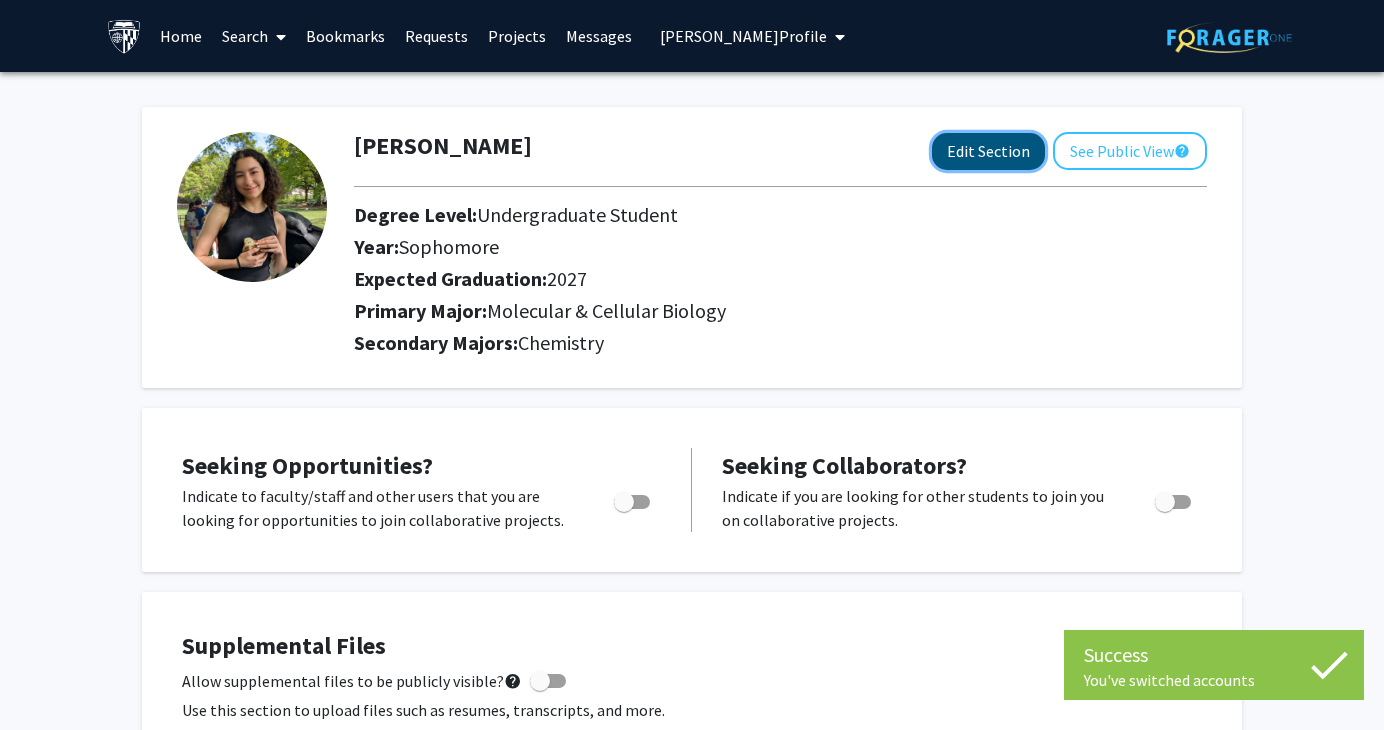 click on "Edit Section" 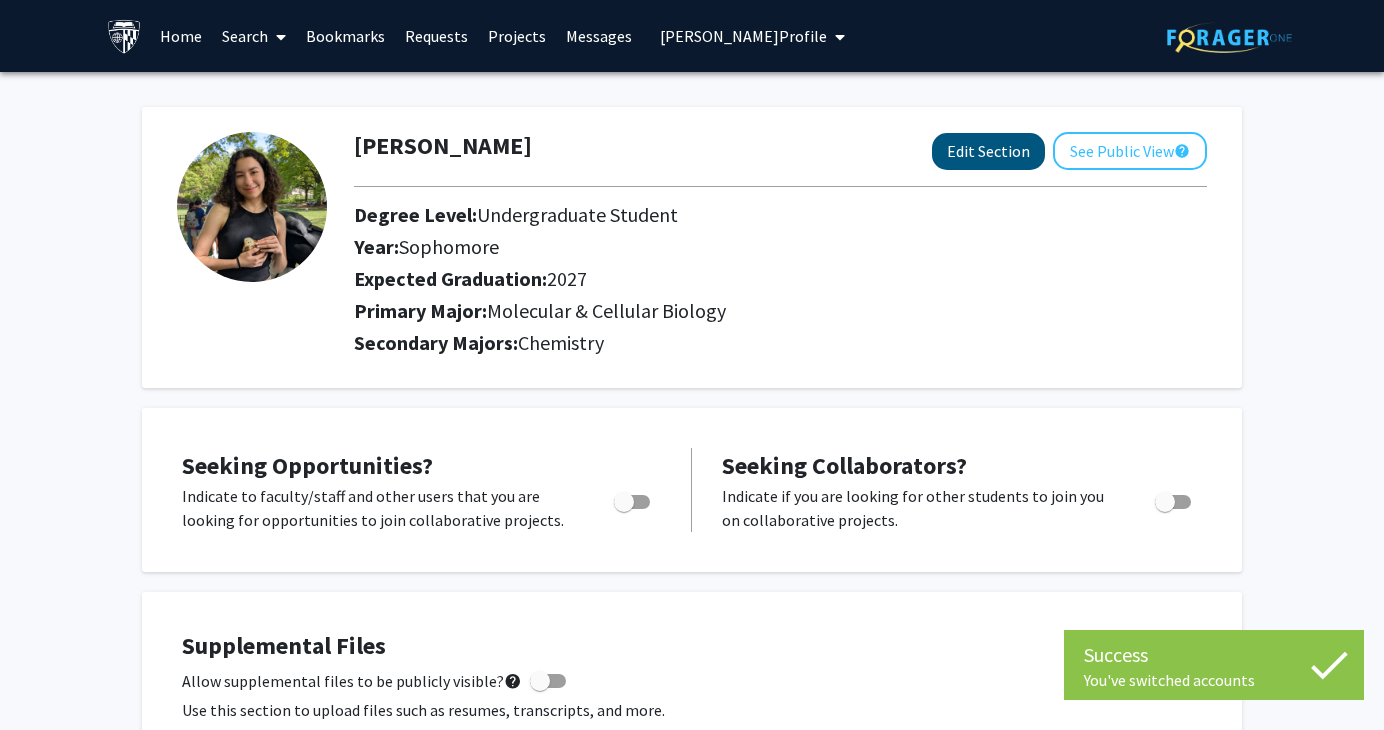 select on "sophomore" 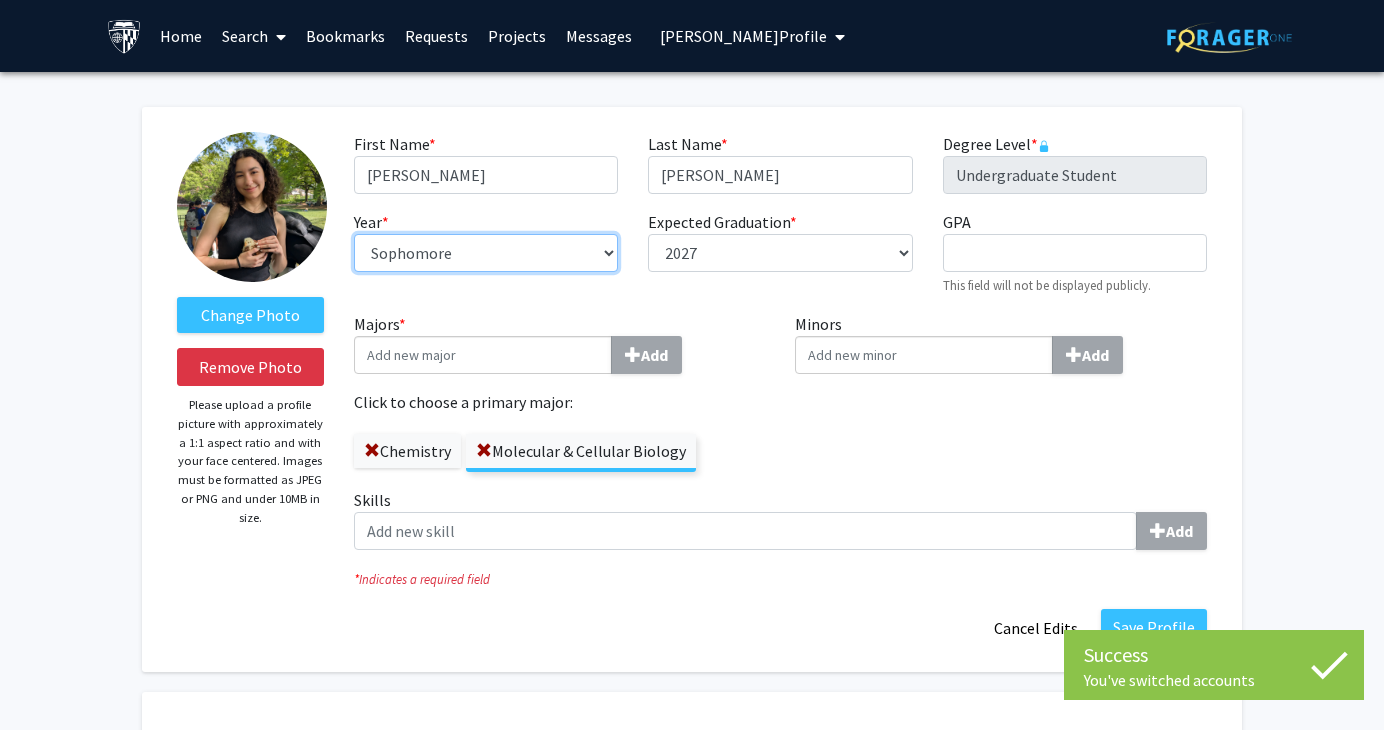 click on "---  First-year   Sophomore   Junior   Senior   Postbaccalaureate Certificate" at bounding box center (486, 253) 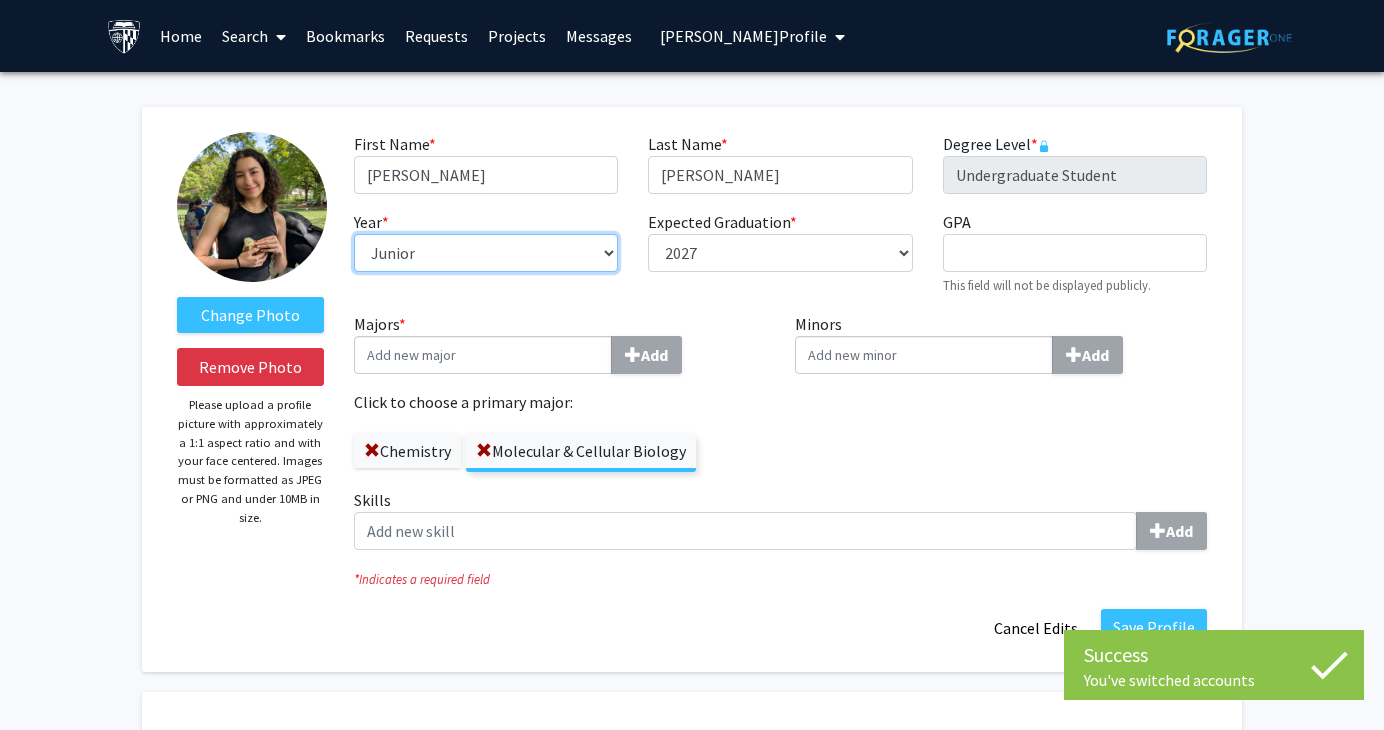 click on "---  First-year   Sophomore   Junior   Senior   Postbaccalaureate Certificate" at bounding box center [486, 253] 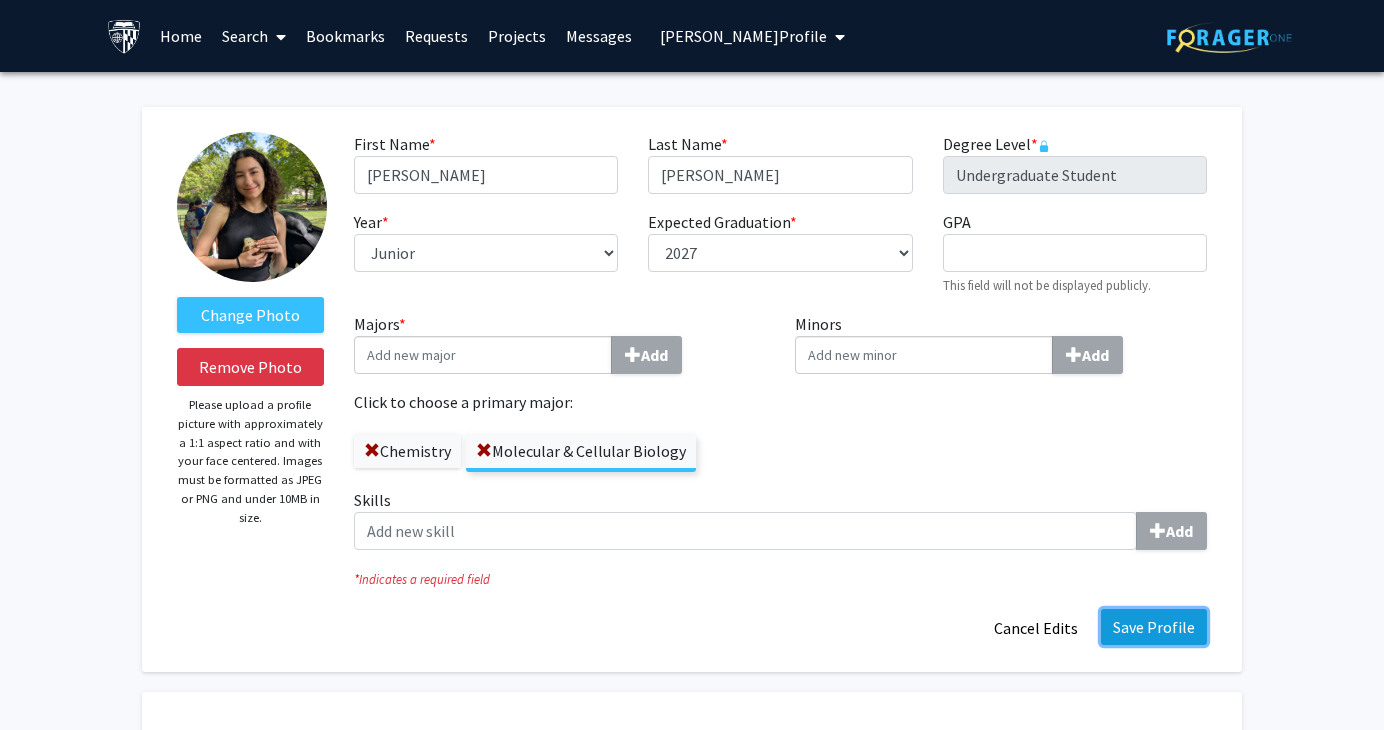 click on "Save Profile" 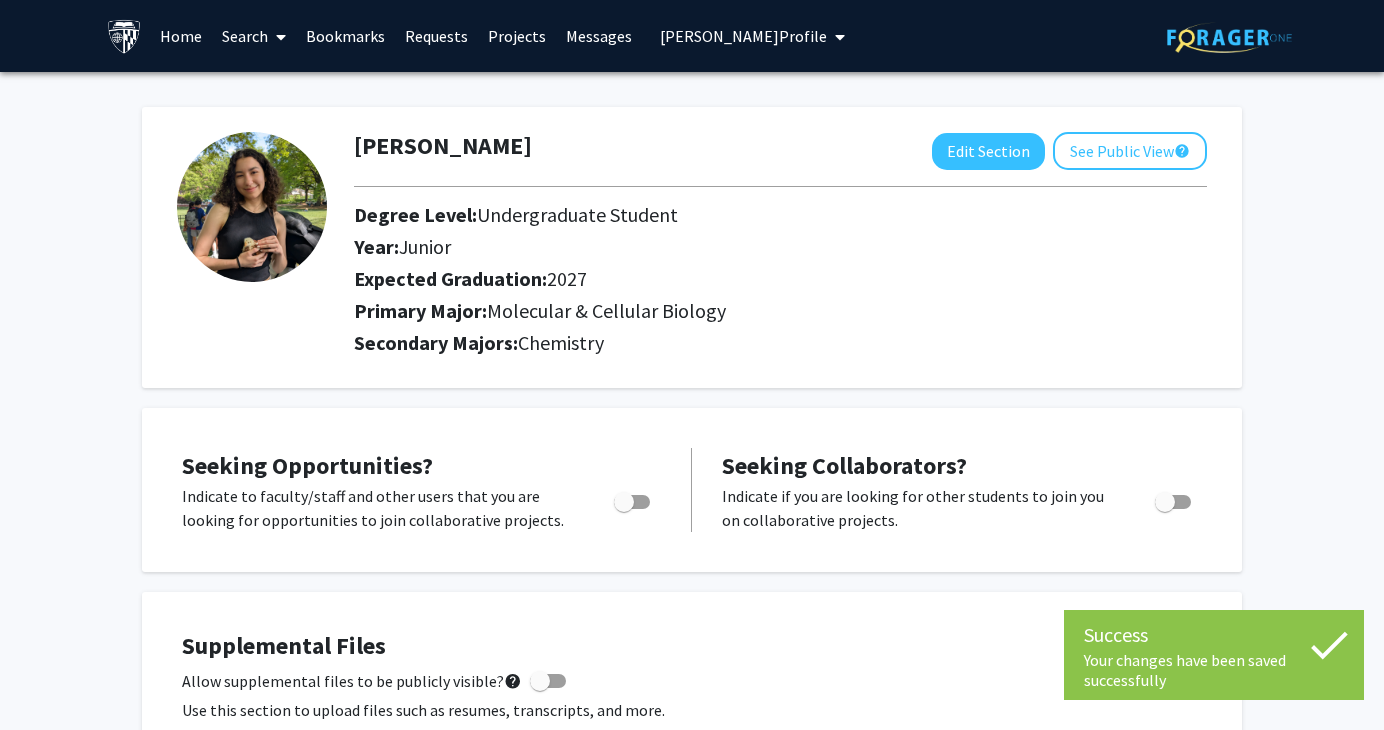 click on "[PERSON_NAME]   Profile" at bounding box center (743, 36) 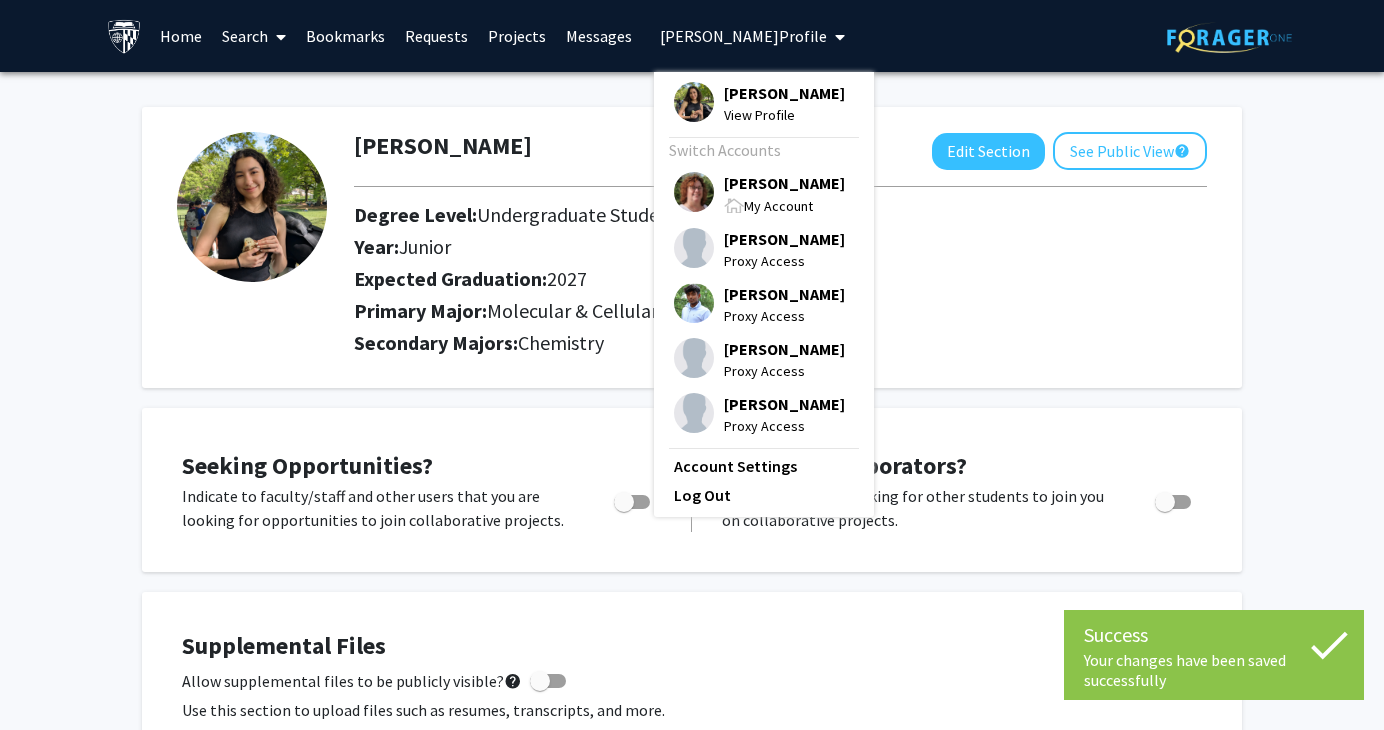 click on "[PERSON_NAME]" at bounding box center (784, 183) 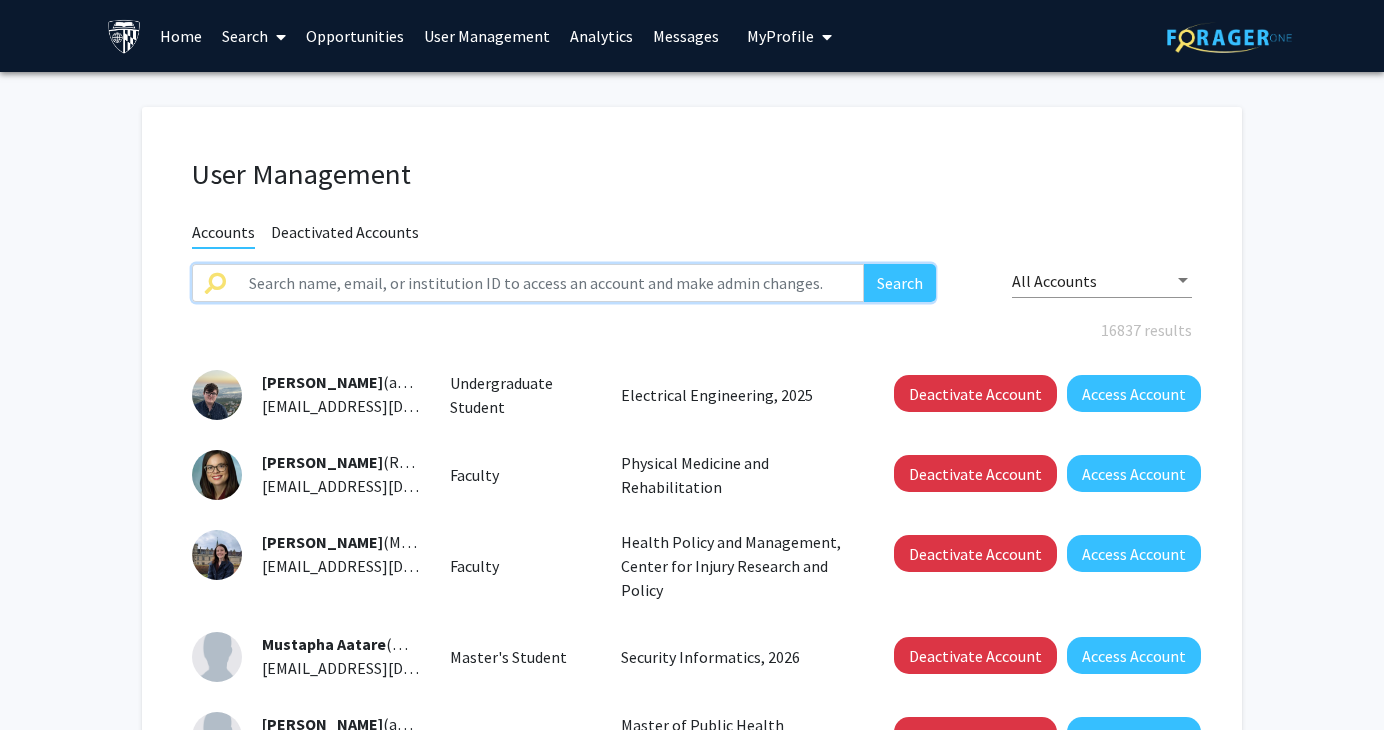 click 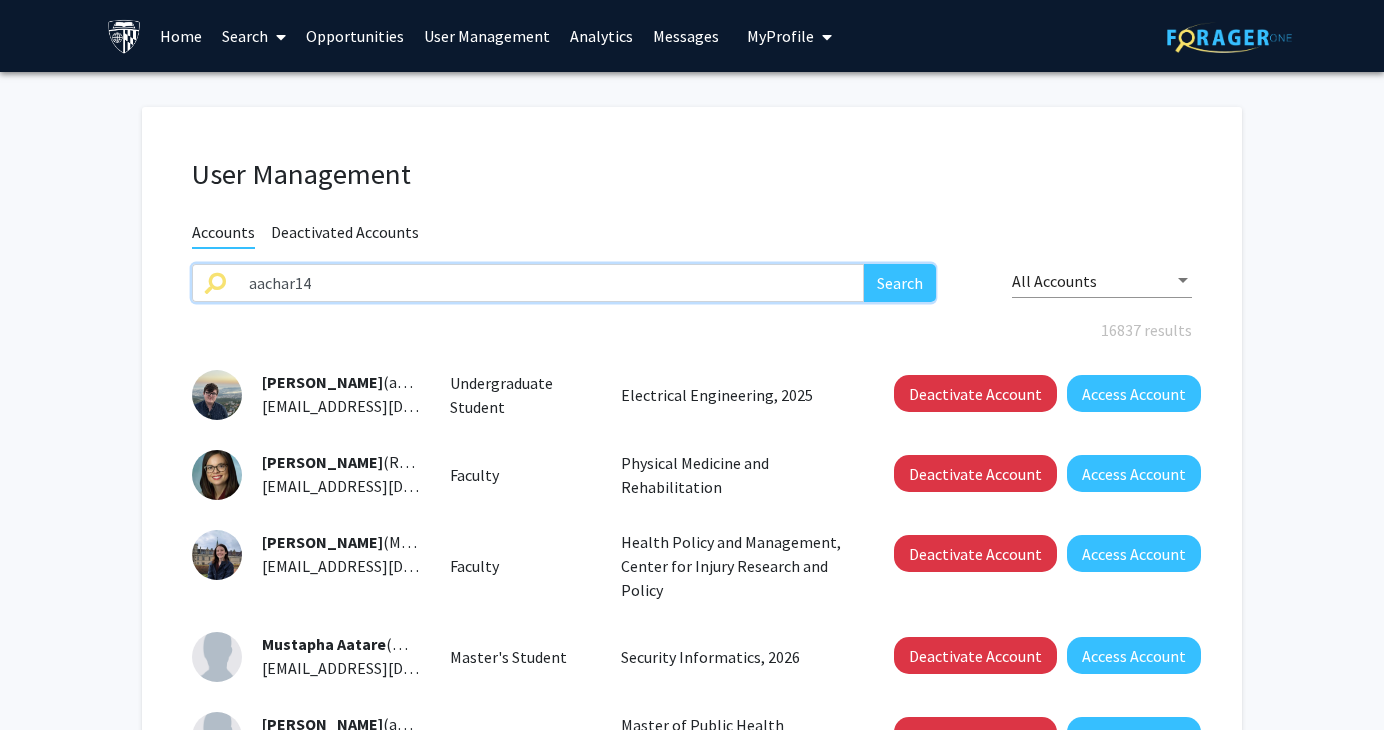 type on "aachar14" 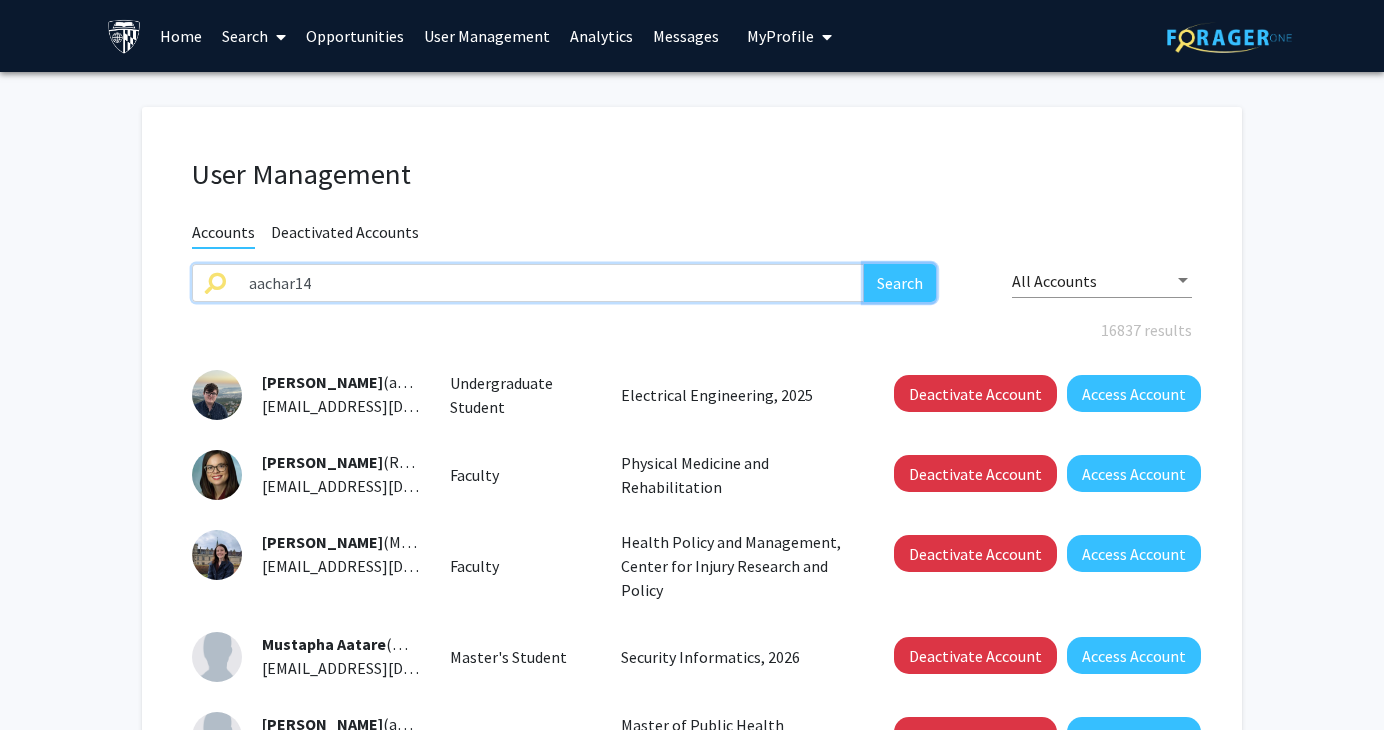 click on "Search" 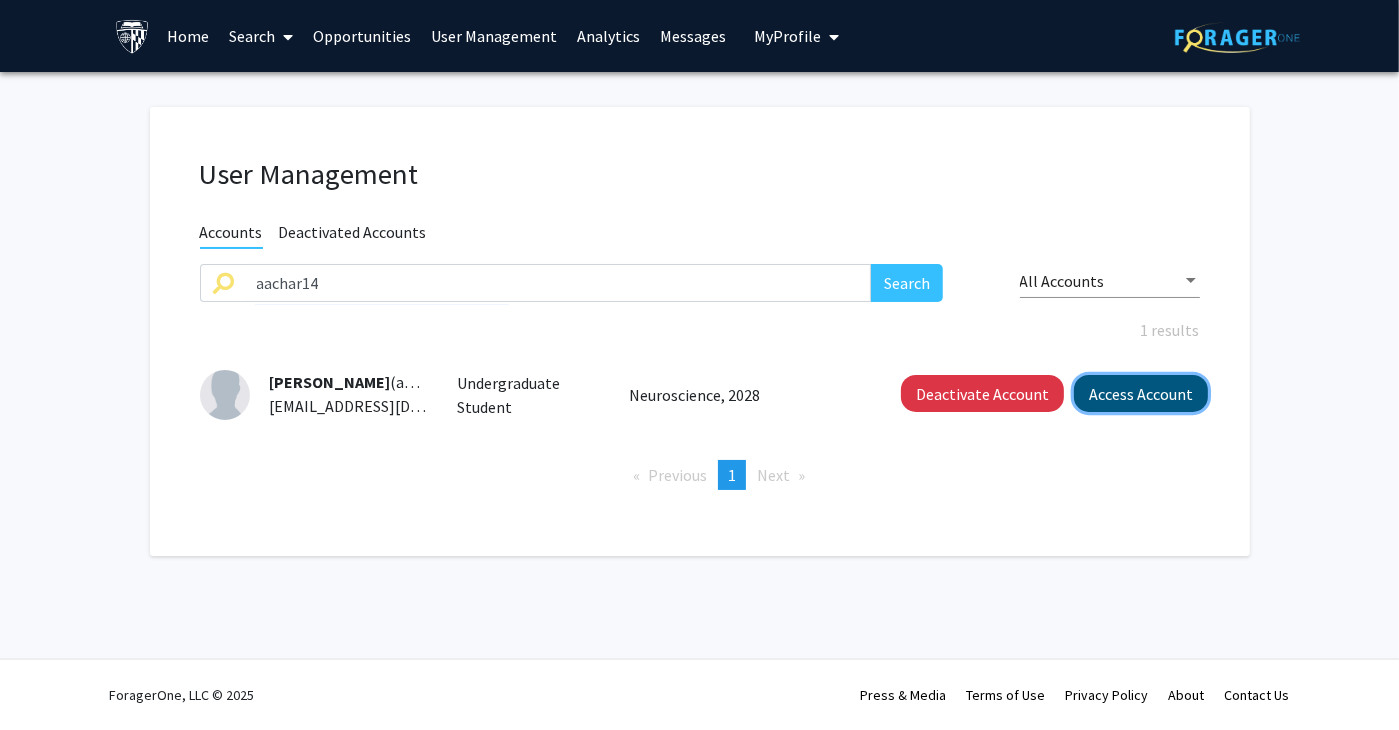 click on "Access Account" 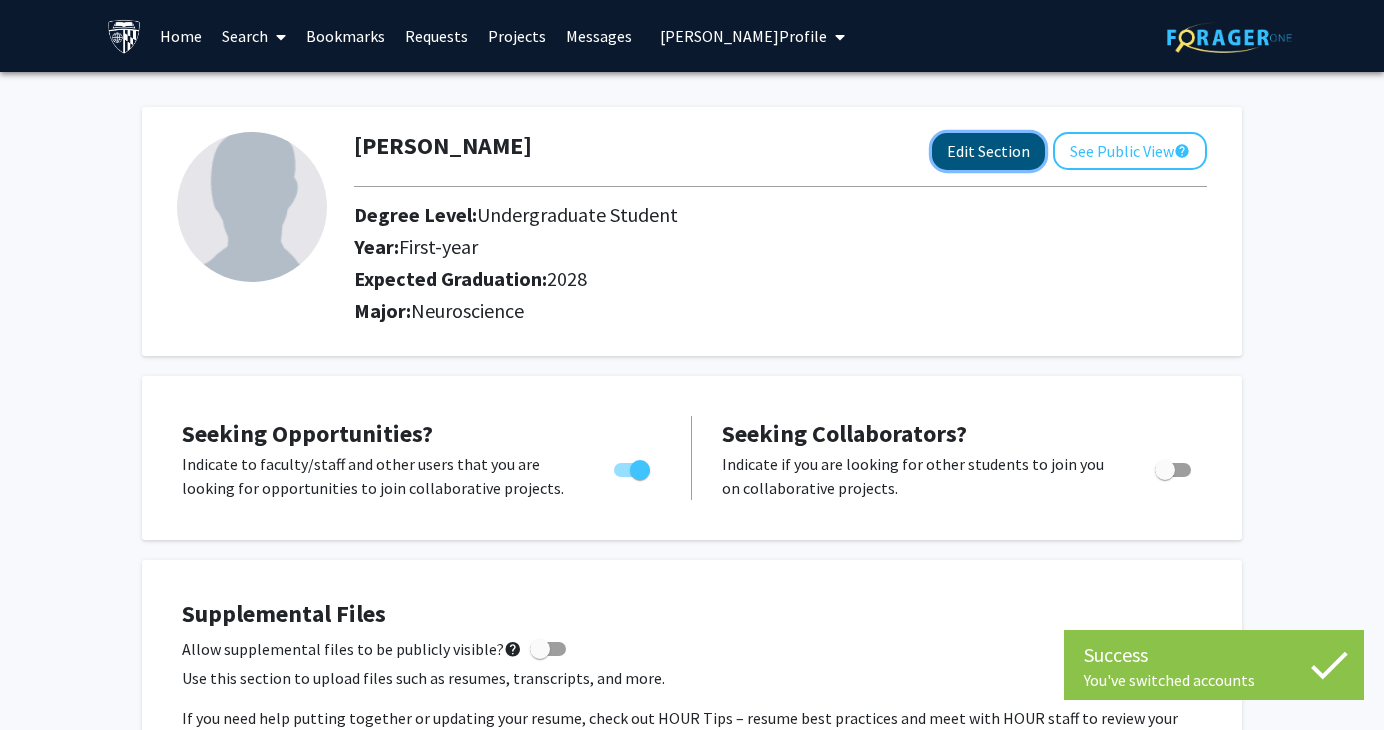 click on "Edit Section" 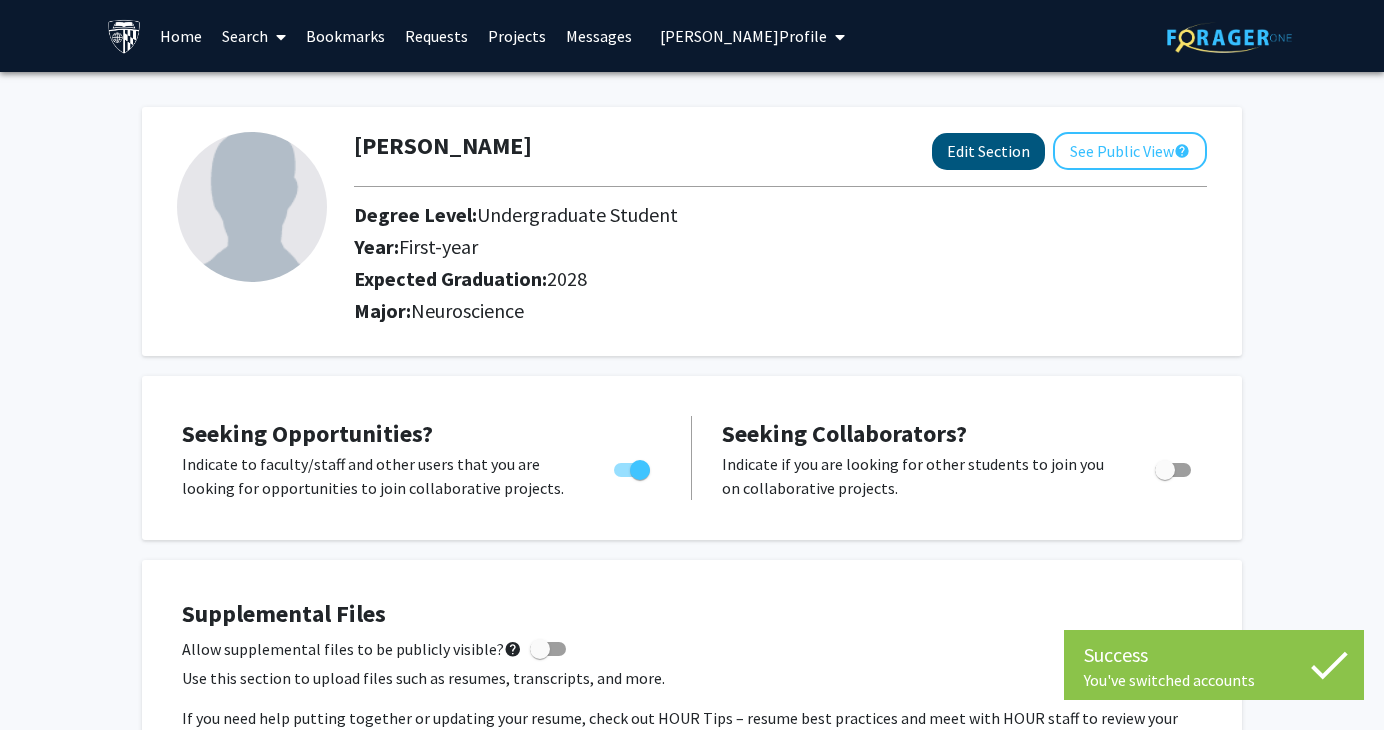 select on "first-year" 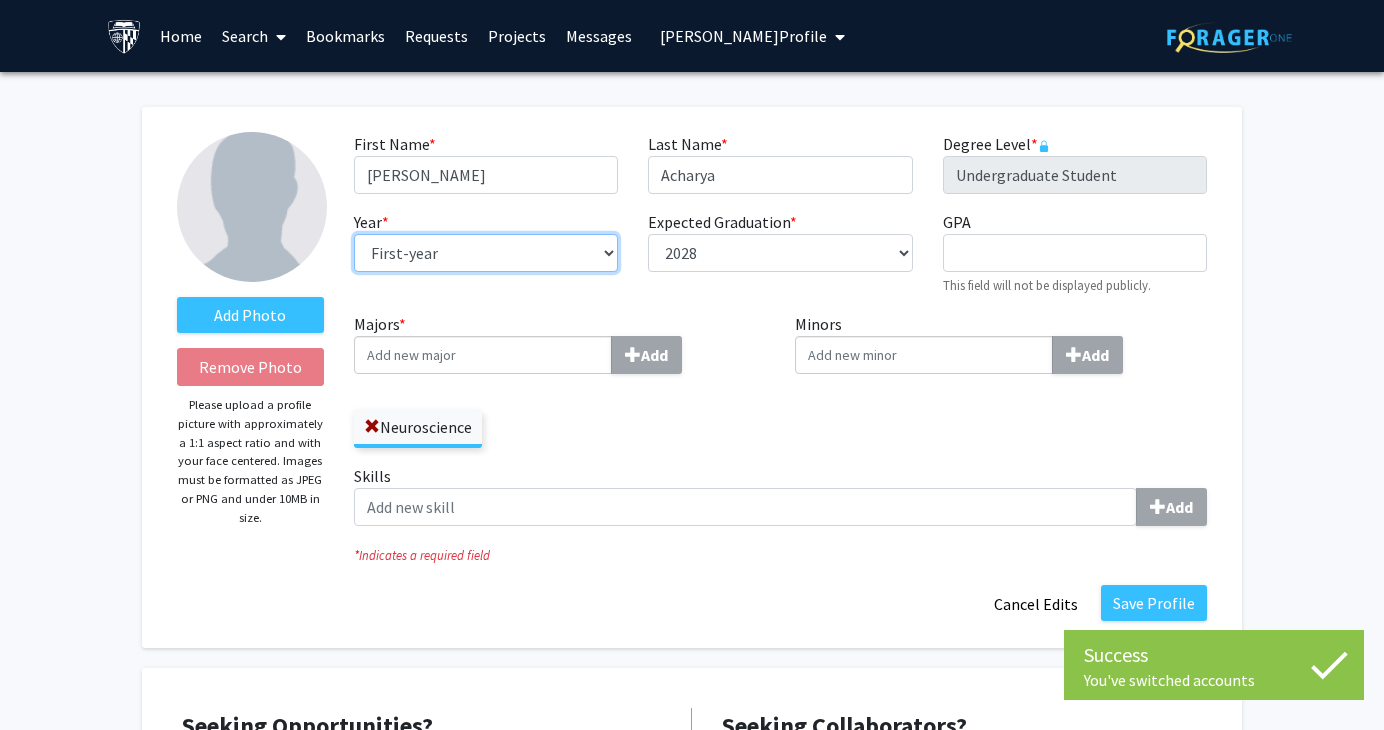 click on "---  First-year   Sophomore   Junior   Senior   Postbaccalaureate Certificate" at bounding box center (486, 253) 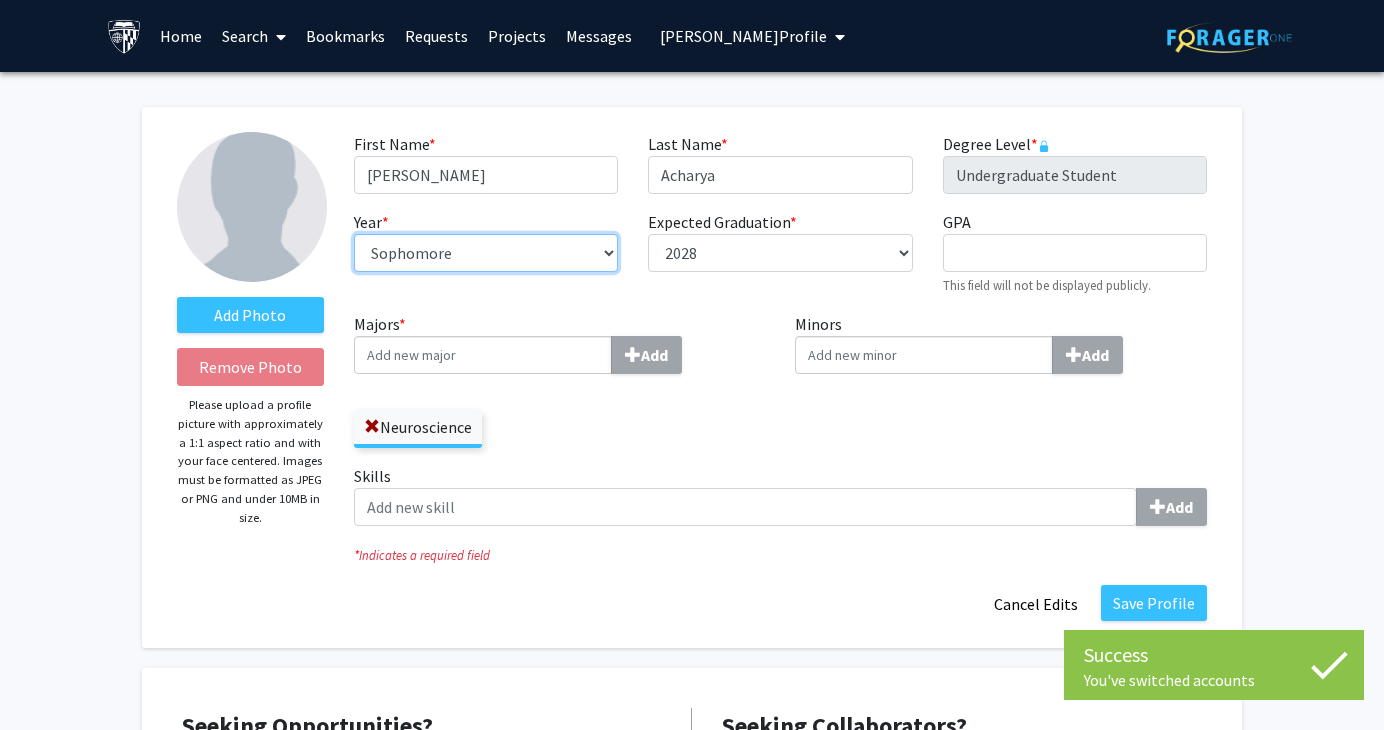 click on "---  First-year   Sophomore   Junior   Senior   Postbaccalaureate Certificate" at bounding box center (486, 253) 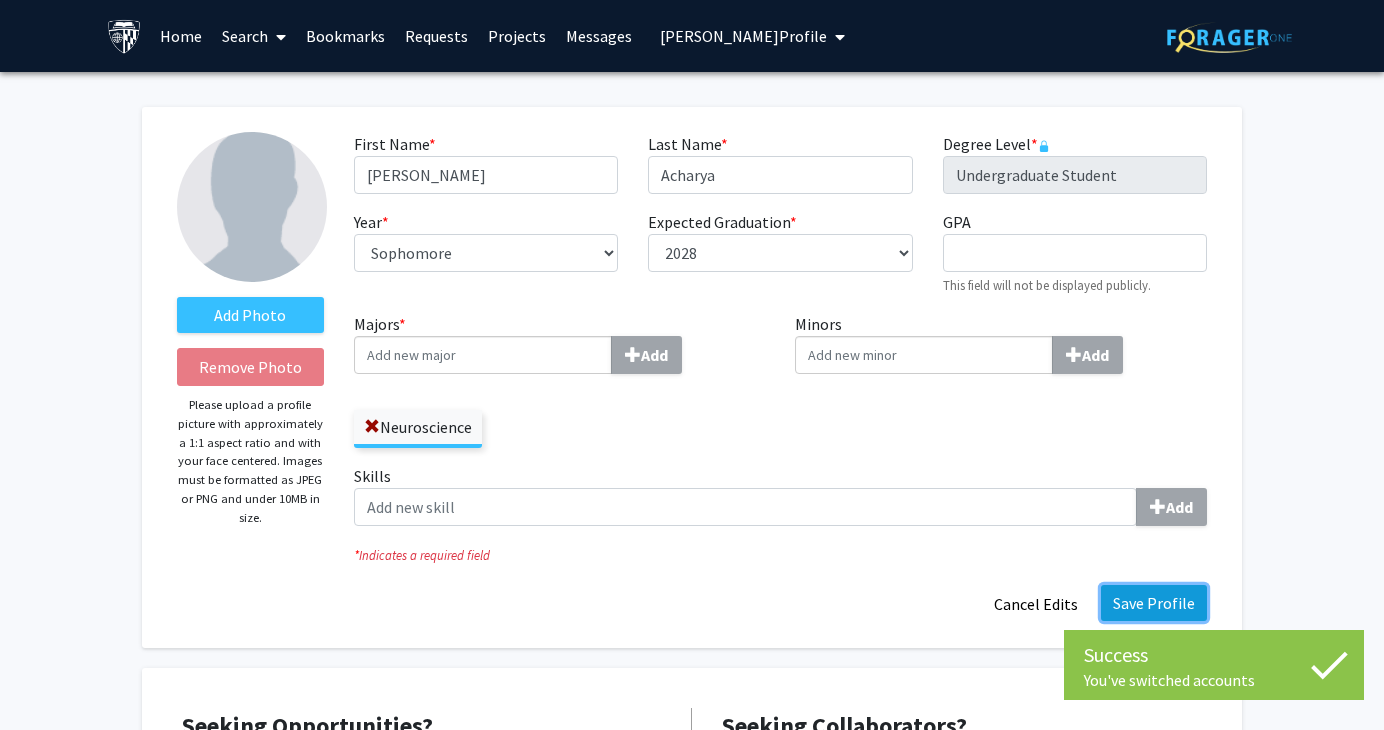 click on "Save Profile" 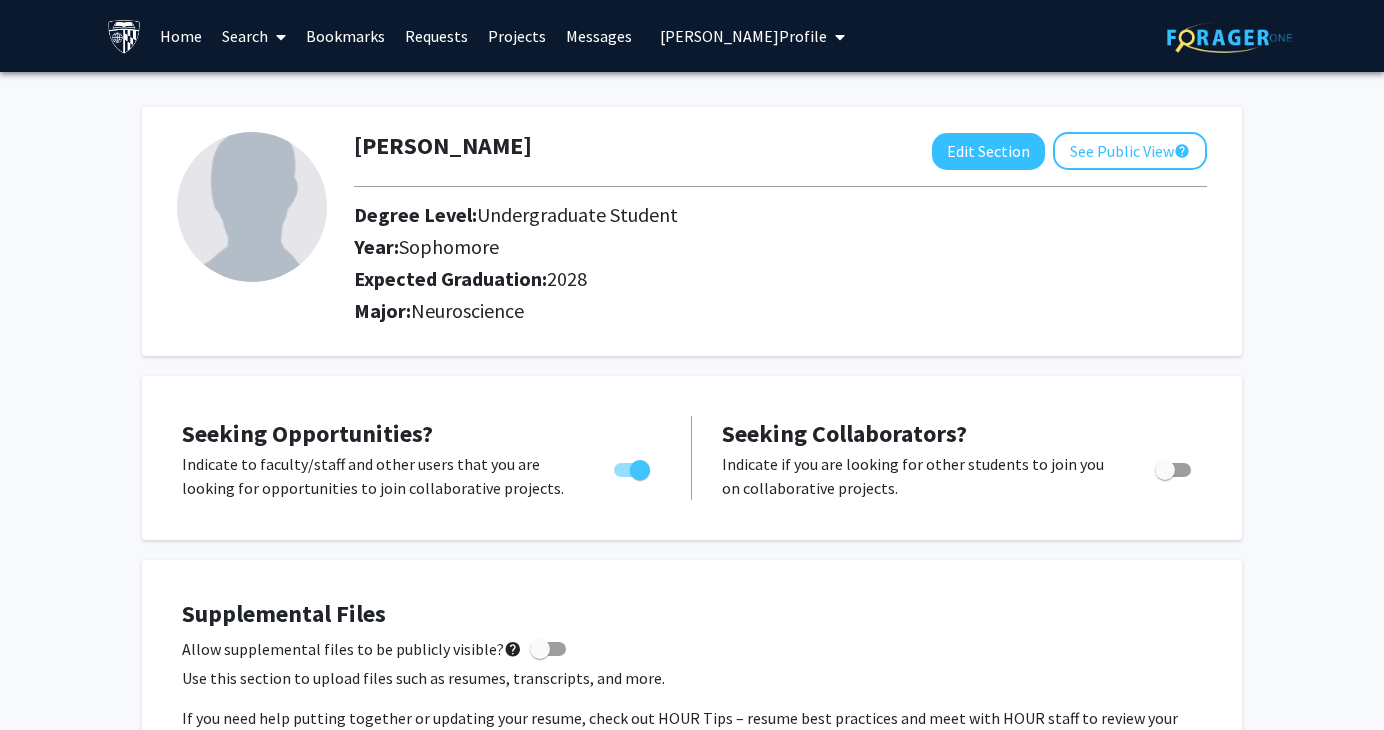 click on "[PERSON_NAME]   Profile" at bounding box center (743, 36) 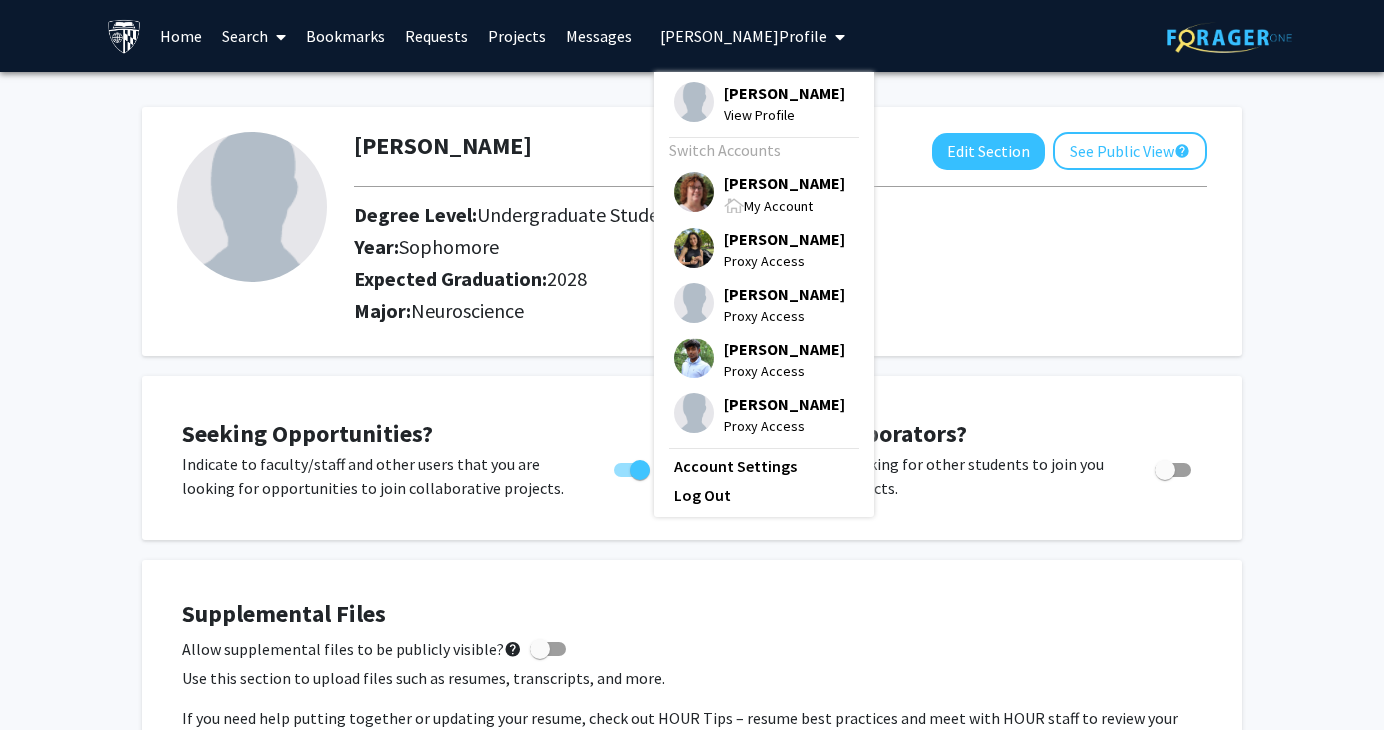 click on "[PERSON_NAME]" at bounding box center (784, 183) 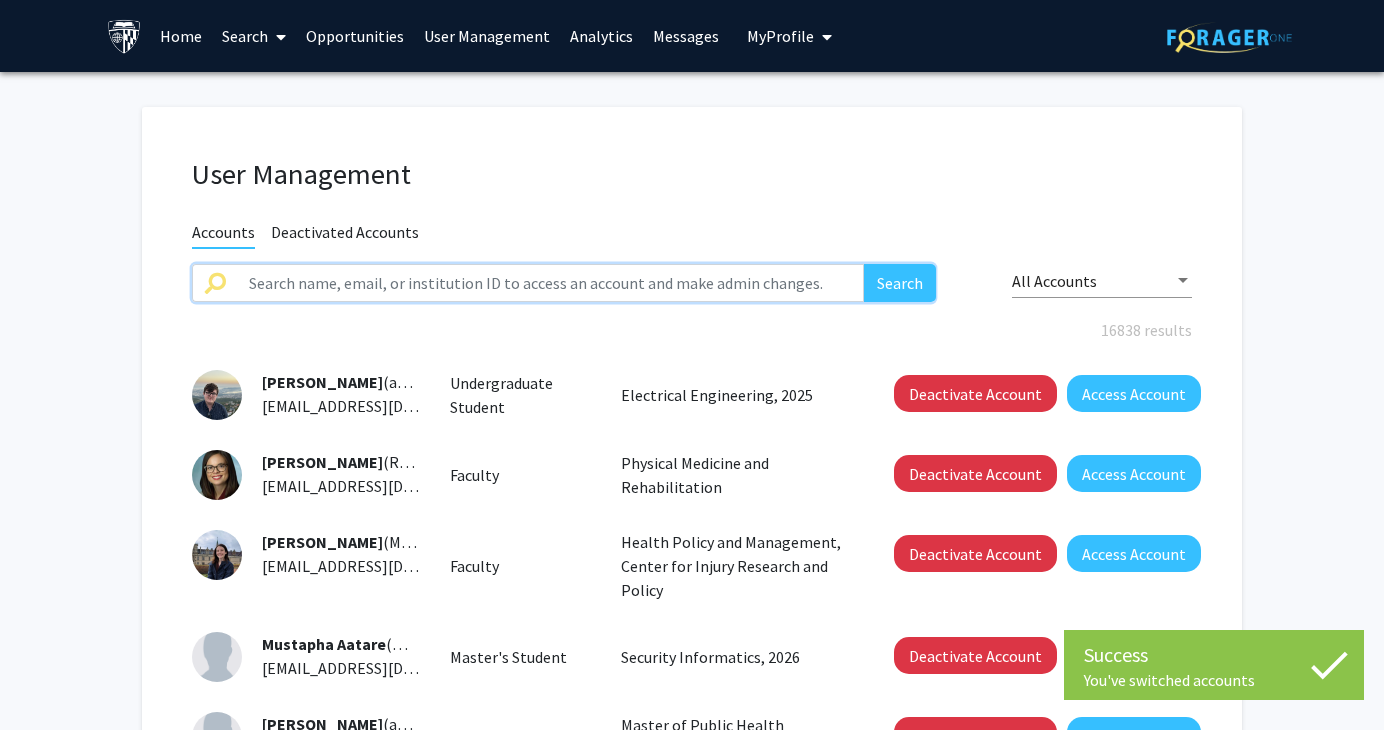 drag, startPoint x: 312, startPoint y: 282, endPoint x: 329, endPoint y: 289, distance: 18.384777 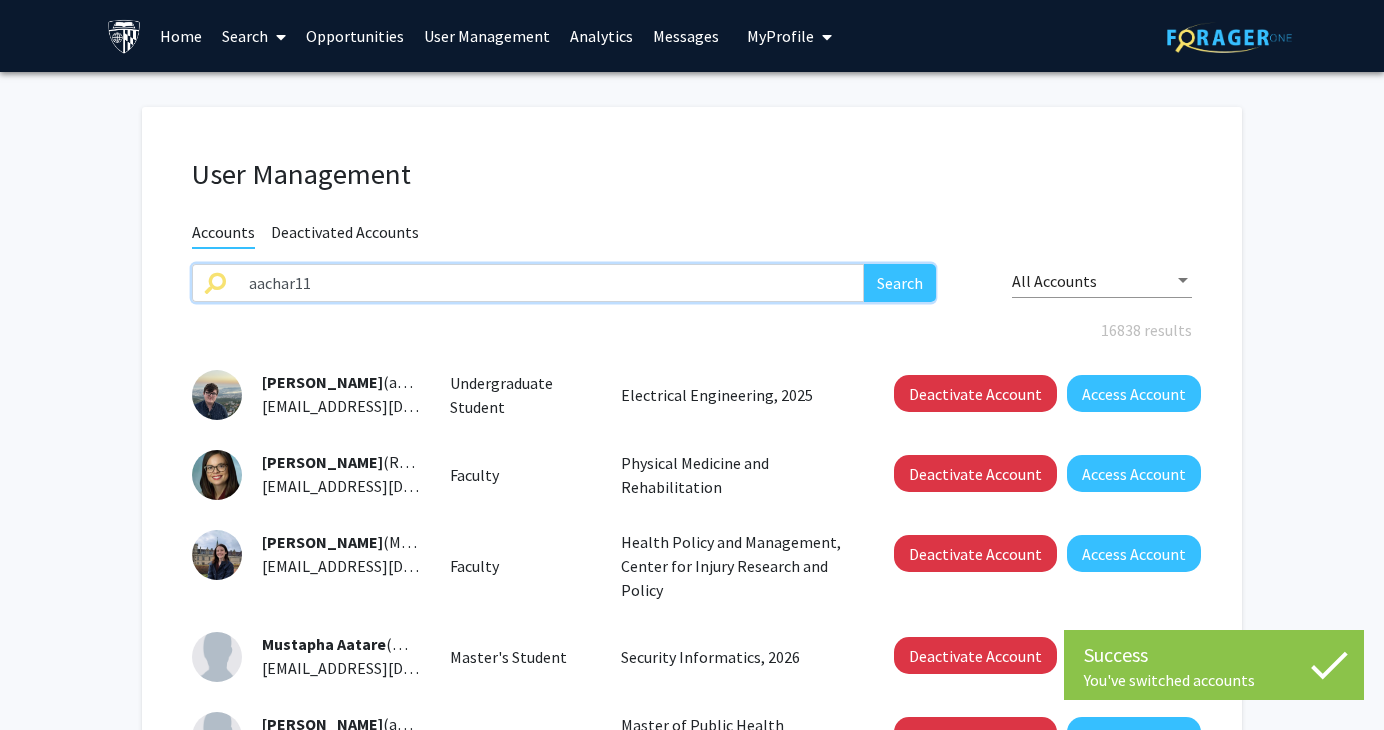 type on "aachar11" 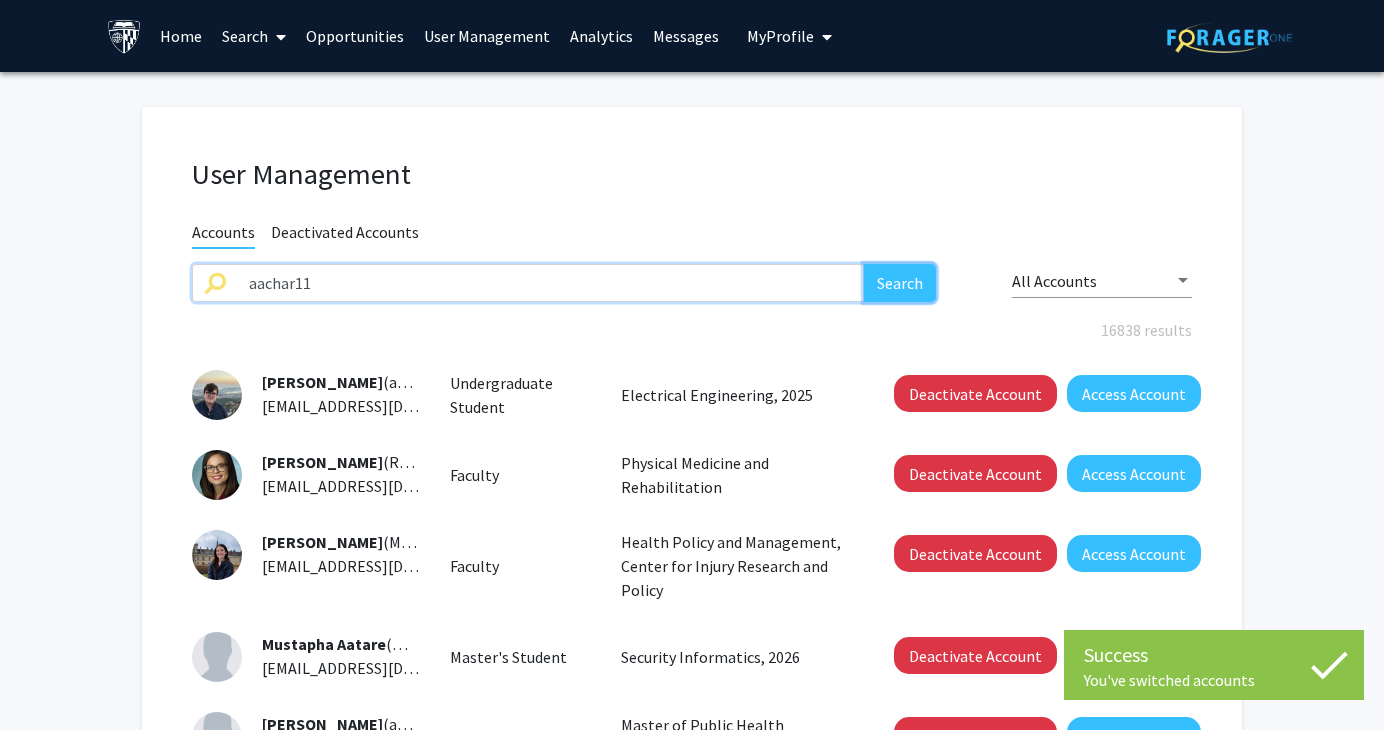 click on "Search" 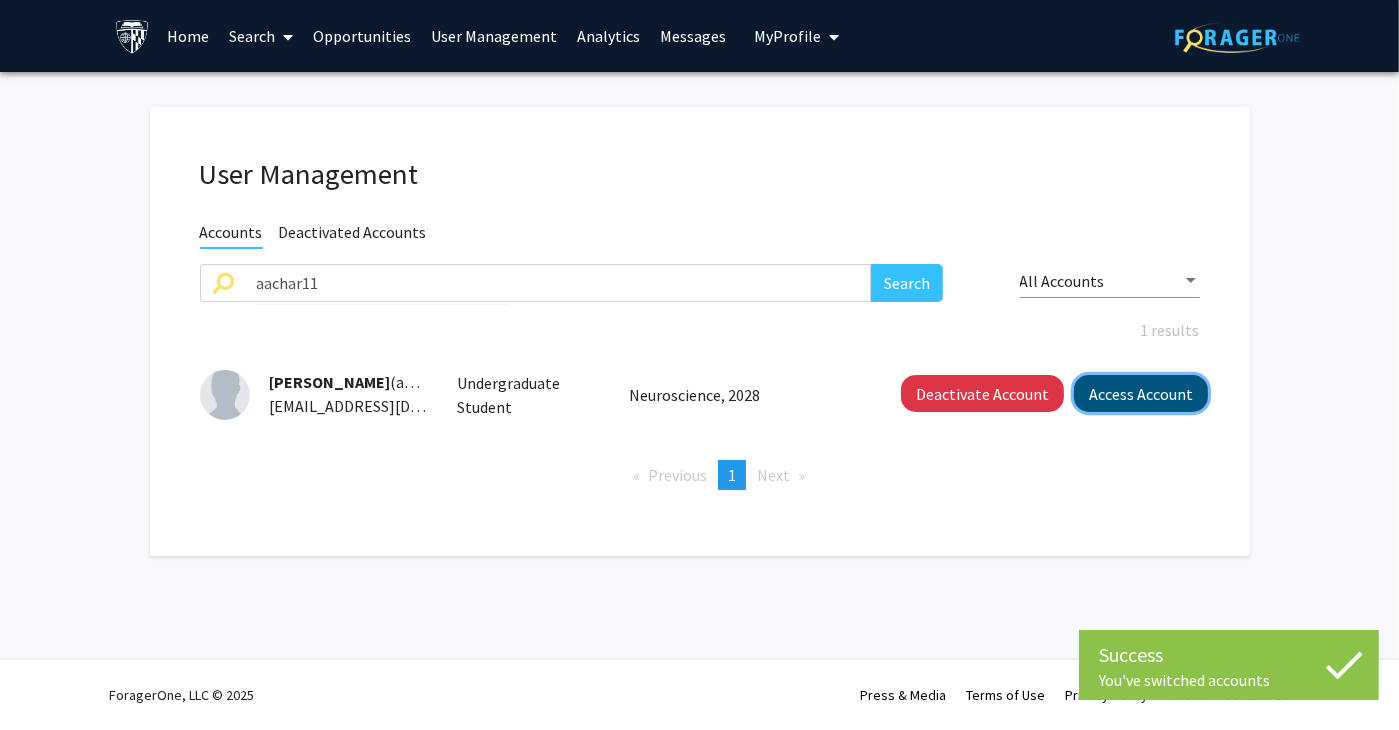click on "Access Account" 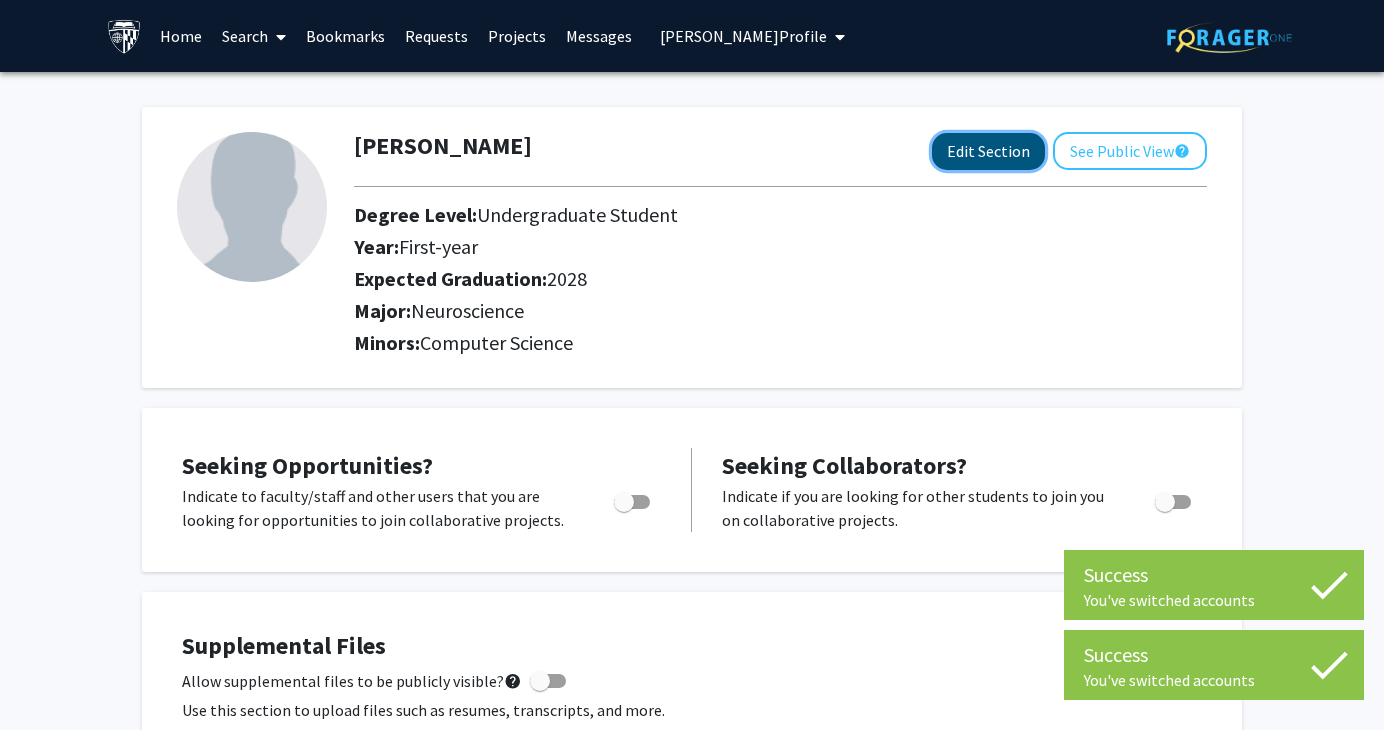 click on "Edit Section" 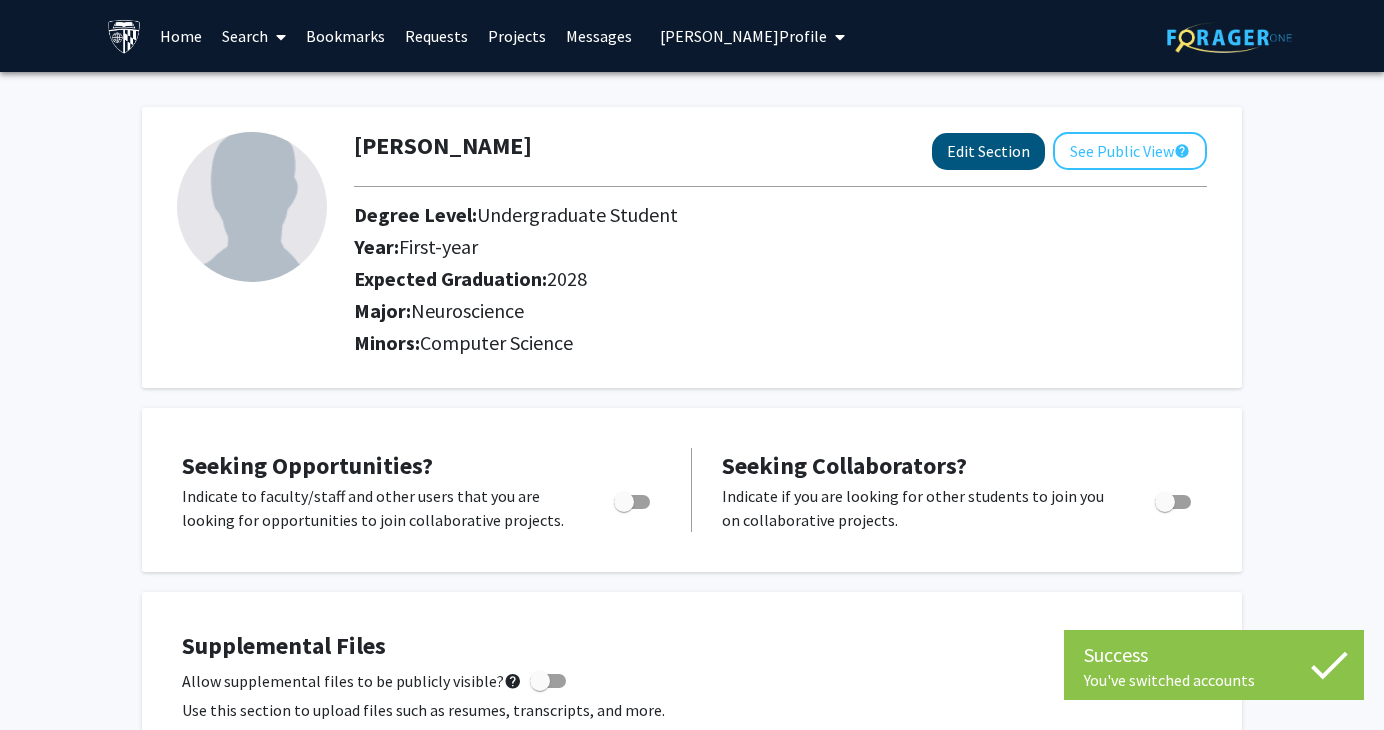 select on "first-year" 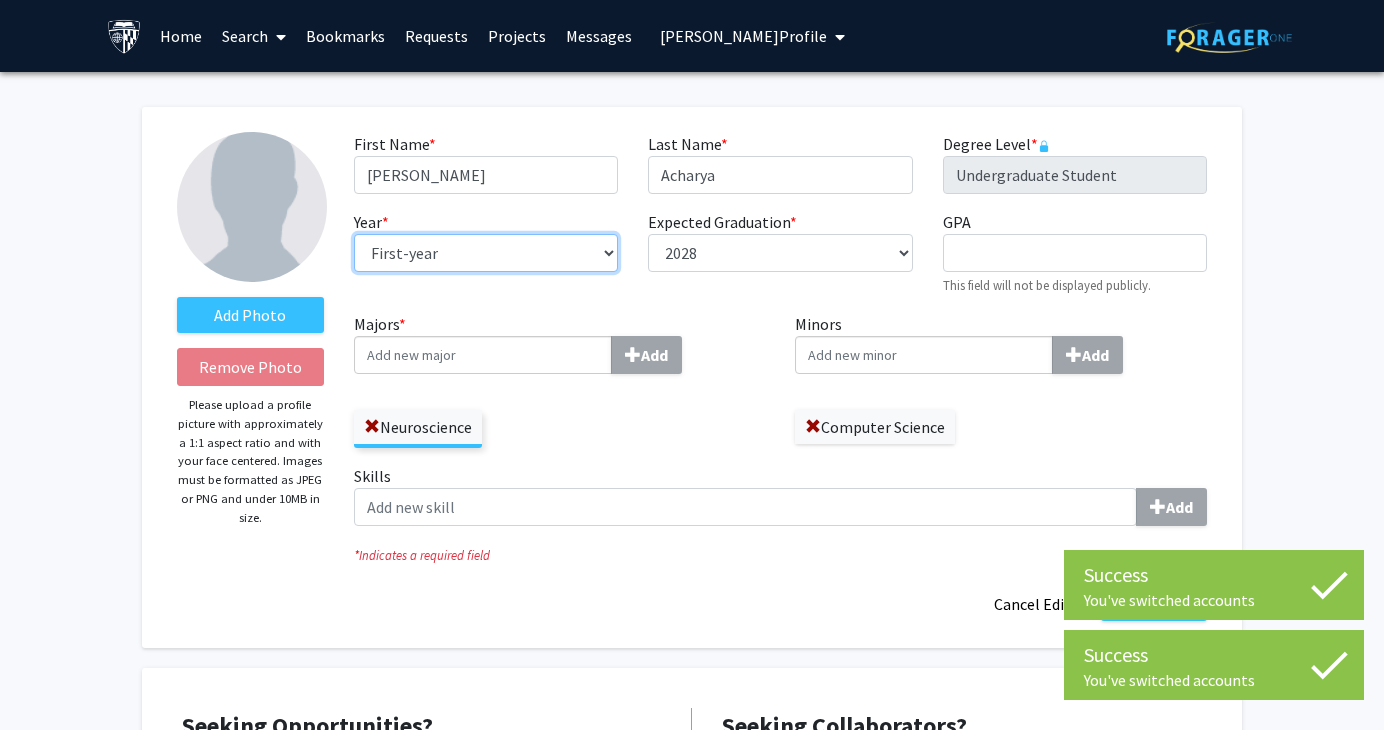 click on "---  First-year   Sophomore   Junior   Senior   Postbaccalaureate Certificate" at bounding box center (486, 253) 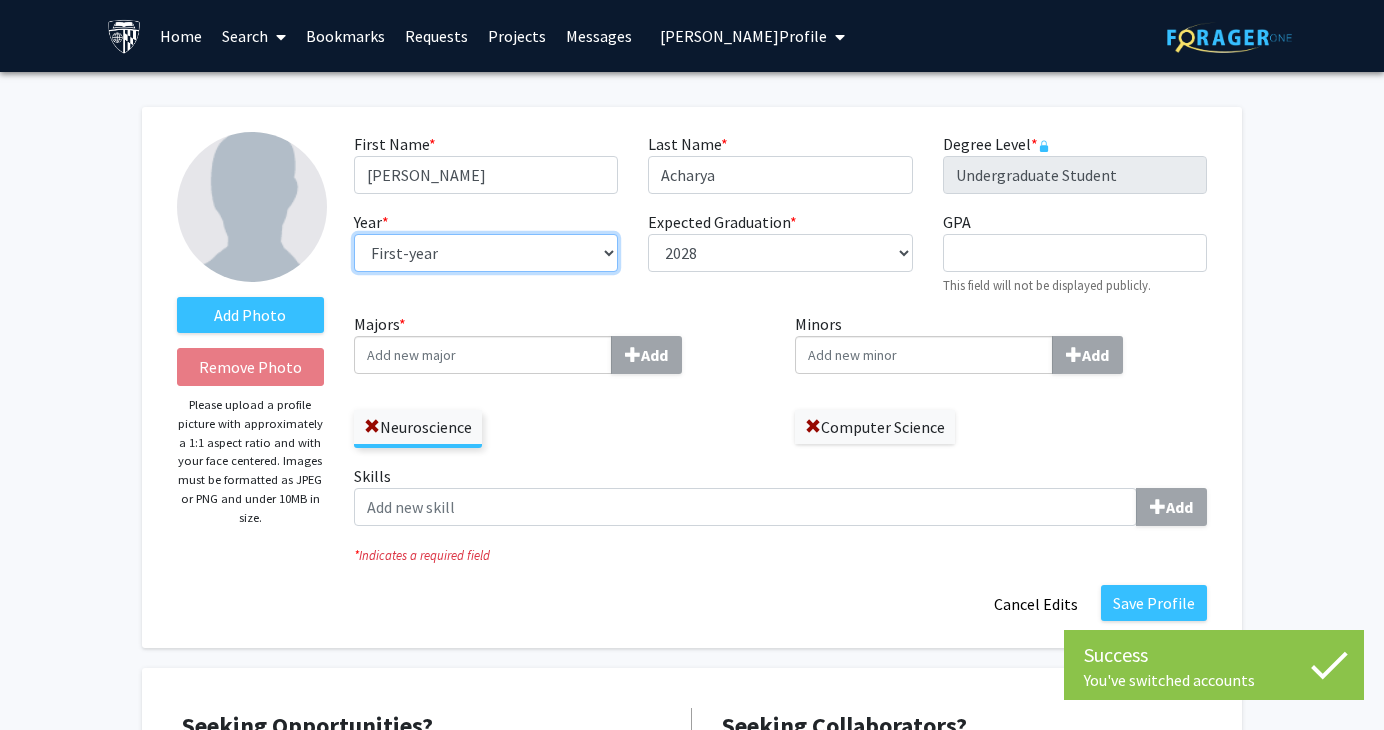 select on "sophomore" 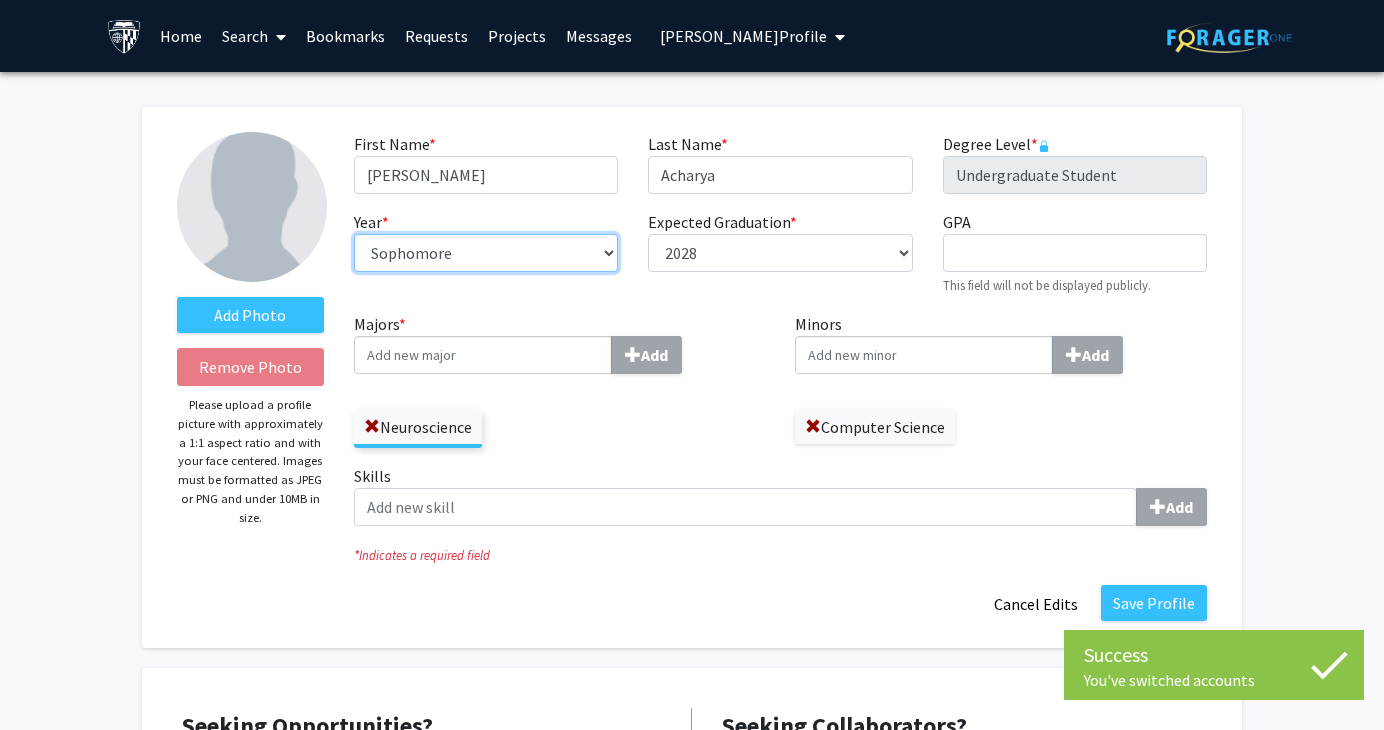 click on "---  First-year   Sophomore   Junior   Senior   Postbaccalaureate Certificate" at bounding box center [486, 253] 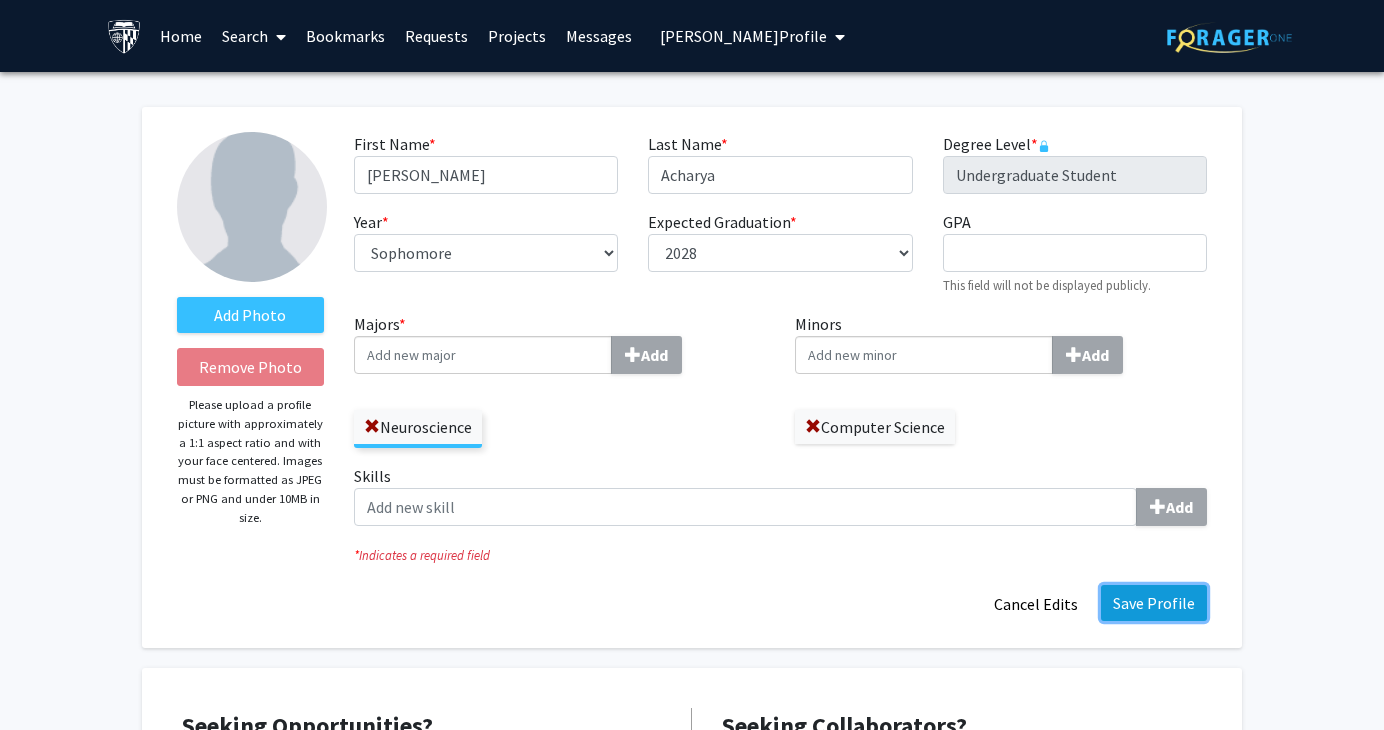 click on "Save Profile" 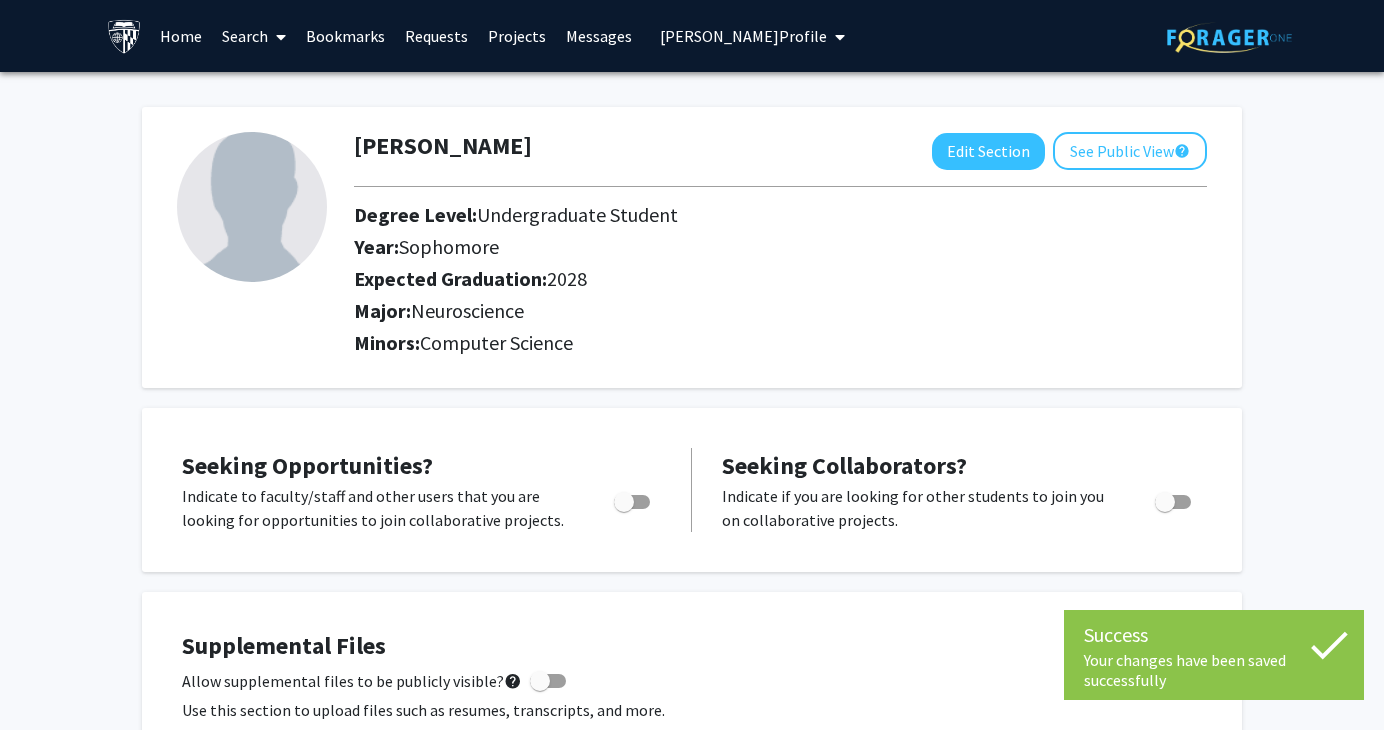click on "[PERSON_NAME]   Profile" at bounding box center (743, 36) 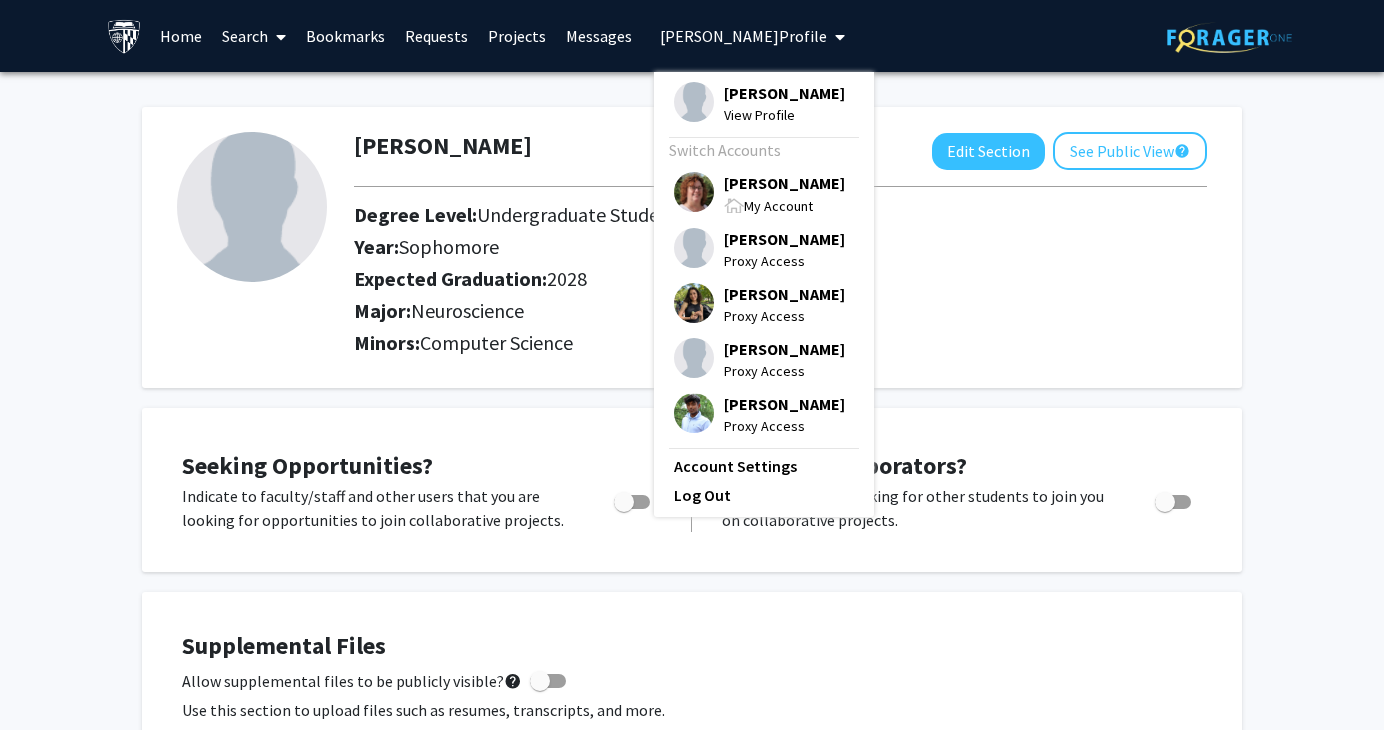 click on "My Account" at bounding box center (784, 205) 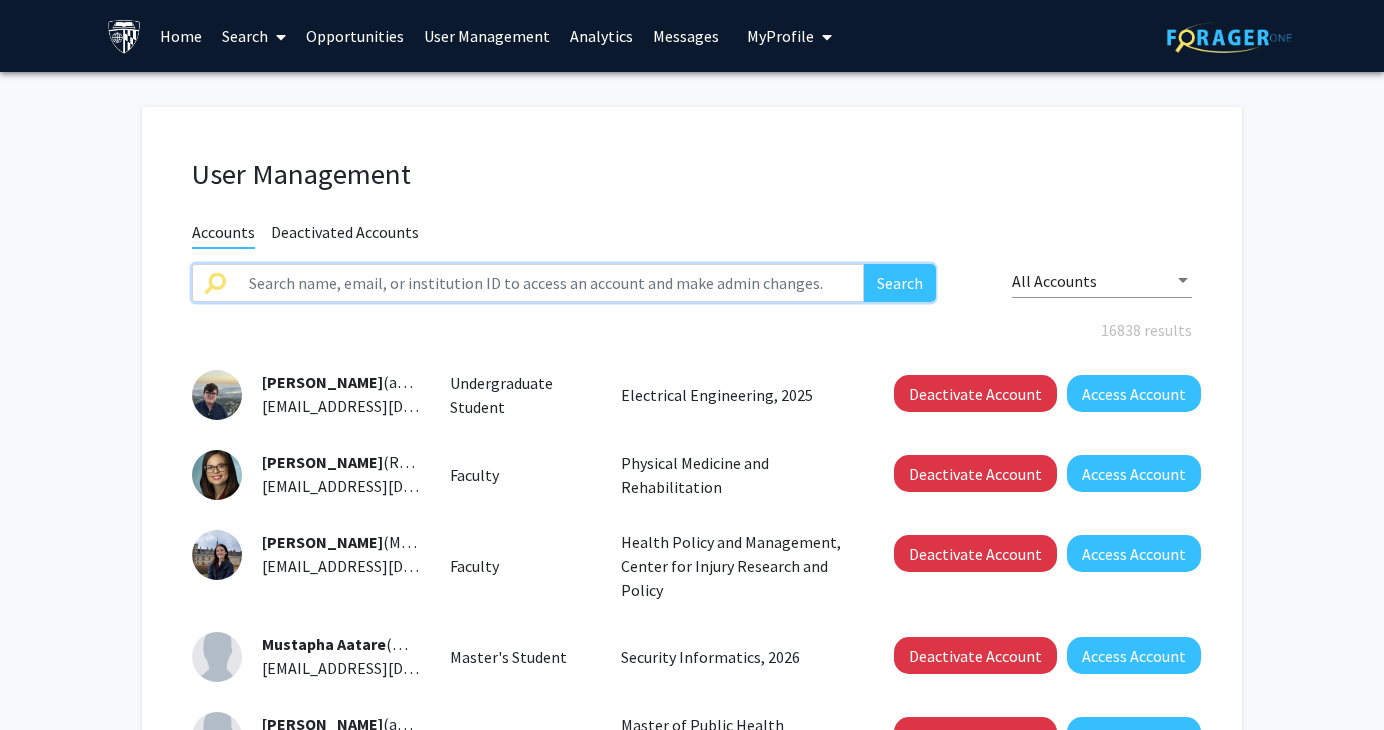 click 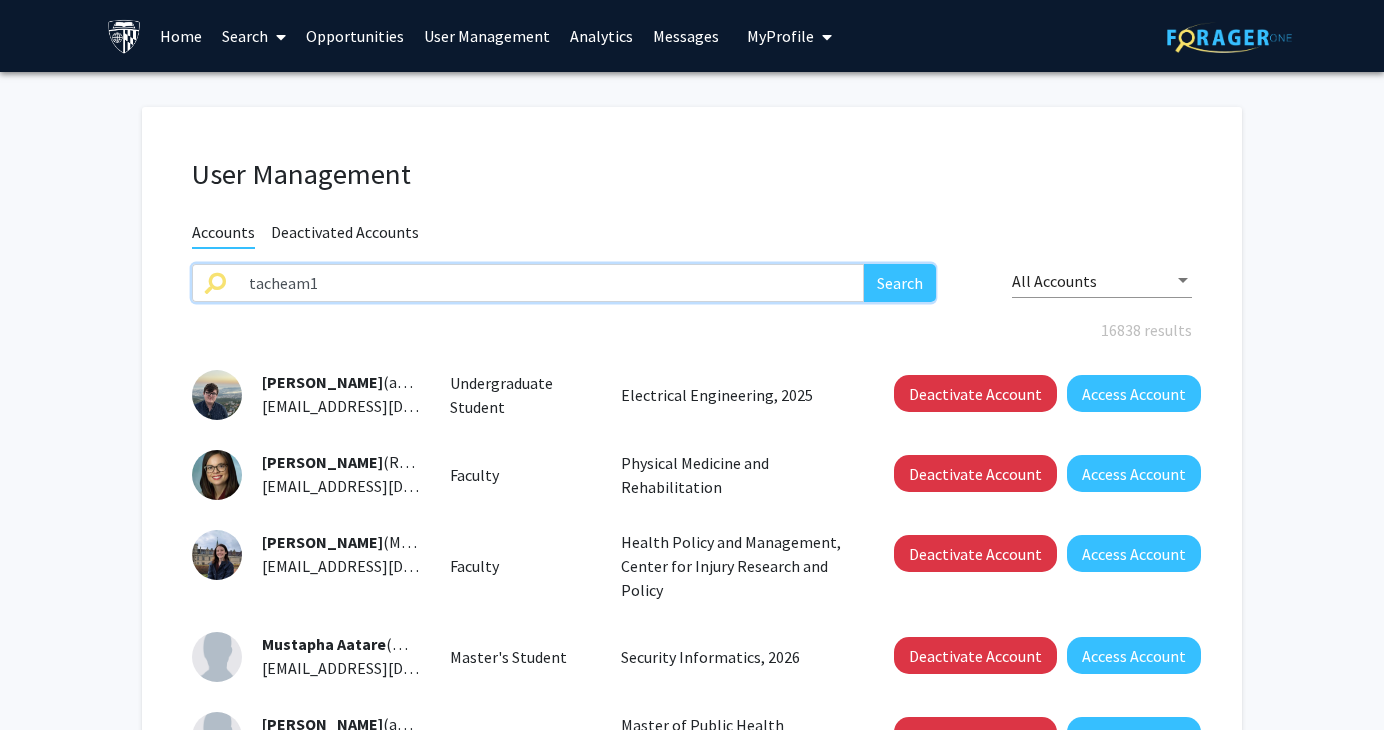 type on "tacheam1" 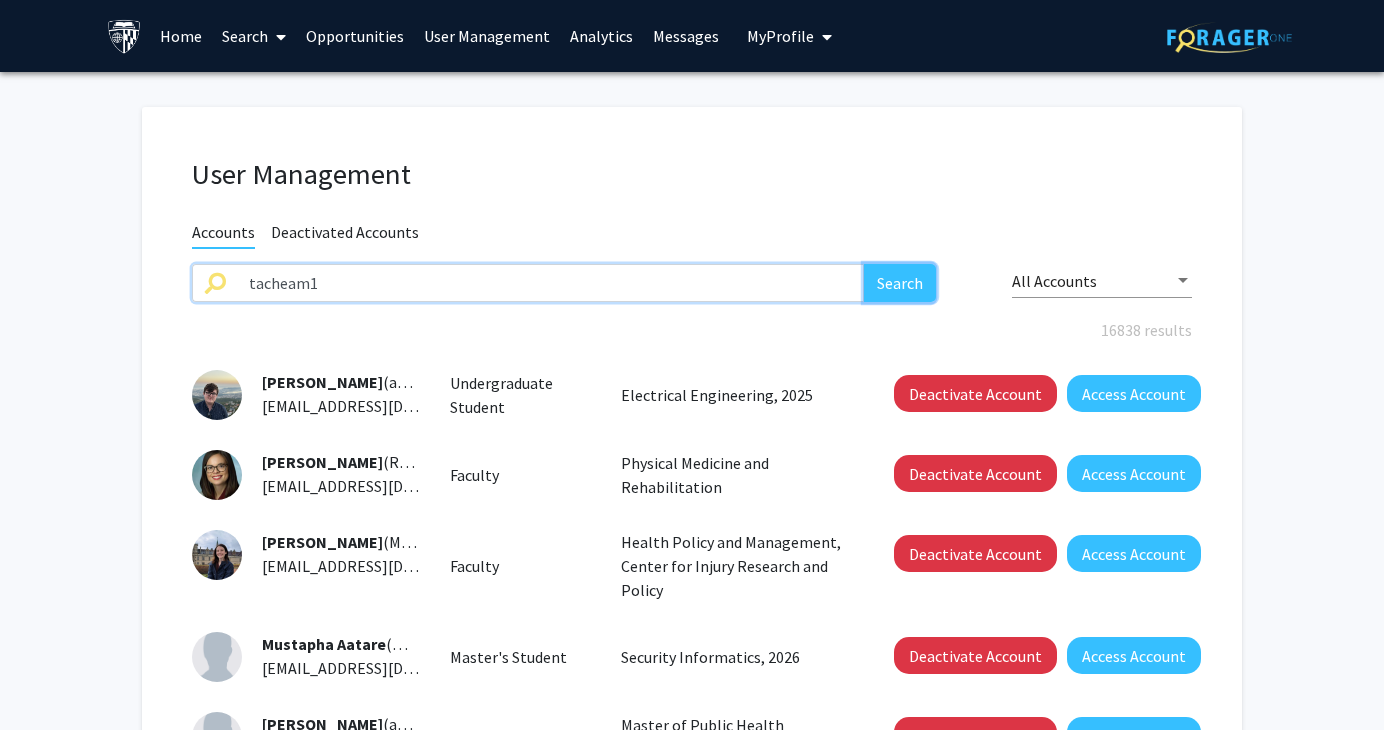 click on "Search" 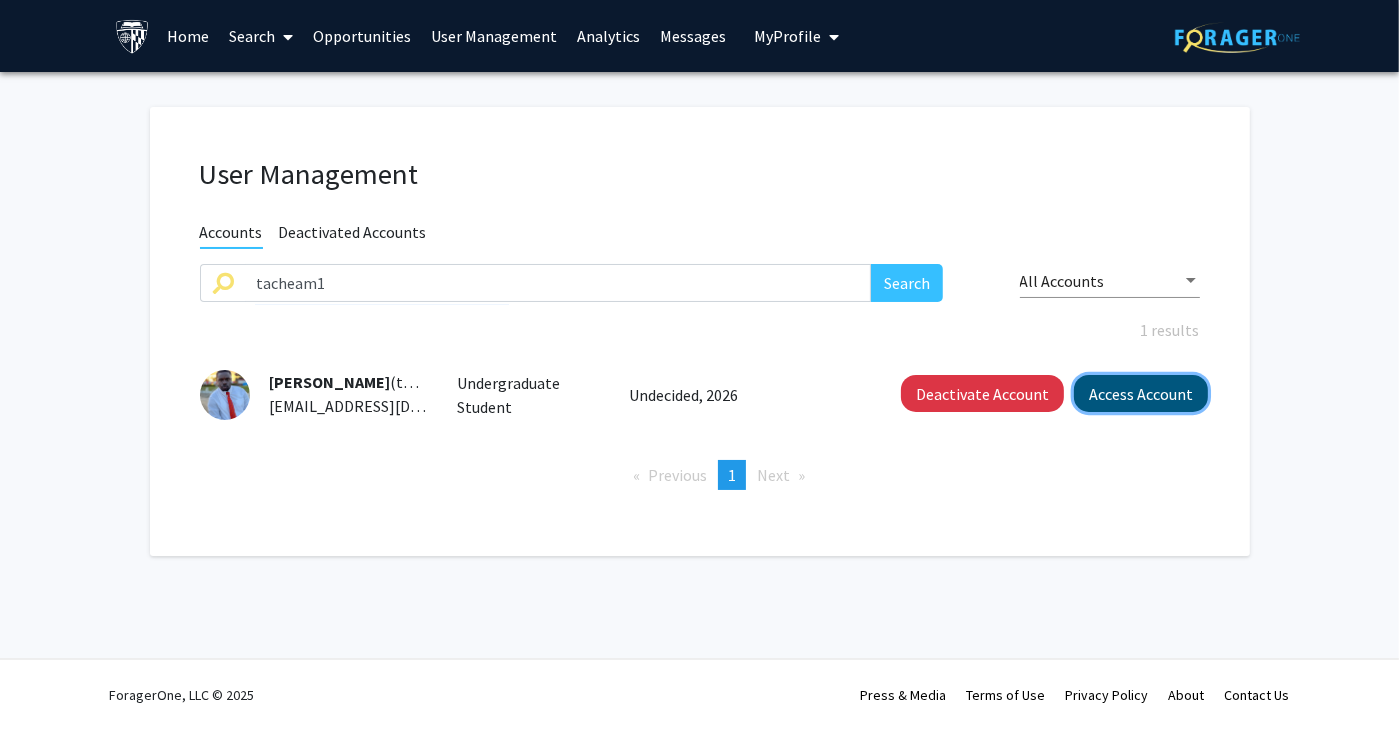 click on "Access Account" 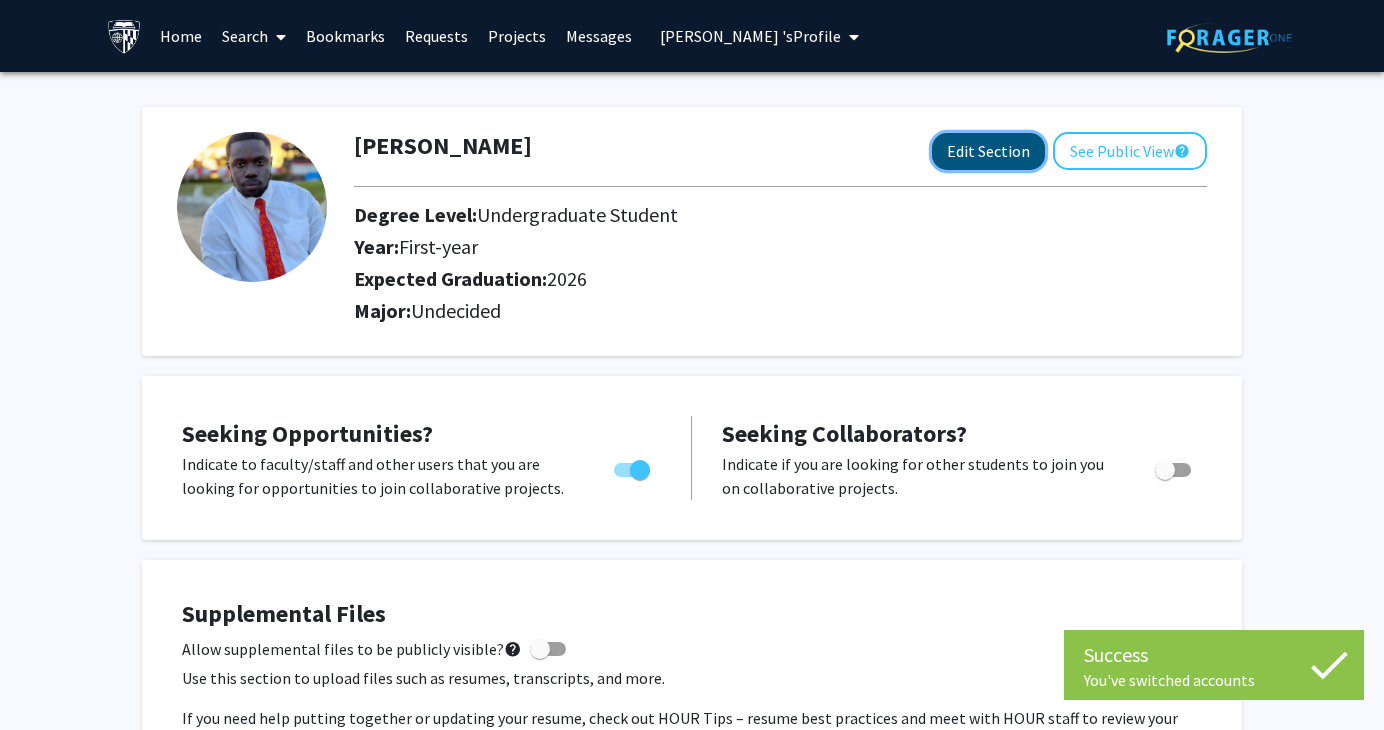 click on "Edit Section" 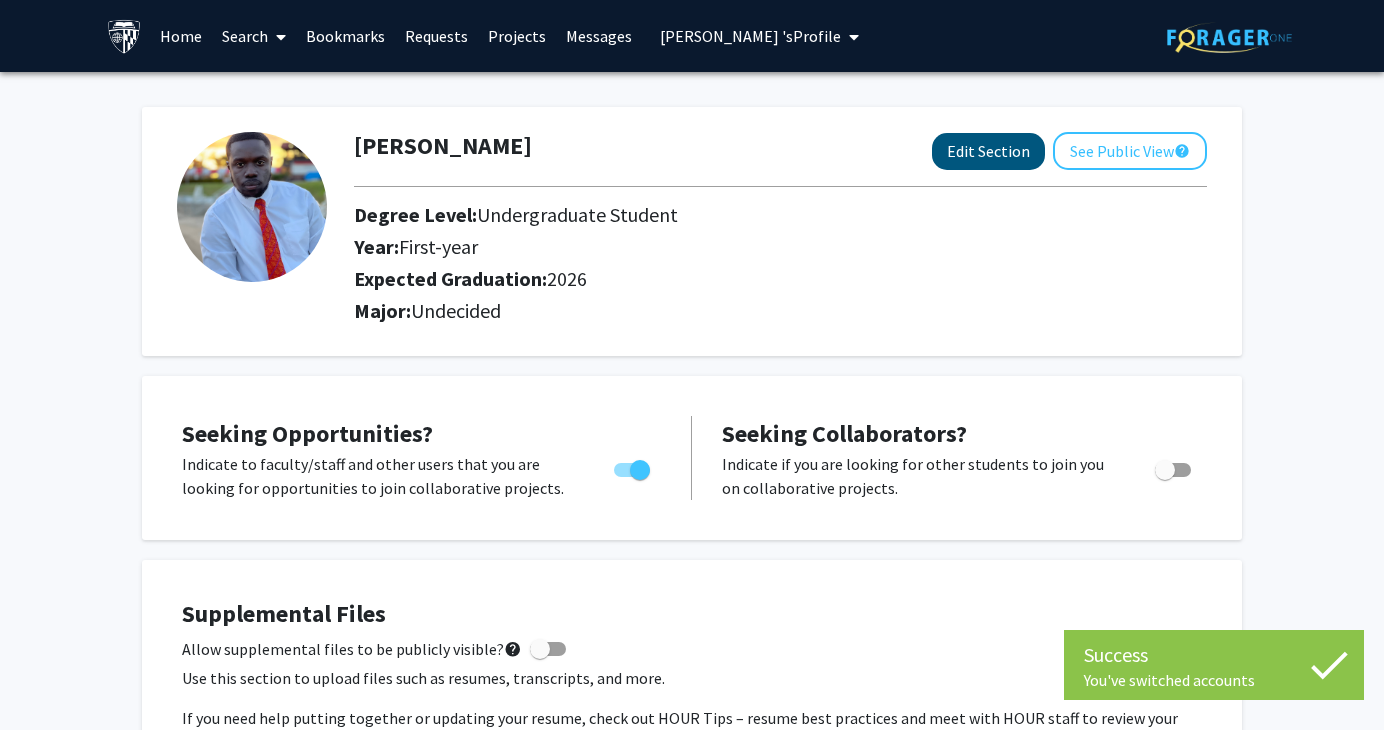 select on "first-year" 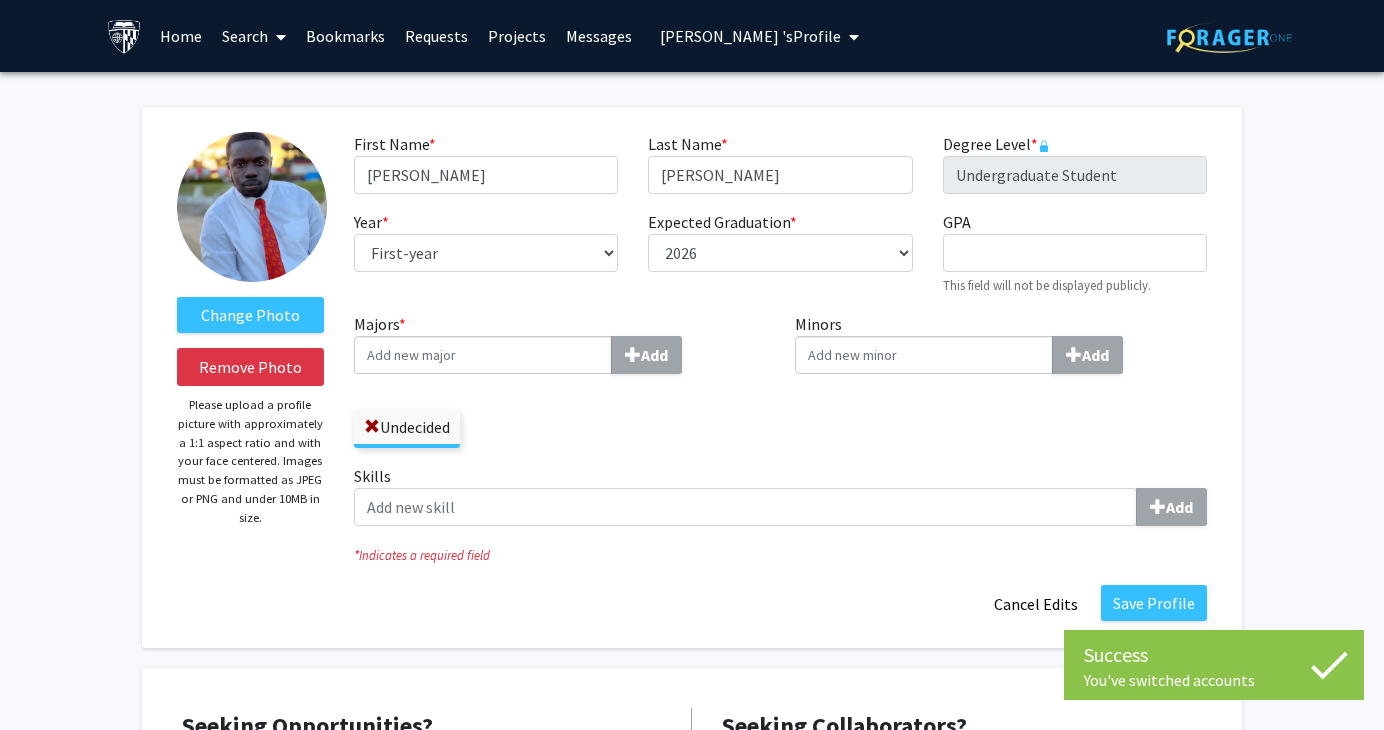 click on "Undecided" 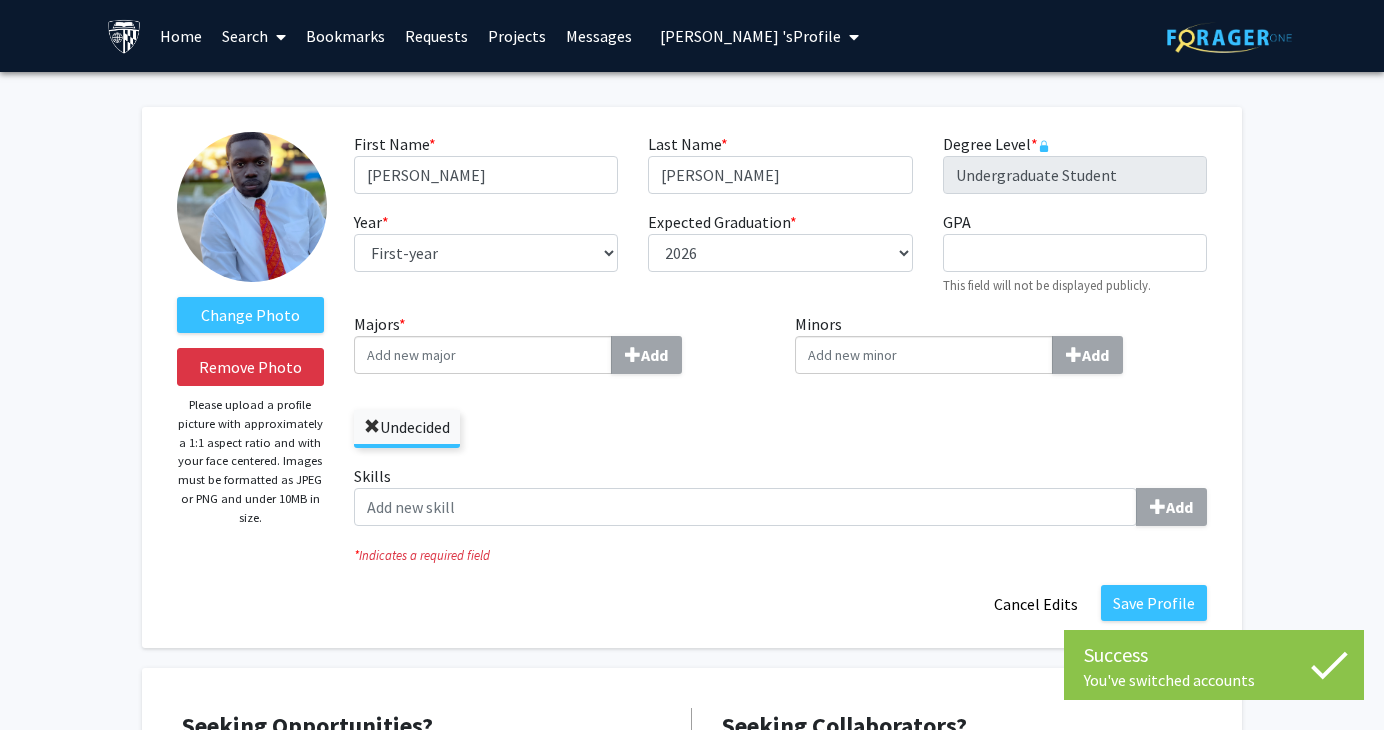 click 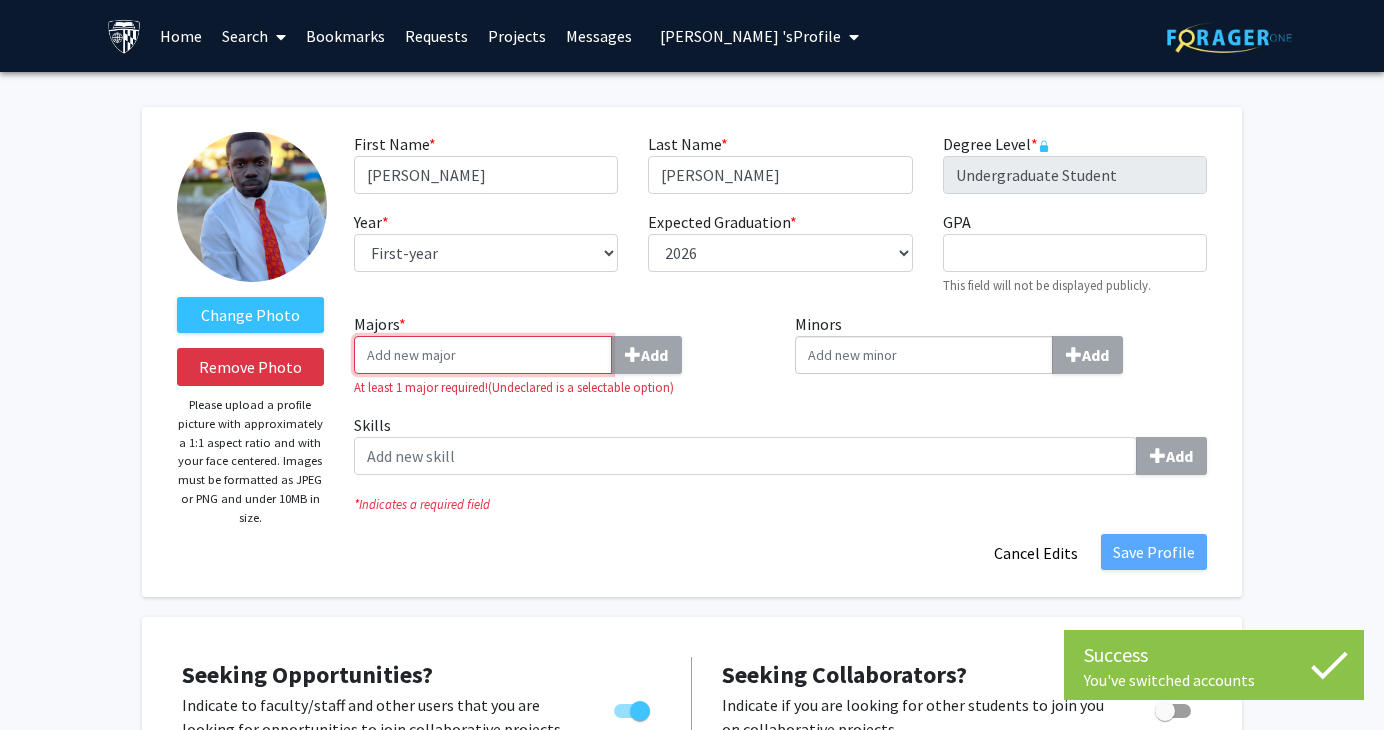 click on "Majors  * Add" at bounding box center (483, 355) 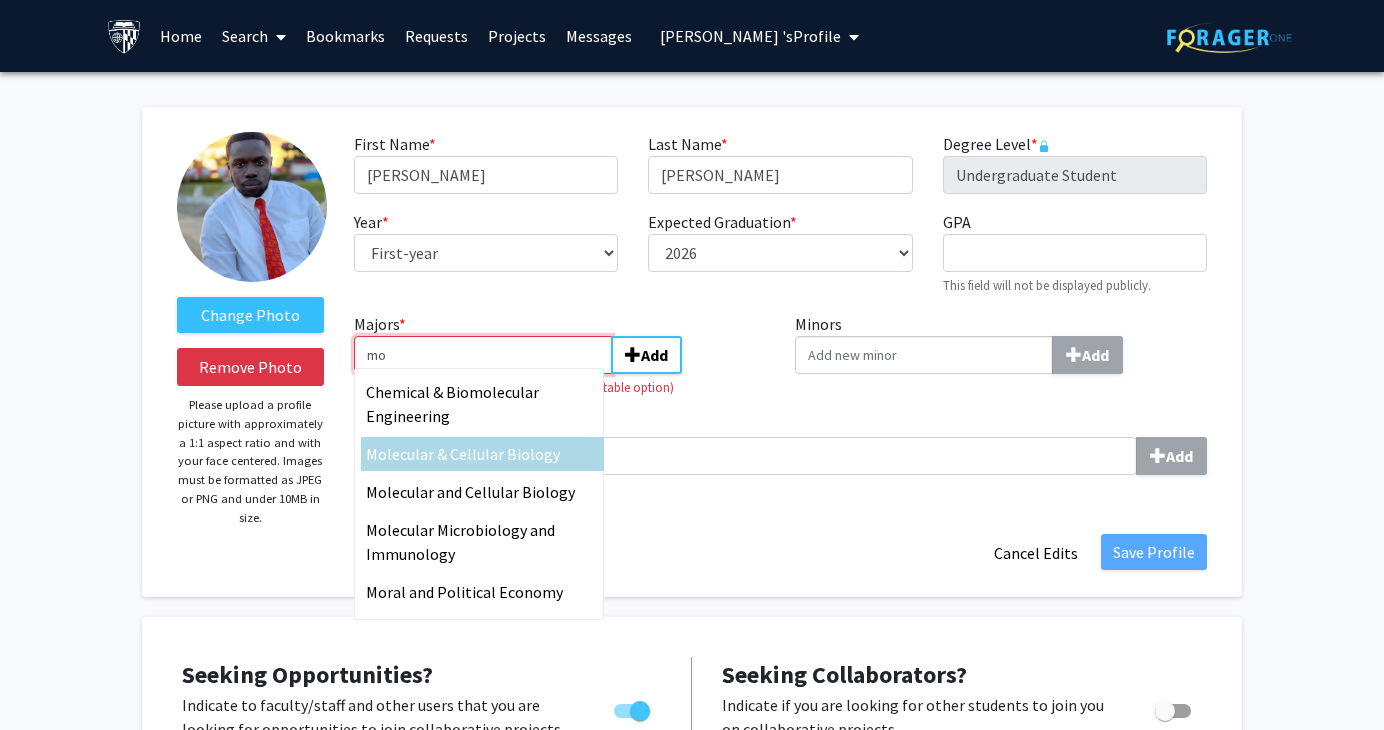 type on "mo" 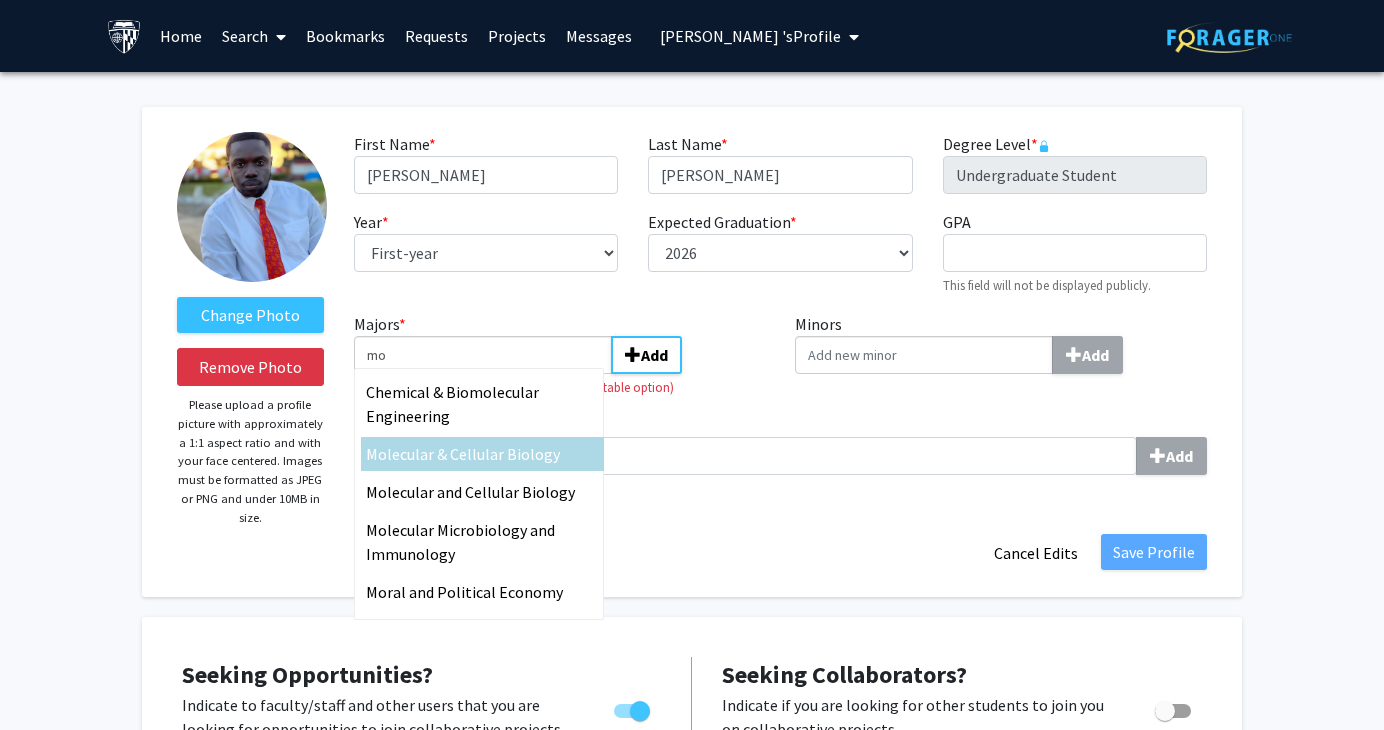 click on "lecular & Cellular Biology" at bounding box center (473, 454) 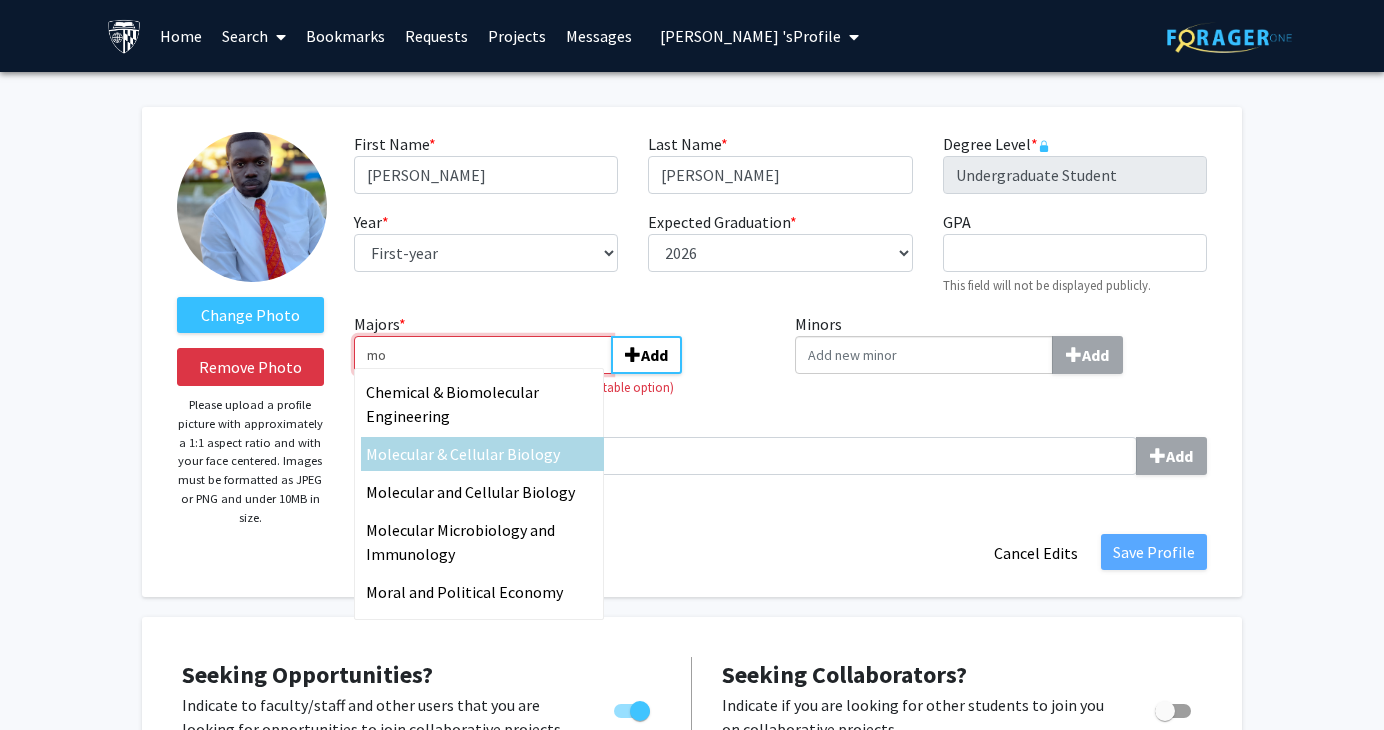 click on "mo" at bounding box center [483, 355] 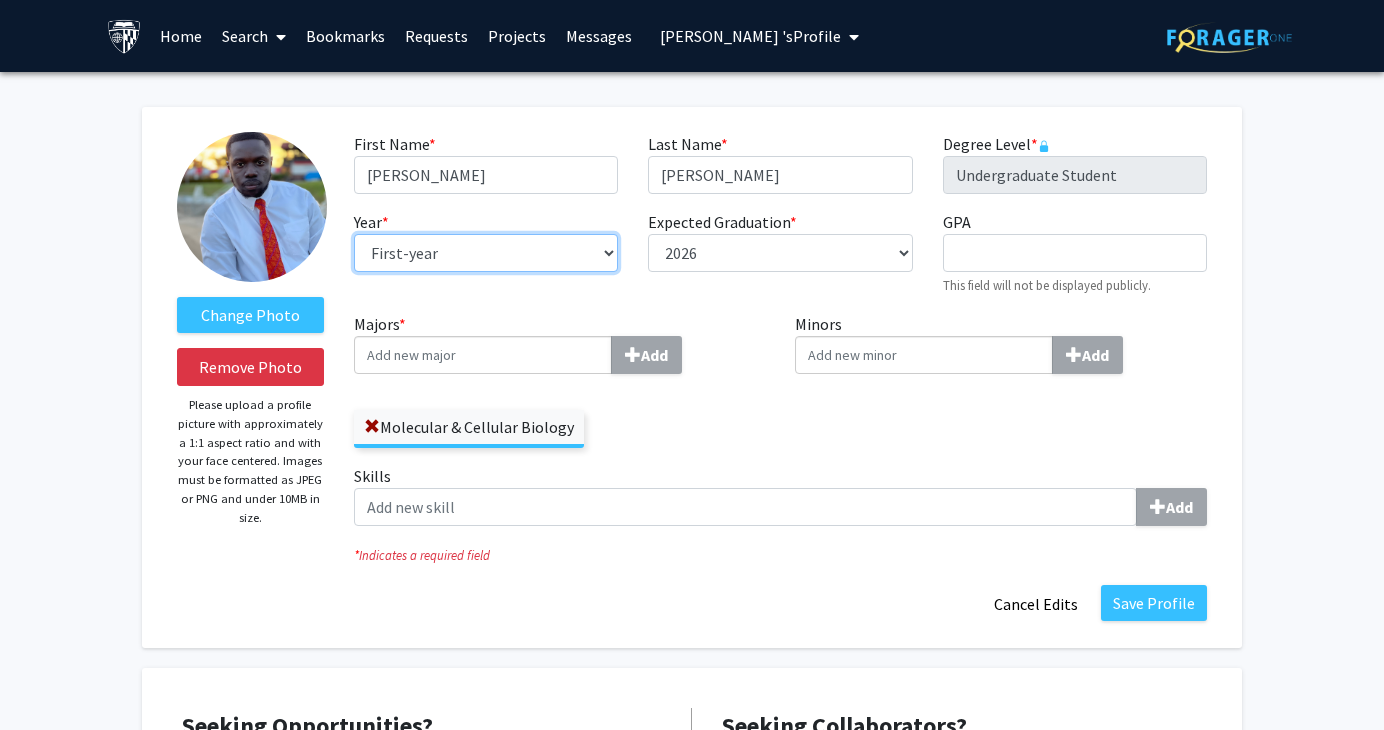 click on "---  First-year   Sophomore   Junior   Senior   Postbaccalaureate Certificate" at bounding box center (486, 253) 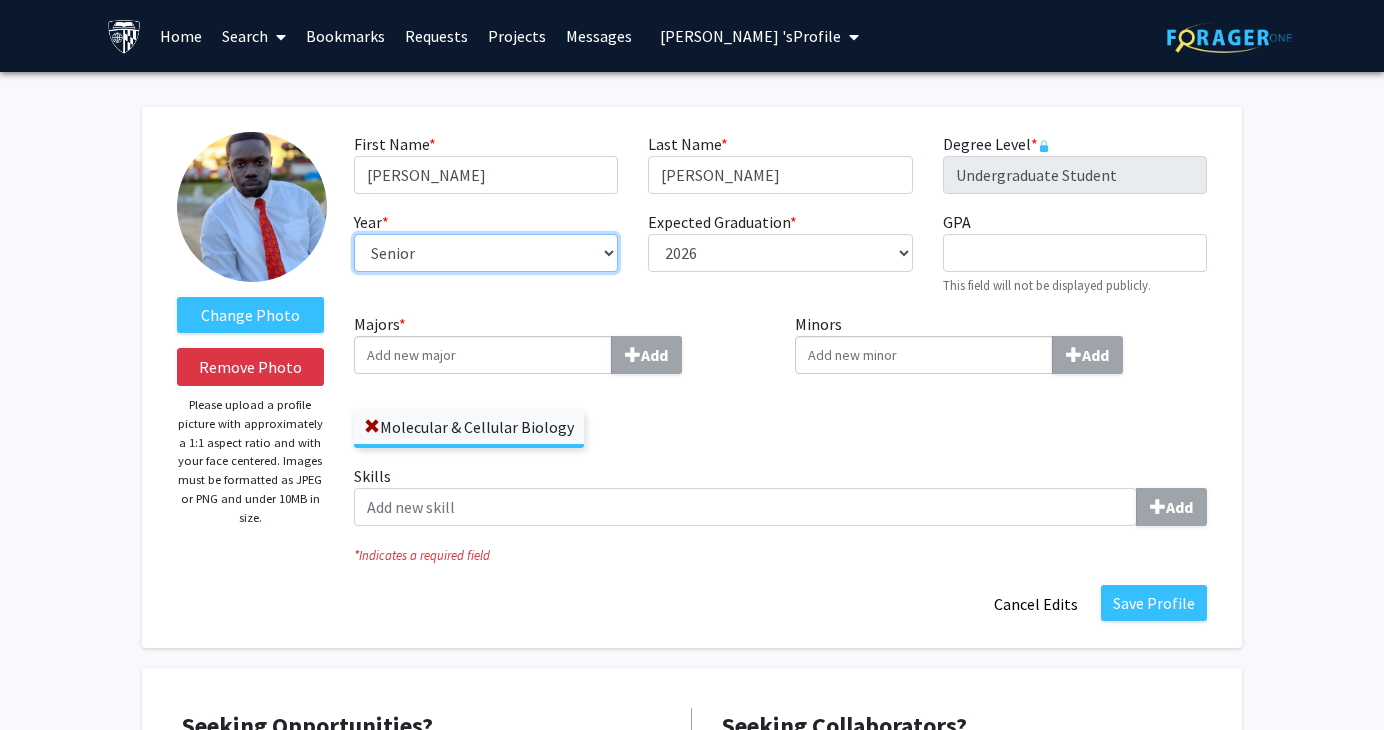 click on "---  First-year   Sophomore   Junior   Senior   Postbaccalaureate Certificate" at bounding box center [486, 253] 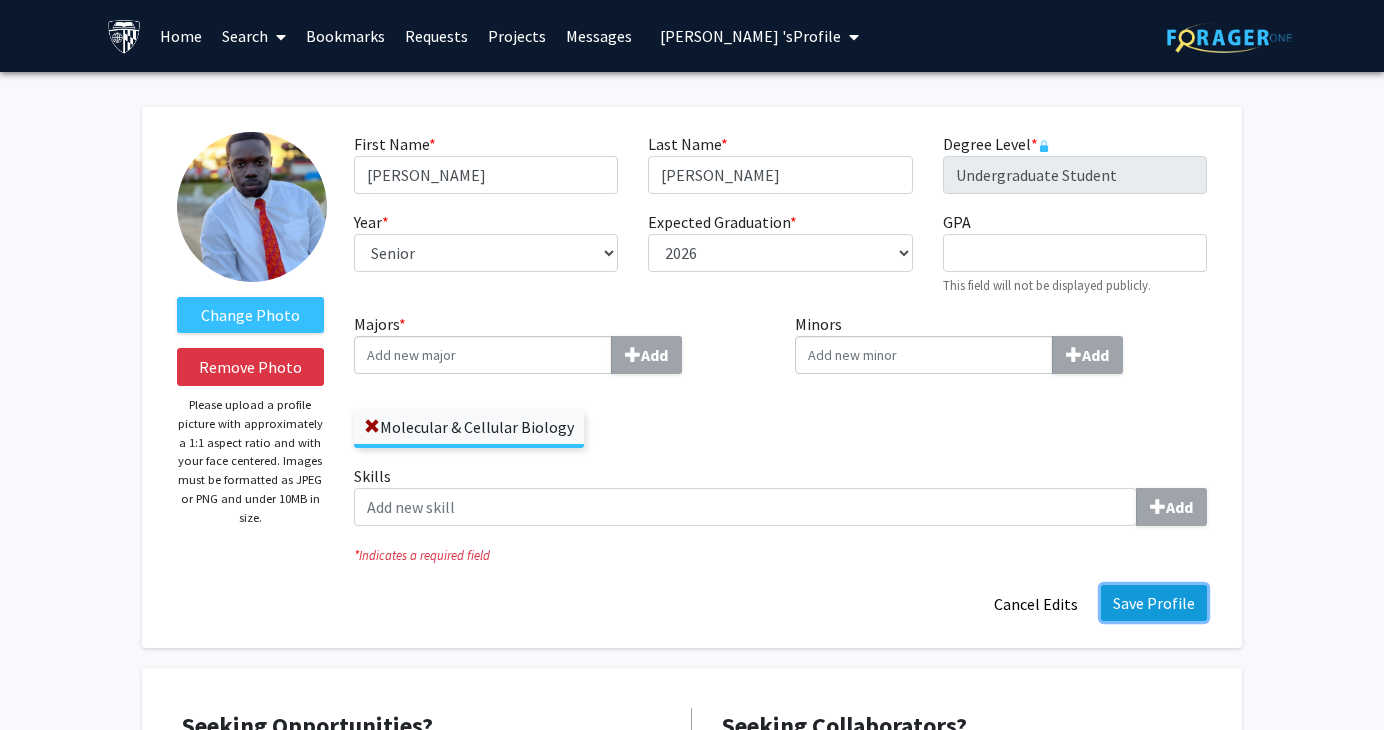 click on "Save Profile" 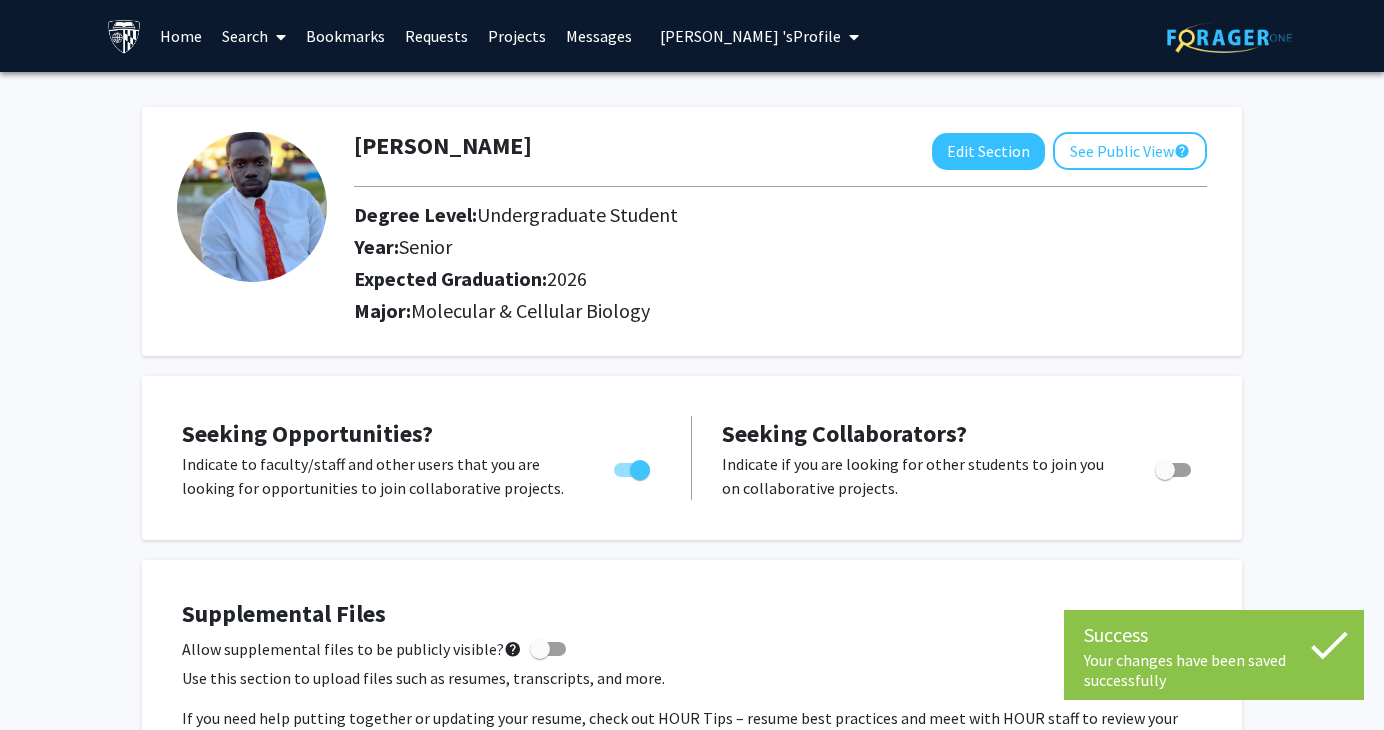 click on "[PERSON_NAME] 's   Profile" at bounding box center [750, 36] 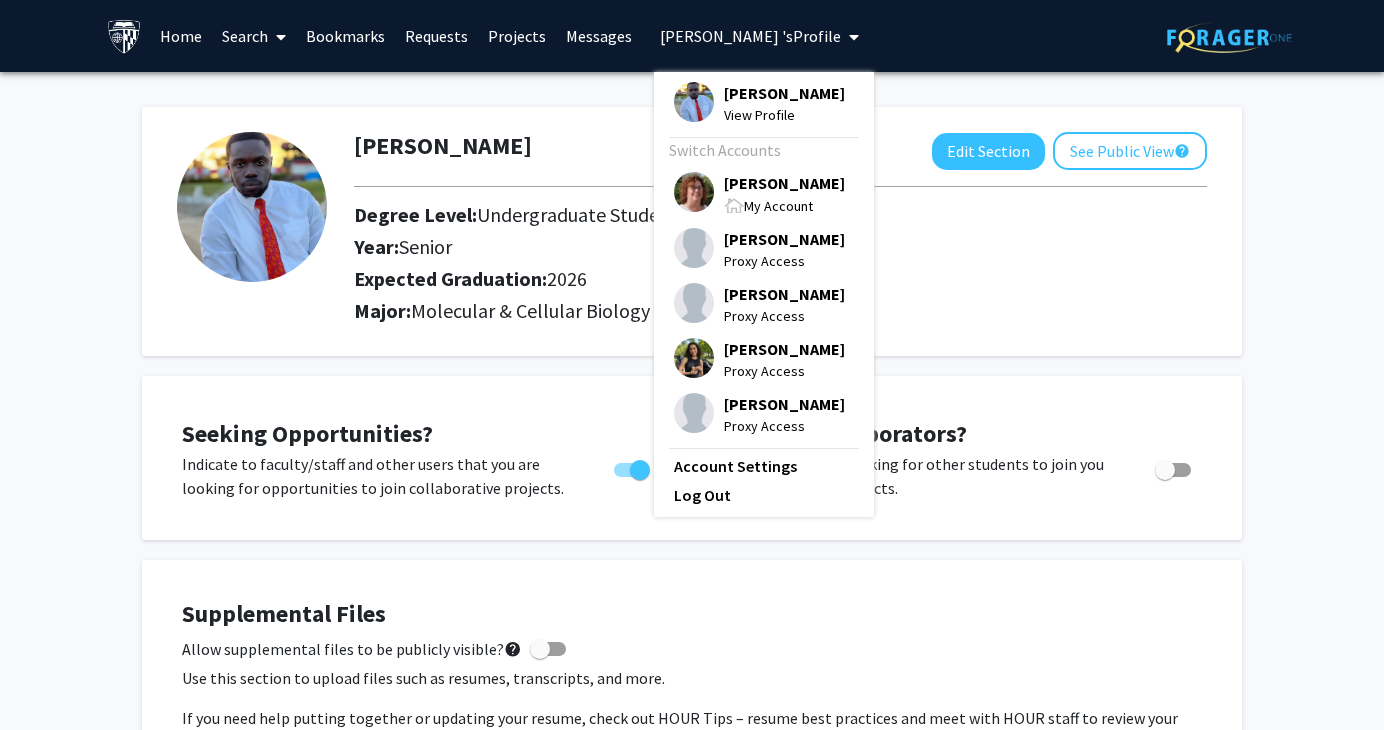 click on "[PERSON_NAME]" at bounding box center (784, 183) 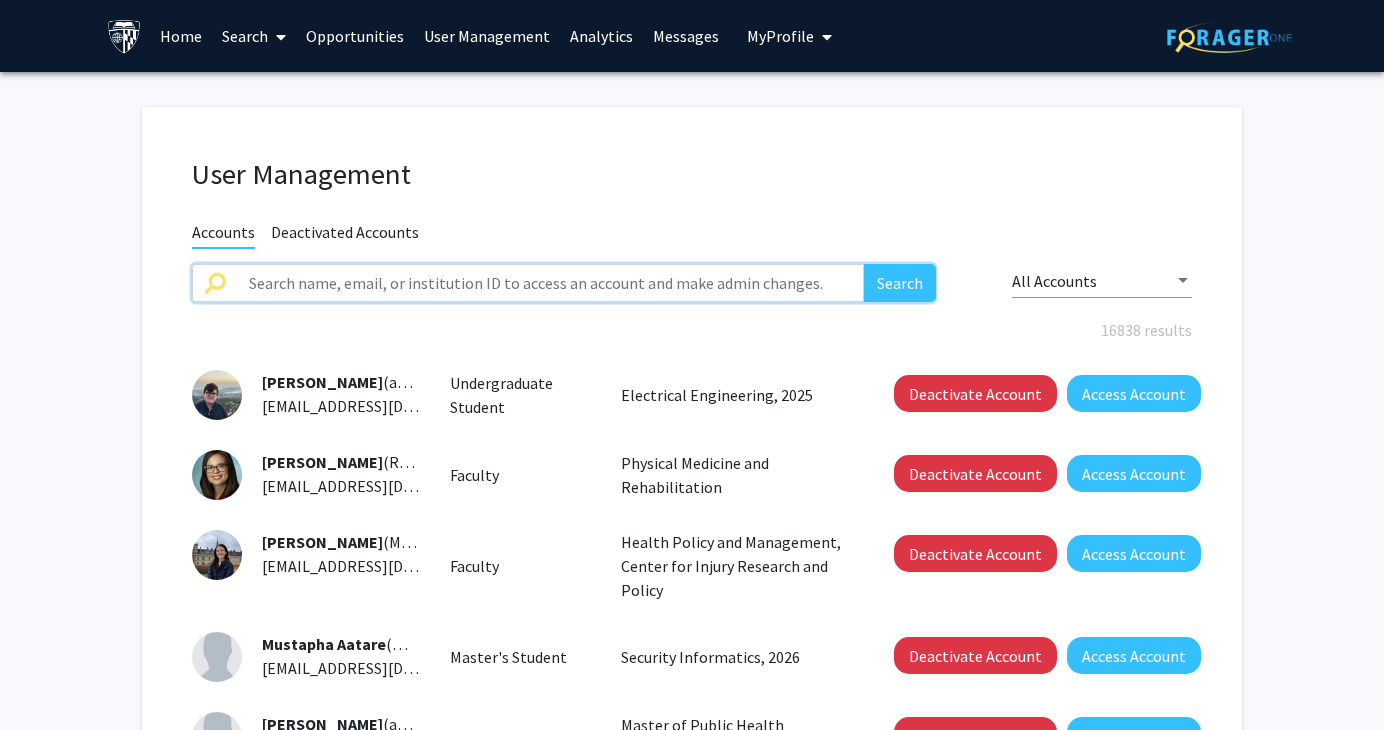 click 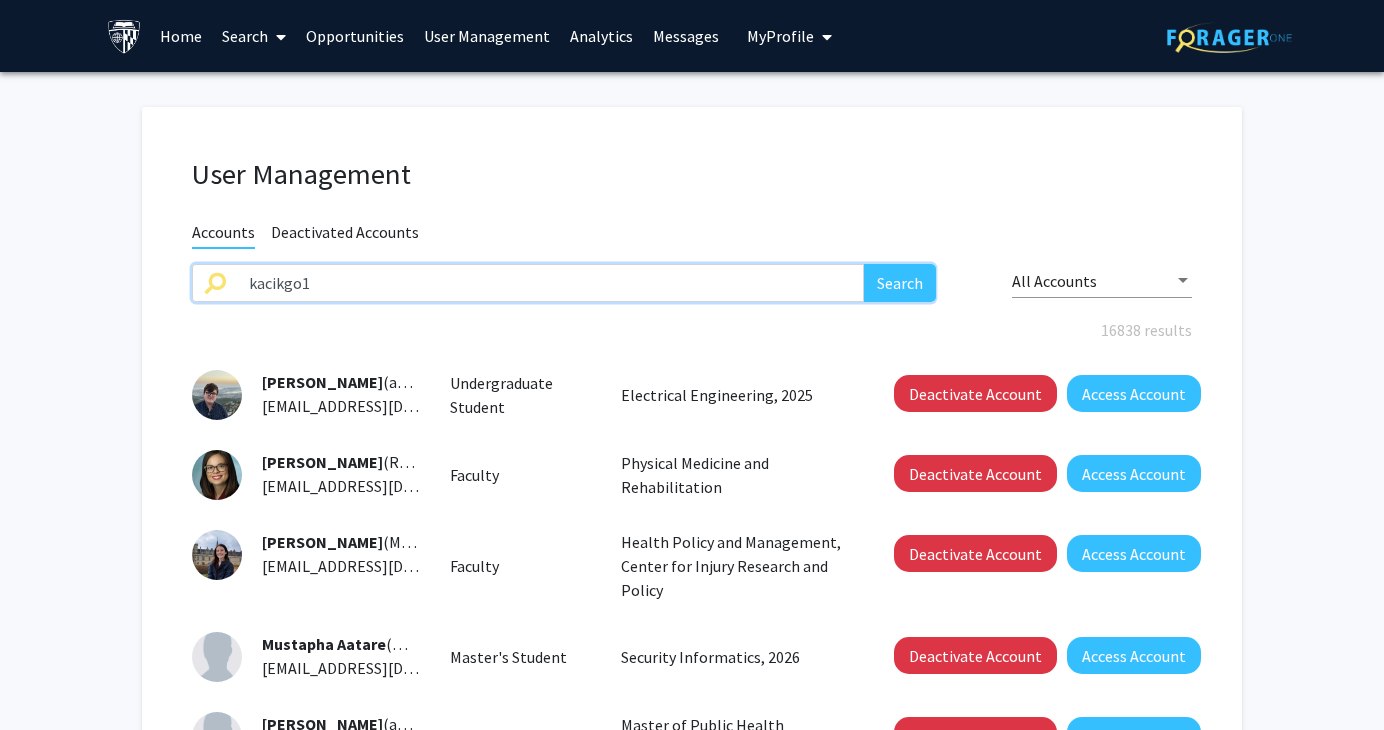 type on "kacikgo1" 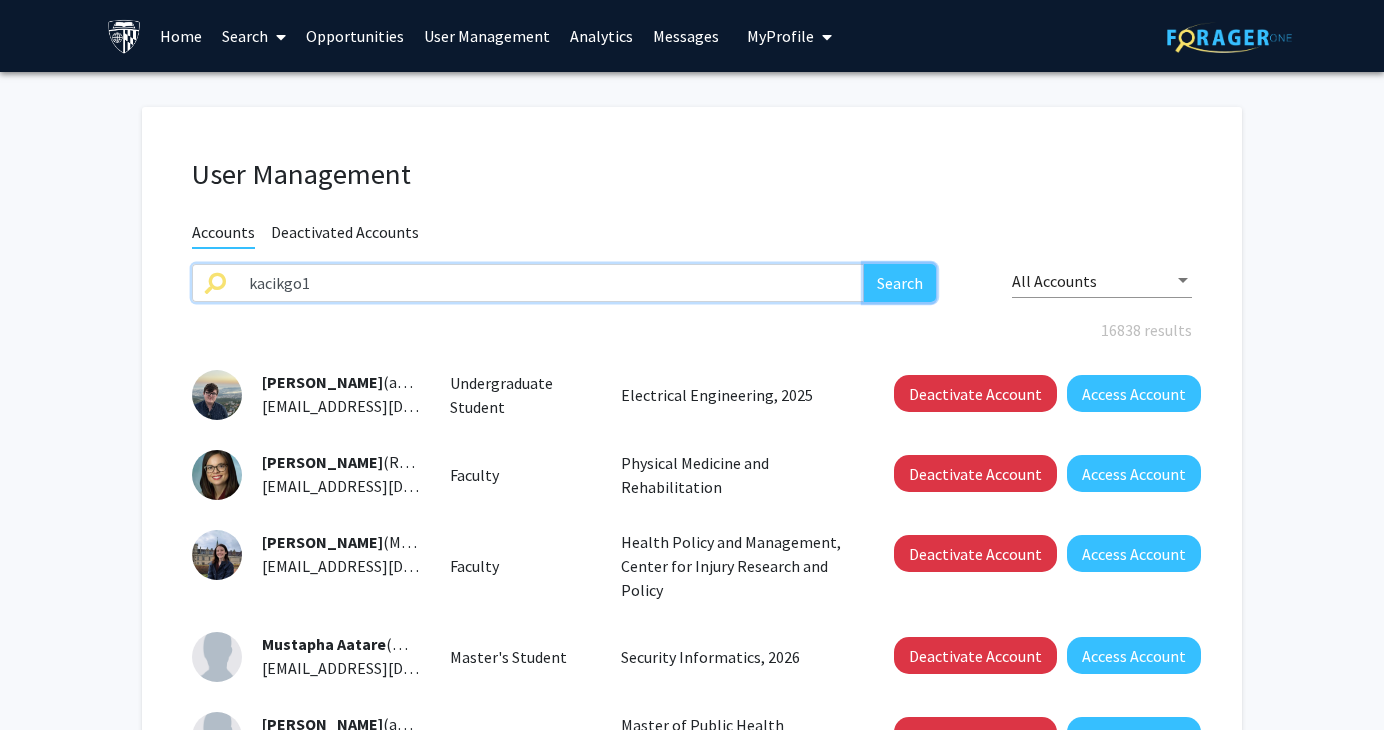 click on "Search" 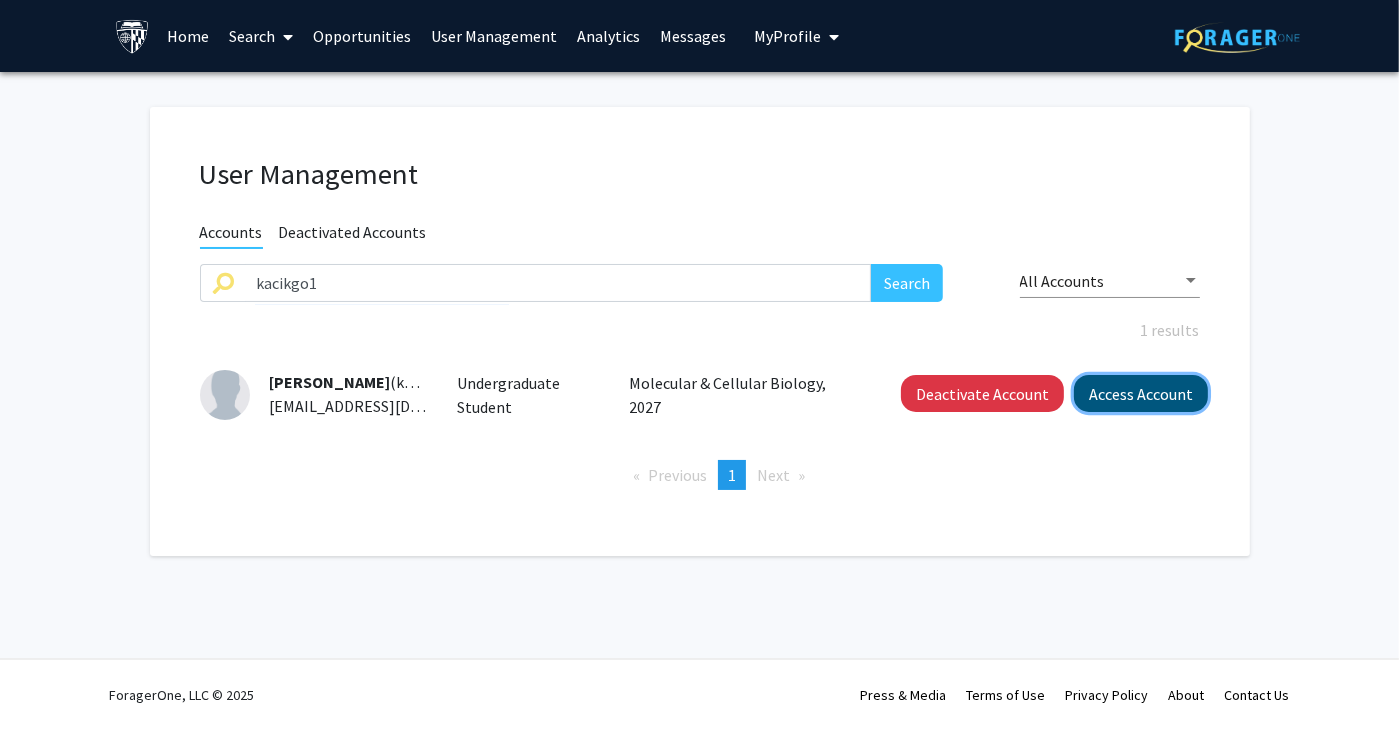click on "Access Account" 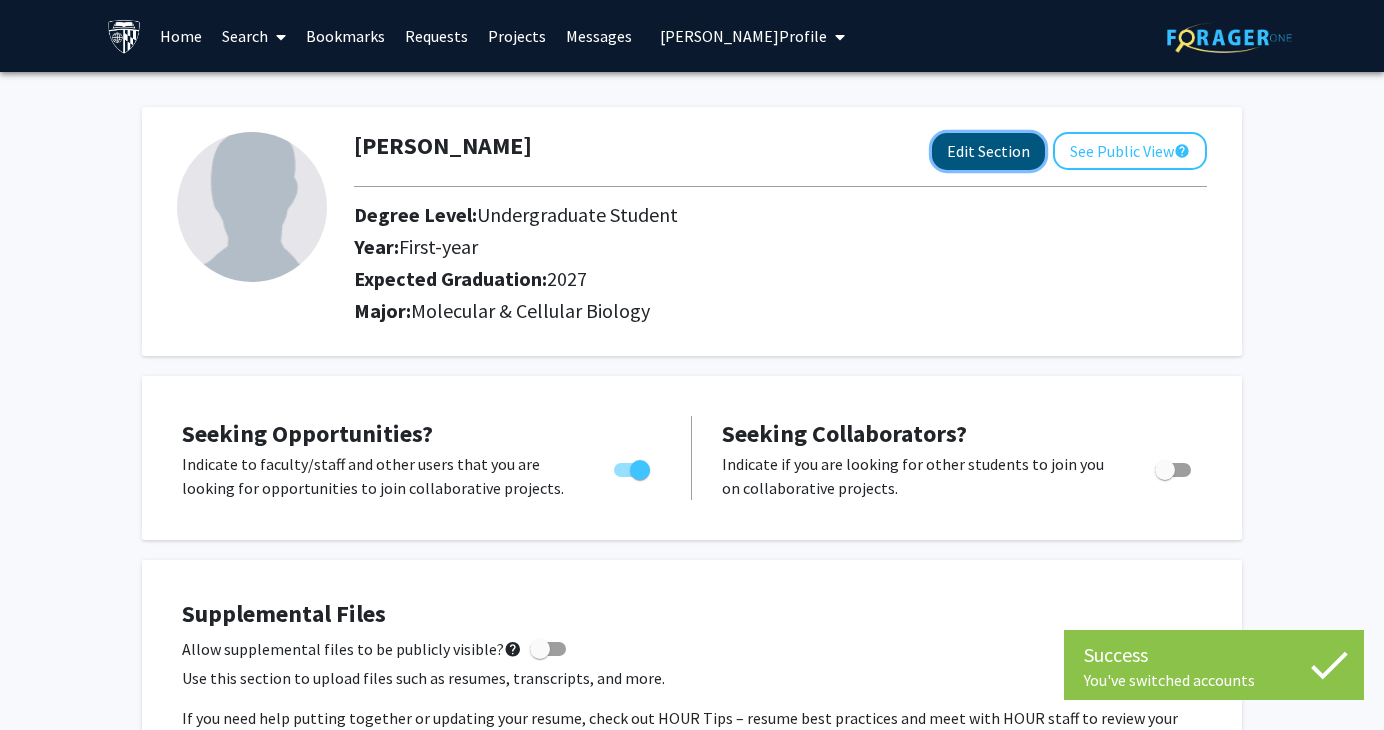 click on "Edit Section" 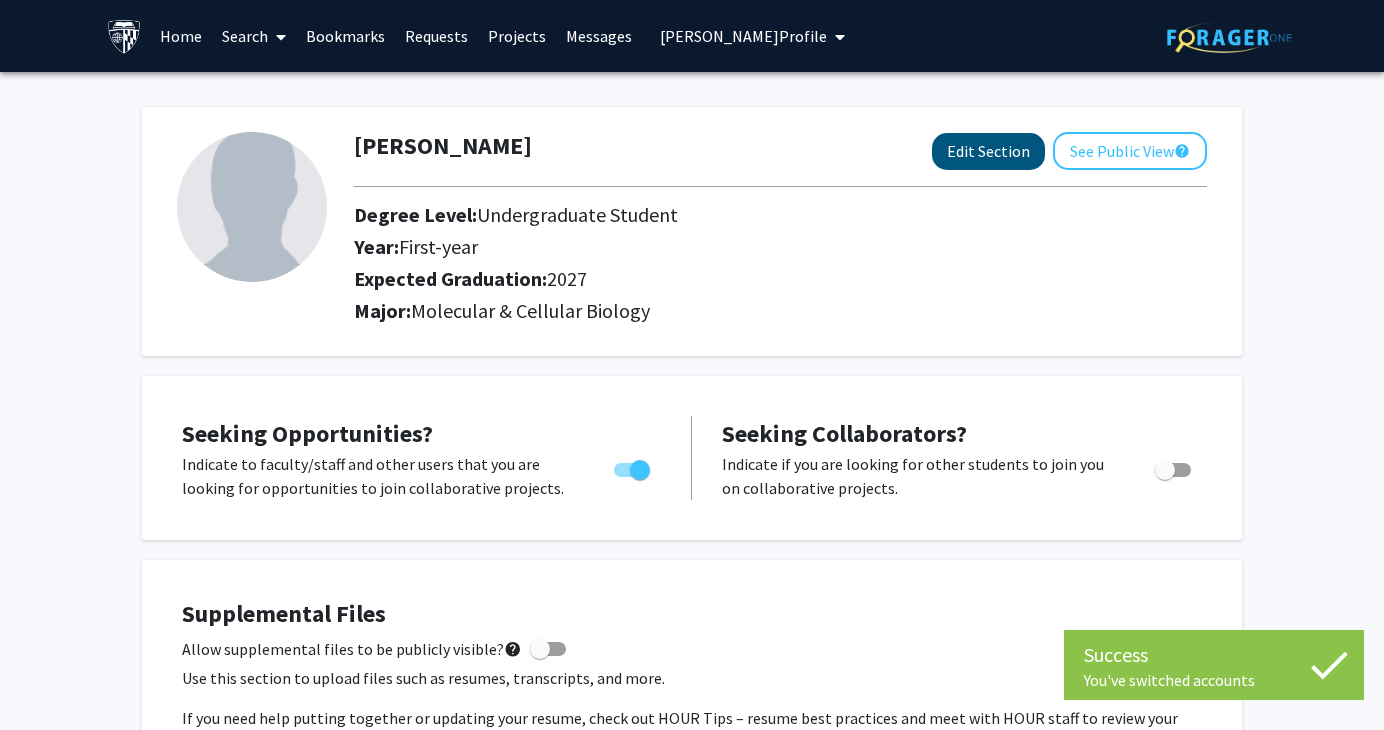 select on "first-year" 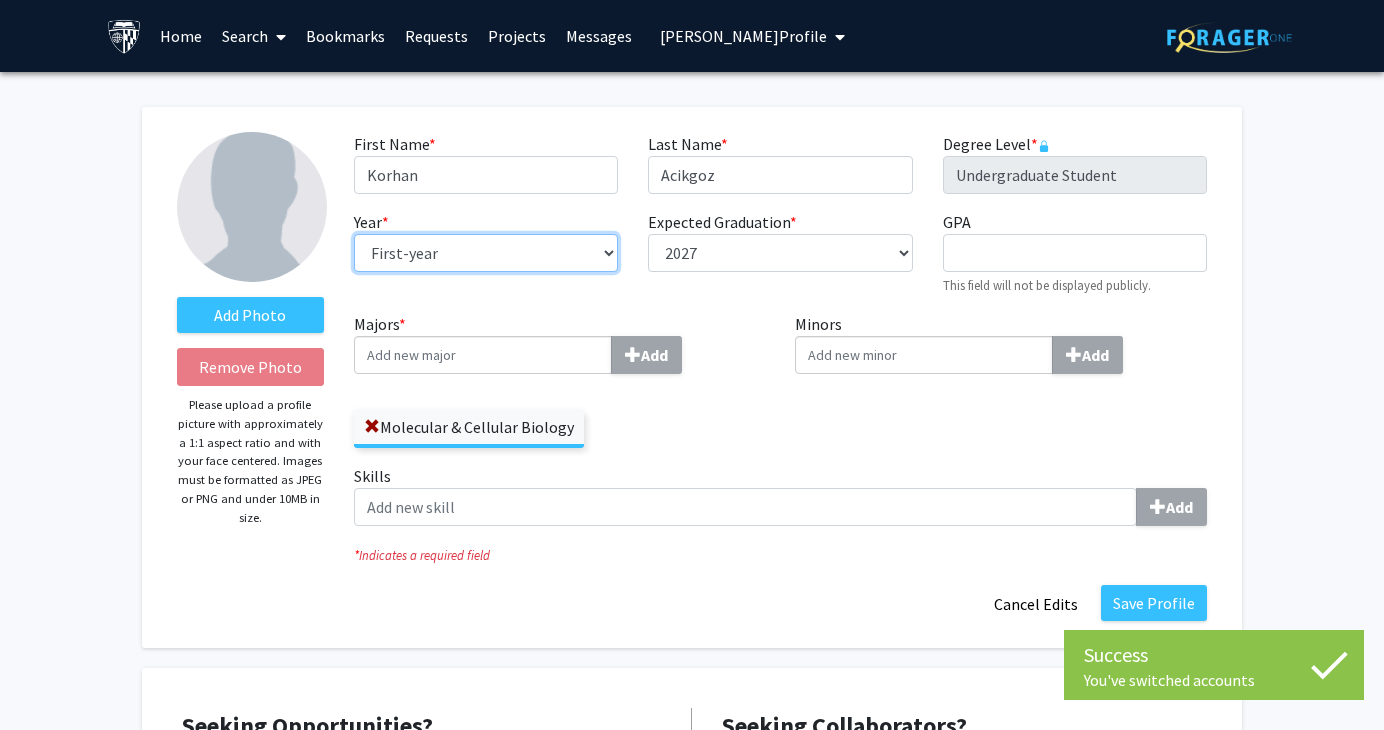 click on "---  First-year   Sophomore   Junior   Senior   Postbaccalaureate Certificate" at bounding box center (486, 253) 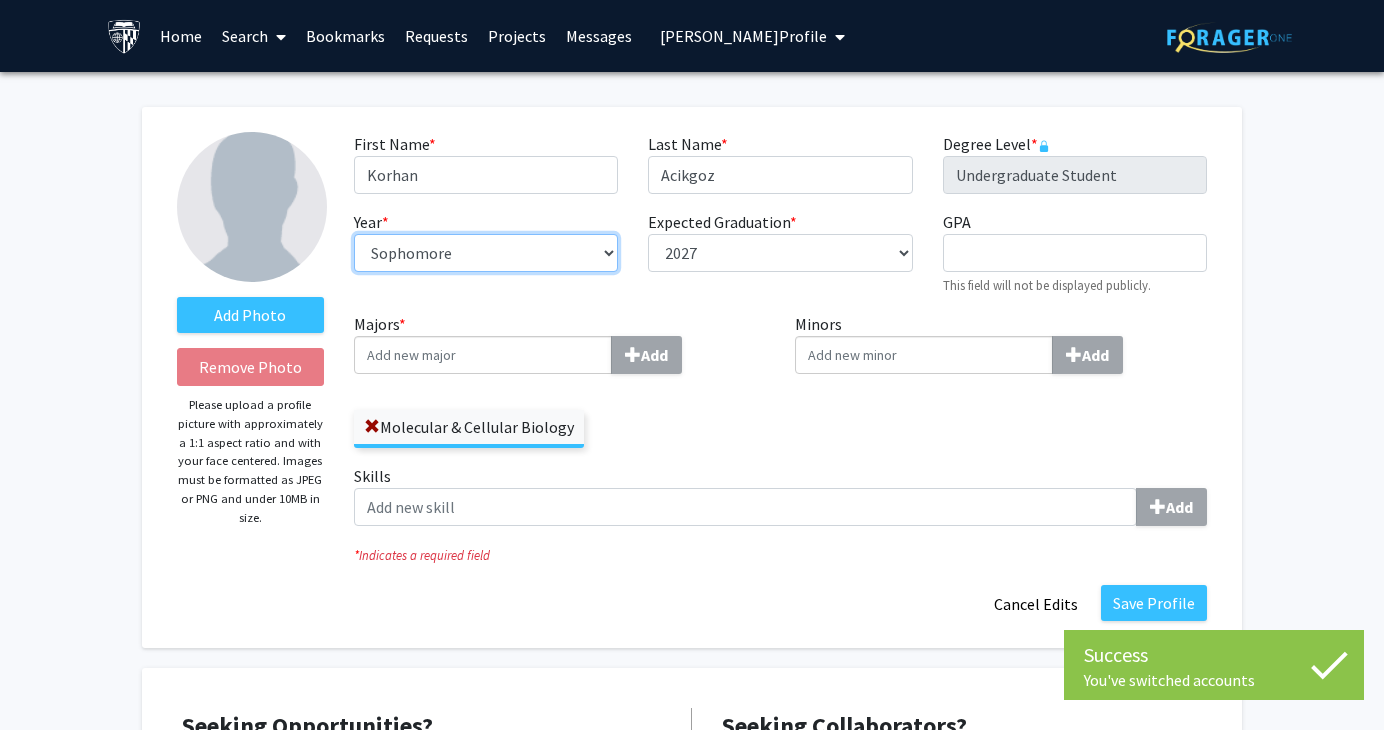 click on "---  First-year   Sophomore   Junior   Senior   Postbaccalaureate Certificate" at bounding box center (486, 253) 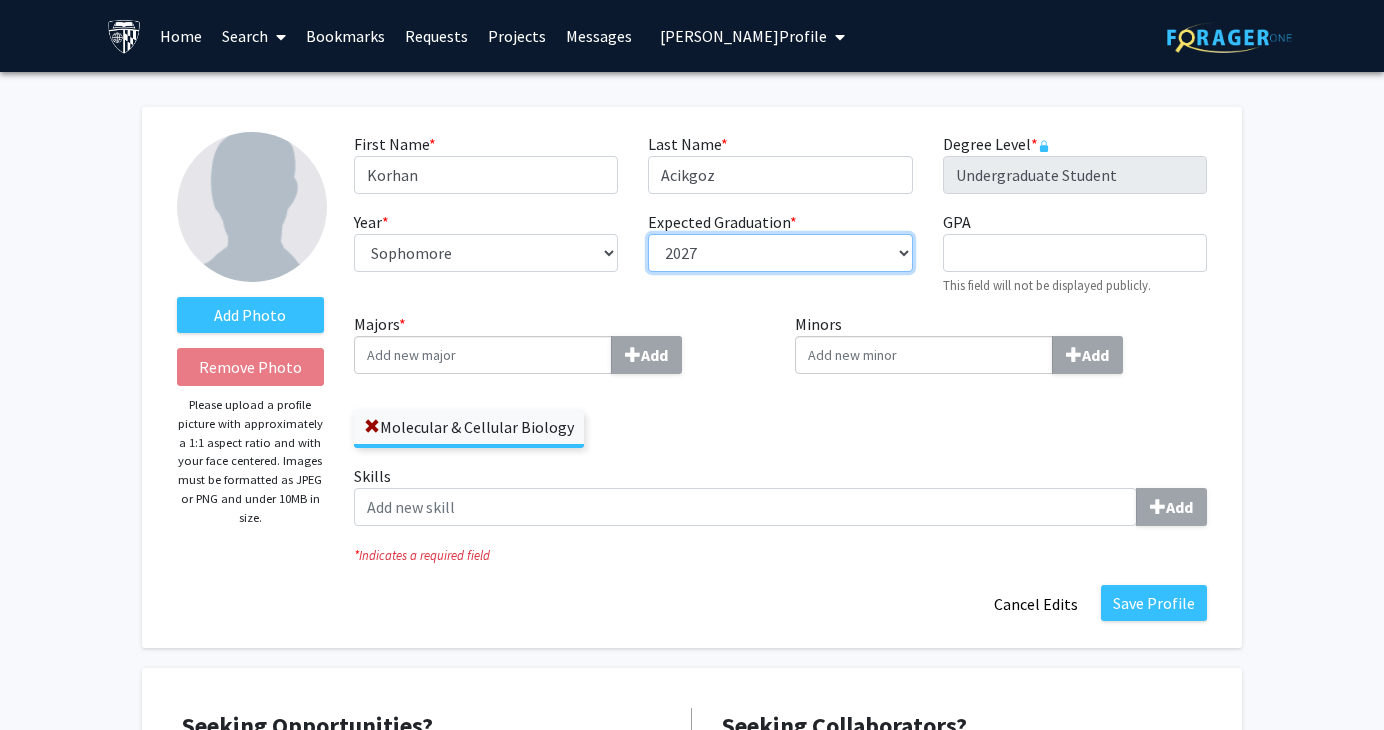 click on "---  2018   2019   2020   2021   2022   2023   2024   2025   2026   2027   2028   2029   2030   2031" at bounding box center (780, 253) 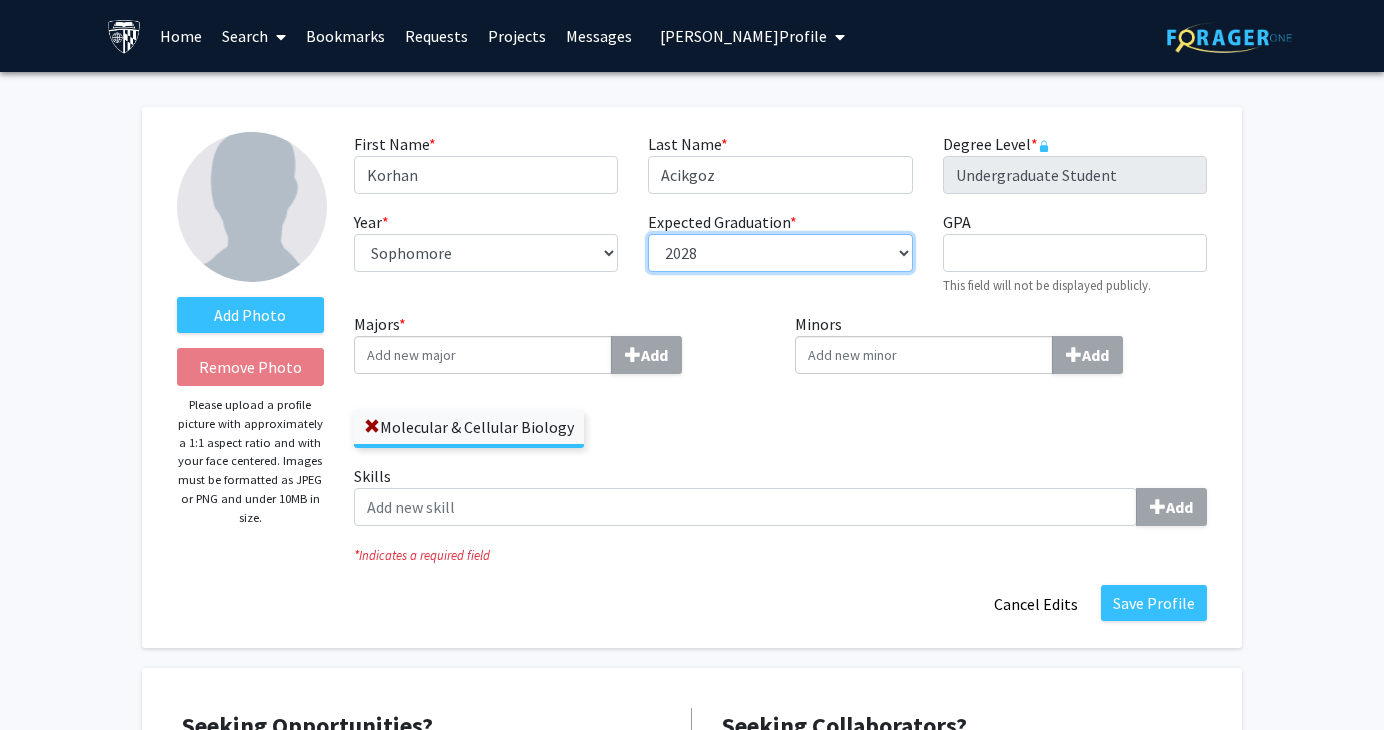 click on "---  2018   2019   2020   2021   2022   2023   2024   2025   2026   2027   2028   2029   2030   2031" at bounding box center [780, 253] 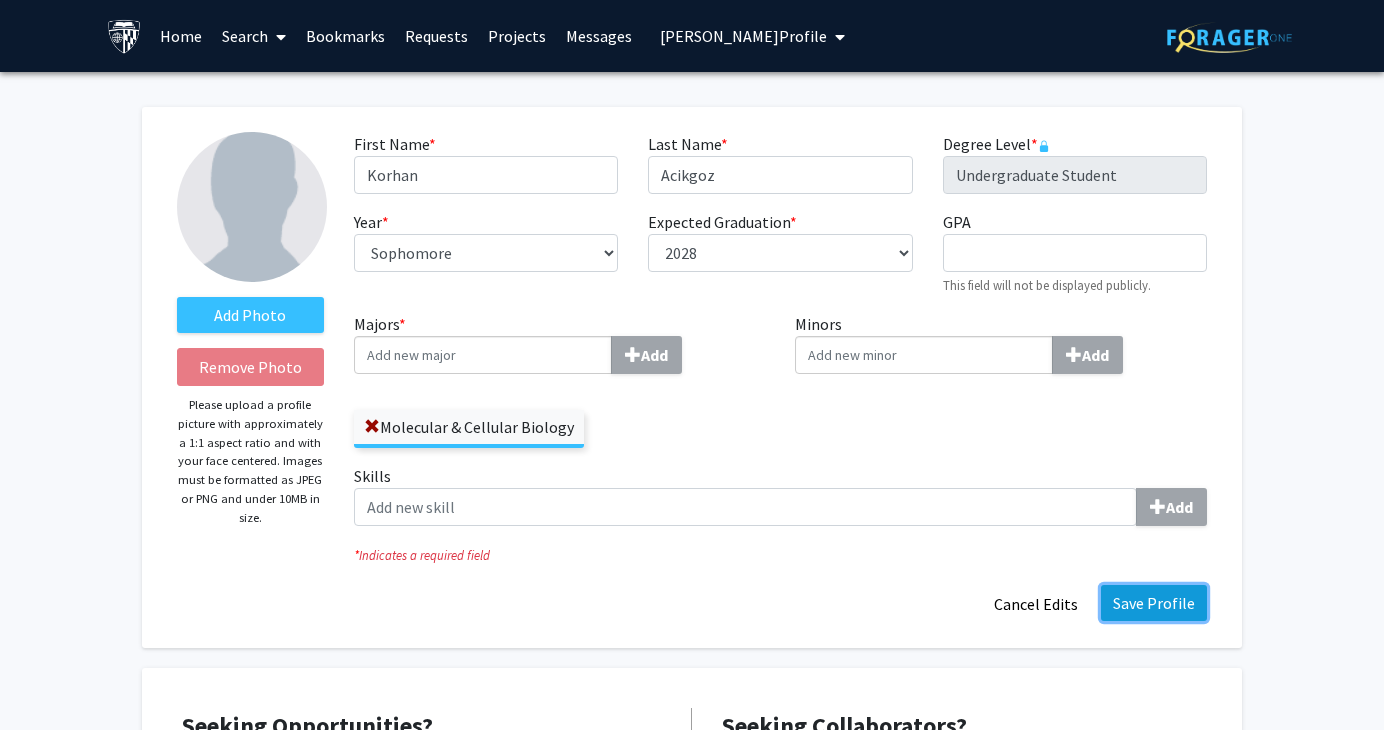click on "Save Profile" 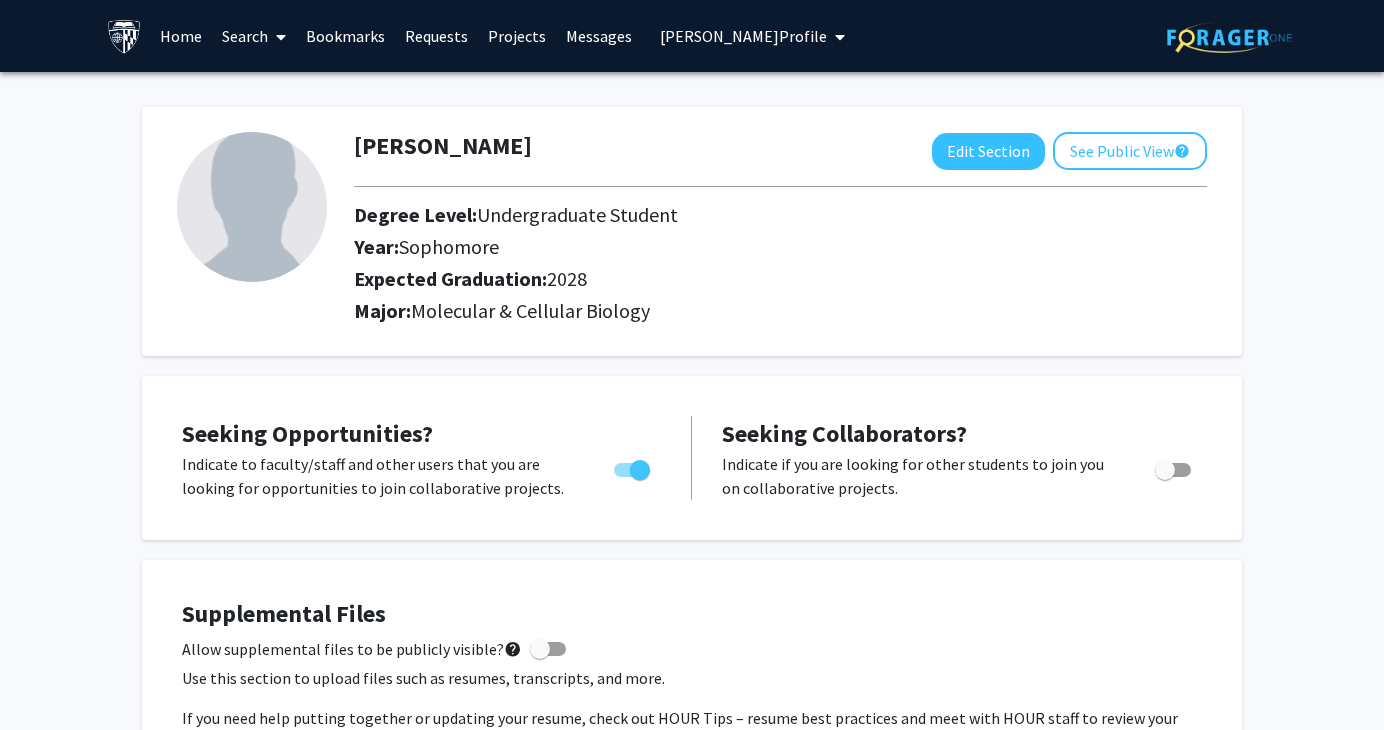 click on "[PERSON_NAME]  Edit Section  See Public View  help  Degree Level:   Undergraduate Student   Year:   Sophomore   Expected Graduation:   2028   Major:  Molecular & Cellular Biology Seeking Opportunities?  Indicate to faculty/staff and other users that you are looking for opportunities to join collaborative projects.    Seeking Collaborators?  Indicate if you are looking for other students to join you on collaborative projects.       Supplemental Files    Allow supplemental files to be publicly visible?  help  Use this section to upload files such as resumes, transcripts, and more. If you need help putting together or updating your resume, check out HOUR Tips – resume best practices and meet with HOUR staff to review your resume and receive feedback. File Name Uploaded Date No Supplemental Files  Add File  About  Edit Section  No information available  You may write a maximum of 1,000 words:  Insert link Remove link Word Count: 0 words Save  Cancel Edits  Research Keywords  Edit Section  Insert link Save" 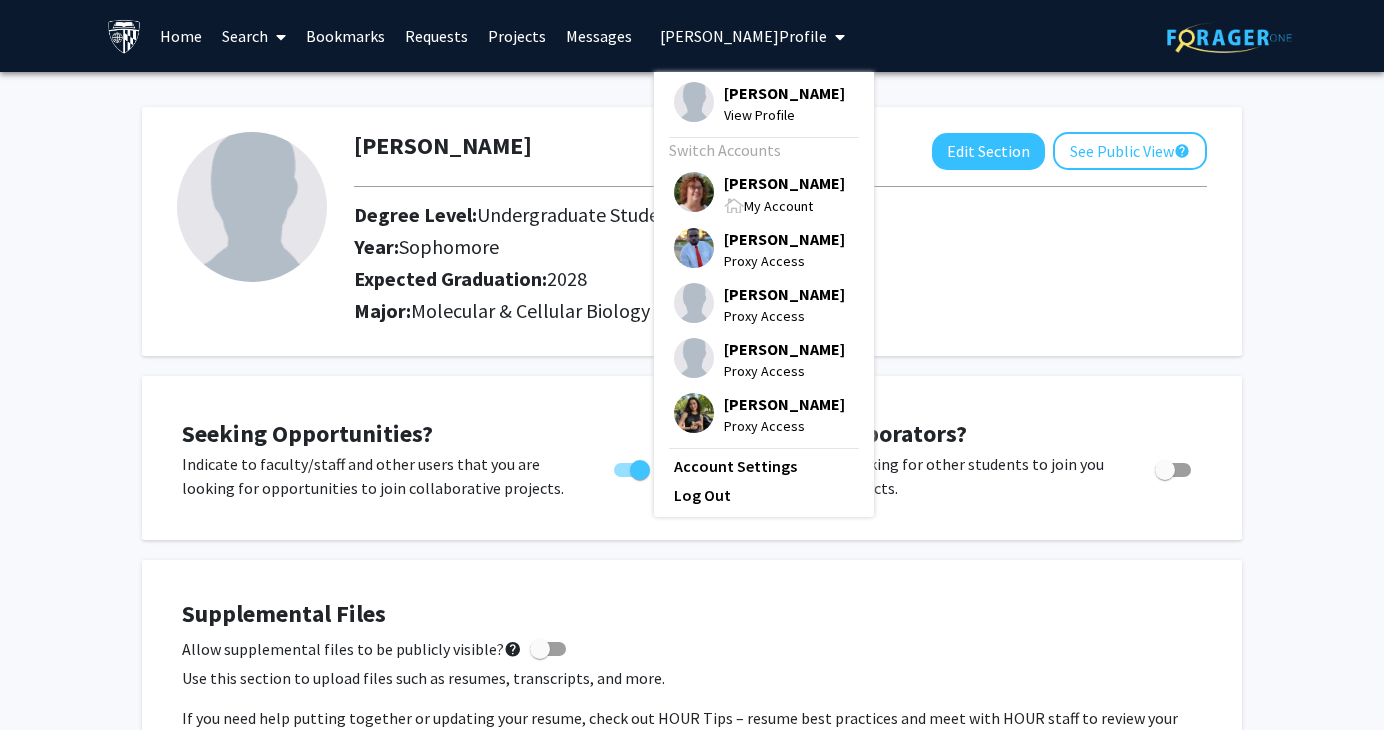 click on "[PERSON_NAME]" at bounding box center (784, 183) 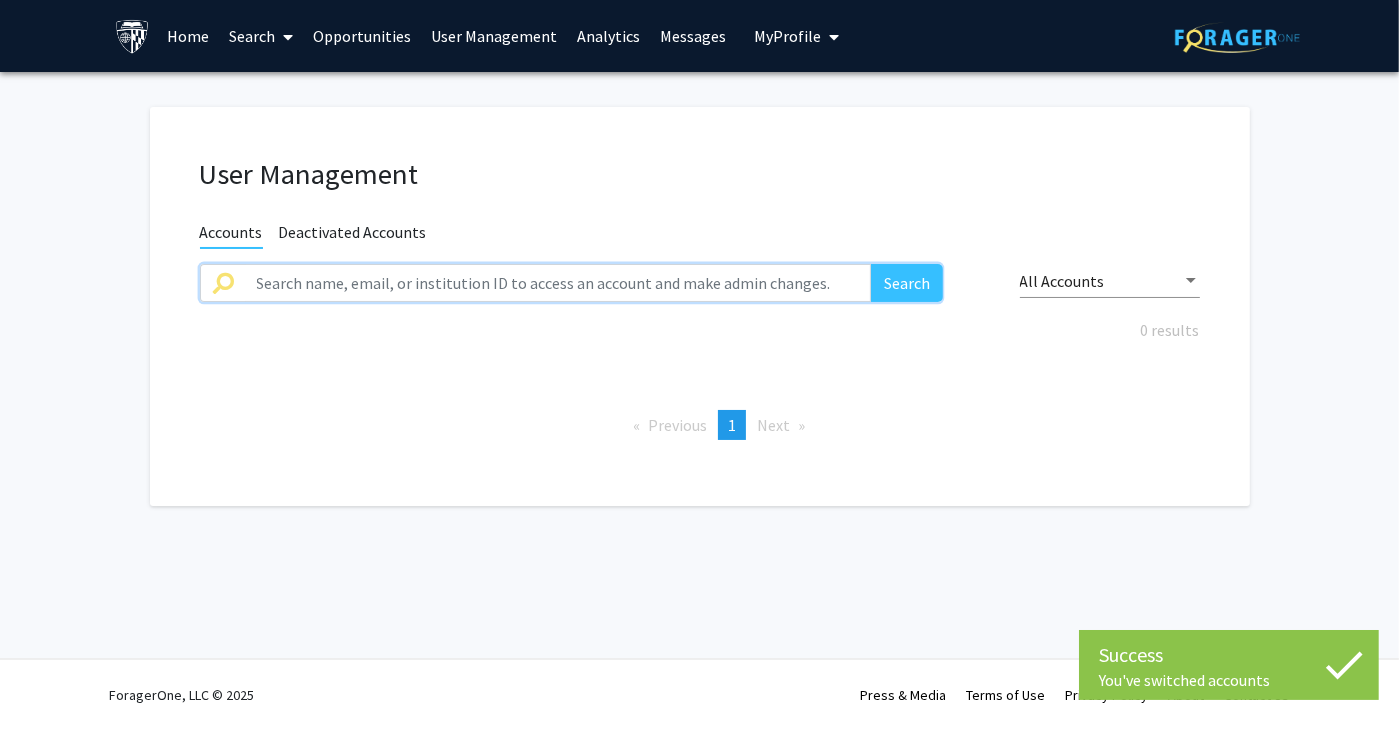 click 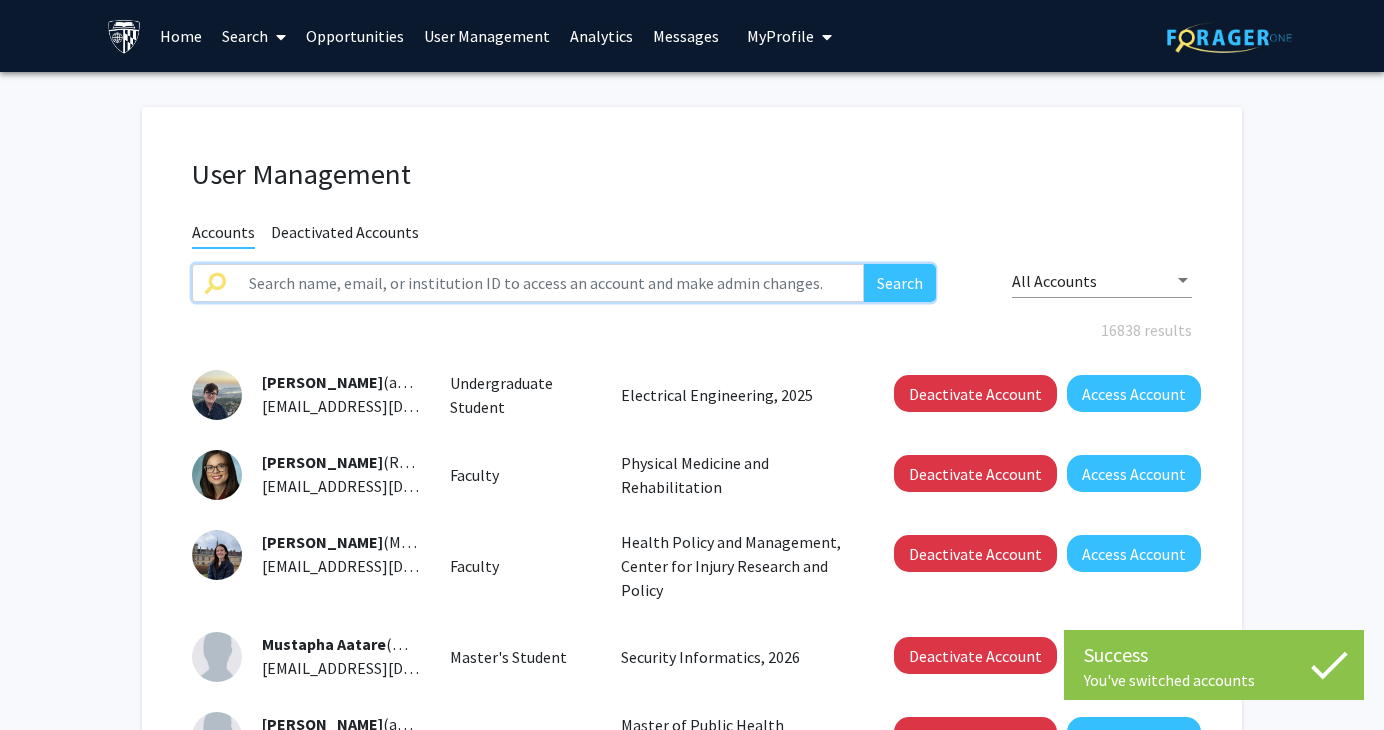 paste on "cacosta7" 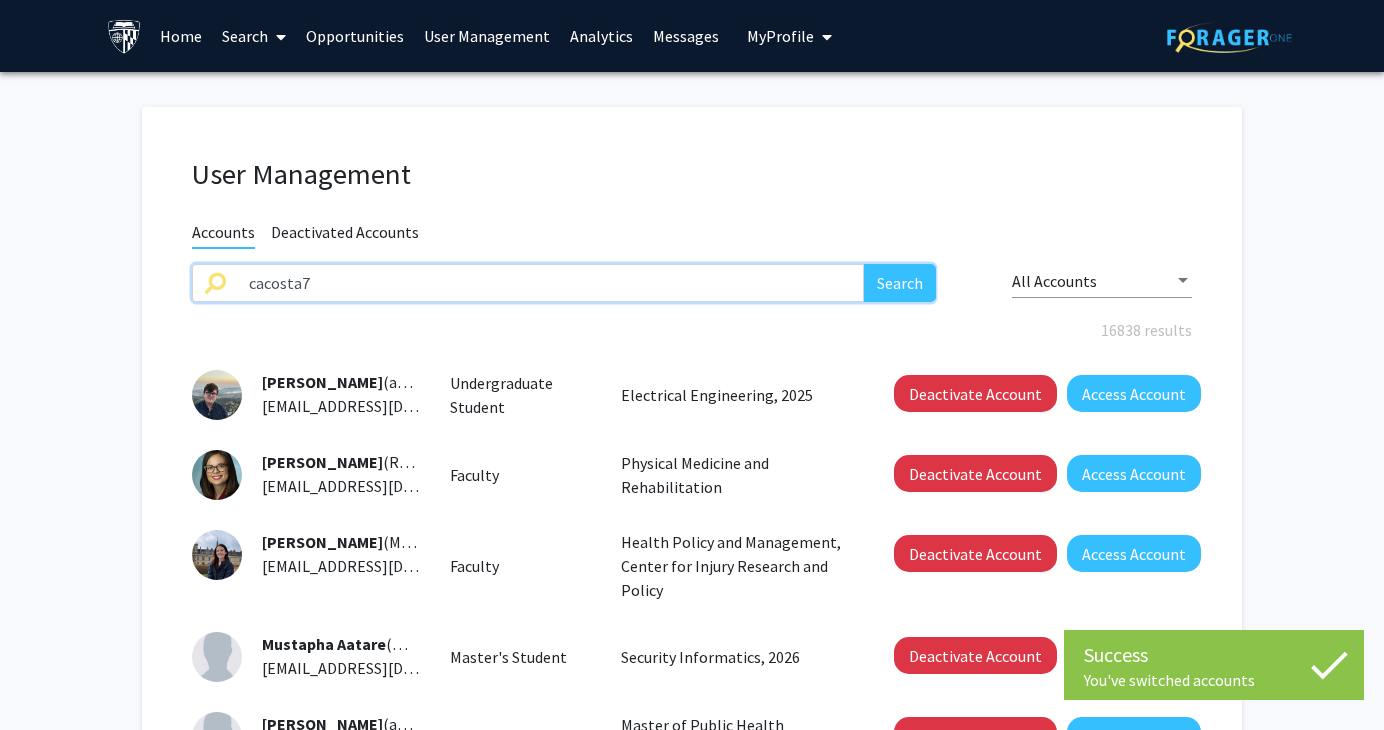 type on "cacosta7" 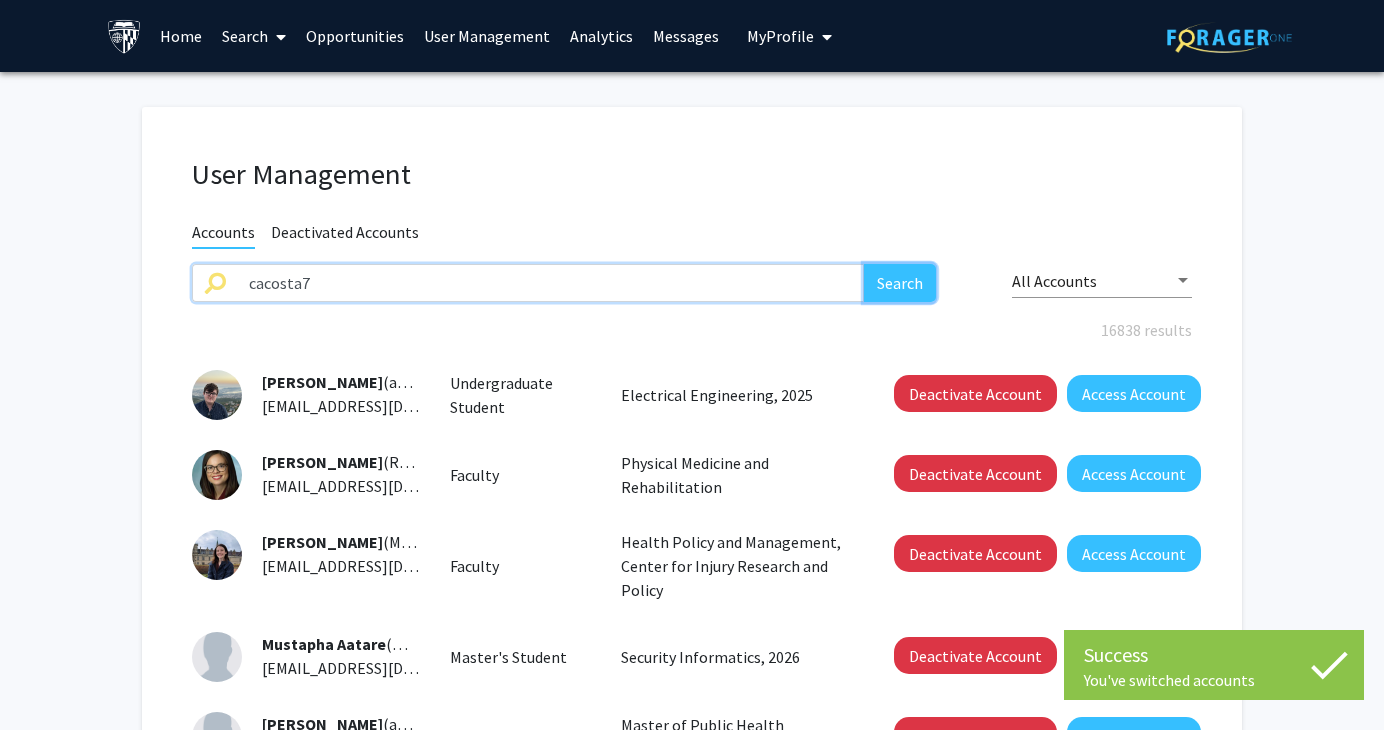 click on "Search" 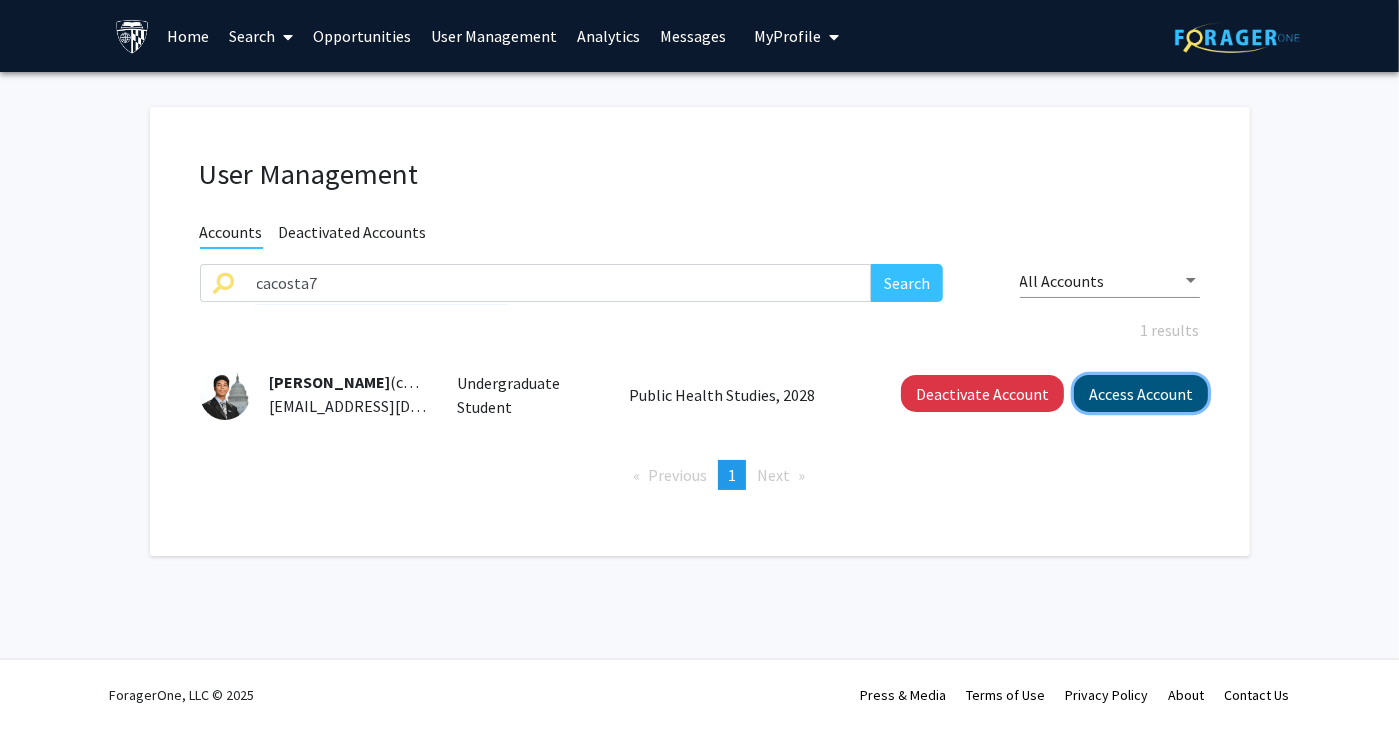 click on "Access Account" 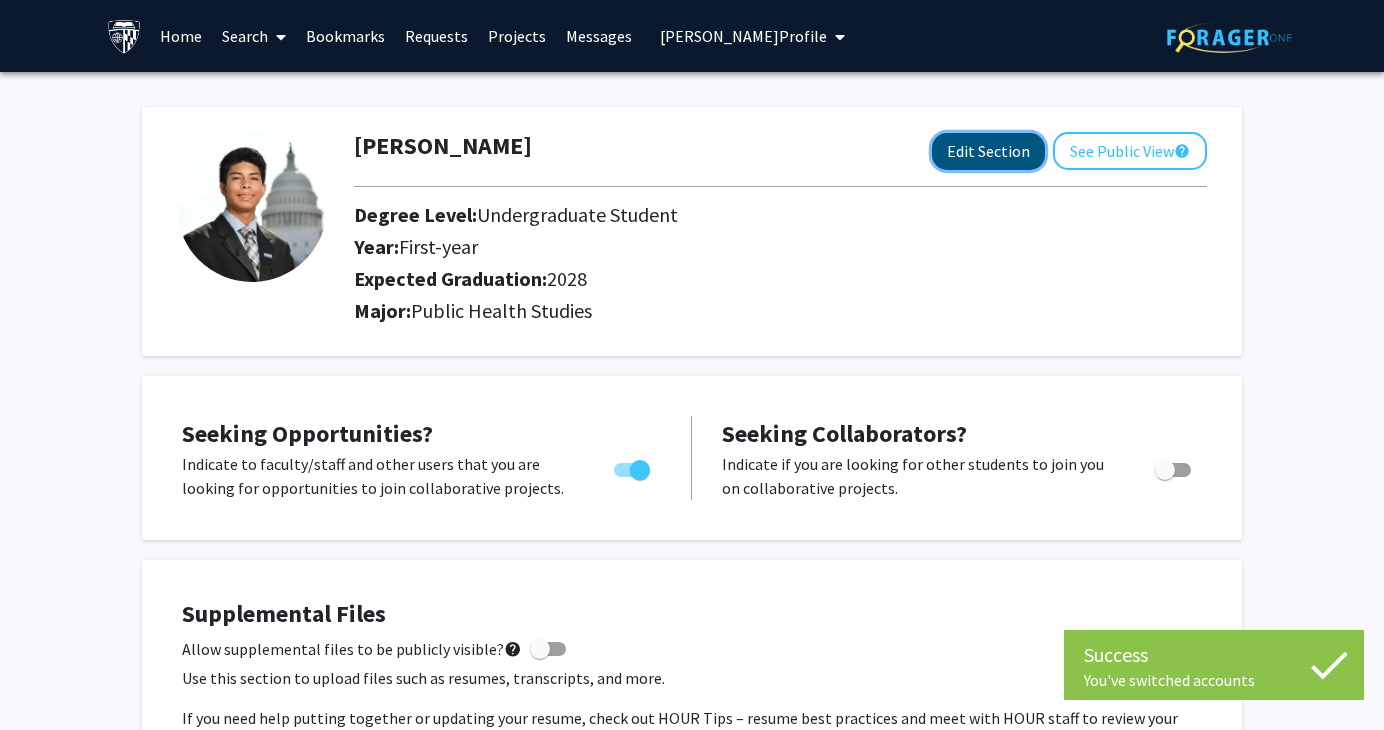click on "Edit Section" 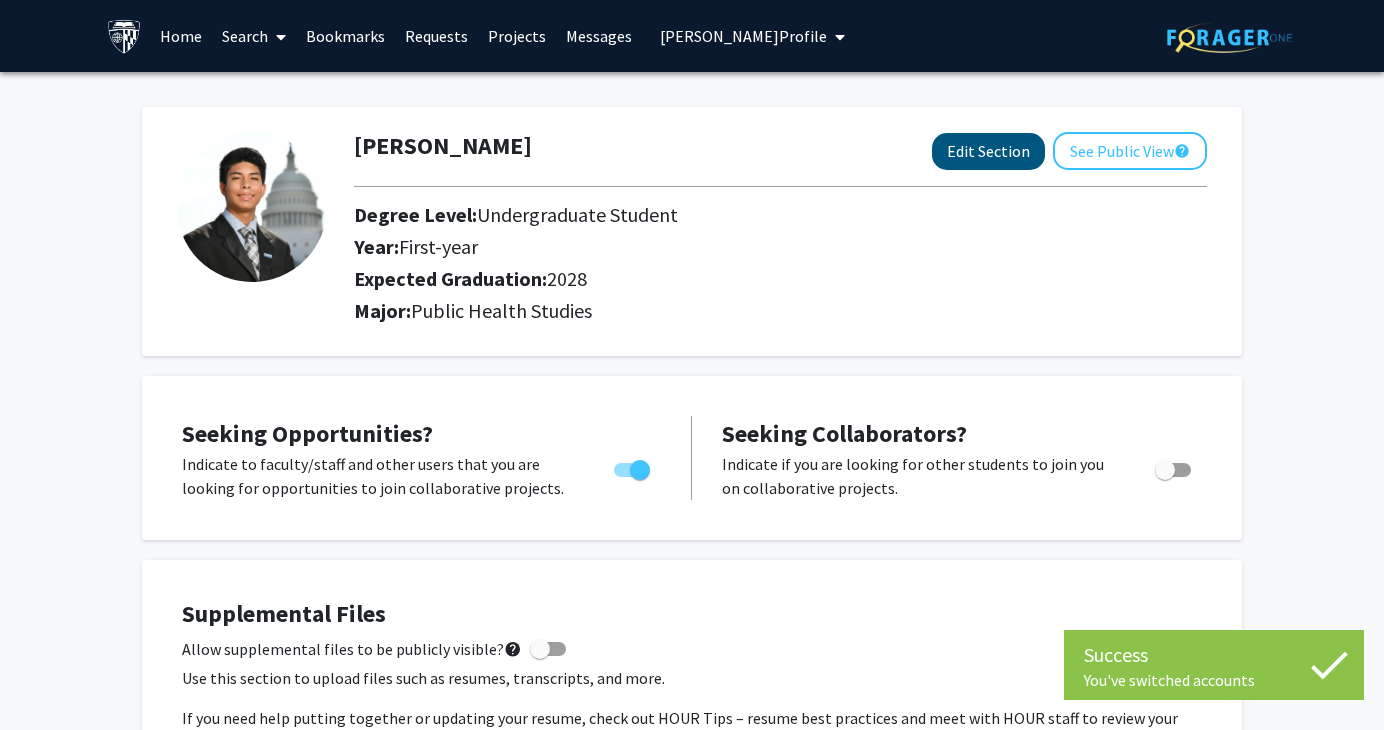 select on "first-year" 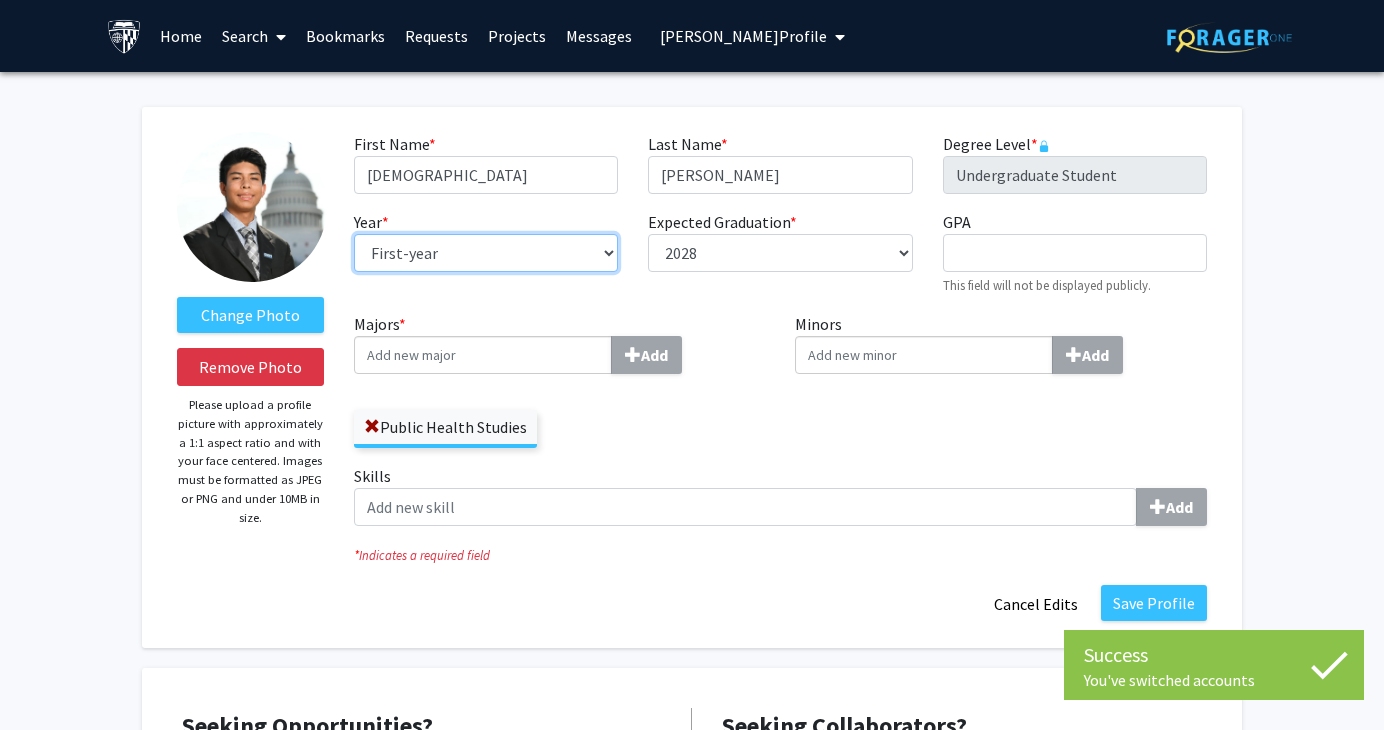 click on "---  First-year   Sophomore   Junior   Senior   Postbaccalaureate Certificate" at bounding box center (486, 253) 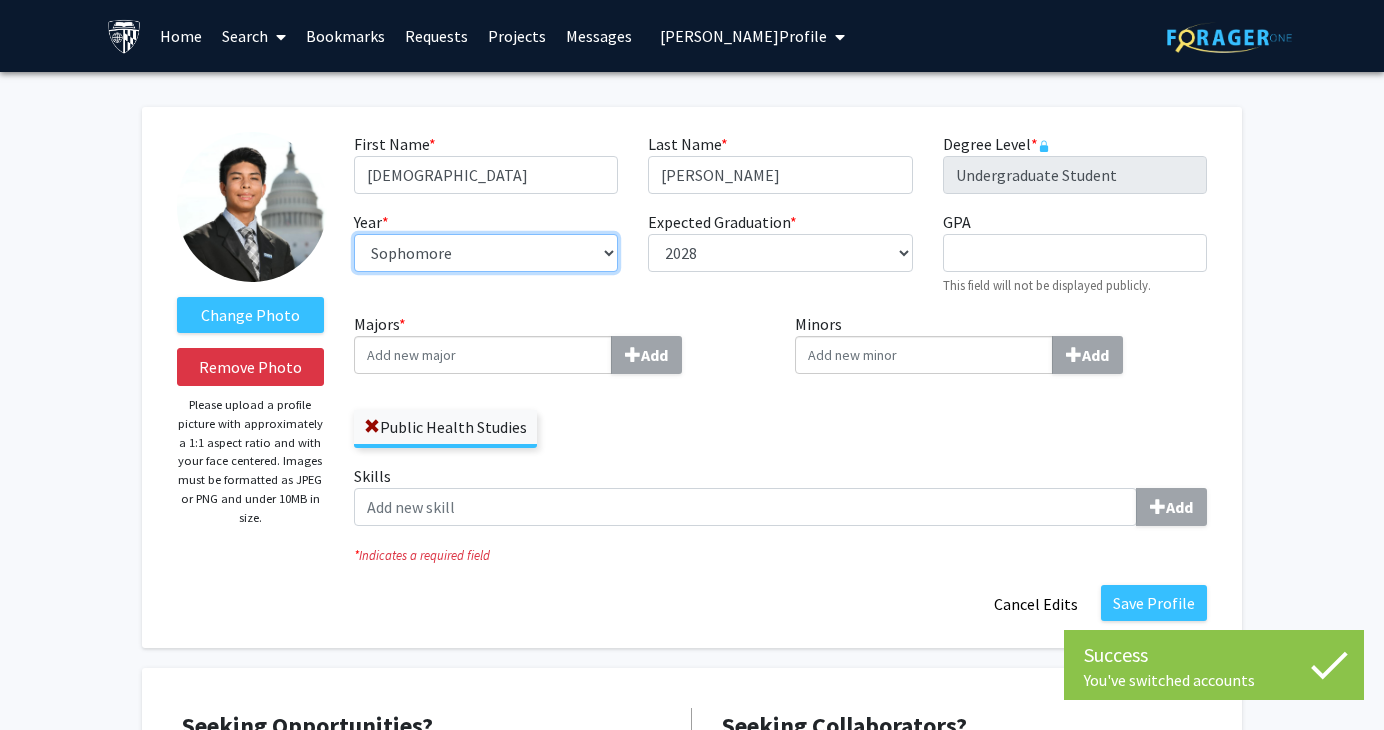 click on "---  First-year   Sophomore   Junior   Senior   Postbaccalaureate Certificate" at bounding box center [486, 253] 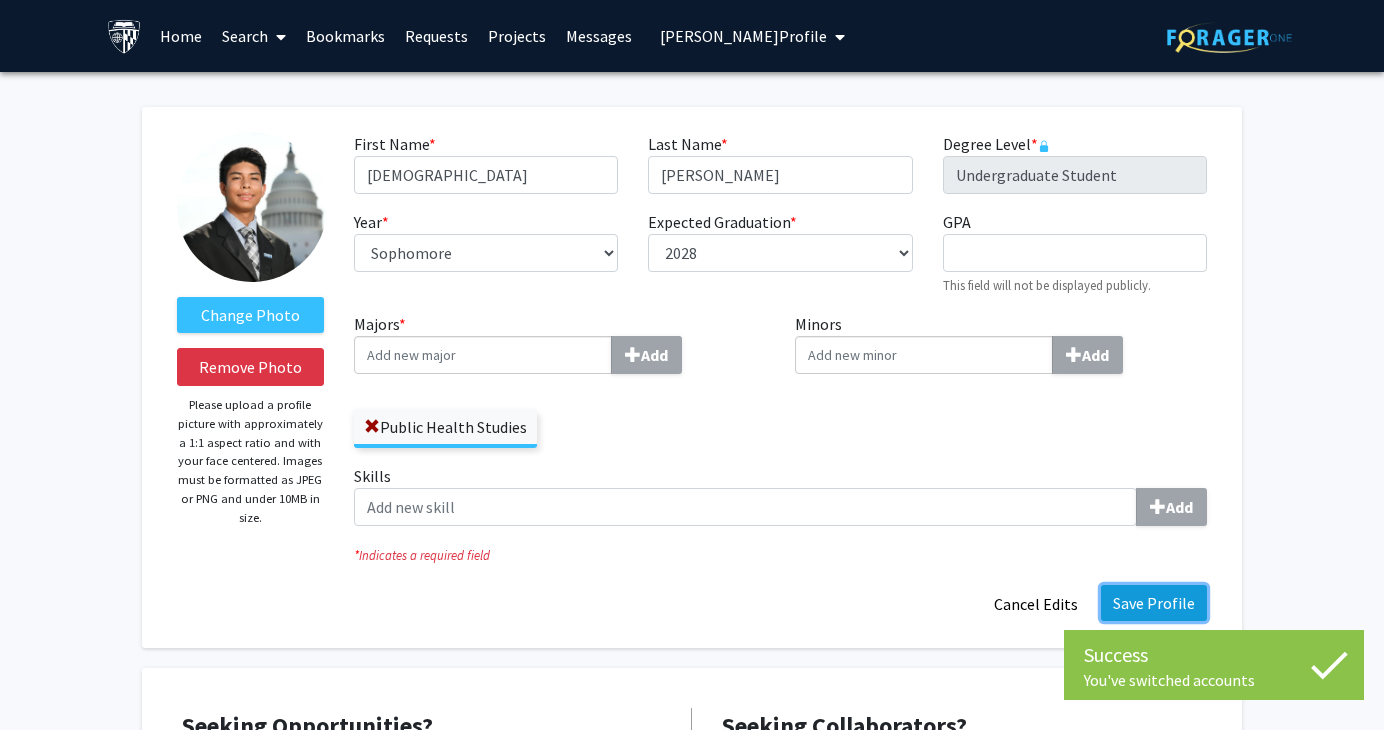 click on "Save Profile" 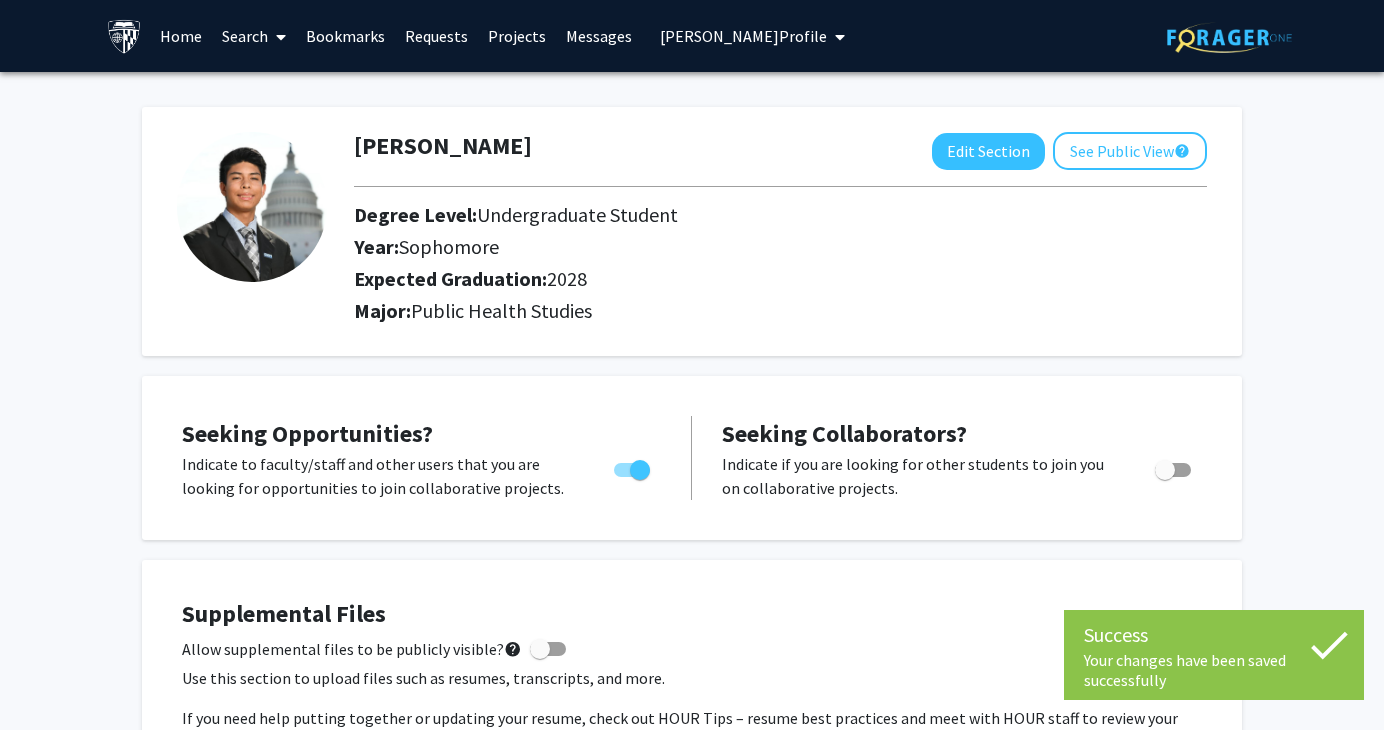 click on "[PERSON_NAME]   Profile" at bounding box center (743, 36) 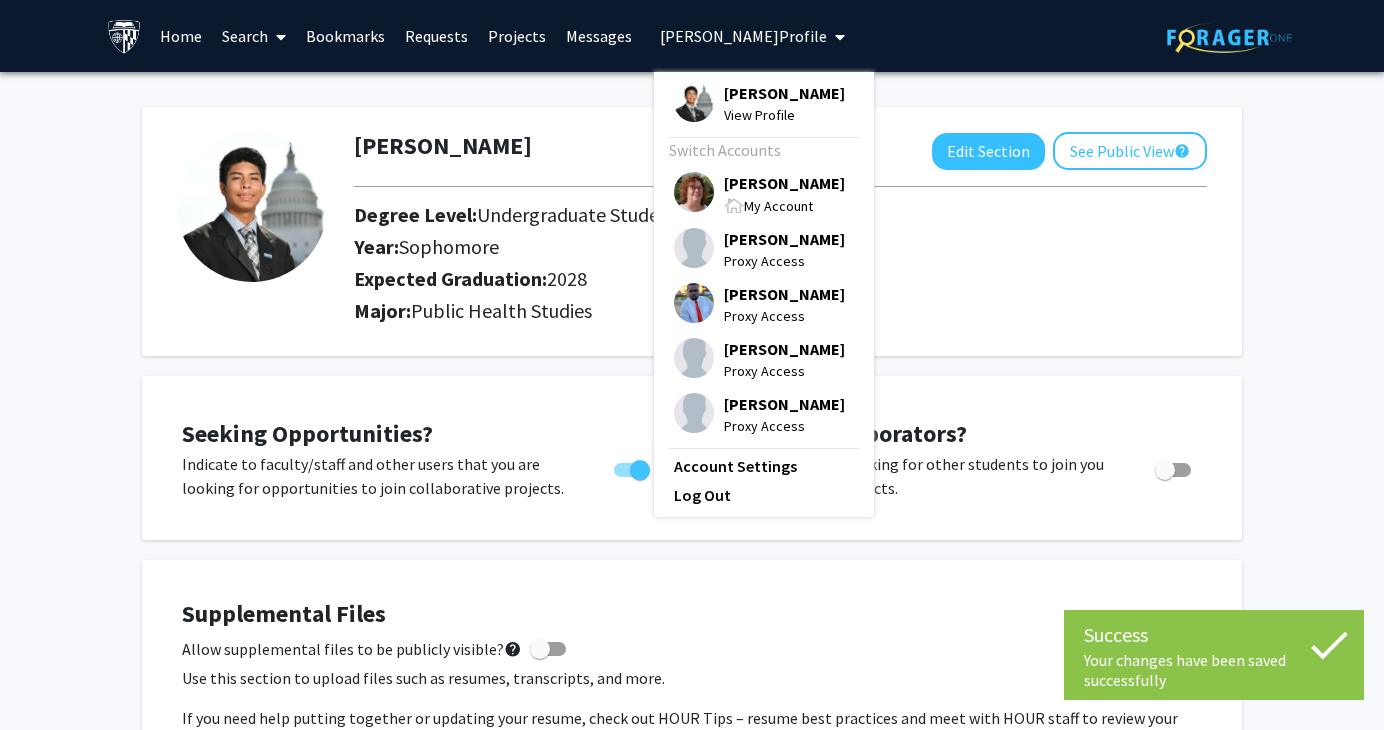 drag, startPoint x: 727, startPoint y: 189, endPoint x: 706, endPoint y: 189, distance: 21 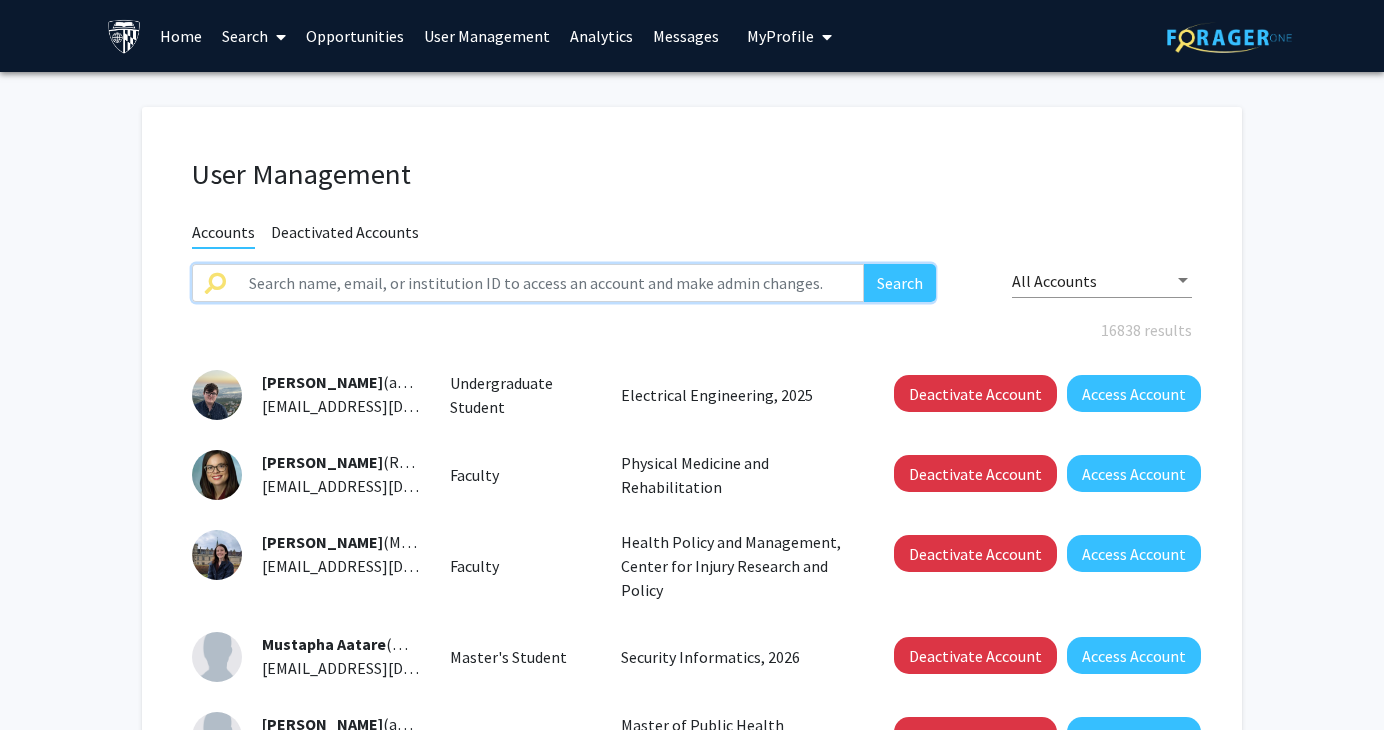 click 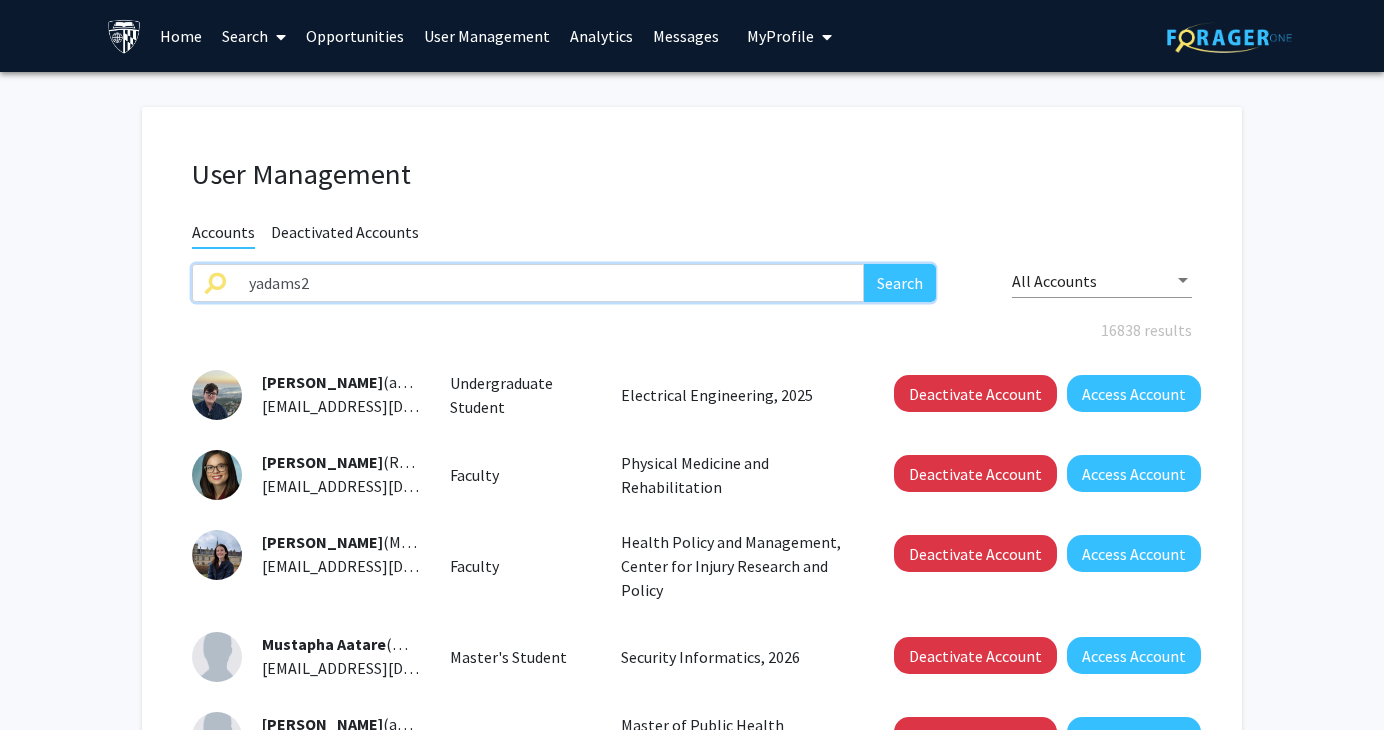 type on "yadams2" 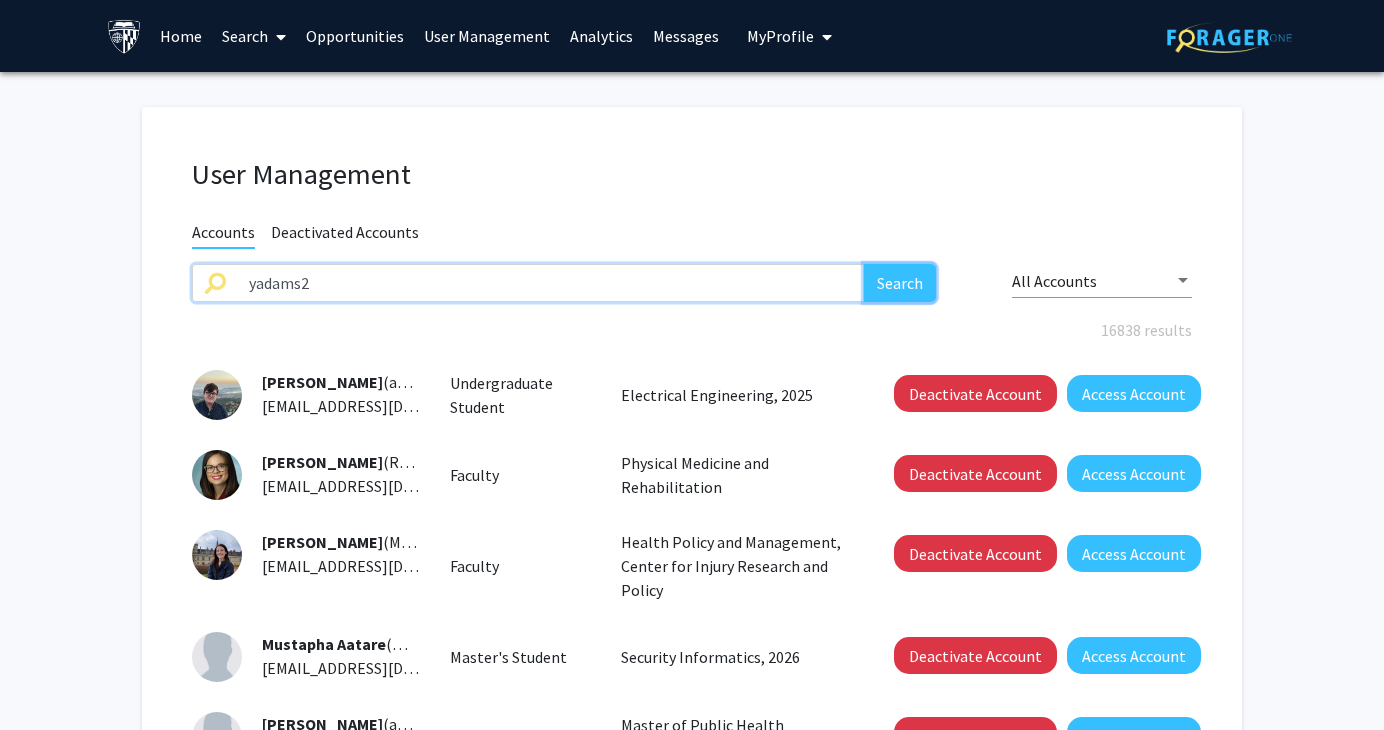 click on "Search" 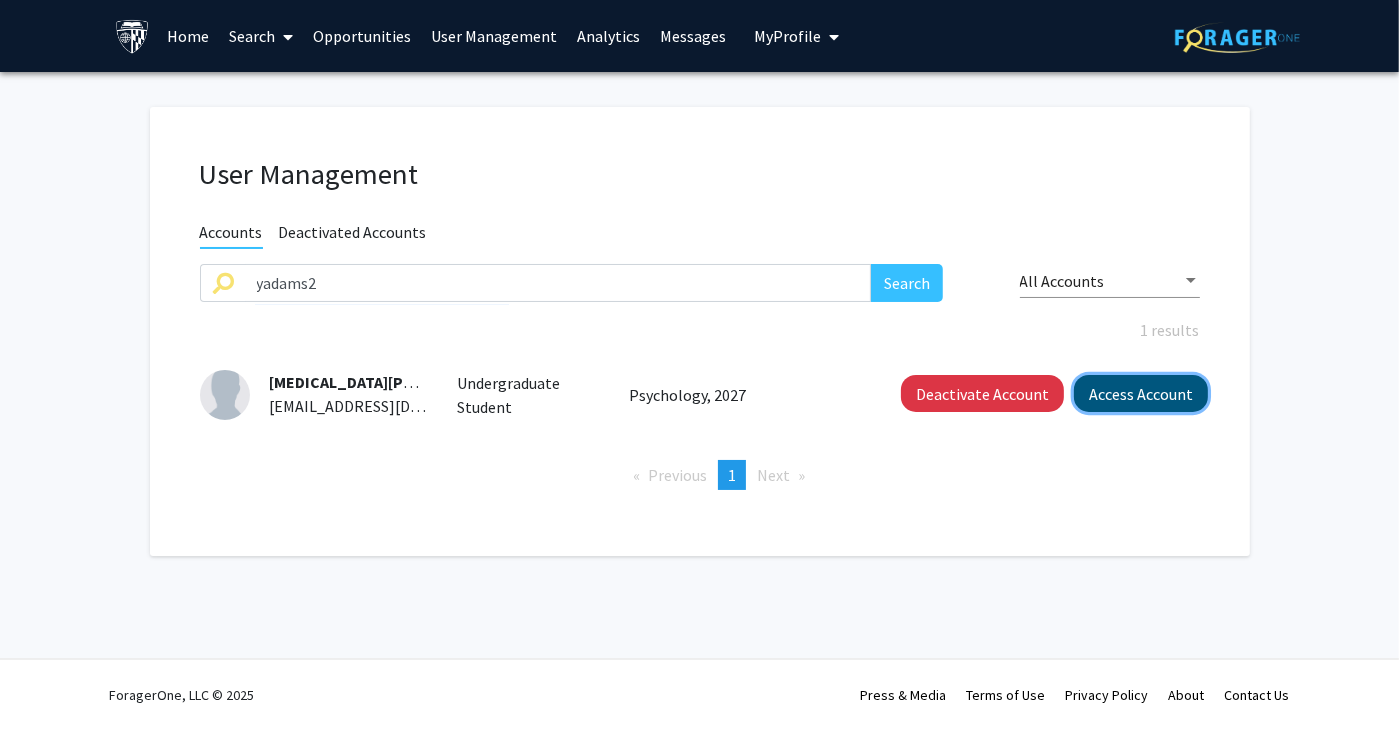 click on "Access Account" 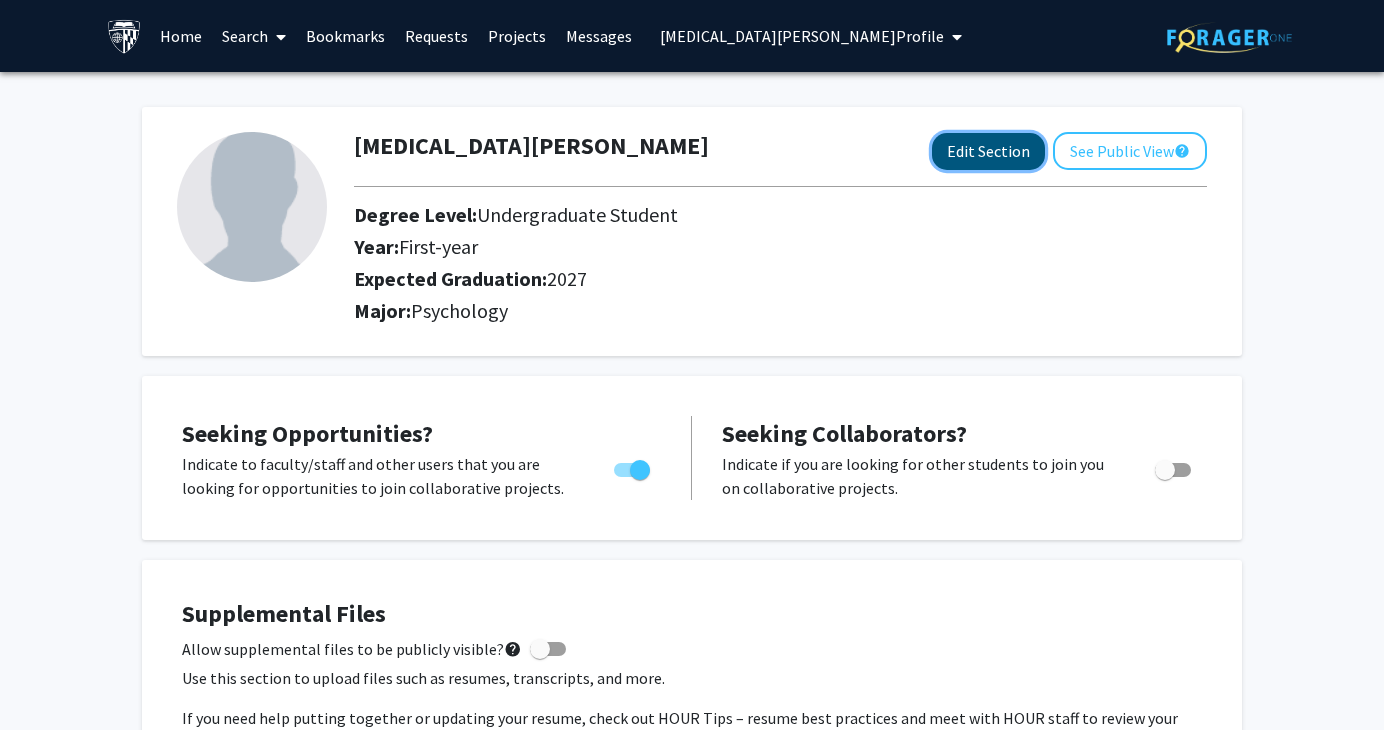 click on "Edit Section" 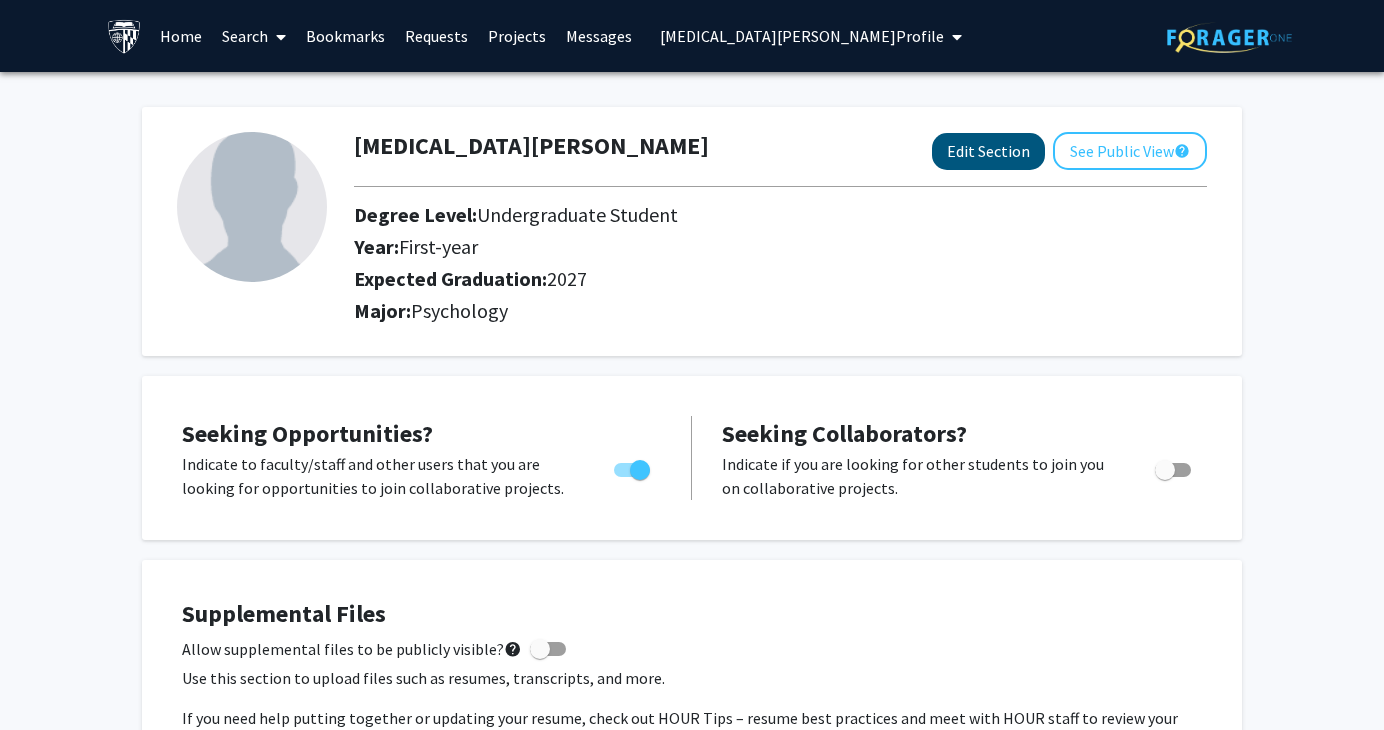 select on "first-year" 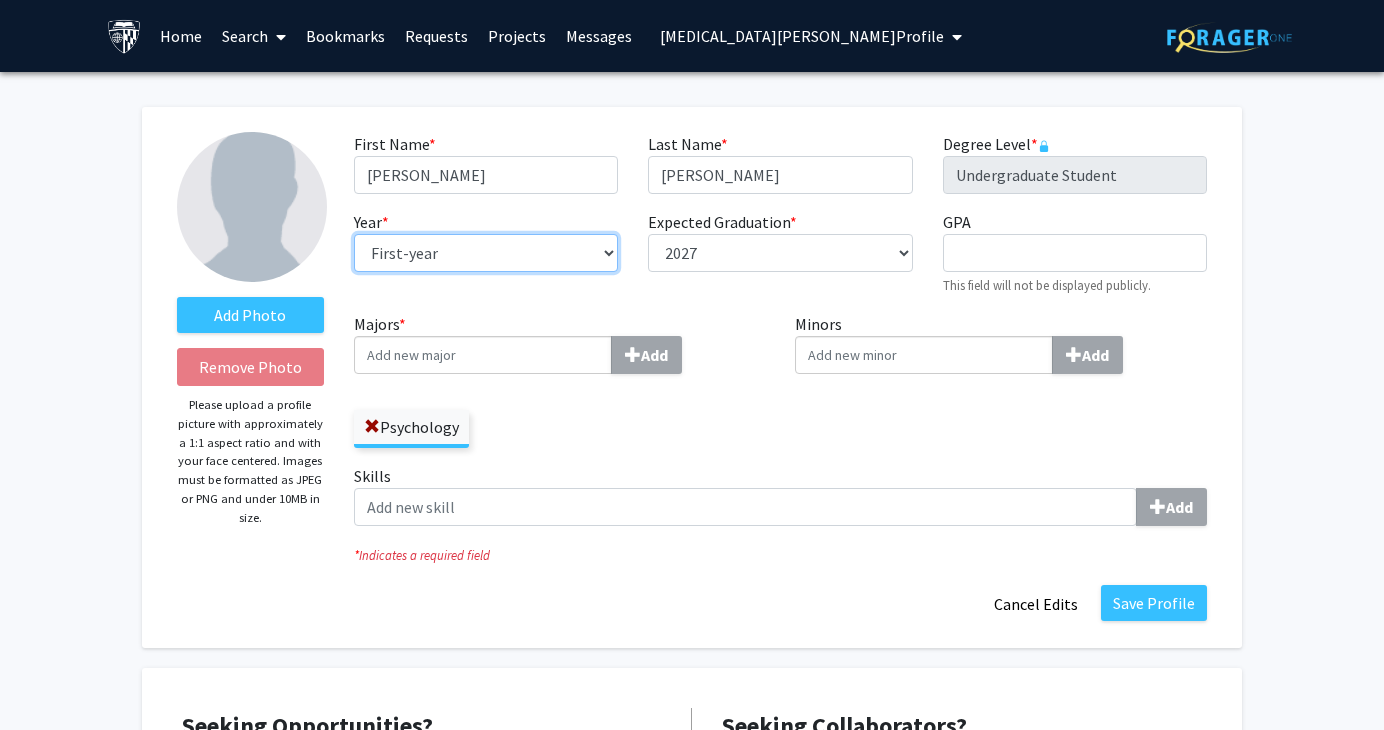 click on "---  First-year   Sophomore   Junior   Senior   Postbaccalaureate Certificate" at bounding box center [486, 253] 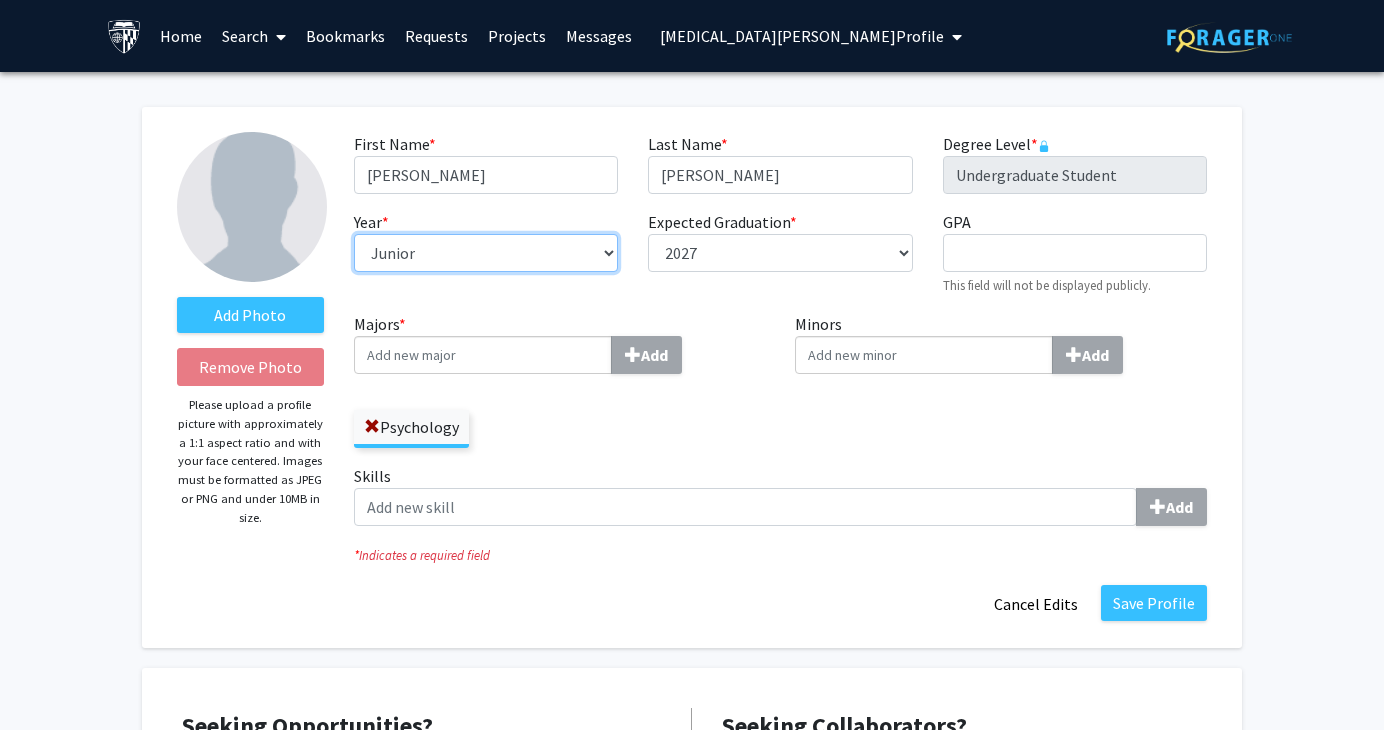 click on "---  First-year   Sophomore   Junior   Senior   Postbaccalaureate Certificate" at bounding box center (486, 253) 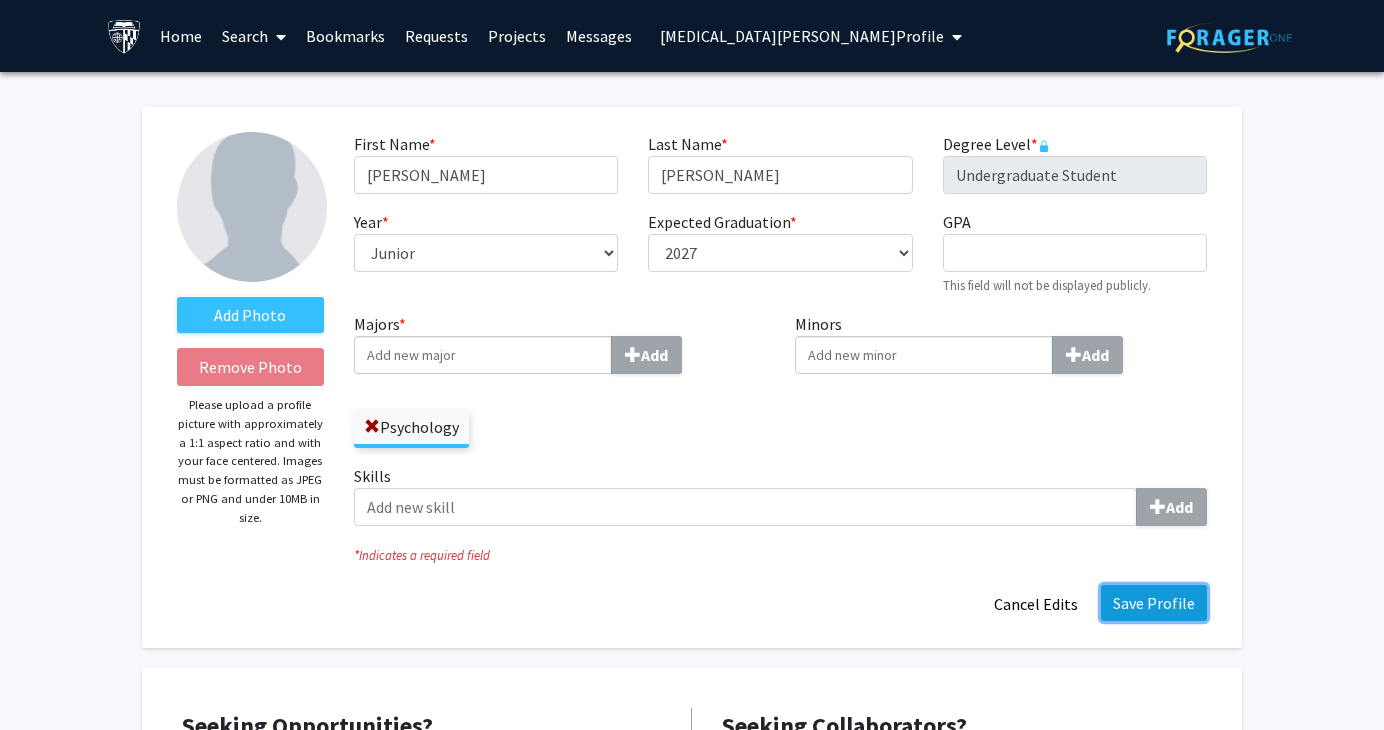 click on "Save Profile" 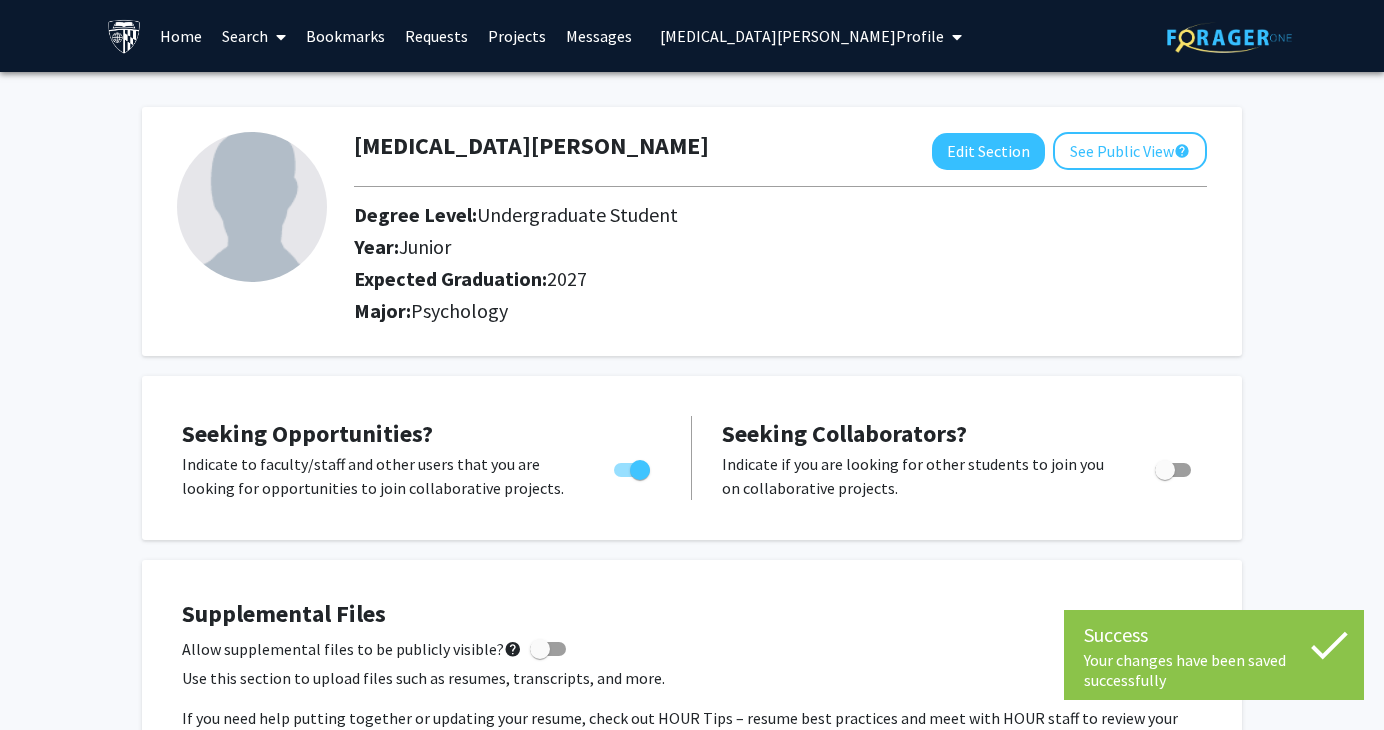click on "[MEDICAL_DATA][PERSON_NAME]   Profile" at bounding box center [802, 36] 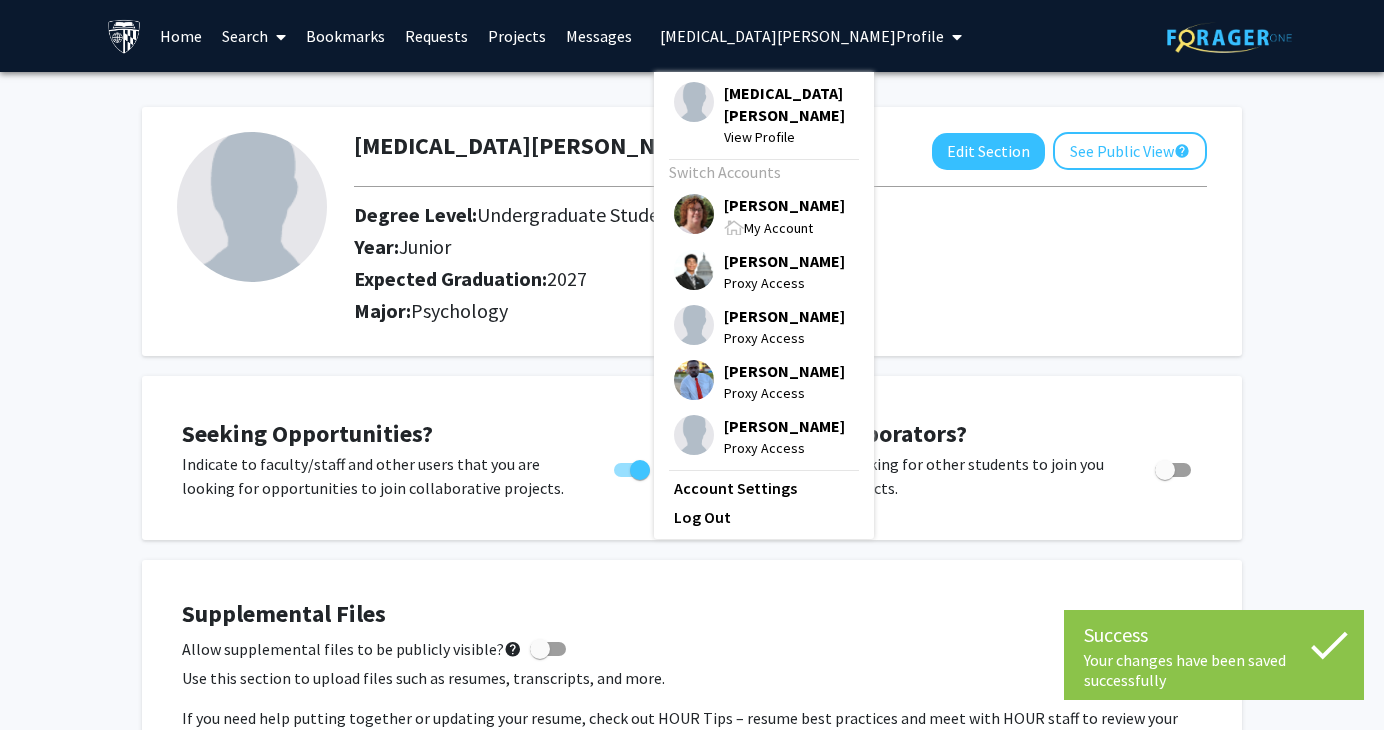 click on "[PERSON_NAME]" at bounding box center [784, 205] 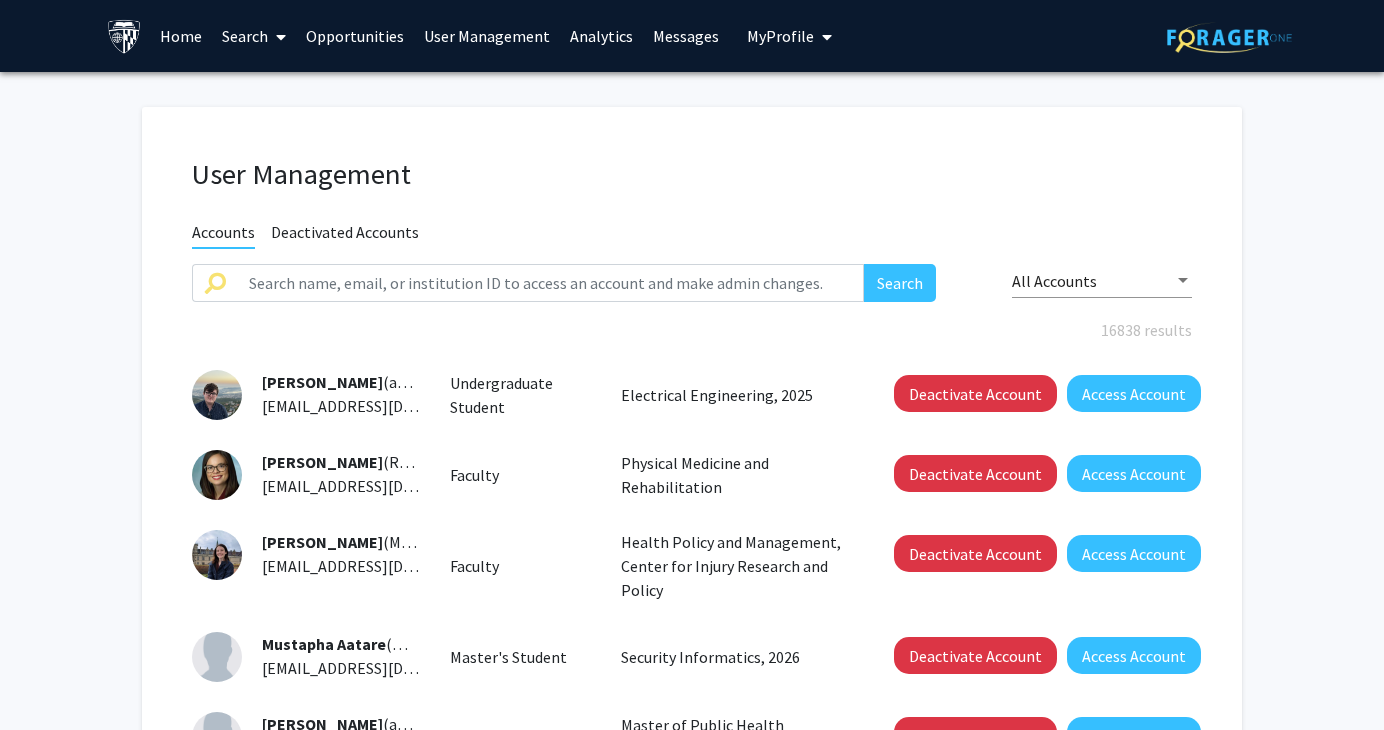 click on "User Management" 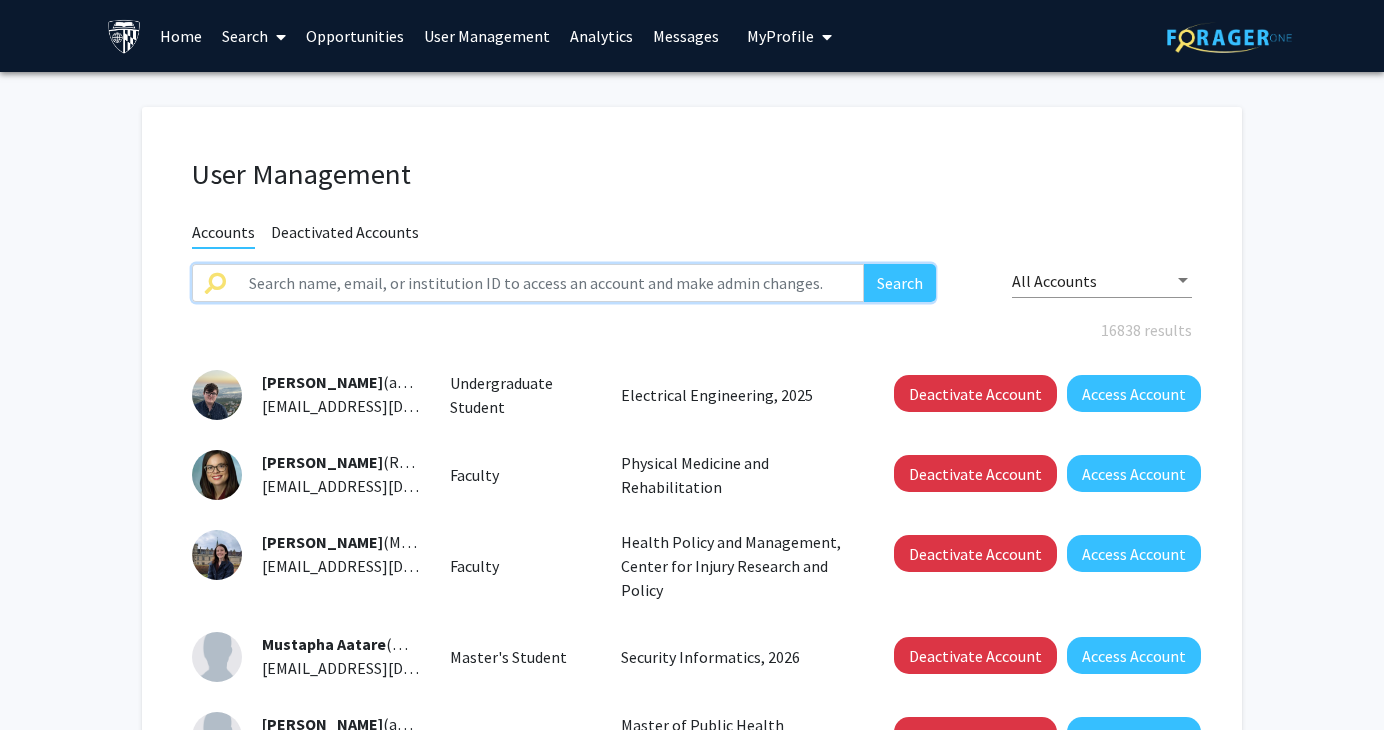 click 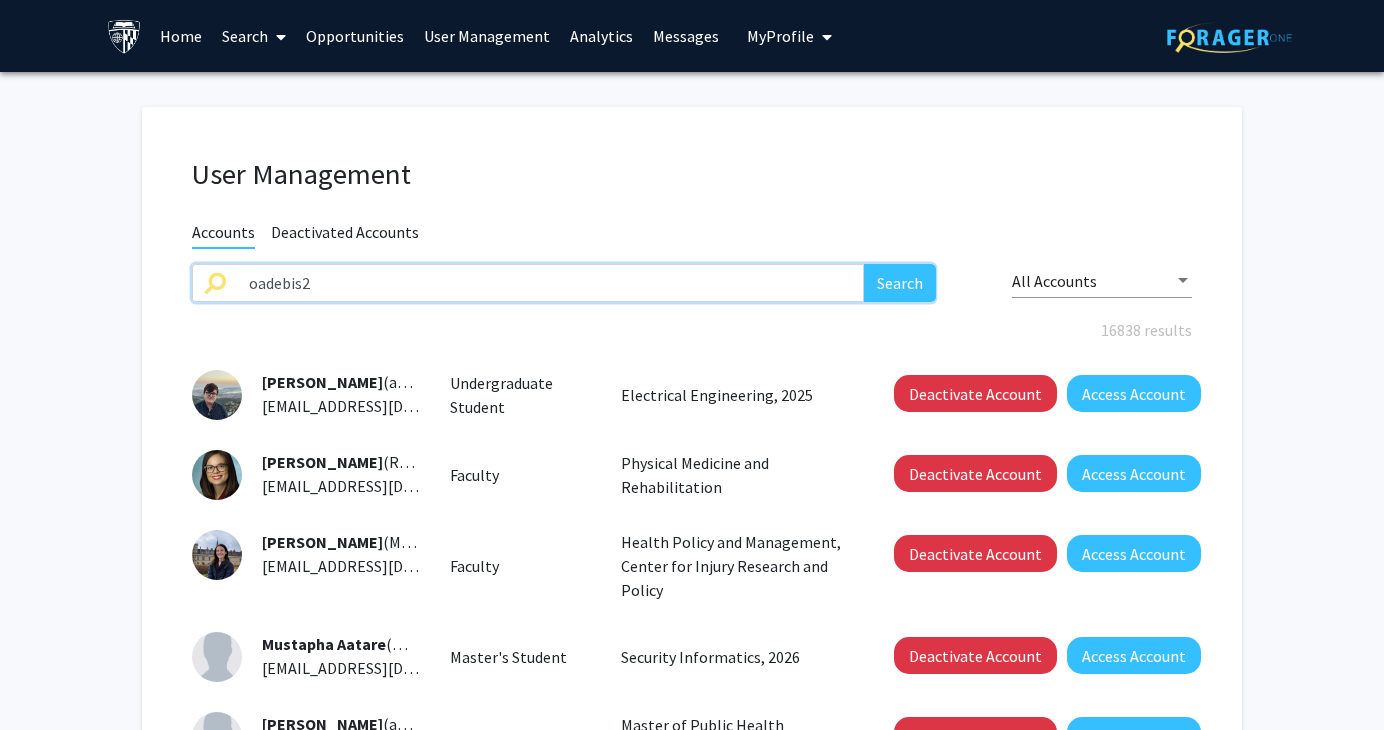 type on "oadebis2" 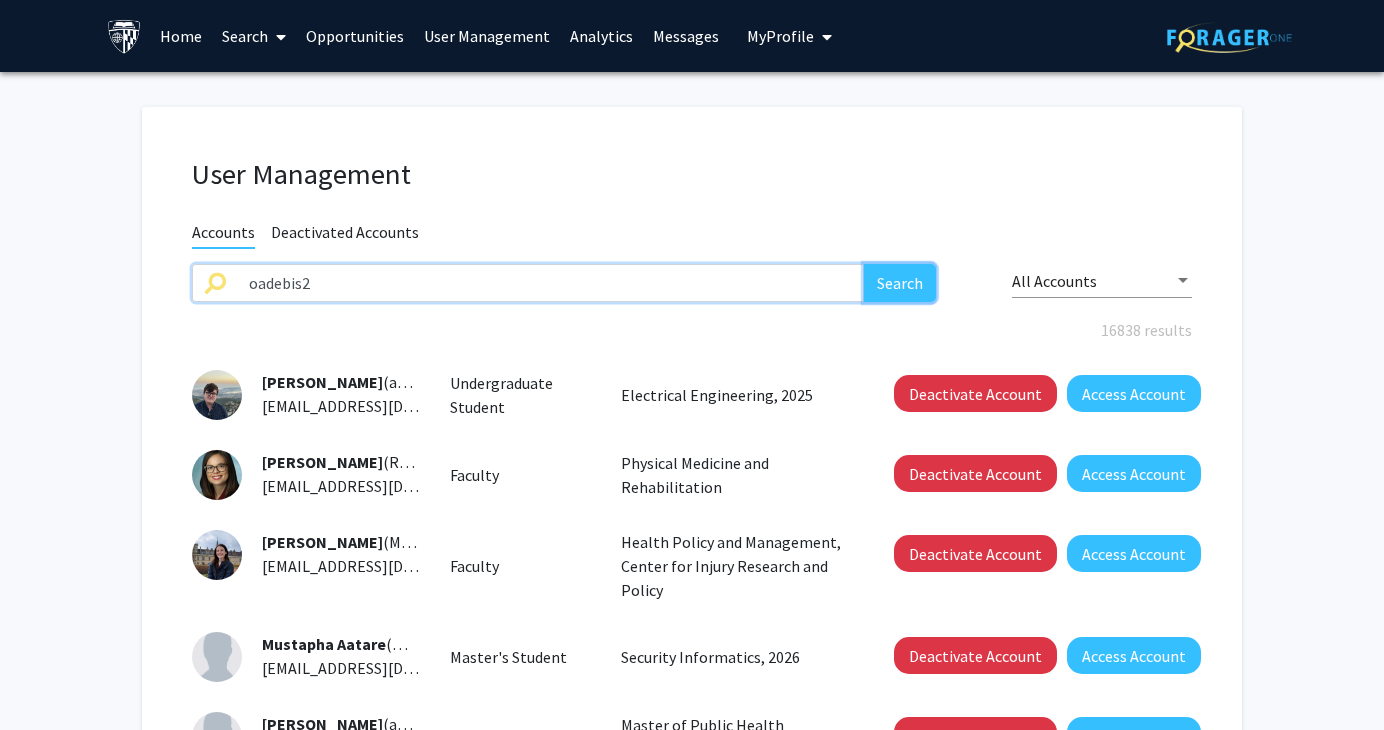 click on "Search" 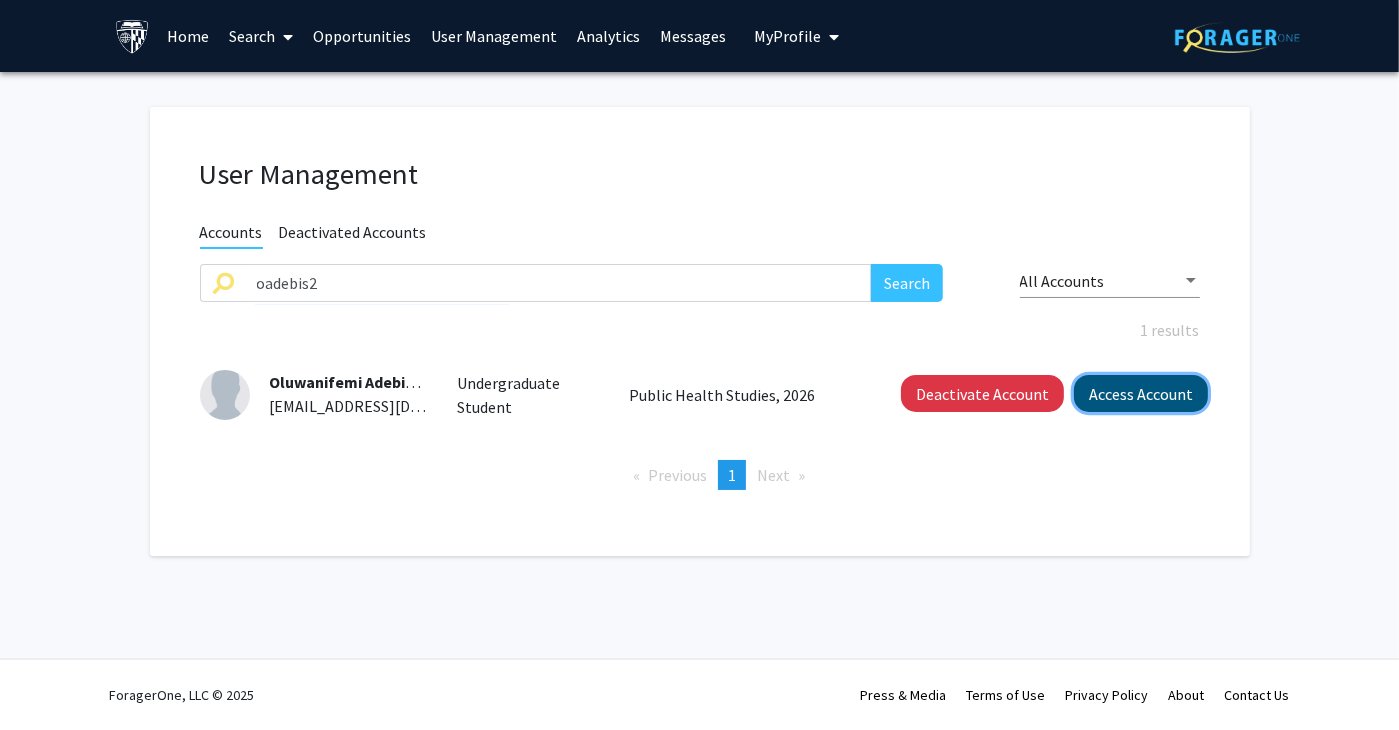 click on "Access Account" 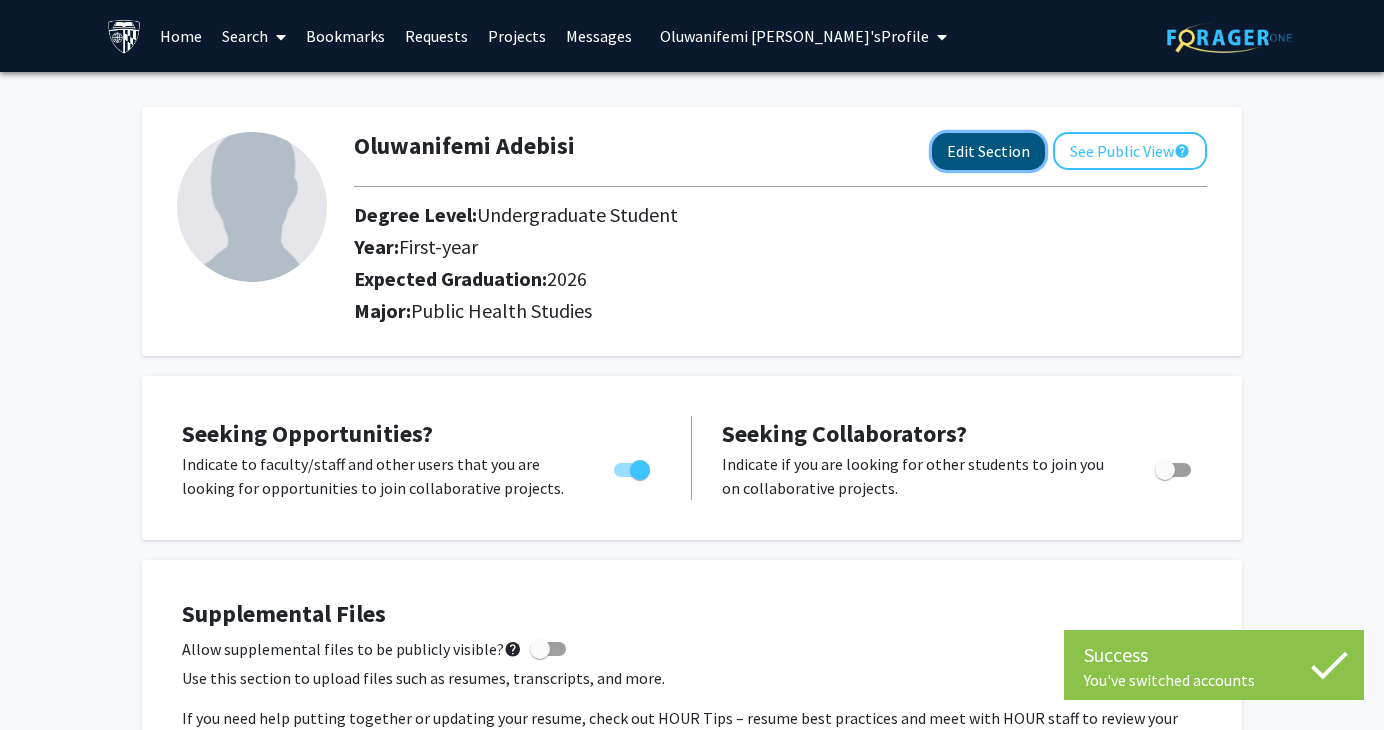 click on "Edit Section" 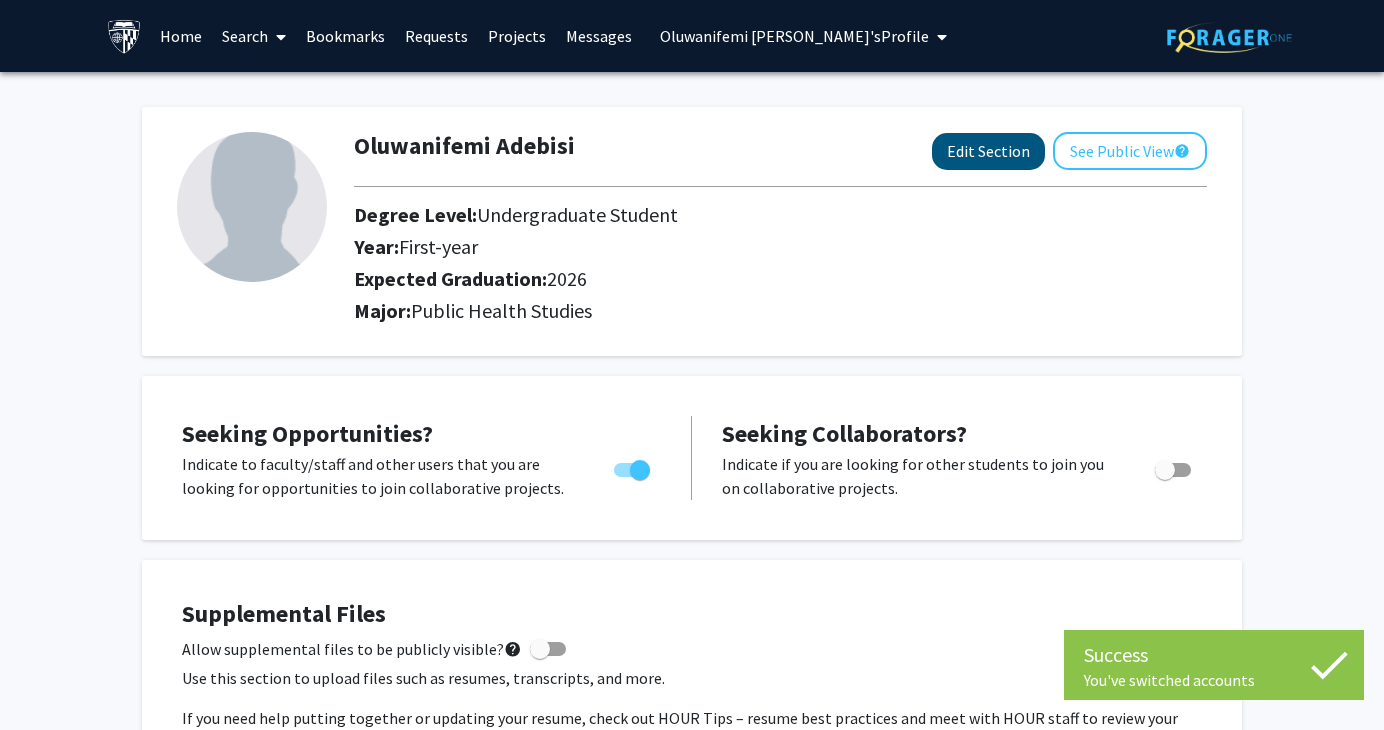 select on "first-year" 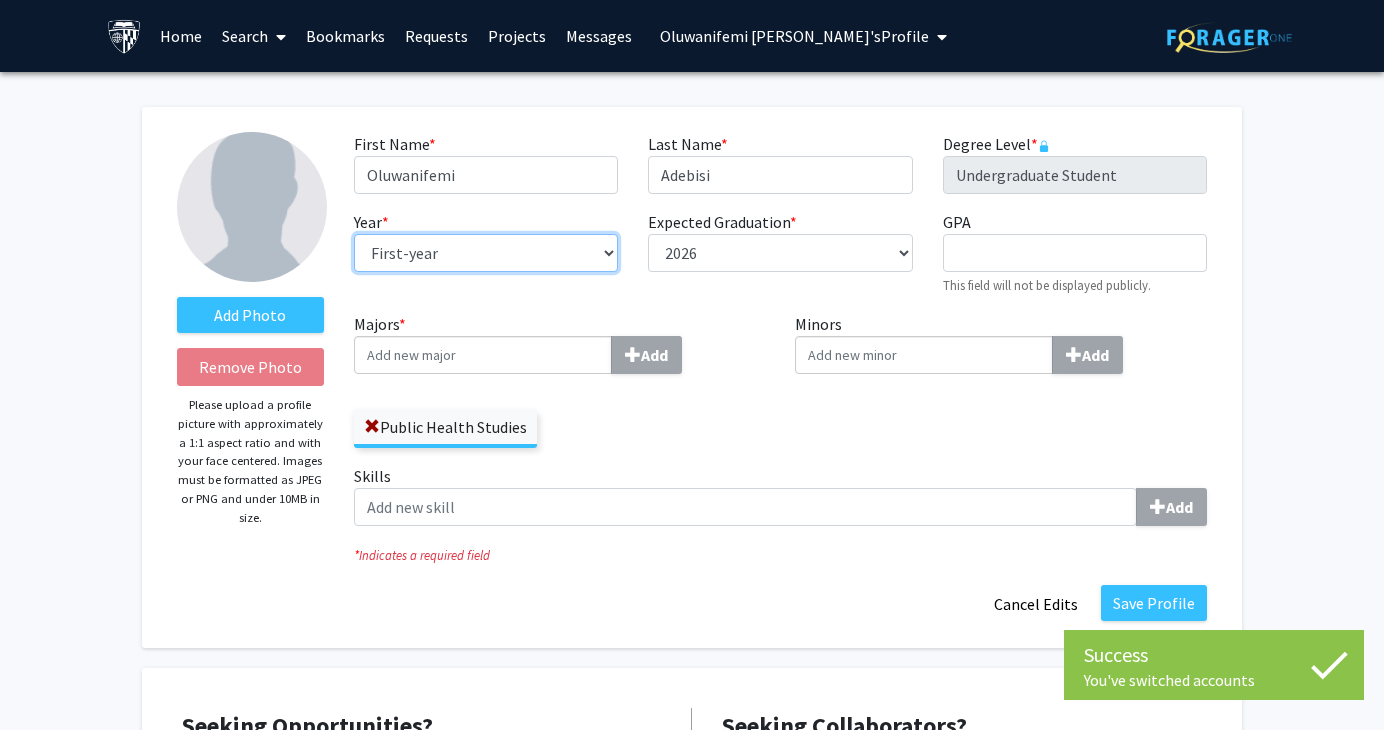 click on "---  First-year   Sophomore   Junior   Senior   Postbaccalaureate Certificate" at bounding box center [486, 253] 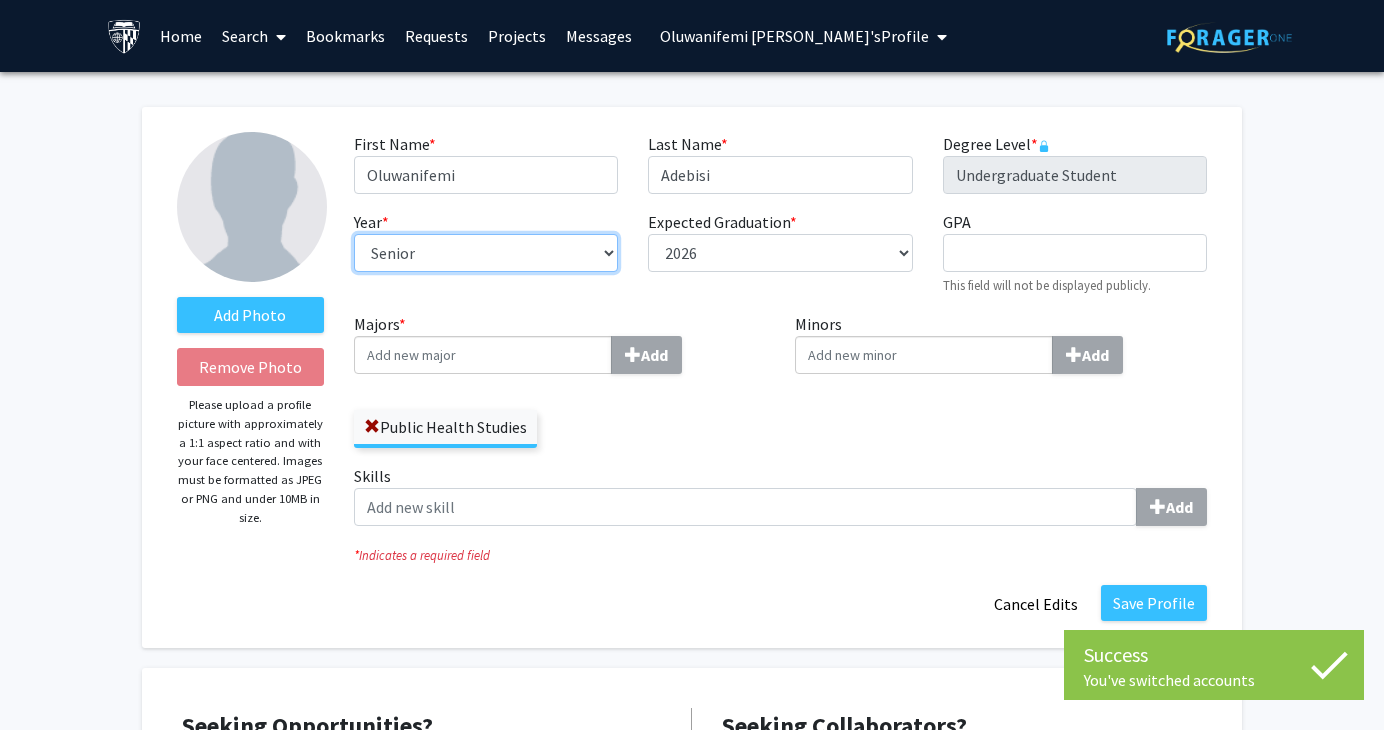 click on "---  First-year   Sophomore   Junior   Senior   Postbaccalaureate Certificate" at bounding box center [486, 253] 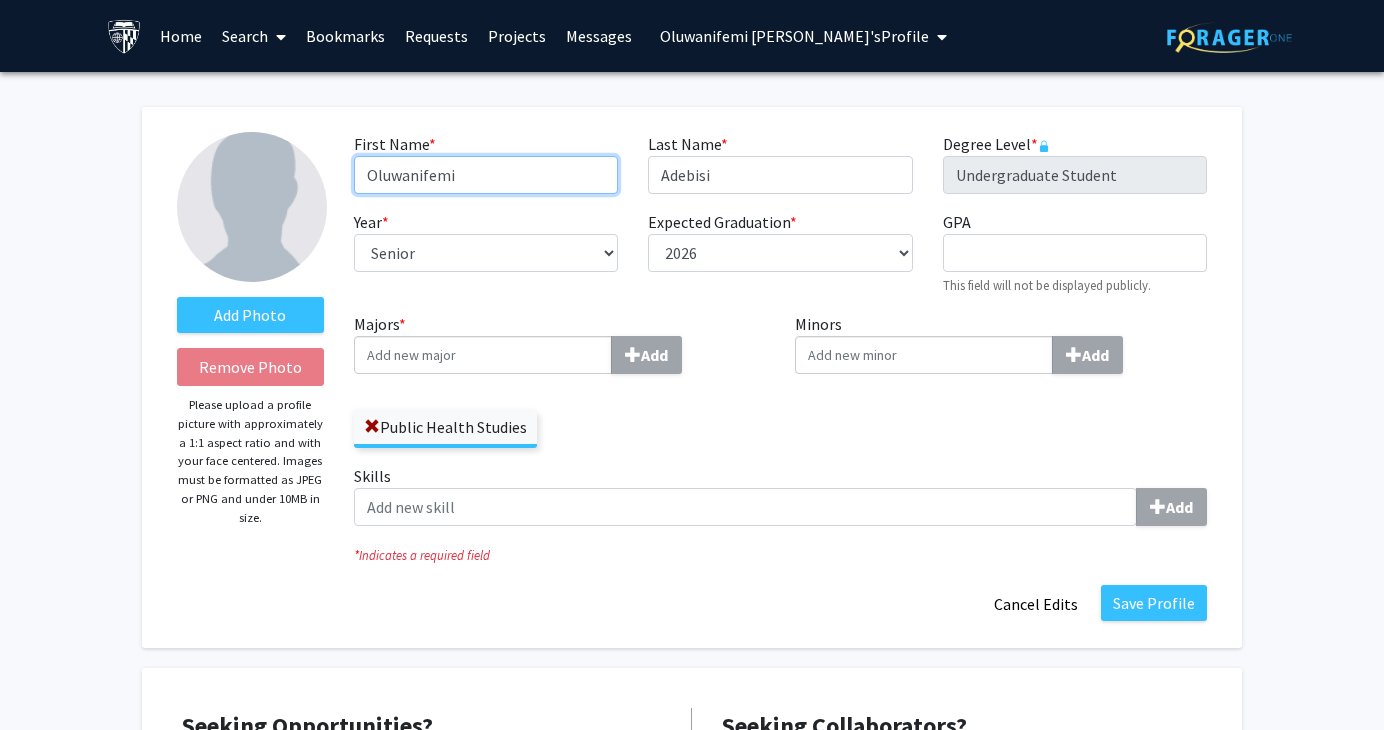 drag, startPoint x: 412, startPoint y: 171, endPoint x: 327, endPoint y: 173, distance: 85.02353 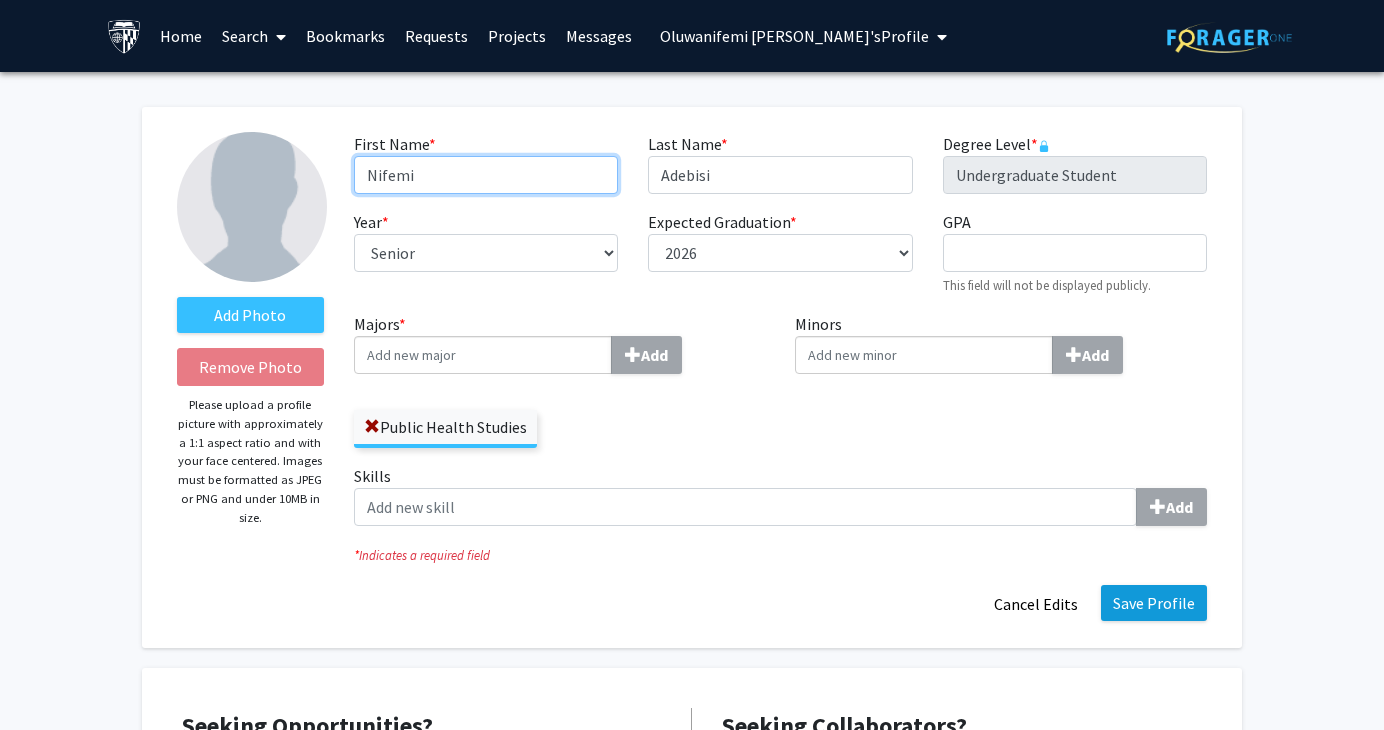 type on "Nifemi" 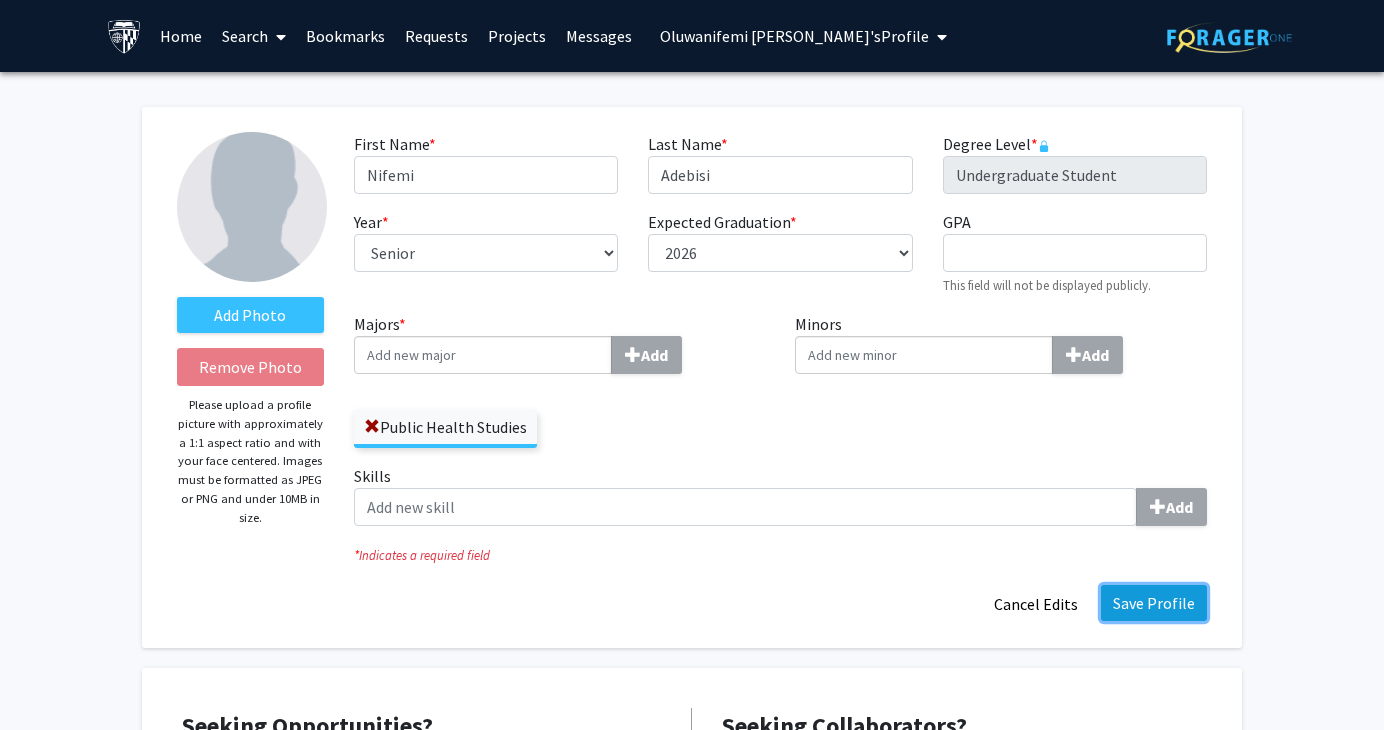click on "Save Profile" 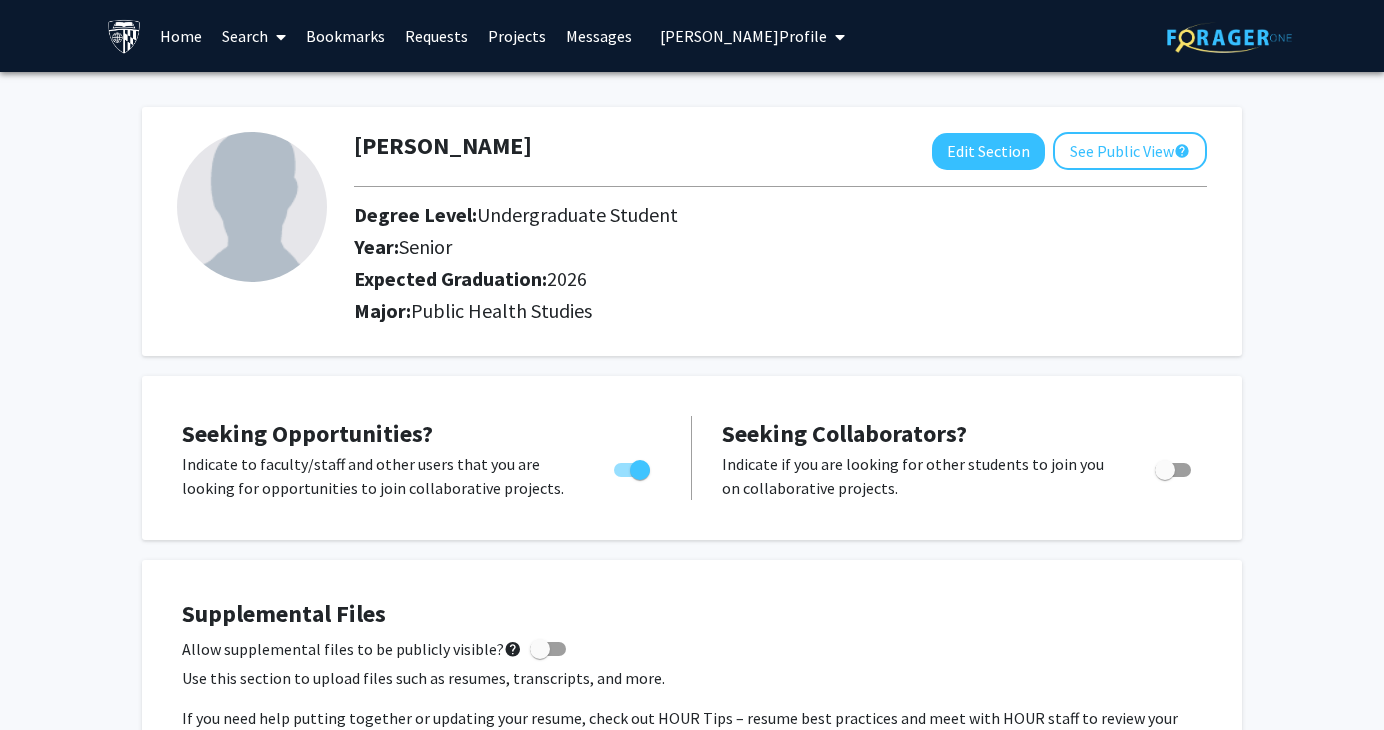 click on "Skip navigation  Home  Search  Bookmarks  Requests  Projects Messages  [PERSON_NAME]   Profile  [PERSON_NAME] View Profile  Switch Accounts  [PERSON_NAME]   My Account  [MEDICAL_DATA][PERSON_NAME] Proxy Access [PERSON_NAME] Proxy Access [PERSON_NAME] Proxy Access [PERSON_NAME]  Proxy Access Account Settings Log Out" 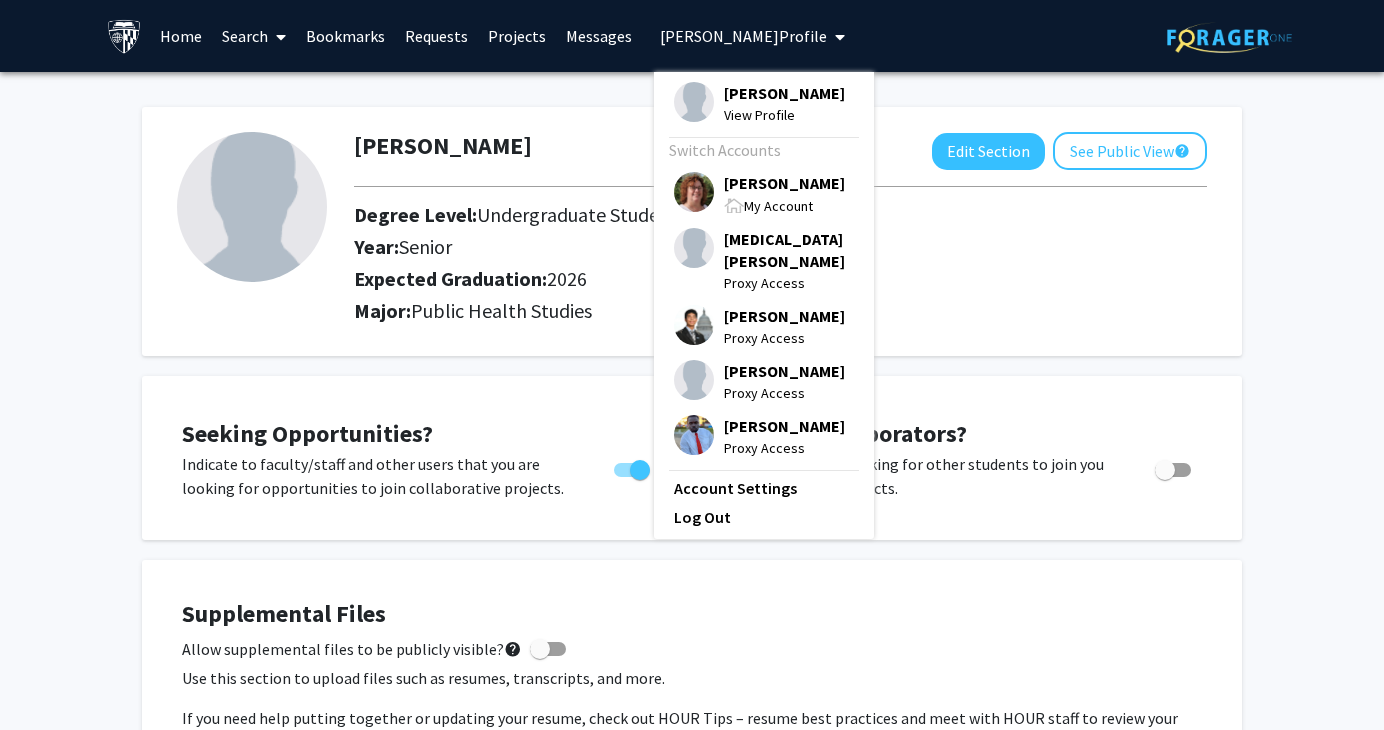 click on "[PERSON_NAME]" at bounding box center [784, 183] 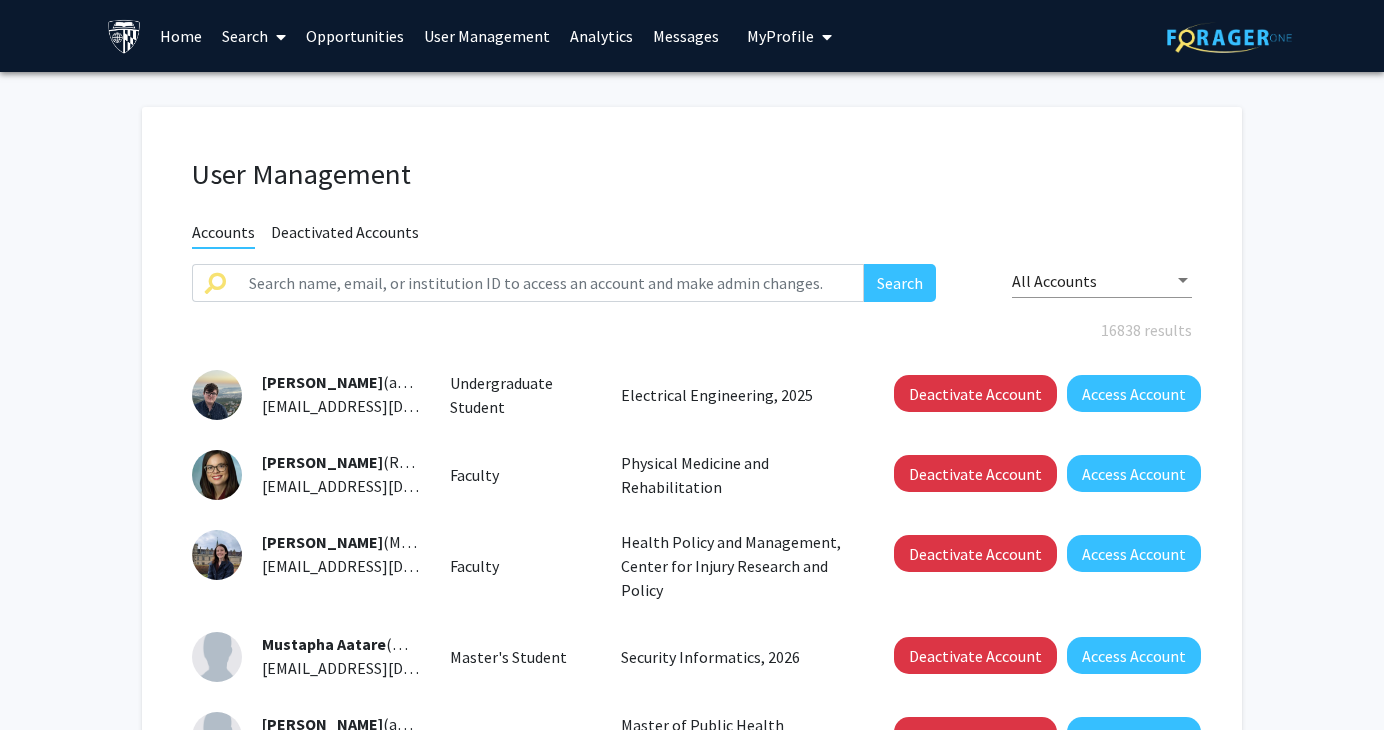 click on "16838 results" 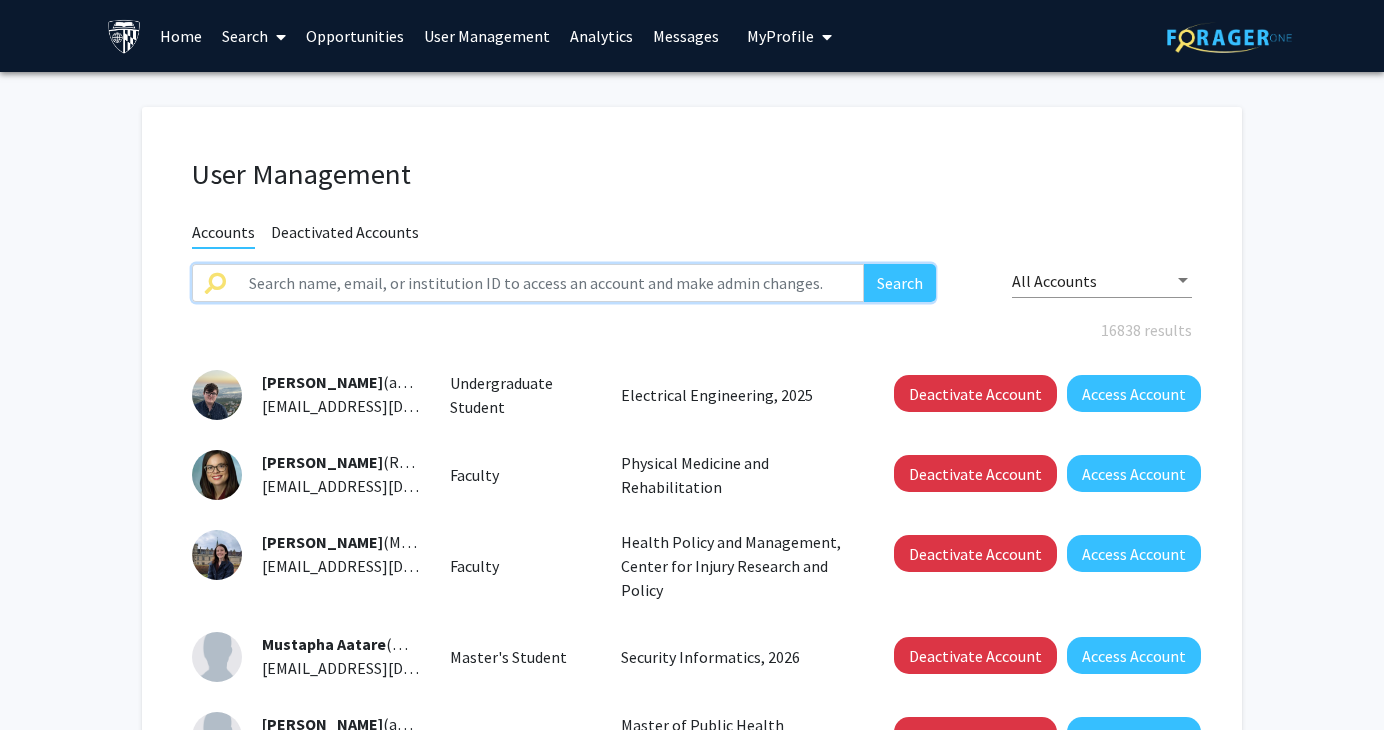 click 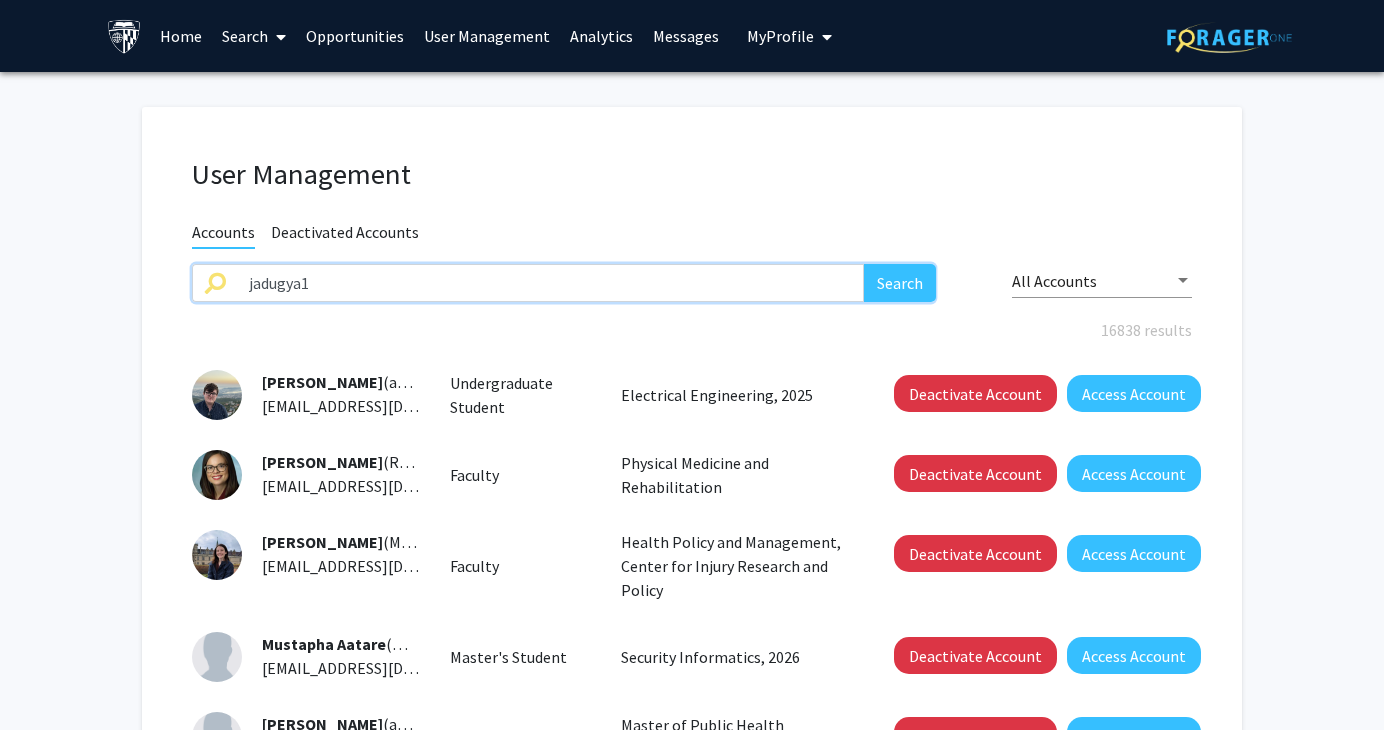 type on "jadugya1" 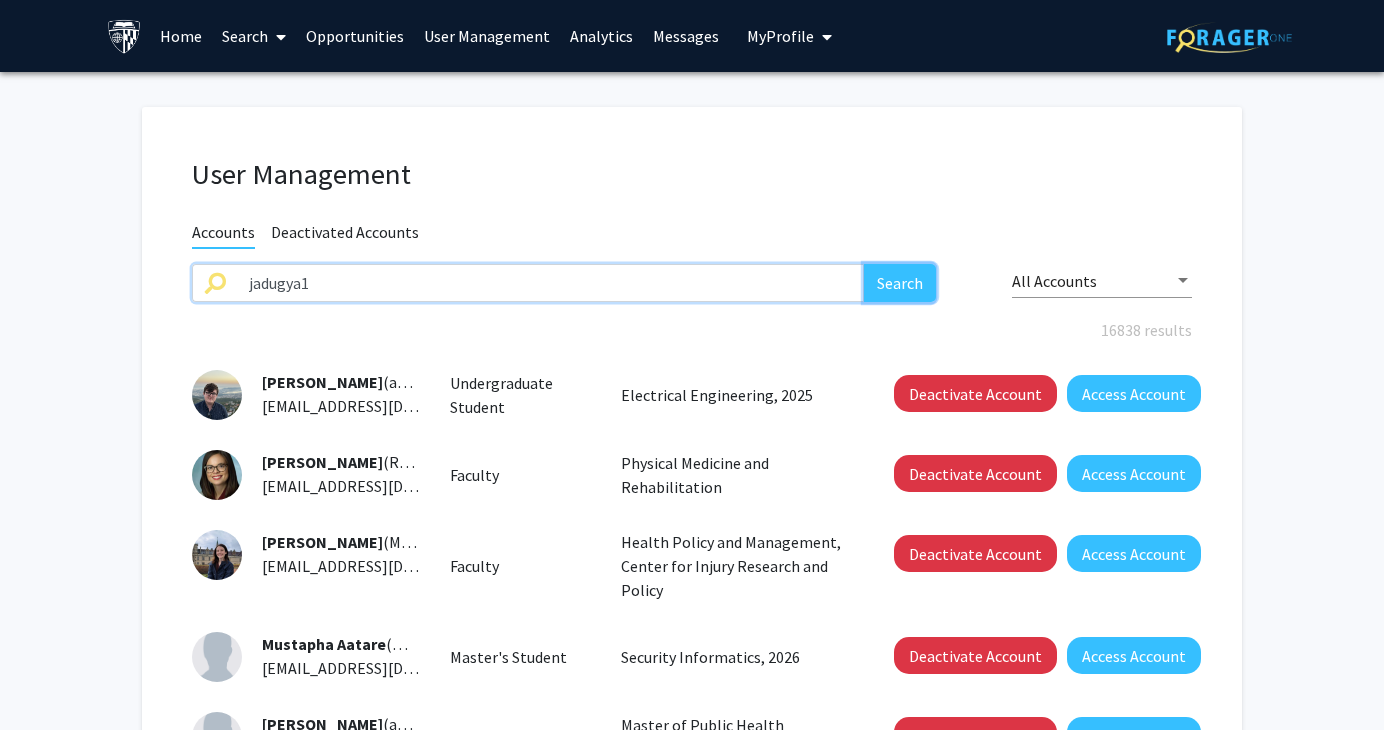 click on "Search" 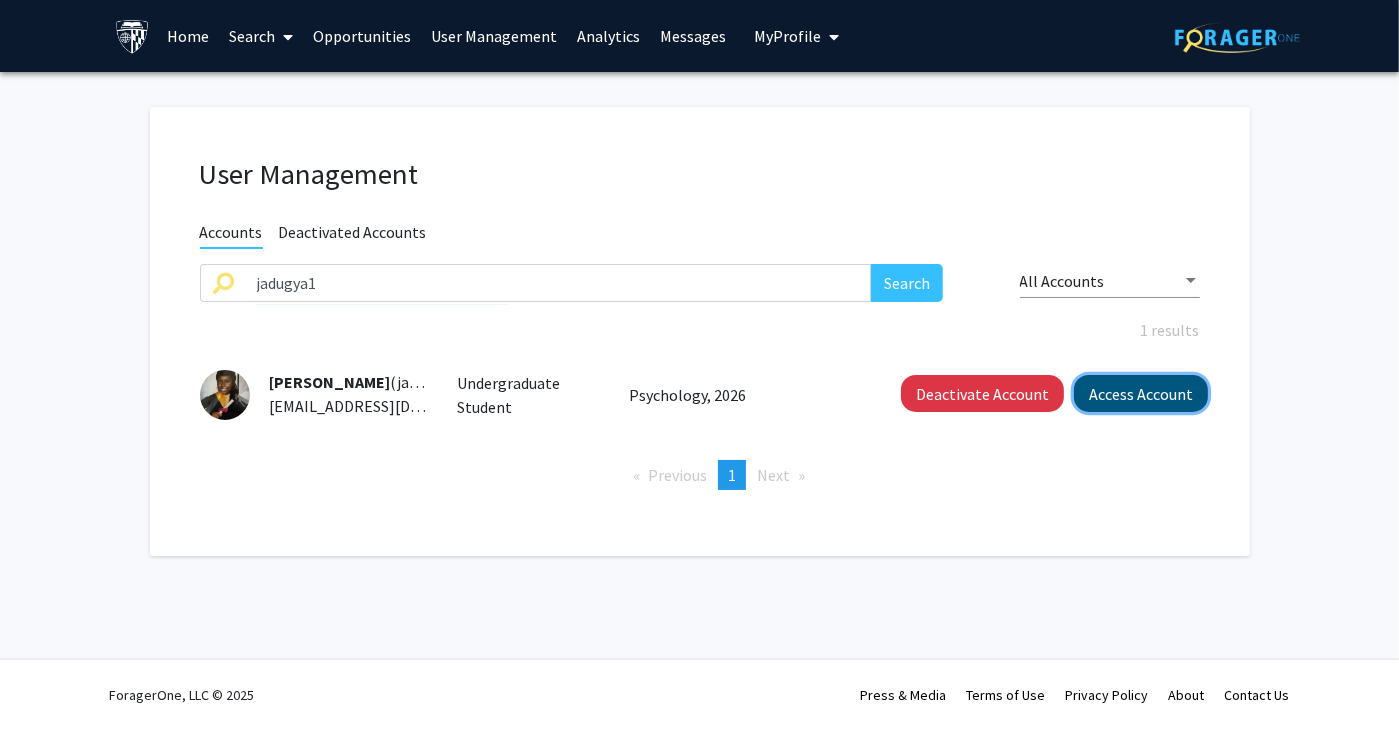 click on "Access Account" 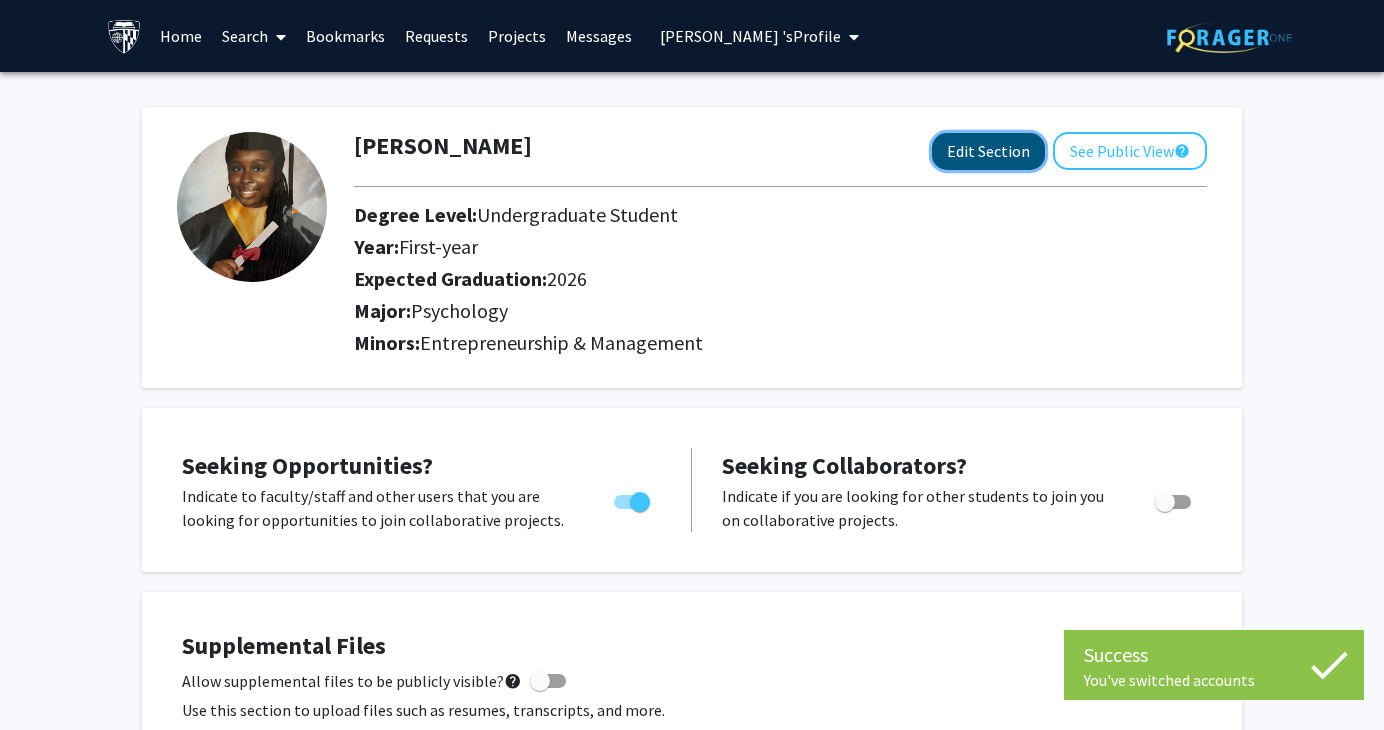click on "Edit Section" 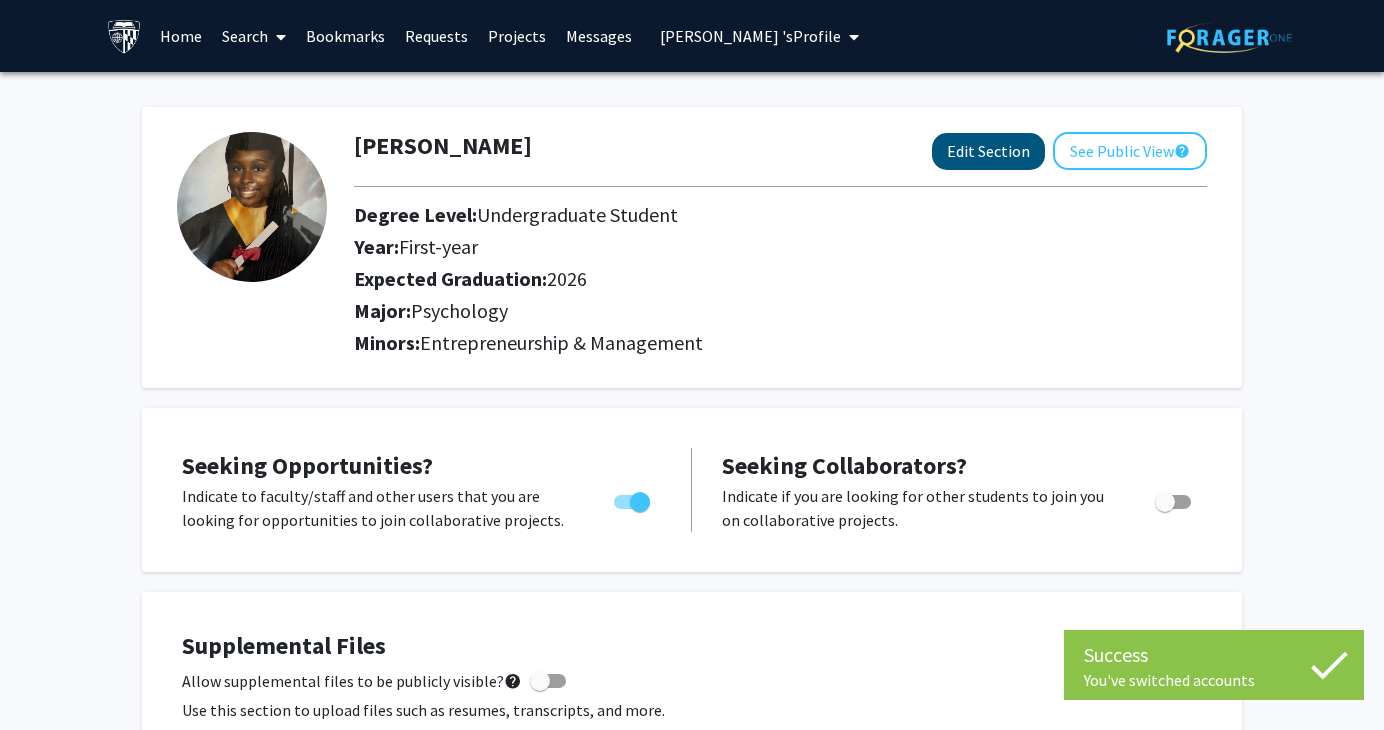 select on "first-year" 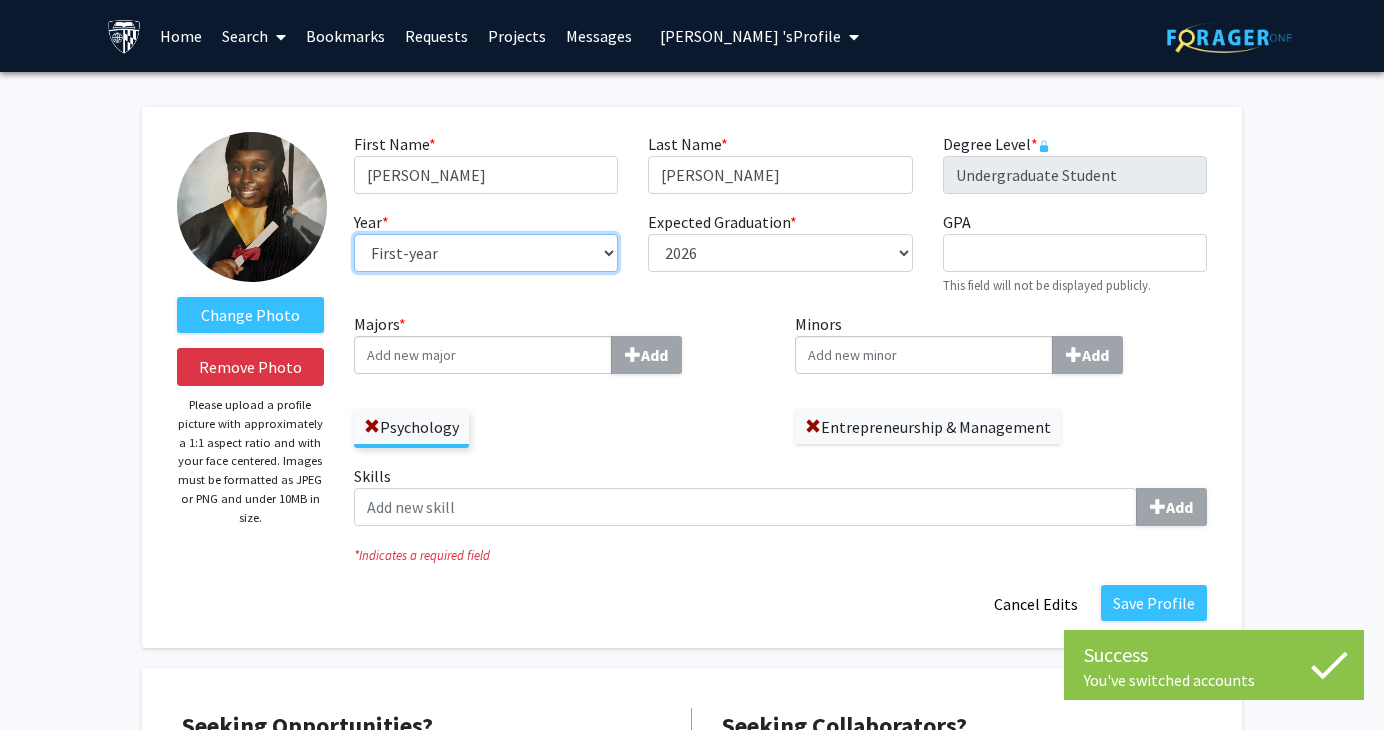 click on "---  First-year   Sophomore   Junior   Senior   Postbaccalaureate Certificate" at bounding box center (486, 253) 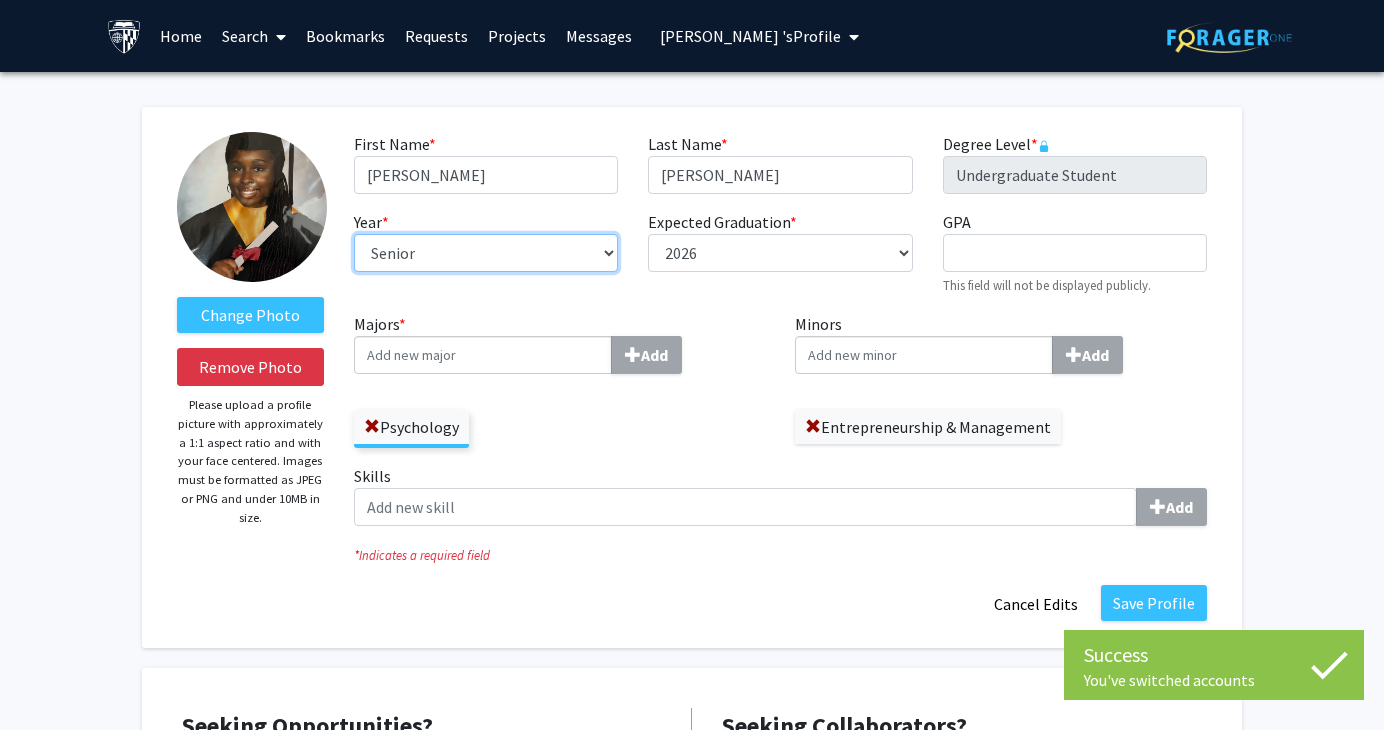 click on "---  First-year   Sophomore   Junior   Senior   Postbaccalaureate Certificate" at bounding box center [486, 253] 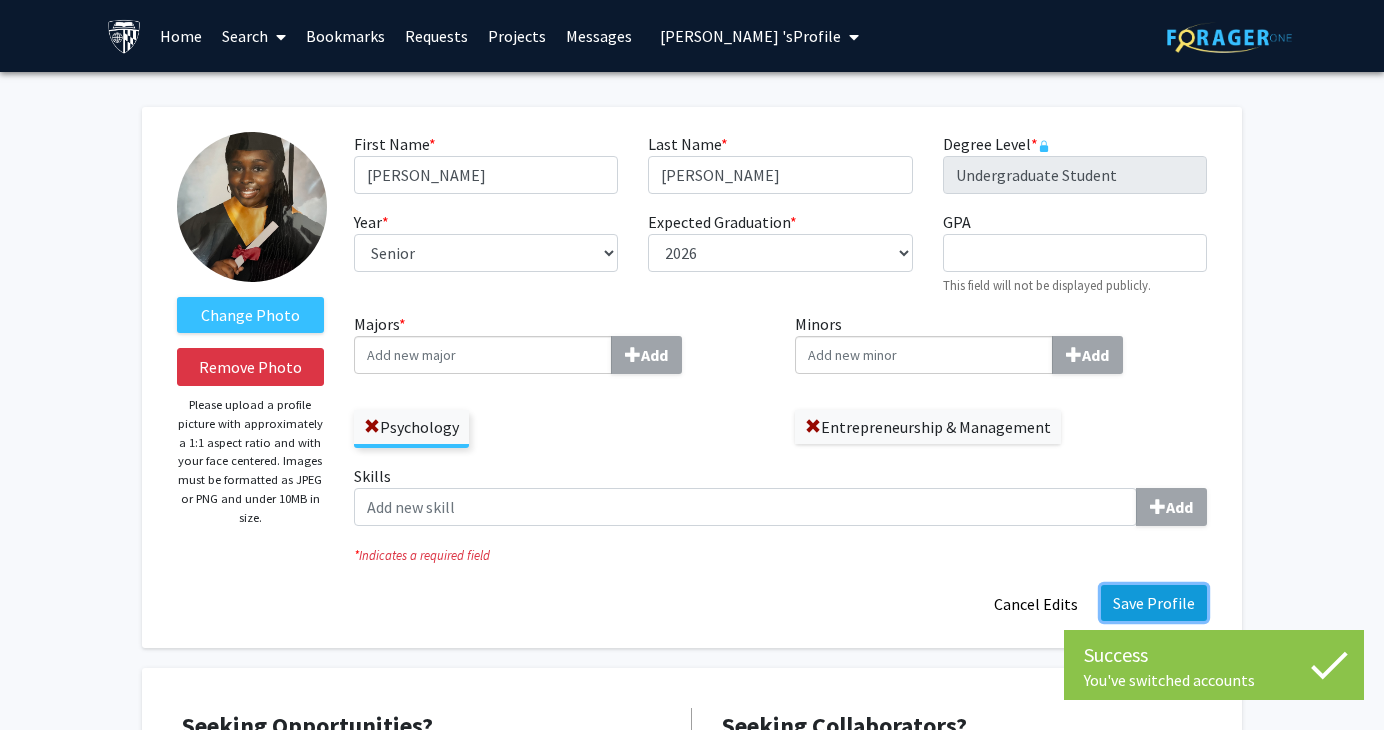 click on "Save Profile" 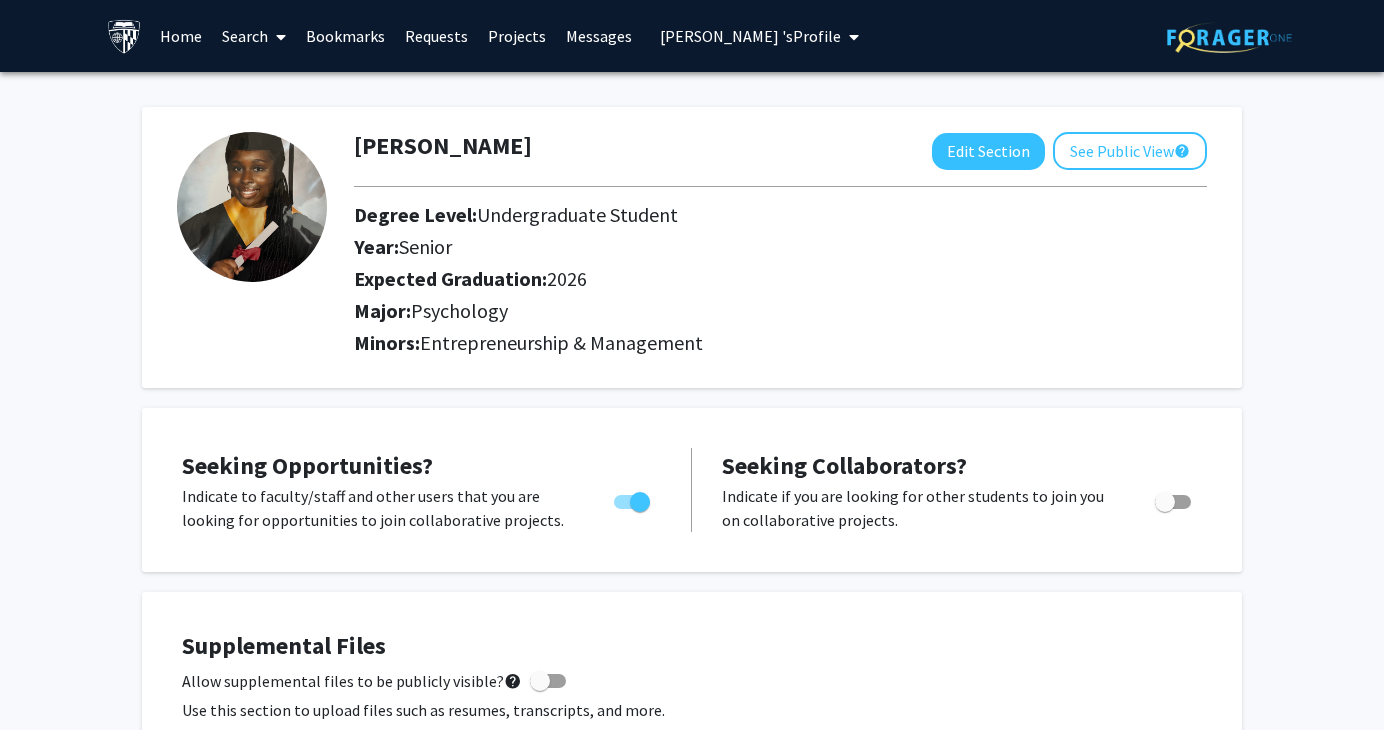 click on "[PERSON_NAME] 's   Profile" at bounding box center (759, 36) 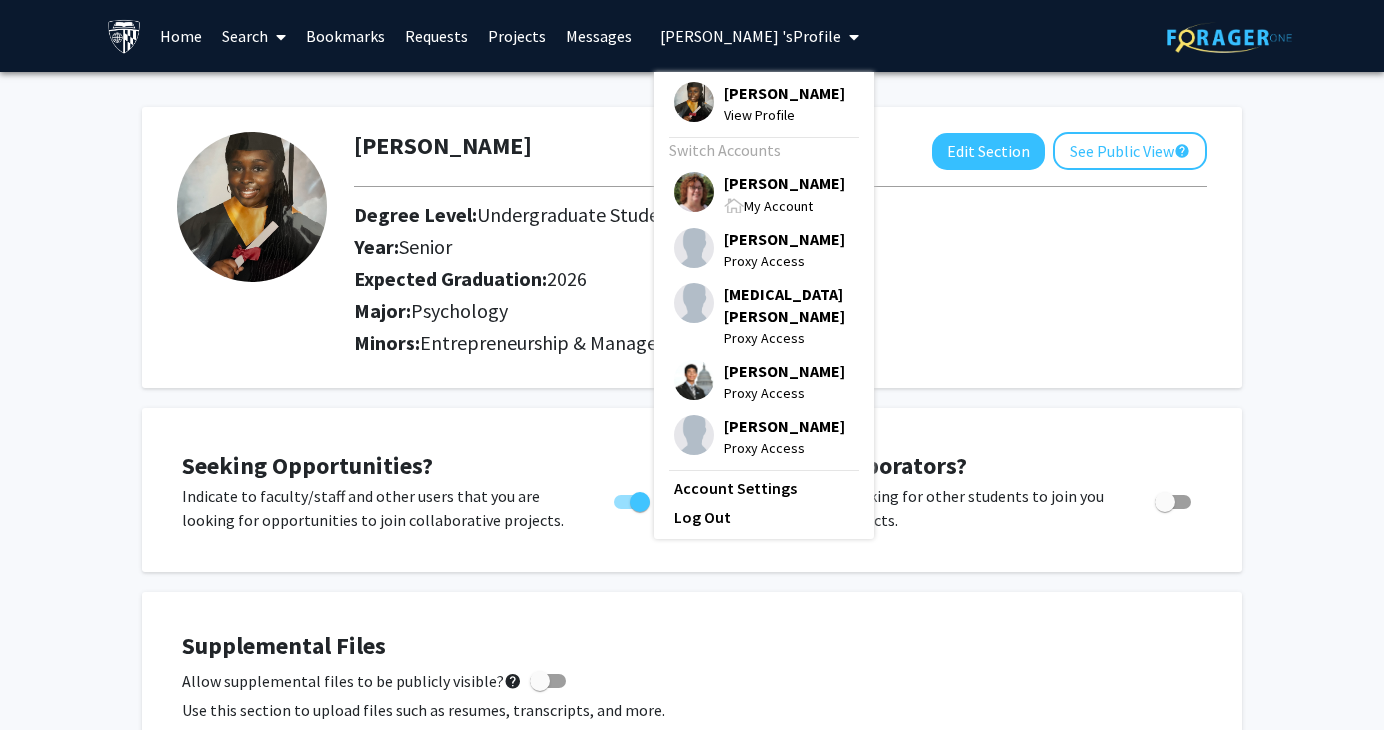 click on "[PERSON_NAME]" at bounding box center (784, 183) 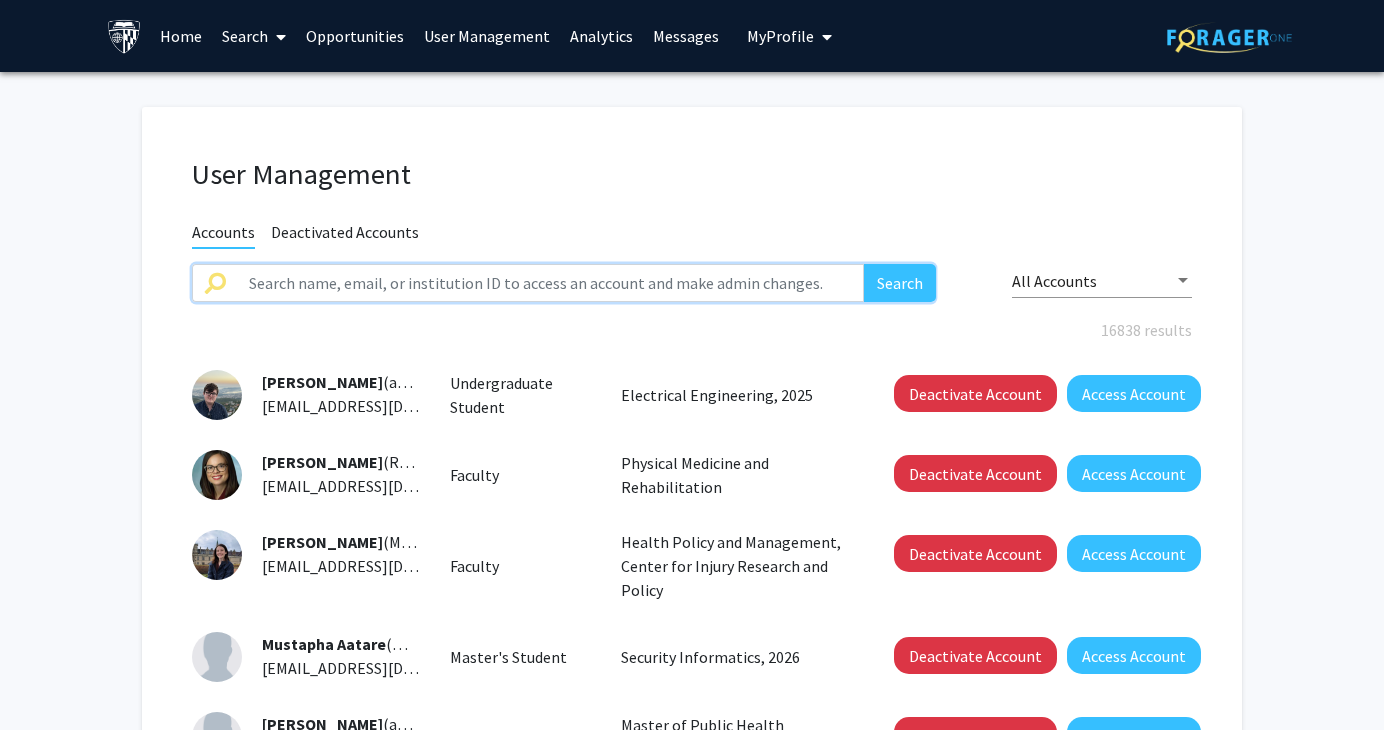 click 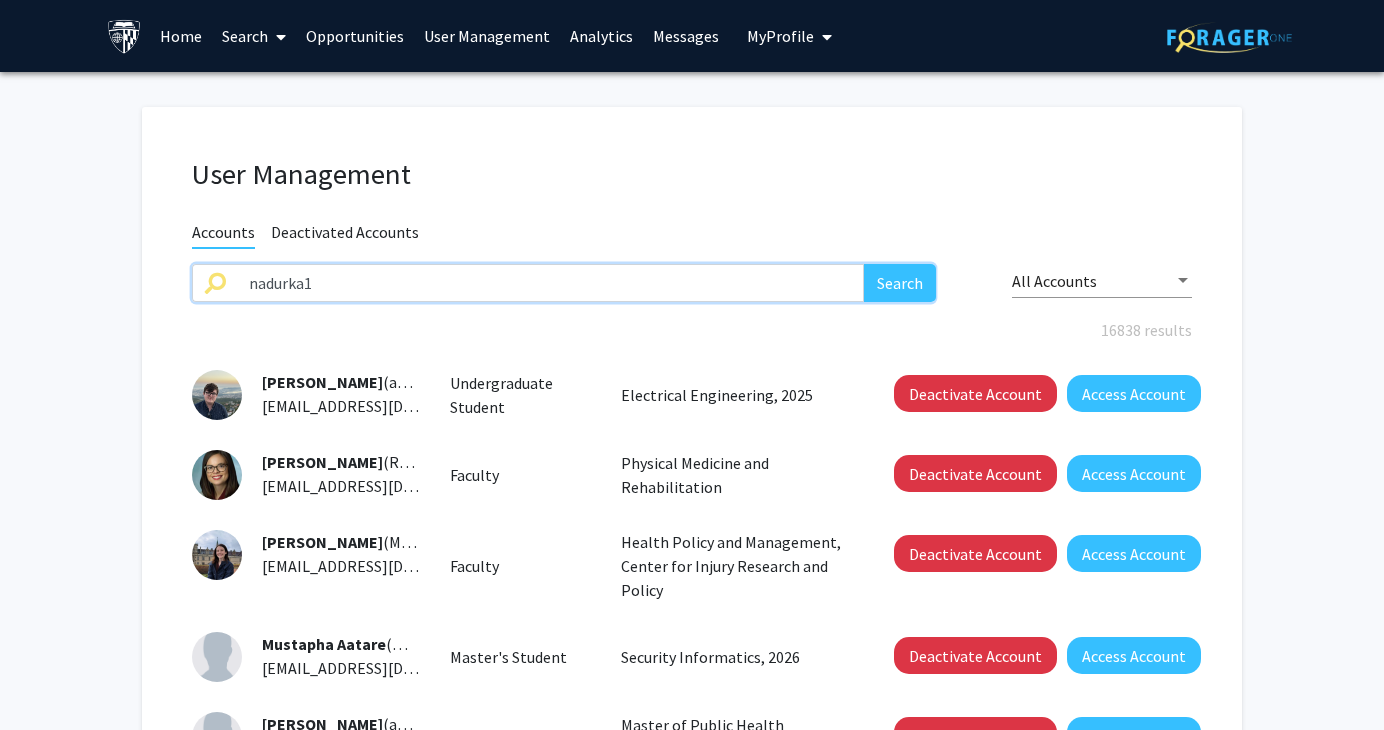 type on "nadurka1" 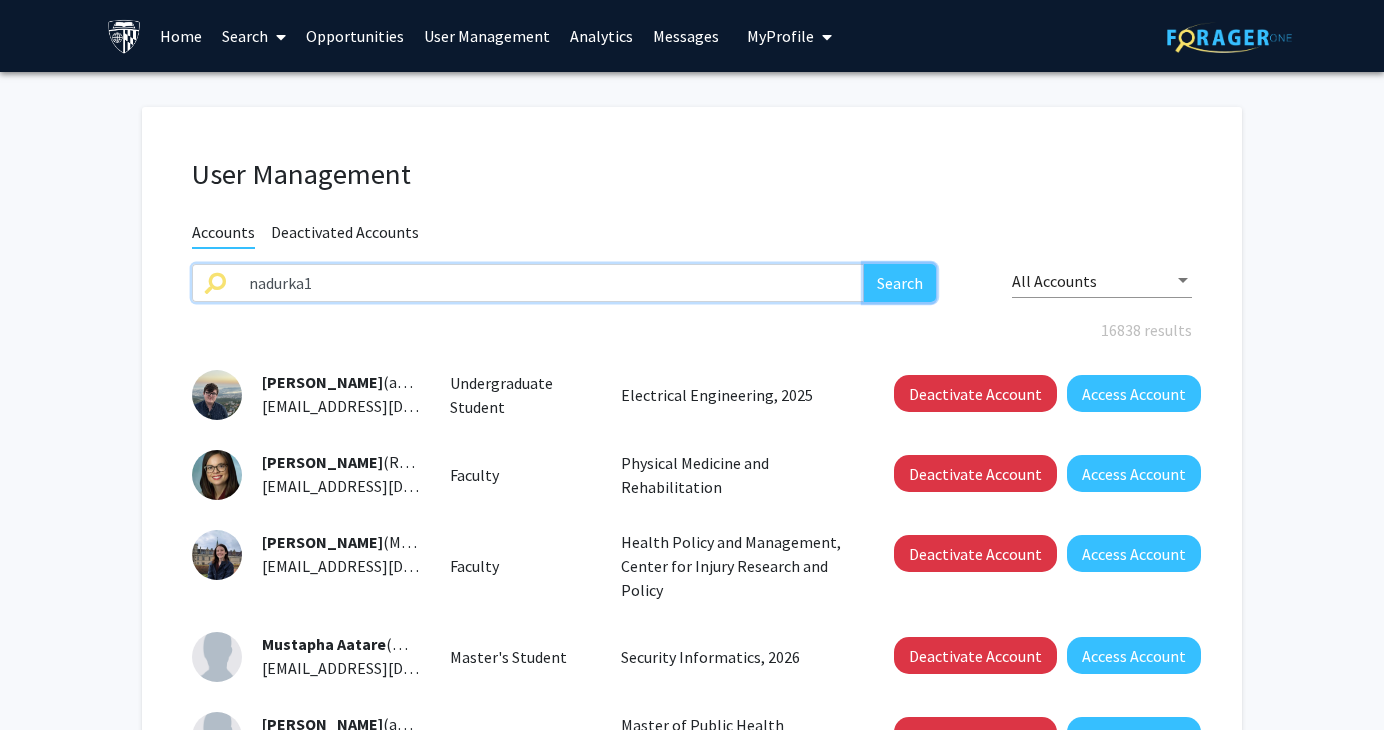 click on "Search" 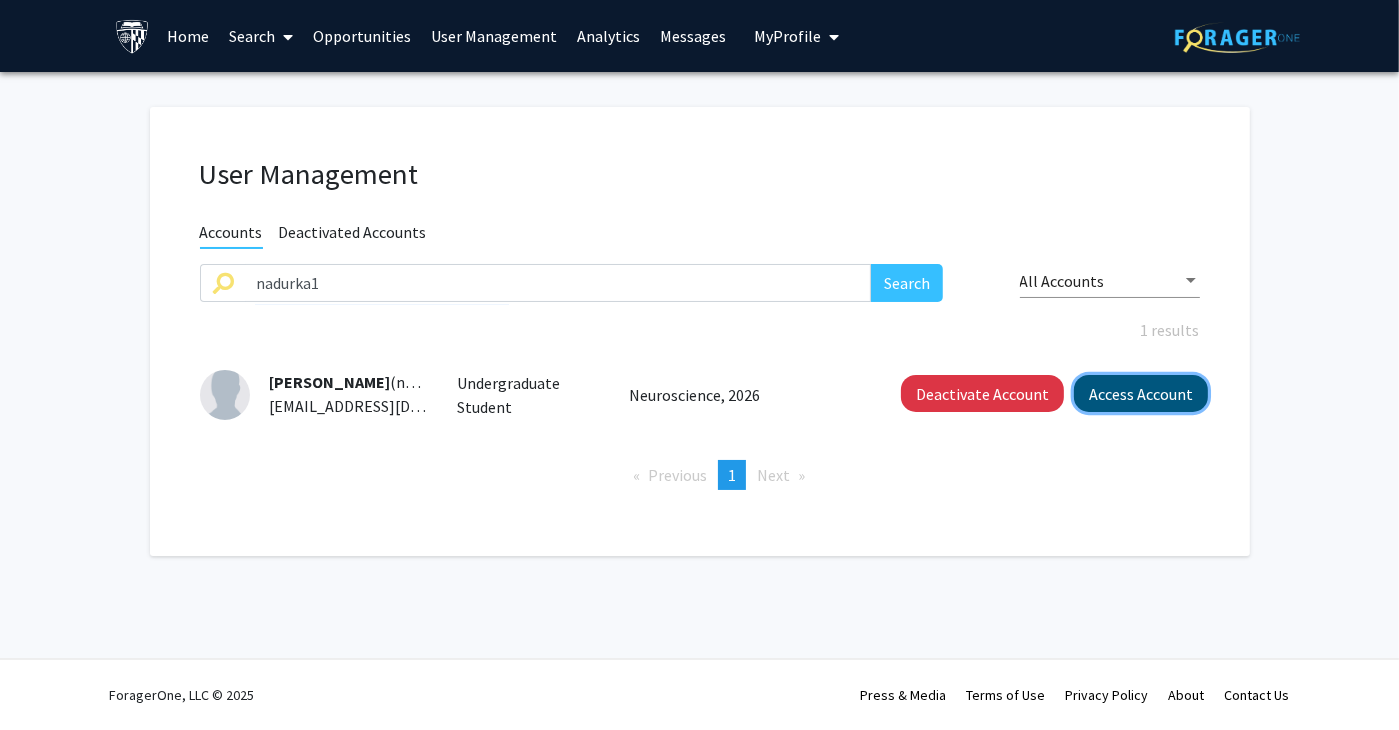 click on "Access Account" 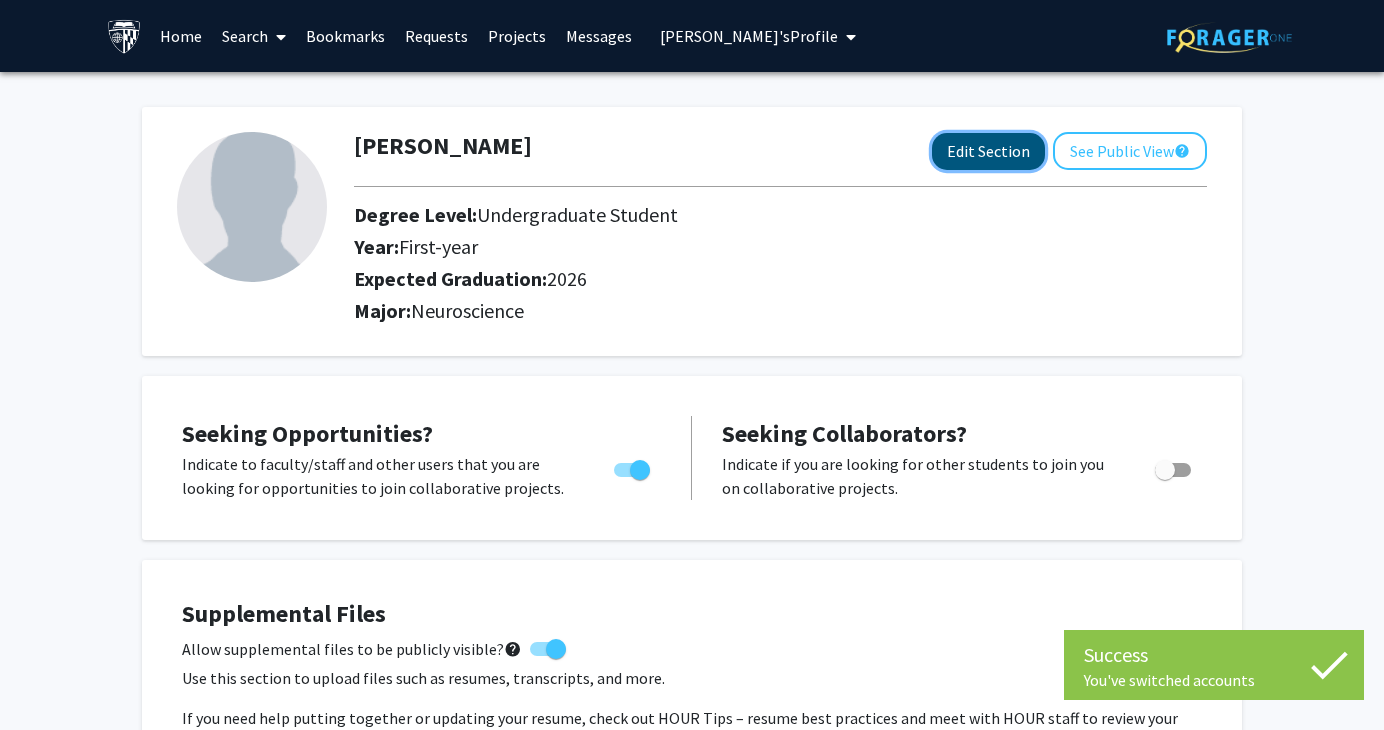 click on "Edit Section" 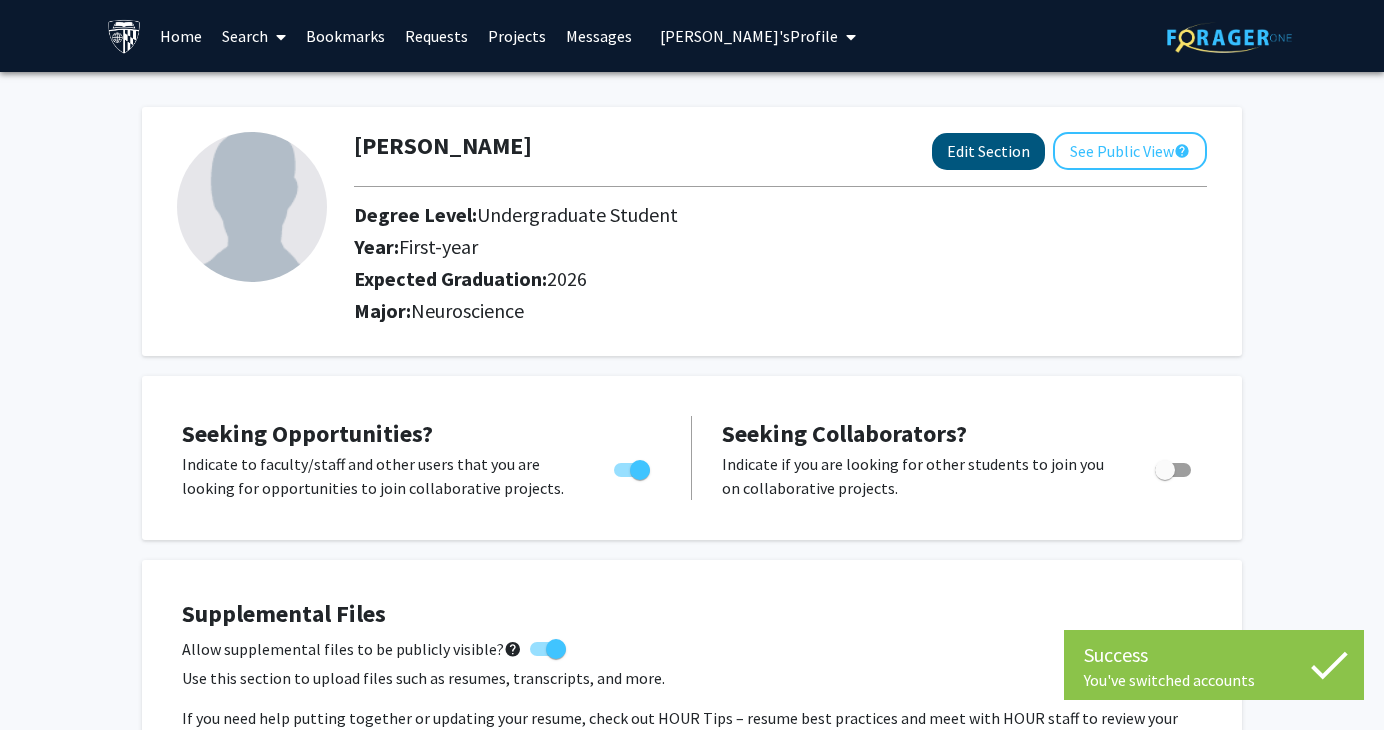 select on "first-year" 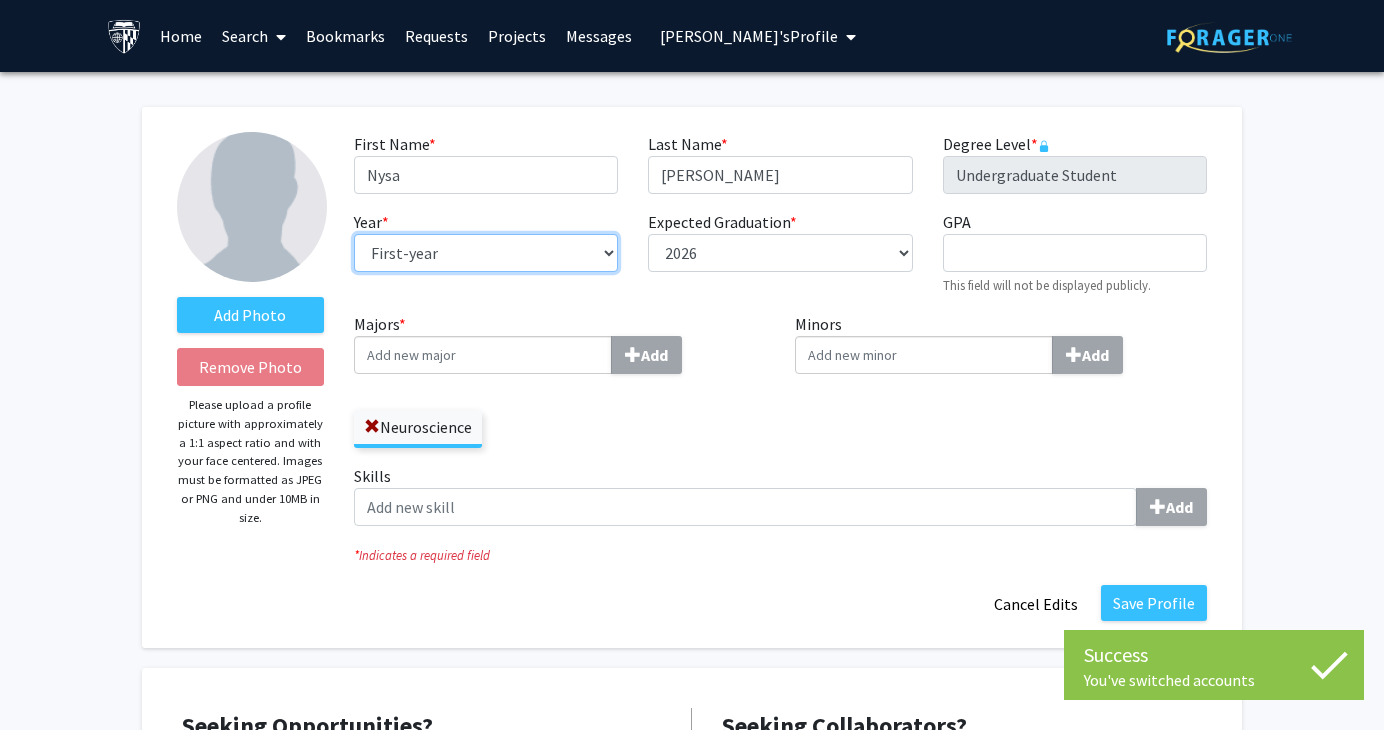 click on "---  First-year   Sophomore   Junior   Senior   Postbaccalaureate Certificate" at bounding box center [486, 253] 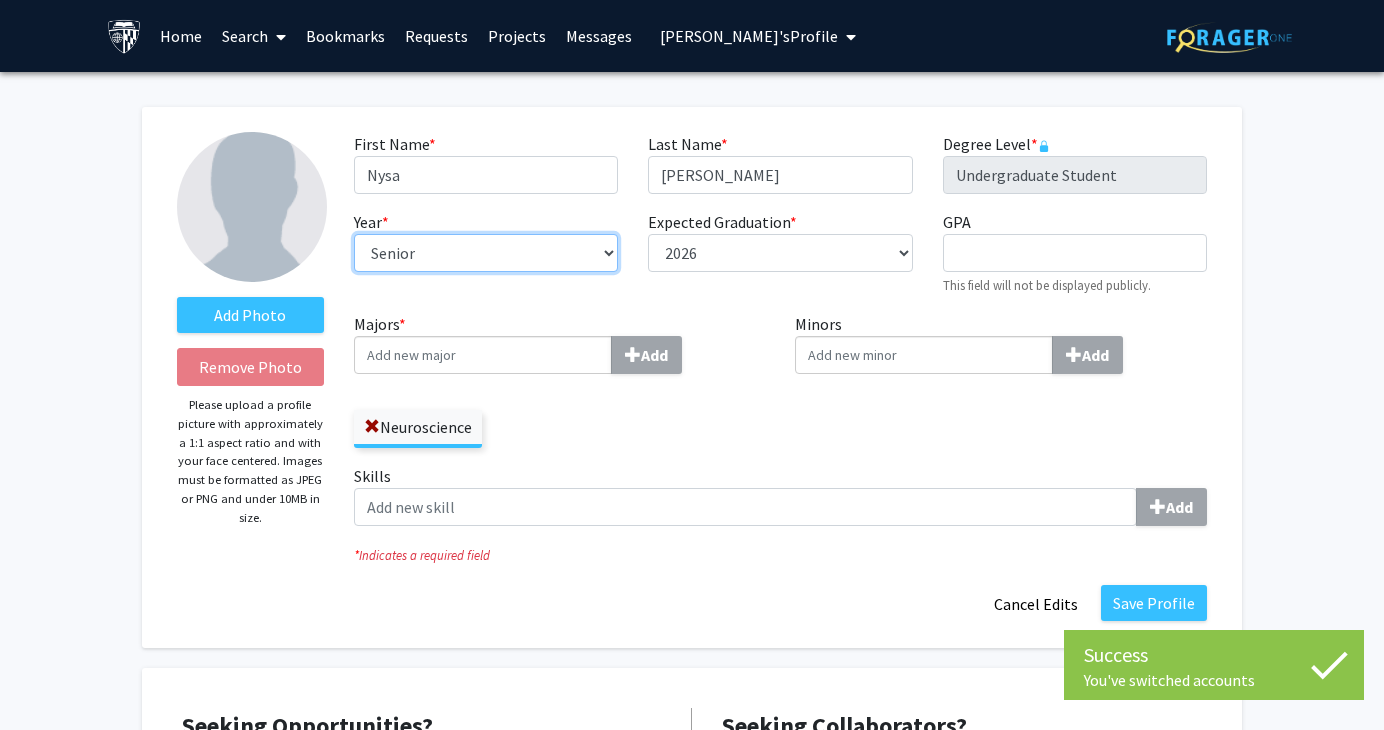 click on "---  First-year   Sophomore   Junior   Senior   Postbaccalaureate Certificate" at bounding box center (486, 253) 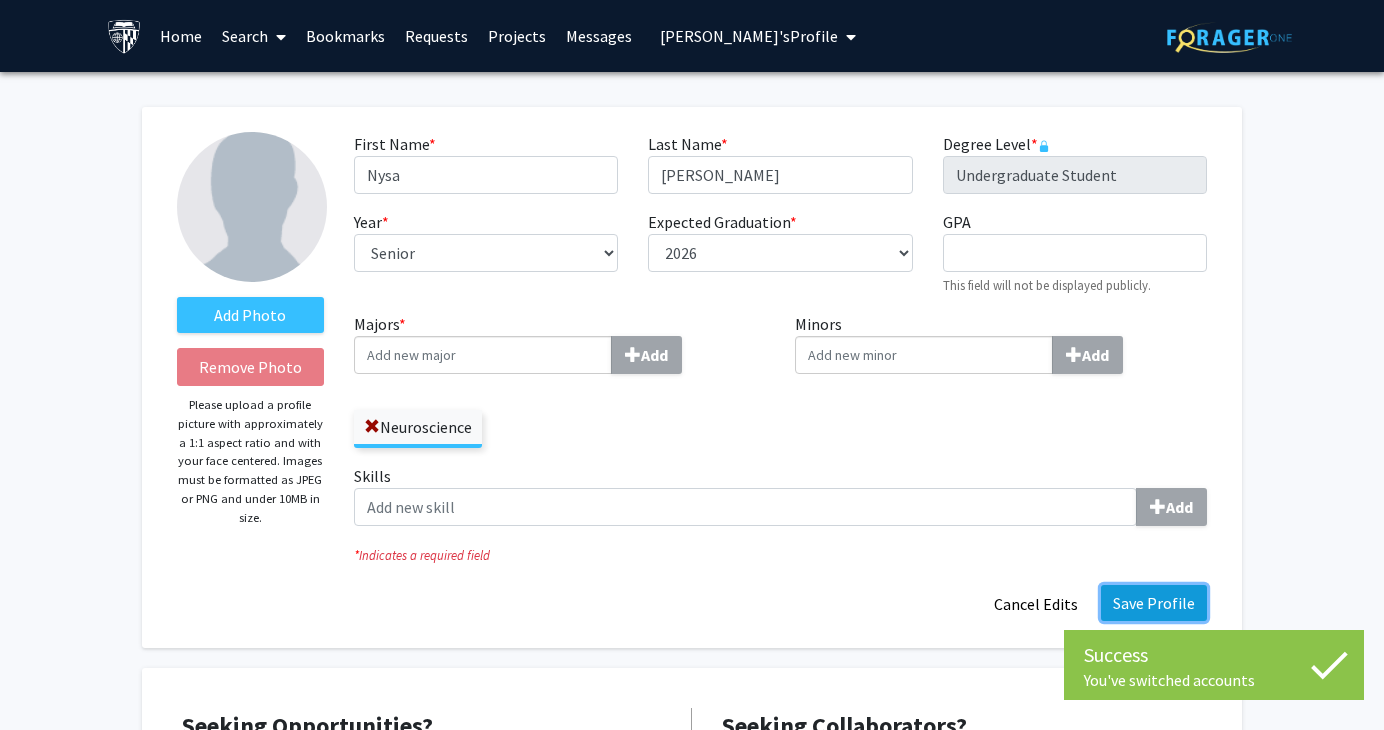 click on "Save Profile" 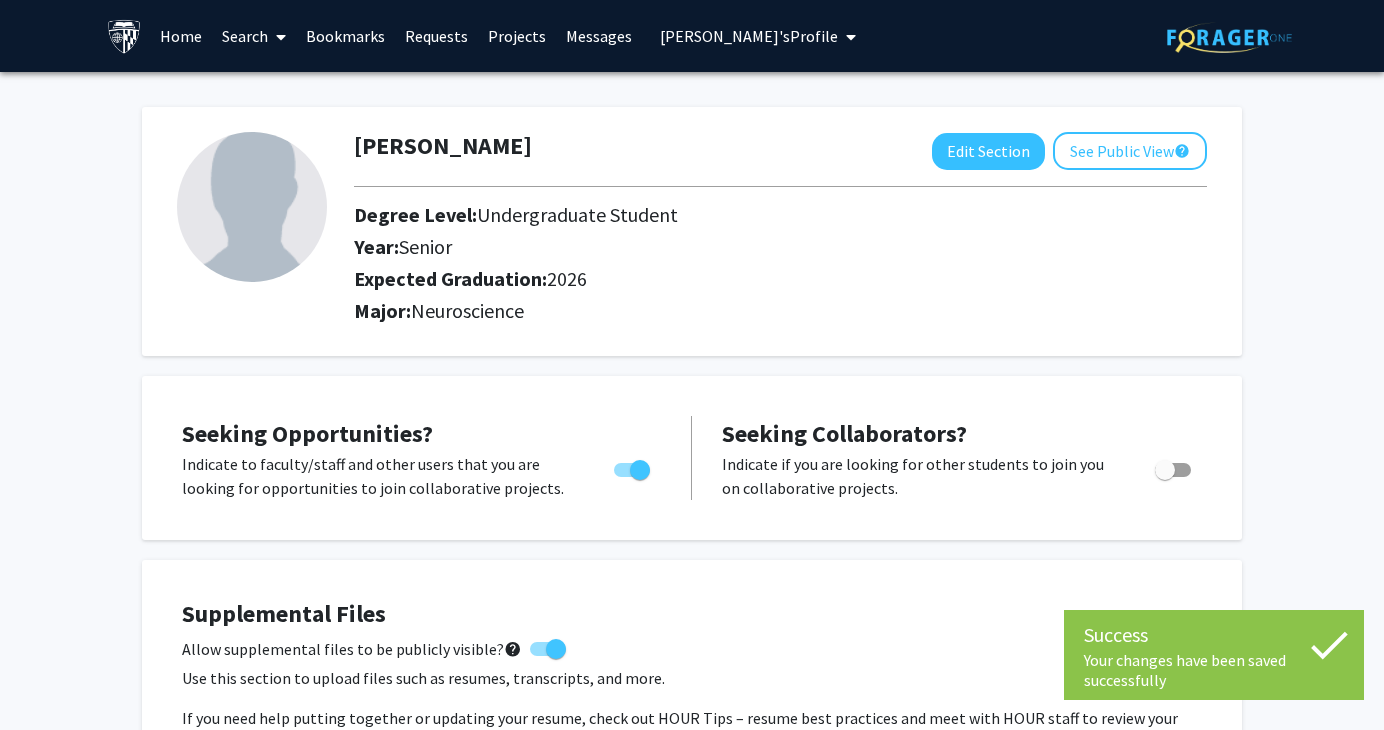 click on "[PERSON_NAME]'s   Profile" at bounding box center (749, 36) 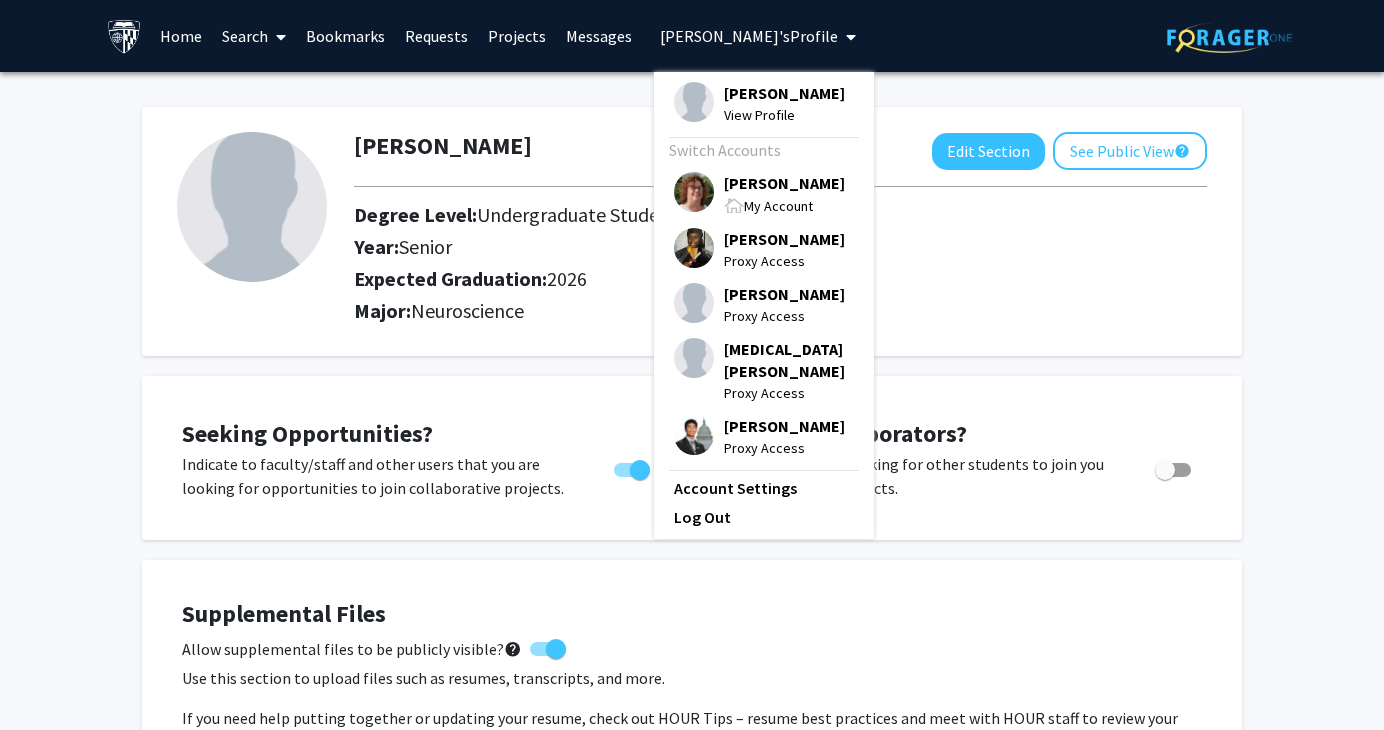 click on "[PERSON_NAME]" at bounding box center (784, 183) 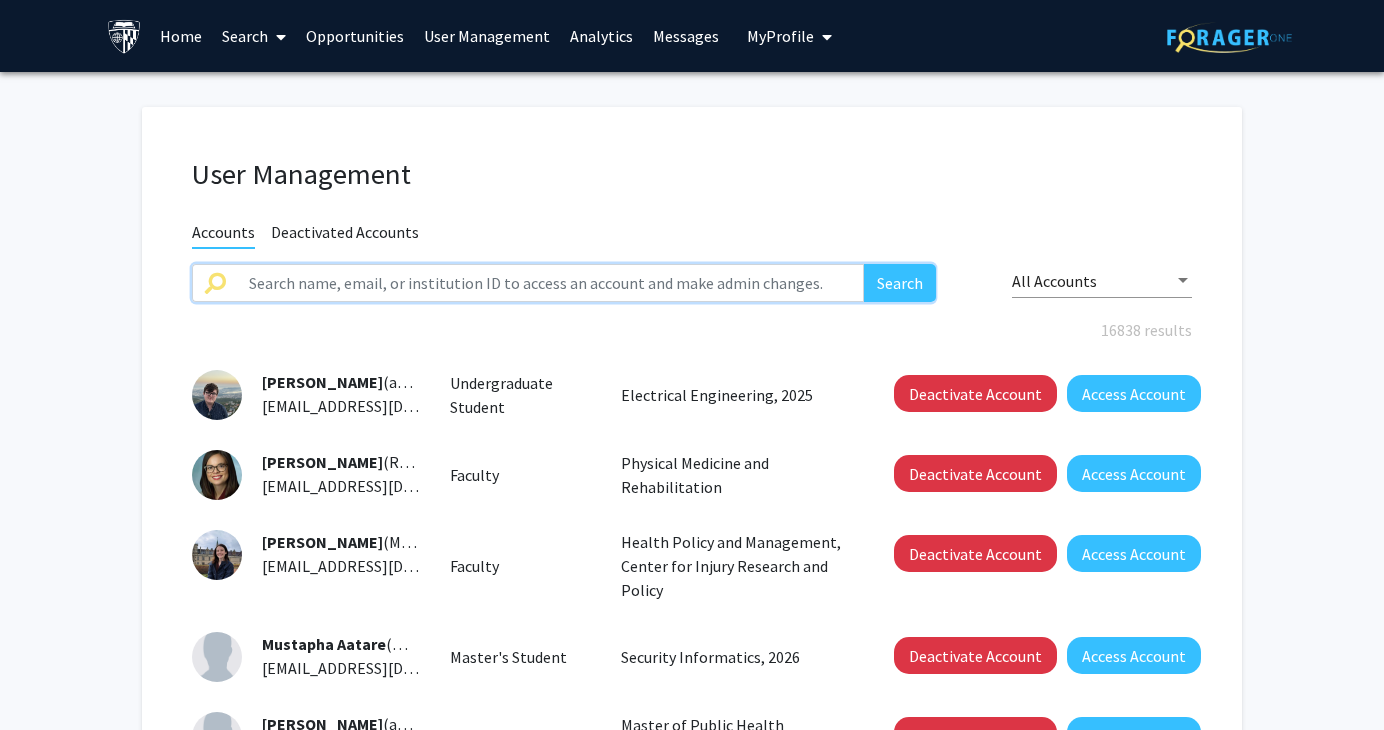 click 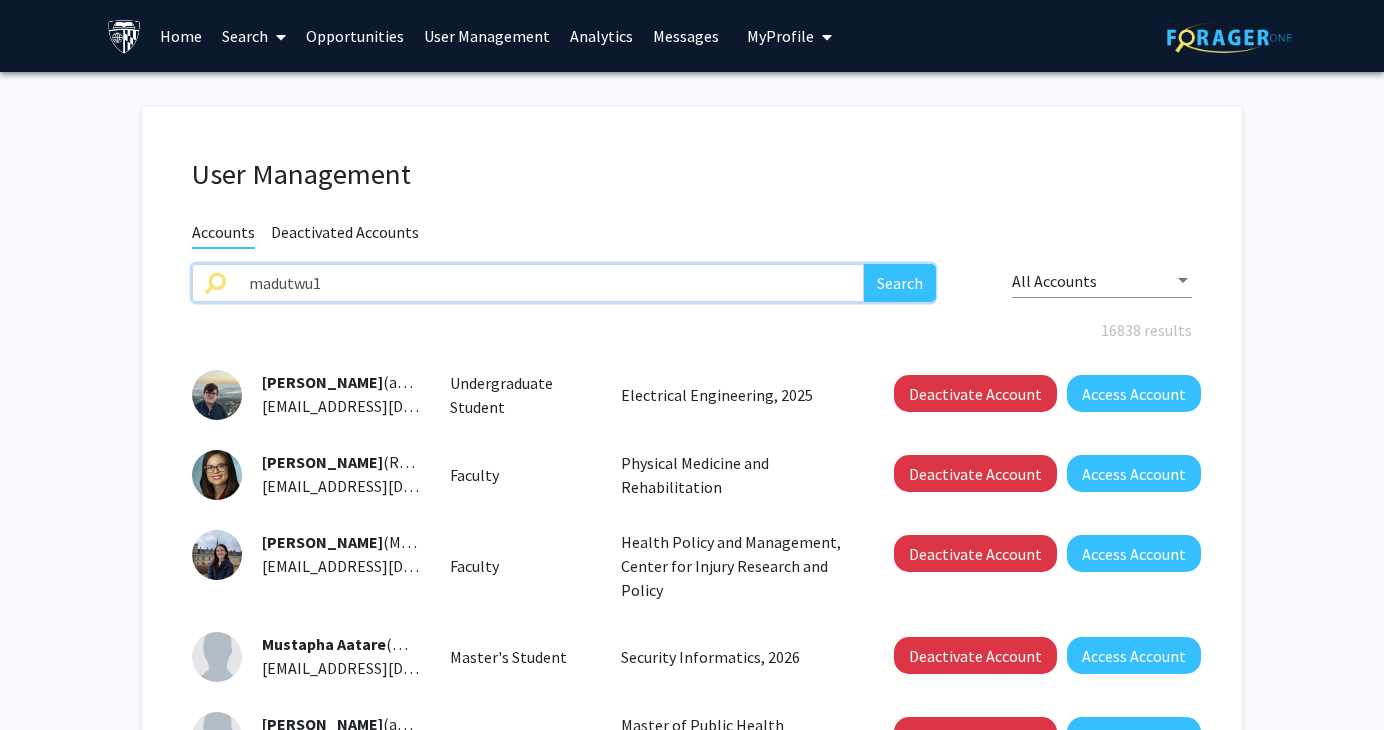 type on "madutwu1" 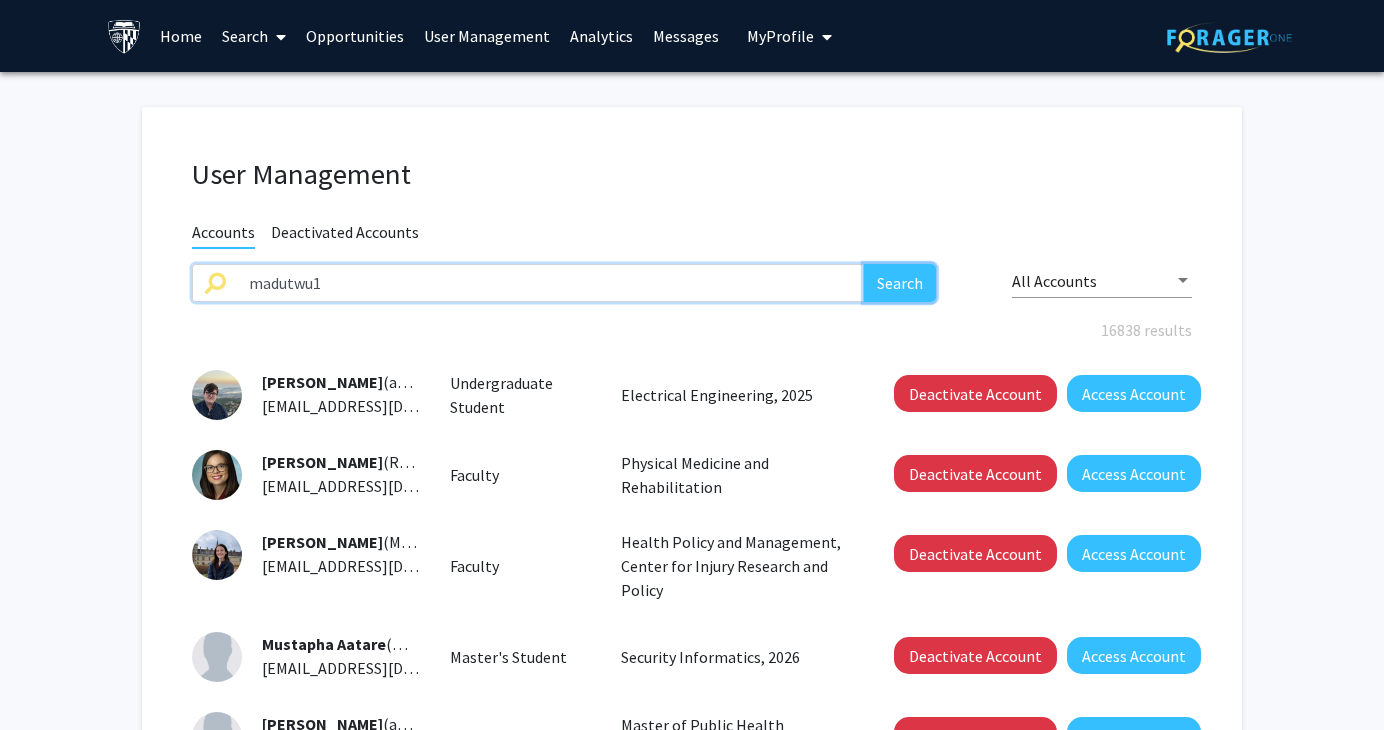 click on "Search" 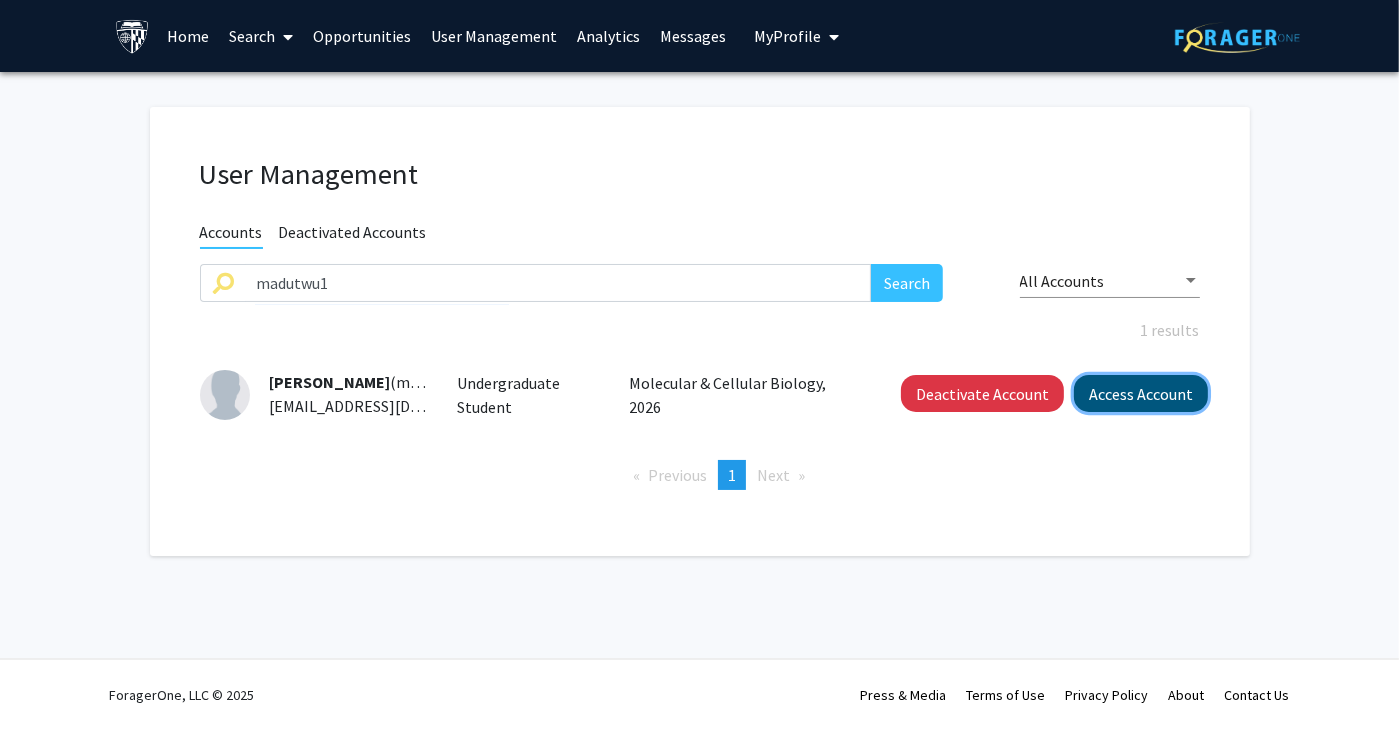 click on "Access Account" 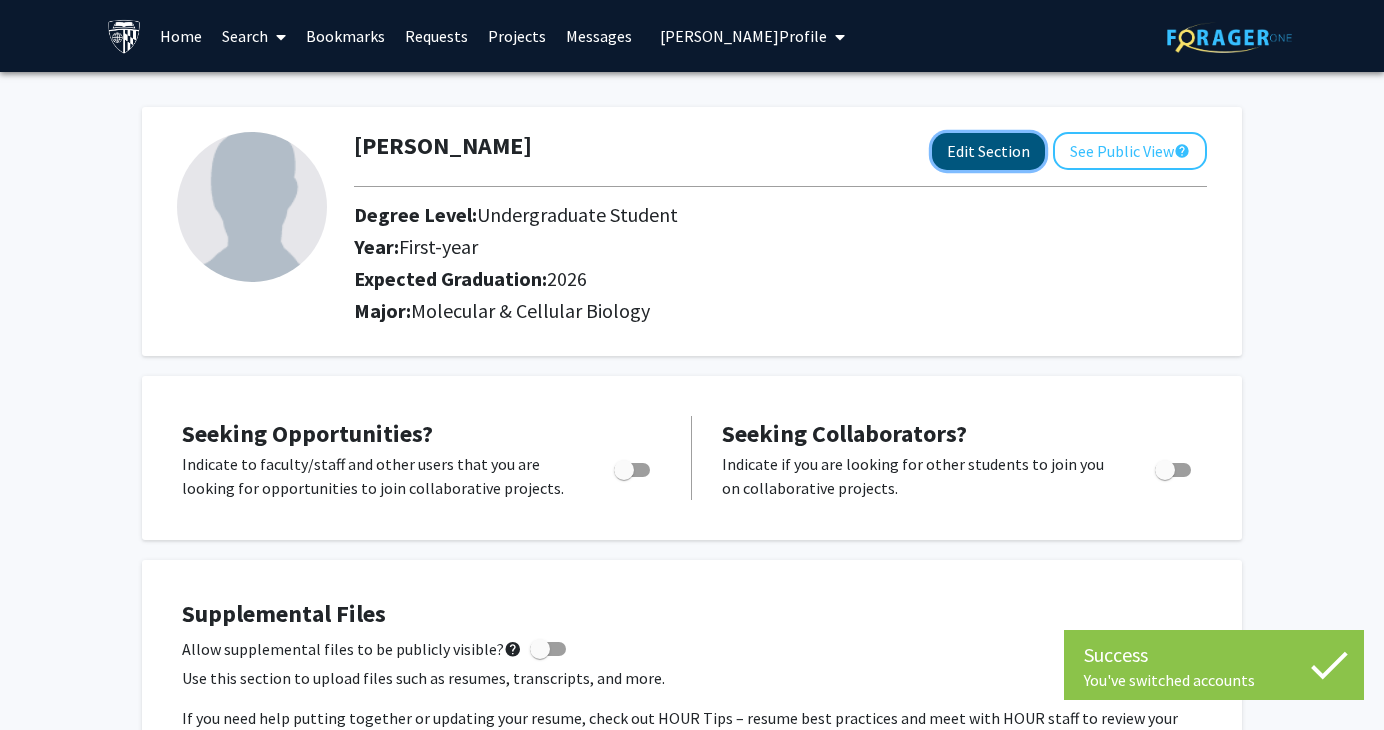 click on "Edit Section" 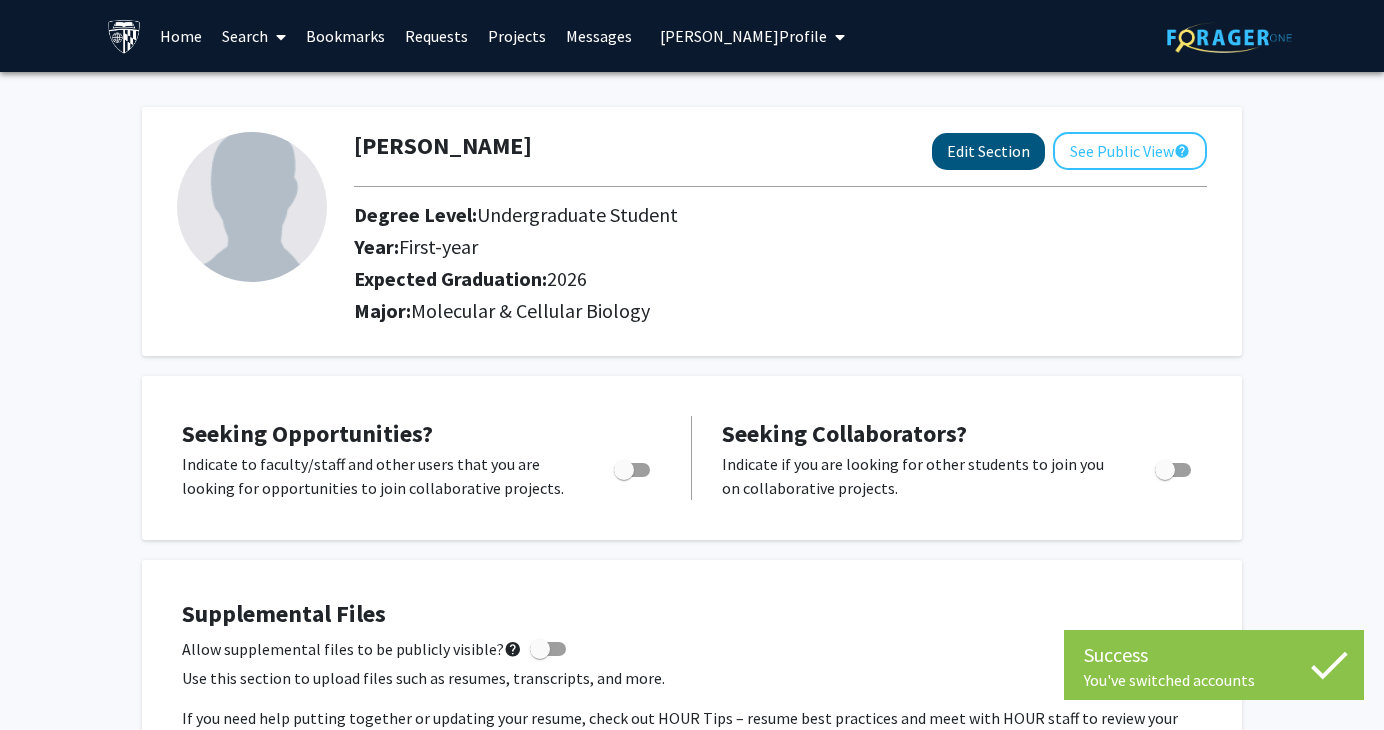 select on "first-year" 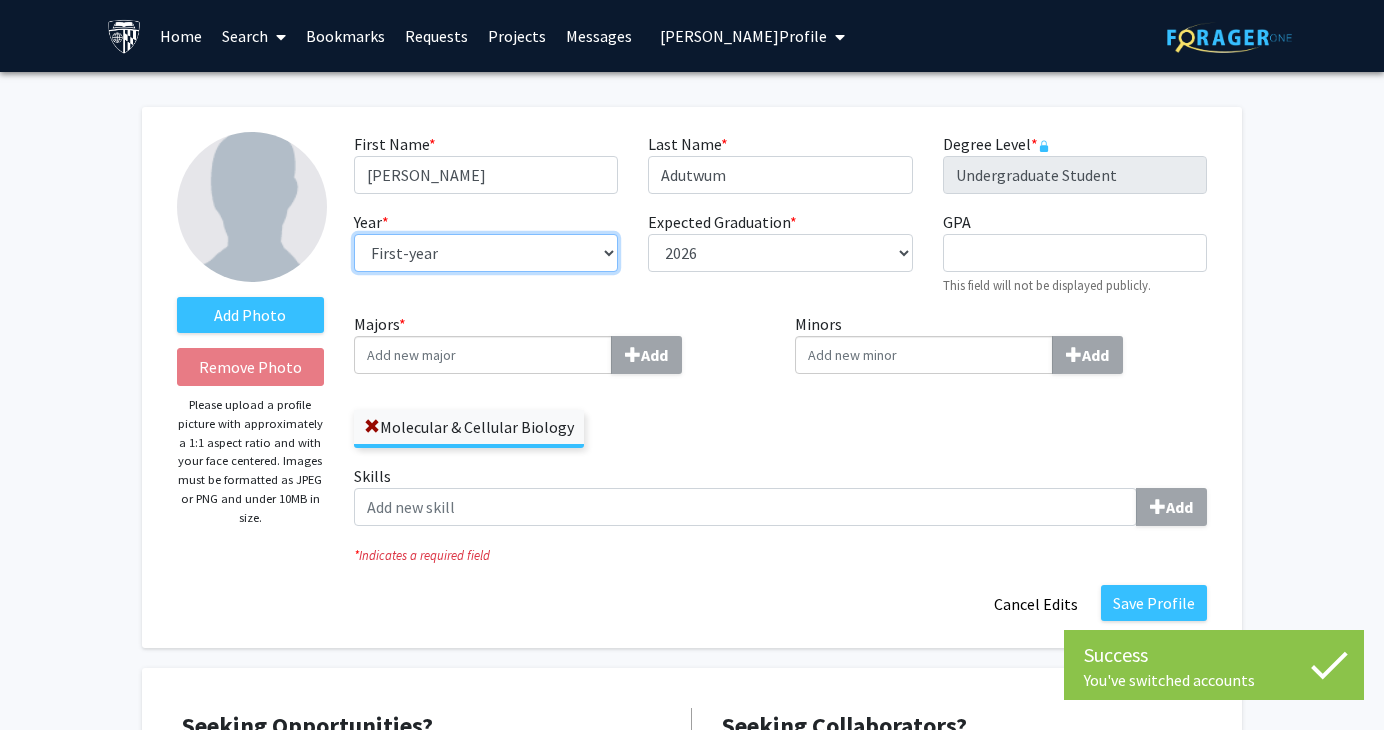 click on "---  First-year   Sophomore   Junior   Senior   Postbaccalaureate Certificate" at bounding box center [486, 253] 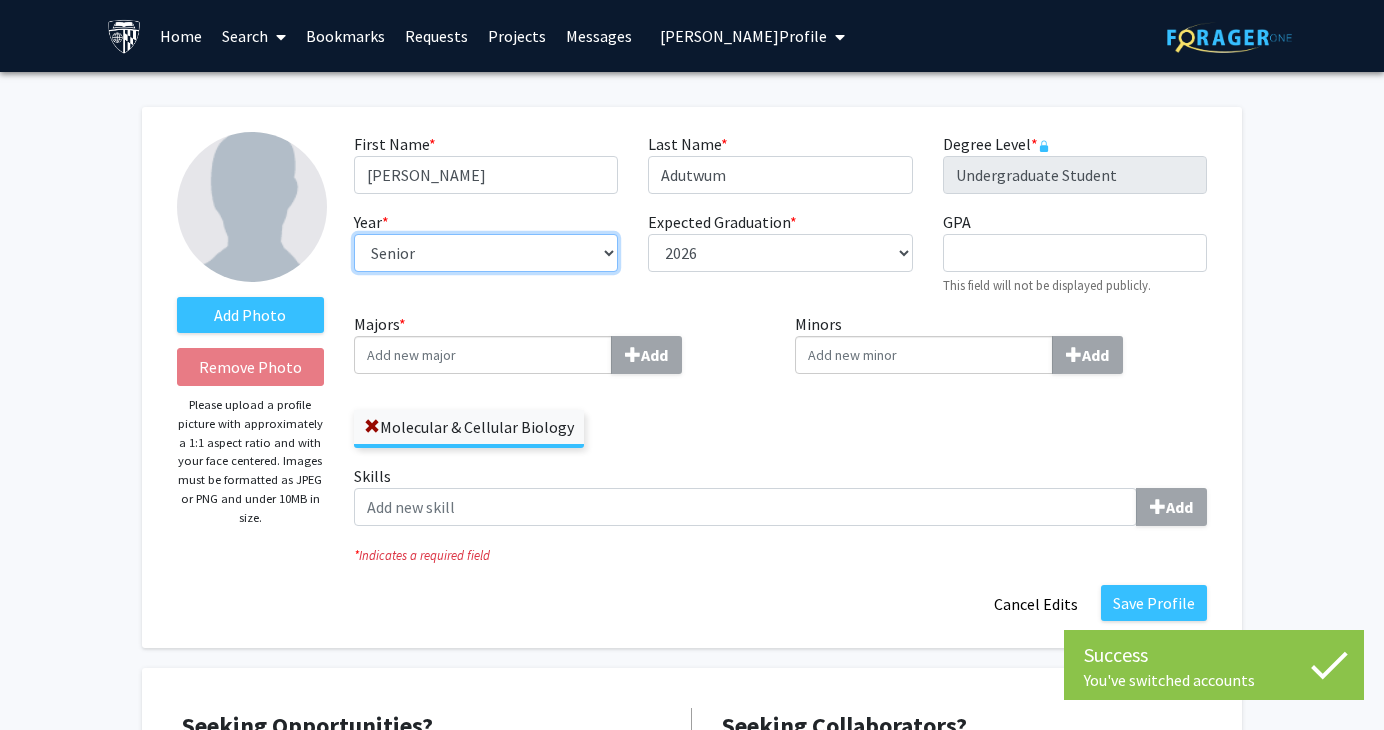 click on "---  First-year   Sophomore   Junior   Senior   Postbaccalaureate Certificate" at bounding box center [486, 253] 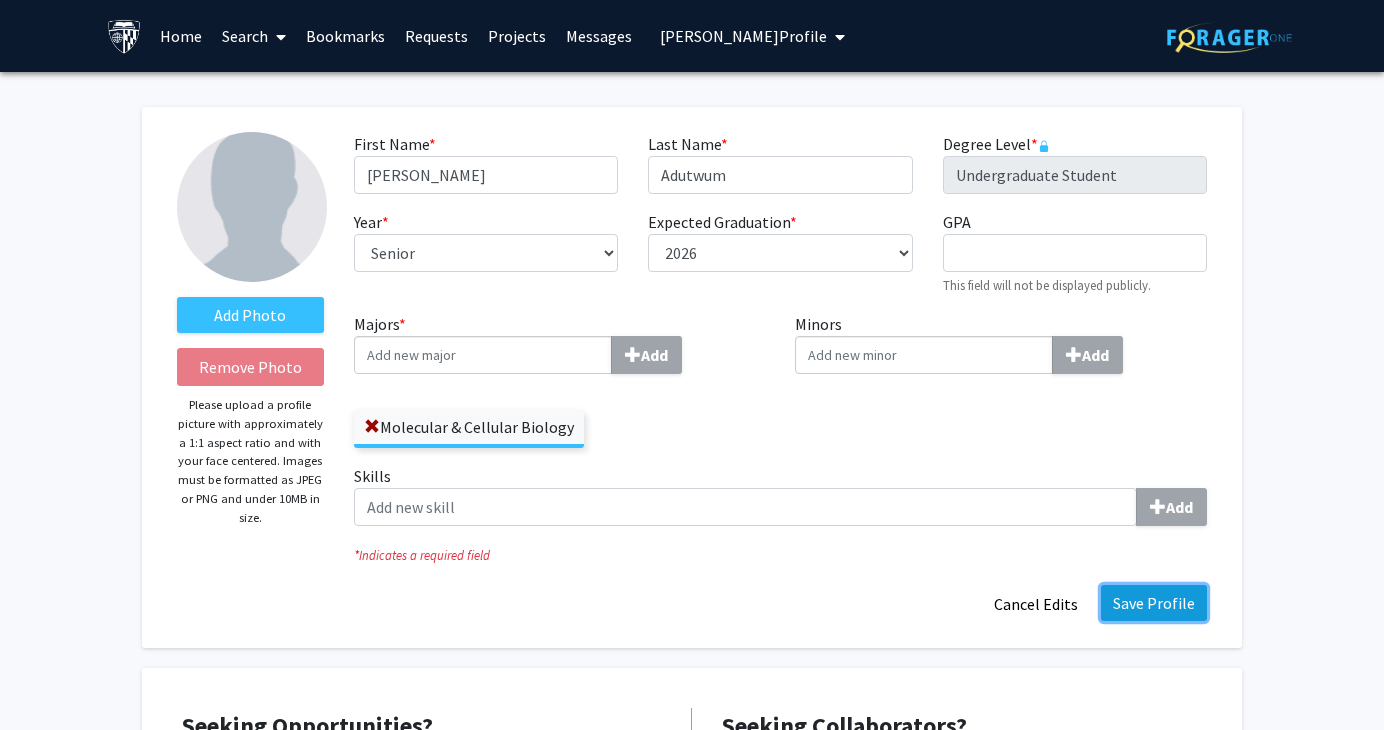 click on "Save Profile" 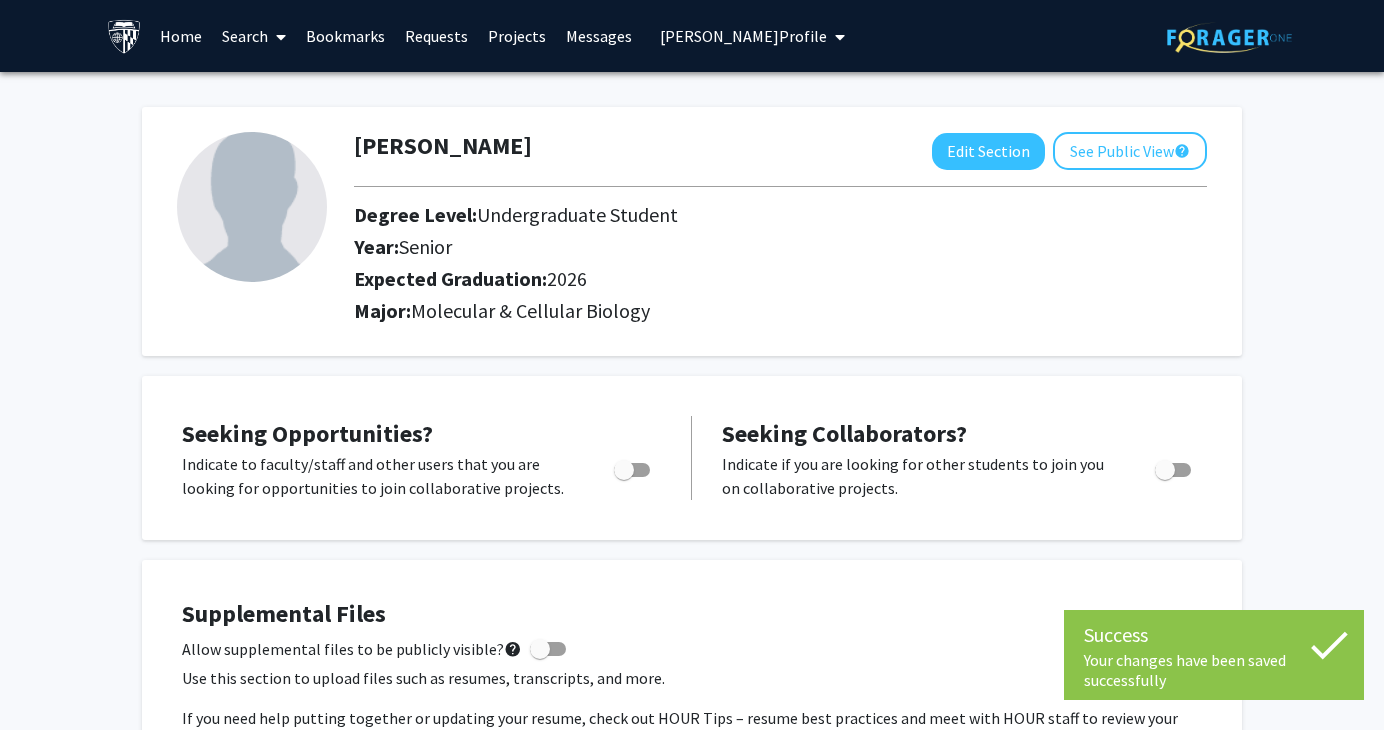 click on "[PERSON_NAME]   Profile" at bounding box center (743, 36) 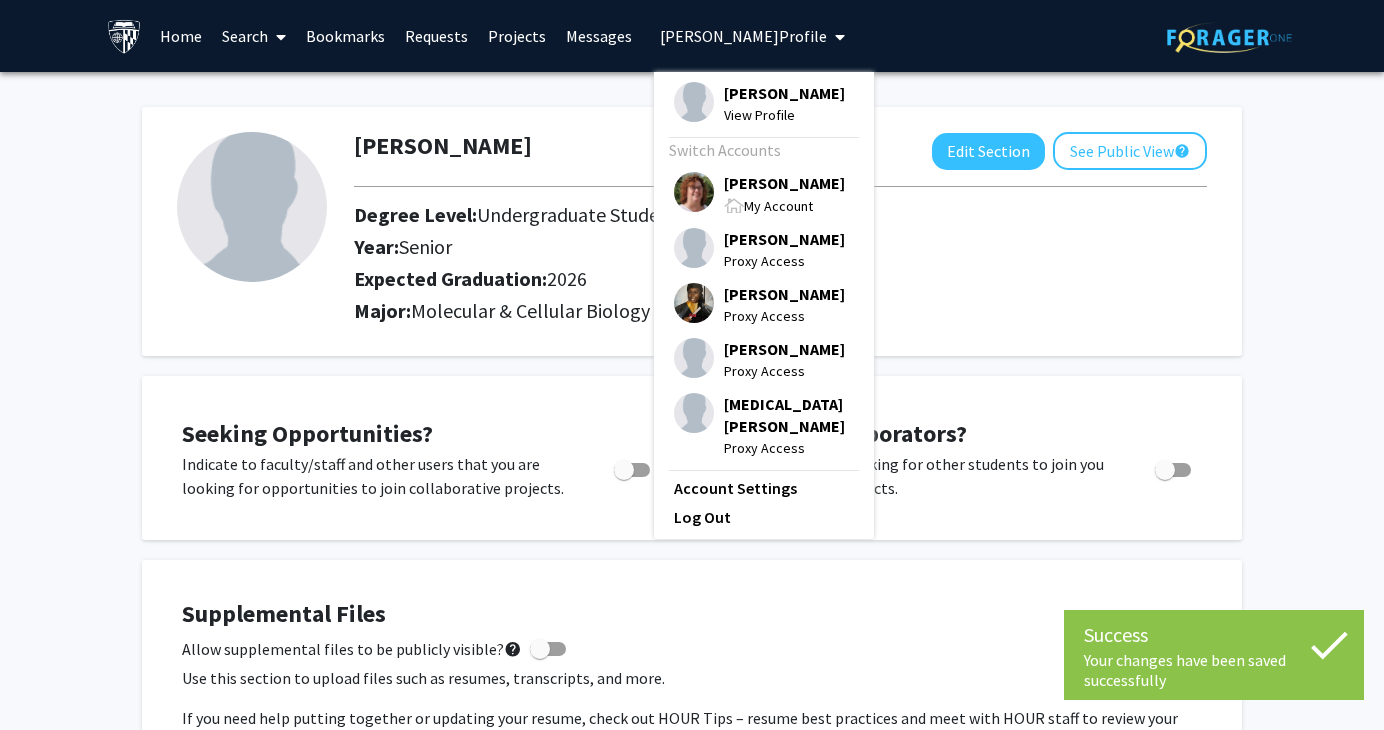 click on "[PERSON_NAME]" at bounding box center (784, 183) 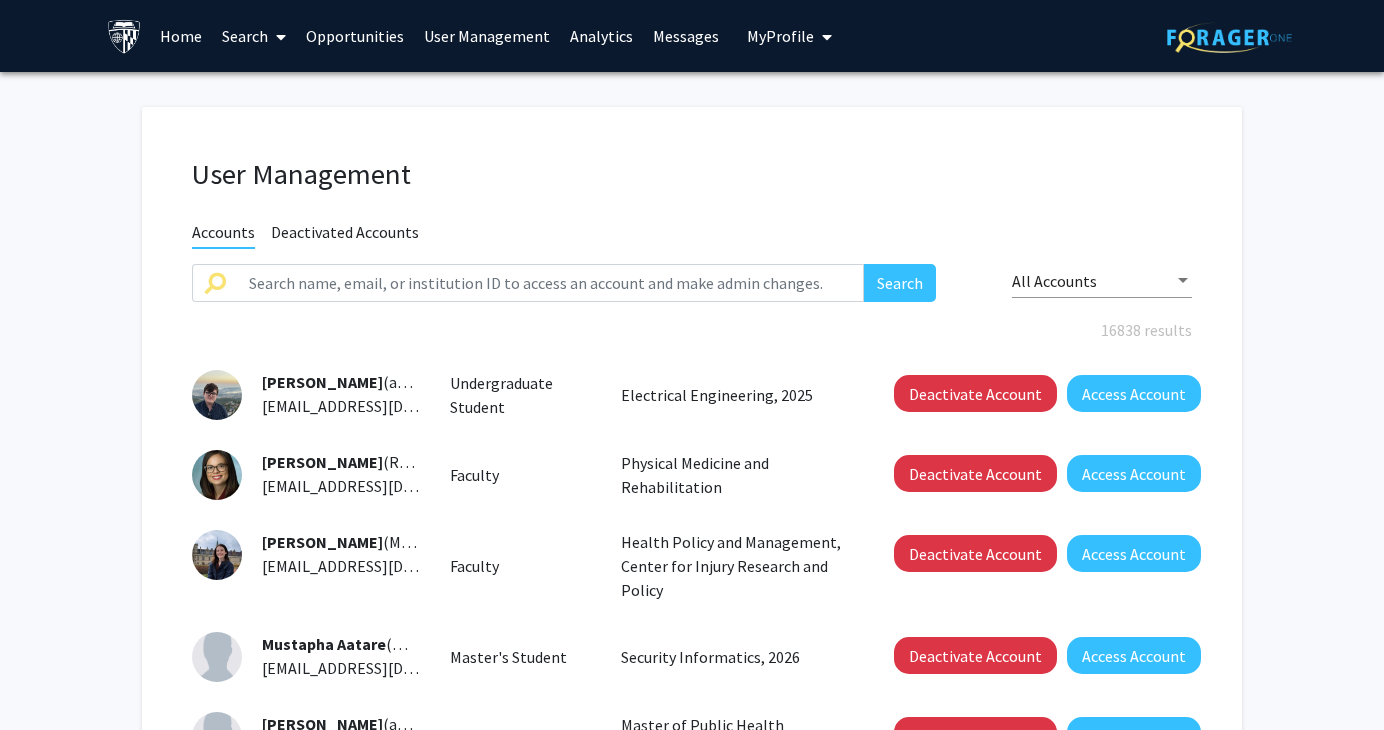 drag, startPoint x: 1119, startPoint y: 197, endPoint x: 1066, endPoint y: 205, distance: 53.600372 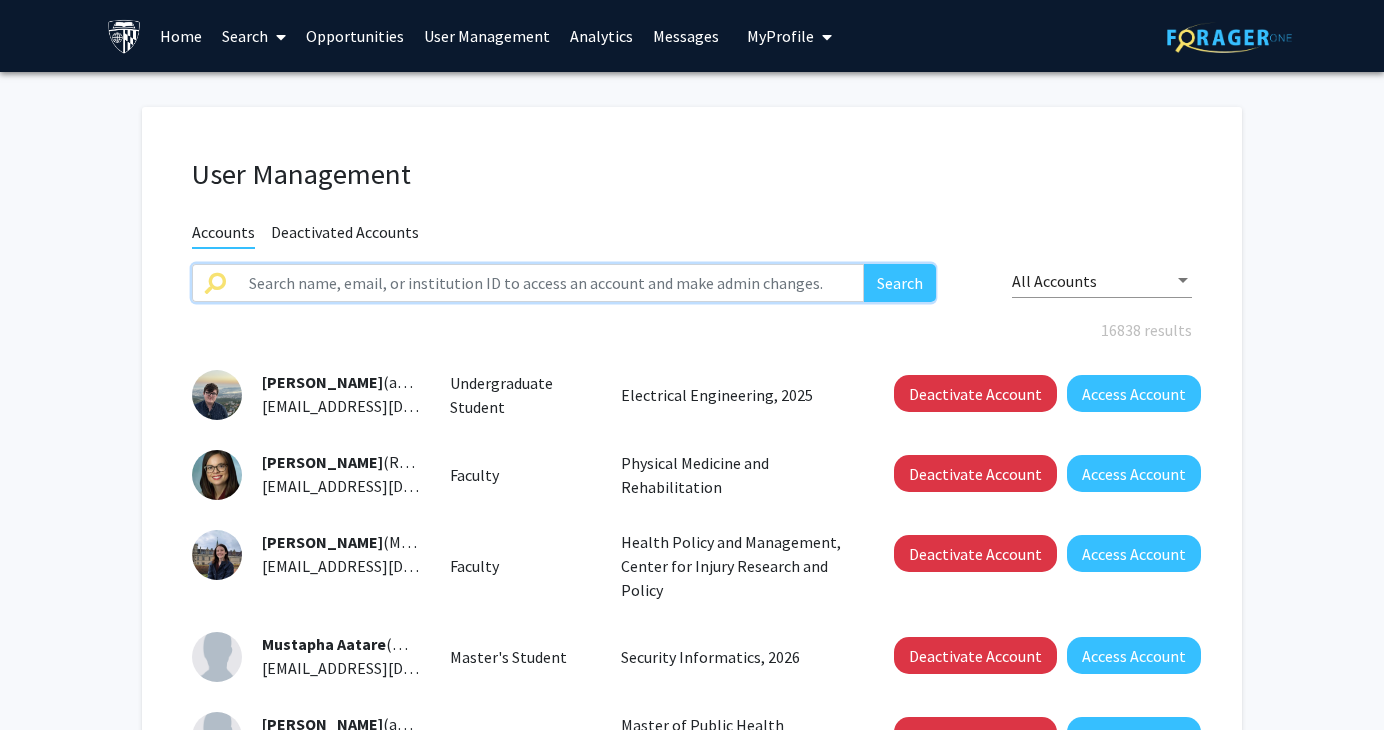 click 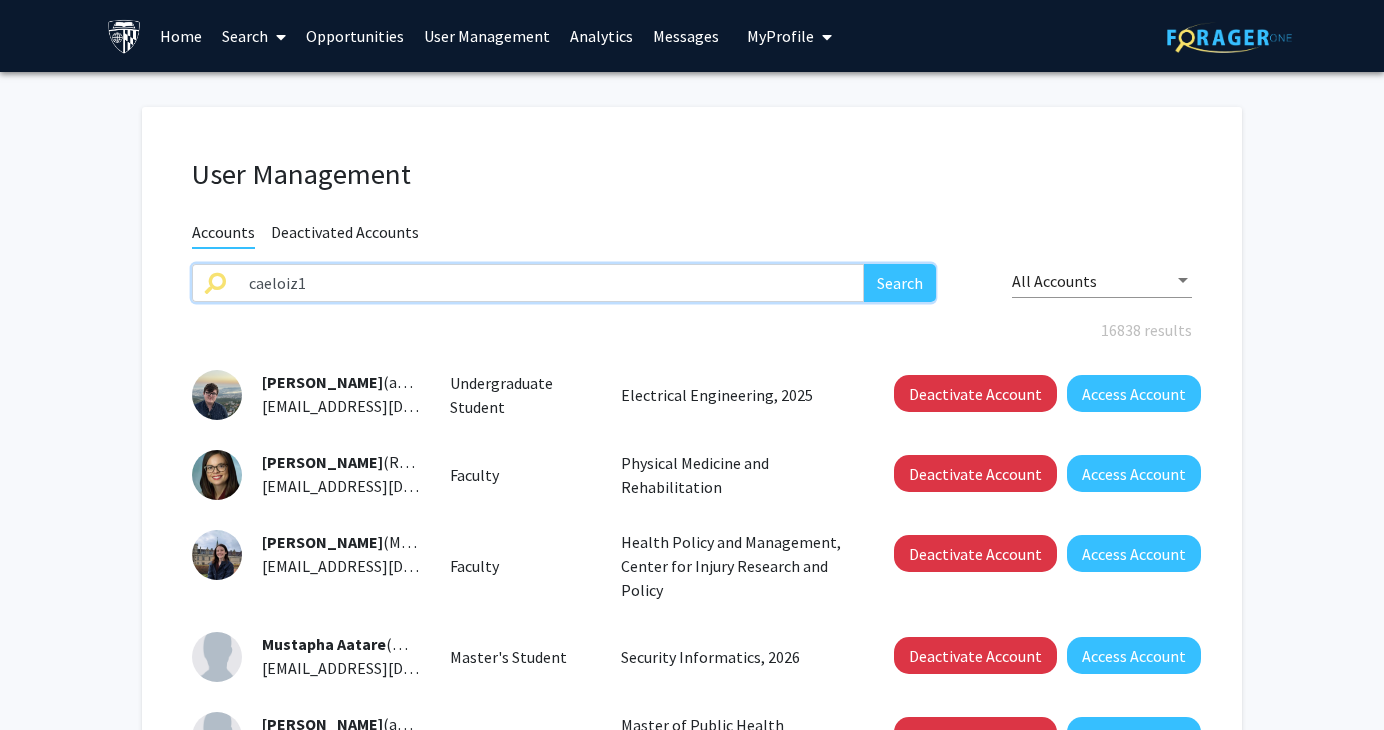 type on "caeloiz1" 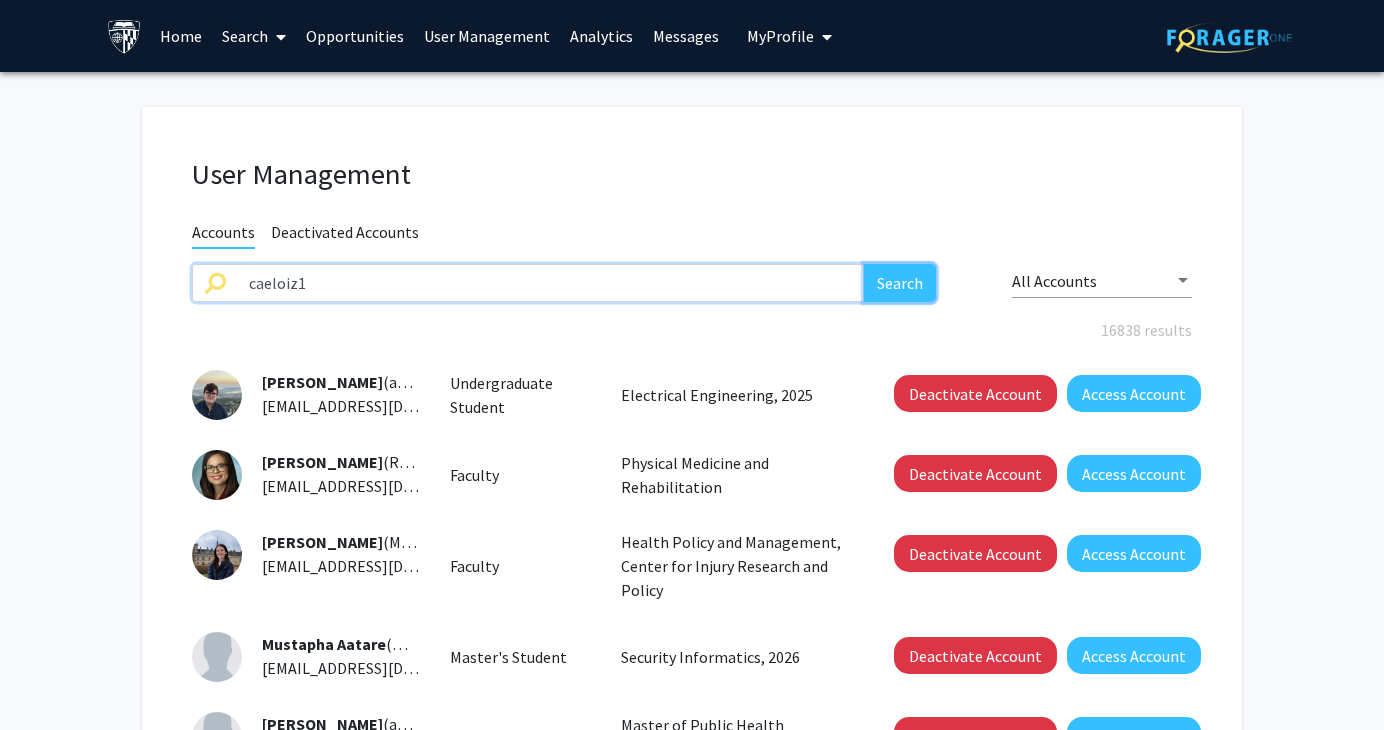 click on "Search" 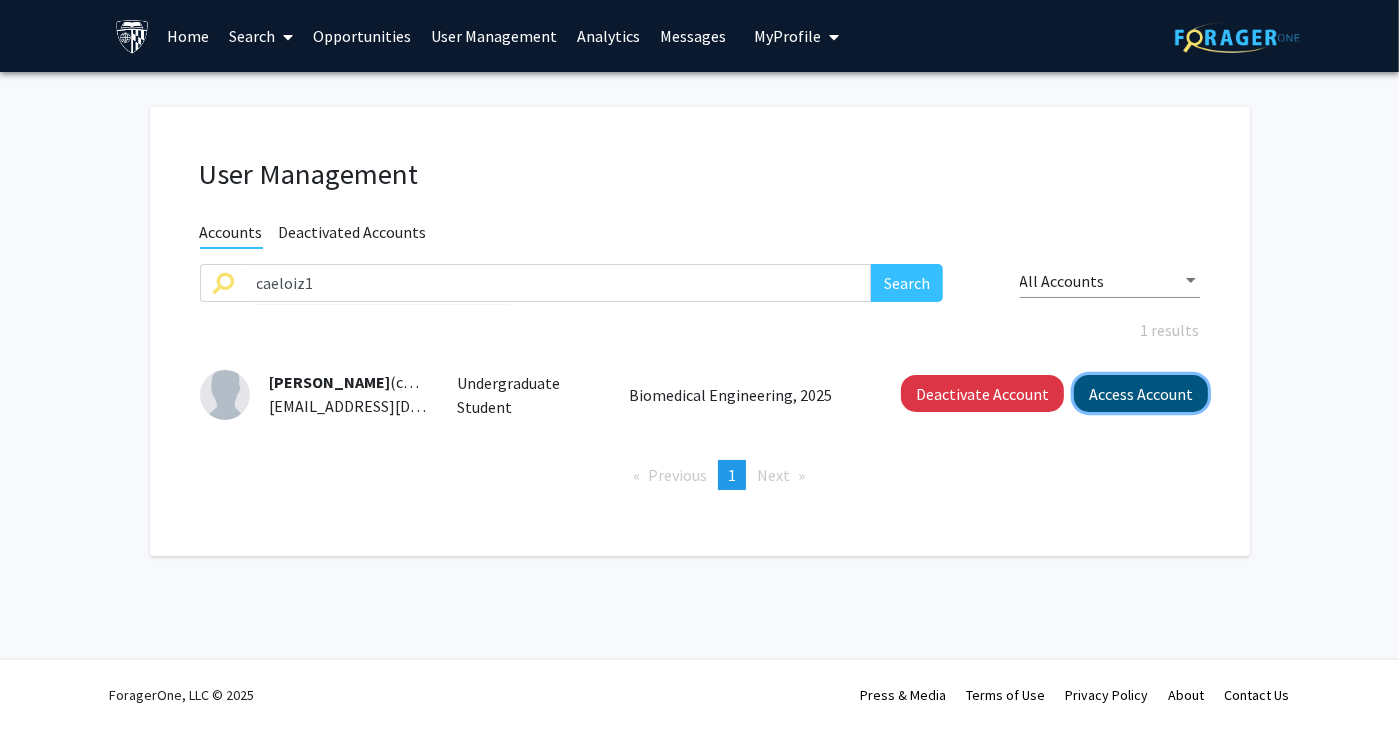 click on "Access Account" 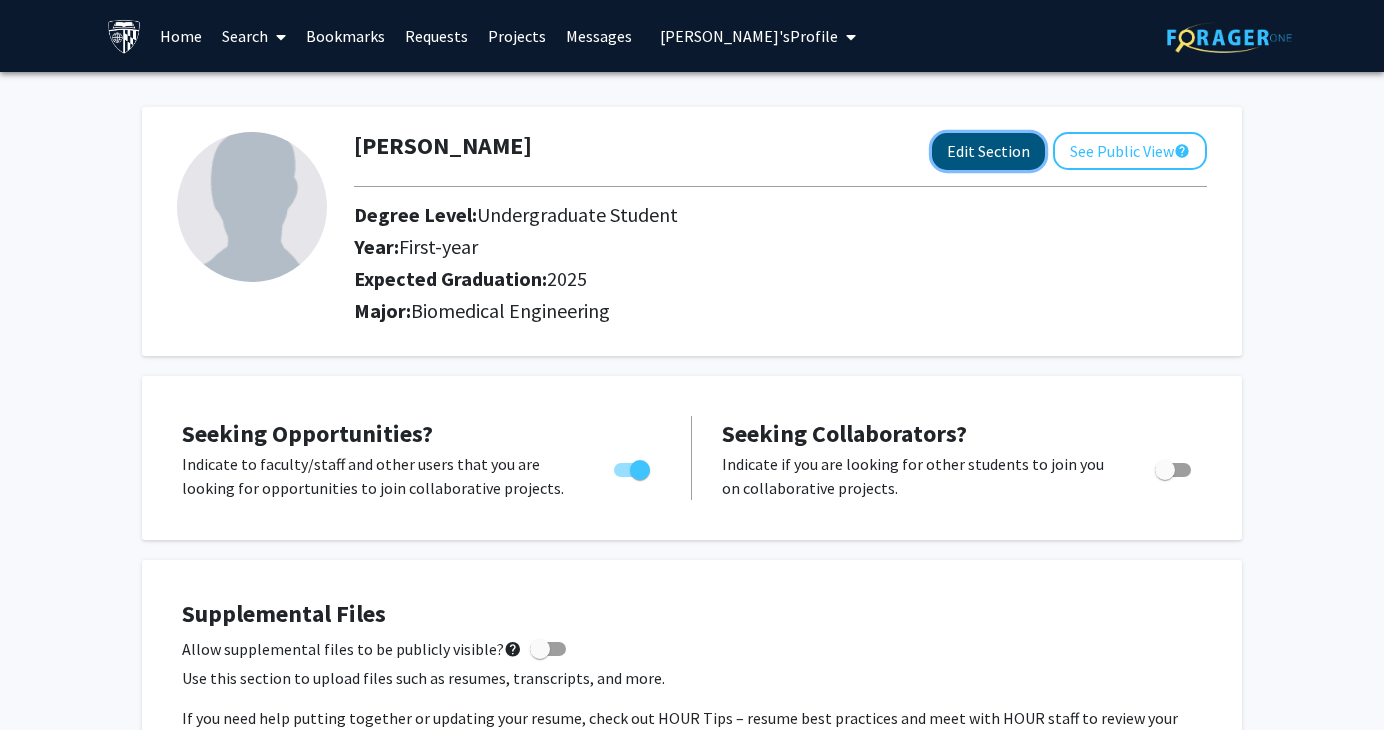 click on "Edit Section" 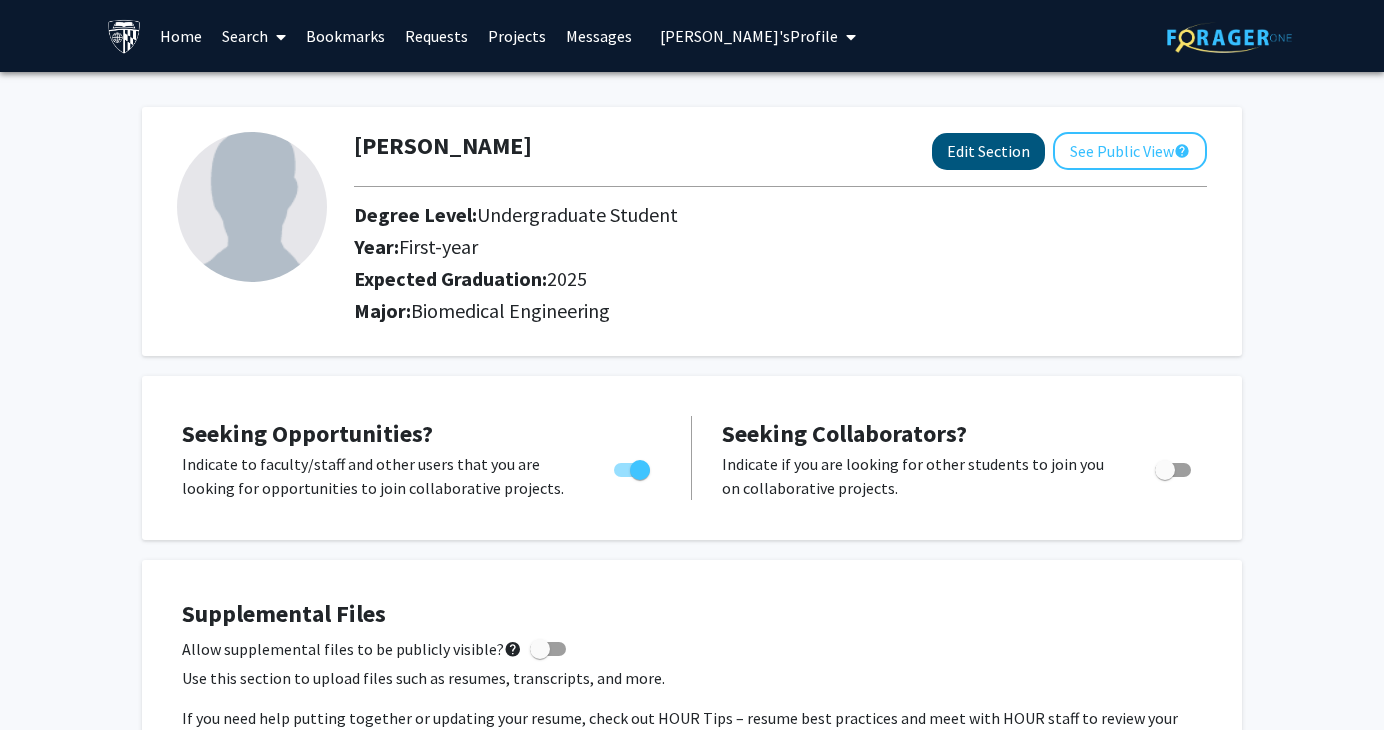 select on "first-year" 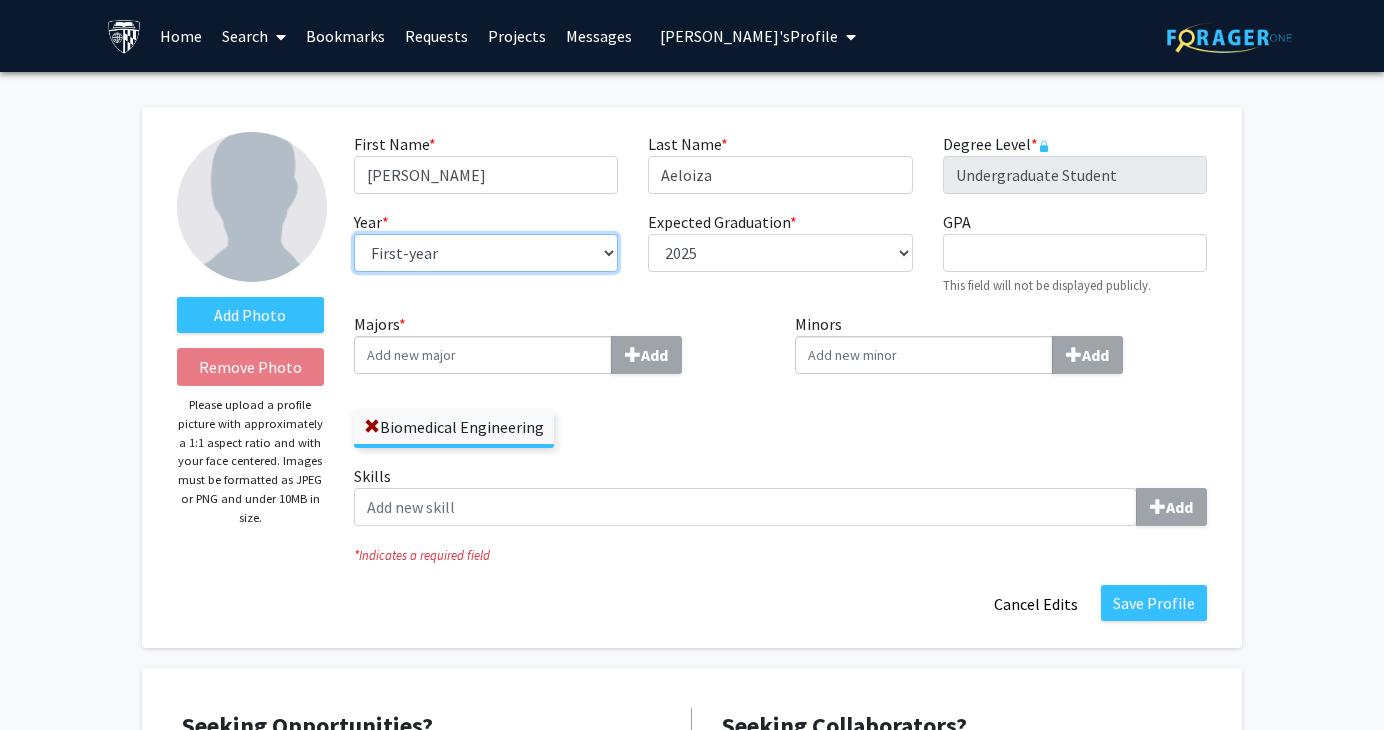 click on "---  First-year   Sophomore   Junior   Senior   Postbaccalaureate Certificate" at bounding box center [486, 253] 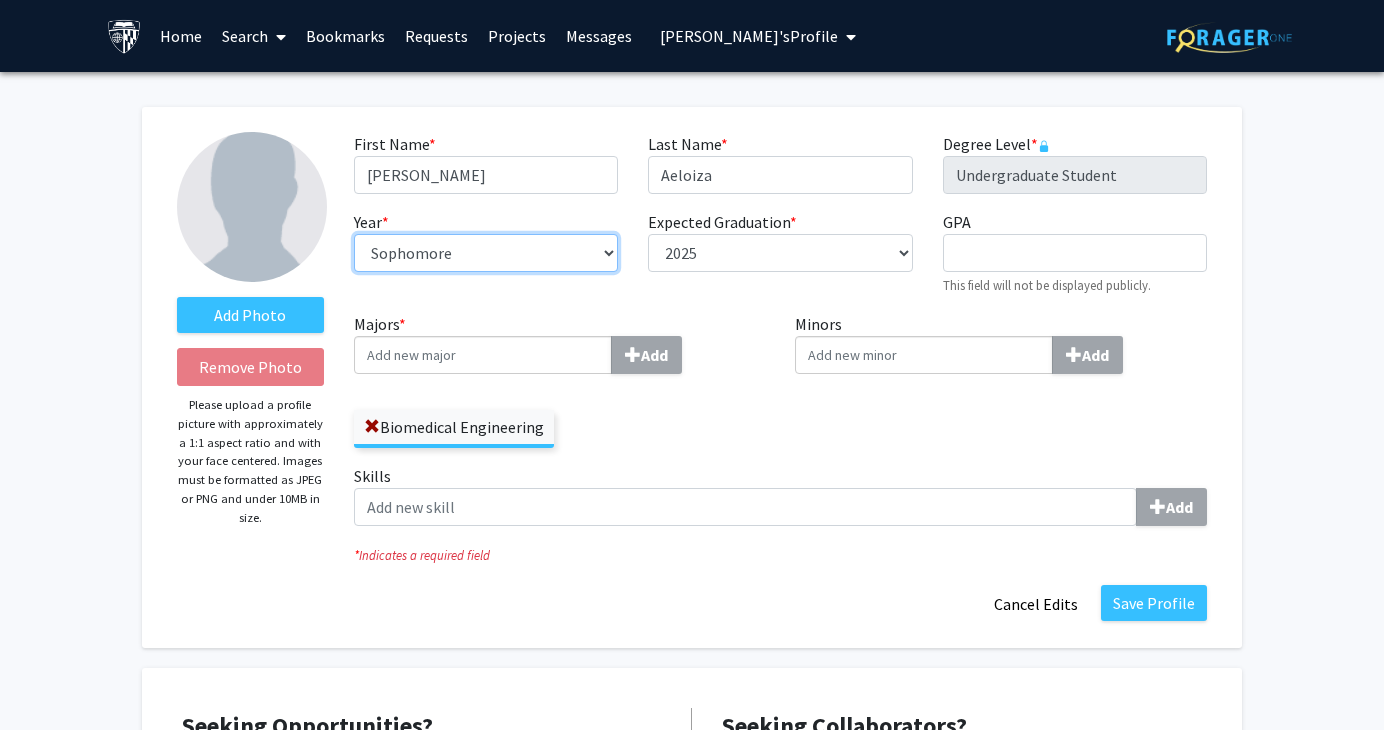 click on "---  First-year   Sophomore   Junior   Senior   Postbaccalaureate Certificate" at bounding box center (486, 253) 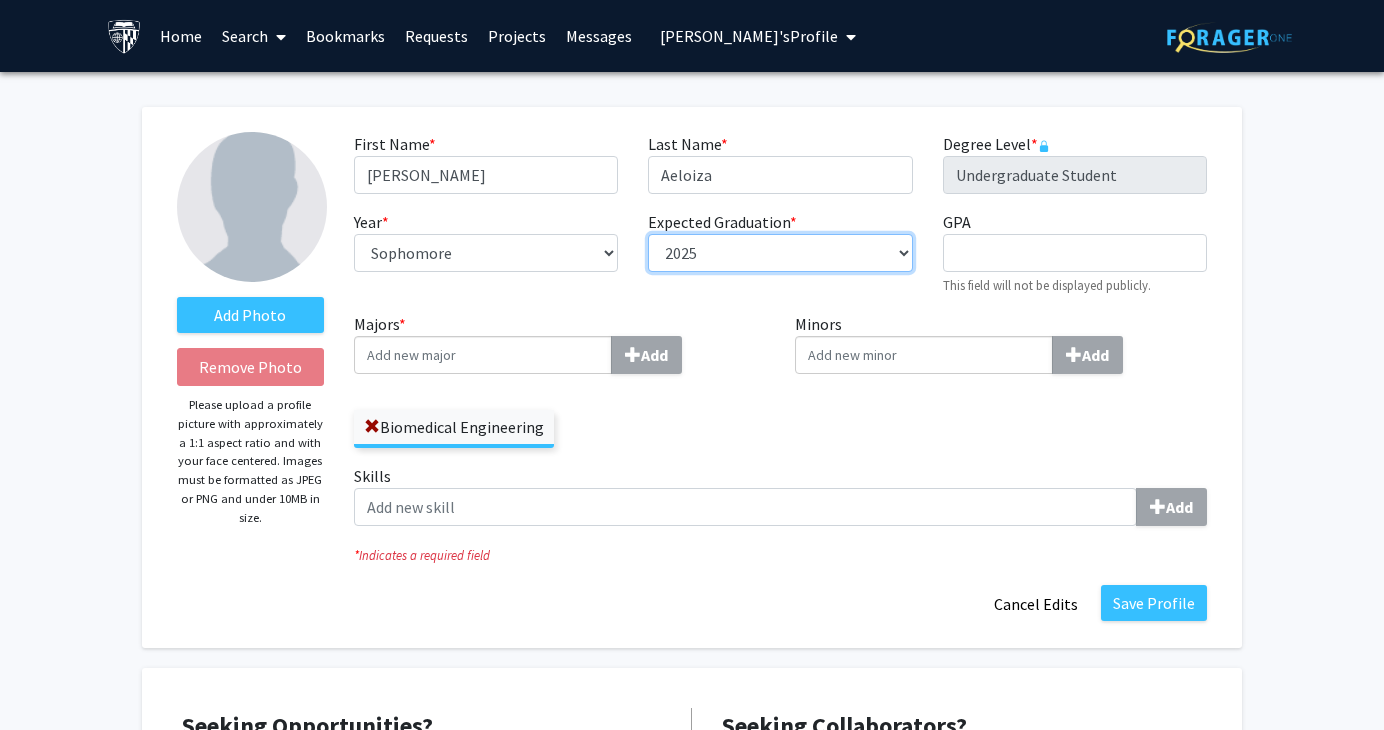 click on "---  2018   2019   2020   2021   2022   2023   2024   2025   2026   2027   2028   2029   2030   2031" at bounding box center (780, 253) 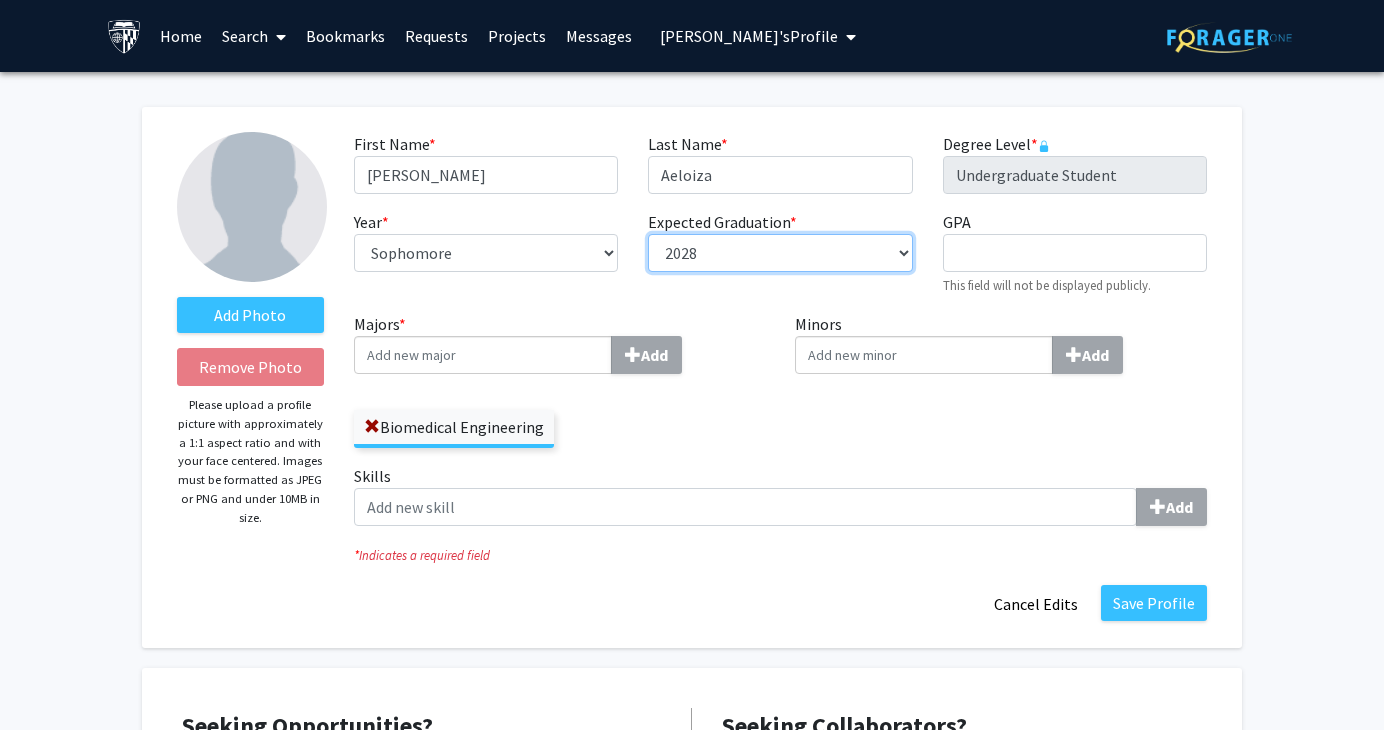 click on "---  2018   2019   2020   2021   2022   2023   2024   2025   2026   2027   2028   2029   2030   2031" at bounding box center [780, 253] 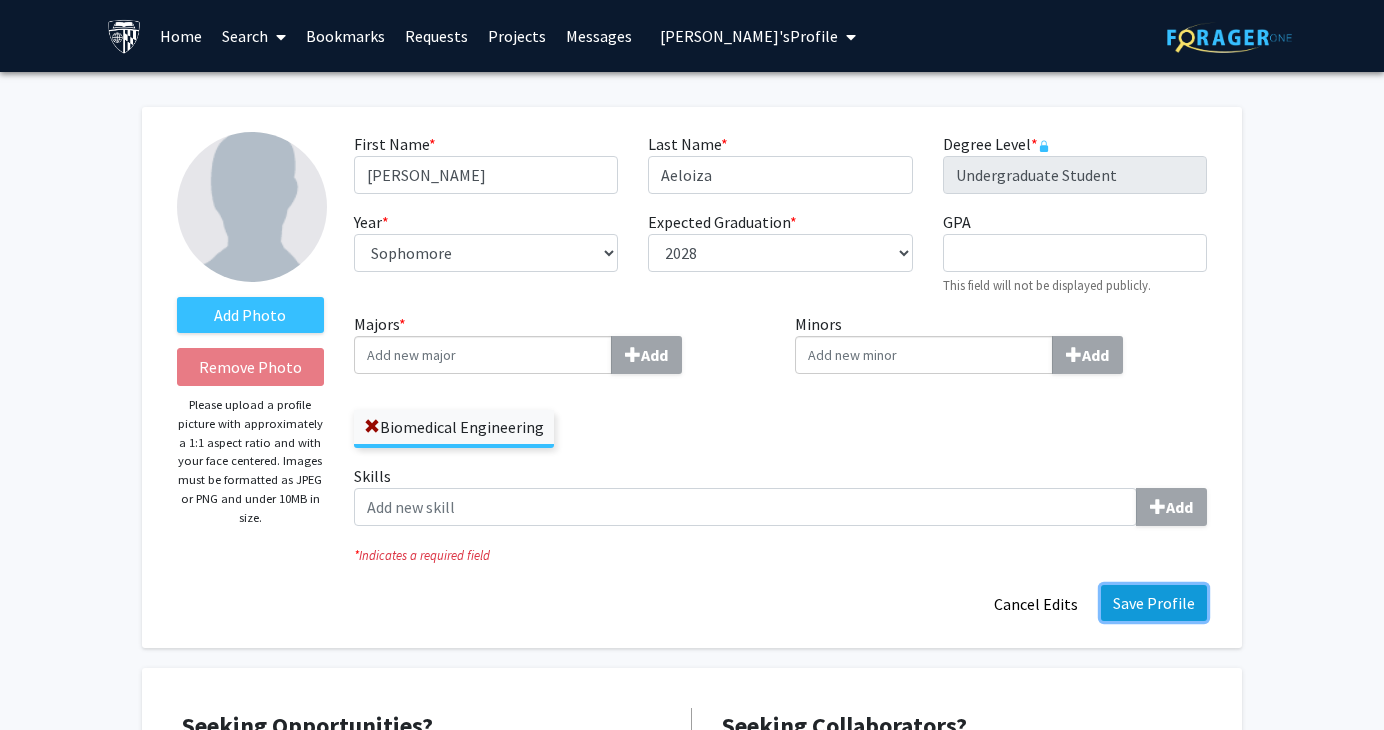 click on "Save Profile" 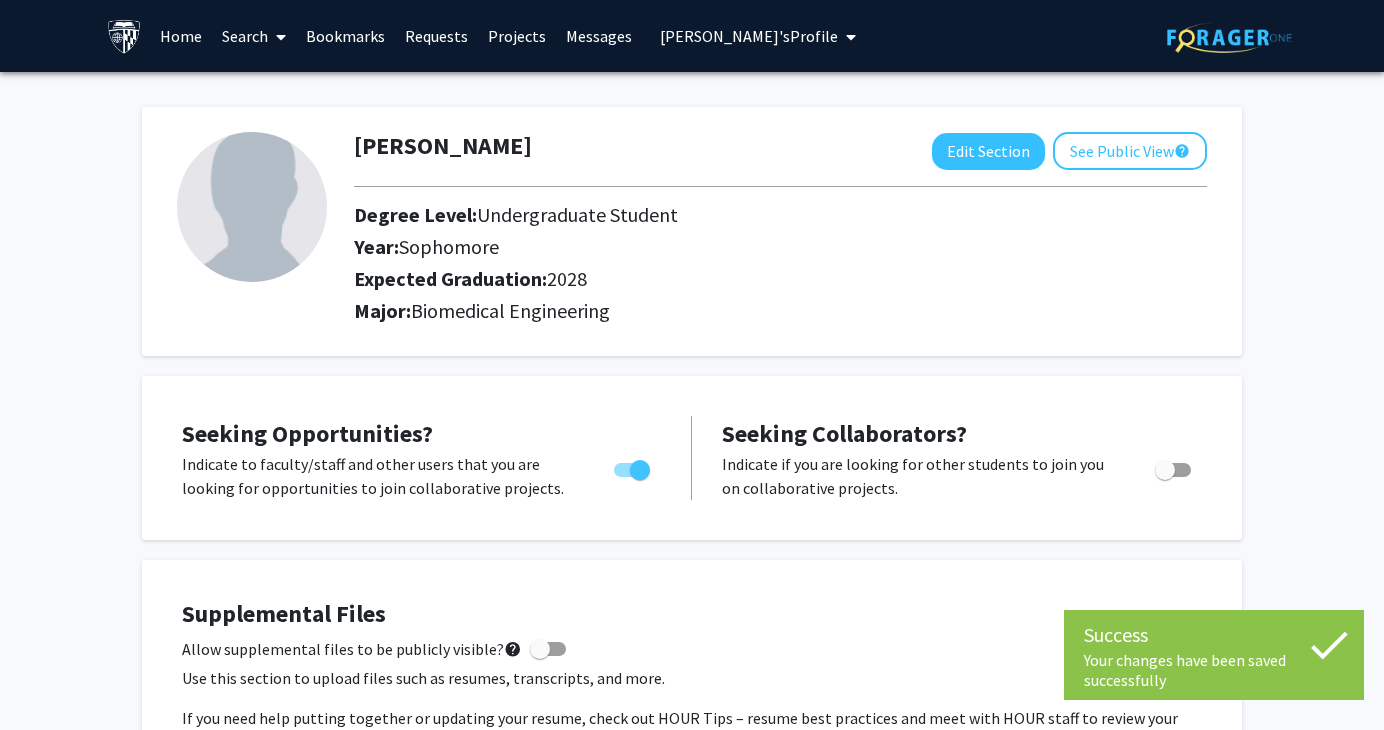 click on "[PERSON_NAME]'s   Profile" at bounding box center (749, 36) 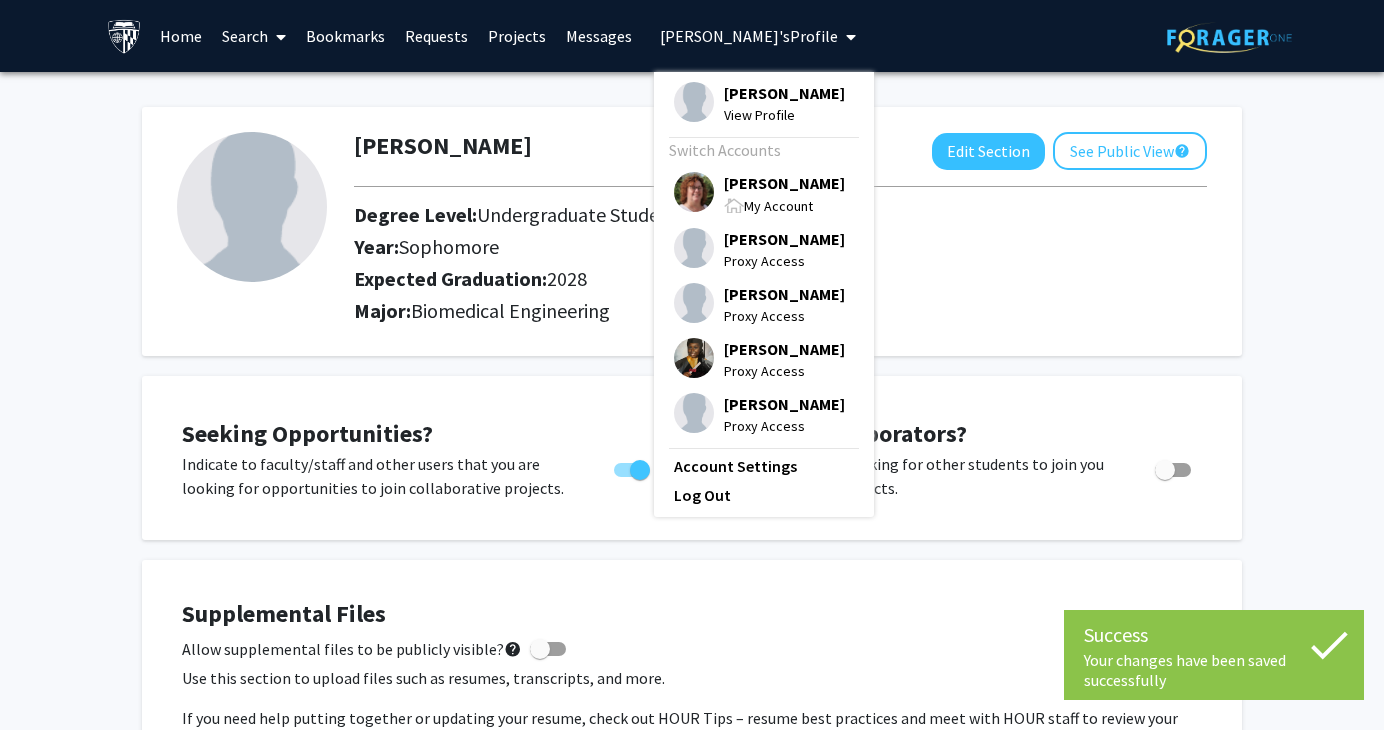 click on "My Account" at bounding box center [784, 205] 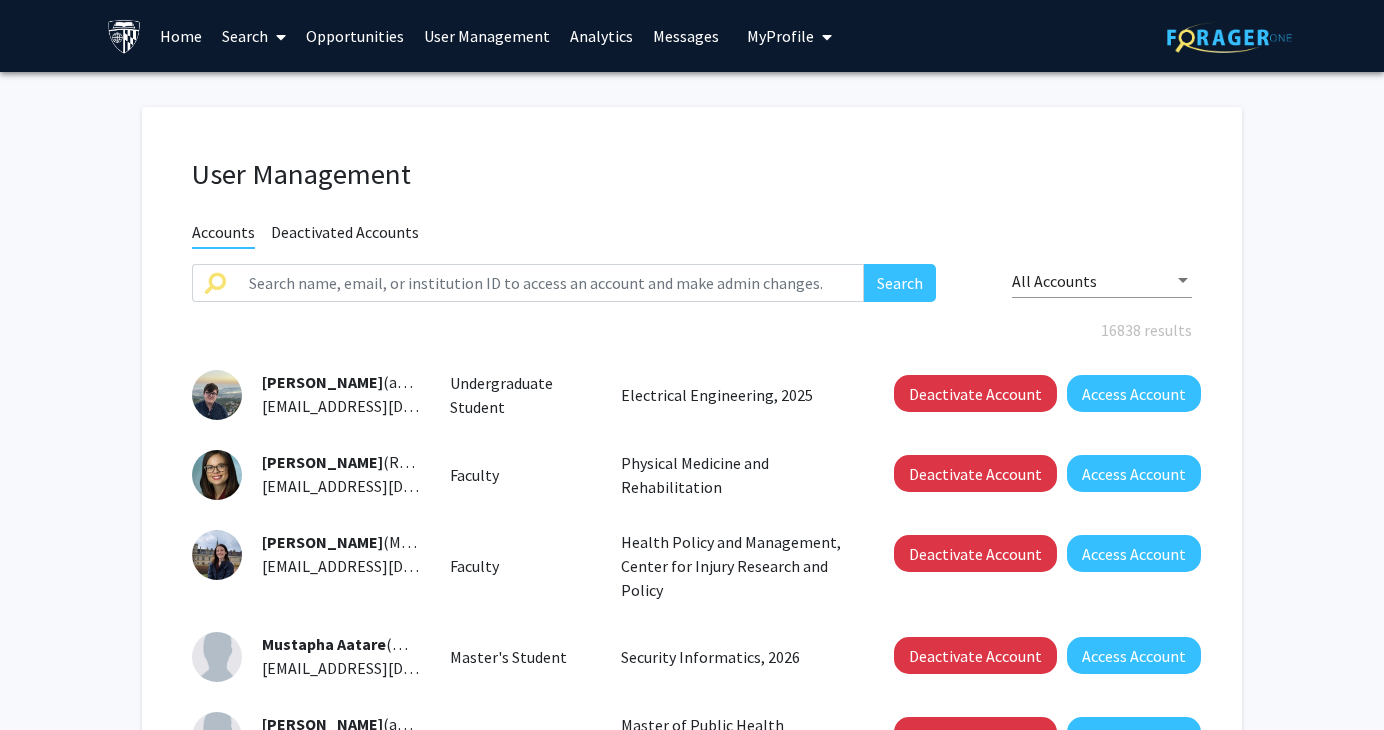 drag, startPoint x: 1199, startPoint y: 182, endPoint x: 1087, endPoint y: 193, distance: 112.53888 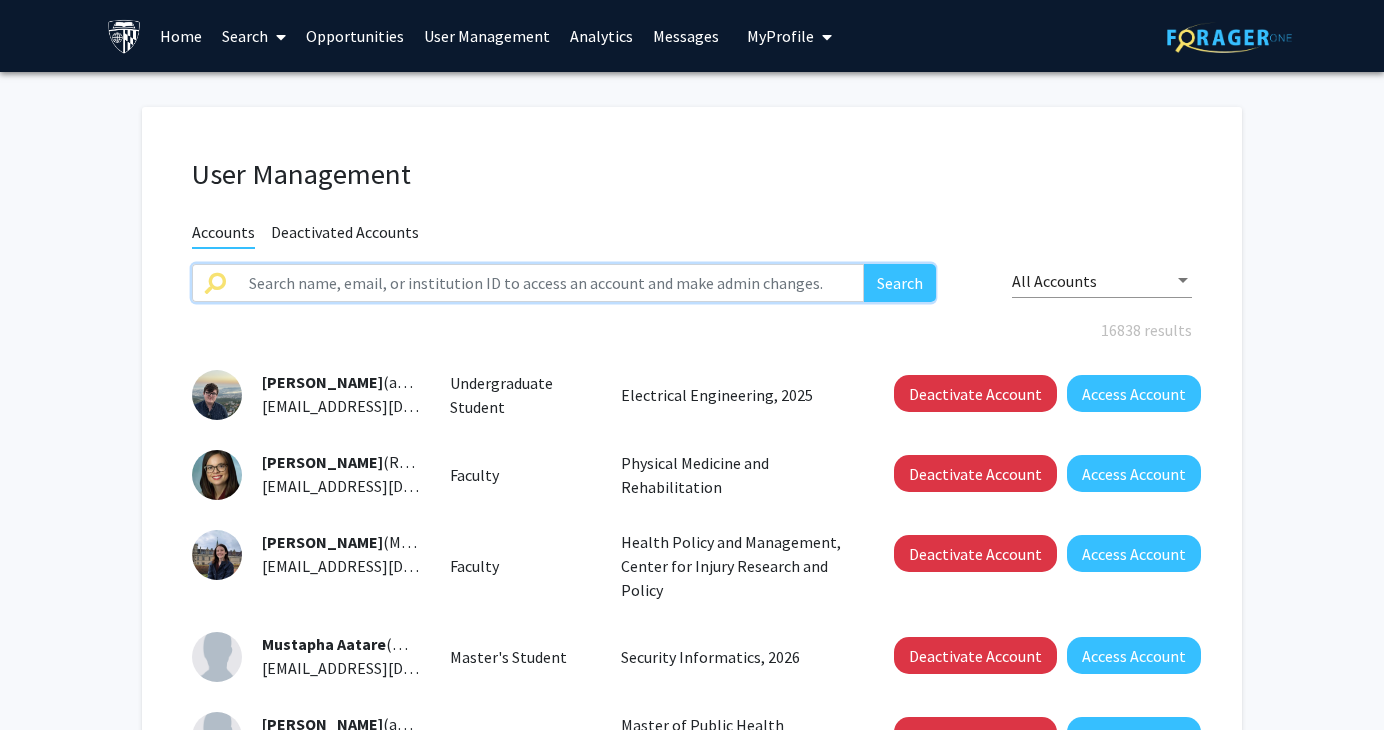 click 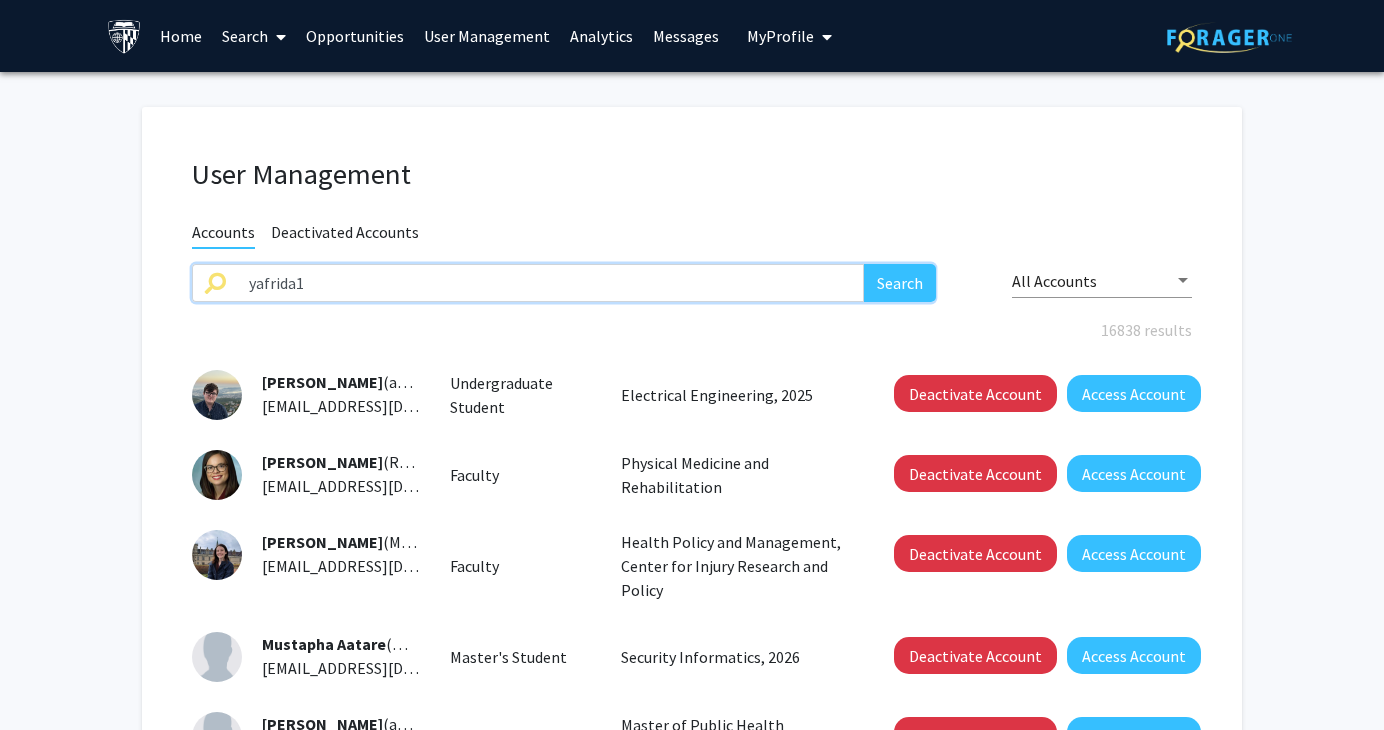 type on "yafrida1" 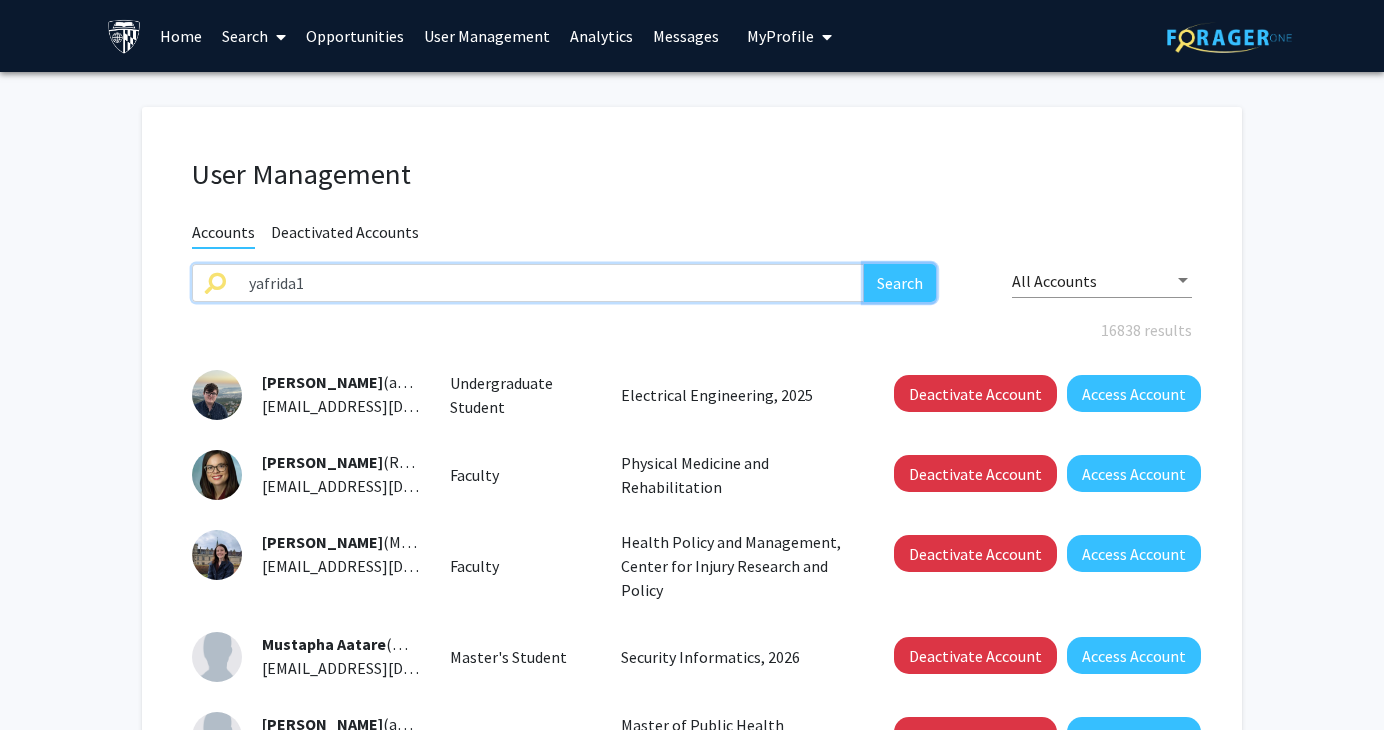 click on "Search" 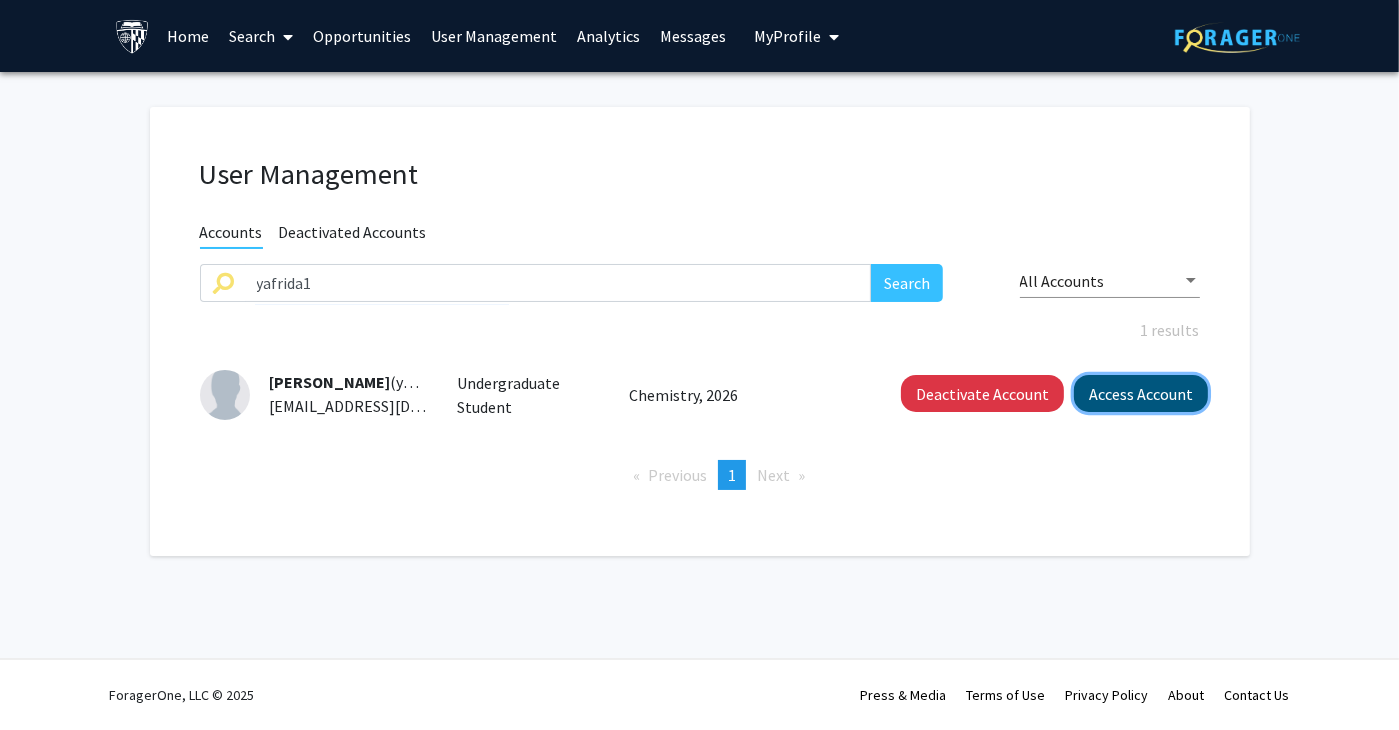 click on "Access Account" 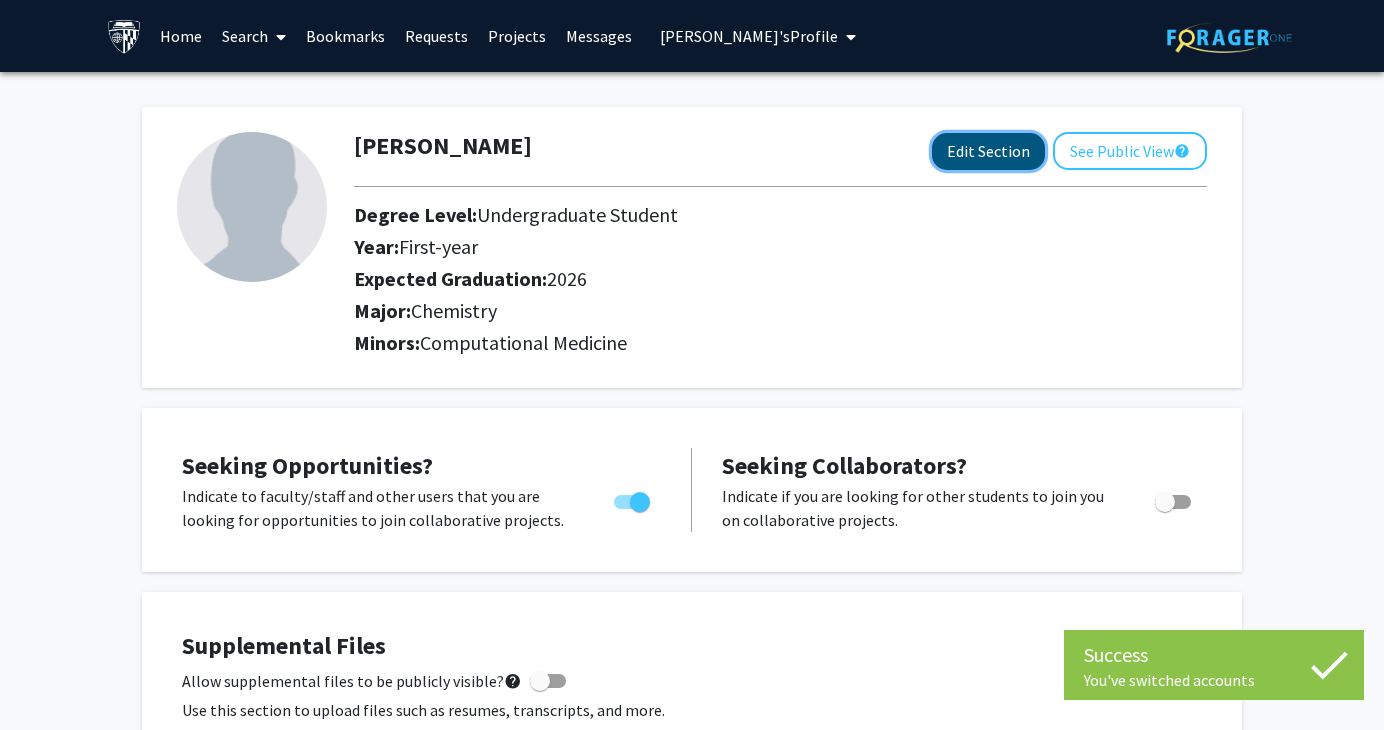 click on "Edit Section" 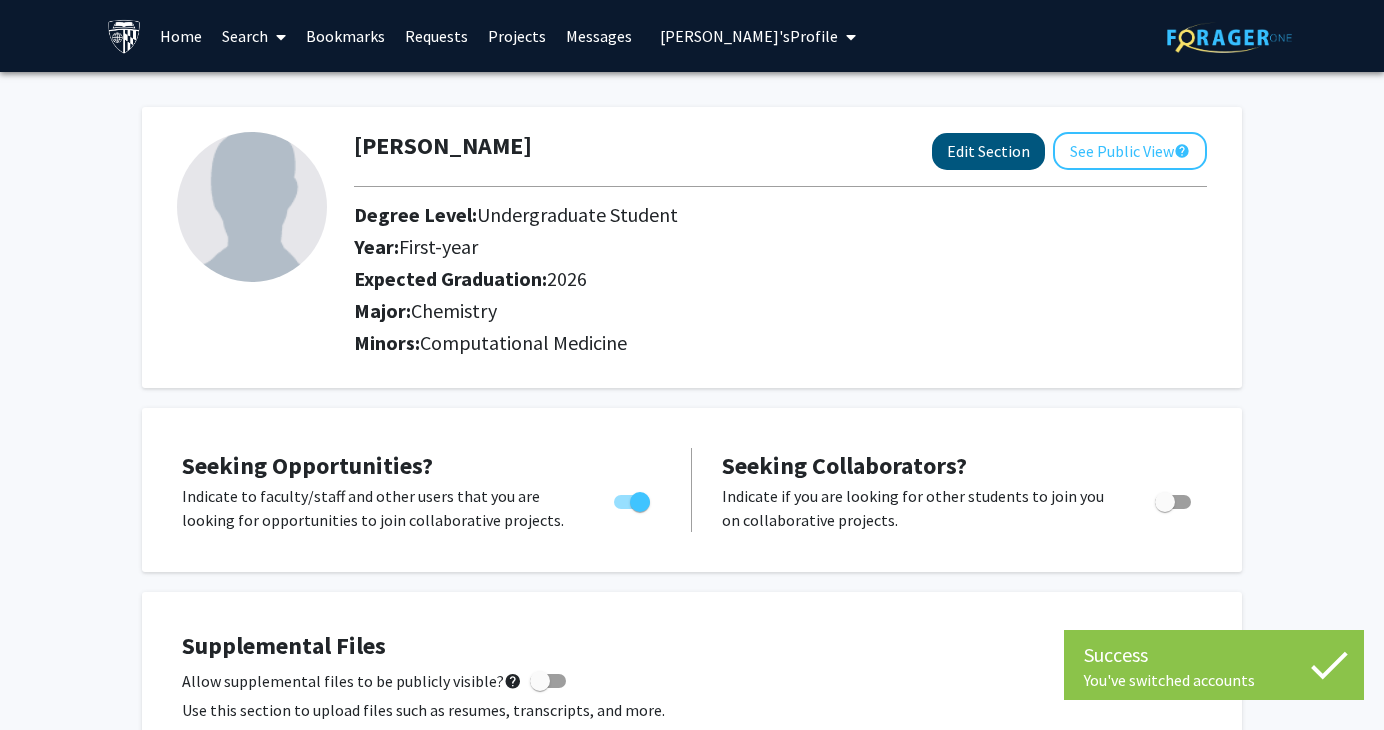 select on "first-year" 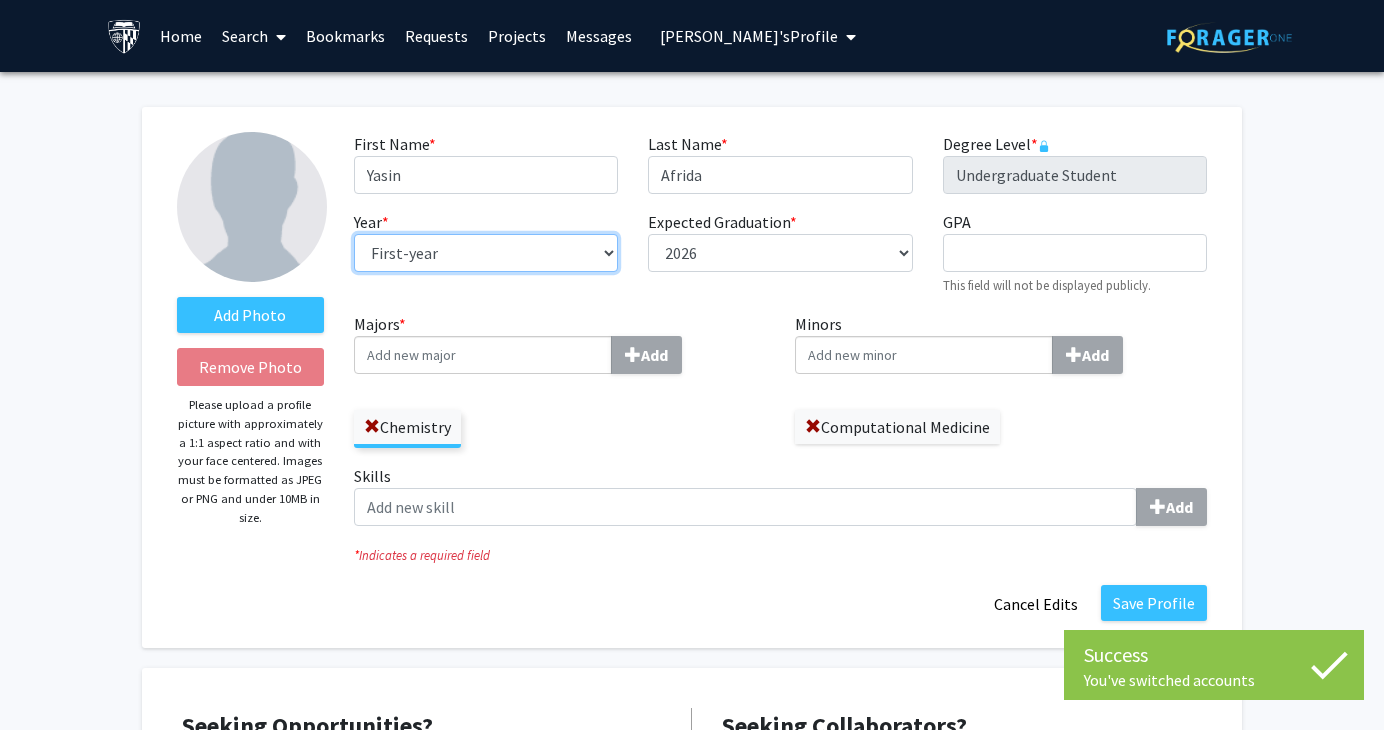 click on "---  First-year   Sophomore   Junior   Senior   Postbaccalaureate Certificate" at bounding box center [486, 253] 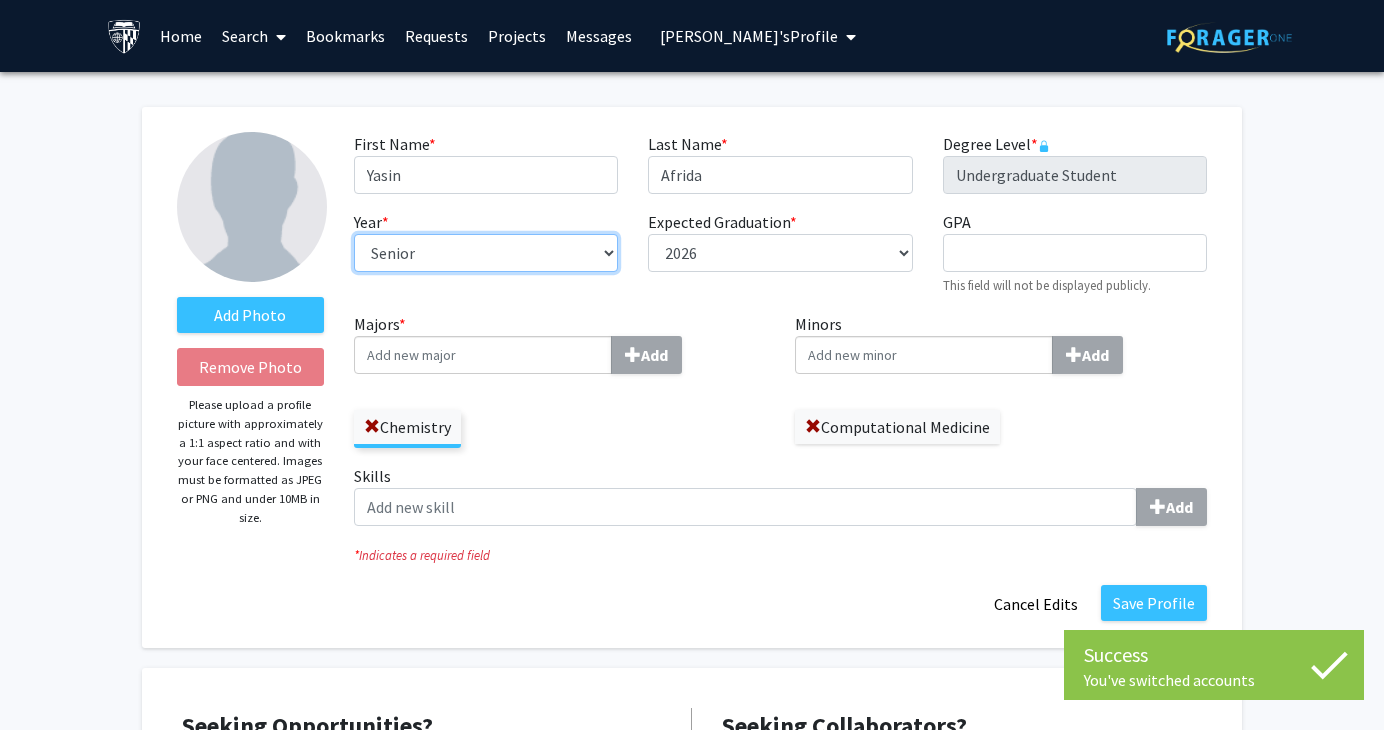 click on "---  First-year   Sophomore   Junior   Senior   Postbaccalaureate Certificate" at bounding box center (486, 253) 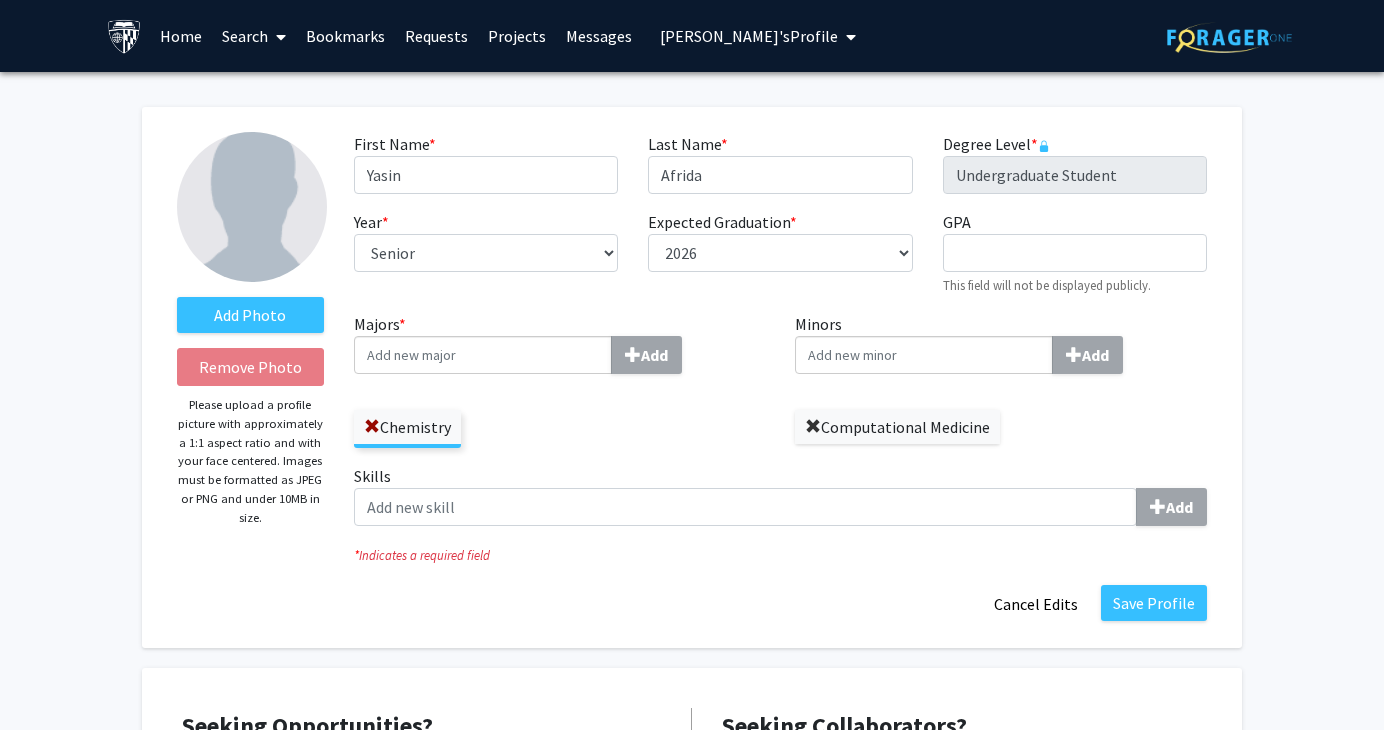 click 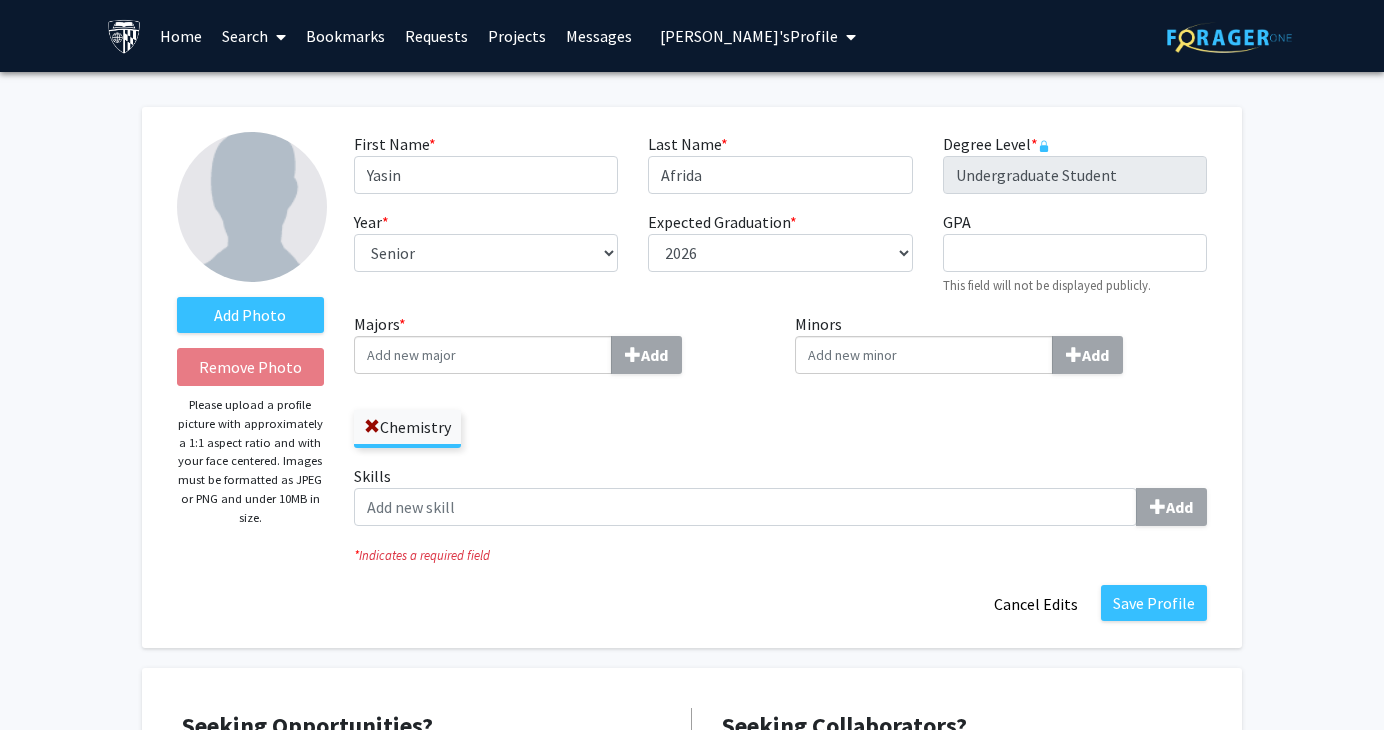 click on "Minors  Add" at bounding box center [924, 355] 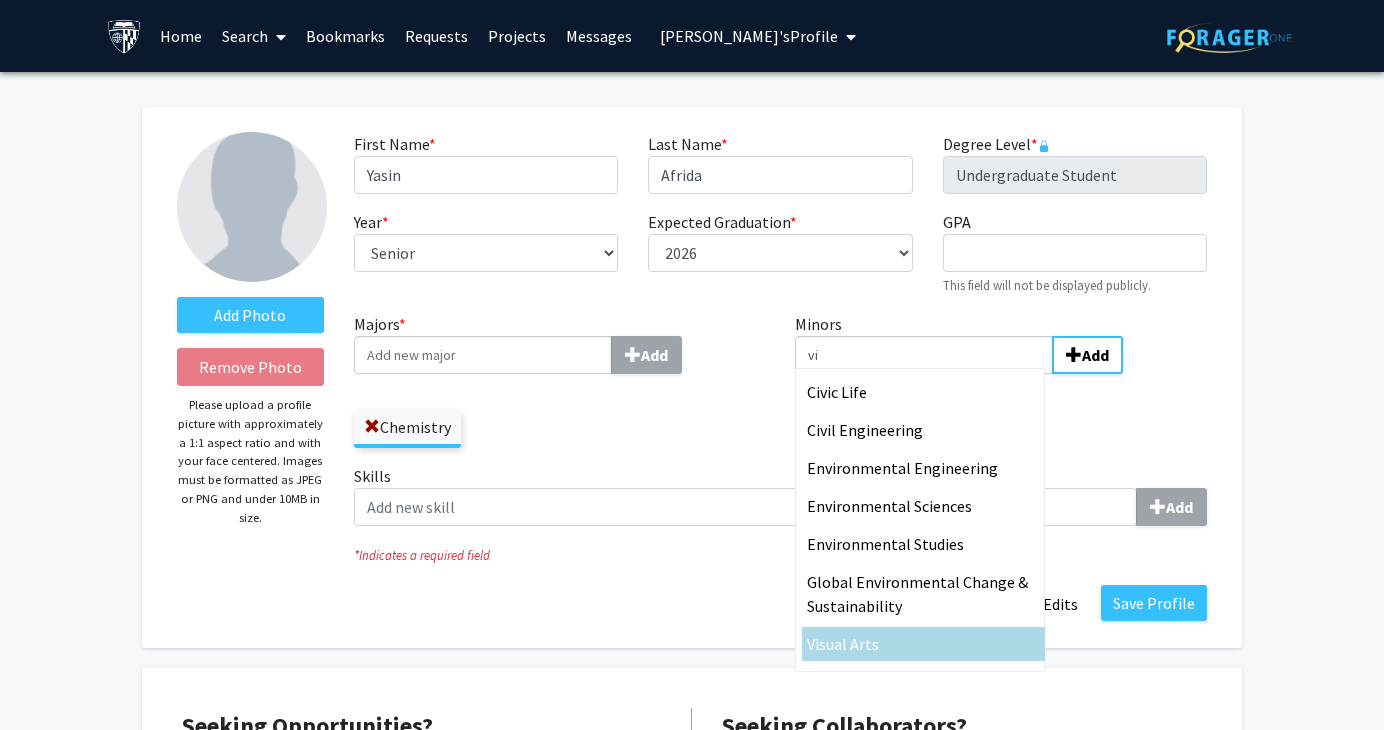 type on "vi" 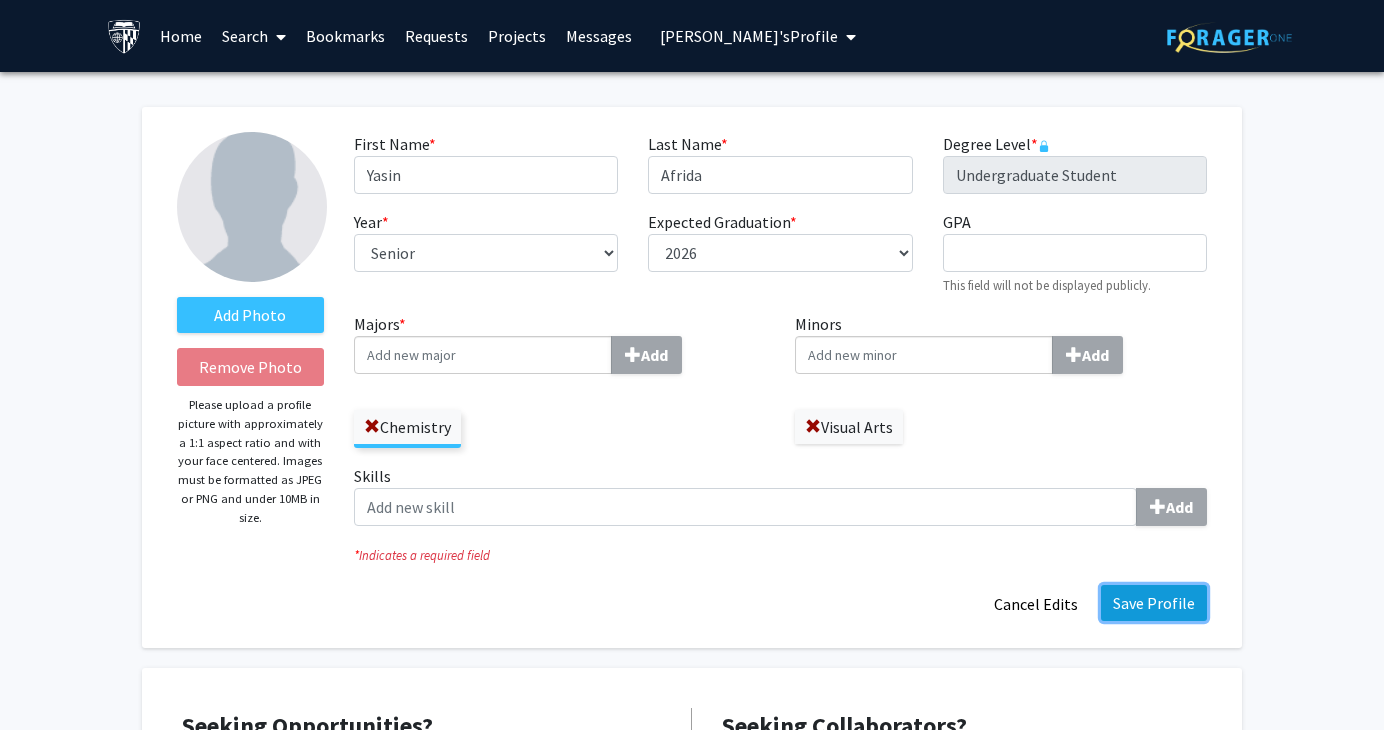 click on "Save Profile" 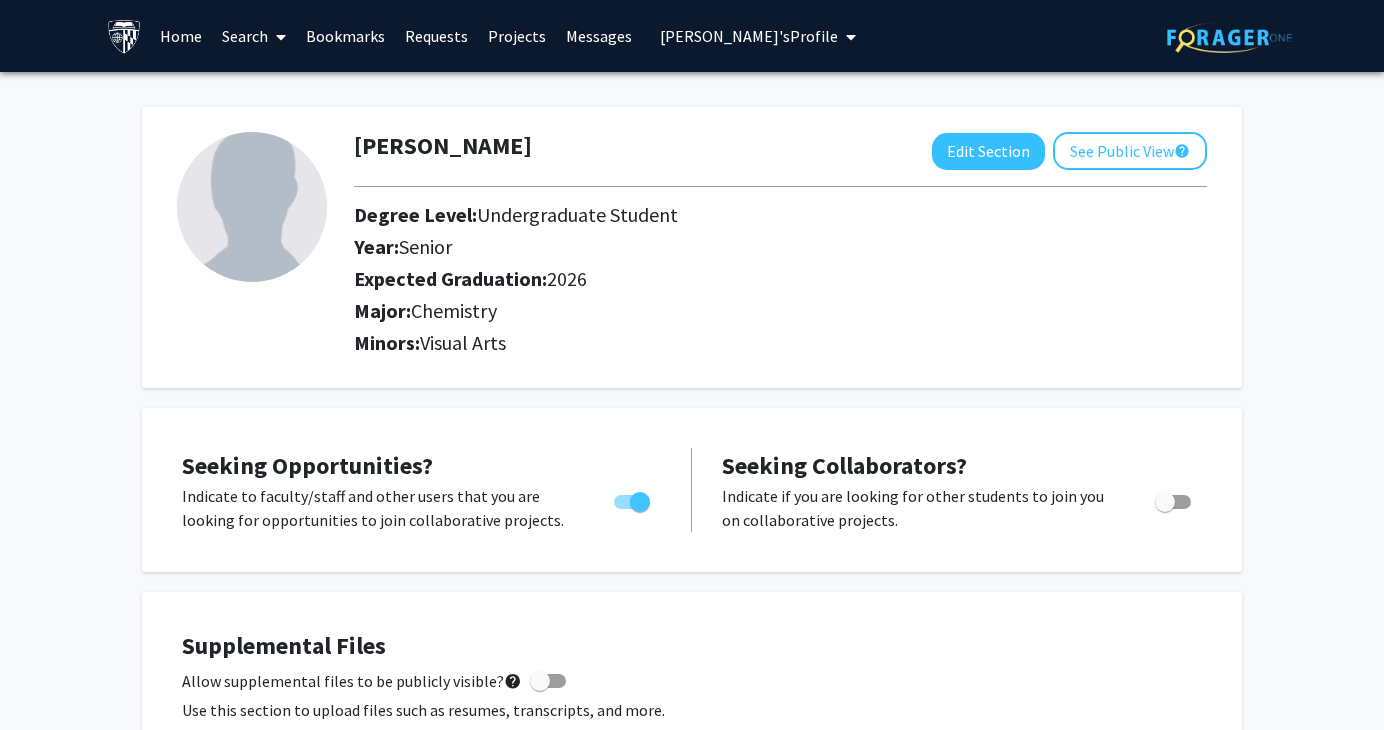 drag, startPoint x: 1268, startPoint y: 189, endPoint x: 1233, endPoint y: 161, distance: 44.82187 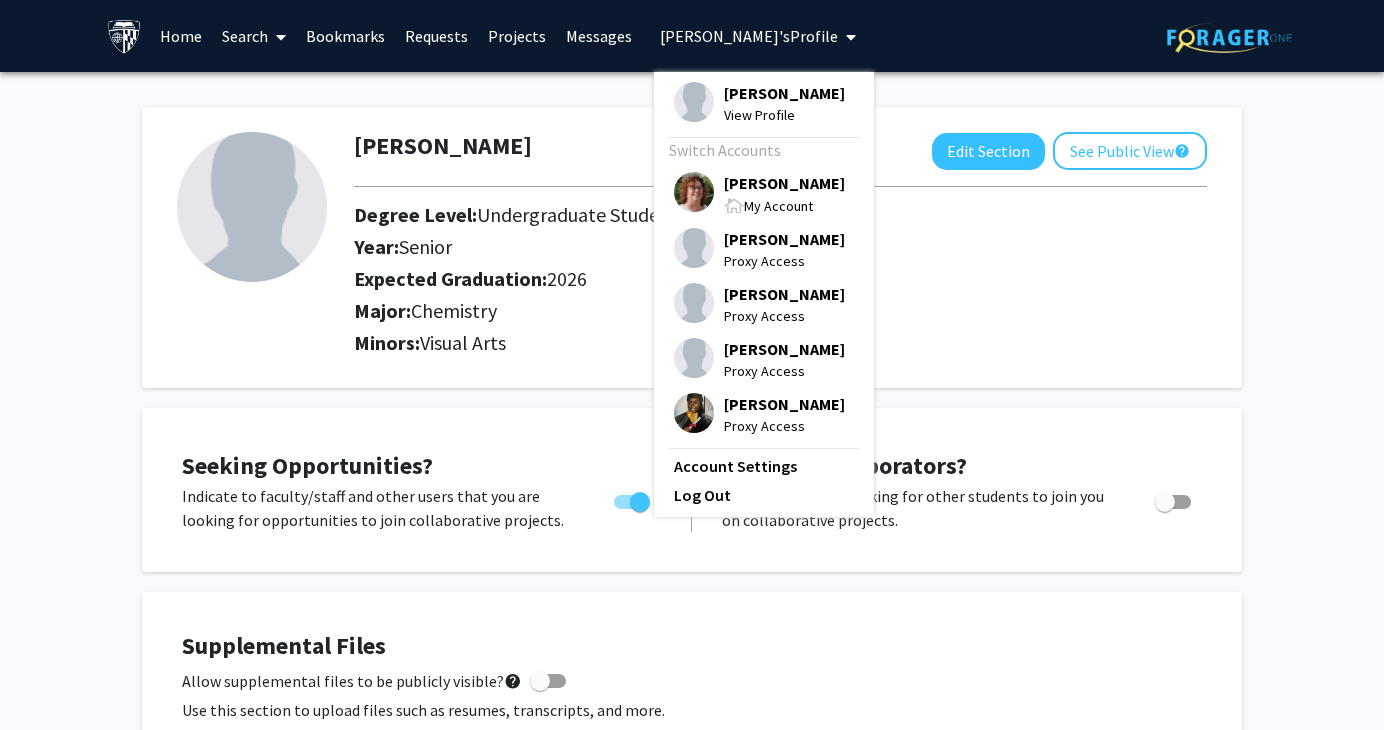 click on "[PERSON_NAME]" at bounding box center [784, 183] 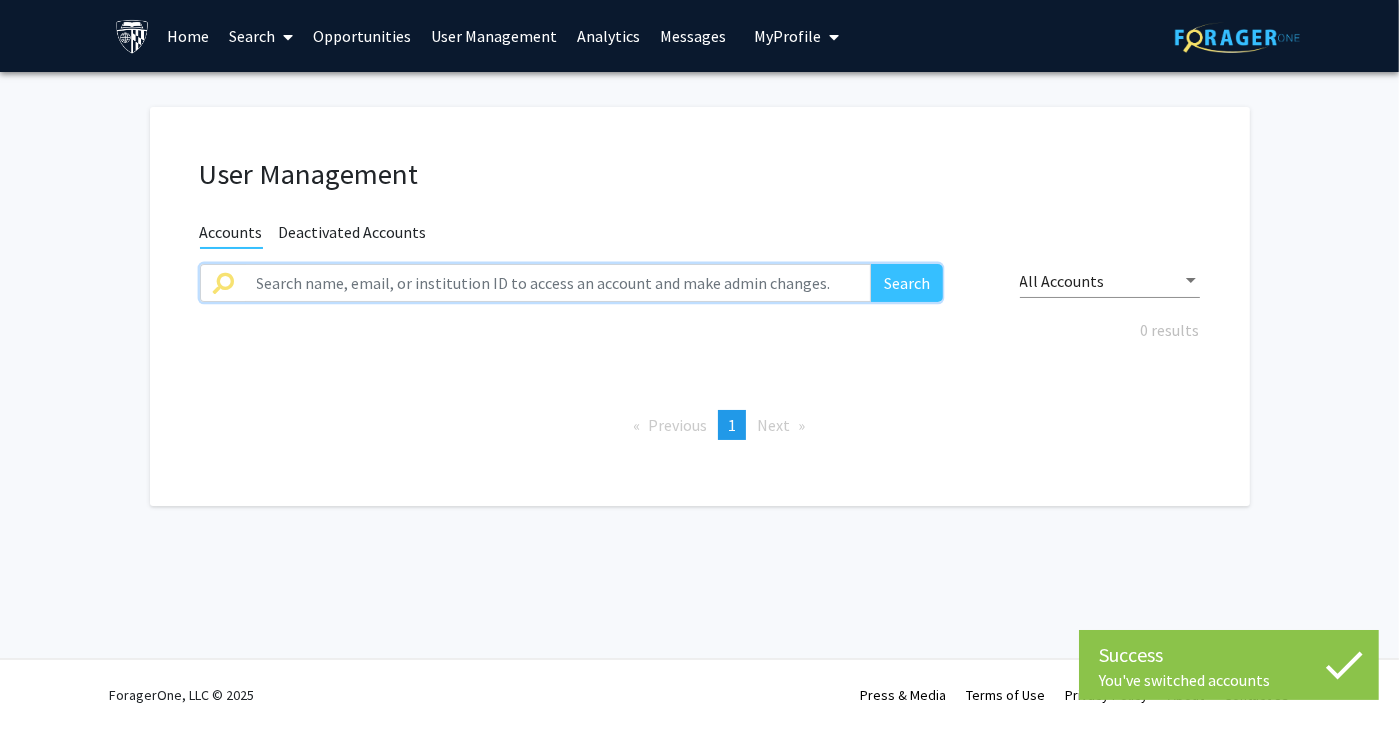click 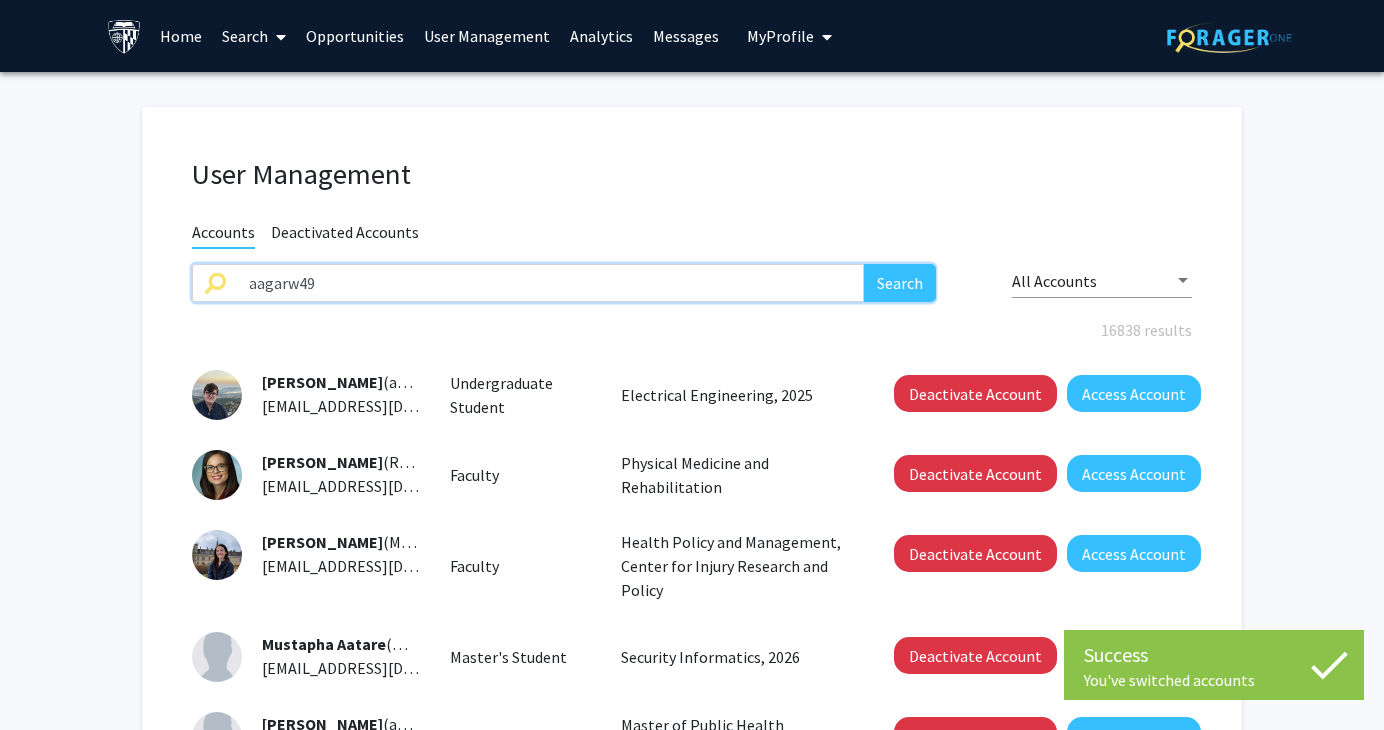 type on "aagarw49" 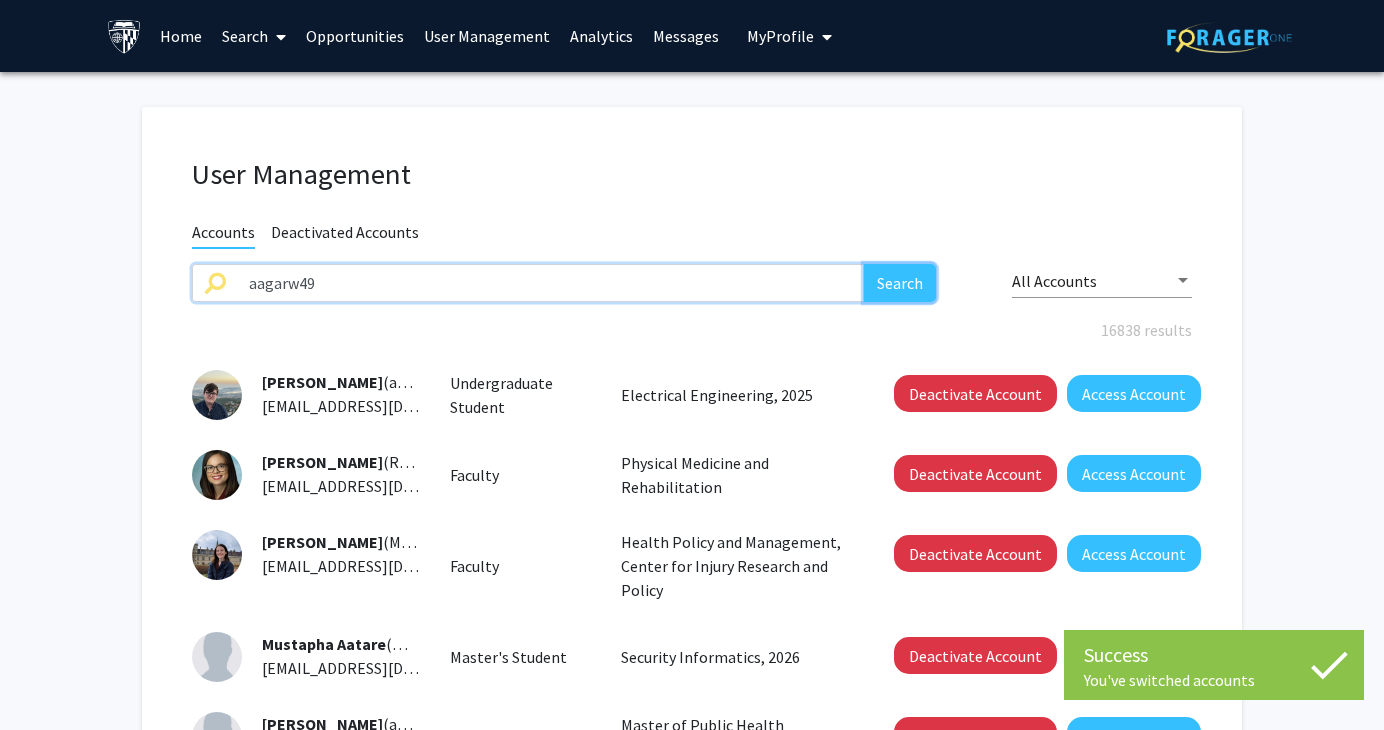 click on "Search" 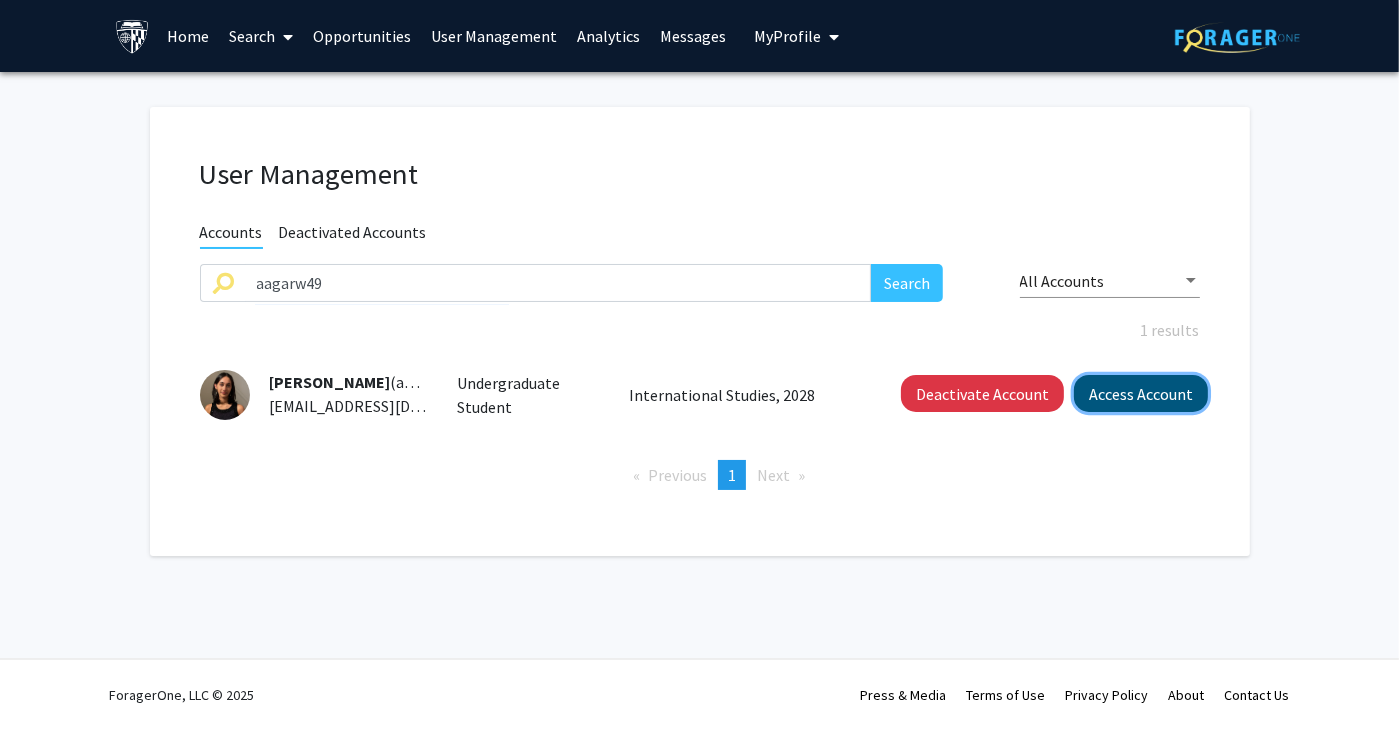 click on "Access Account" 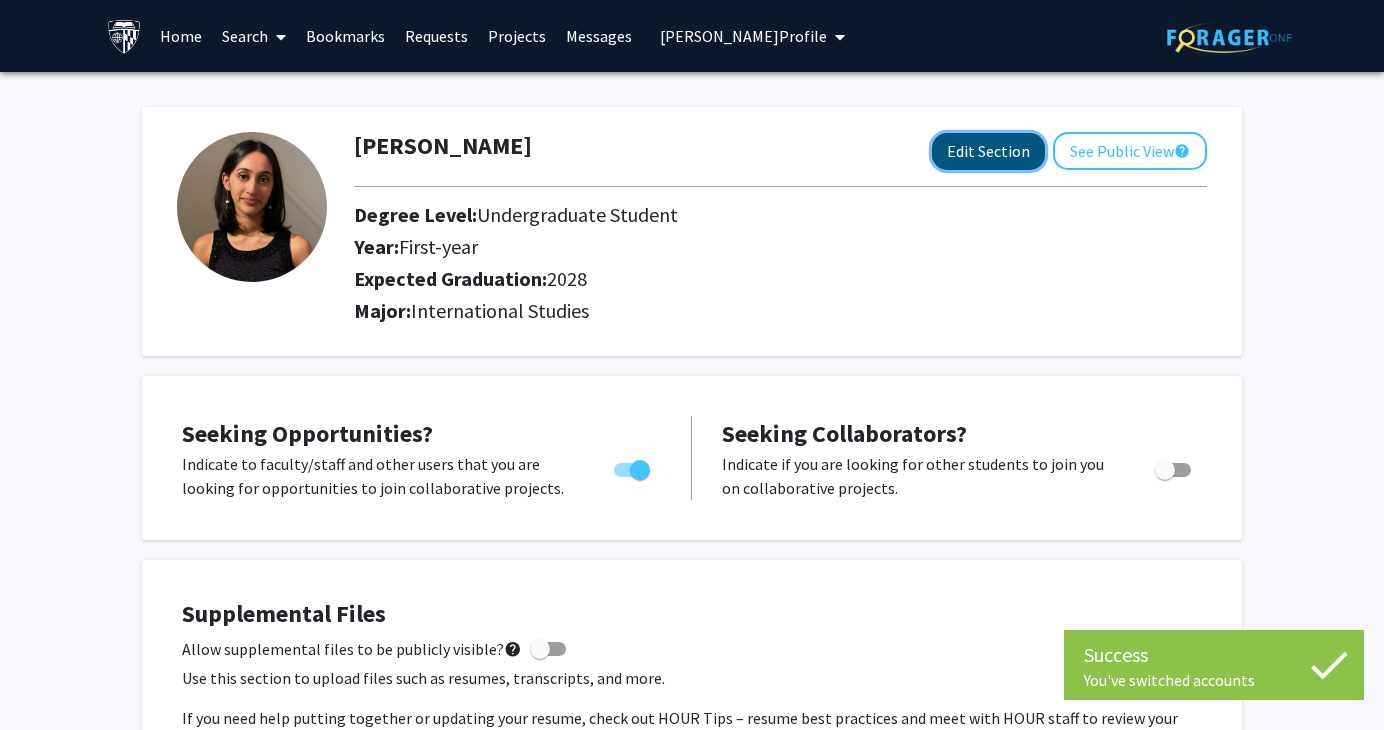 click on "Edit Section" 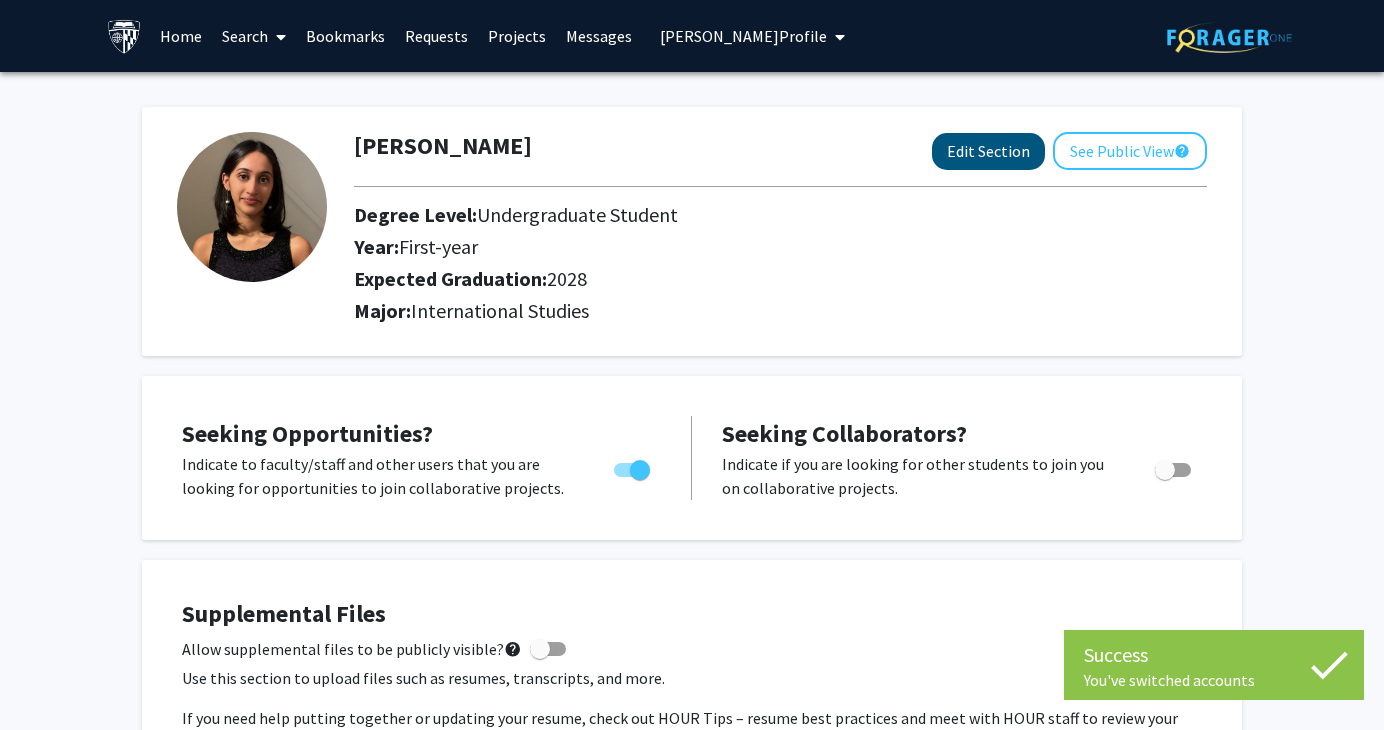 select on "first-year" 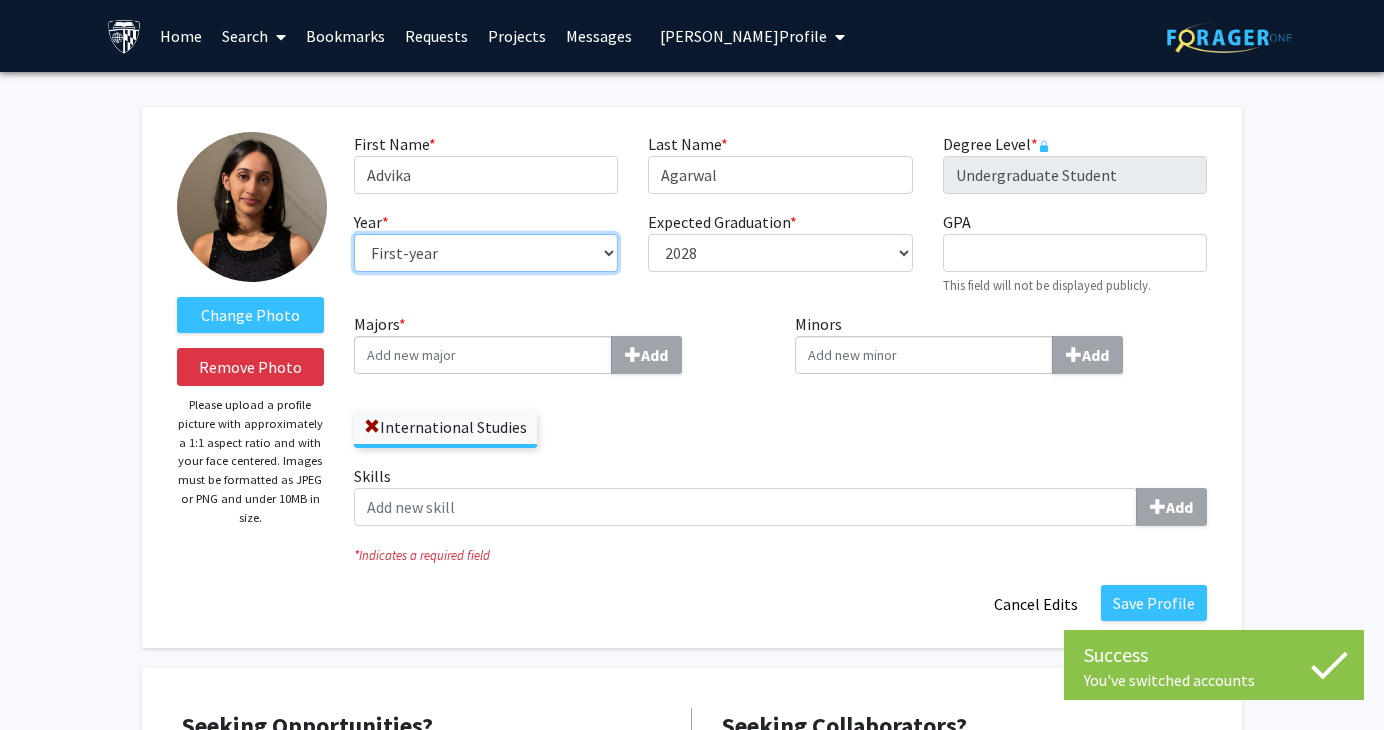 click on "---  First-year   Sophomore   Junior   Senior   Postbaccalaureate Certificate" at bounding box center [486, 253] 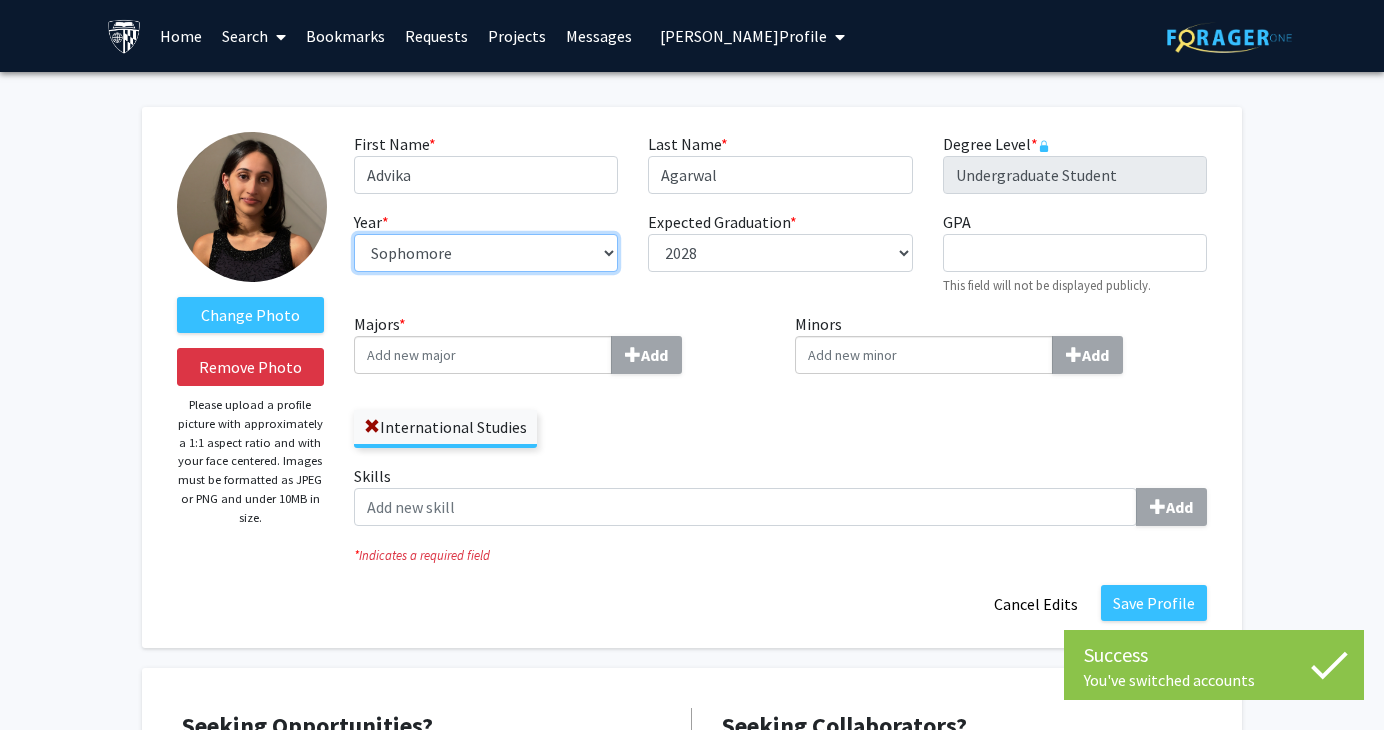 click on "---  First-year   Sophomore   Junior   Senior   Postbaccalaureate Certificate" at bounding box center (486, 253) 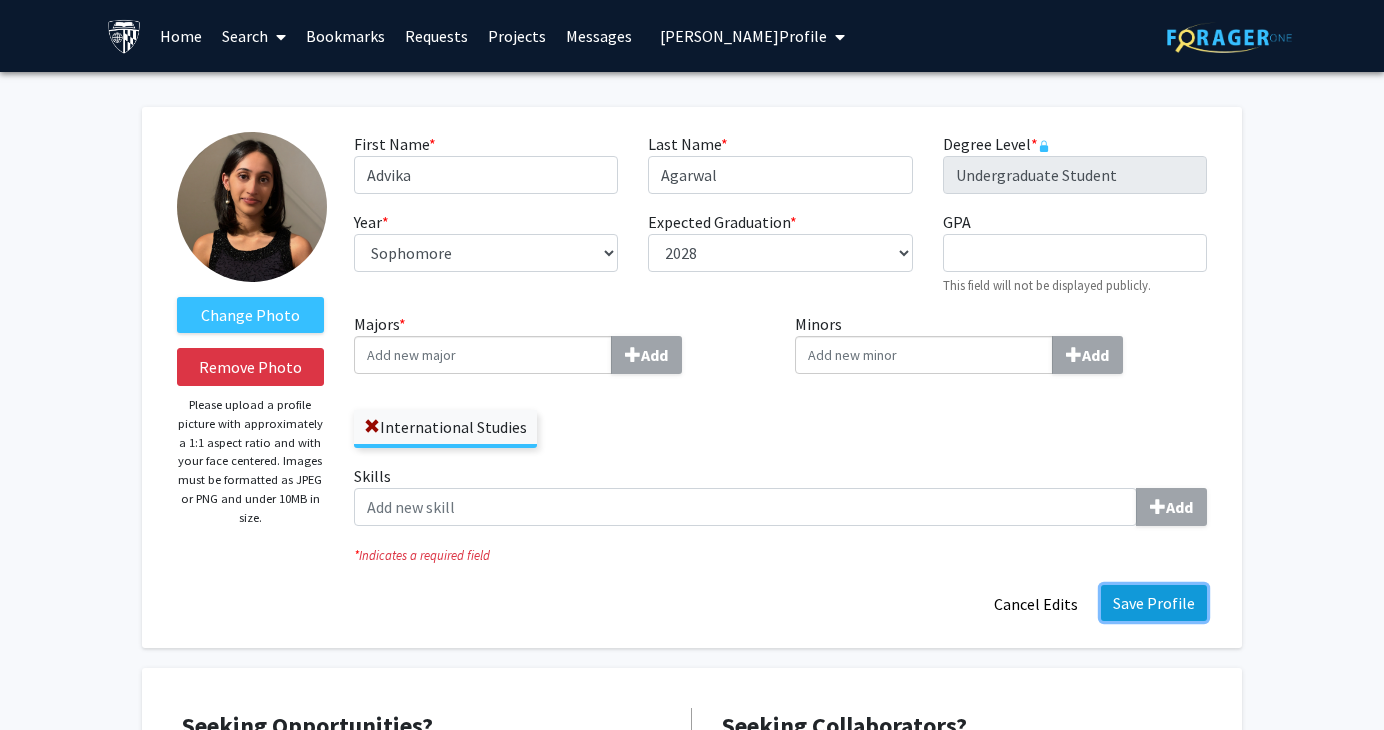 click on "Save Profile" 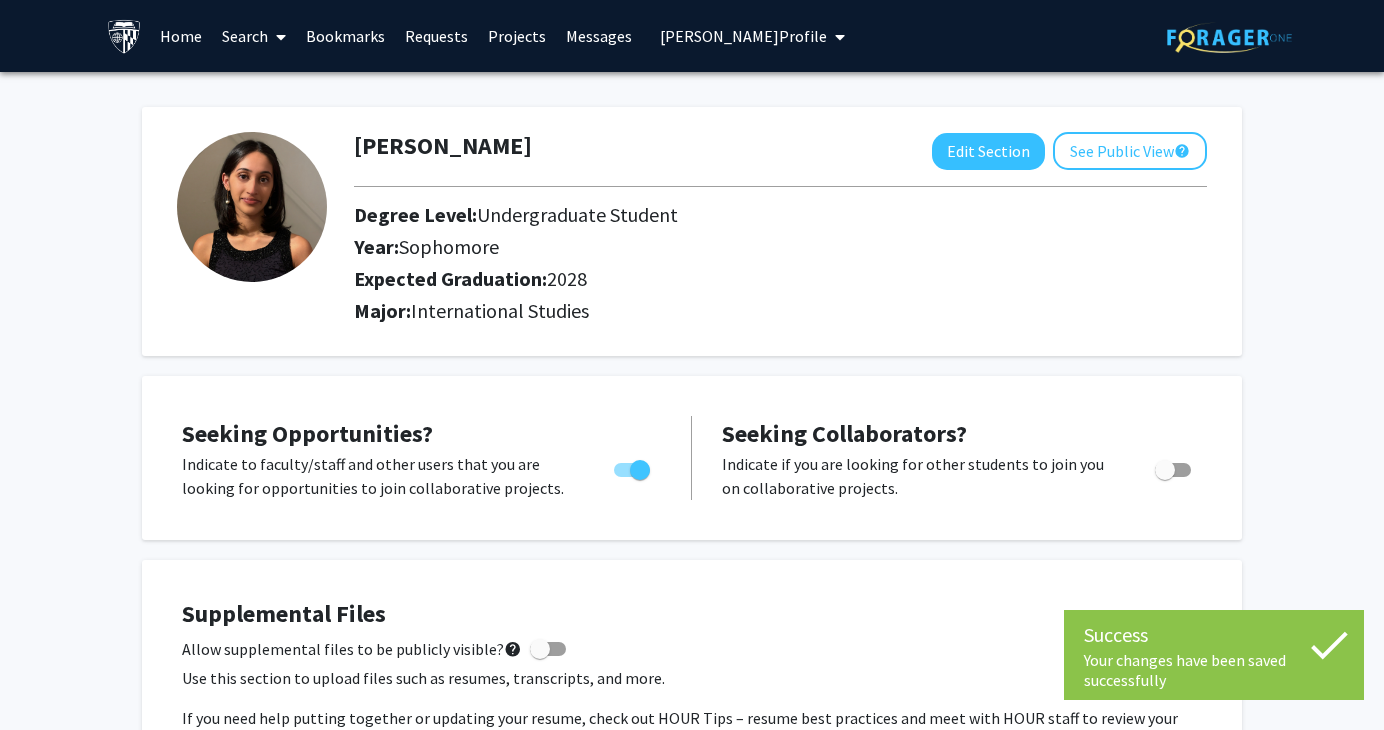click on "[PERSON_NAME]   Profile" at bounding box center [752, 36] 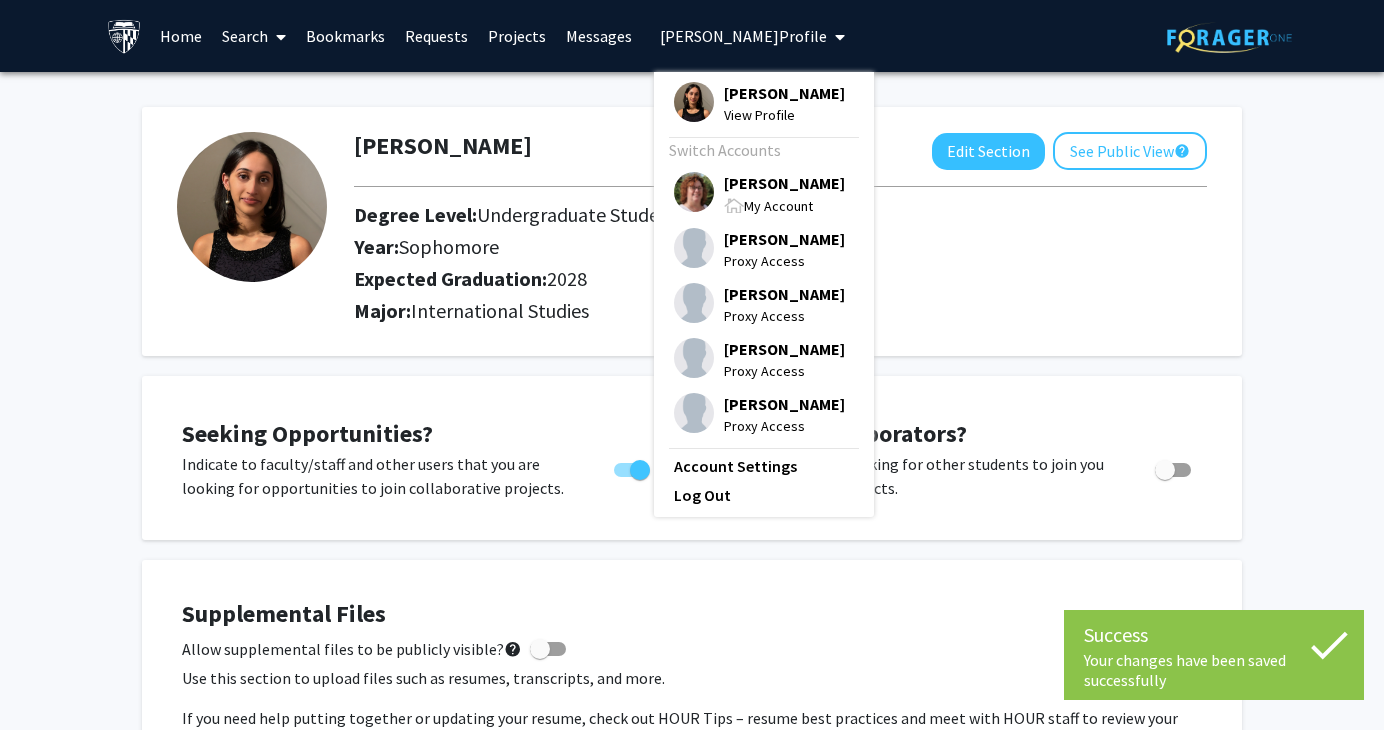 click on "My Account" at bounding box center [784, 205] 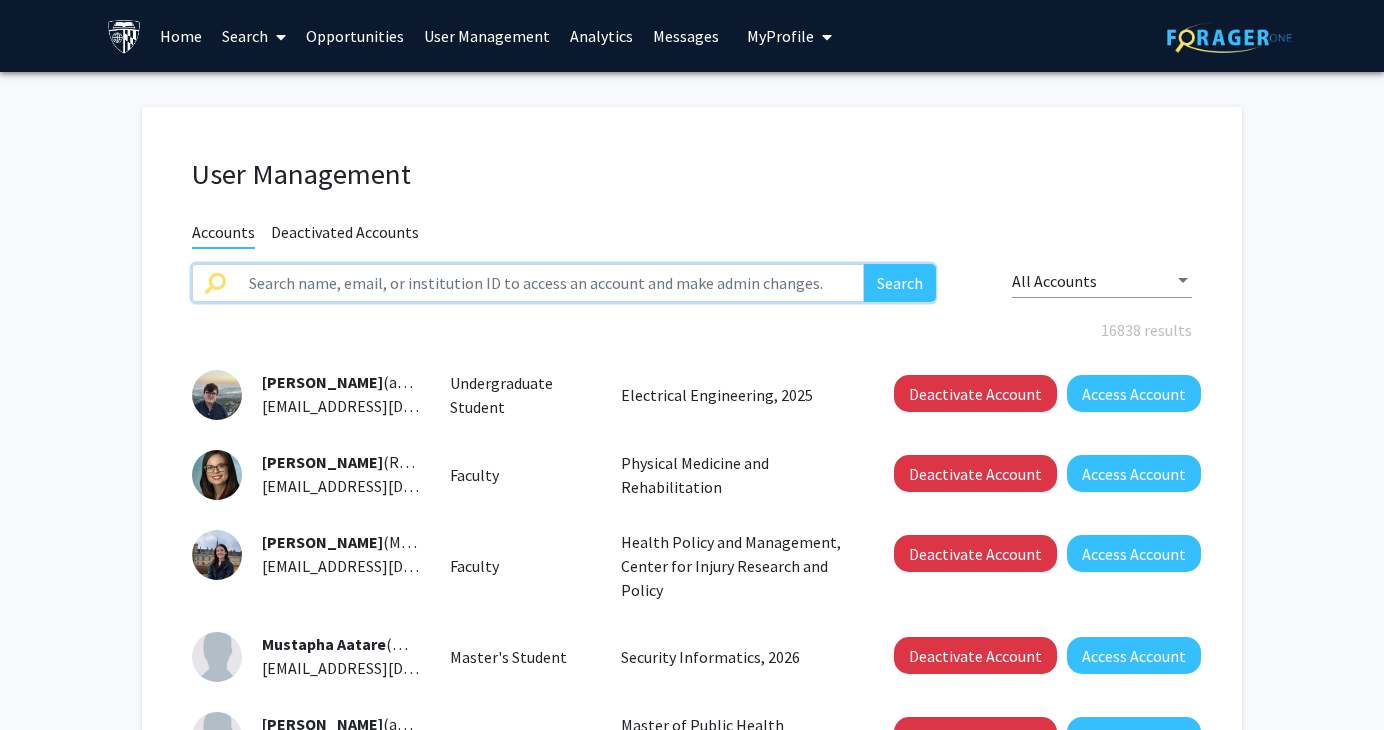 click 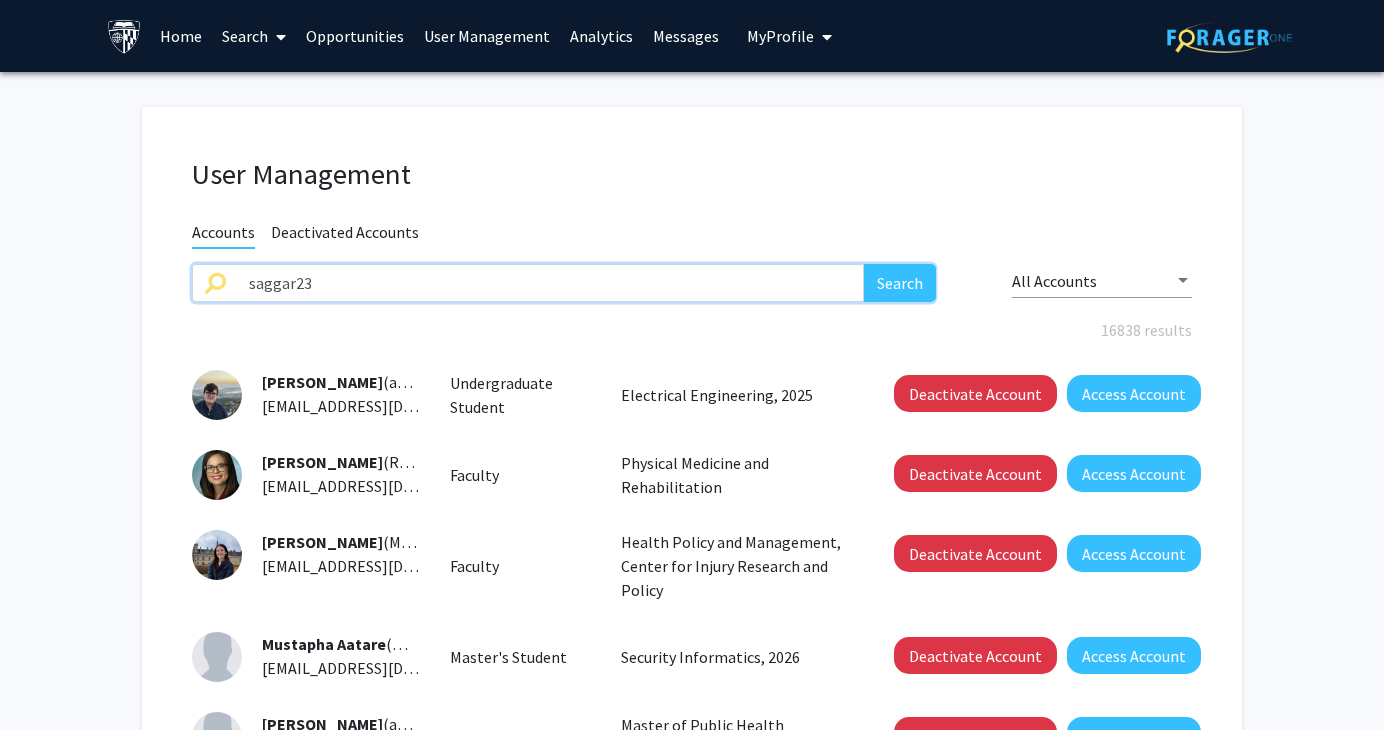 type on "saggar23" 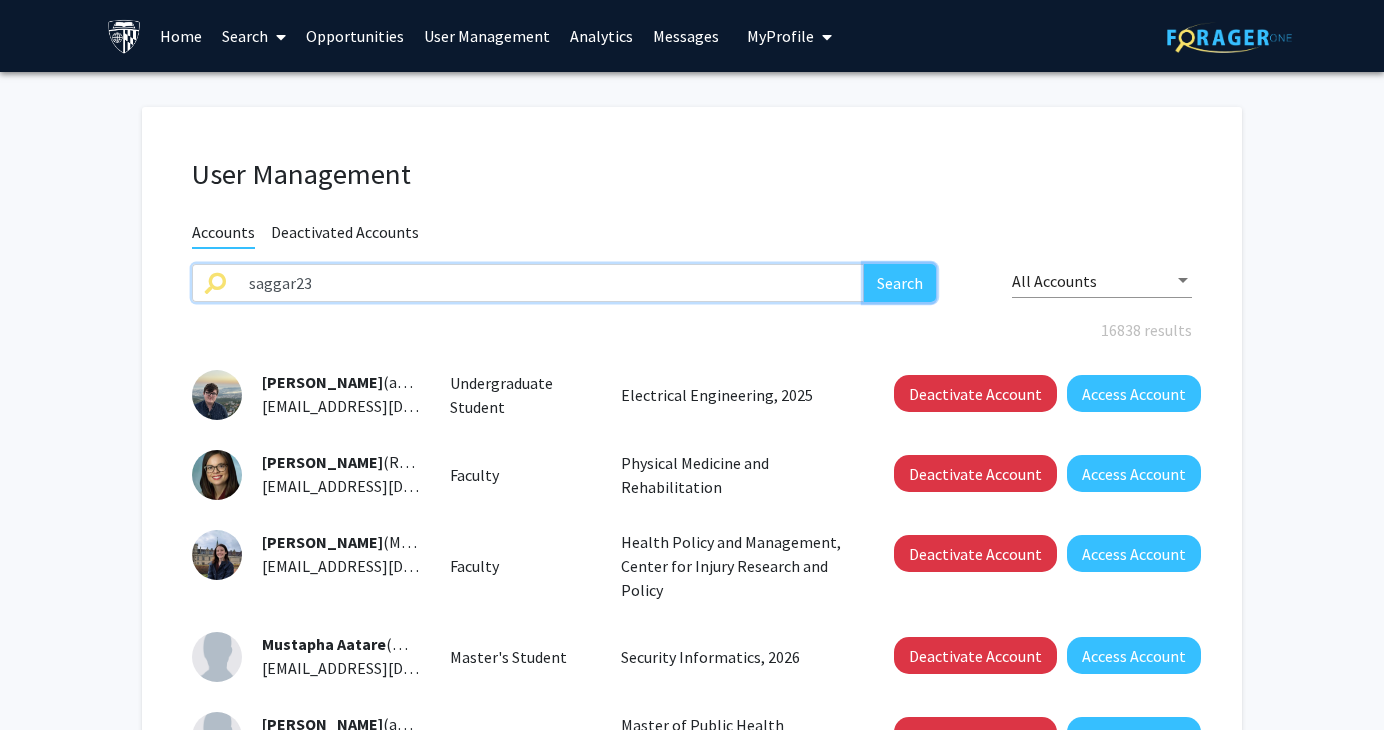 click on "Search" 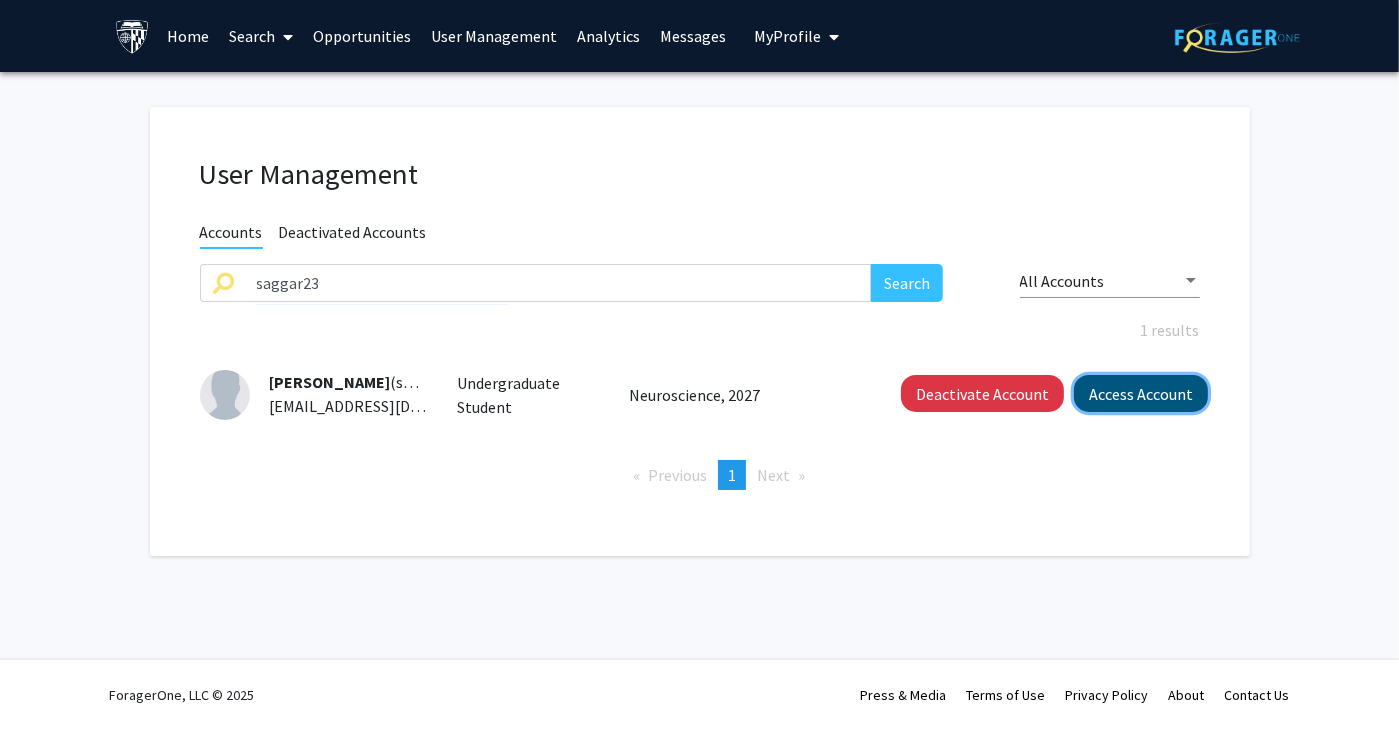 click on "Access Account" 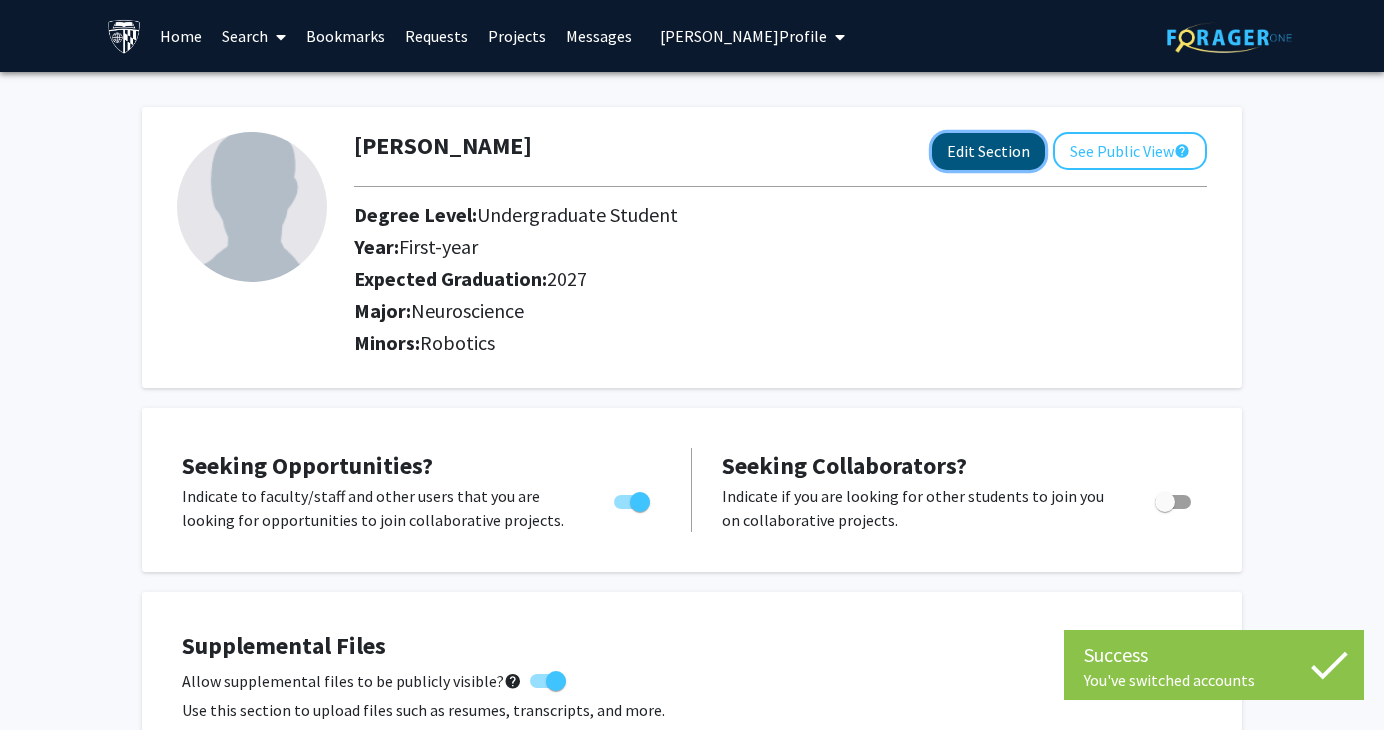 click on "Edit Section" 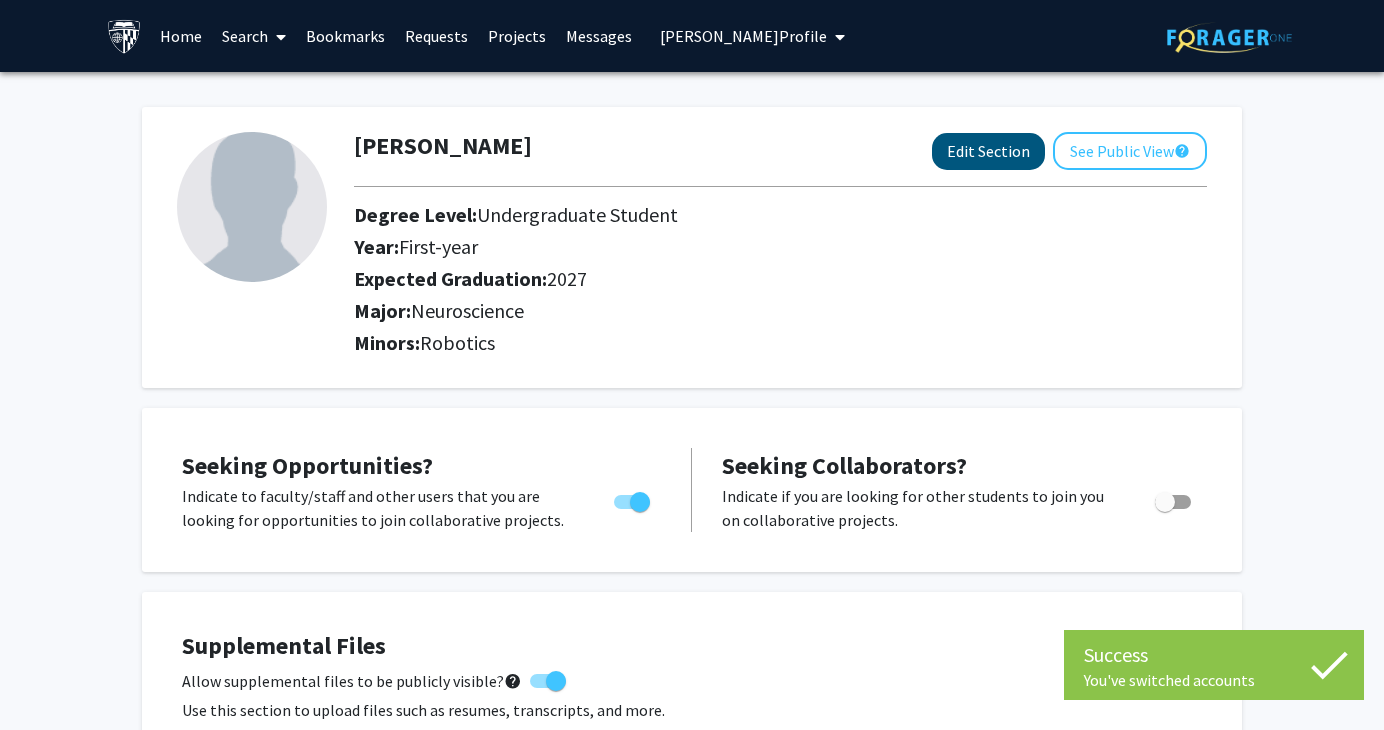 select on "first-year" 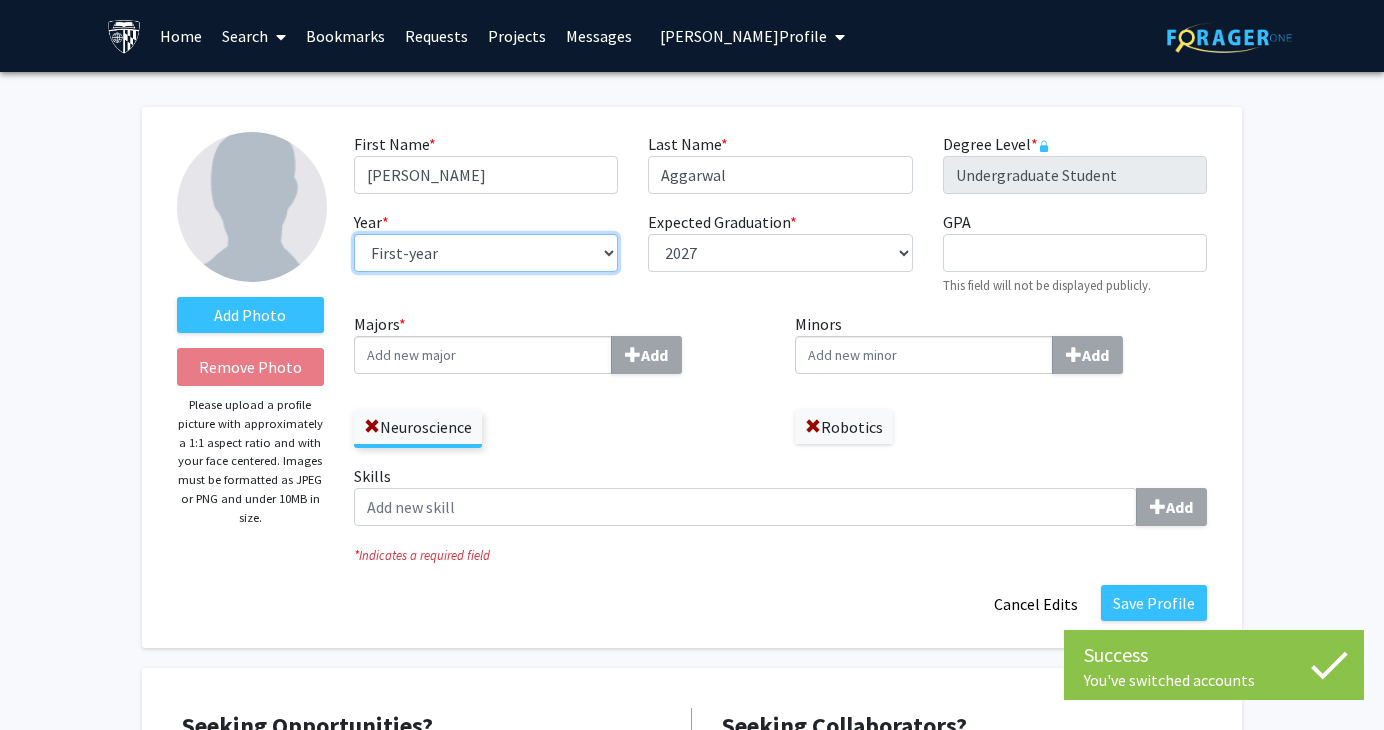 click on "---  First-year   Sophomore   Junior   Senior   Postbaccalaureate Certificate" at bounding box center (486, 253) 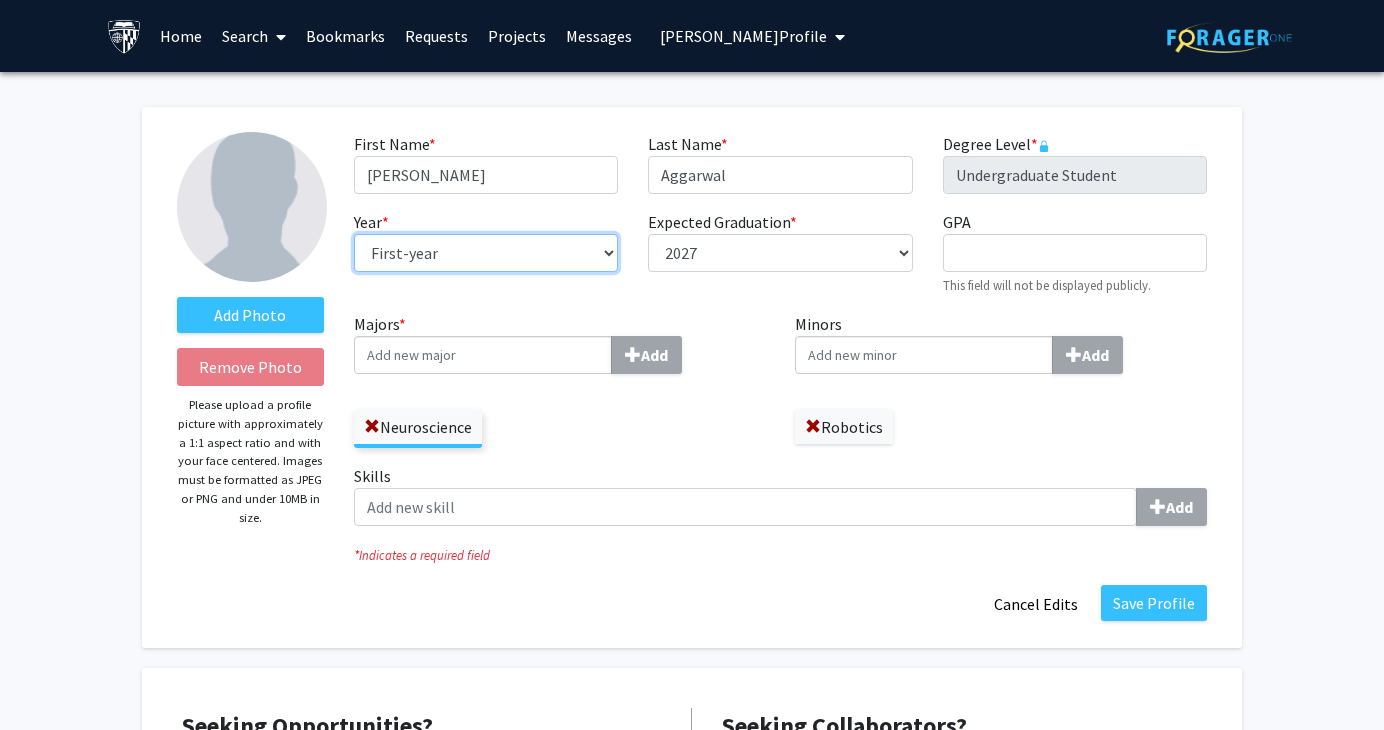select on "junior" 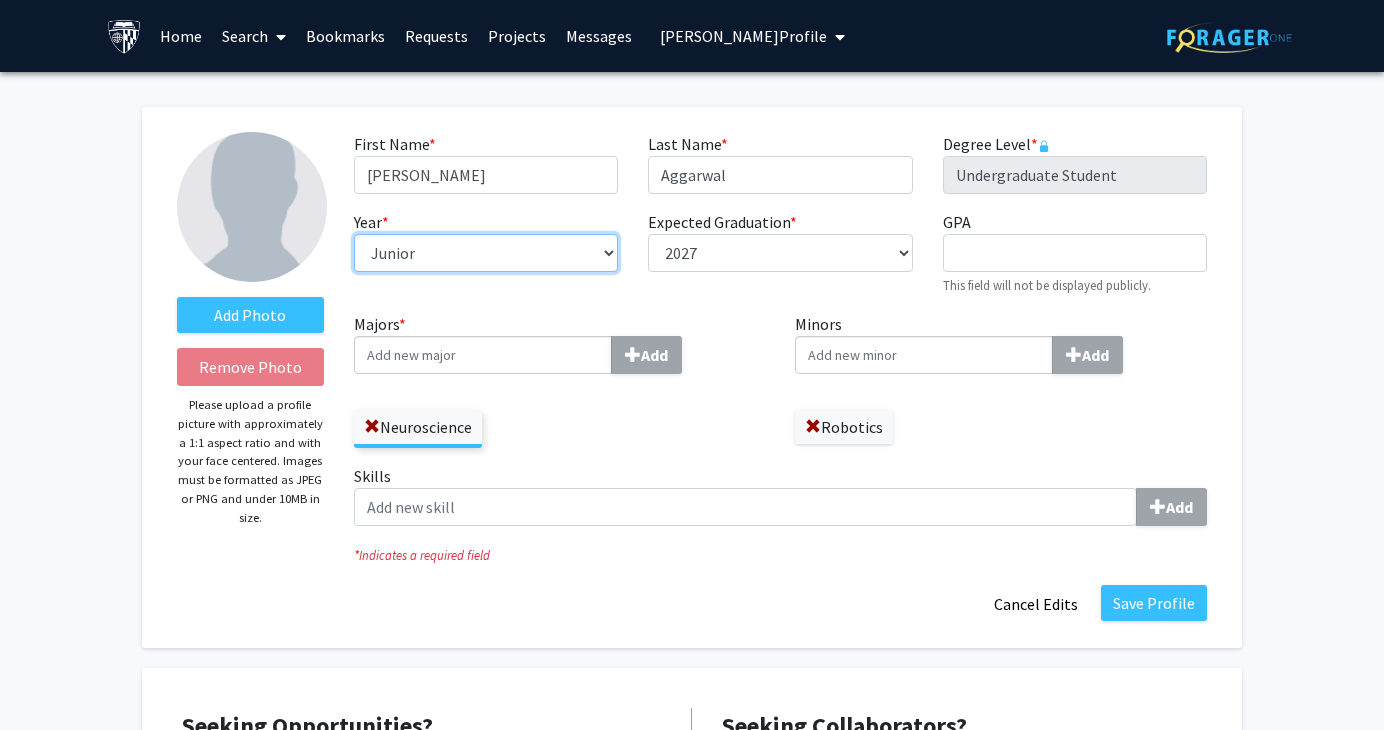 click on "---  First-year   Sophomore   Junior   Senior   Postbaccalaureate Certificate" at bounding box center (486, 253) 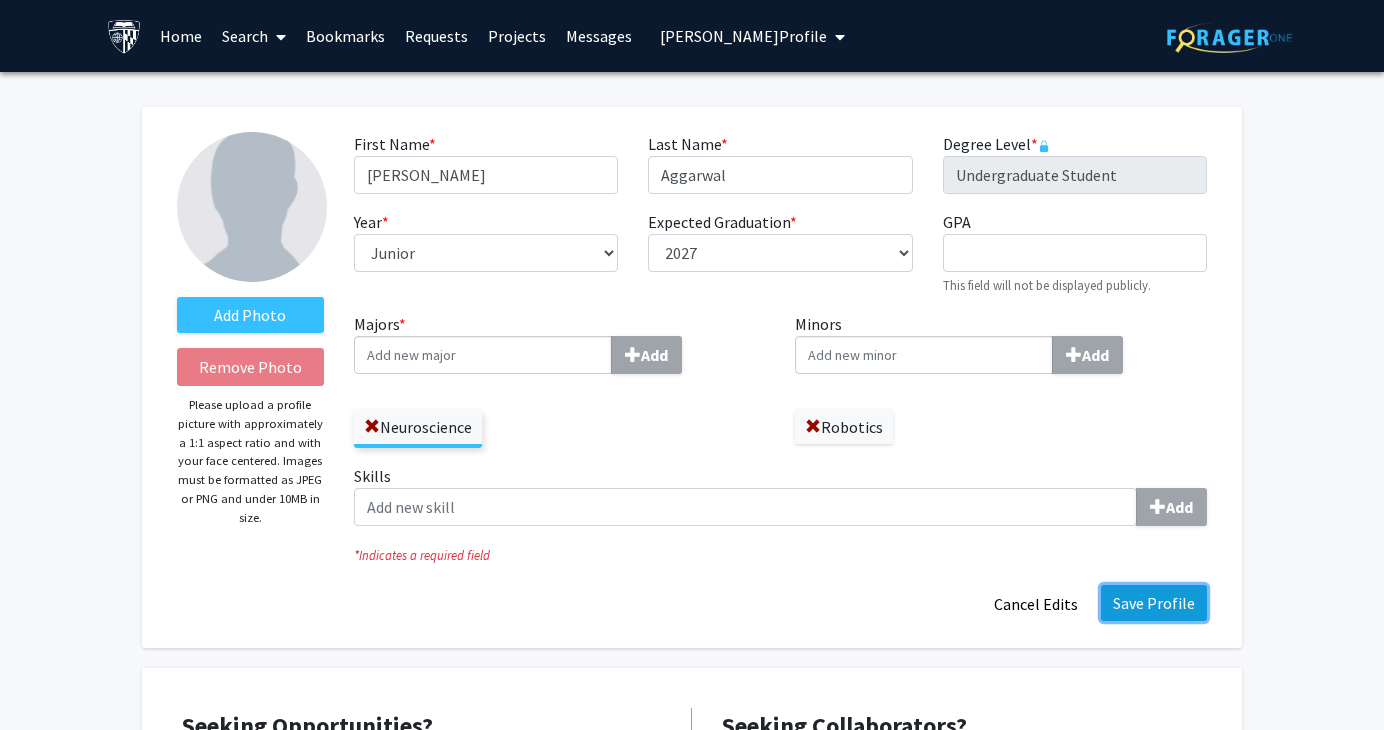 click on "Save Profile" 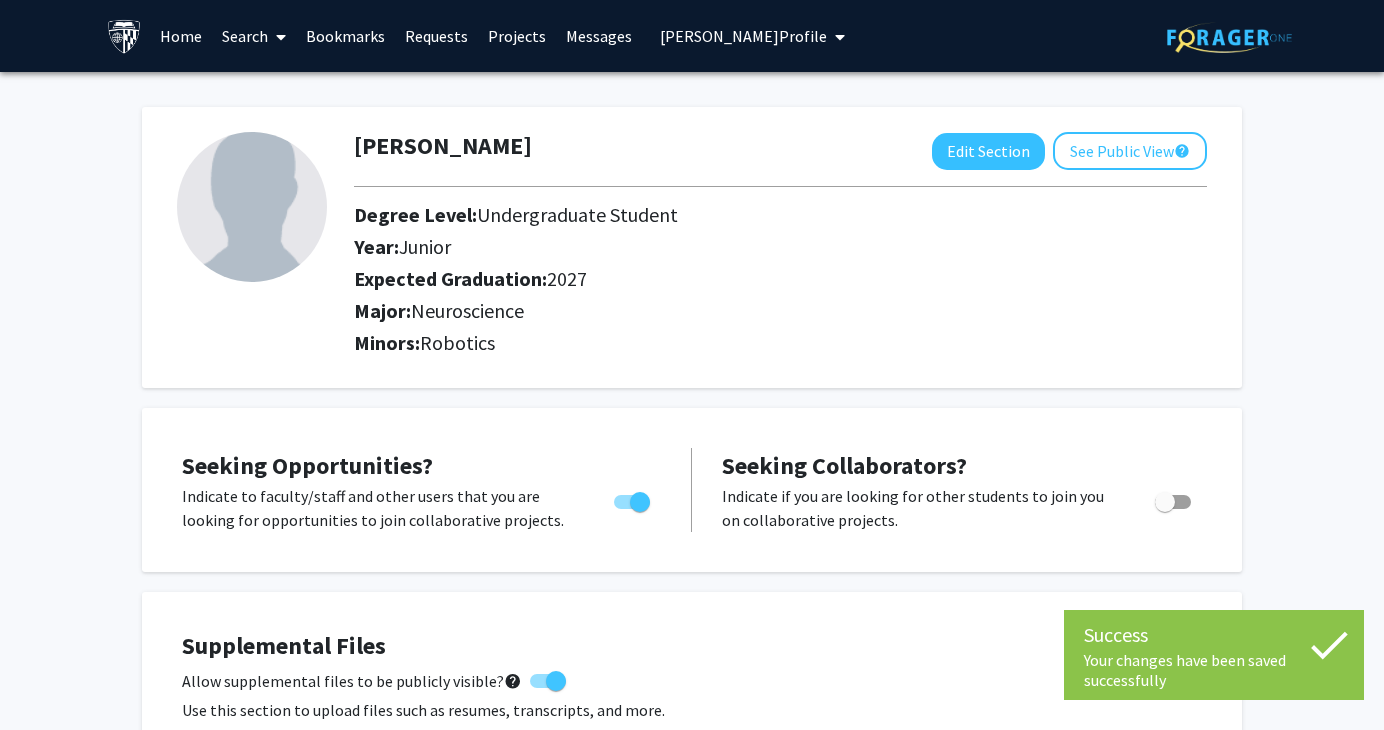 click on "[PERSON_NAME]   Profile" at bounding box center (743, 36) 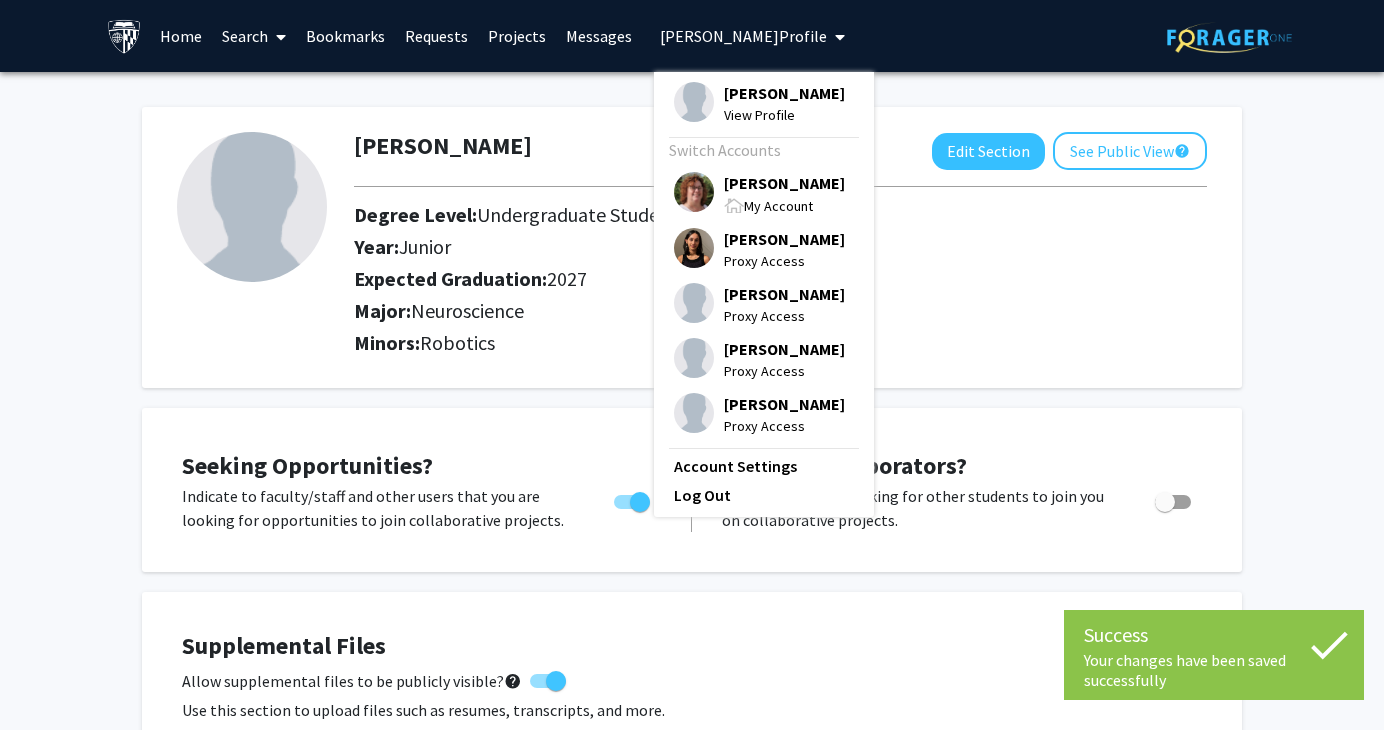click on "[PERSON_NAME]" at bounding box center [784, 183] 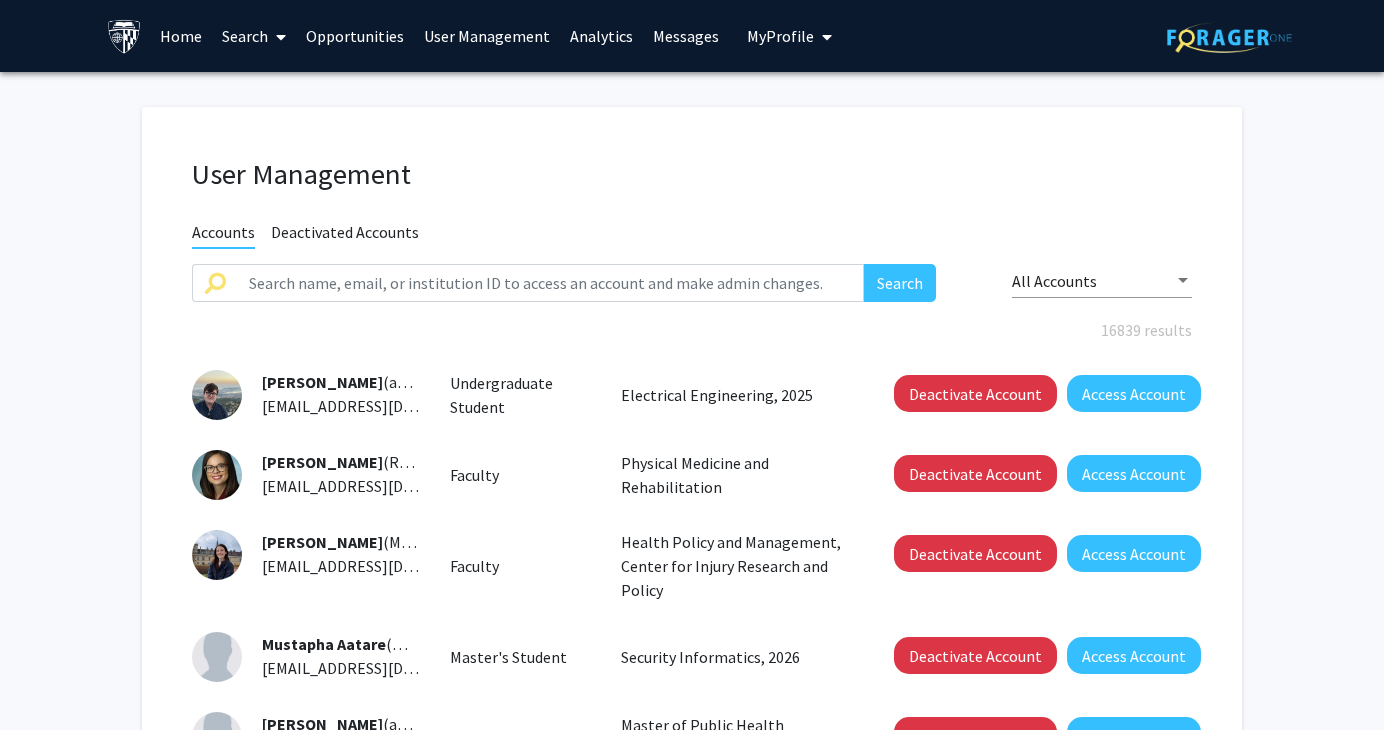 click on "User Management Accounts Deactivated Accounts Search All Accounts 16839 results  [PERSON_NAME]  (aaakers1) [EMAIL_ADDRESS][DOMAIN_NAME]  Undergraduate Student   Electrical Engineering, 2025   Deactivate Account   Access Account   [PERSON_NAME]  (RAARON4) [EMAIL_ADDRESS][DOMAIN_NAME]  Faculty   Physical Medicine and Rehabilitation   Deactivate Account   Access Account   [PERSON_NAME]  (MAASSAR1) [EMAIL_ADDRESS][DOMAIN_NAME]  Faculty   Health Policy and Management, Center for Injury Research and Policy   Deactivate Account   Access Account   Mustapha Aatare  (maatare1) [EMAIL_ADDRESS][DOMAIN_NAME]  Master's Student   Security Informatics, 2026   Deactivate Account   Access Account   [PERSON_NAME]  (aabaalk1) [EMAIL_ADDRESS][DOMAIN_NAME]  Master's Student   Master of Public Health Program, 2026   Deactivate Account   Access Account   Sitra [PERSON_NAME]  (sababul1) [EMAIL_ADDRESS][DOMAIN_NAME]  Master's Student   Master of Public Health Program, 2025   Deactivate Account   Access Account   [PERSON_NAME]  (aabalma1) [EMAIL_ADDRESS][DOMAIN_NAME]  Master's Student   Artificial Intelligence, 2027" 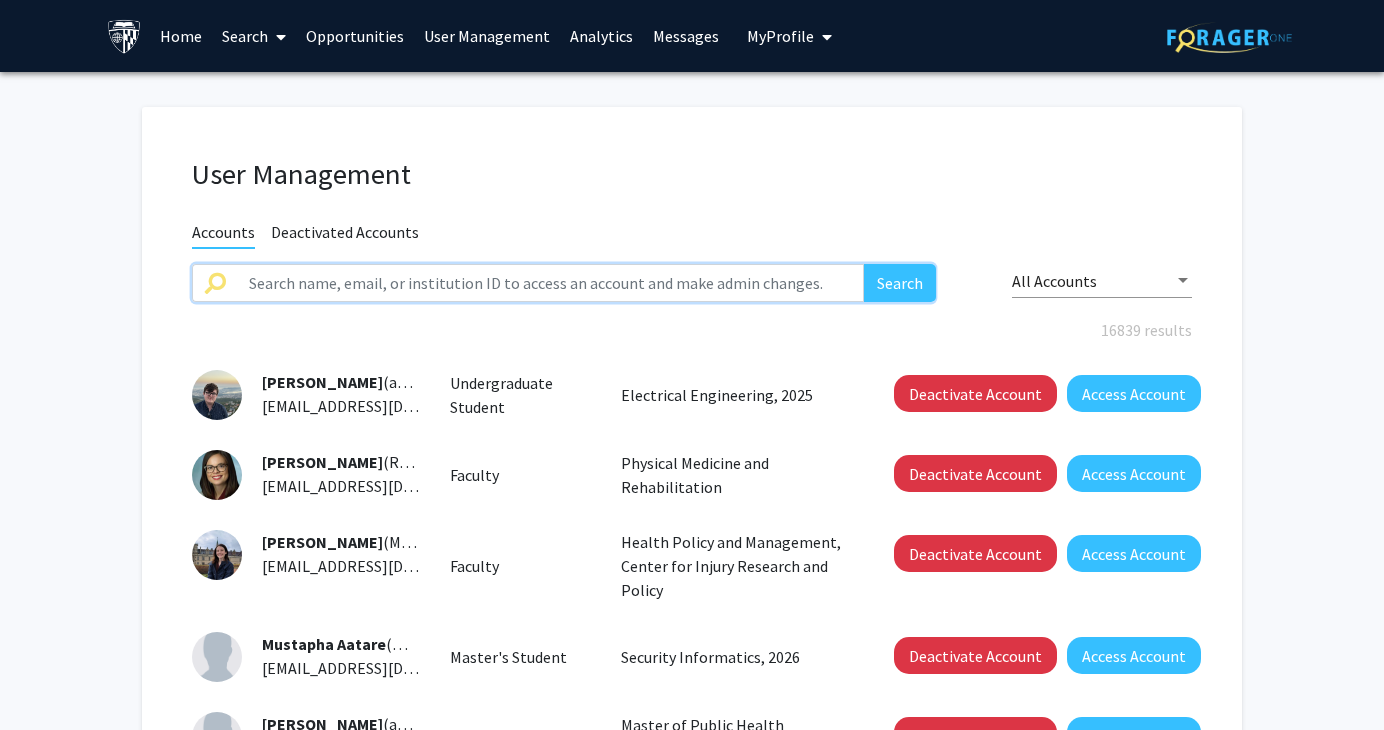 click 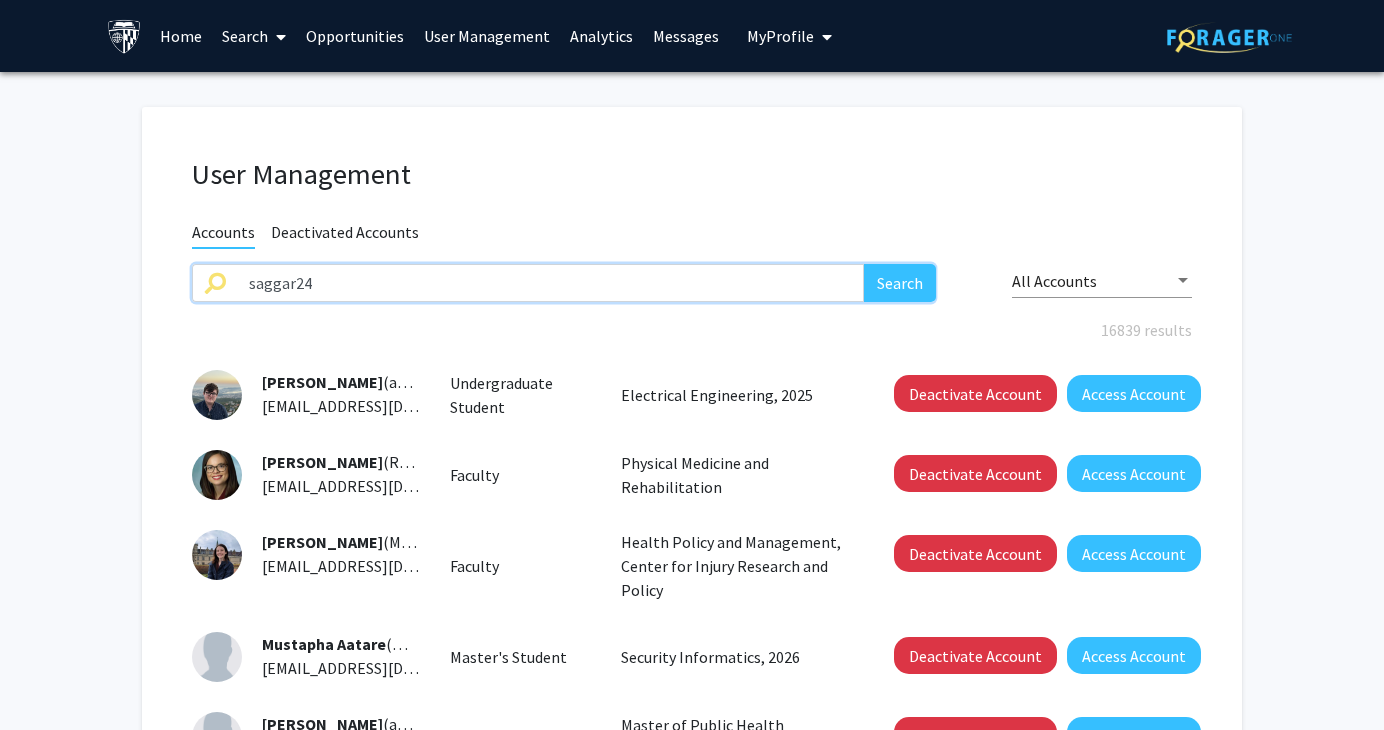 type on "saggar24" 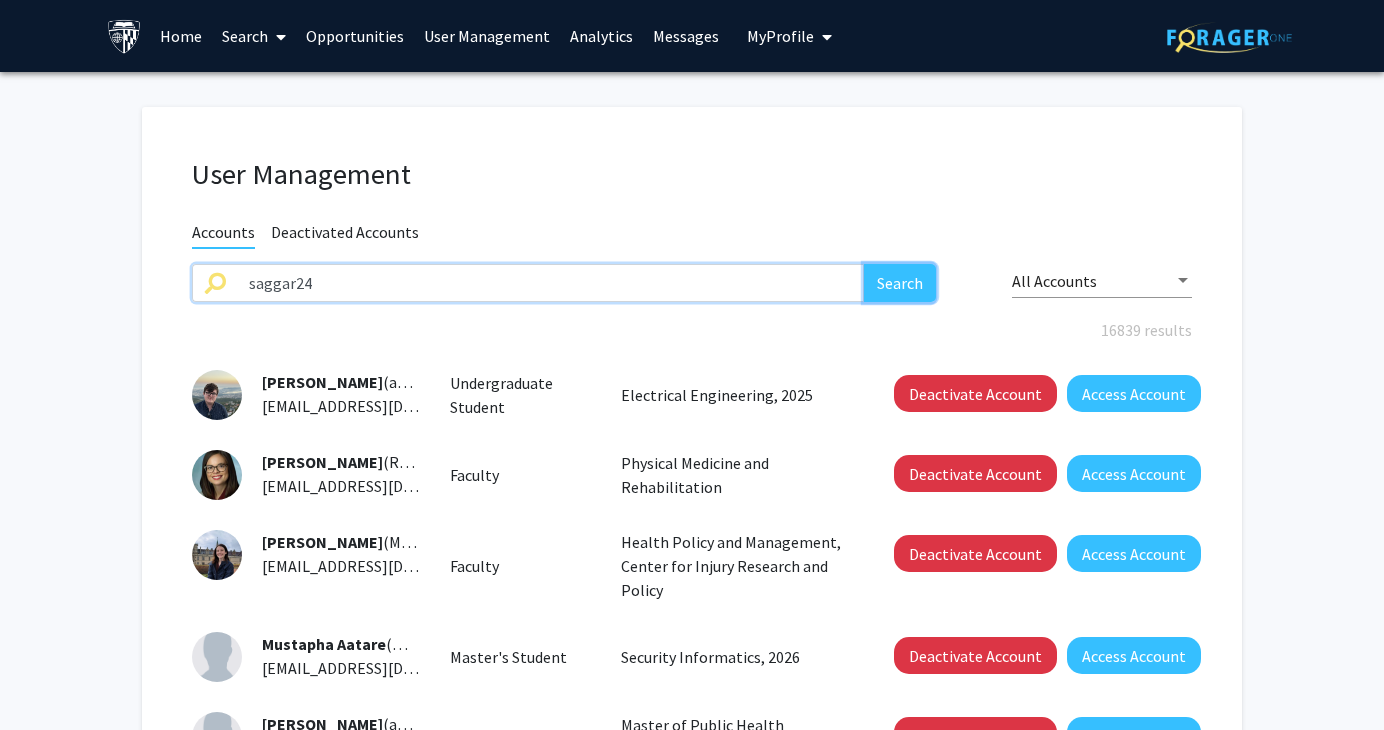 click on "Search" 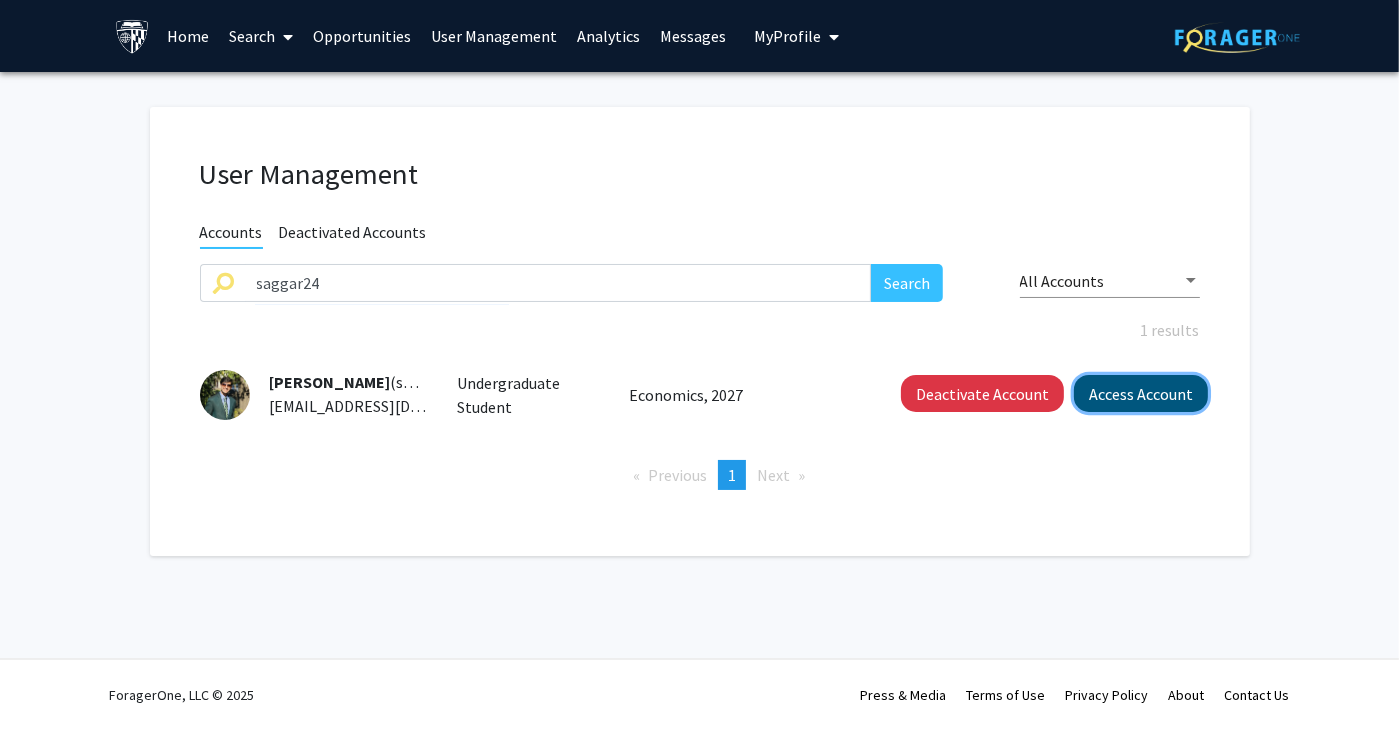 click on "Access Account" 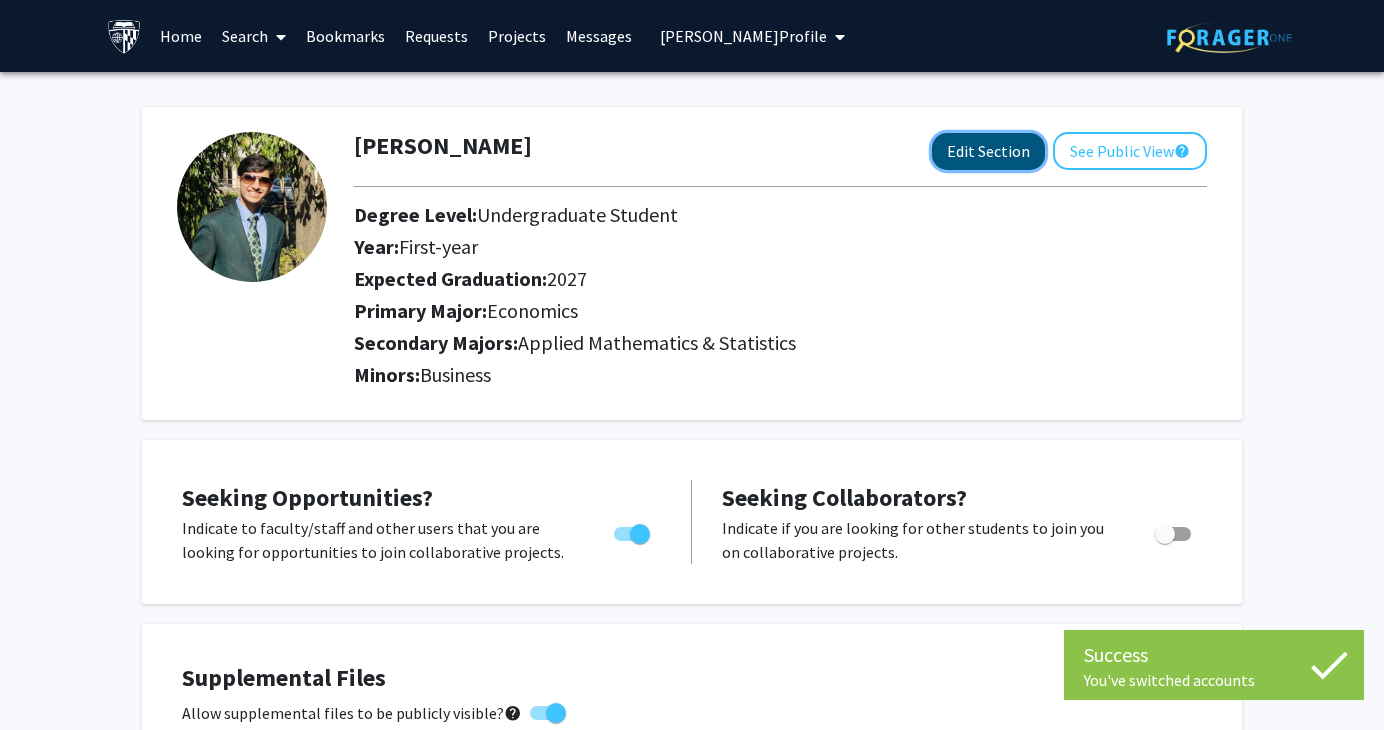 click on "Edit Section" 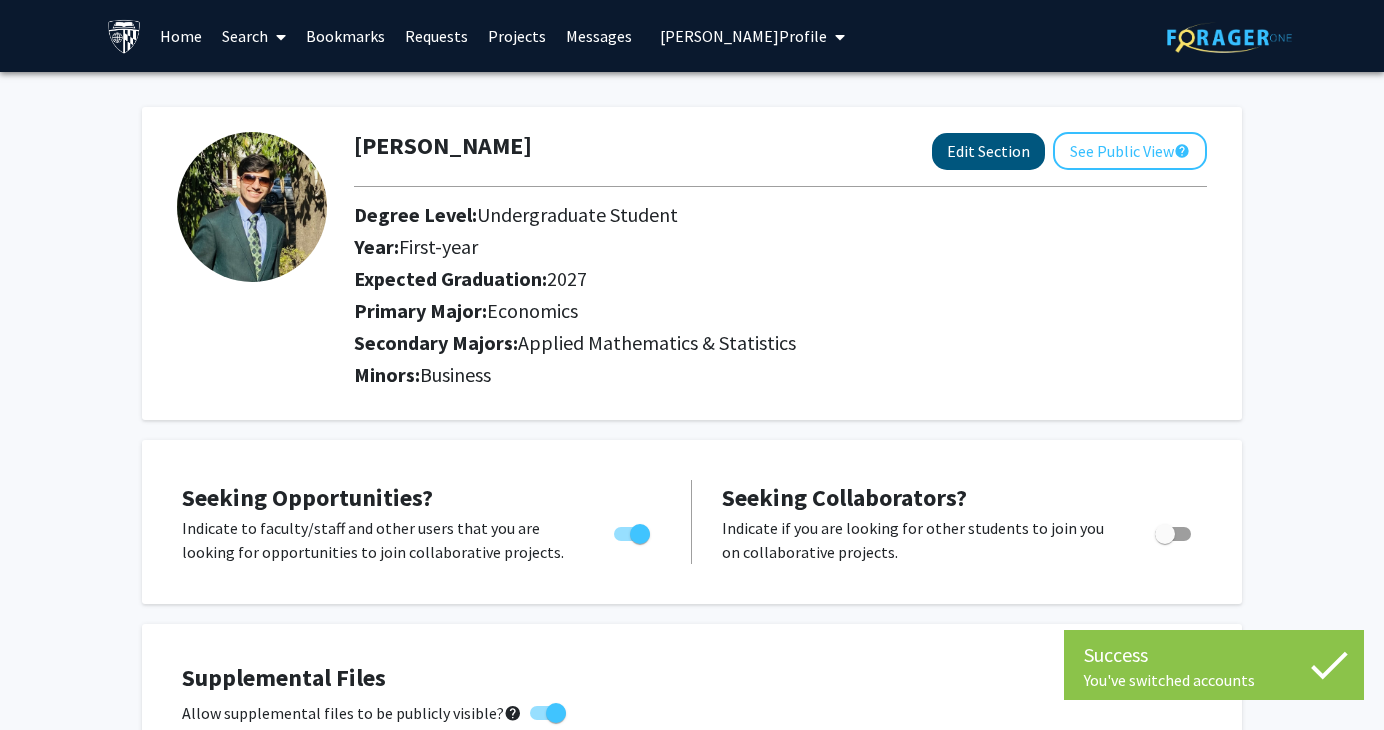 select on "first-year" 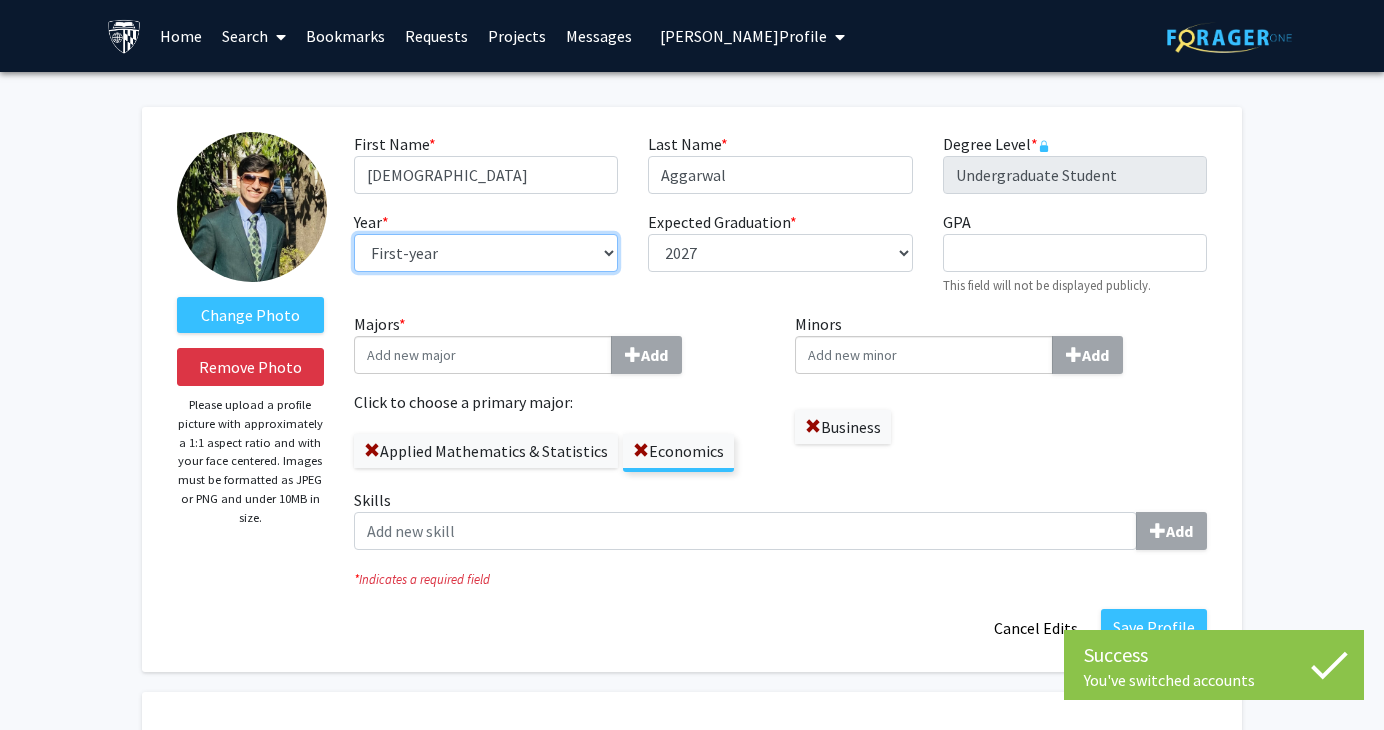 click on "---  First-year   Sophomore   Junior   Senior   Postbaccalaureate Certificate" at bounding box center (486, 253) 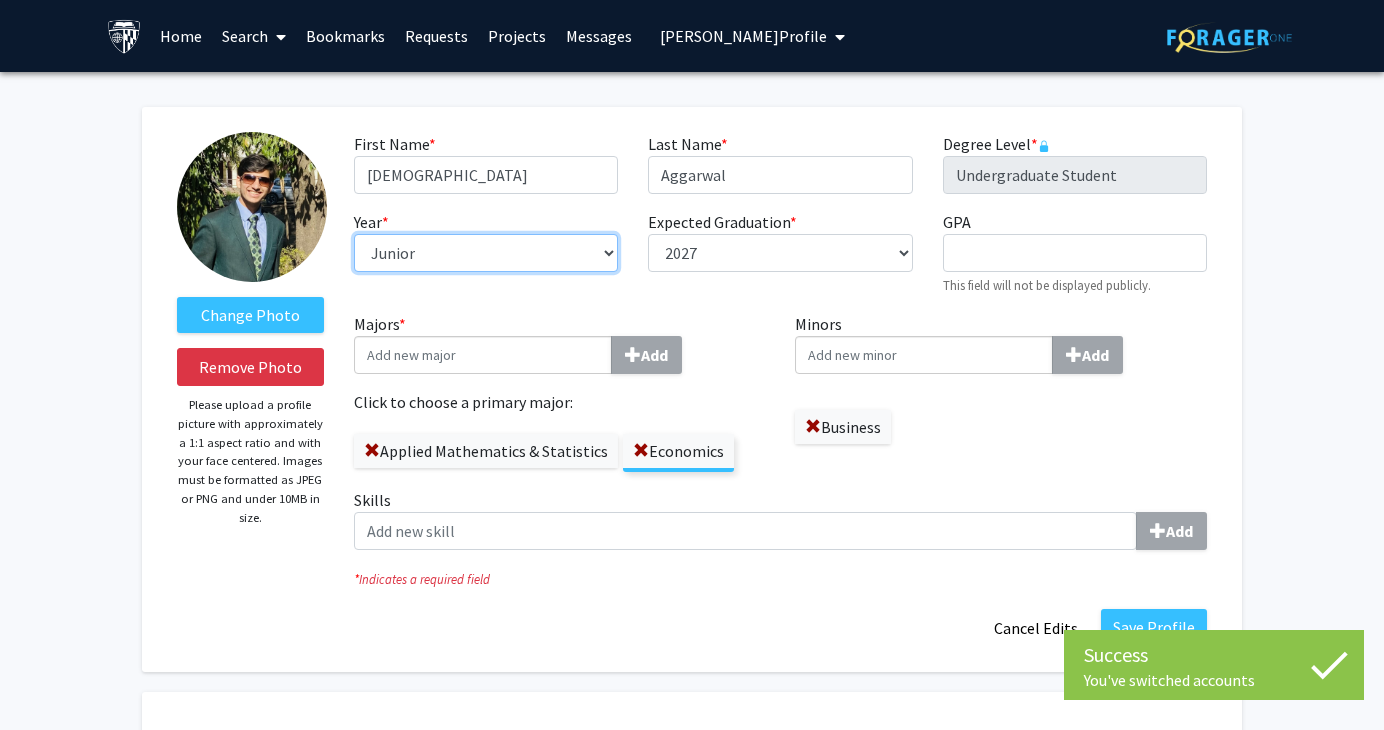 click on "---  First-year   Sophomore   Junior   Senior   Postbaccalaureate Certificate" at bounding box center (486, 253) 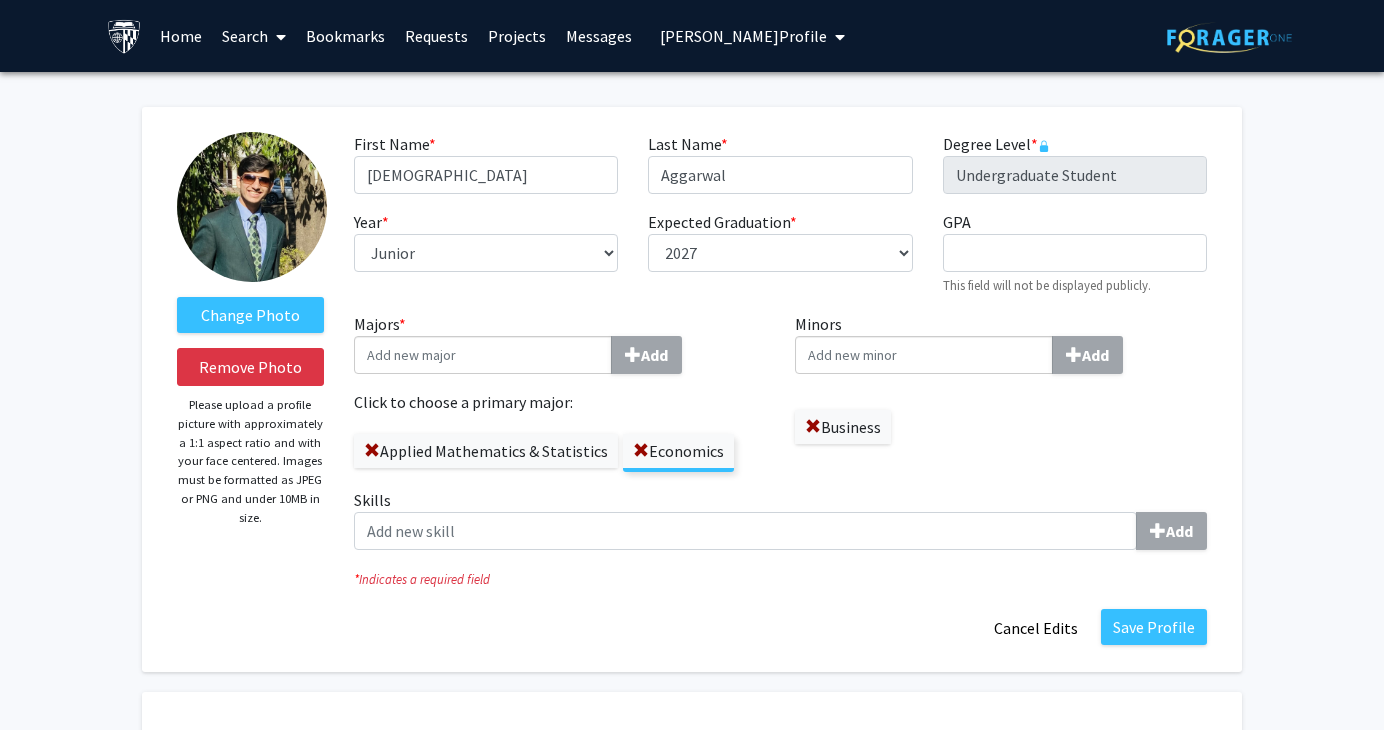 click on "Minors  Add" at bounding box center [483, 355] 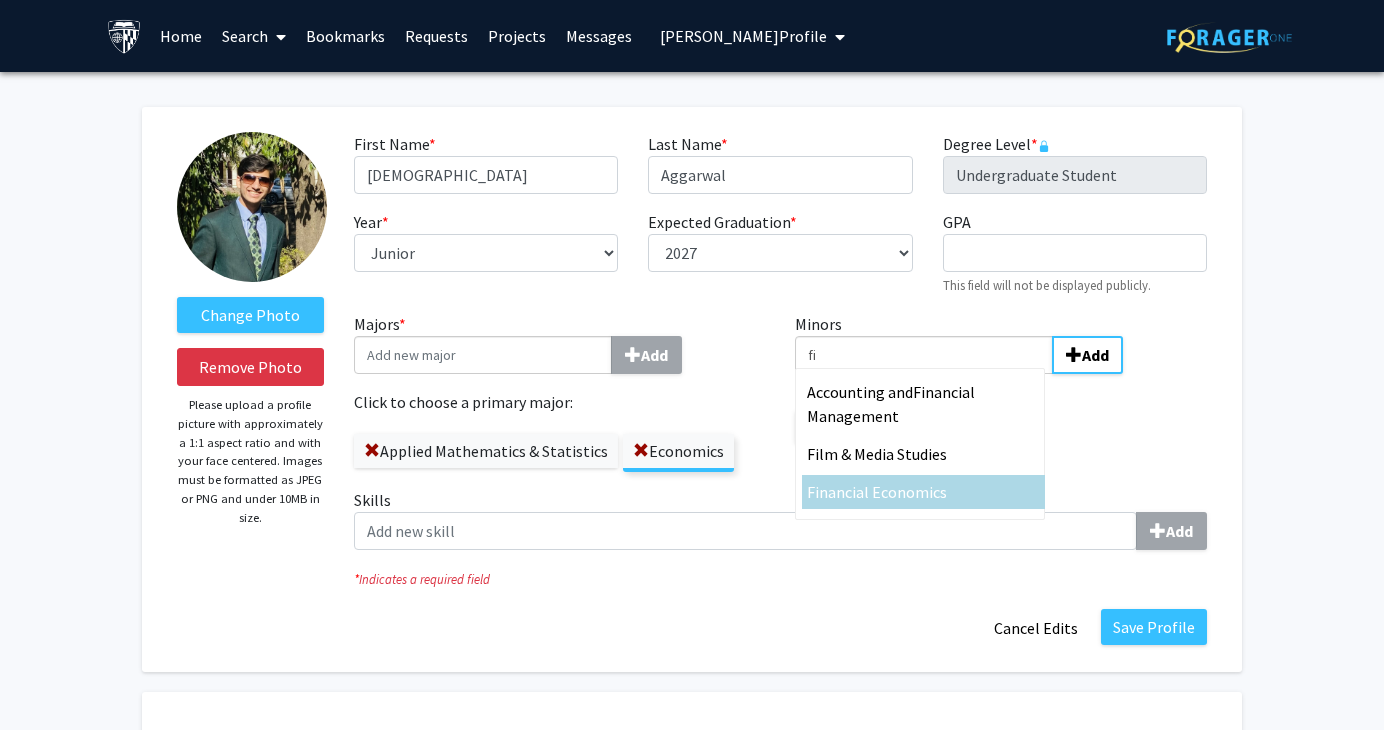type on "fi" 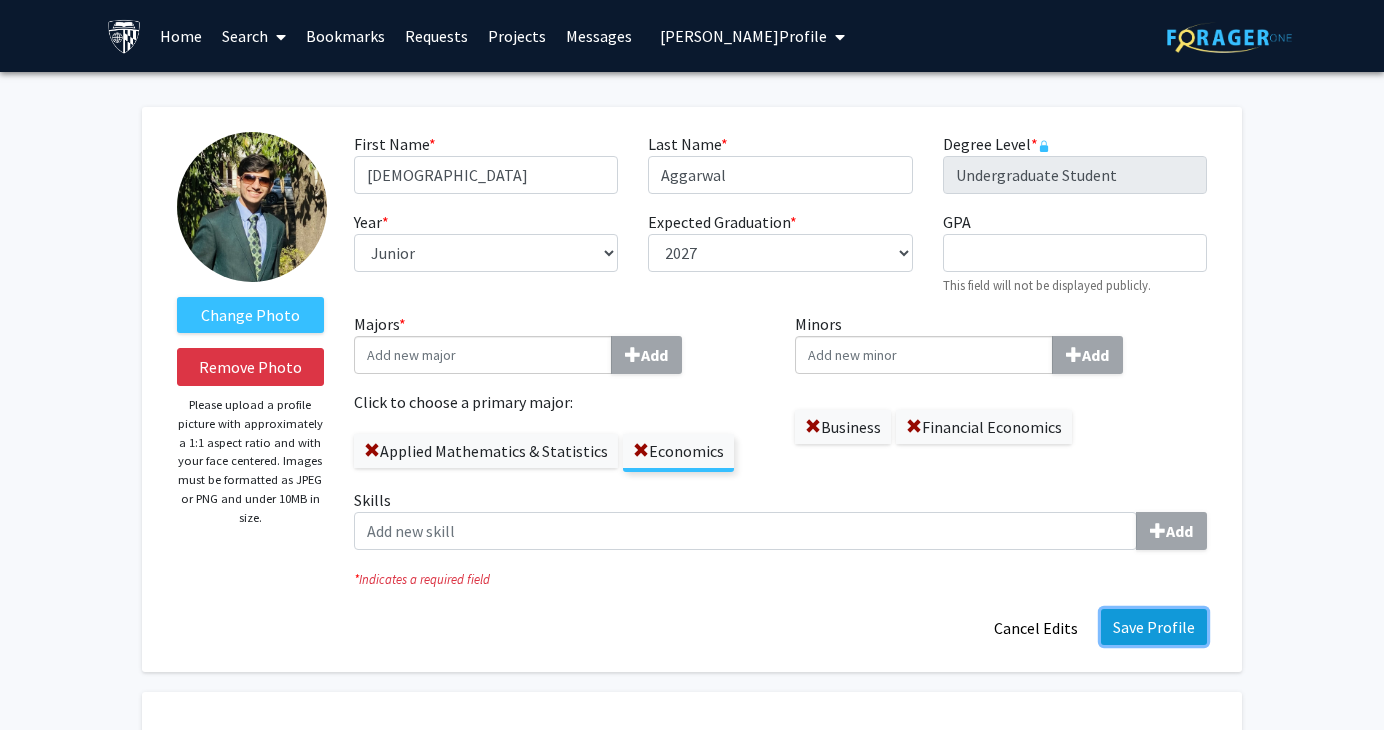 click on "Save Profile" 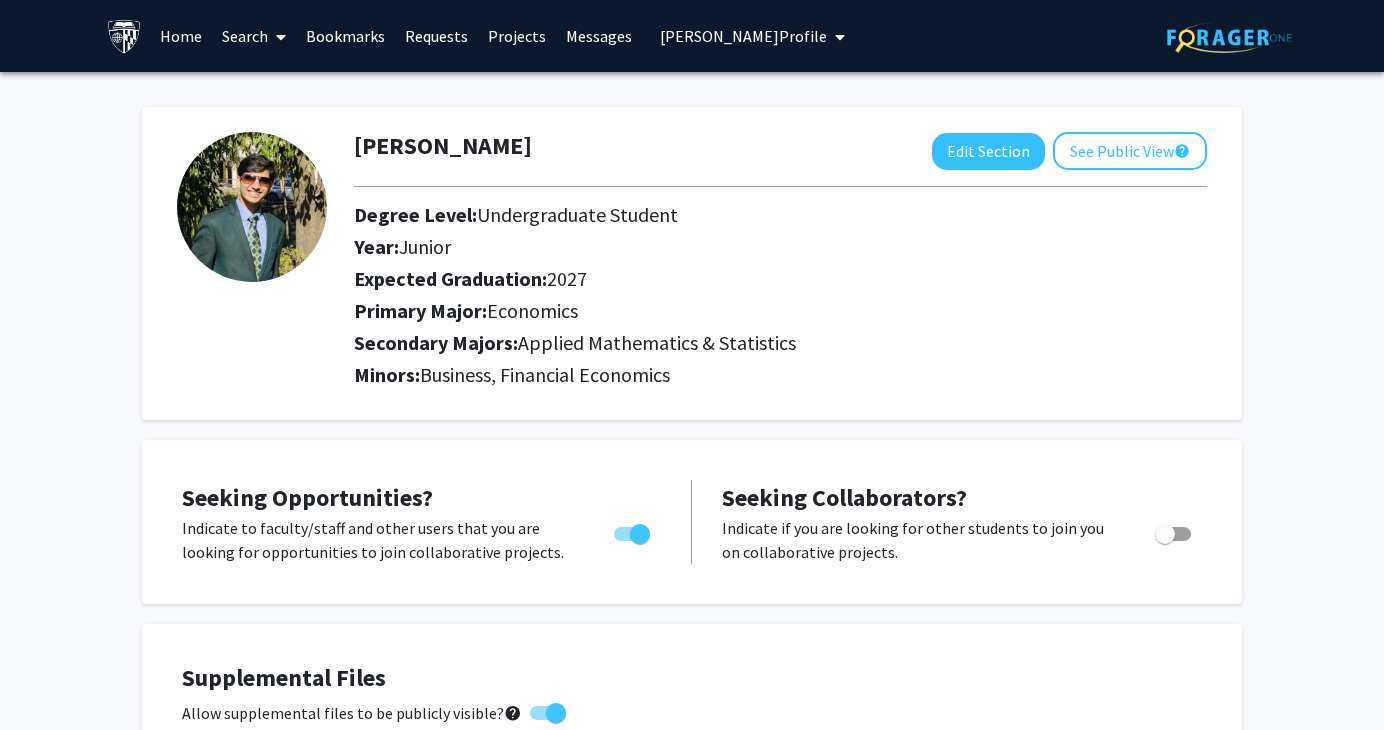 click on "[PERSON_NAME]   Profile" at bounding box center [743, 36] 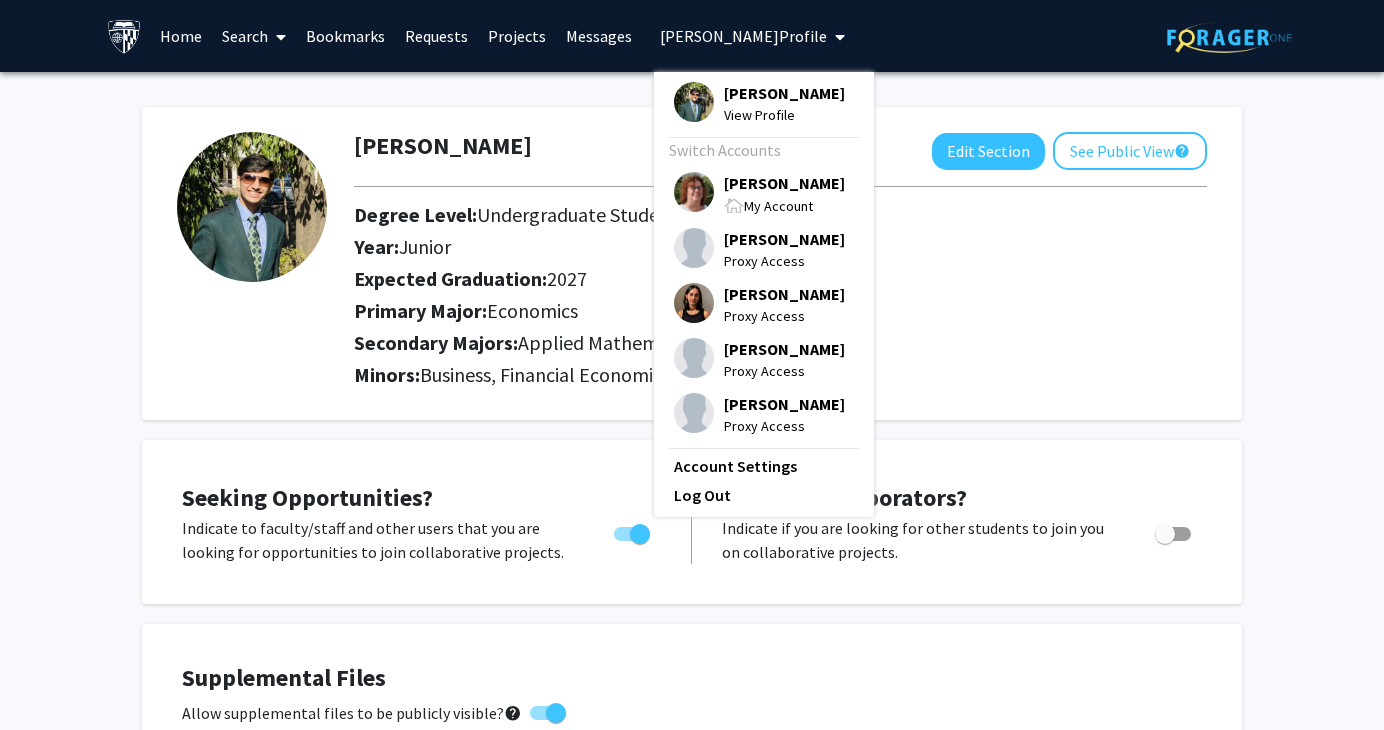click on "My Account" at bounding box center (778, 206) 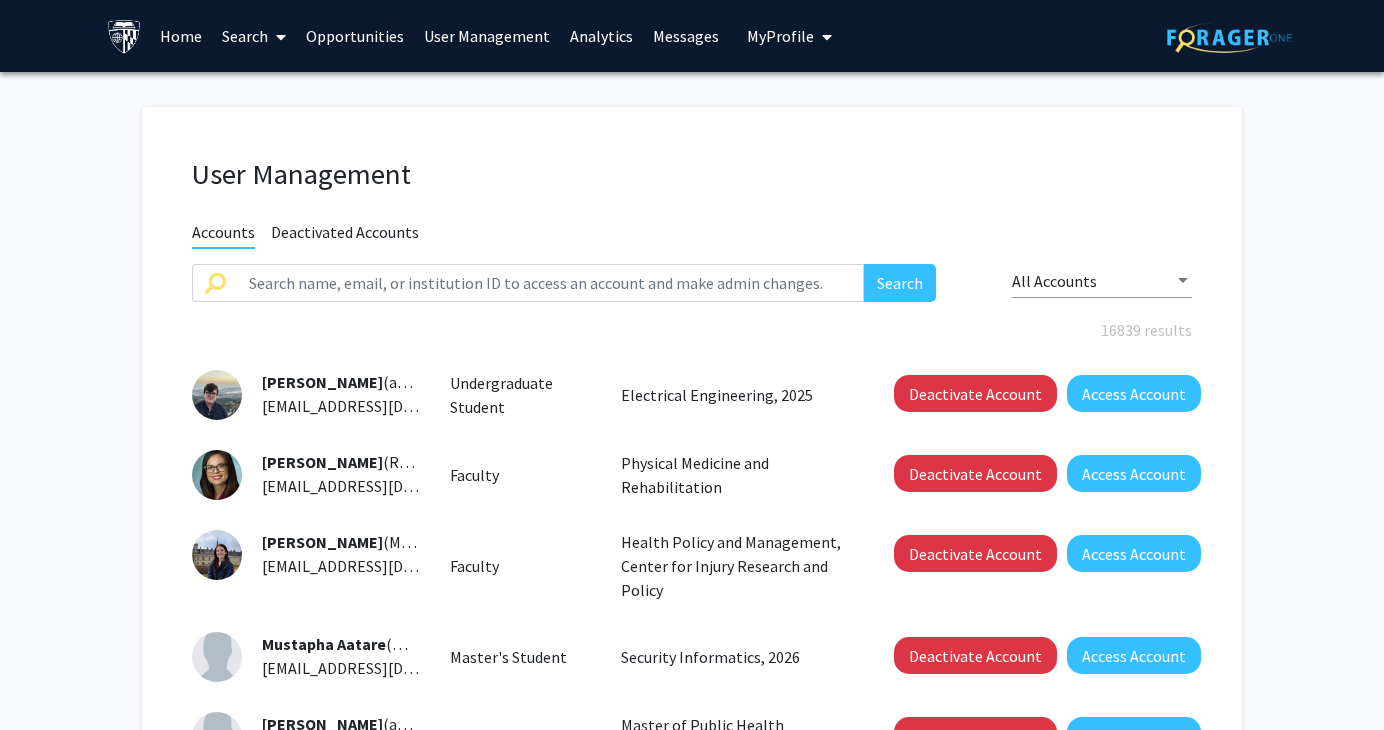 click on "Skip navigation  Home  Search  Opportunities User Management Analytics Messages  My   Profile  [PERSON_NAME]  View Profile  Recently Accessed  [PERSON_NAME] Proxy Access [PERSON_NAME] Proxy Access [PERSON_NAME] Proxy Access [PERSON_NAME] Proxy Access [DEMOGRAPHIC_DATA] Aeloiza Proxy Access Log Out" 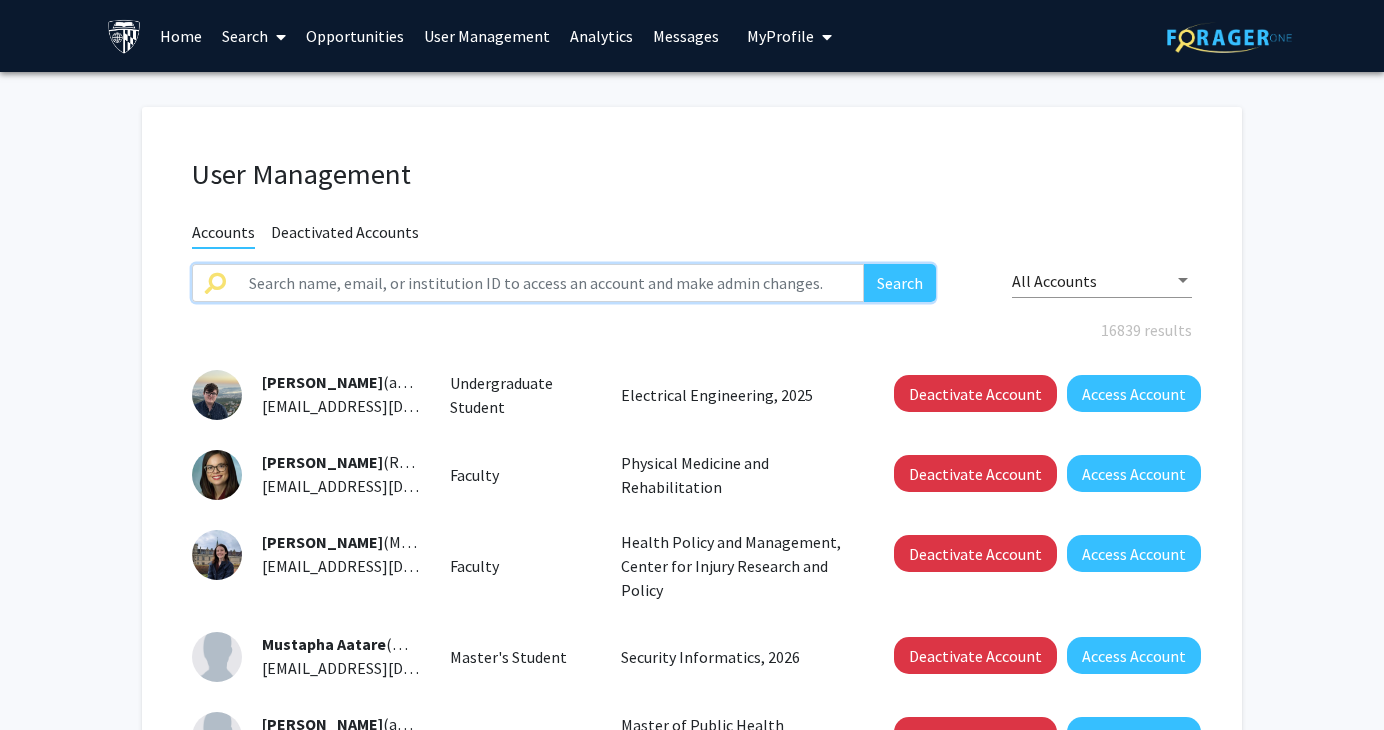 click 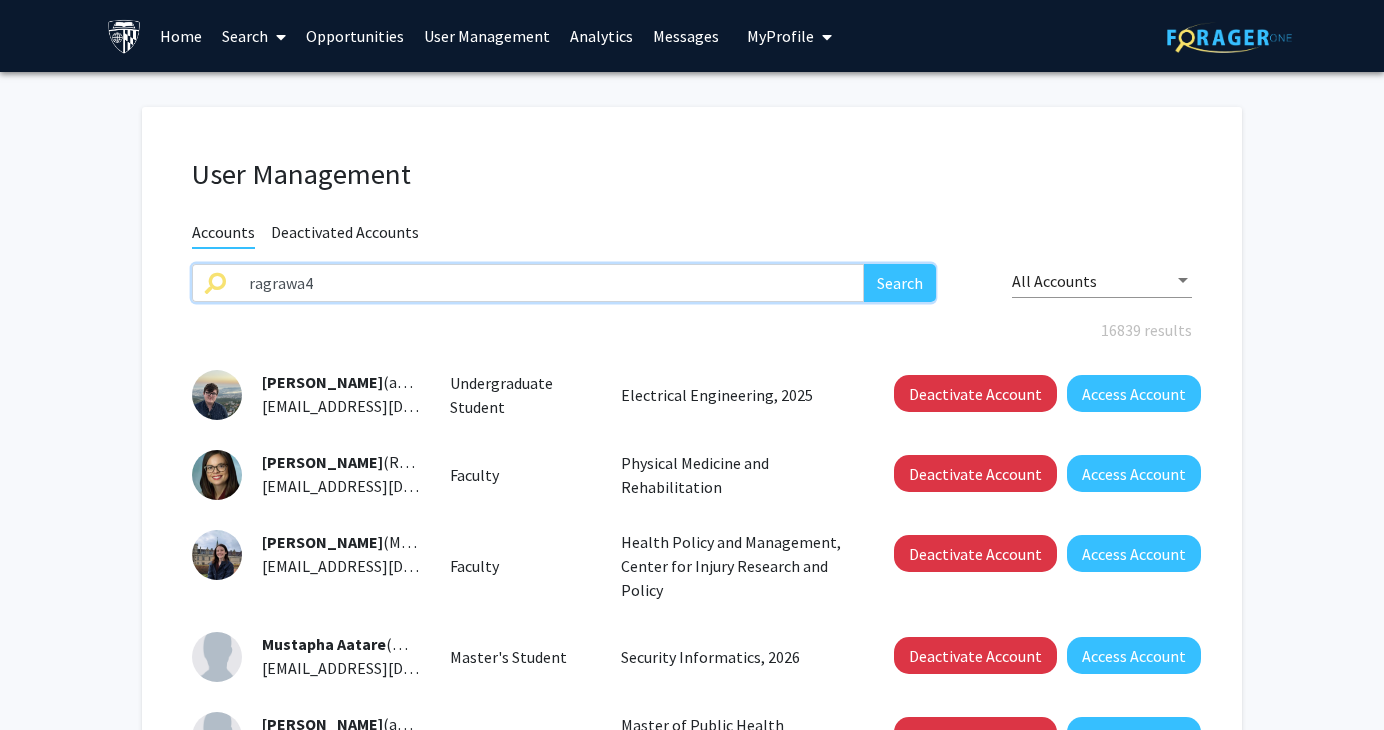 type on "ragrawa4" 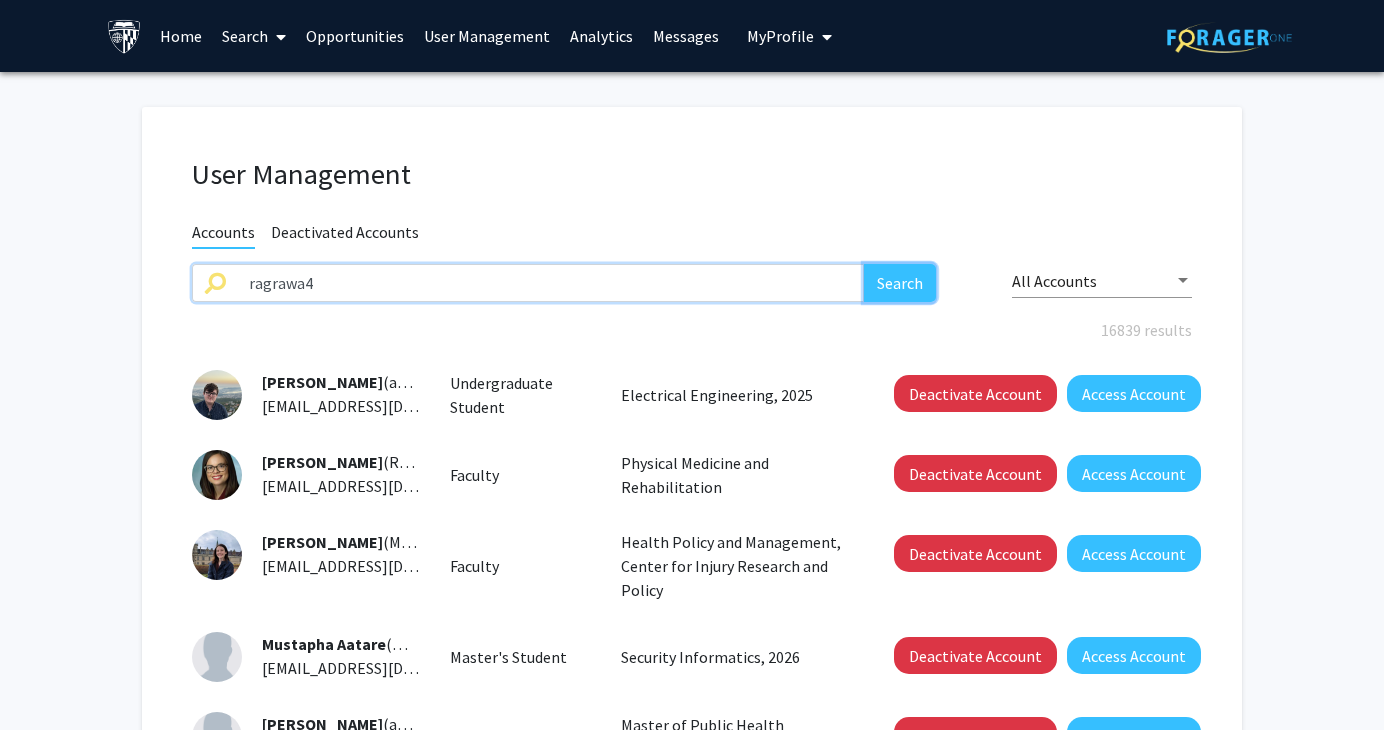 click on "Search" 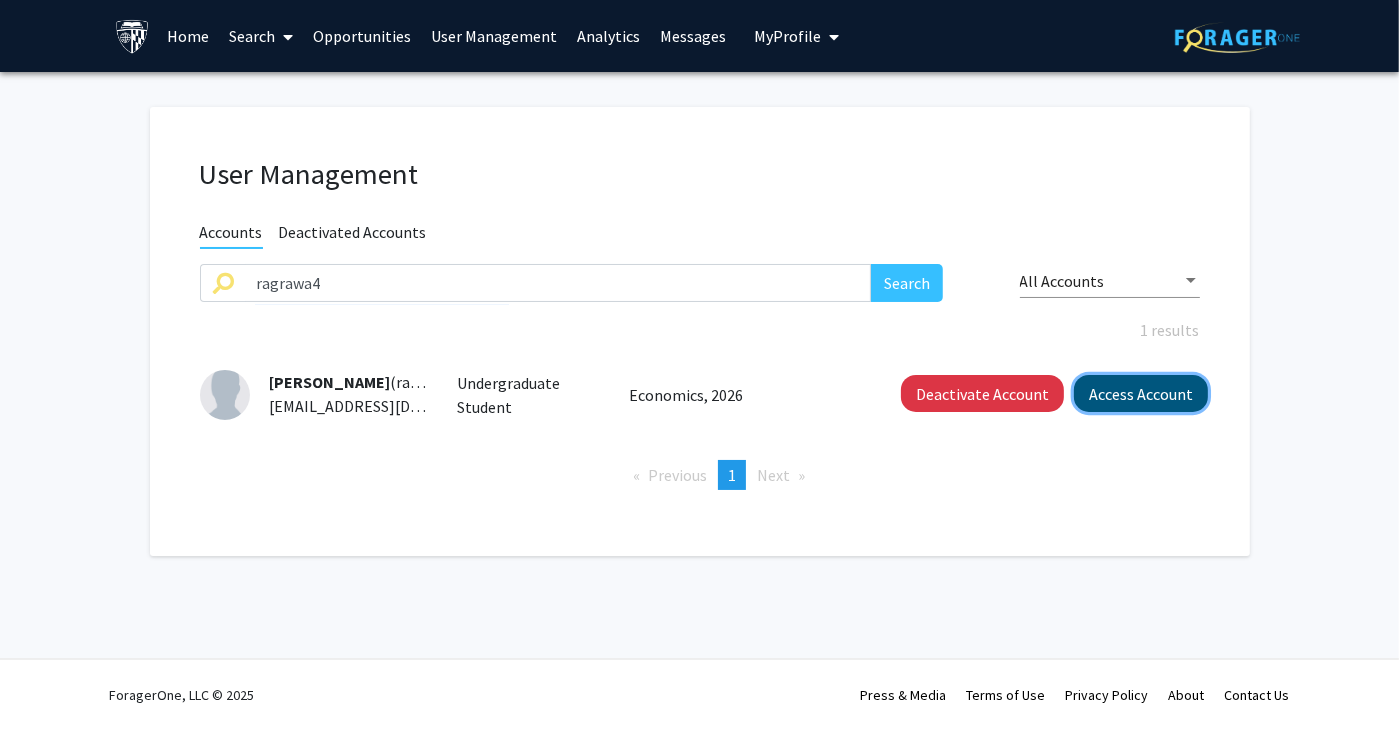 click on "Access Account" 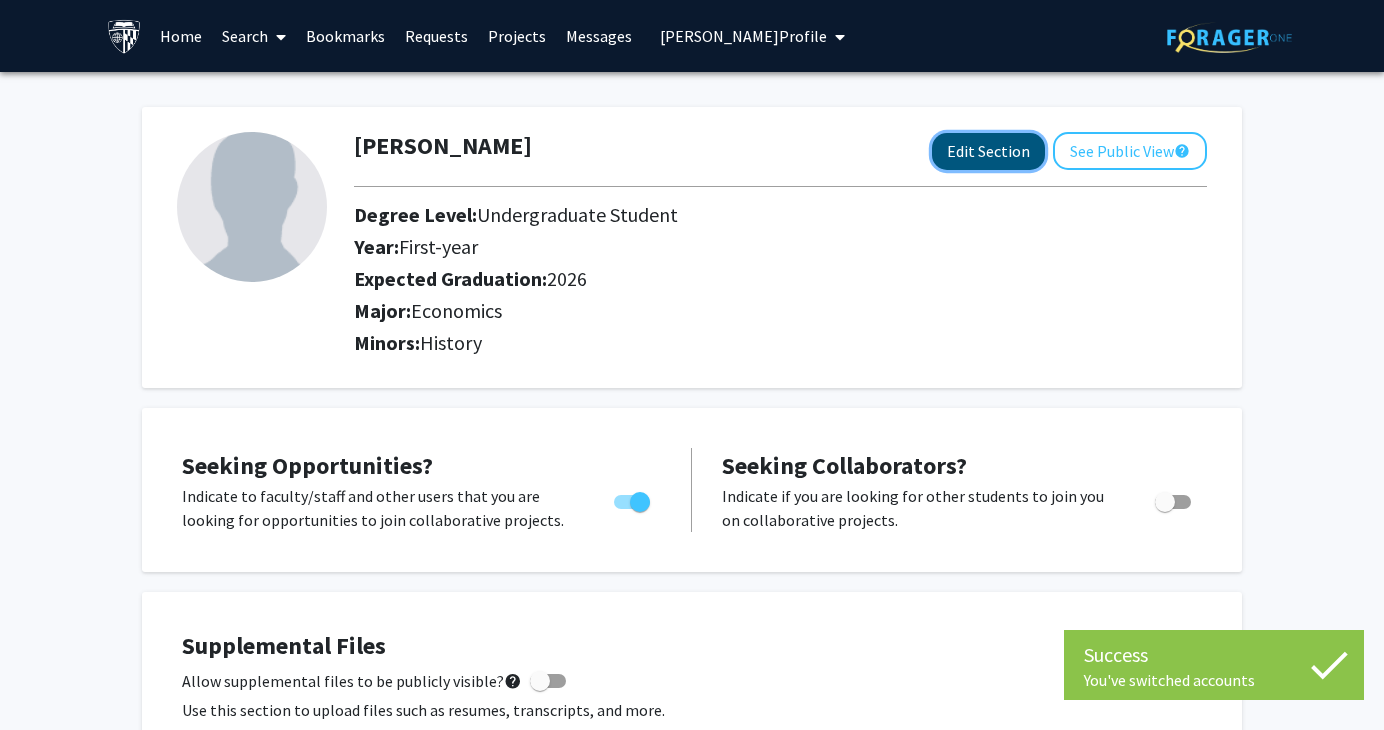 click on "Edit Section" 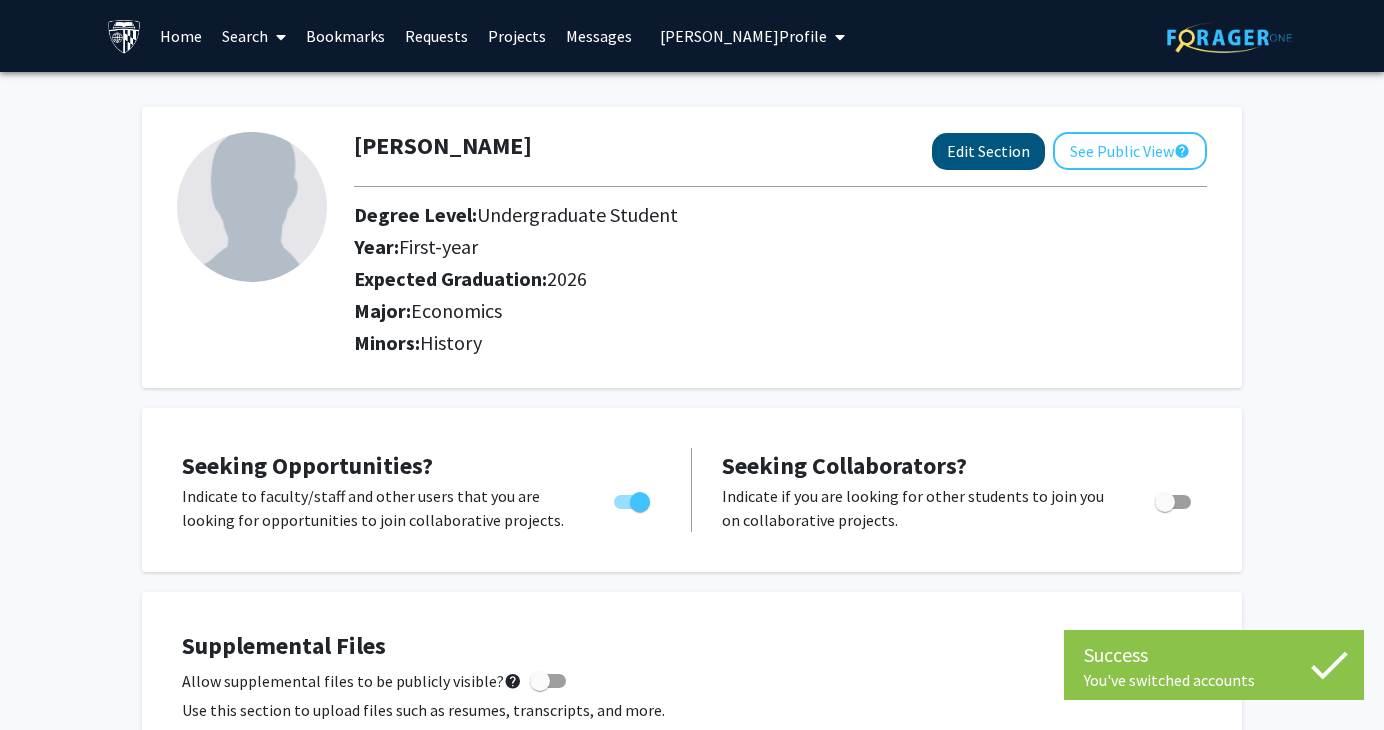 select on "first-year" 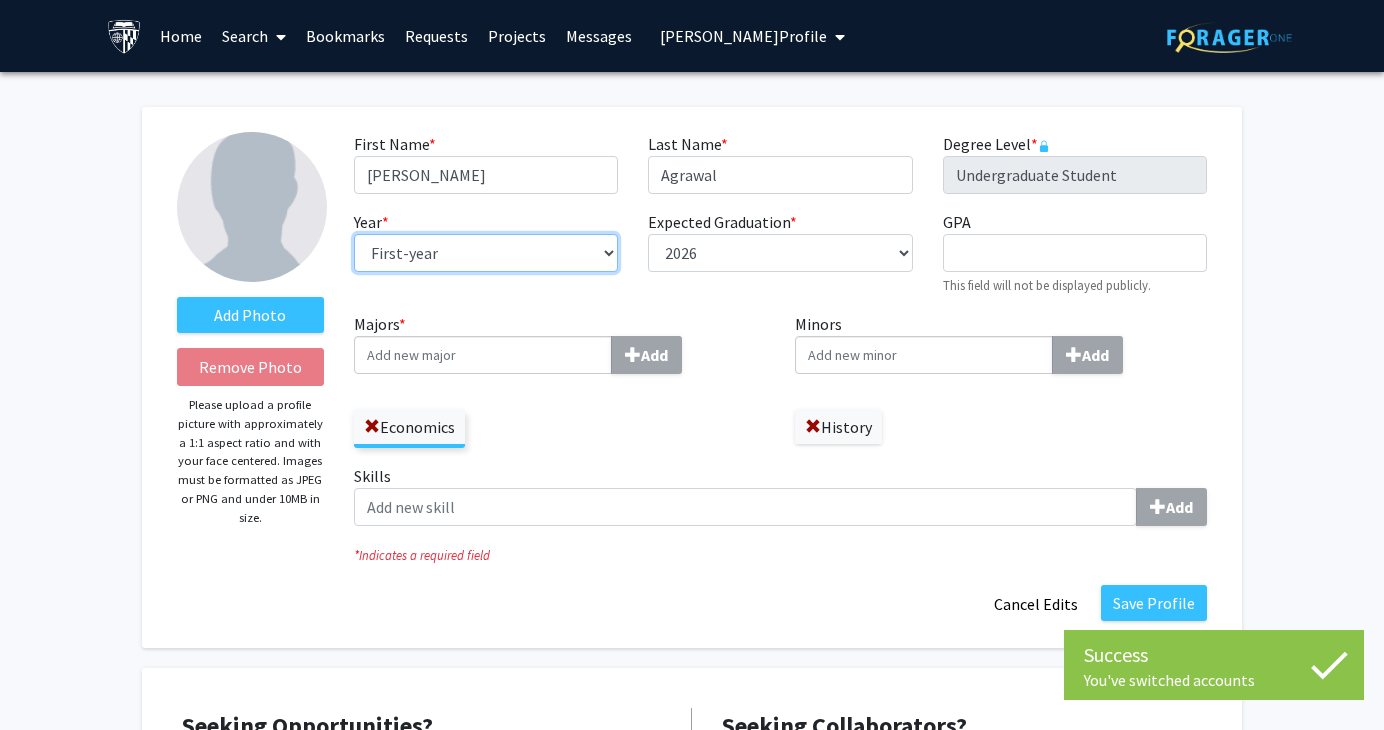 click on "---  First-year   Sophomore   Junior   Senior   Postbaccalaureate Certificate" at bounding box center [486, 253] 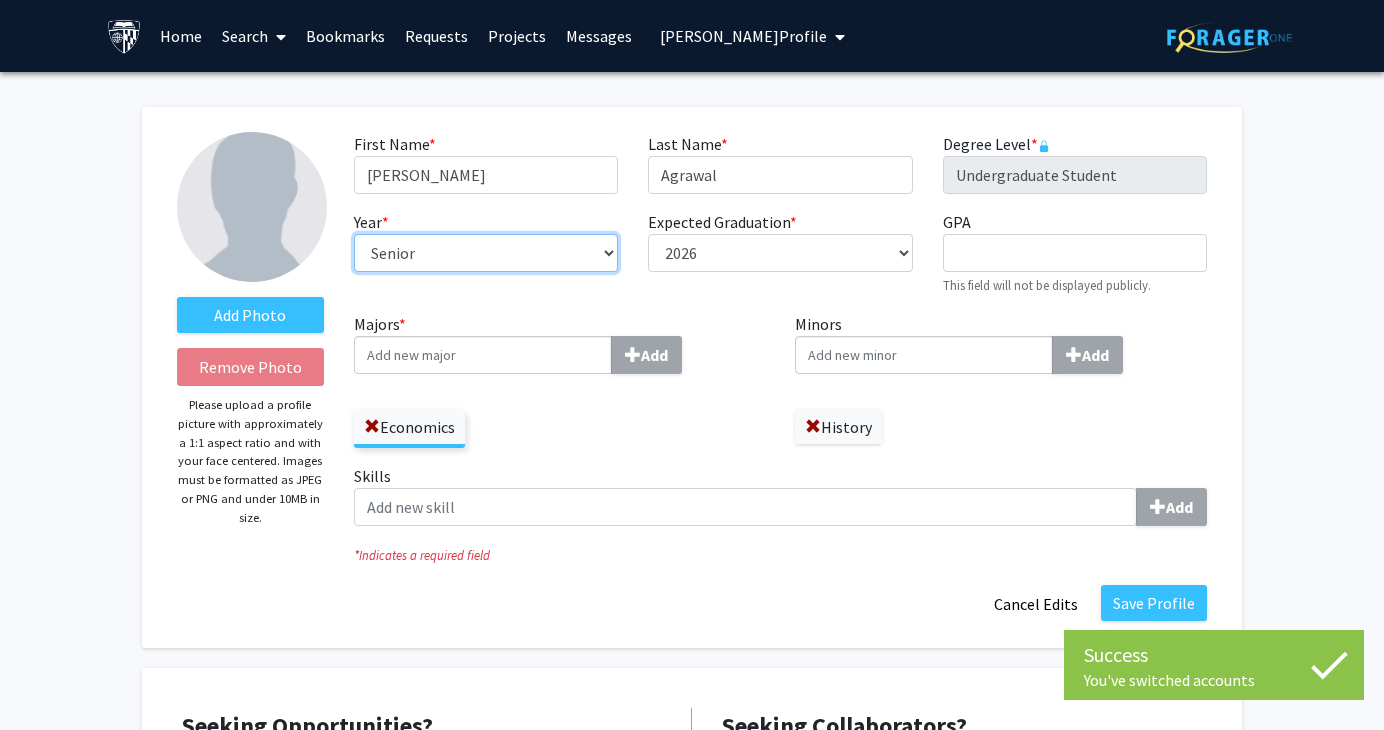 click on "---  First-year   Sophomore   Junior   Senior   Postbaccalaureate Certificate" at bounding box center [486, 253] 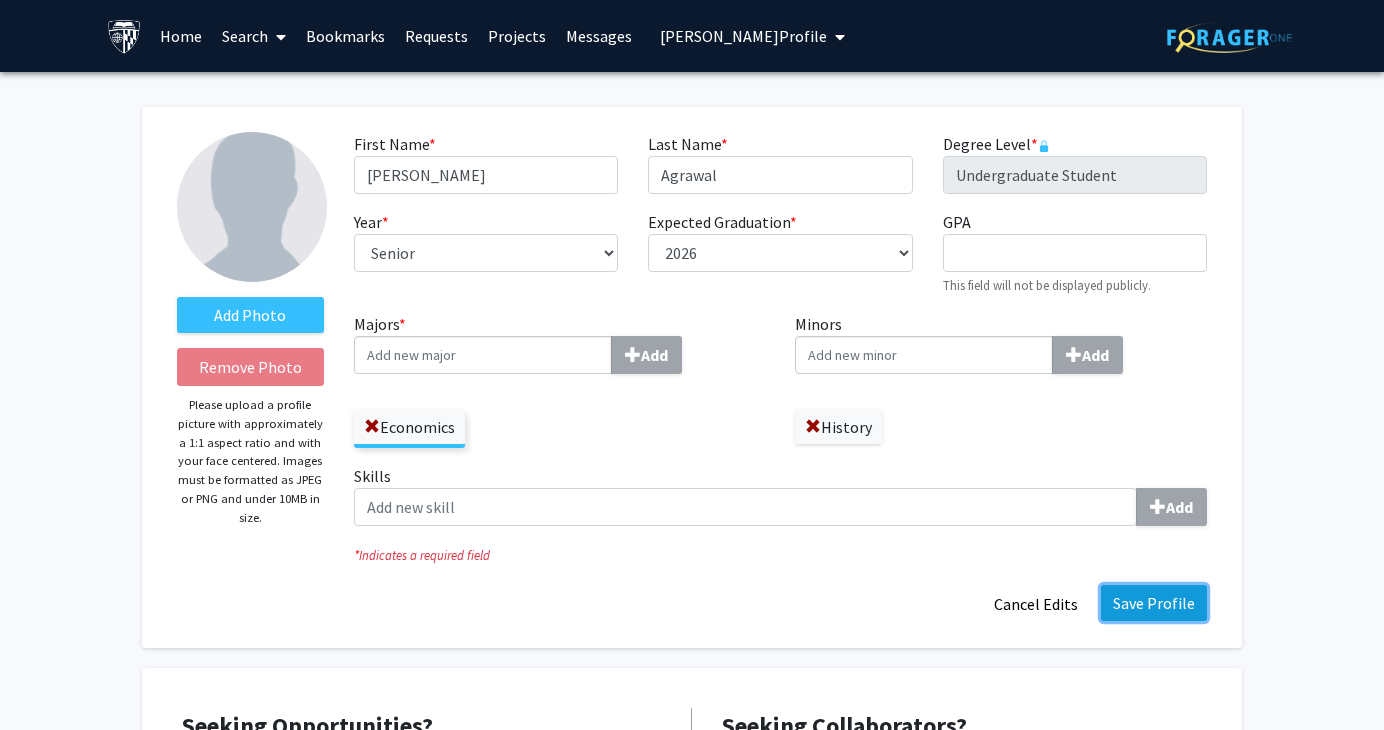 click on "Save Profile" 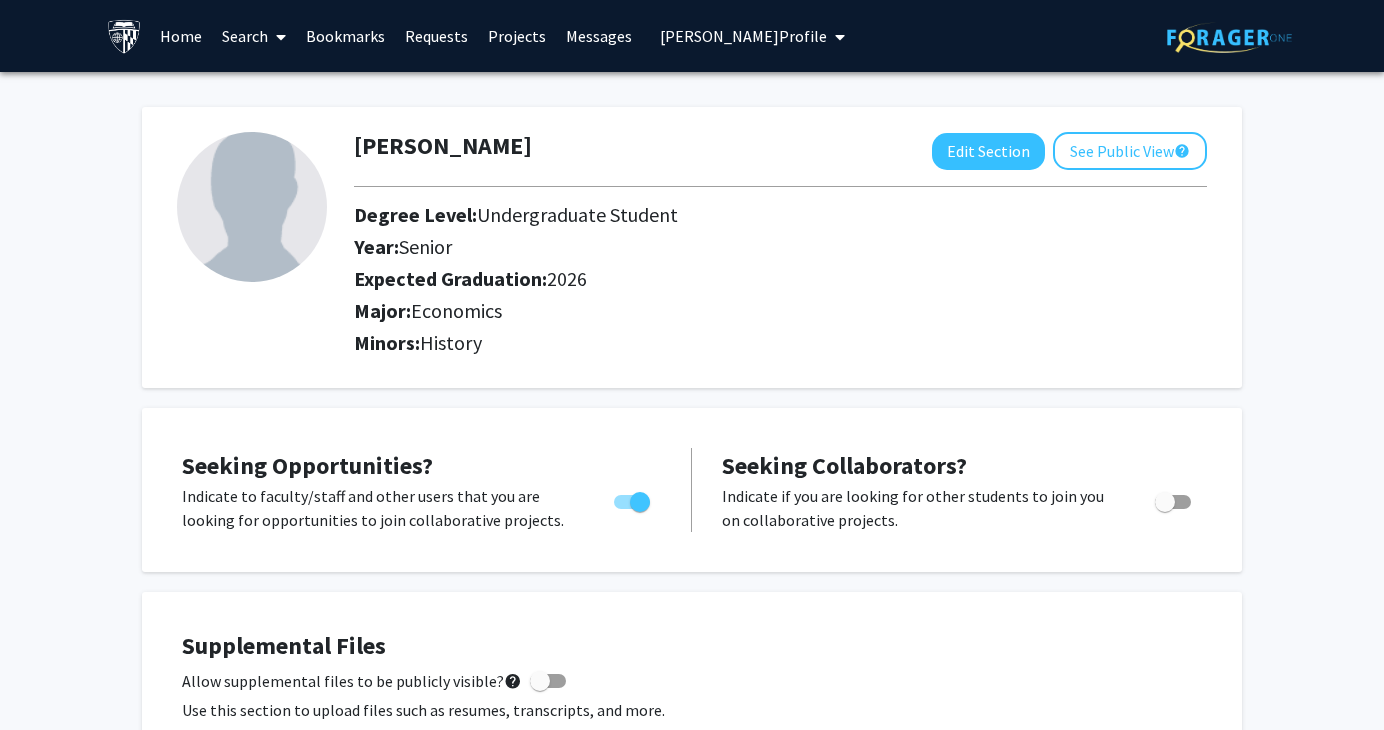 click on "[PERSON_NAME]   Profile" at bounding box center [743, 36] 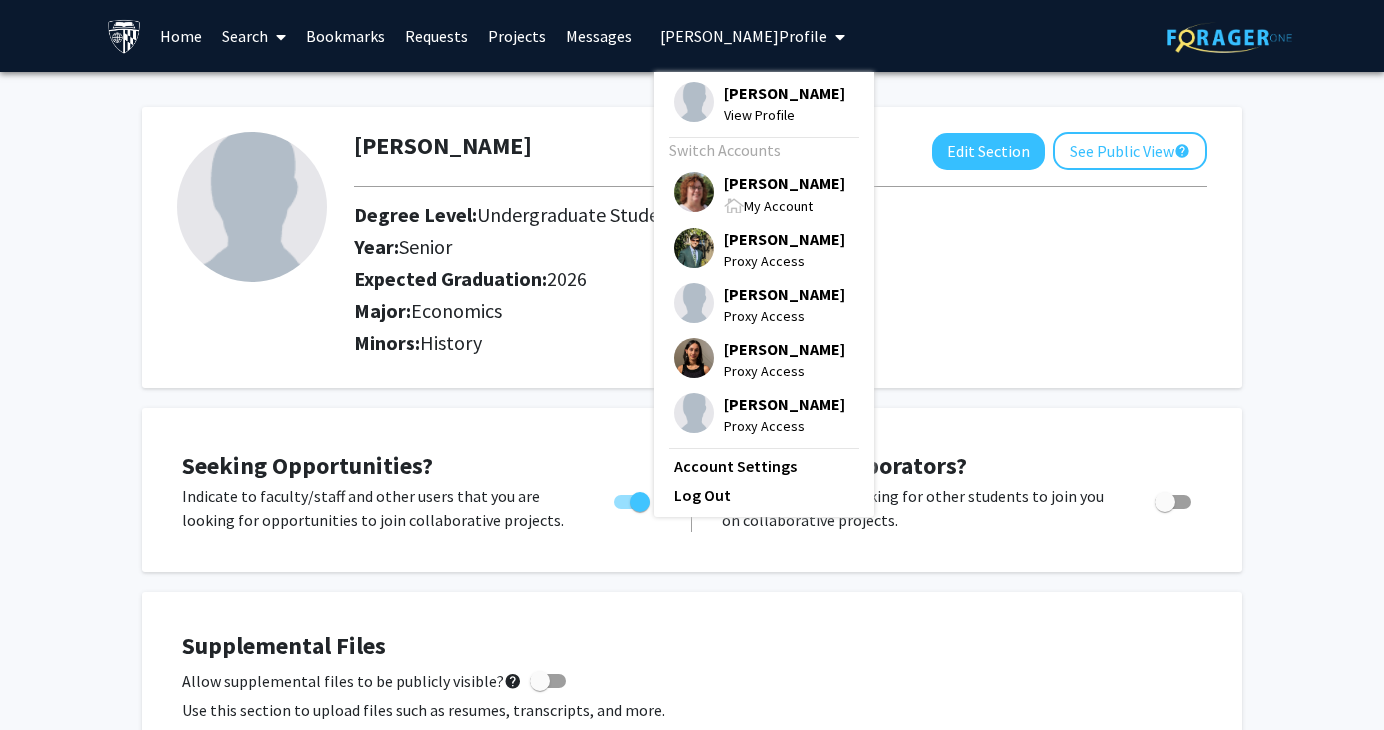 click on "[PERSON_NAME]" at bounding box center [784, 183] 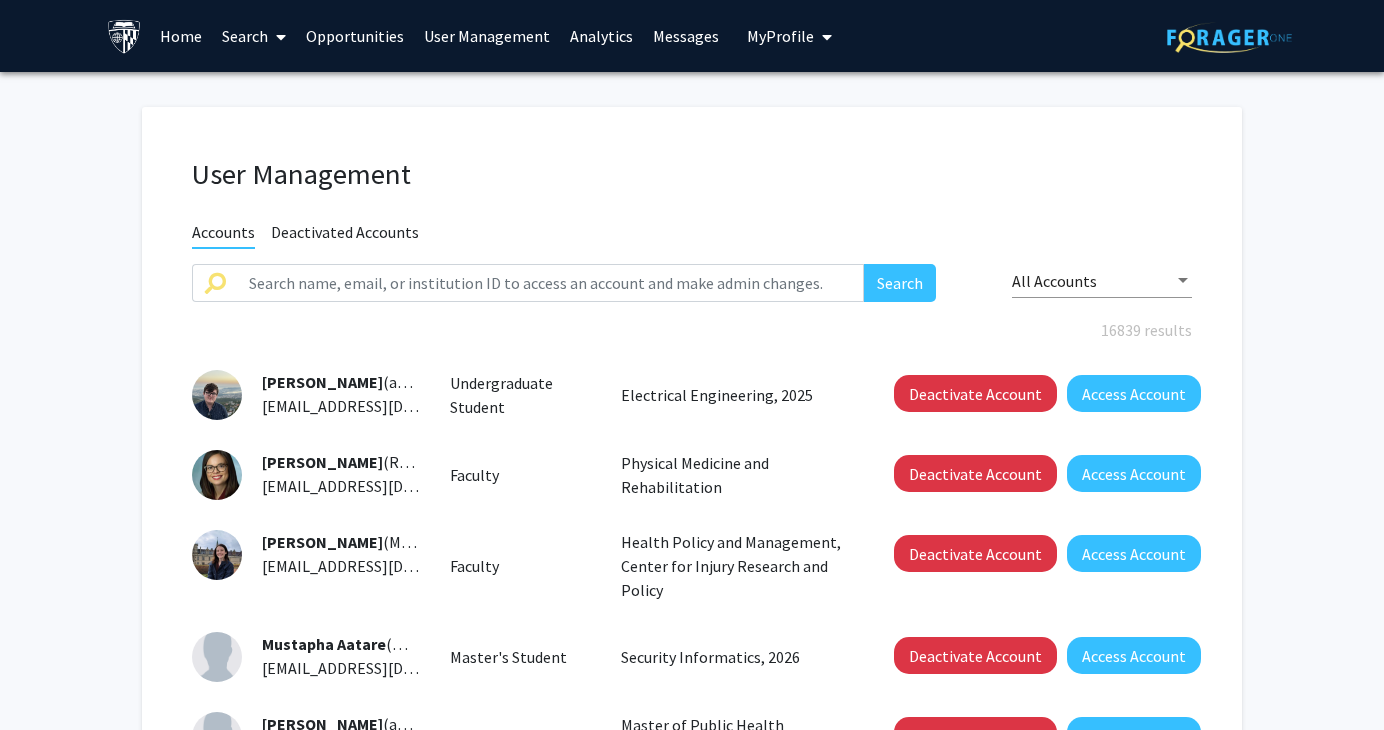 click on "User Management Accounts Deactivated Accounts Search All Accounts 16839 results  [PERSON_NAME]  (aaakers1) [EMAIL_ADDRESS][DOMAIN_NAME]  Undergraduate Student   Electrical Engineering, 2025   Deactivate Account   Access Account   [PERSON_NAME]  (RAARON4) [EMAIL_ADDRESS][DOMAIN_NAME]  Faculty   Physical Medicine and Rehabilitation   Deactivate Account   Access Account   [PERSON_NAME]  (MAASSAR1) [EMAIL_ADDRESS][DOMAIN_NAME]  Faculty   Health Policy and Management, Center for Injury Research and Policy   Deactivate Account   Access Account   Mustapha Aatare  (maatare1) [EMAIL_ADDRESS][DOMAIN_NAME]  Master's Student   Security Informatics, 2026   Deactivate Account   Access Account   [PERSON_NAME]  (aabaalk1) [EMAIL_ADDRESS][DOMAIN_NAME]  Master's Student   Master of Public Health Program, 2026   Deactivate Account   Access Account   Sitra [PERSON_NAME]  (sababul1) [EMAIL_ADDRESS][DOMAIN_NAME]  Master's Student   Master of Public Health Program, 2025   Deactivate Account   Access Account   [PERSON_NAME]  (aabalma1) [EMAIL_ADDRESS][DOMAIN_NAME]  Master's Student   Artificial Intelligence, 2027" 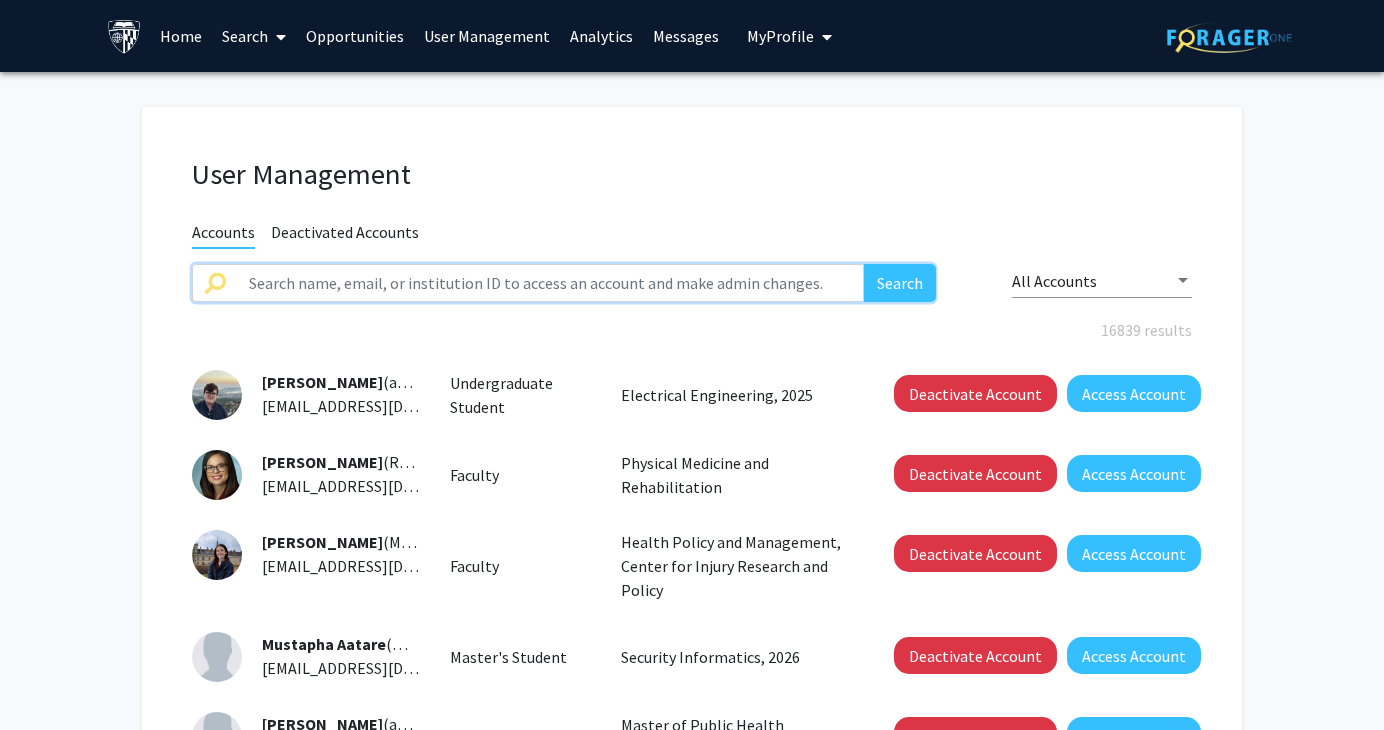 click 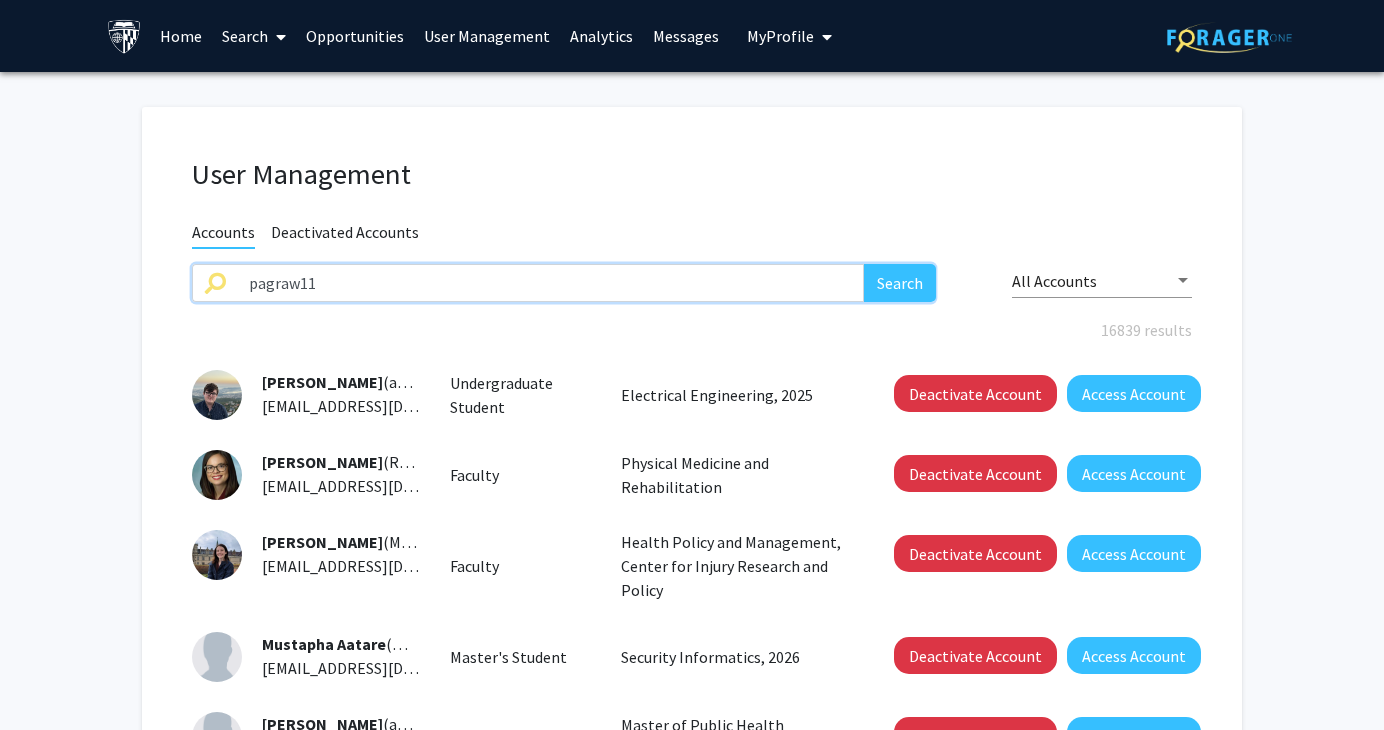 type on "pagraw11" 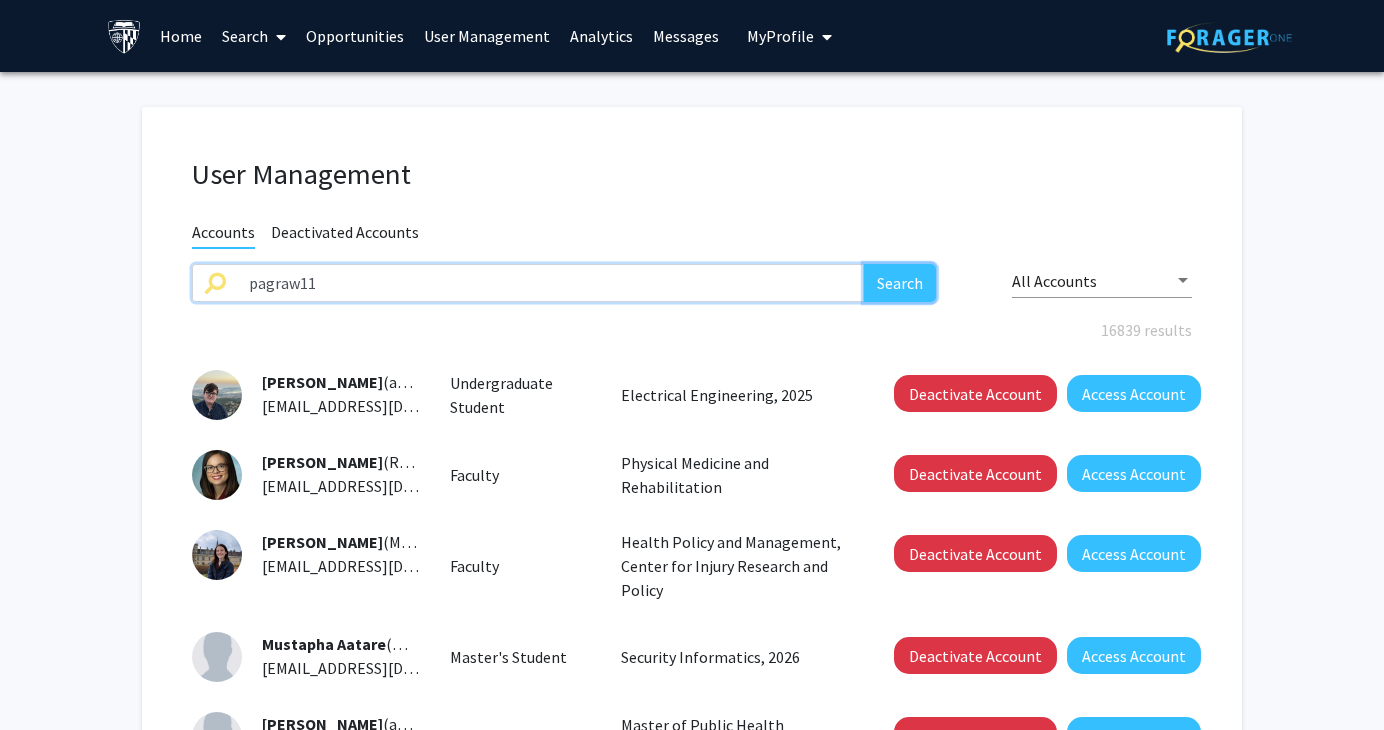 click on "Search" 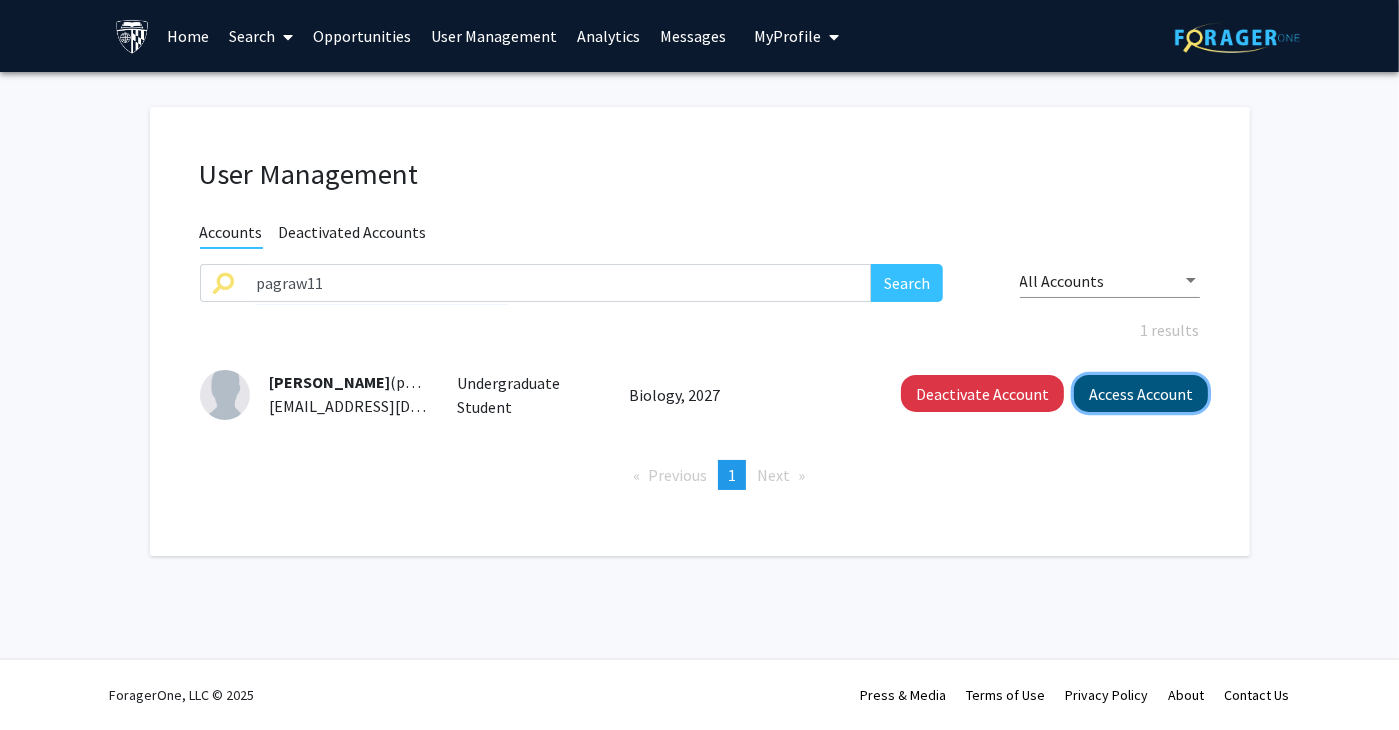 click on "Access Account" 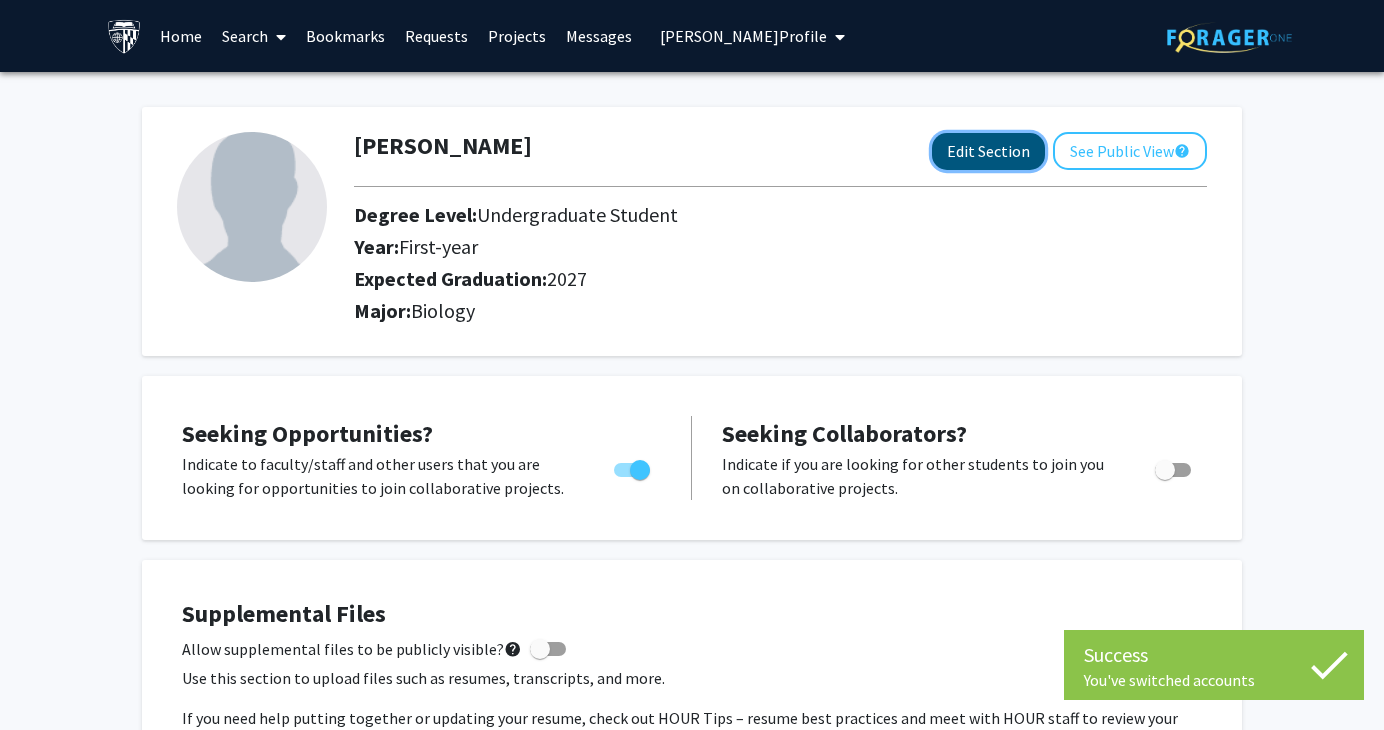 click on "Edit Section" 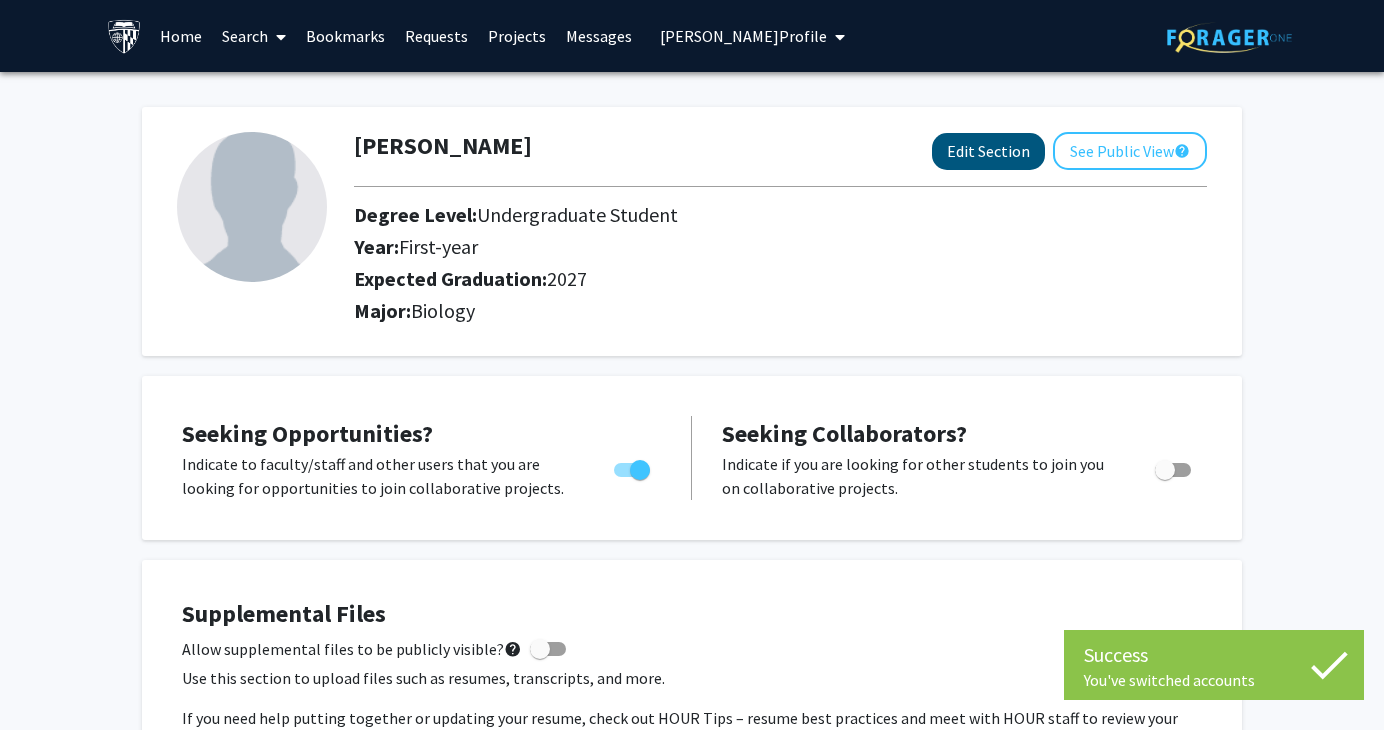 select on "first-year" 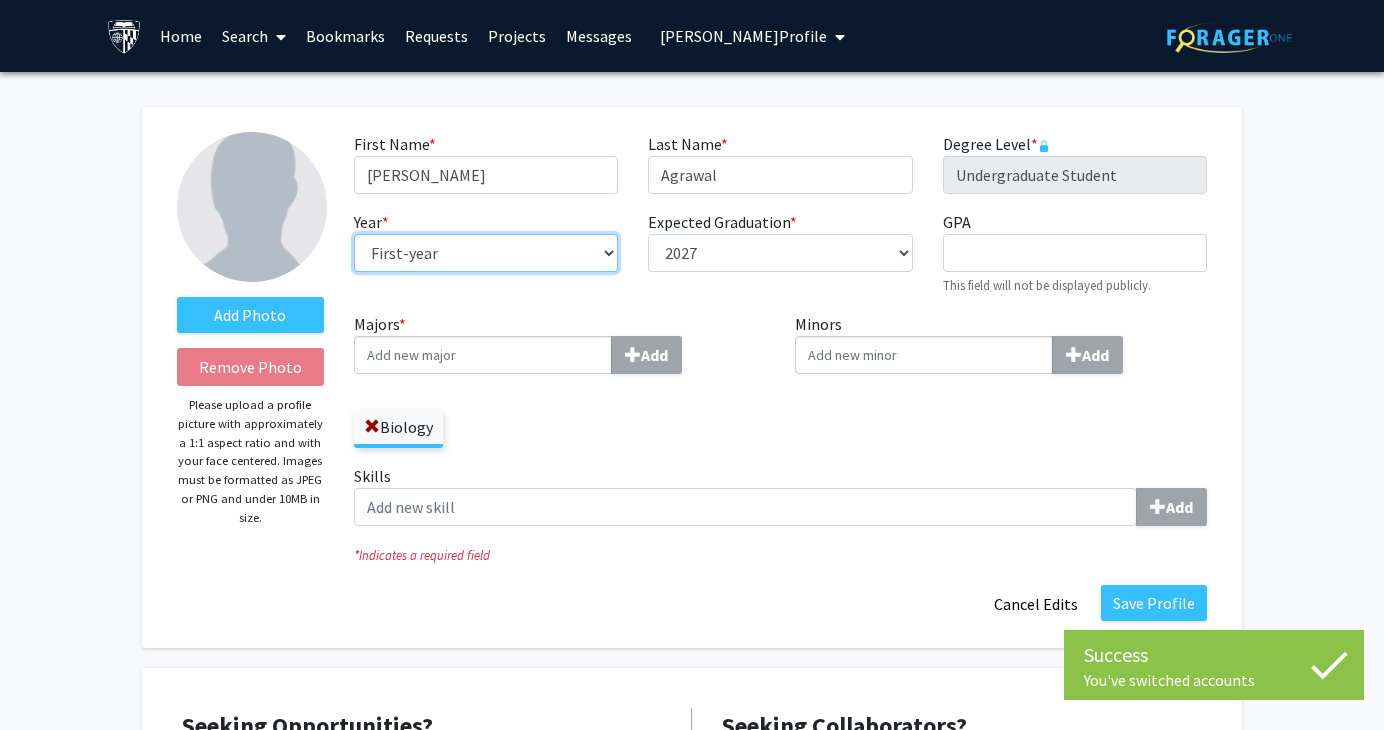 click on "---  First-year   Sophomore   Junior   Senior   Postbaccalaureate Certificate" at bounding box center [486, 253] 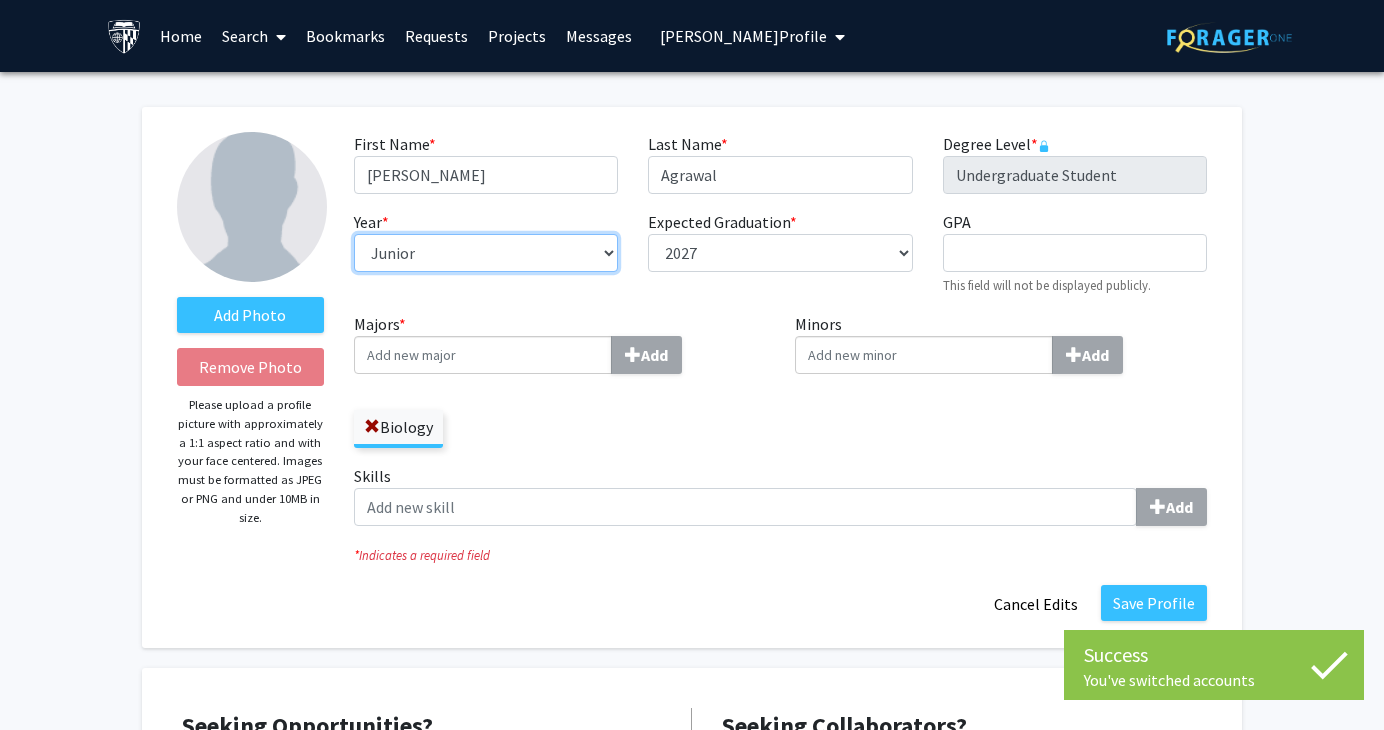 click on "---  First-year   Sophomore   Junior   Senior   Postbaccalaureate Certificate" at bounding box center (486, 253) 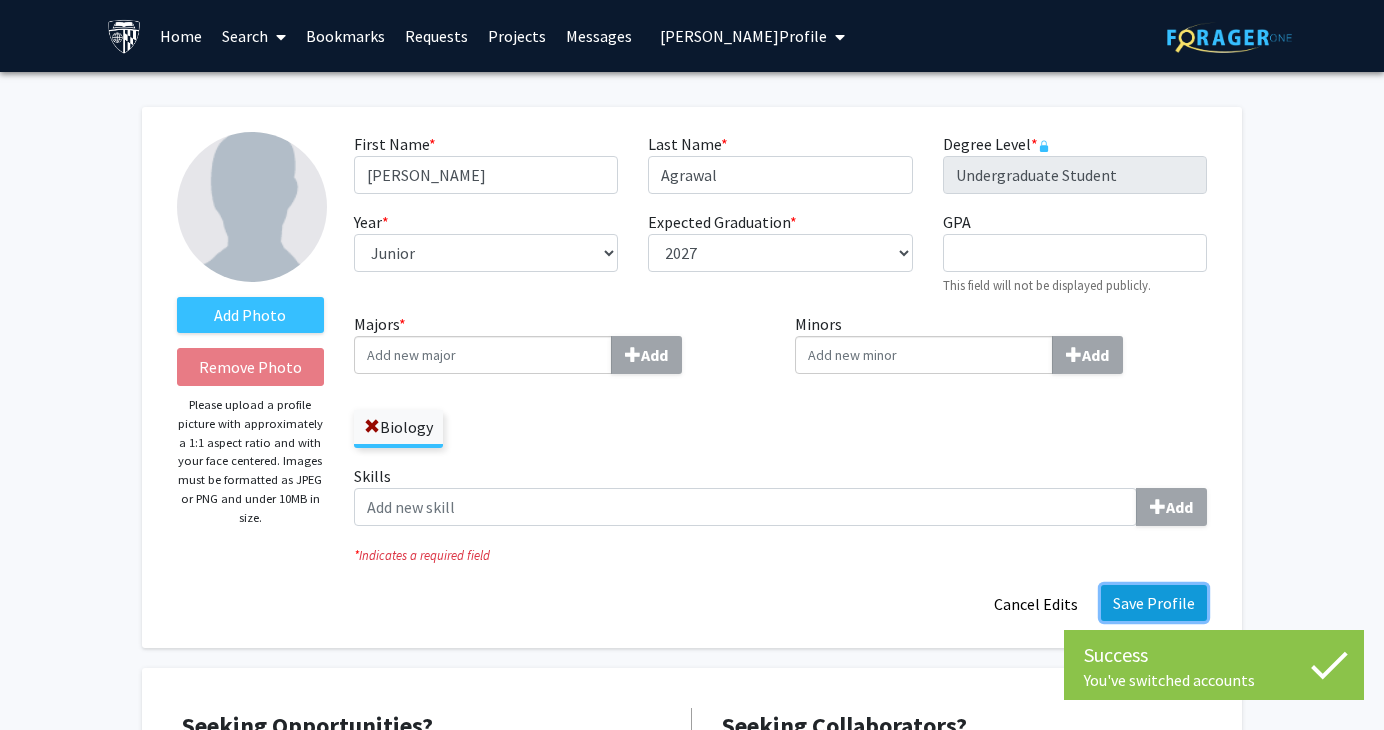 click on "Save Profile" 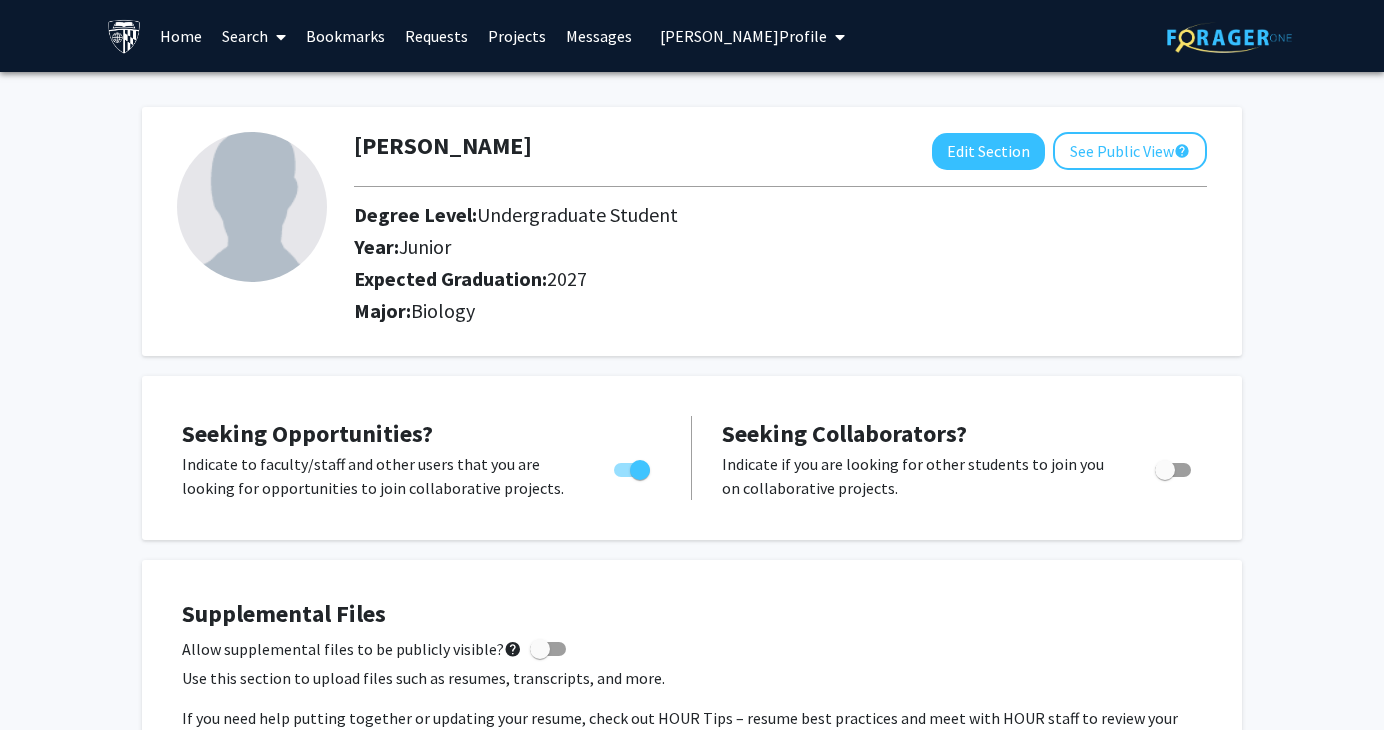 click on "[PERSON_NAME]   Profile" at bounding box center (743, 36) 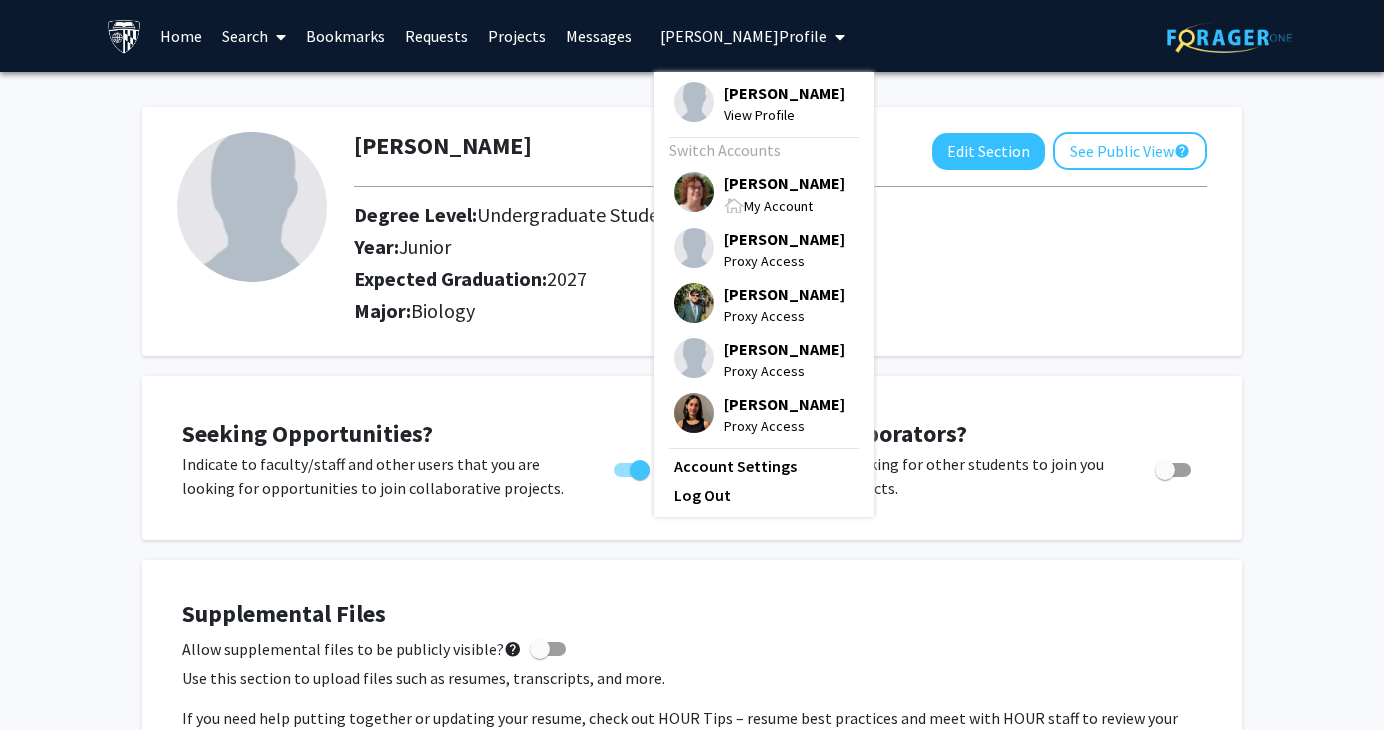 click on "[PERSON_NAME]" at bounding box center [784, 183] 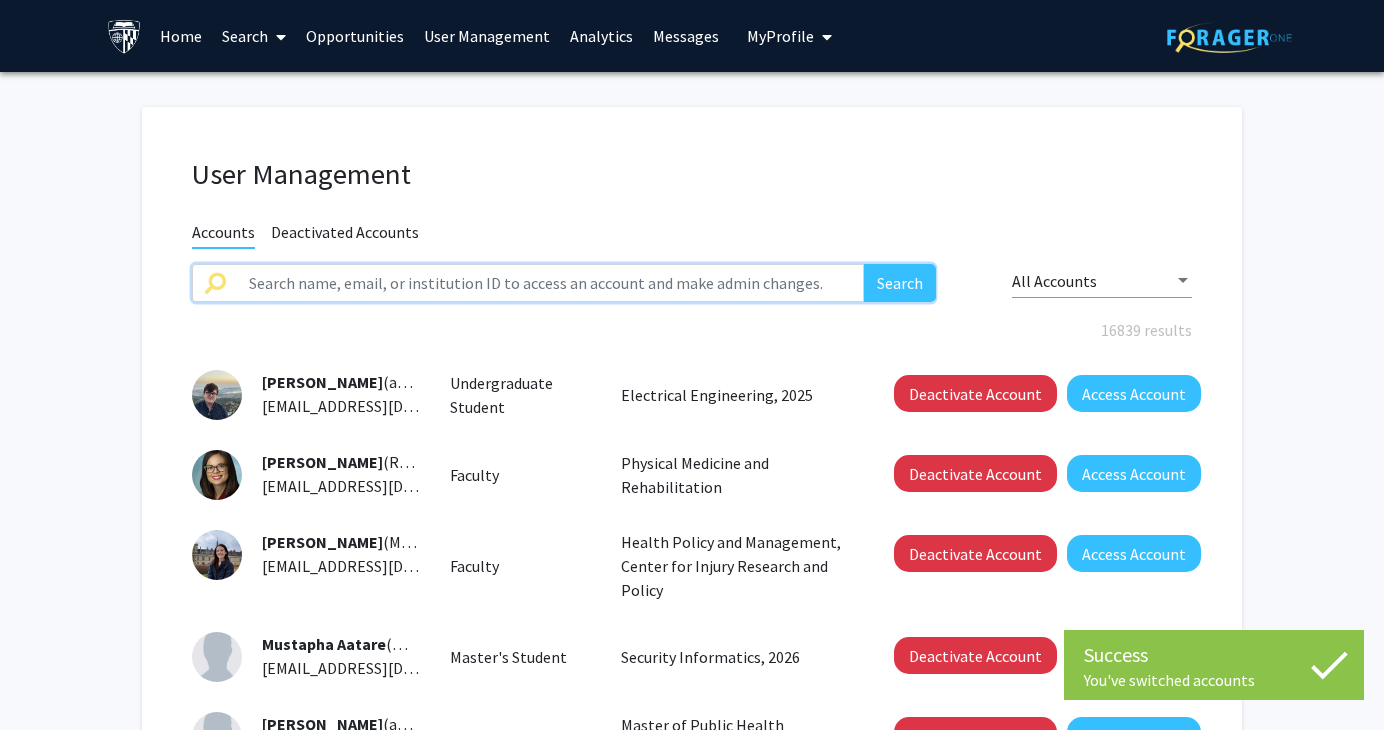 click 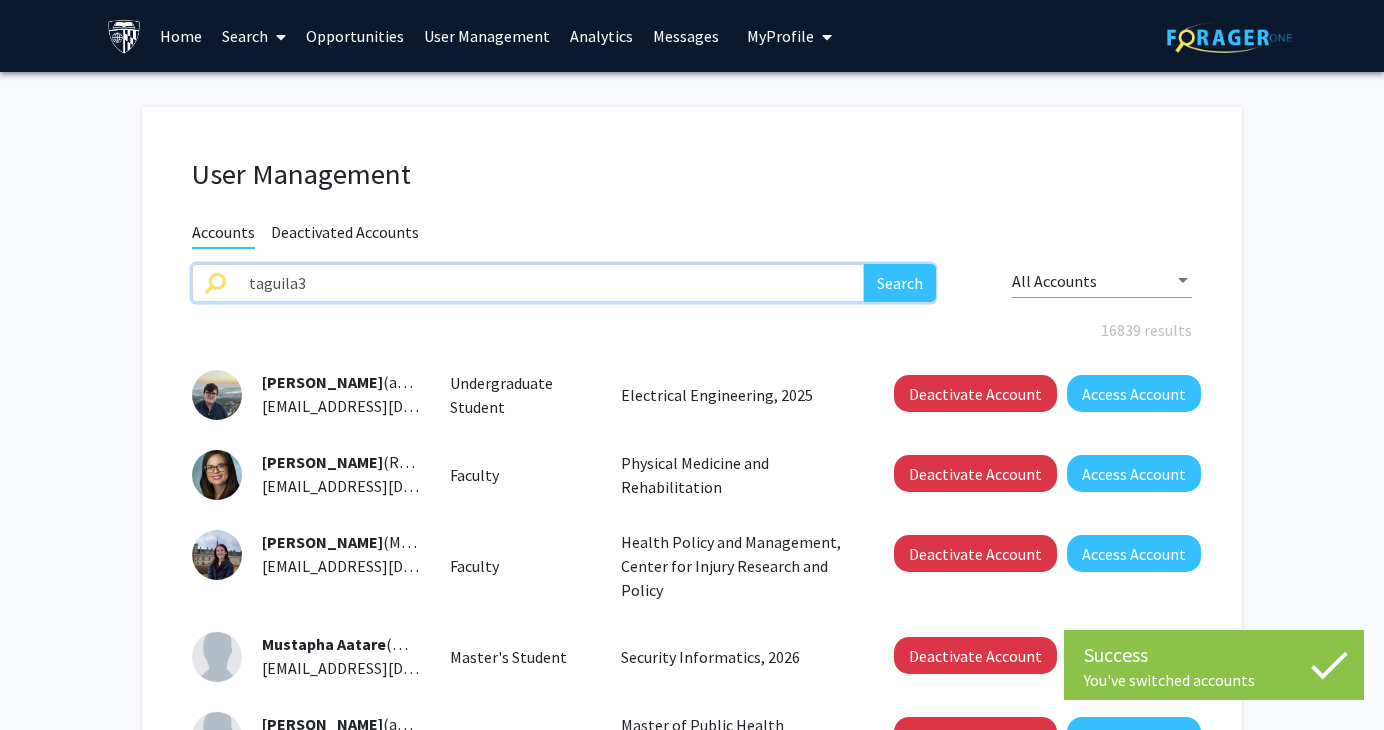 type on "taguila3" 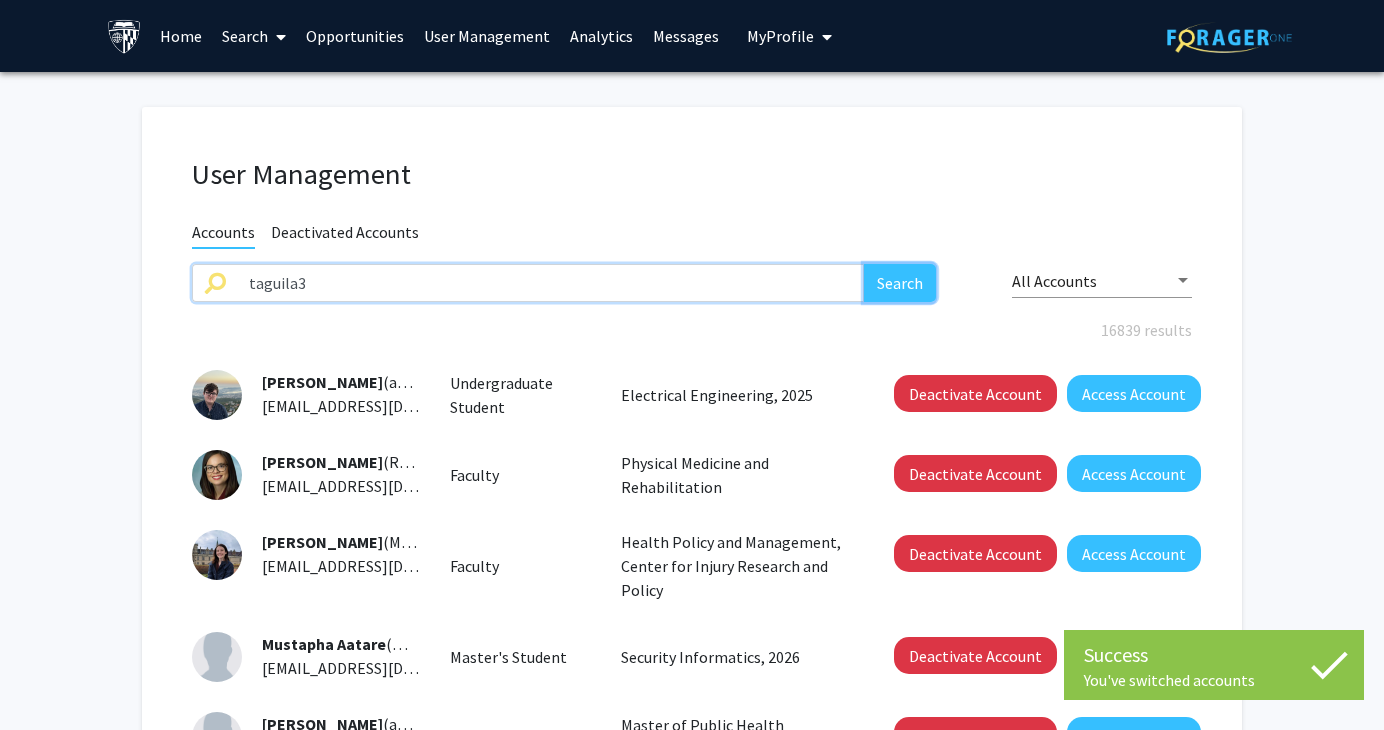 click on "Search" 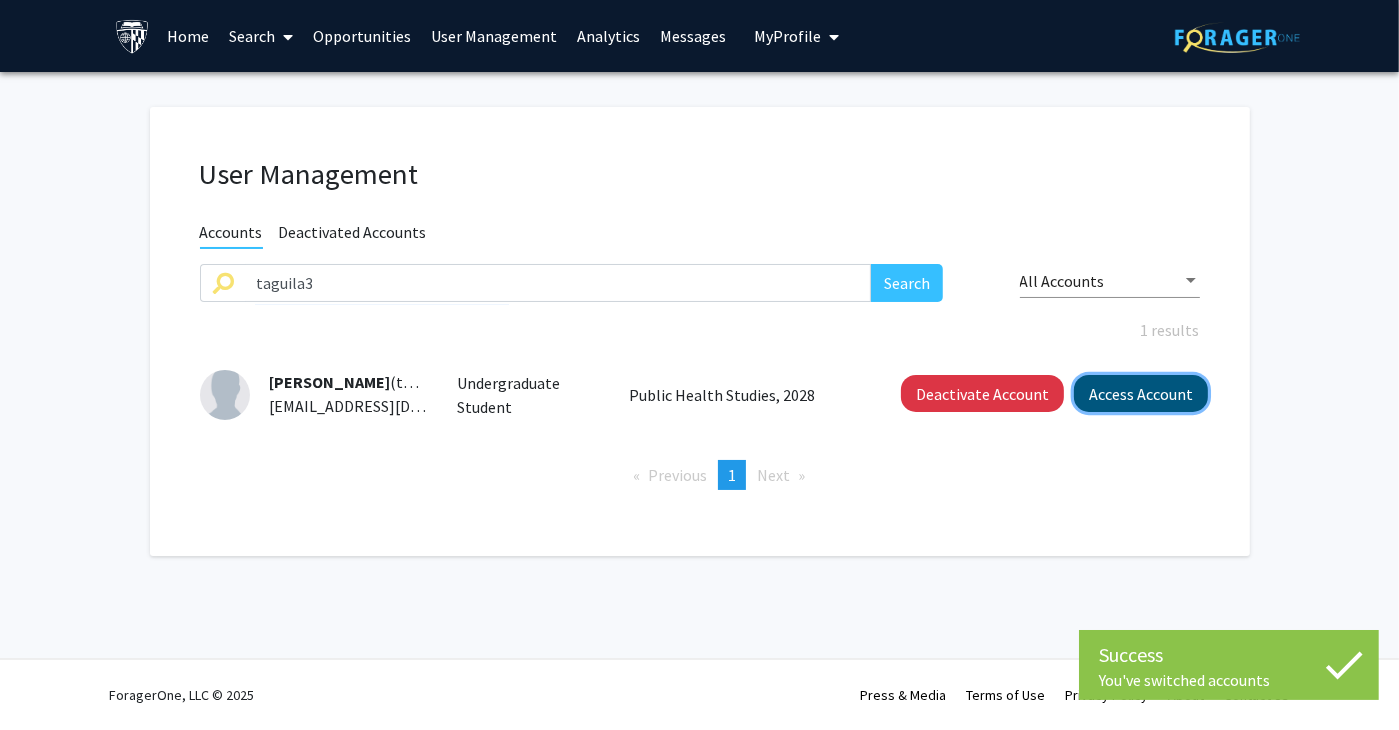 click on "Access Account" 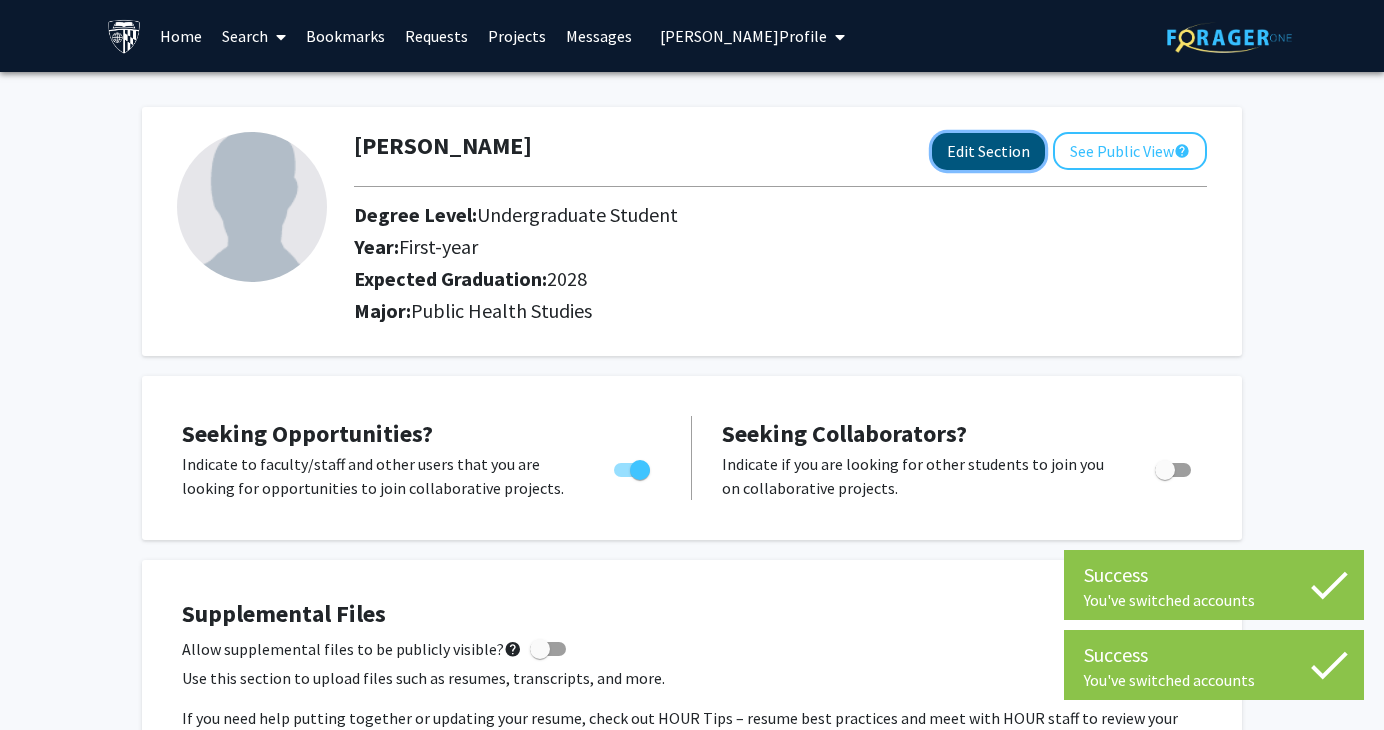 click on "Edit Section" 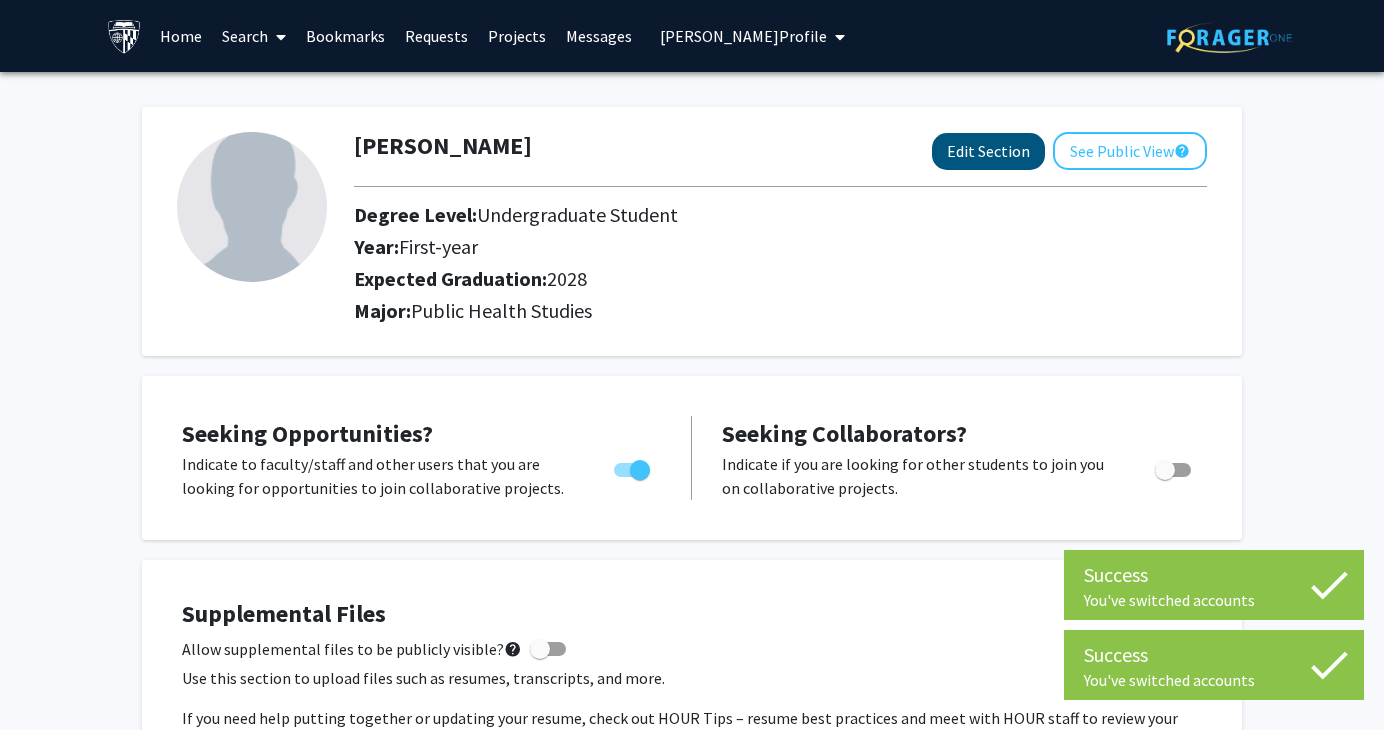 select on "first-year" 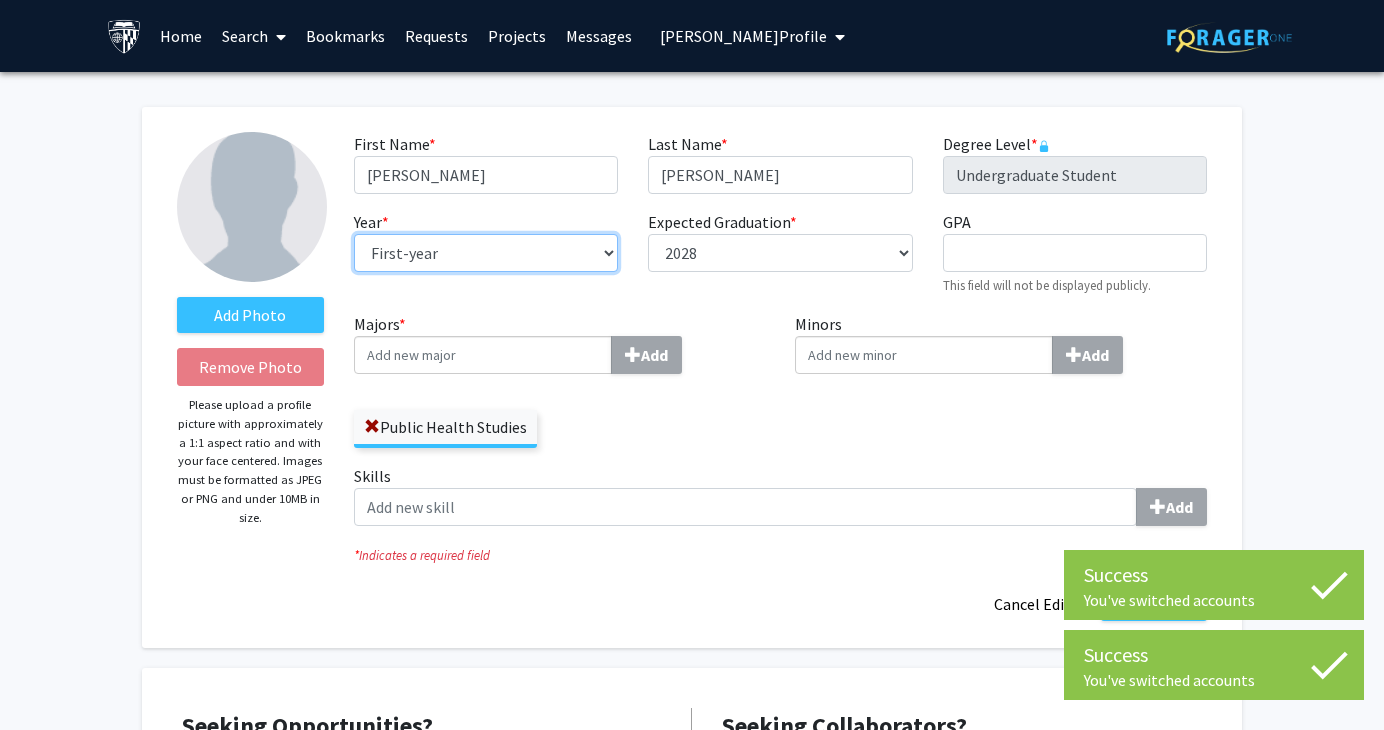 click on "---  First-year   Sophomore   Junior   Senior   Postbaccalaureate Certificate" at bounding box center (486, 253) 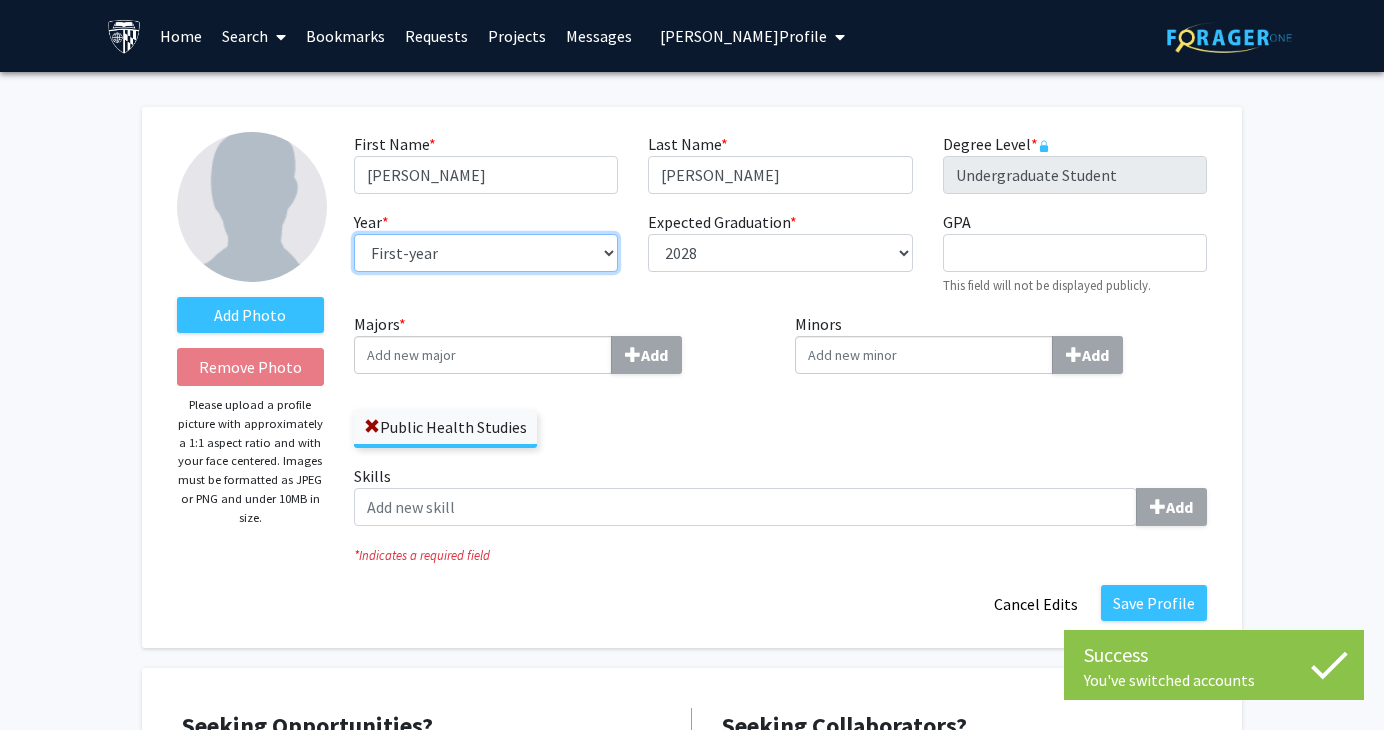 select on "sophomore" 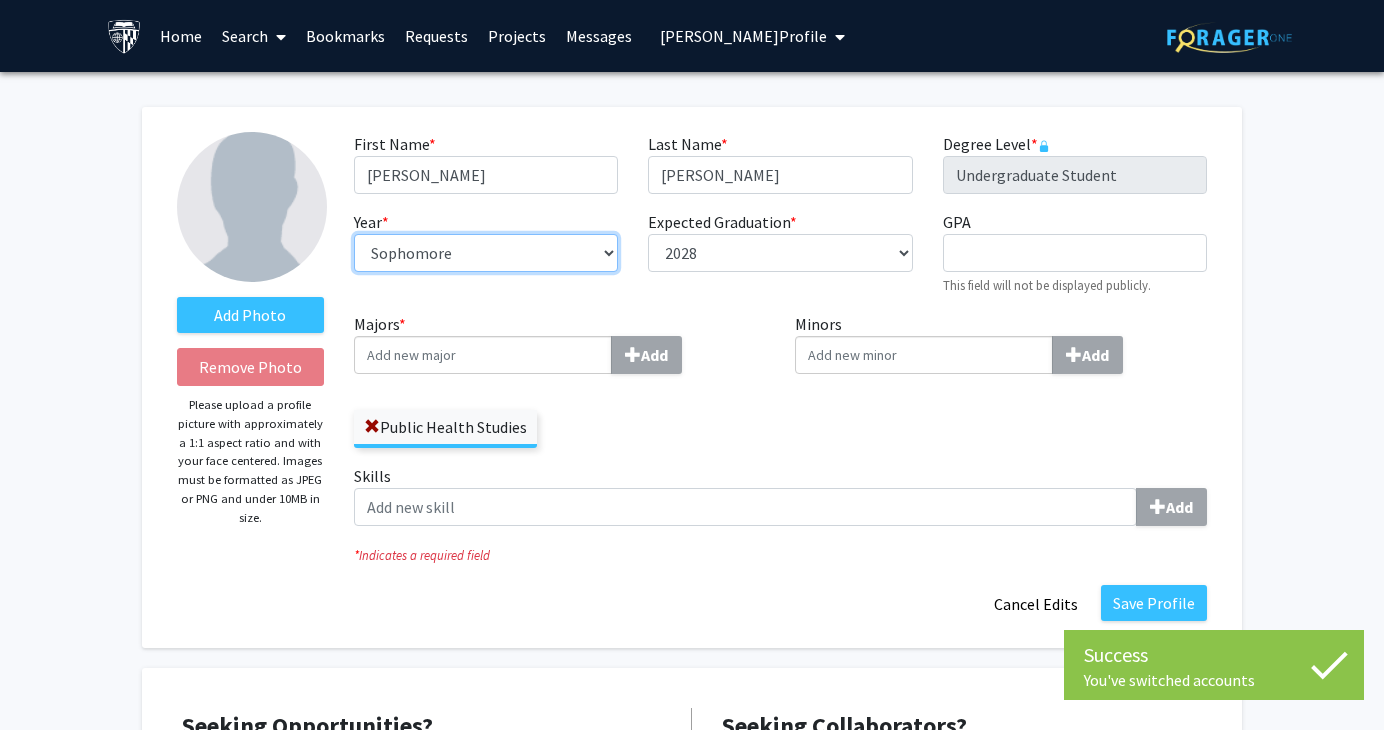 click on "---  First-year   Sophomore   Junior   Senior   Postbaccalaureate Certificate" at bounding box center [486, 253] 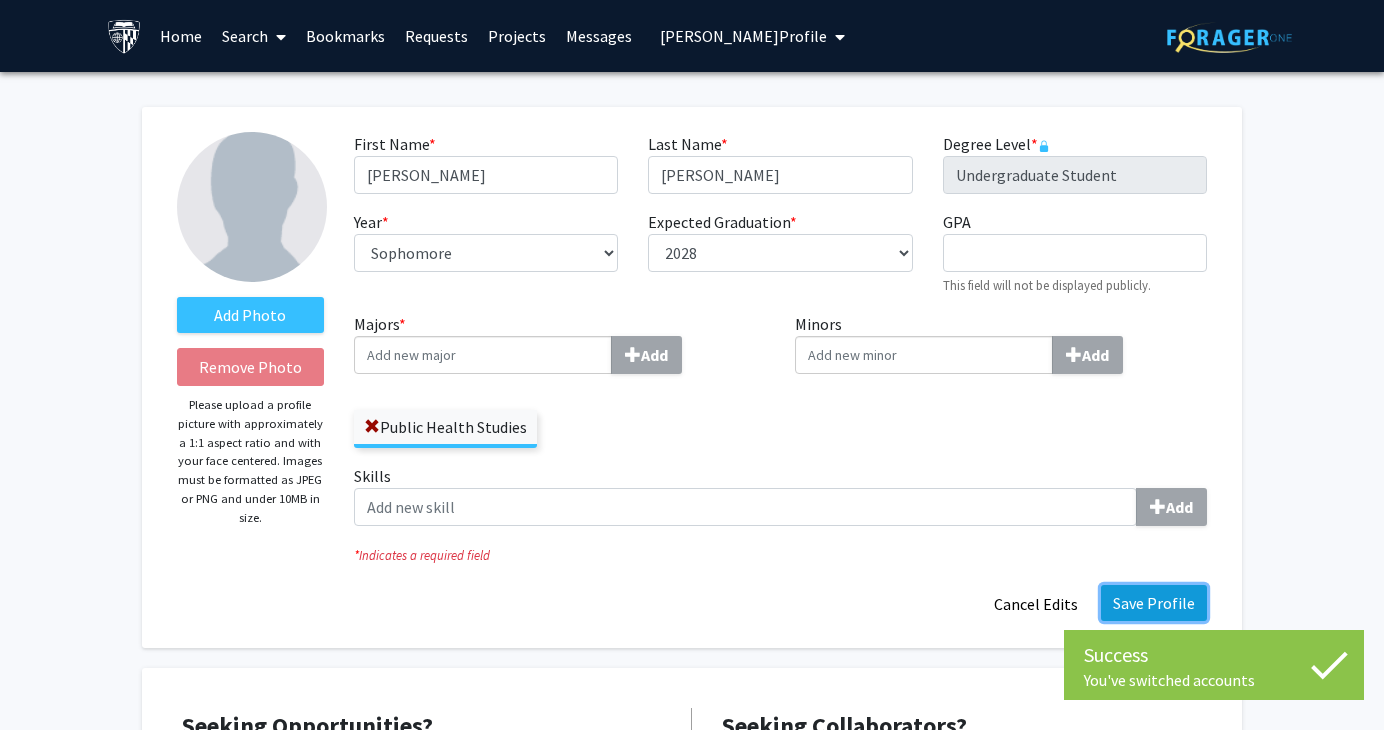 click on "Save Profile" 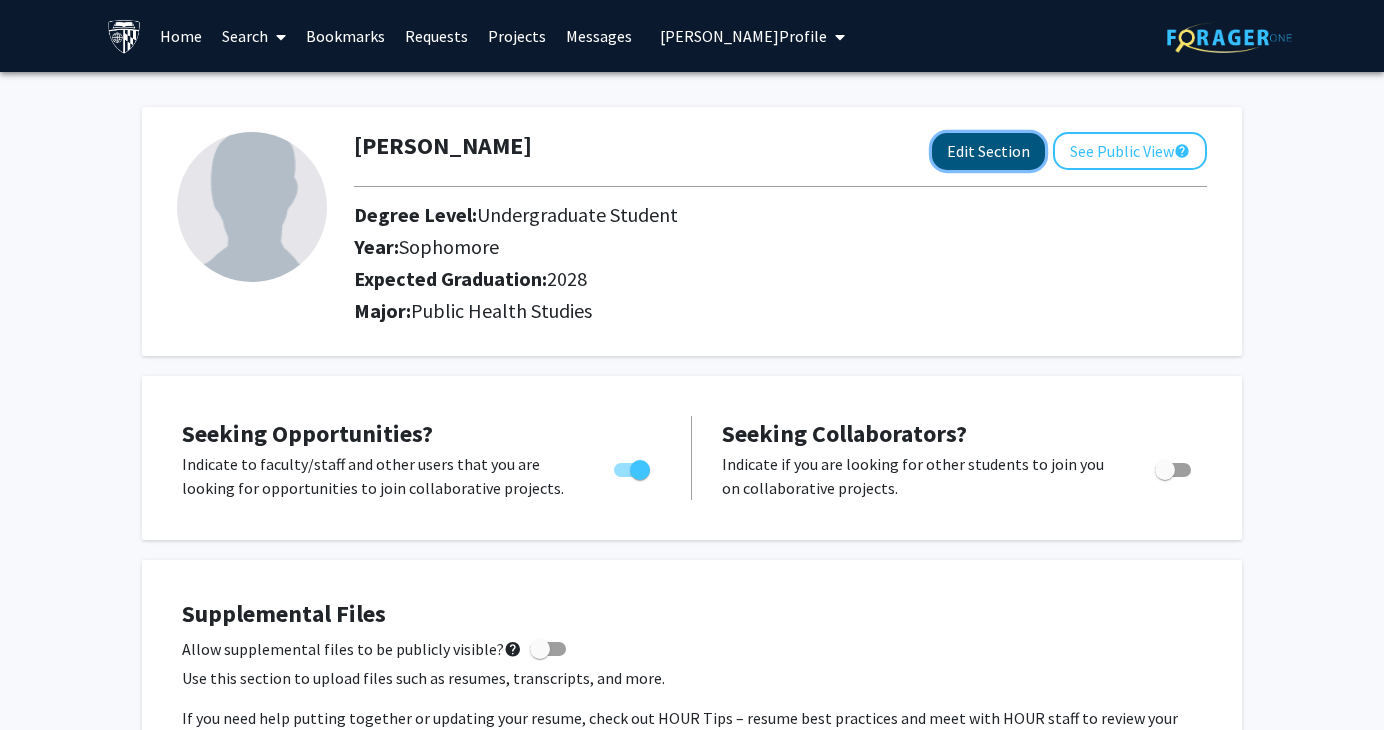 click on "Edit Section" 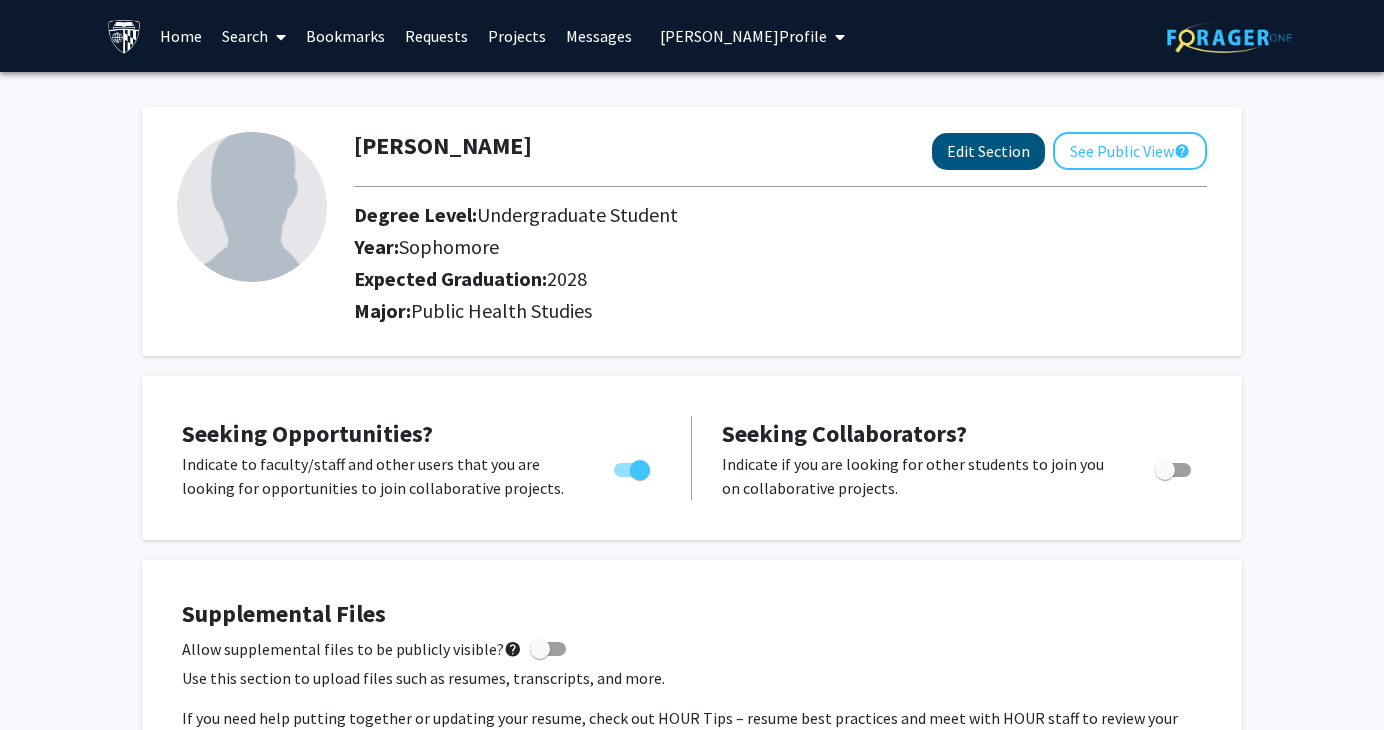 select on "sophomore" 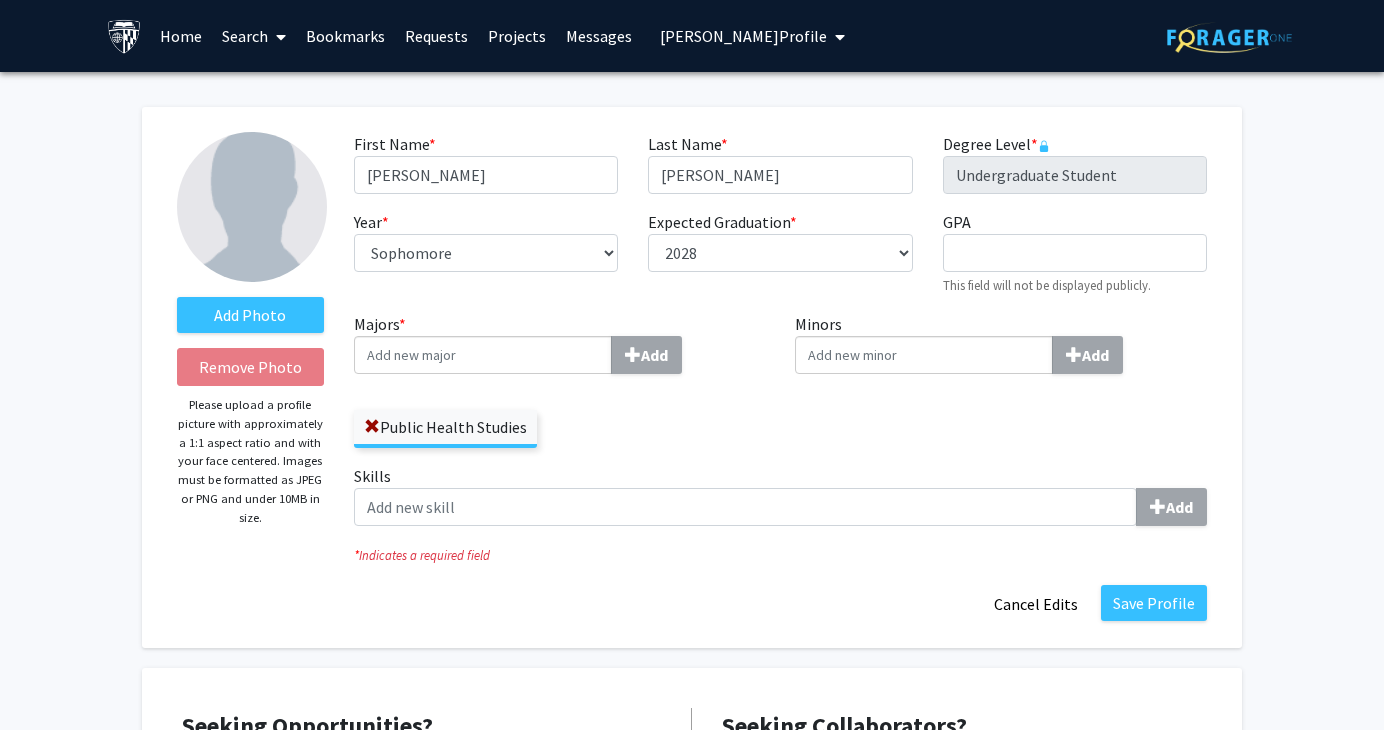 click on "Public Health Studies" 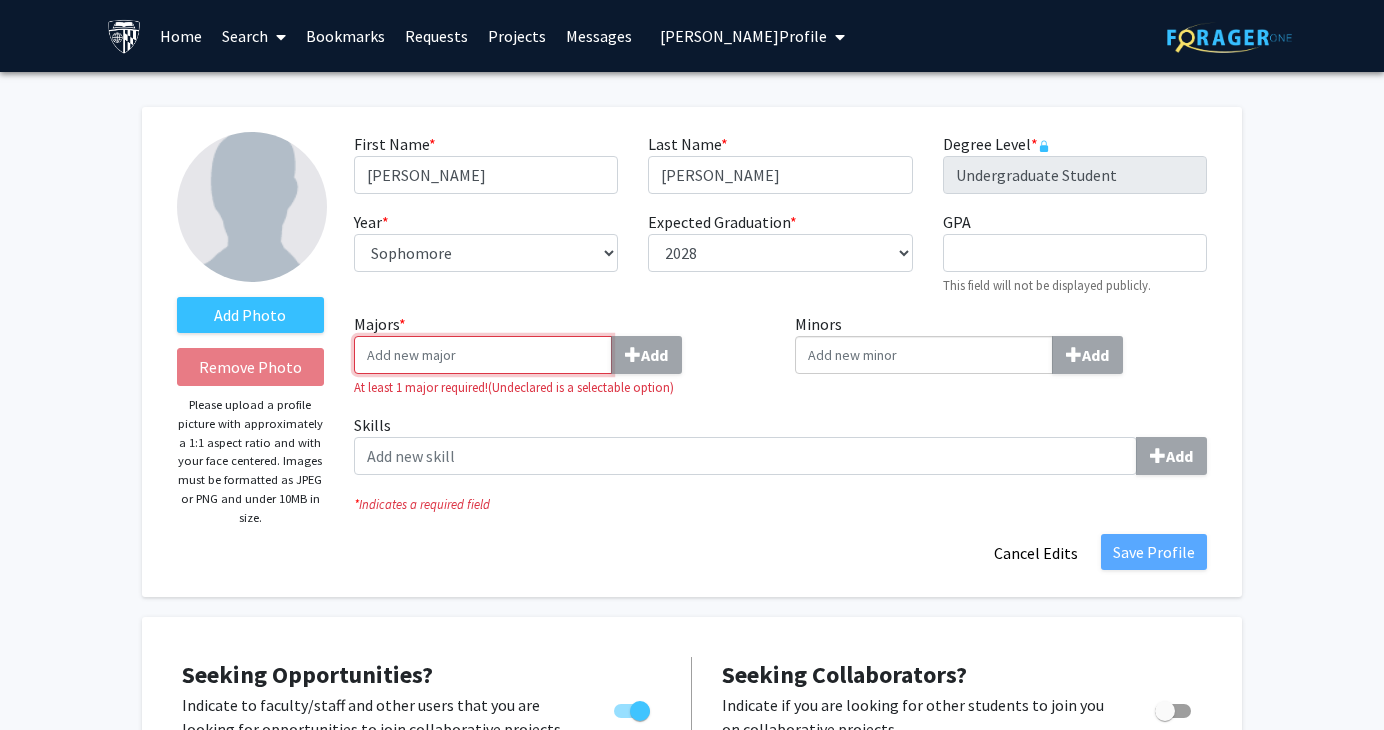 click on "Majors  * Add" at bounding box center [483, 355] 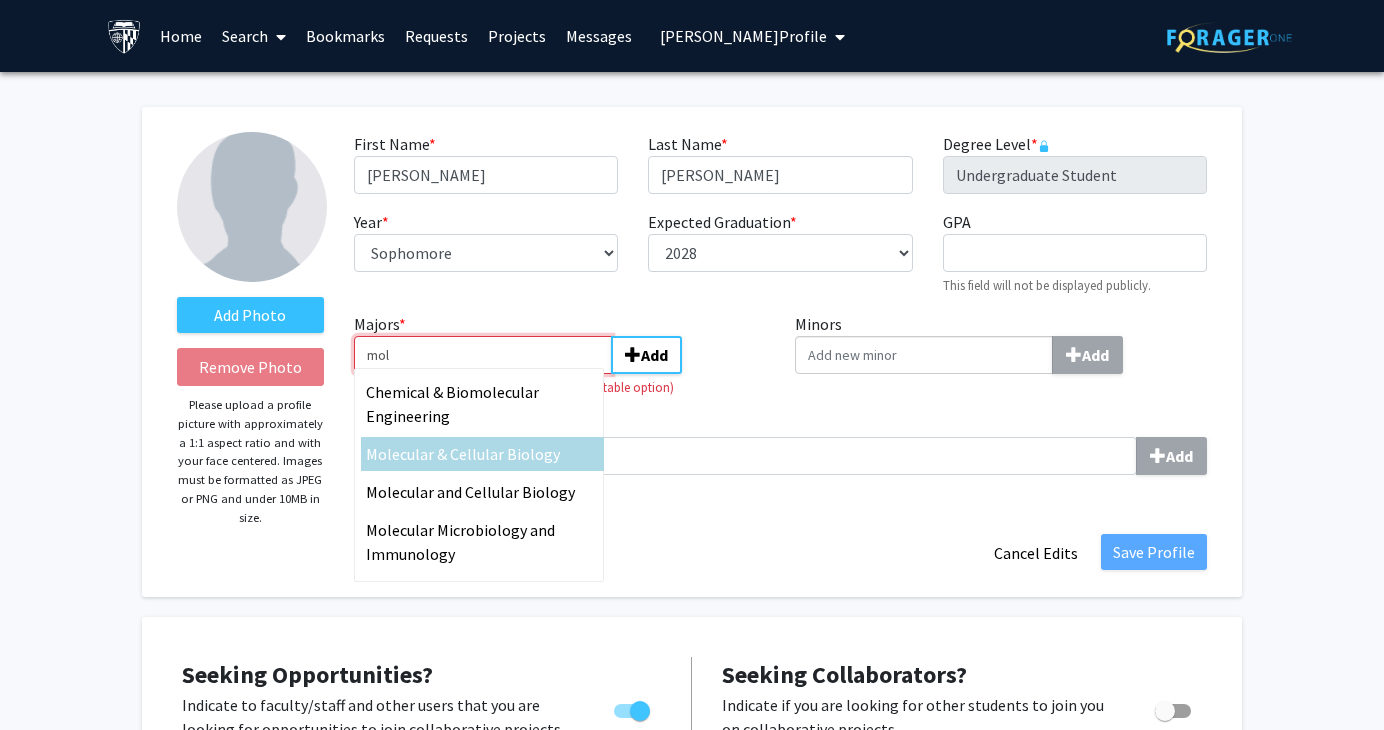 type on "mol" 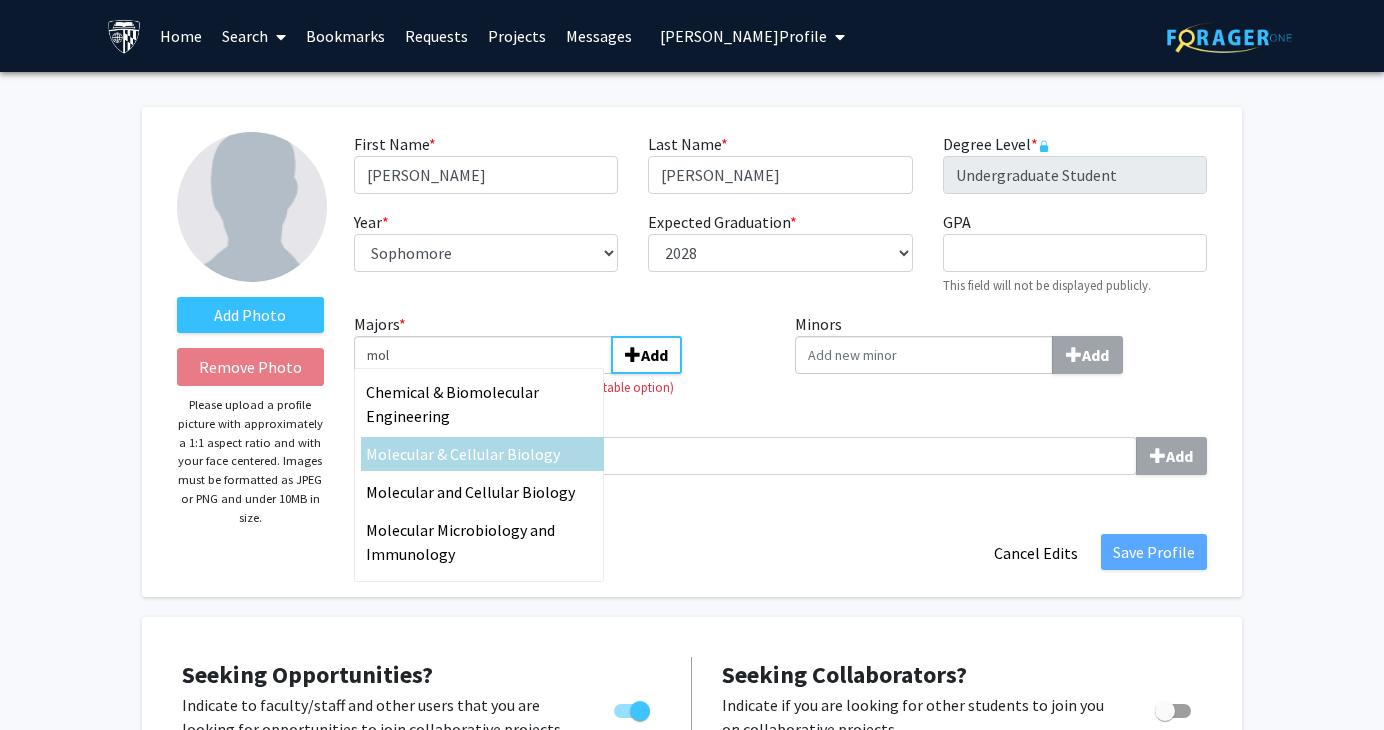 click on "Mol ecular & Cellular Biology" at bounding box center (482, 454) 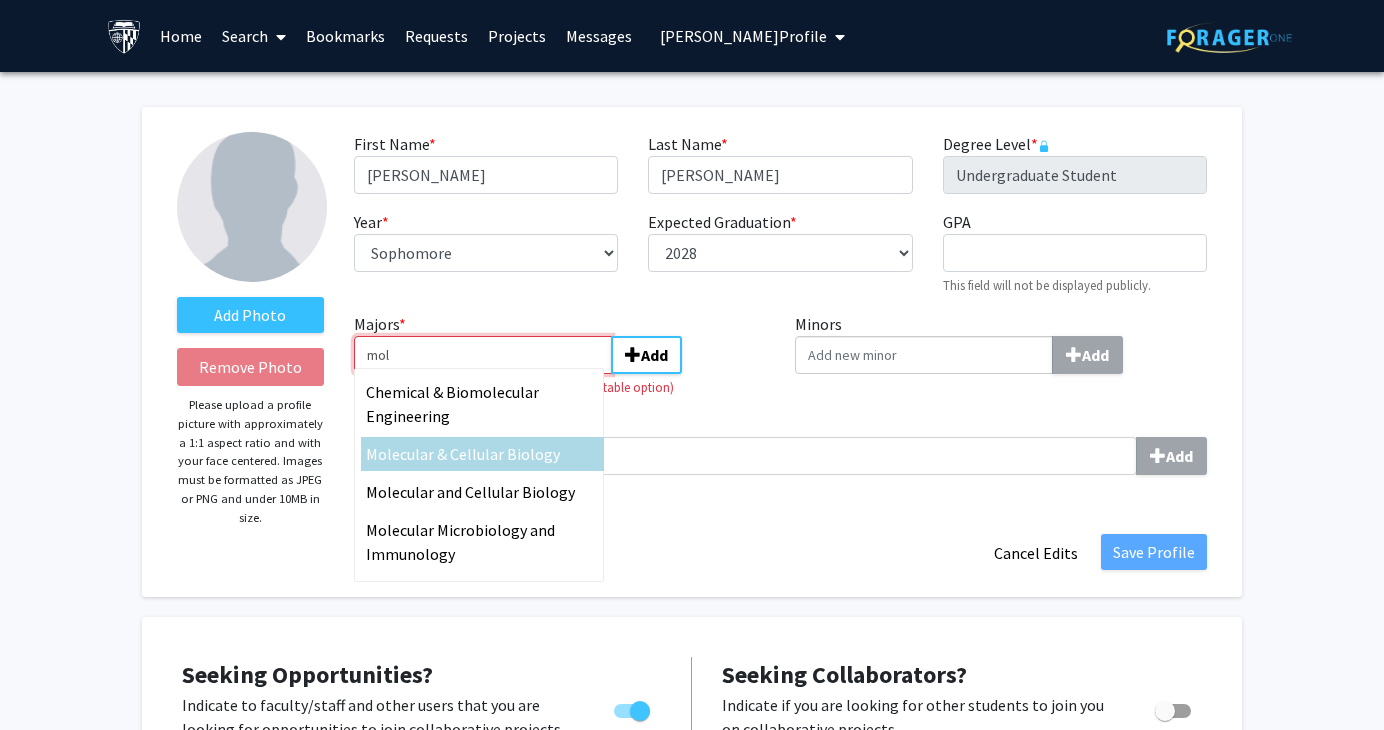 click on "mol" at bounding box center (483, 355) 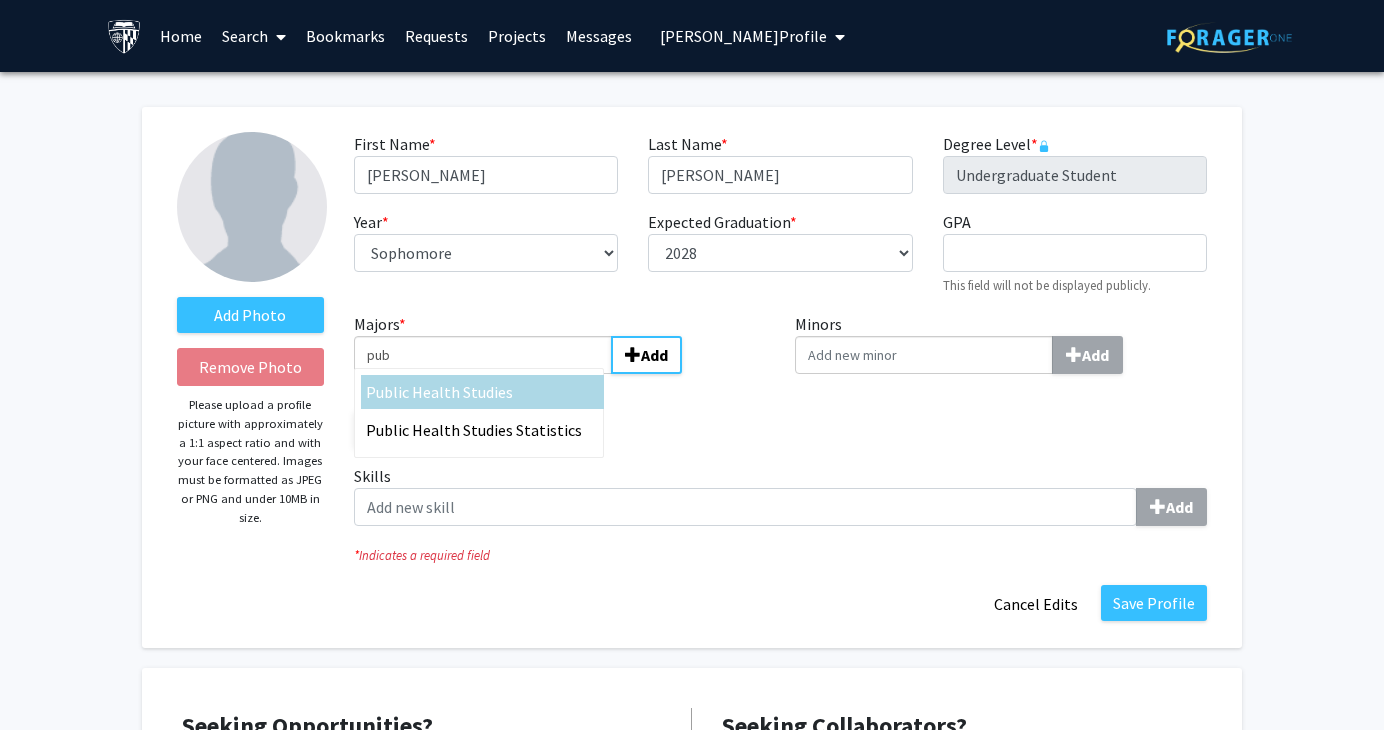 type on "pub" 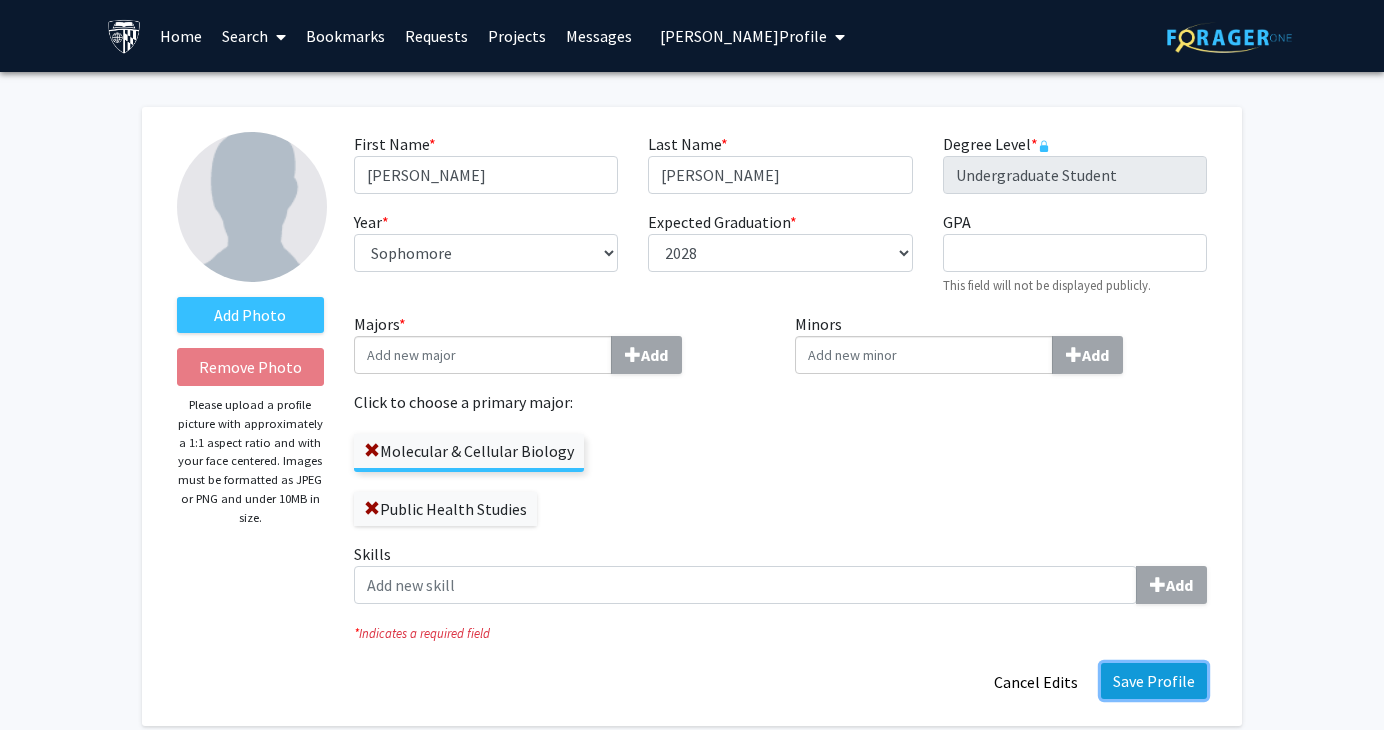 click on "Save Profile" 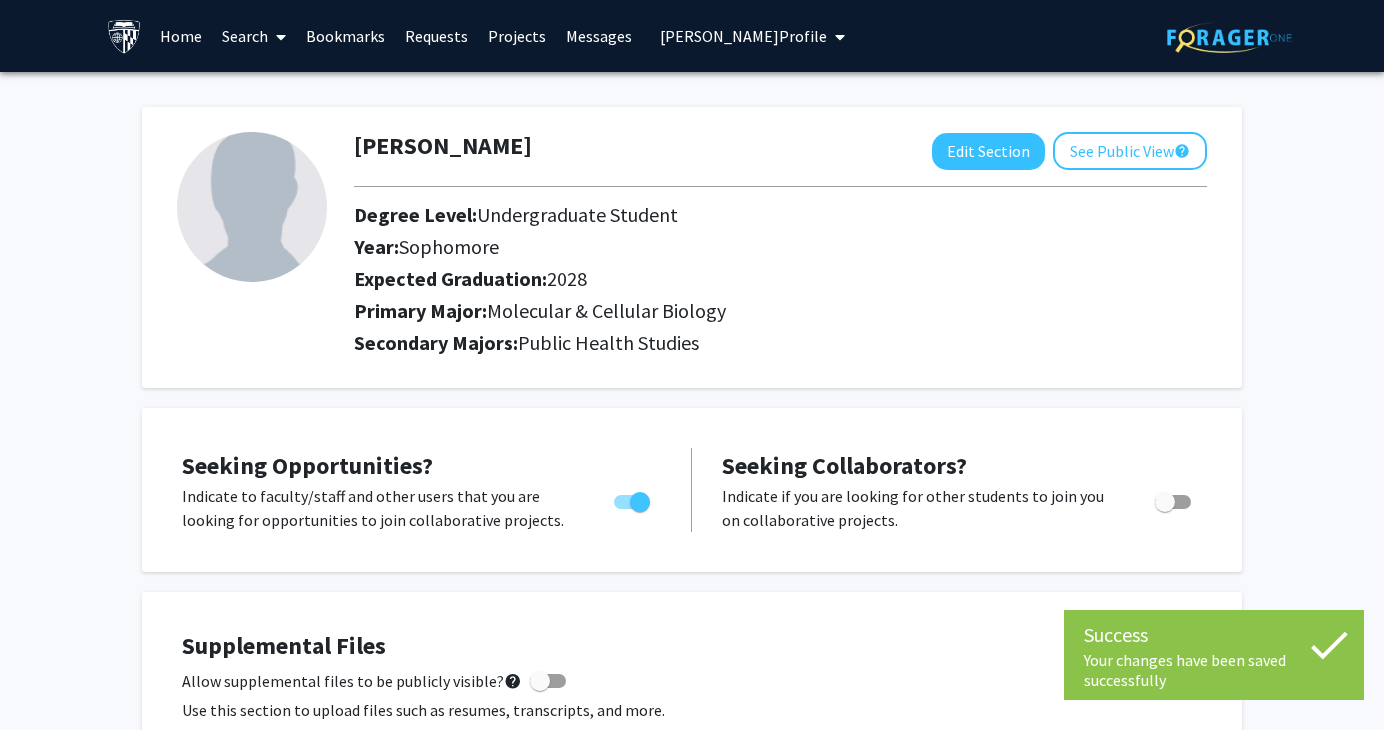 click on "[PERSON_NAME]   Profile" at bounding box center [743, 36] 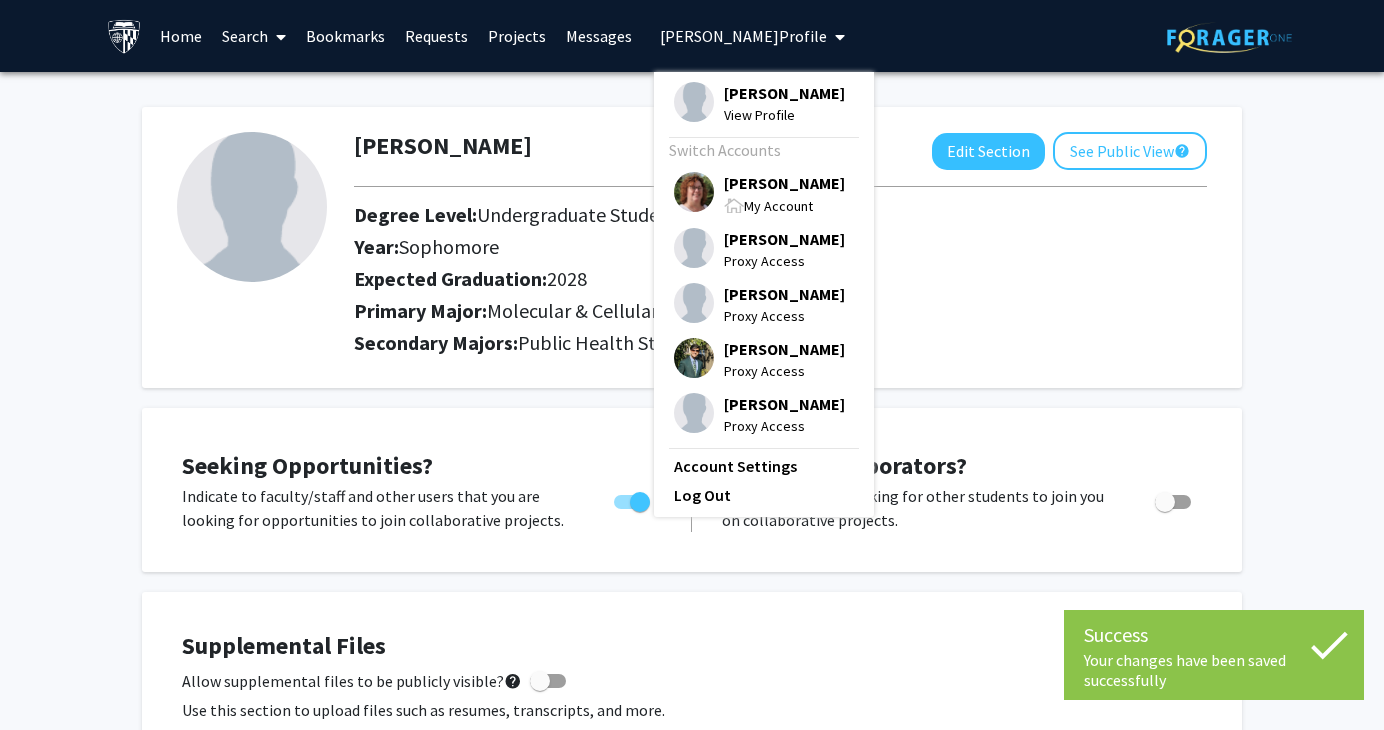 click on "[PERSON_NAME]" at bounding box center (784, 183) 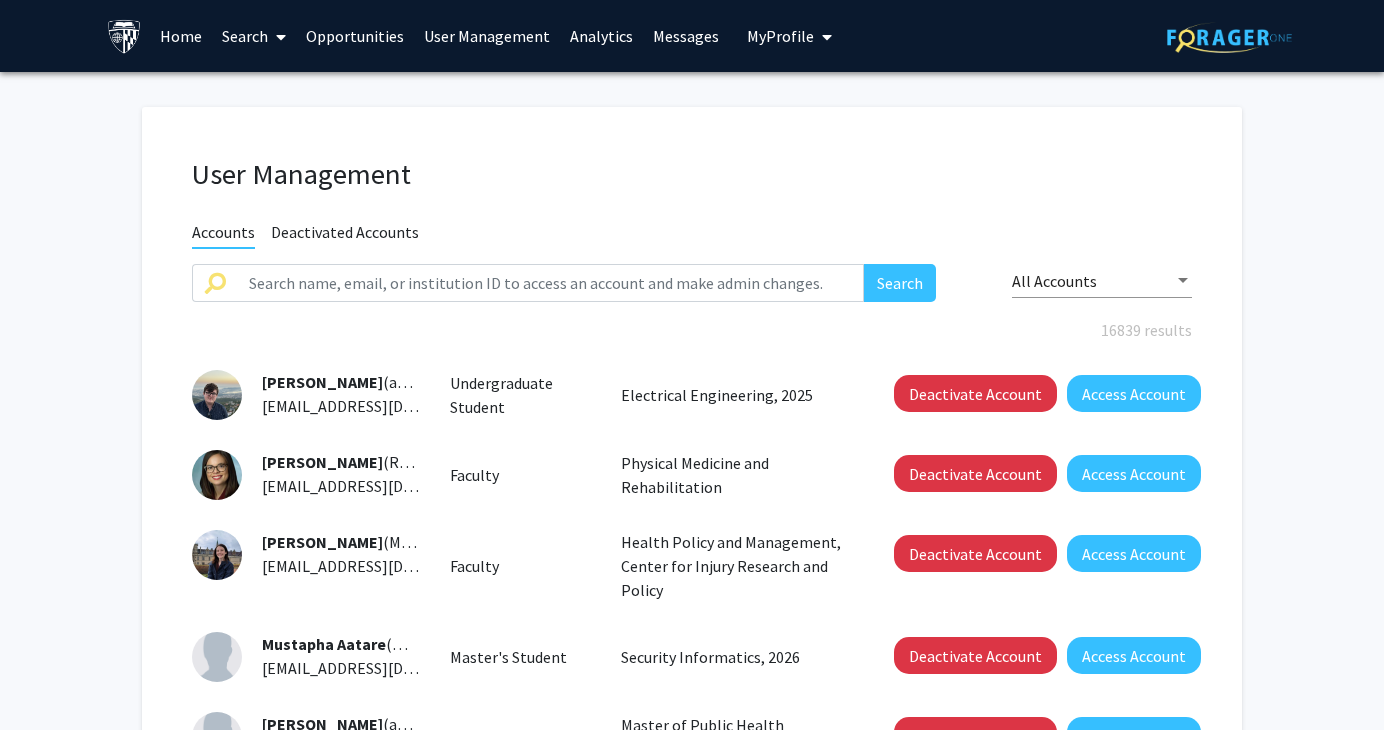 click on "User Management Accounts Deactivated Accounts Search All Accounts 16839 results  [PERSON_NAME]  (aaakers1) [EMAIL_ADDRESS][DOMAIN_NAME]  Undergraduate Student   Electrical Engineering, 2025   Deactivate Account   Access Account   [PERSON_NAME]  (RAARON4) [EMAIL_ADDRESS][DOMAIN_NAME]  Faculty   Physical Medicine and Rehabilitation   Deactivate Account   Access Account   [PERSON_NAME]  (MAASSAR1) [EMAIL_ADDRESS][DOMAIN_NAME]  Faculty   Health Policy and Management, Center for Injury Research and Policy   Deactivate Account   Access Account   Mustapha Aatare  (maatare1) [EMAIL_ADDRESS][DOMAIN_NAME]  Master's Student   Security Informatics, 2026   Deactivate Account   Access Account   [PERSON_NAME]  (aabaalk1) [EMAIL_ADDRESS][DOMAIN_NAME]  Master's Student   Master of Public Health Program, 2026   Deactivate Account   Access Account   Sitra [PERSON_NAME]  (sababul1) [EMAIL_ADDRESS][DOMAIN_NAME]  Master's Student   Master of Public Health Program, 2025   Deactivate Account   Access Account   [PERSON_NAME]  (aabalma1) [EMAIL_ADDRESS][DOMAIN_NAME]  Master's Student   Artificial Intelligence, 2027" 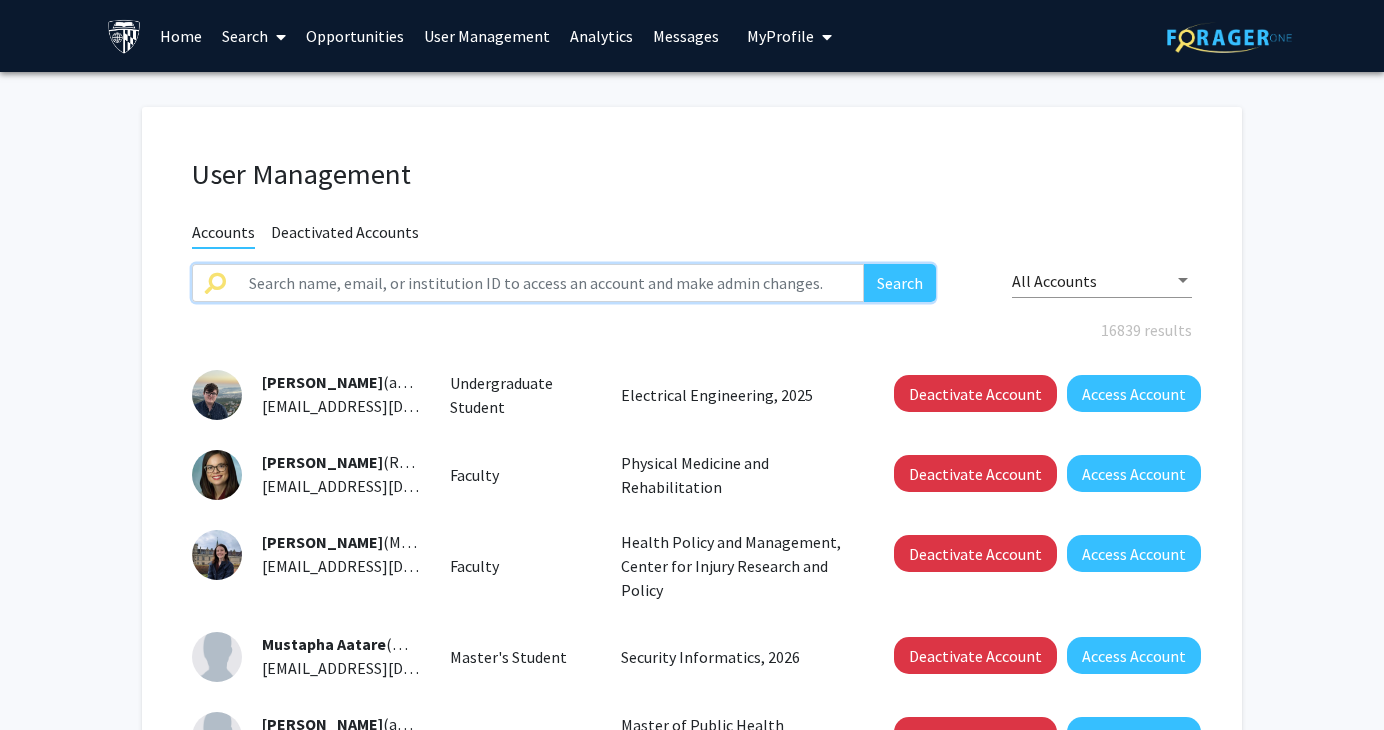 click 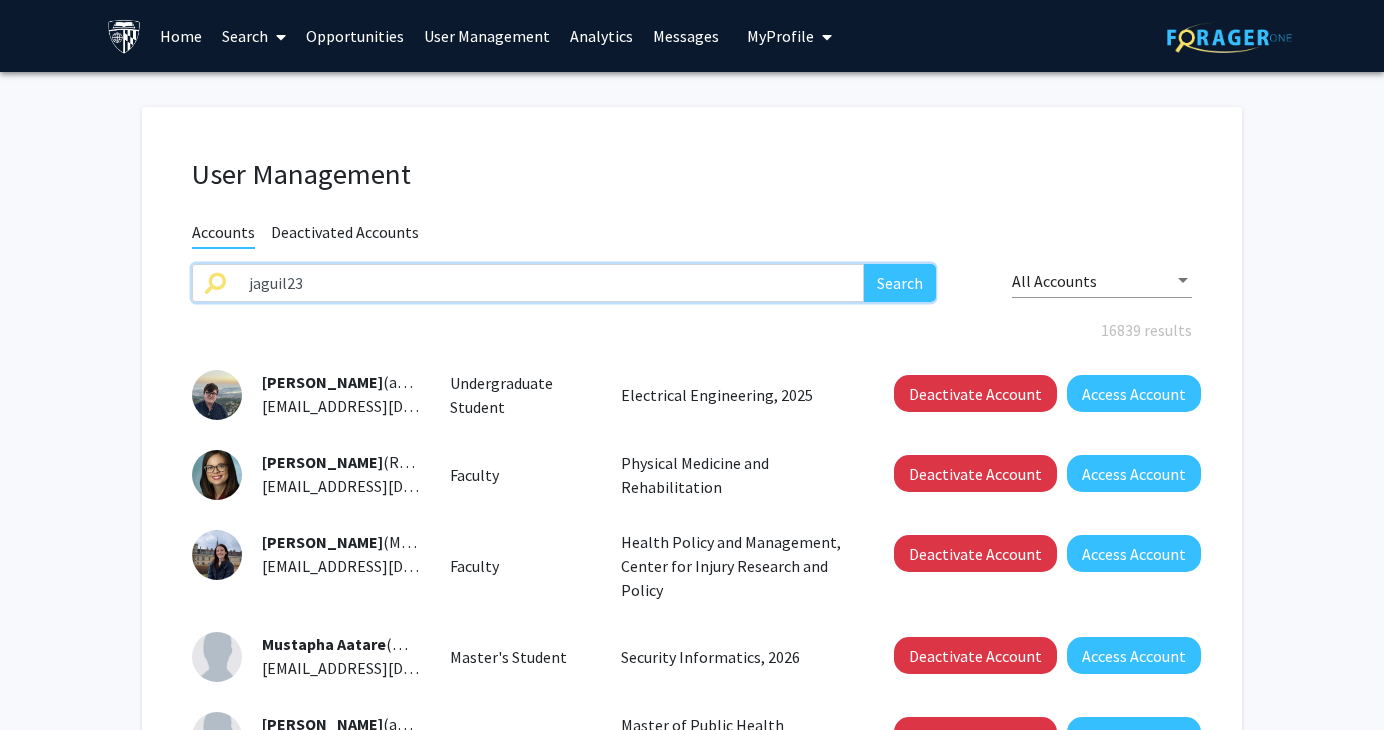 type on "jaguil23" 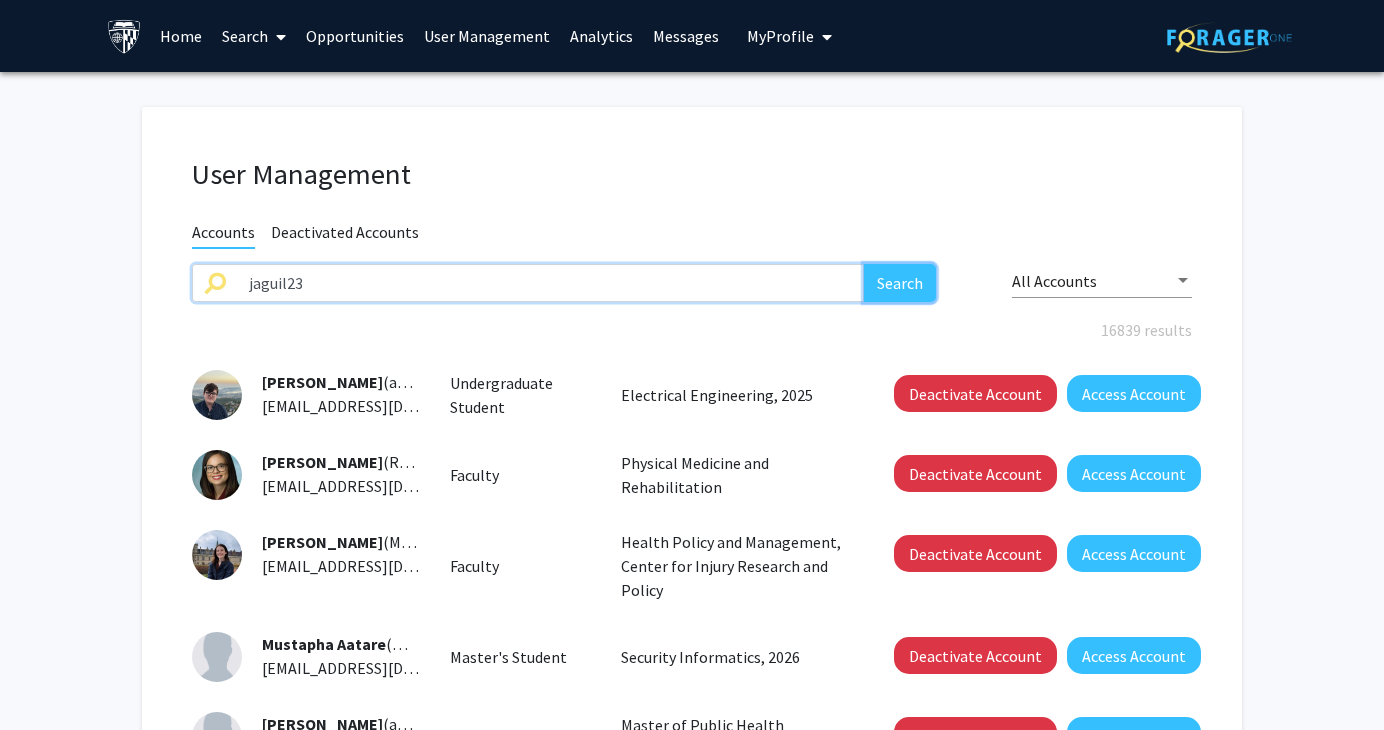 drag, startPoint x: 889, startPoint y: 274, endPoint x: 897, endPoint y: 264, distance: 12.806249 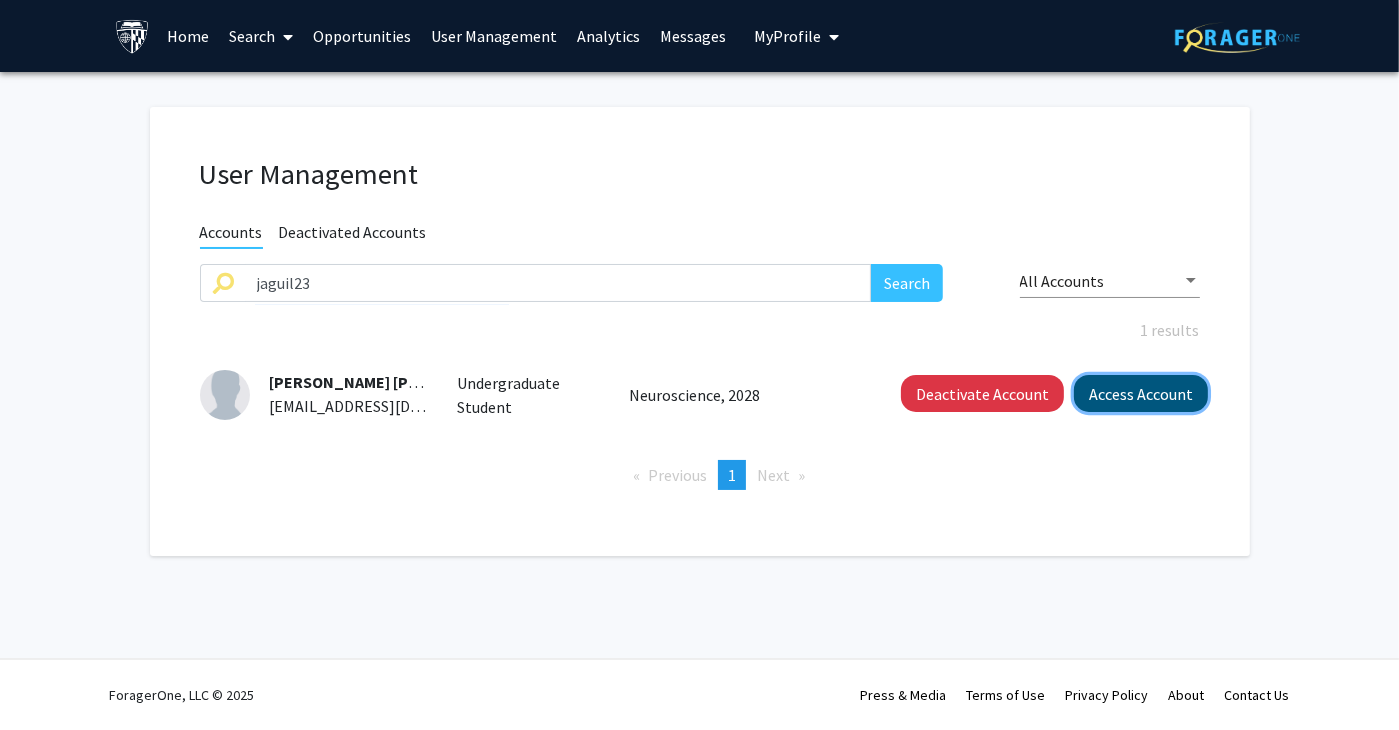 click on "Access Account" 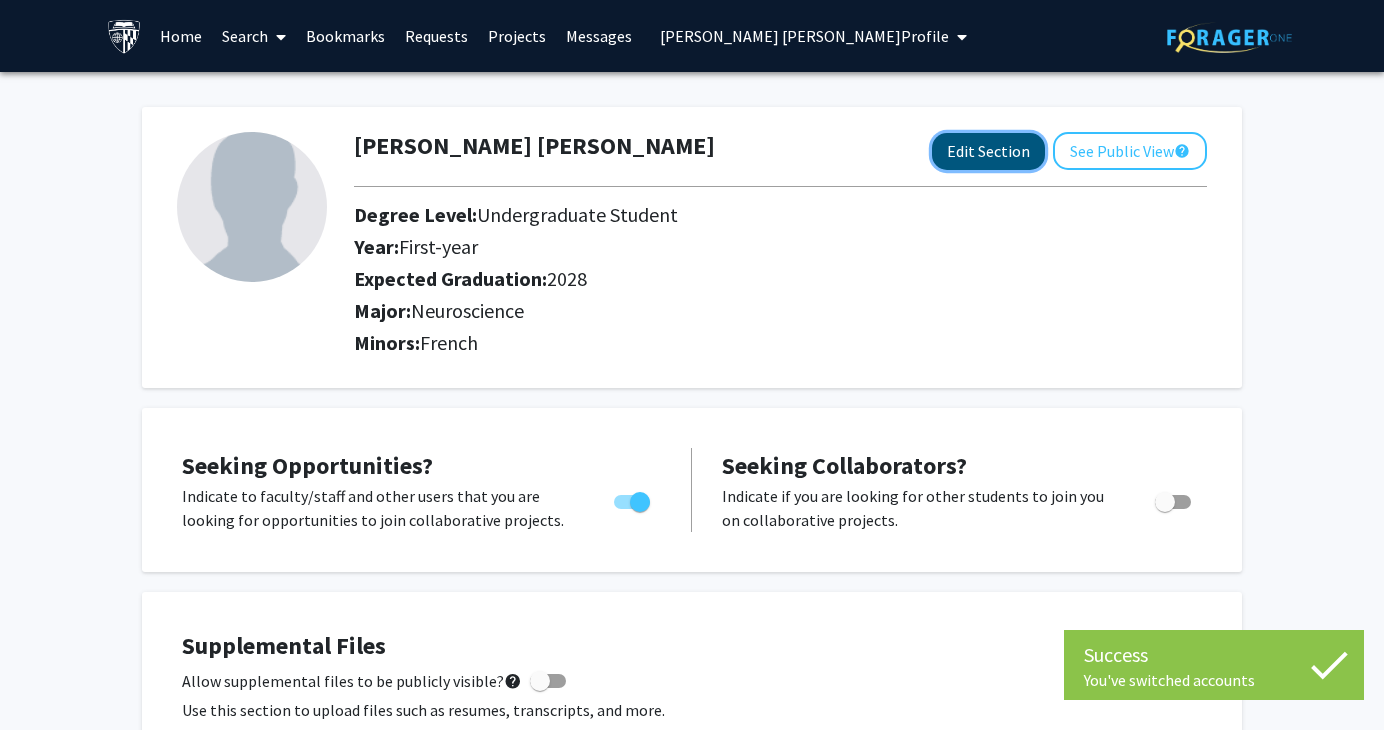 click on "Edit Section" 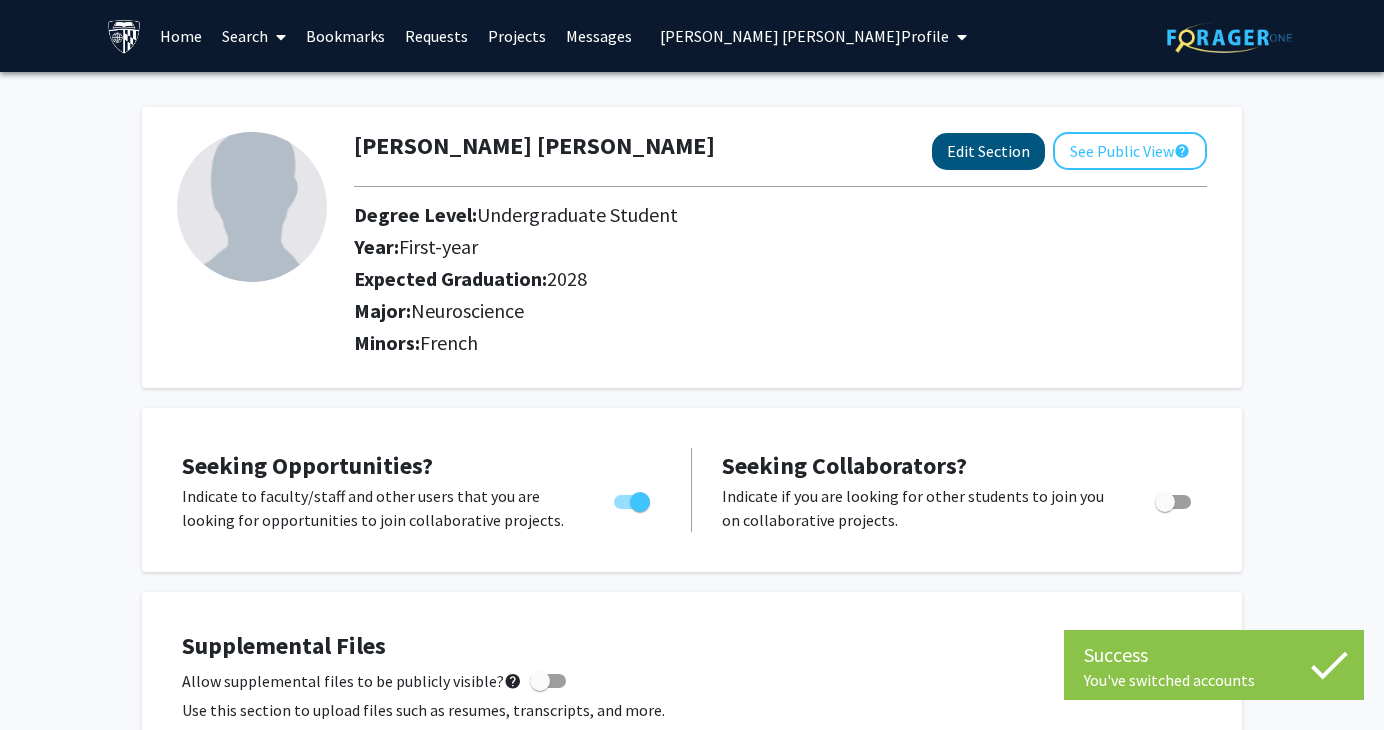 select on "first-year" 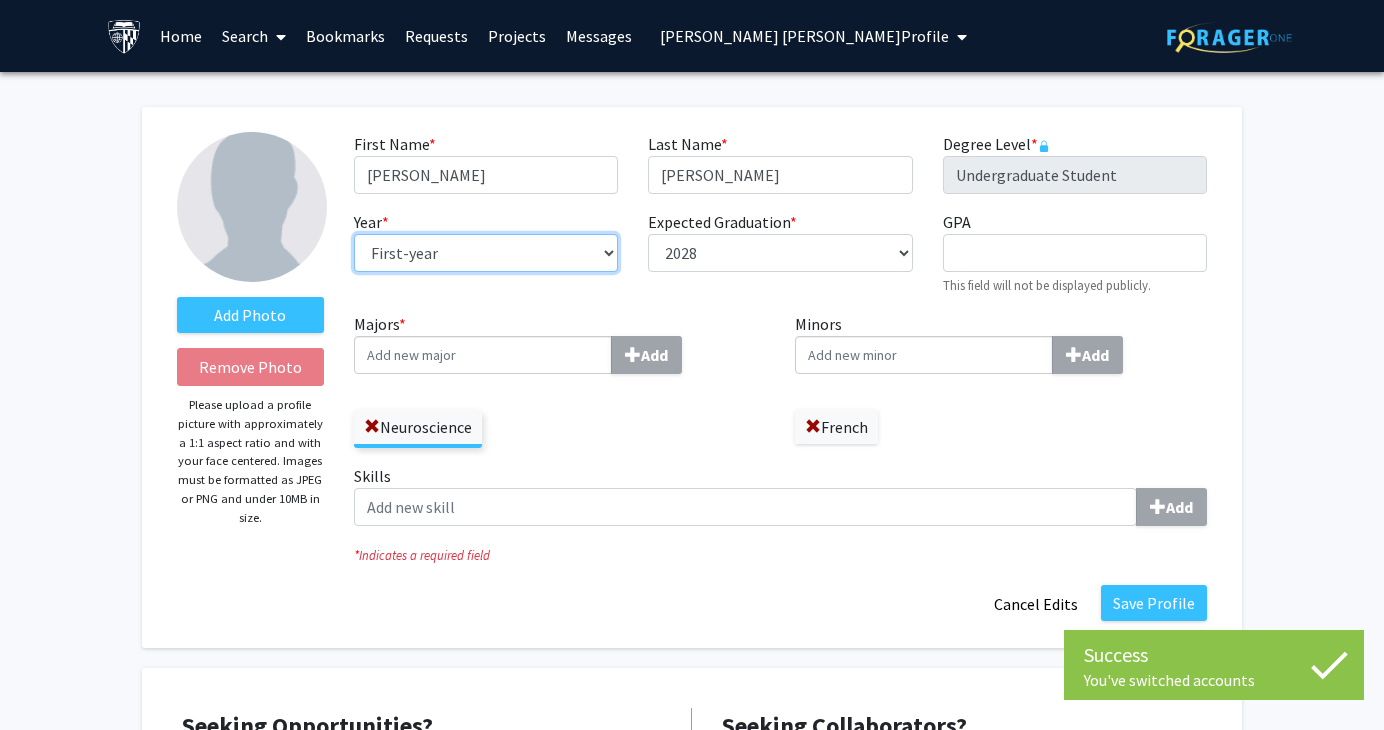 click on "---  First-year   Sophomore   Junior   Senior   Postbaccalaureate Certificate" at bounding box center (486, 253) 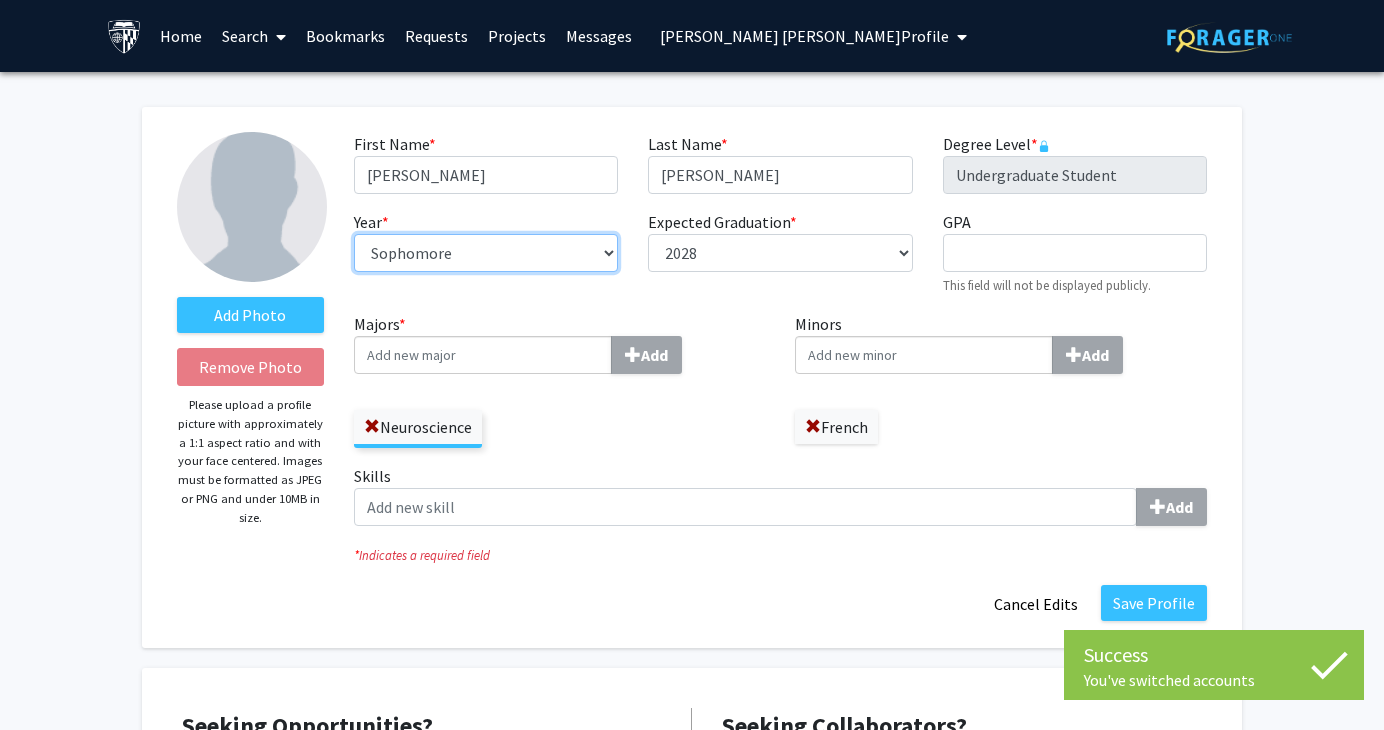 click on "---  First-year   Sophomore   Junior   Senior   Postbaccalaureate Certificate" at bounding box center [486, 253] 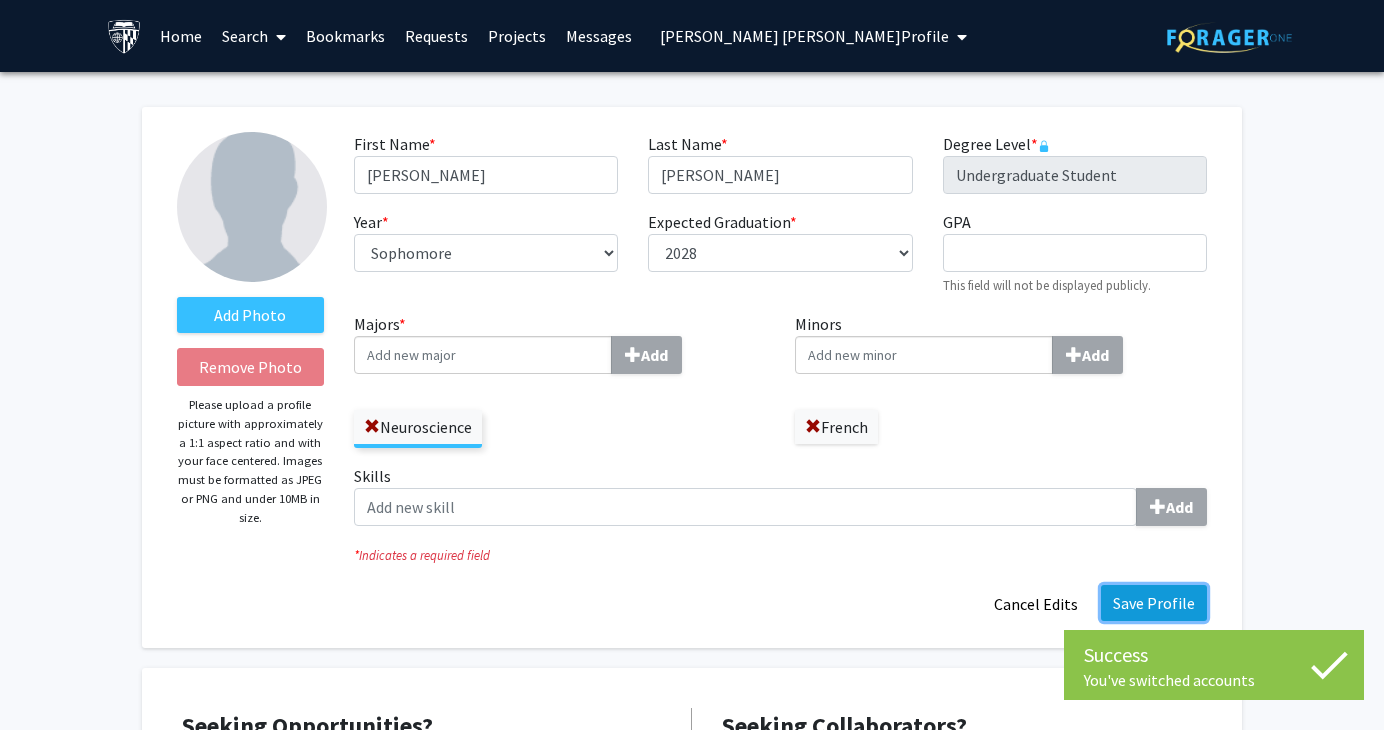 click on "Save Profile" 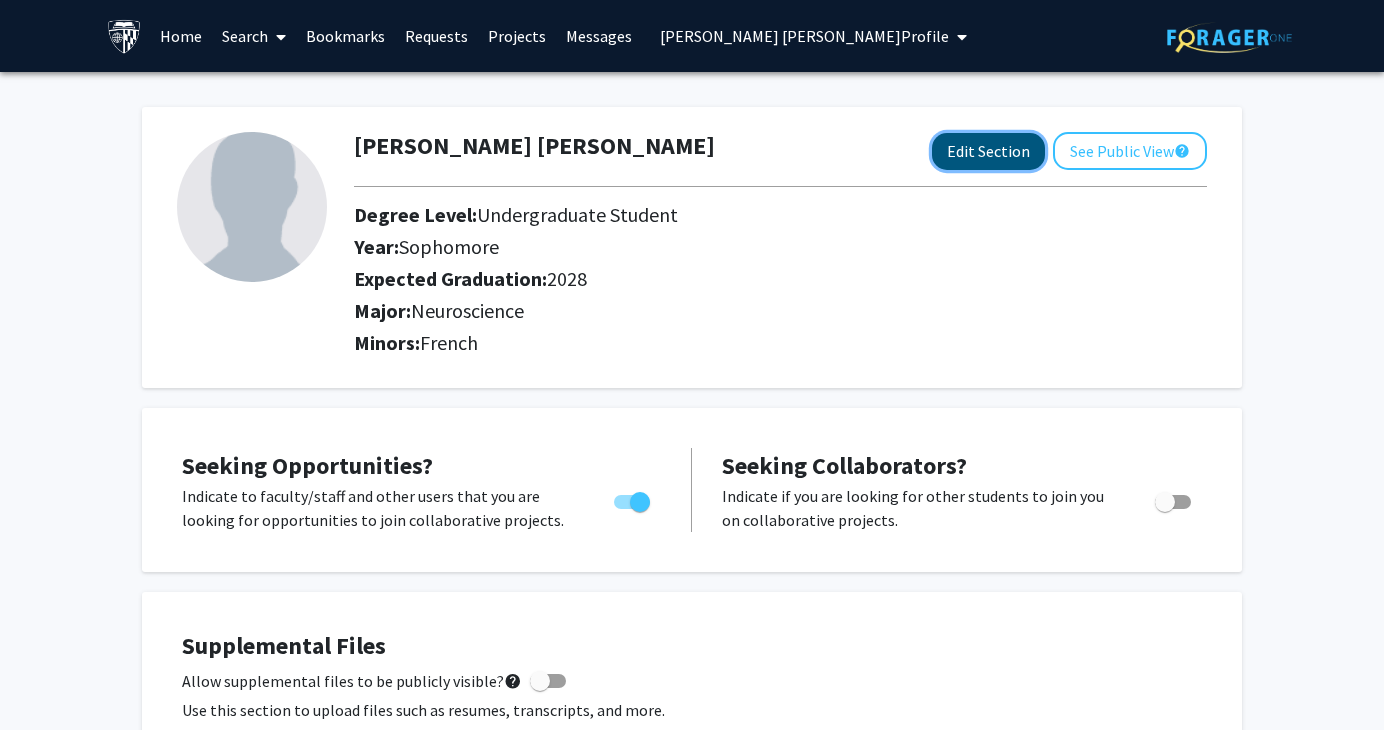 click on "Edit Section" 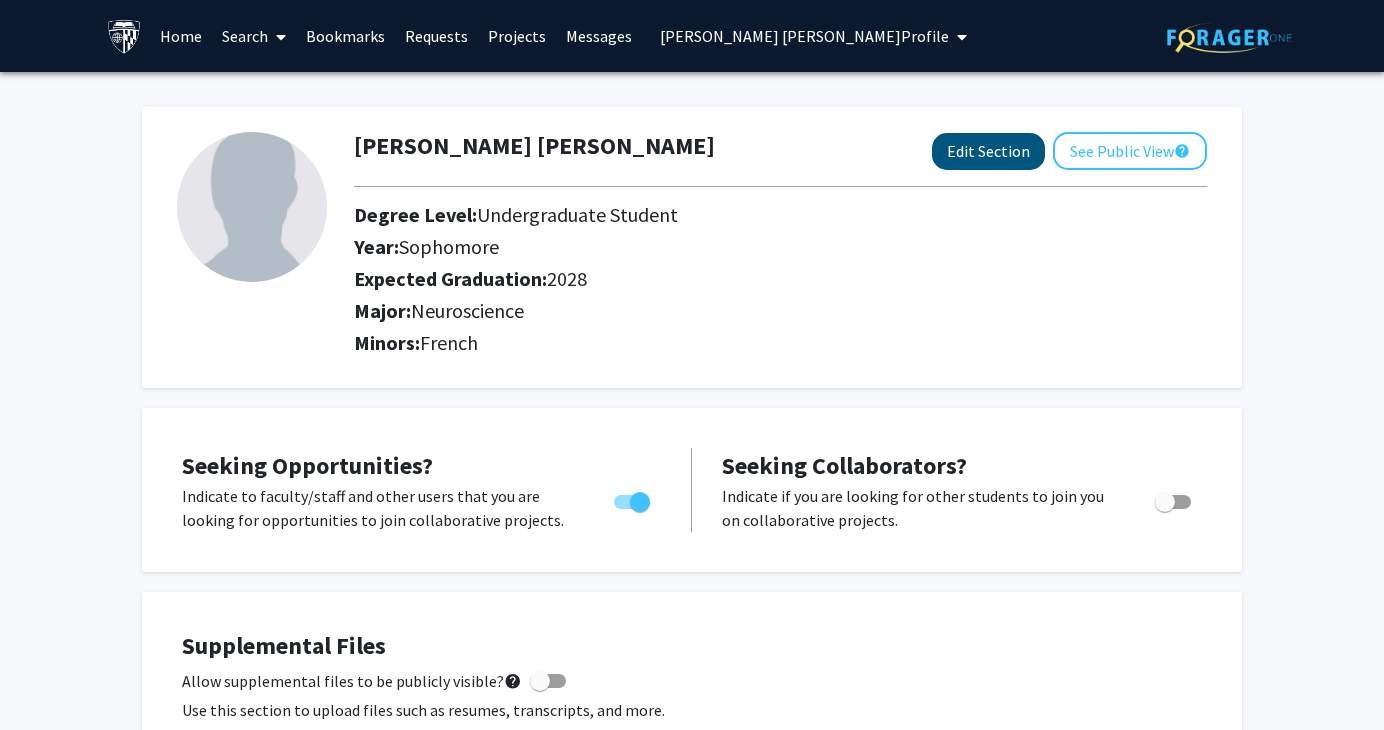 select on "sophomore" 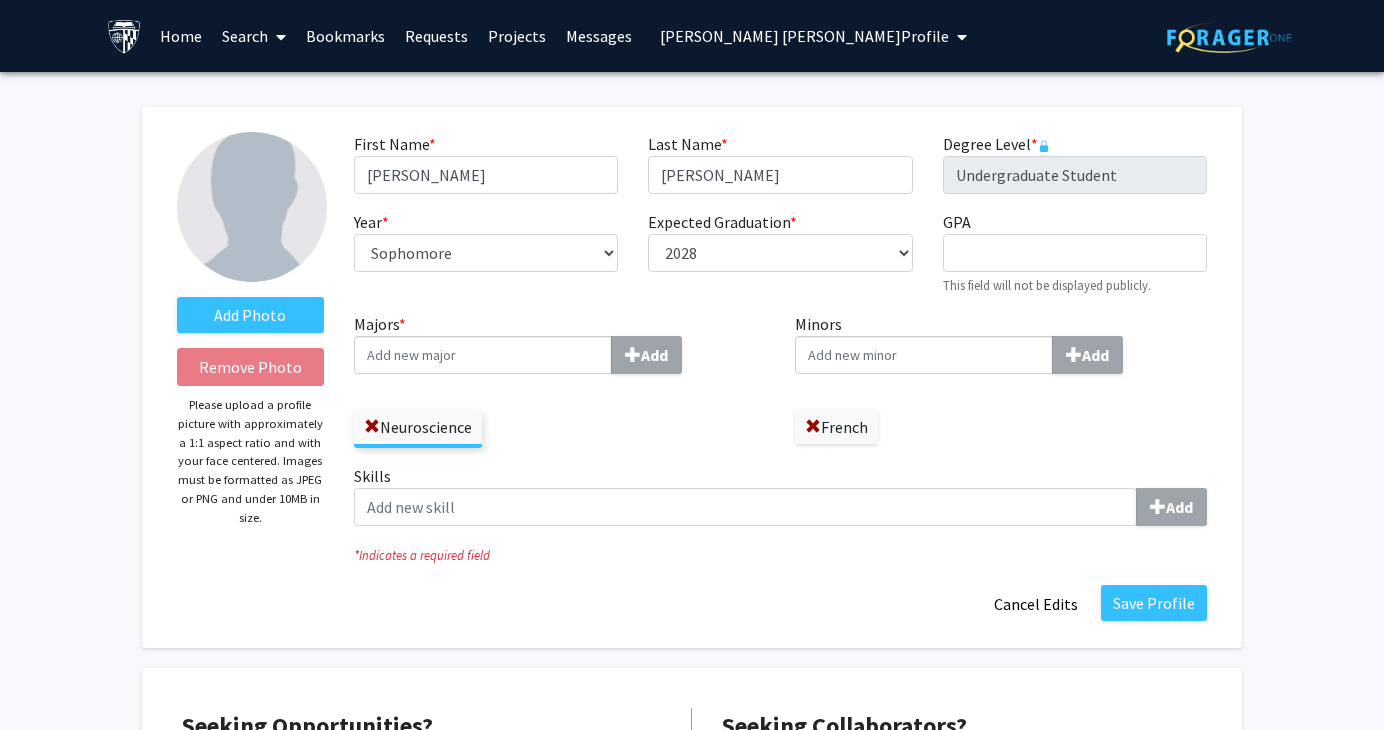 click 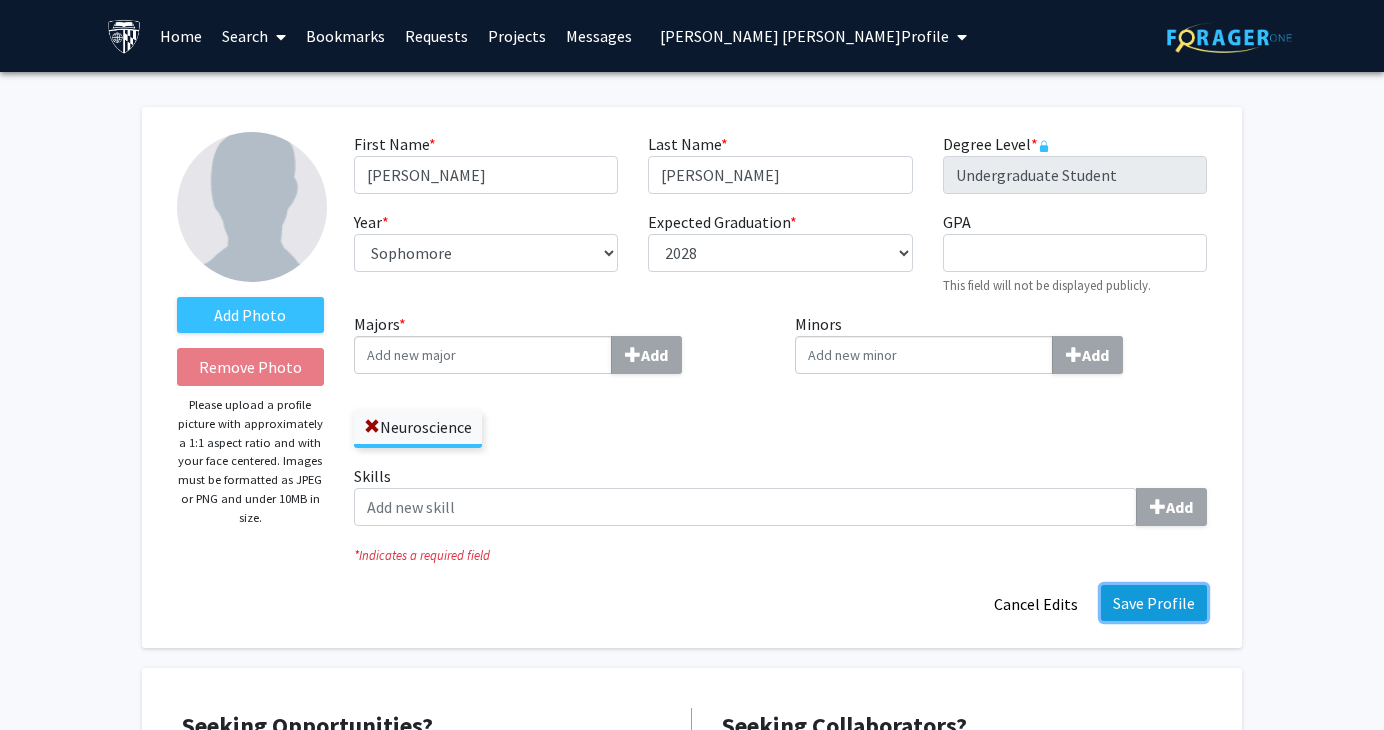 click on "Save Profile" 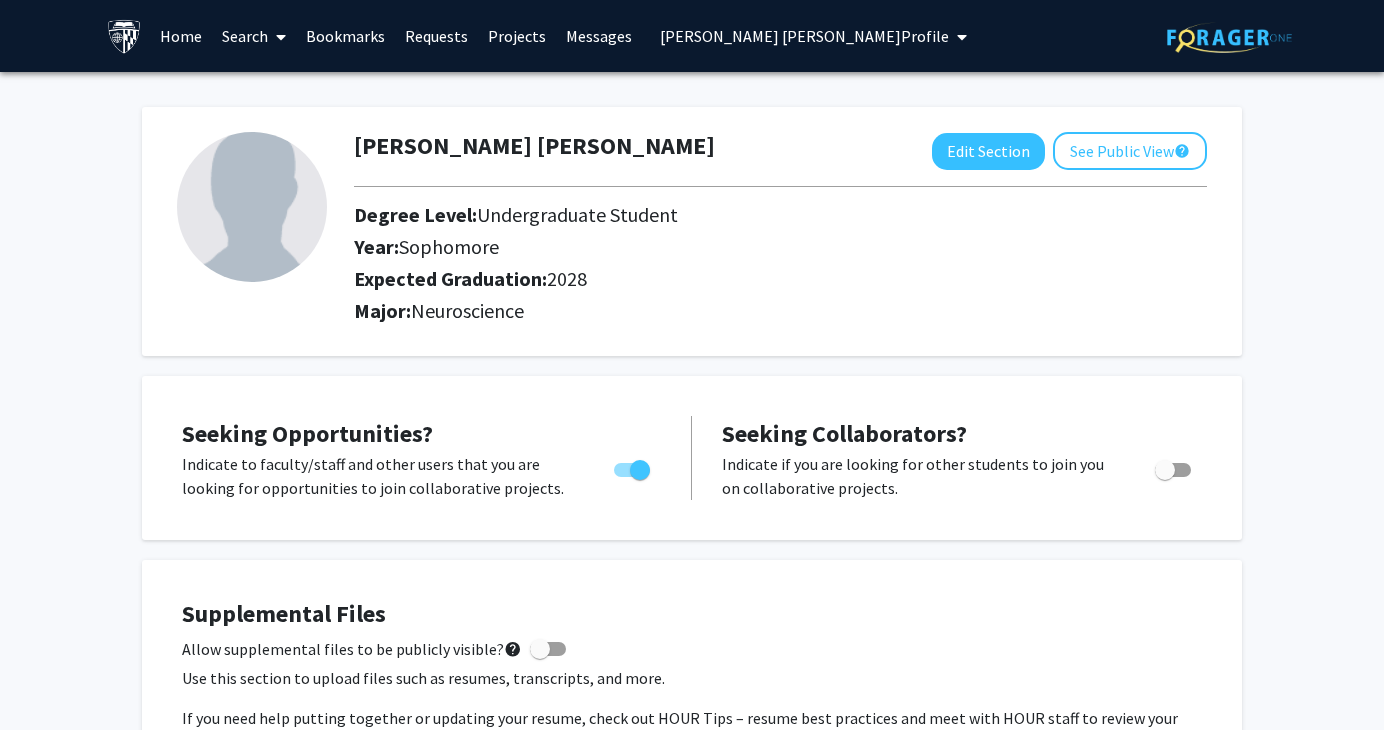 click on "[PERSON_NAME] [PERSON_NAME]   Profile" at bounding box center (813, 36) 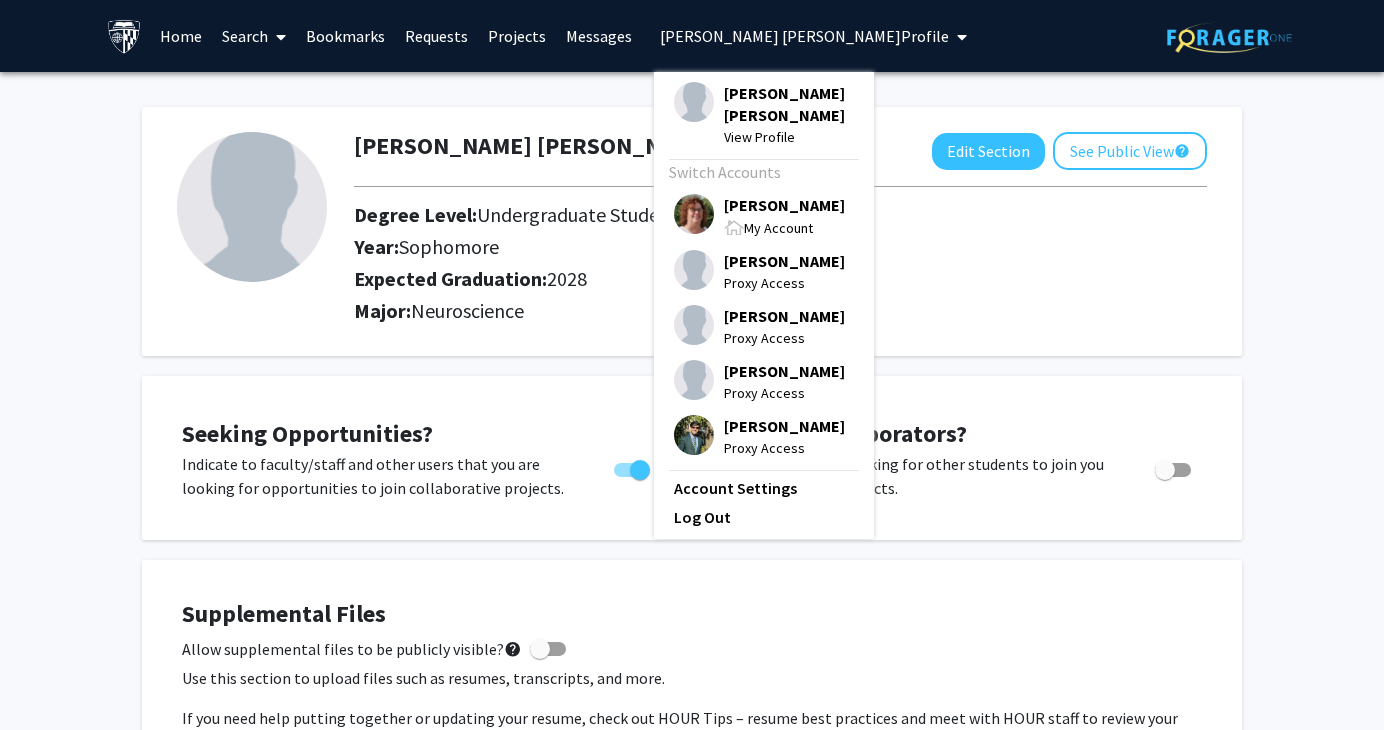 click on "[PERSON_NAME]" at bounding box center (784, 205) 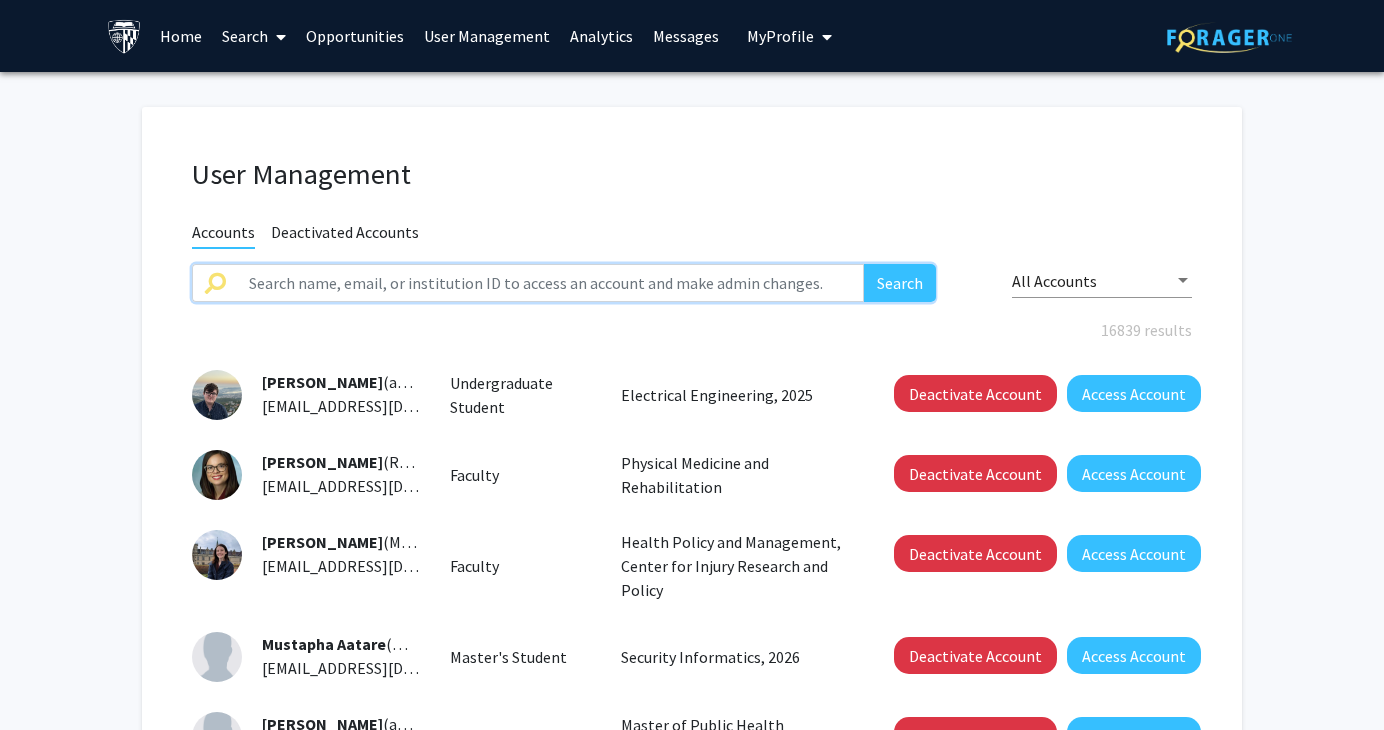 drag, startPoint x: 402, startPoint y: 285, endPoint x: 440, endPoint y: 285, distance: 38 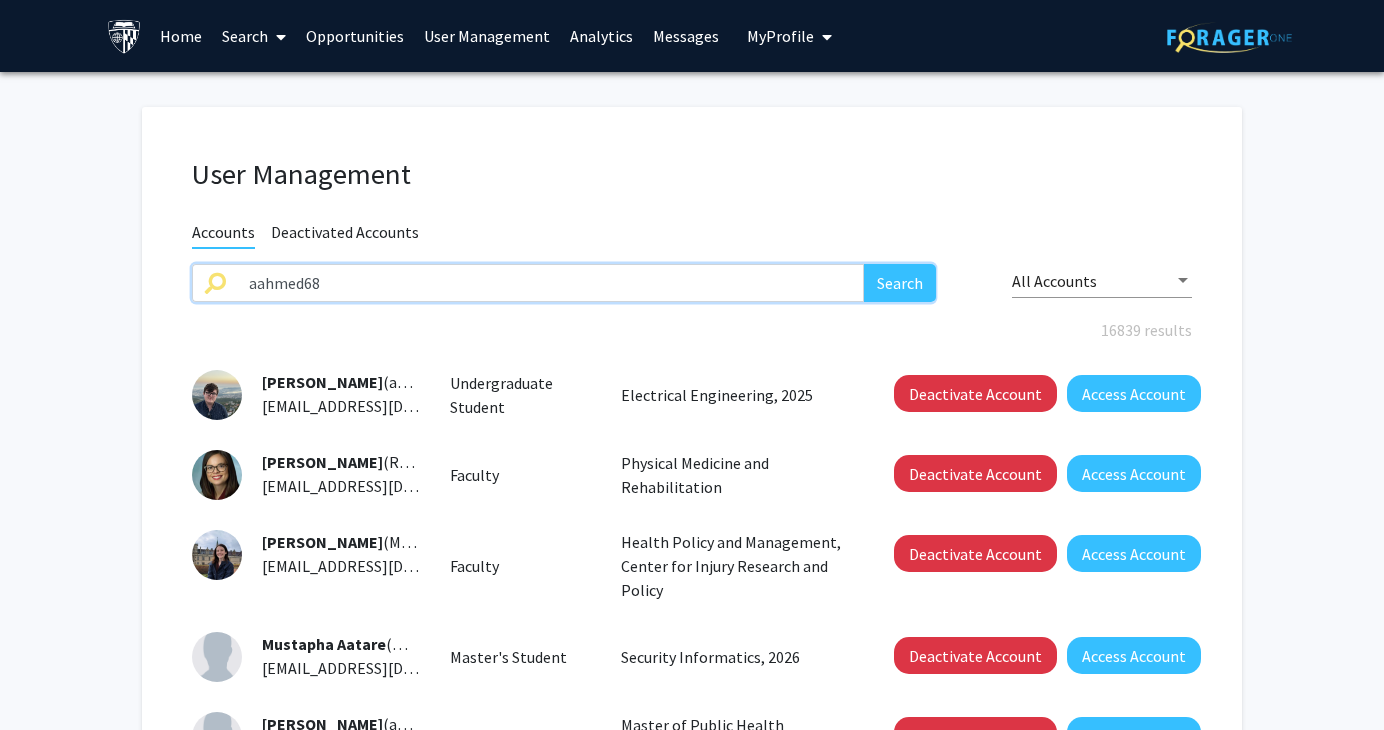 type on "aahmed68" 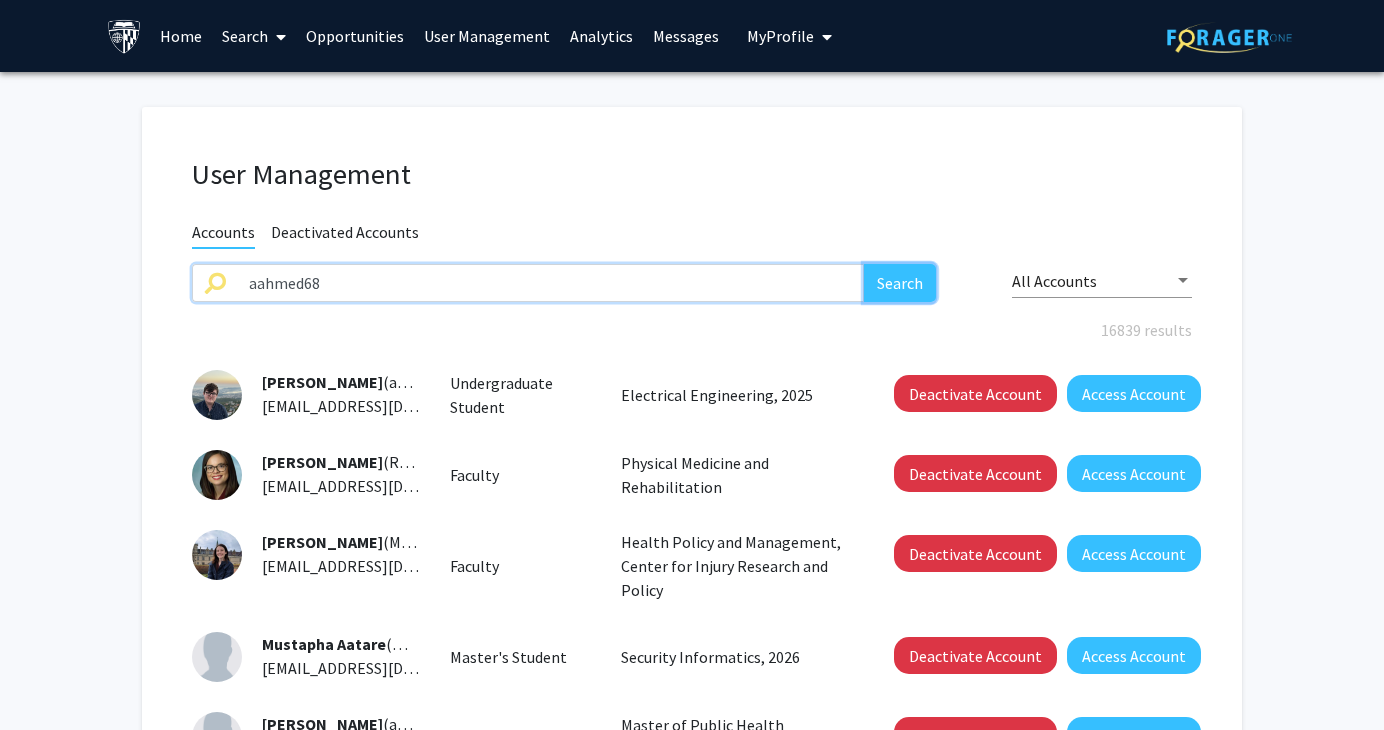 click on "Search" 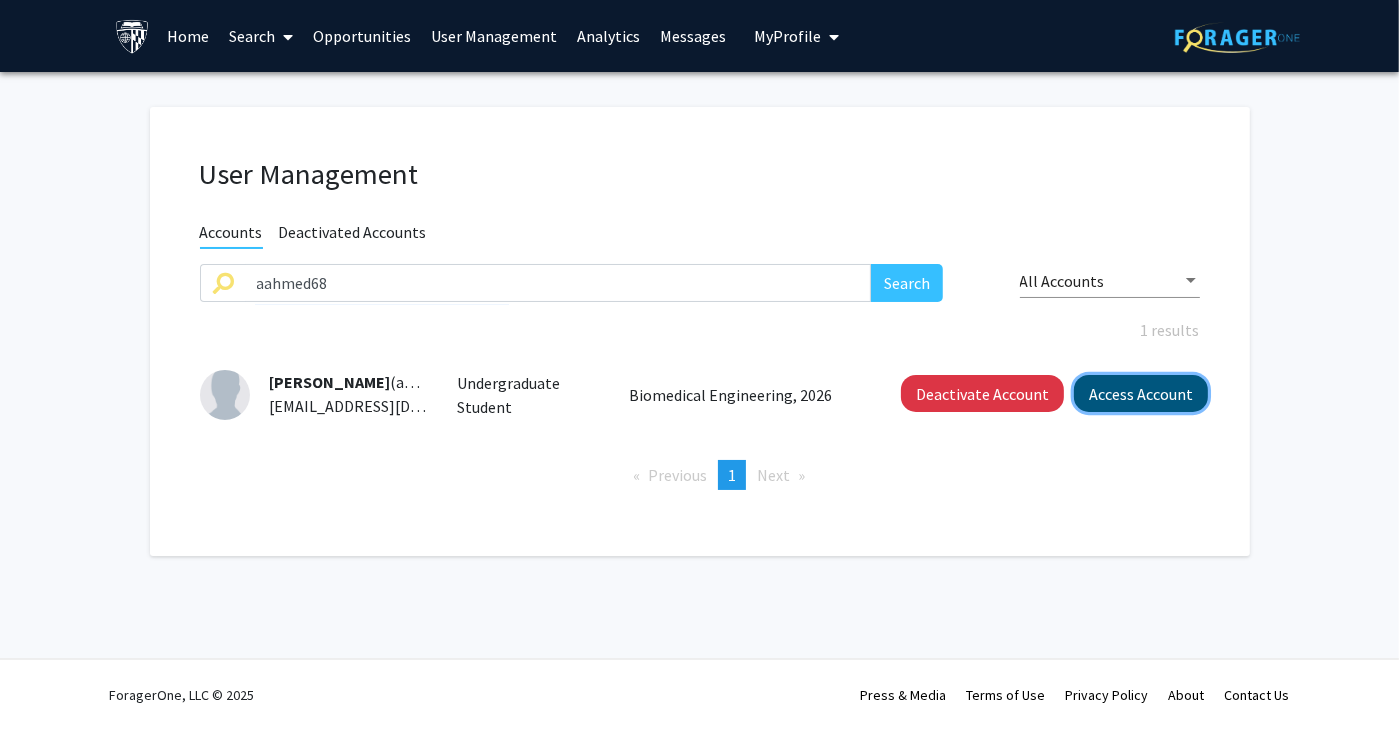 click on "Access Account" 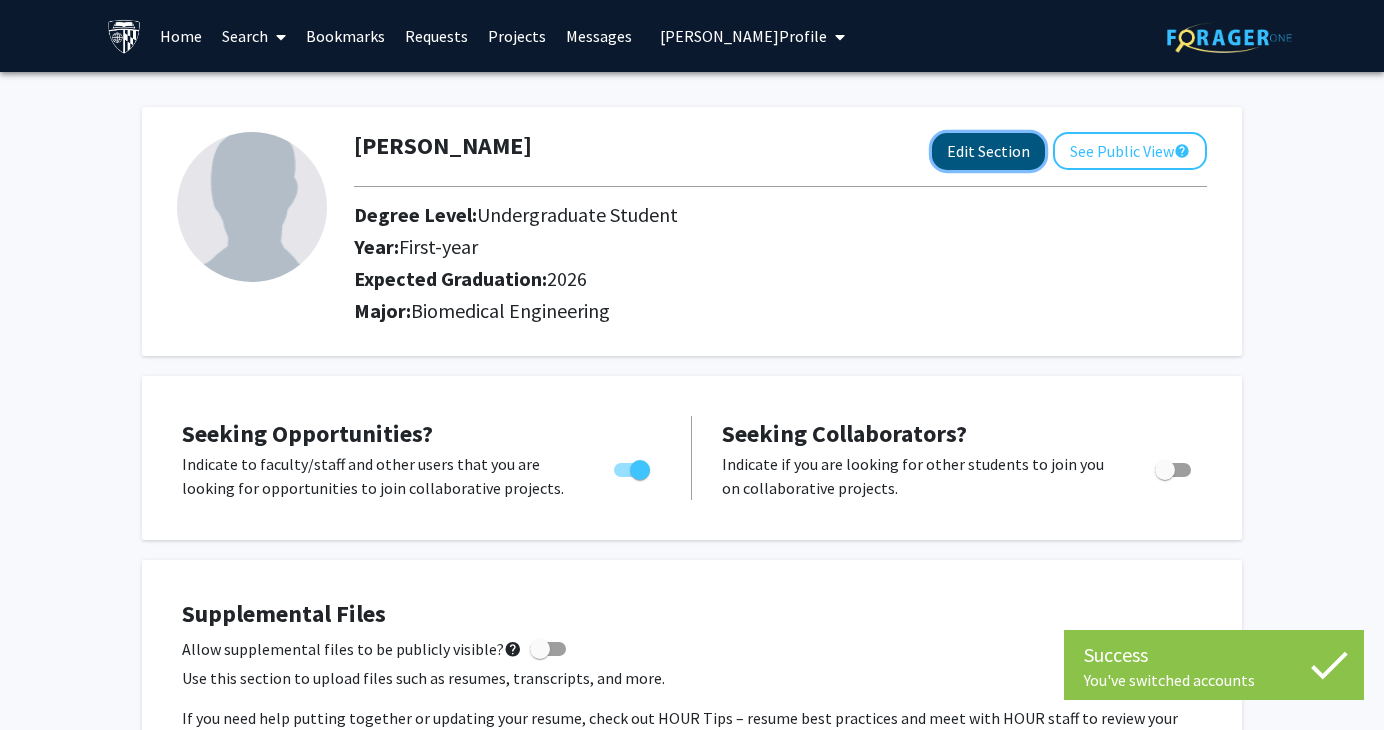 click on "Edit Section" 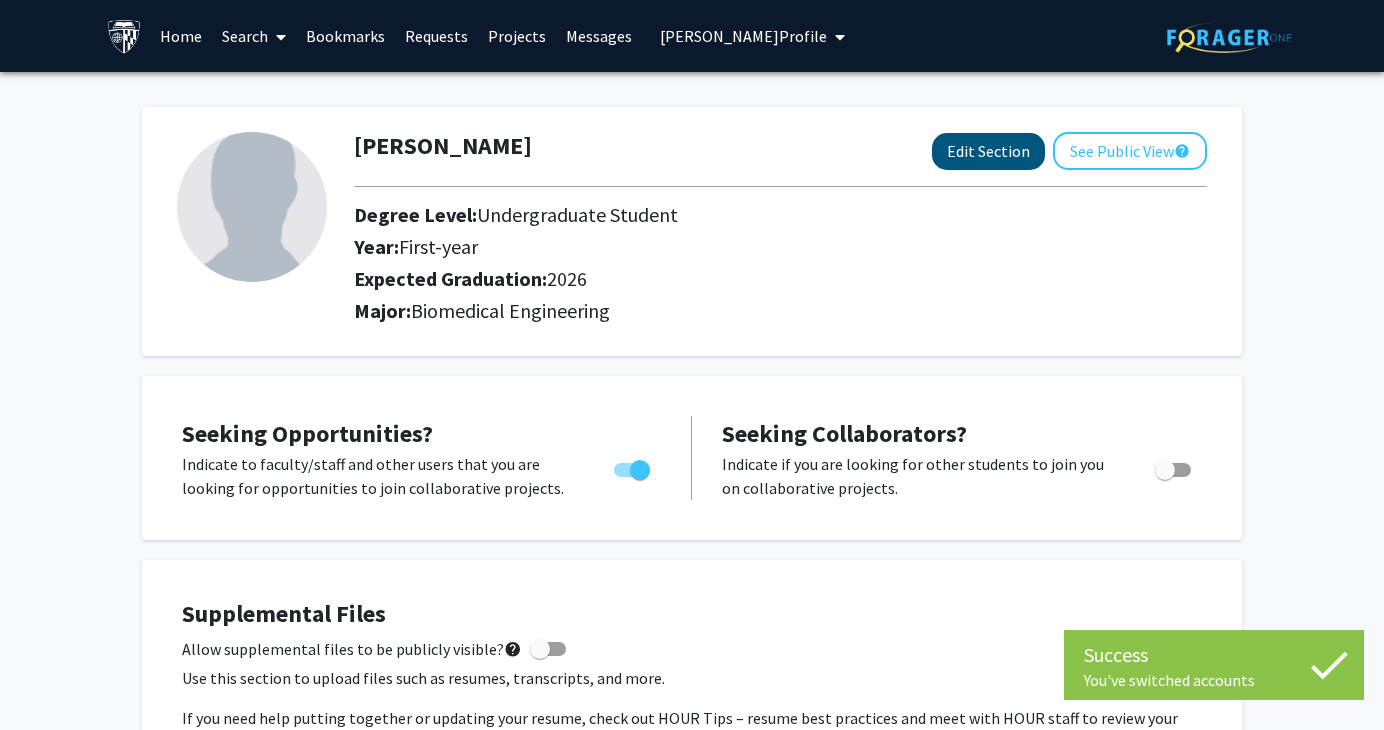 select on "first-year" 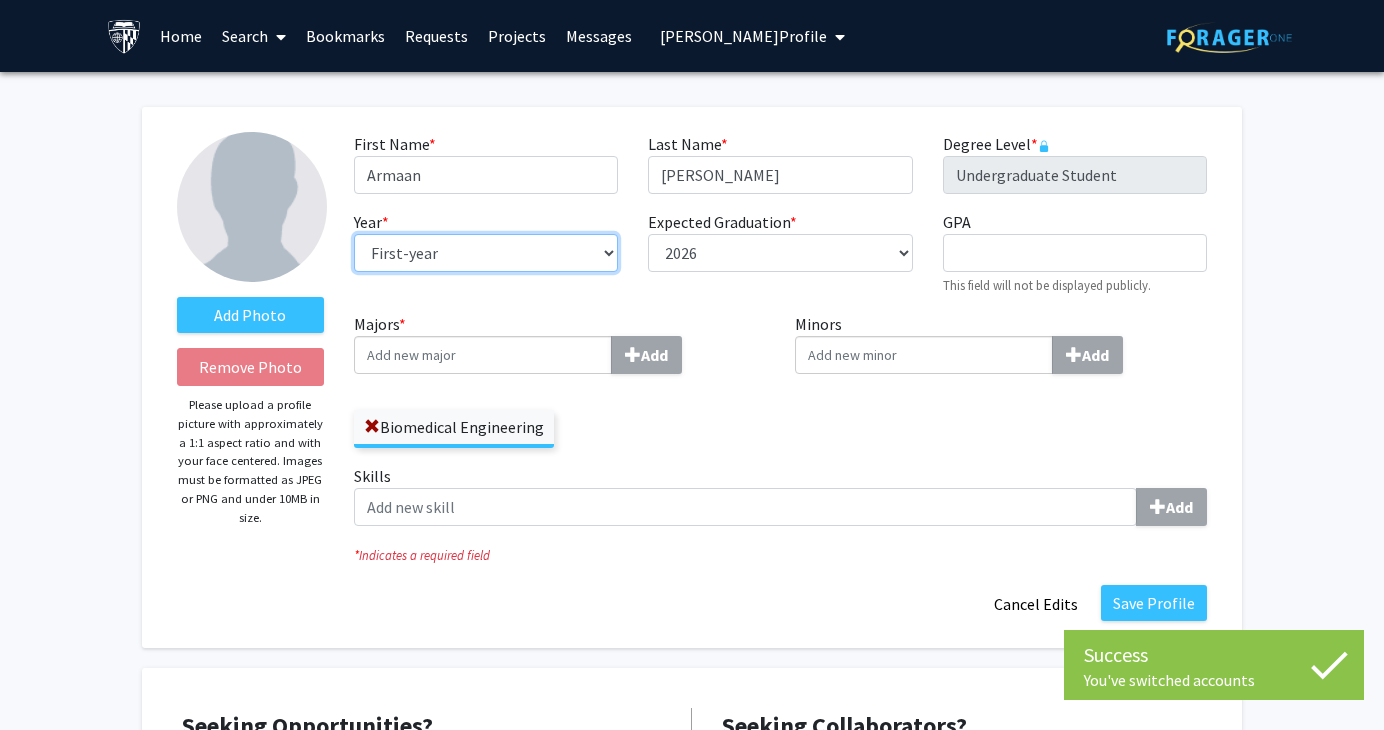 click on "---  First-year   Sophomore   Junior   Senior   Postbaccalaureate Certificate" at bounding box center (486, 253) 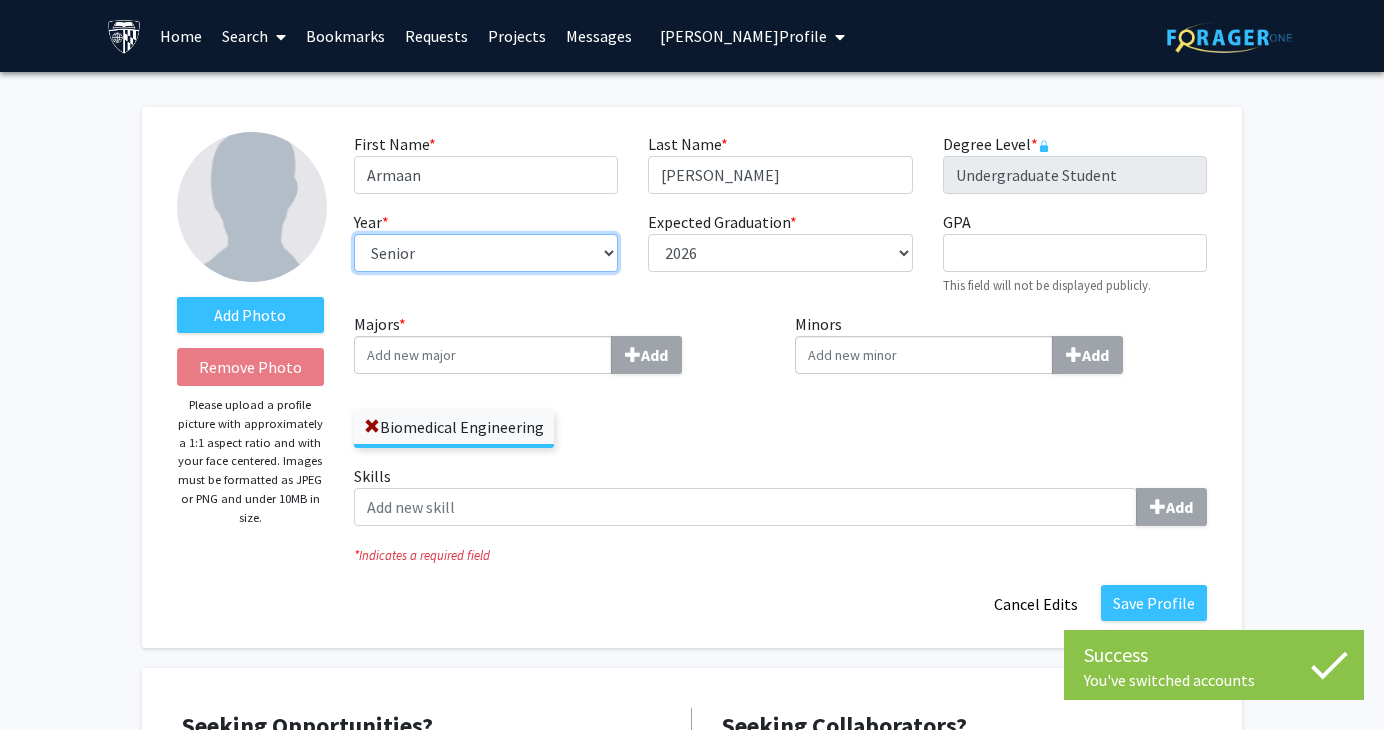 click on "---  First-year   Sophomore   Junior   Senior   Postbaccalaureate Certificate" at bounding box center (486, 253) 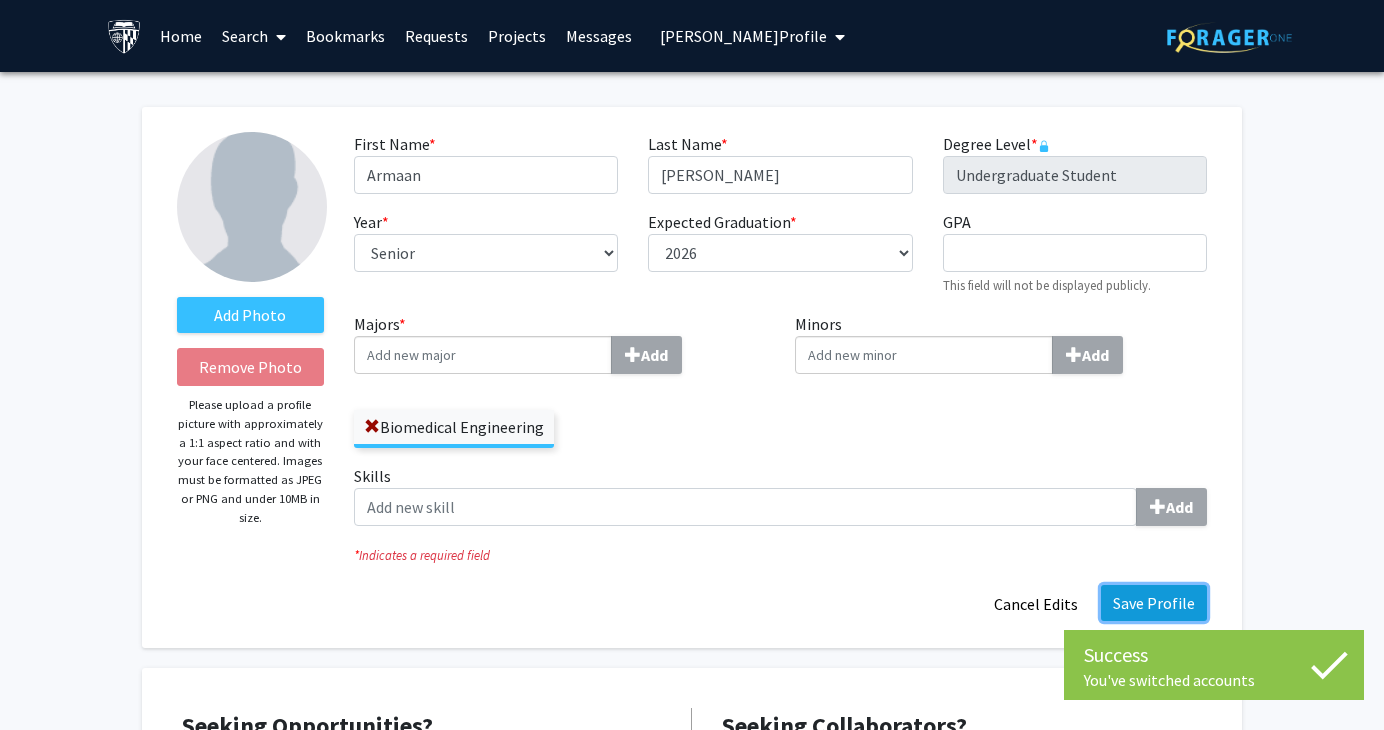 click on "Save Profile" 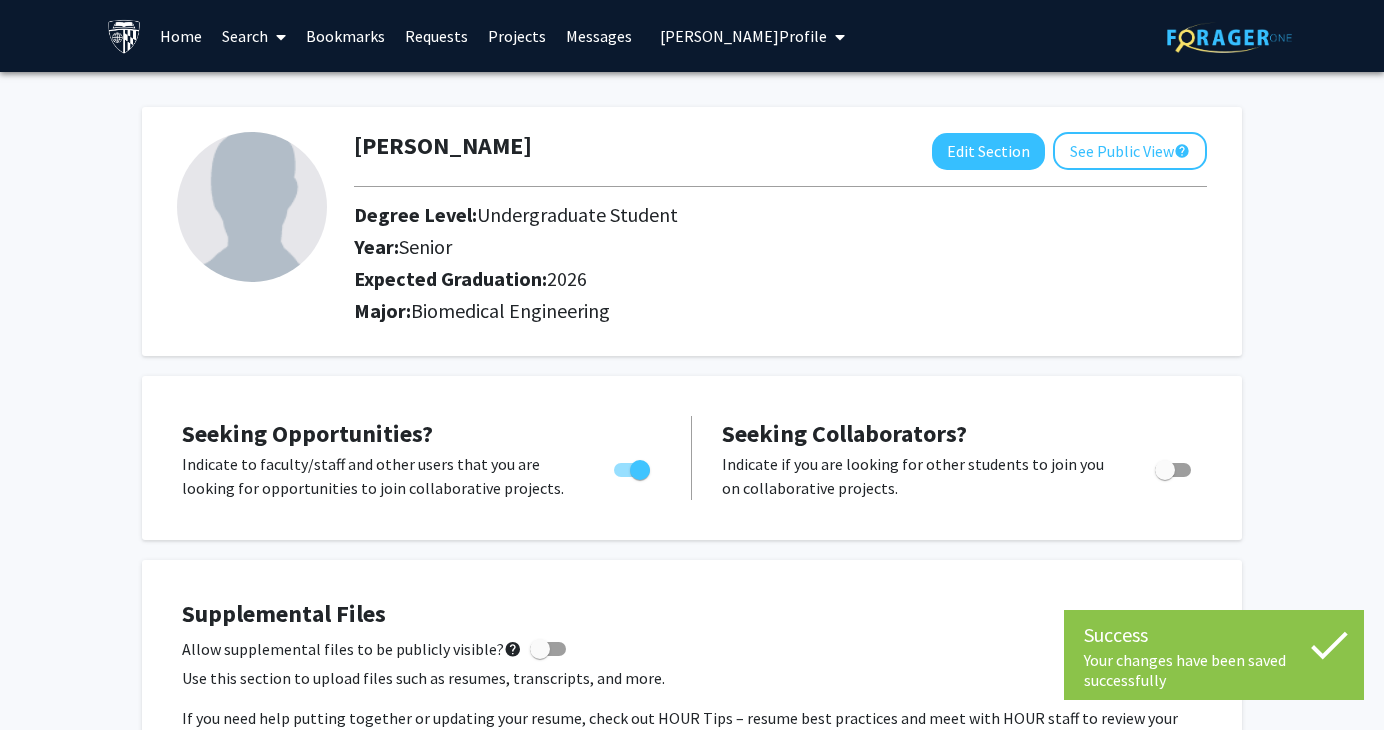click on "[PERSON_NAME]   Profile" at bounding box center (743, 36) 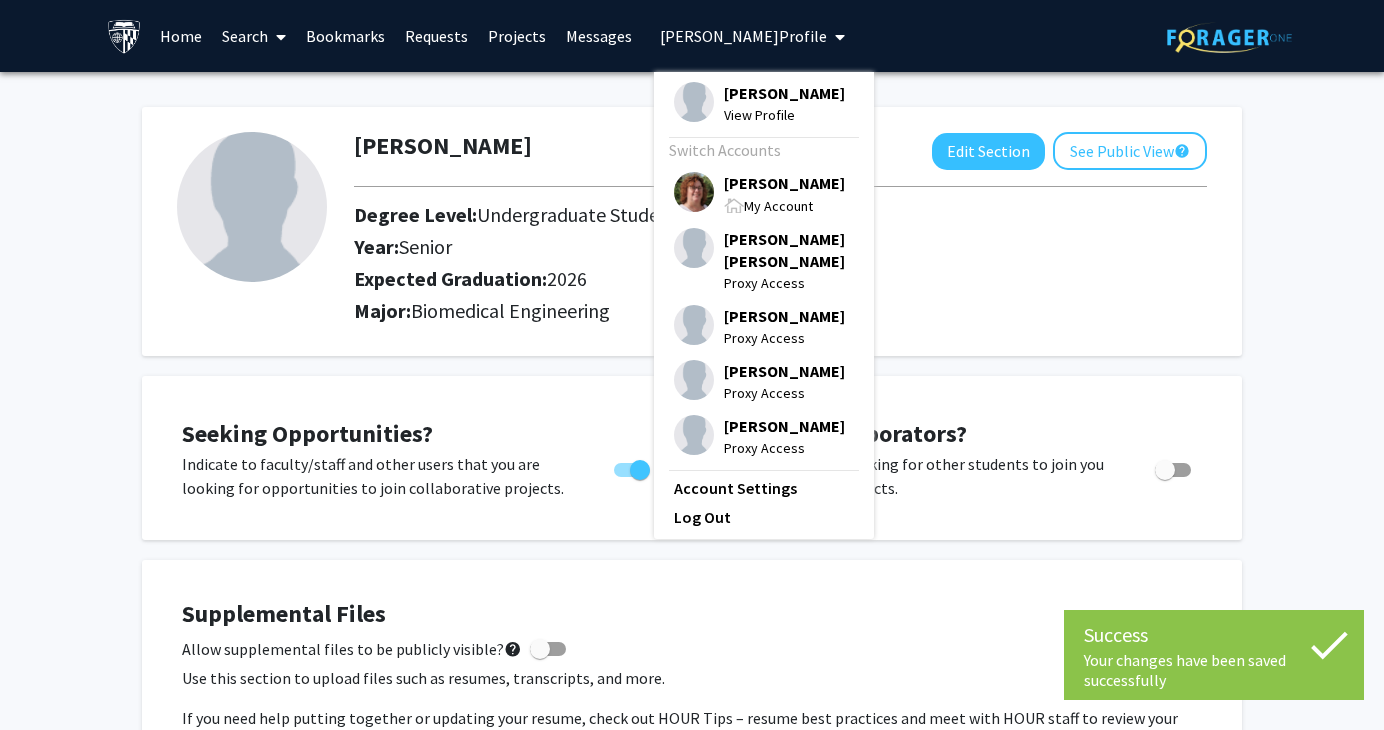 click on "[PERSON_NAME]" at bounding box center [784, 183] 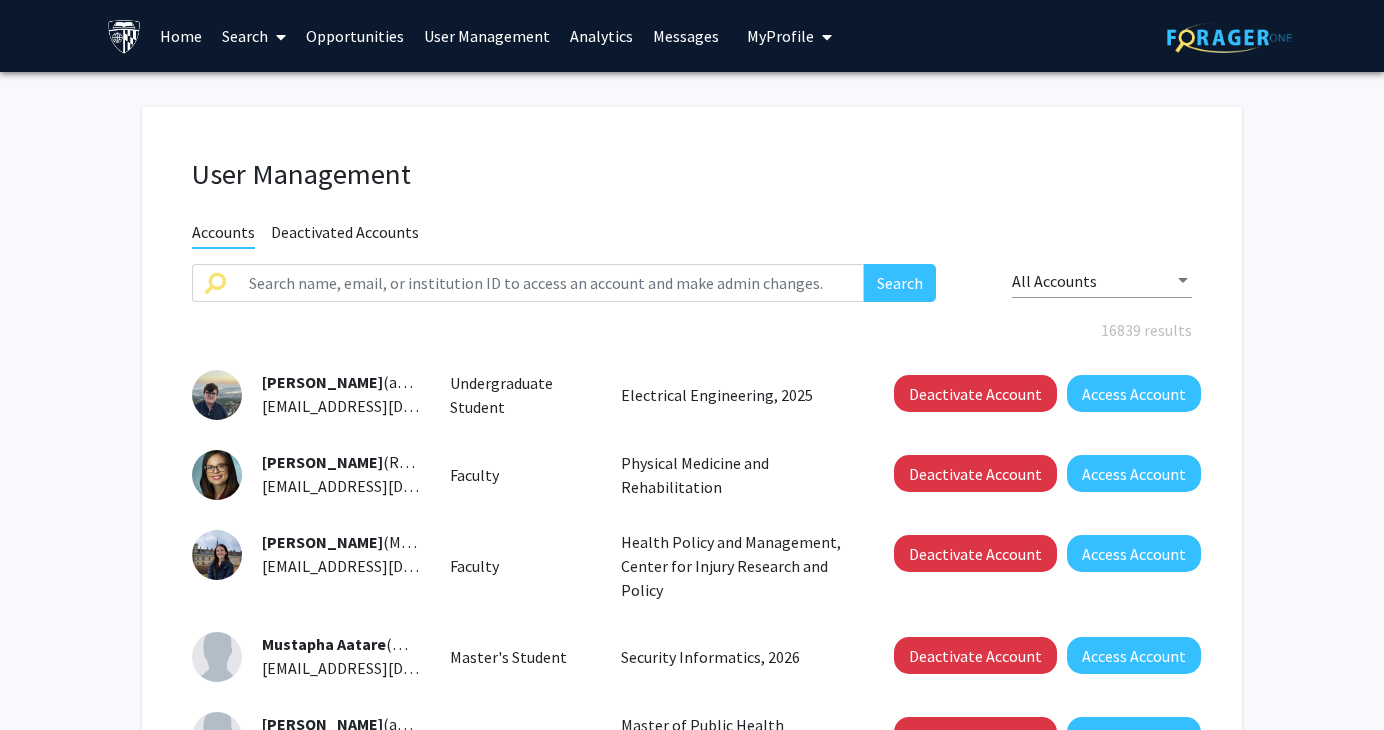 click on "Skip navigation  Home  Search  Opportunities User Management Analytics Messages  My   Profile  [PERSON_NAME]  View Profile  Recently Accessed  [PERSON_NAME] Proxy Access [PERSON_NAME] [PERSON_NAME] Proxy Access [PERSON_NAME] Proxy Access [PERSON_NAME] Proxy Access [PERSON_NAME] Proxy Access Log Out" 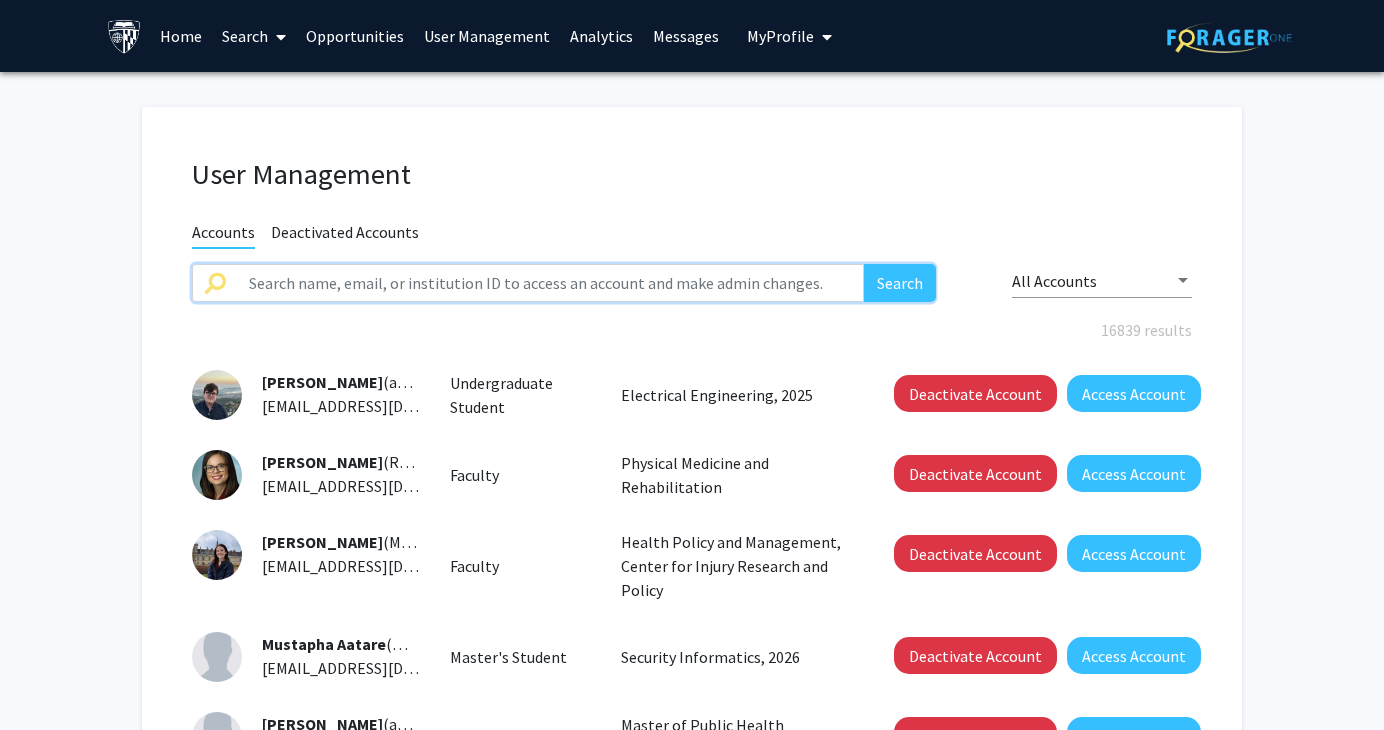 click 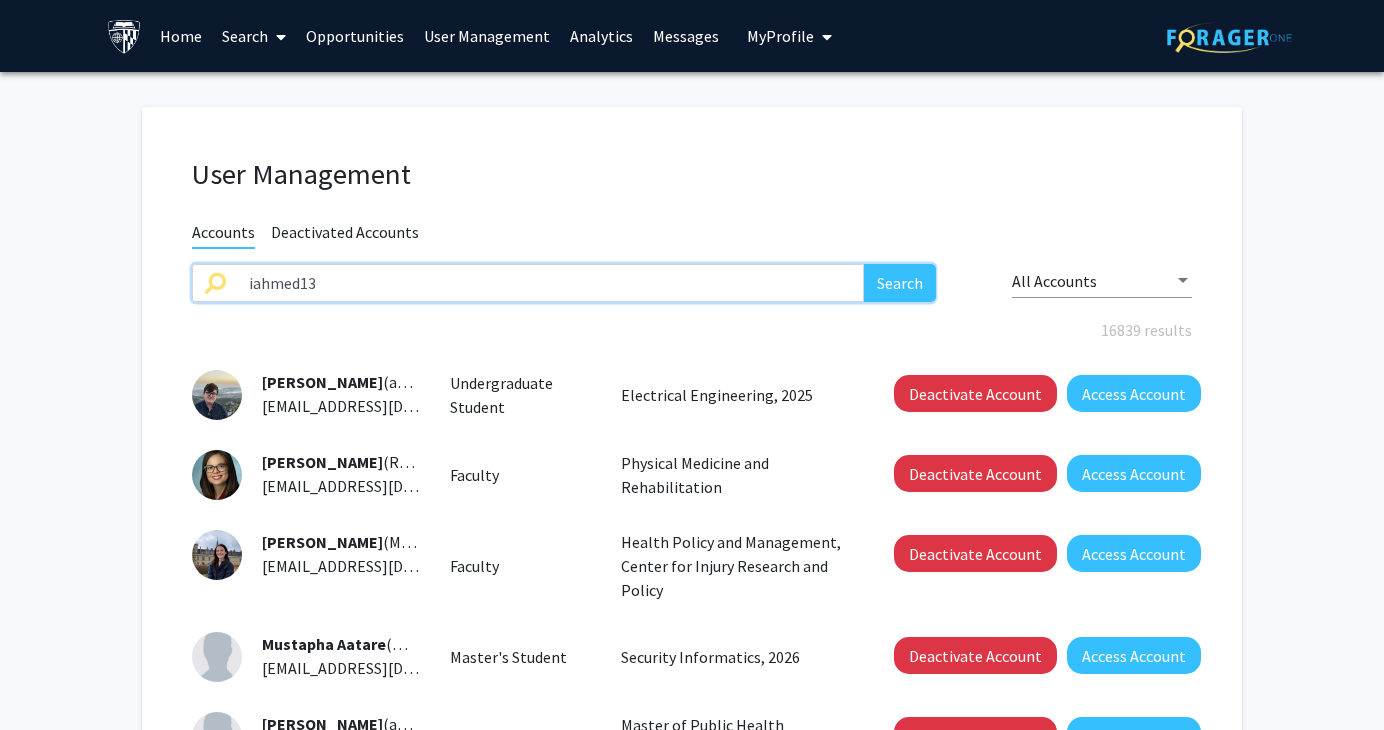 type on "iahmed13" 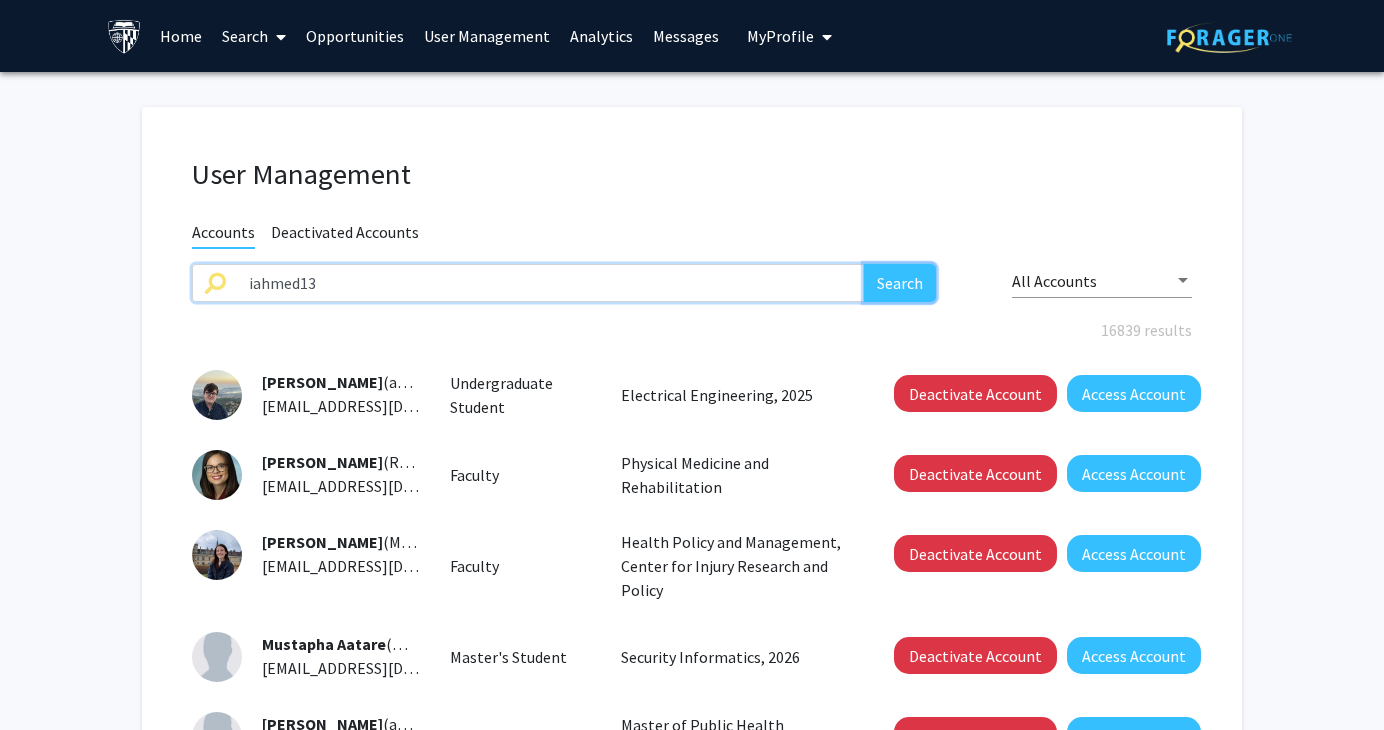 click on "Search" 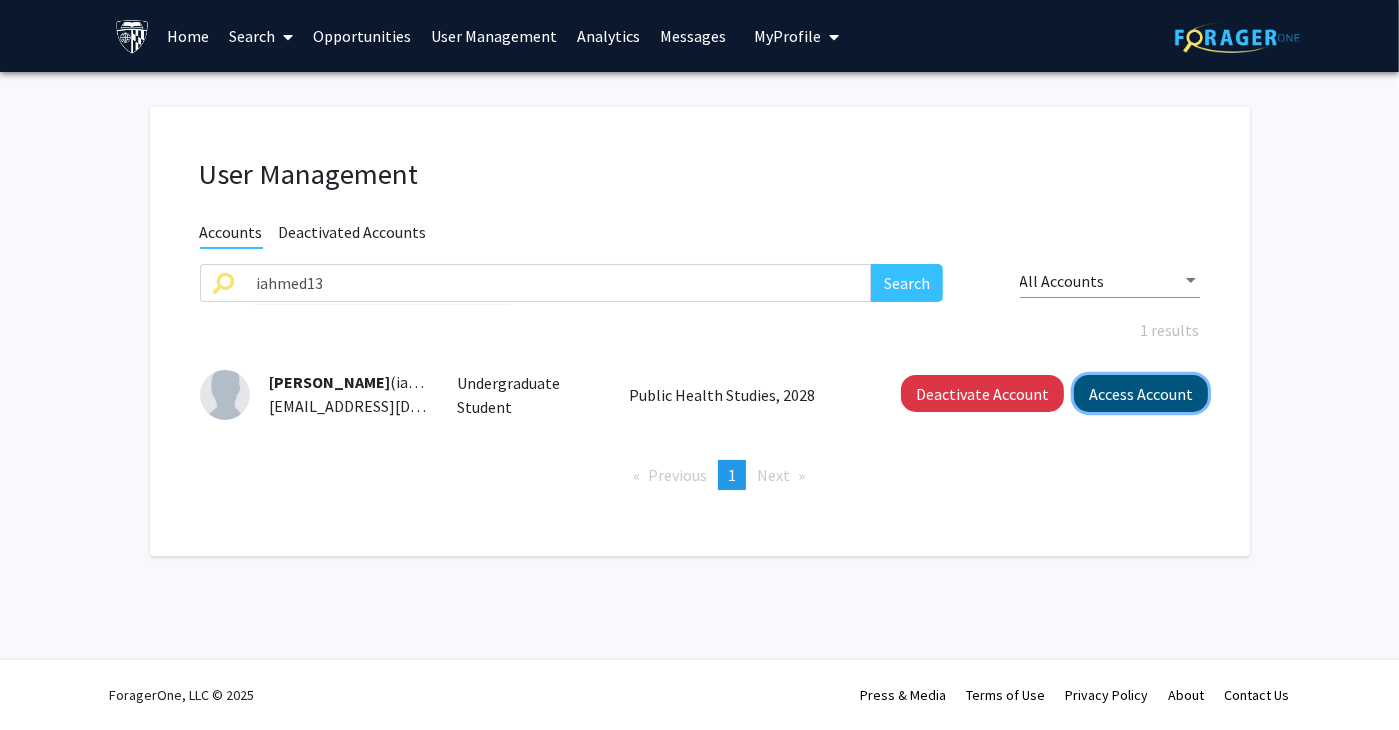 click on "Access Account" 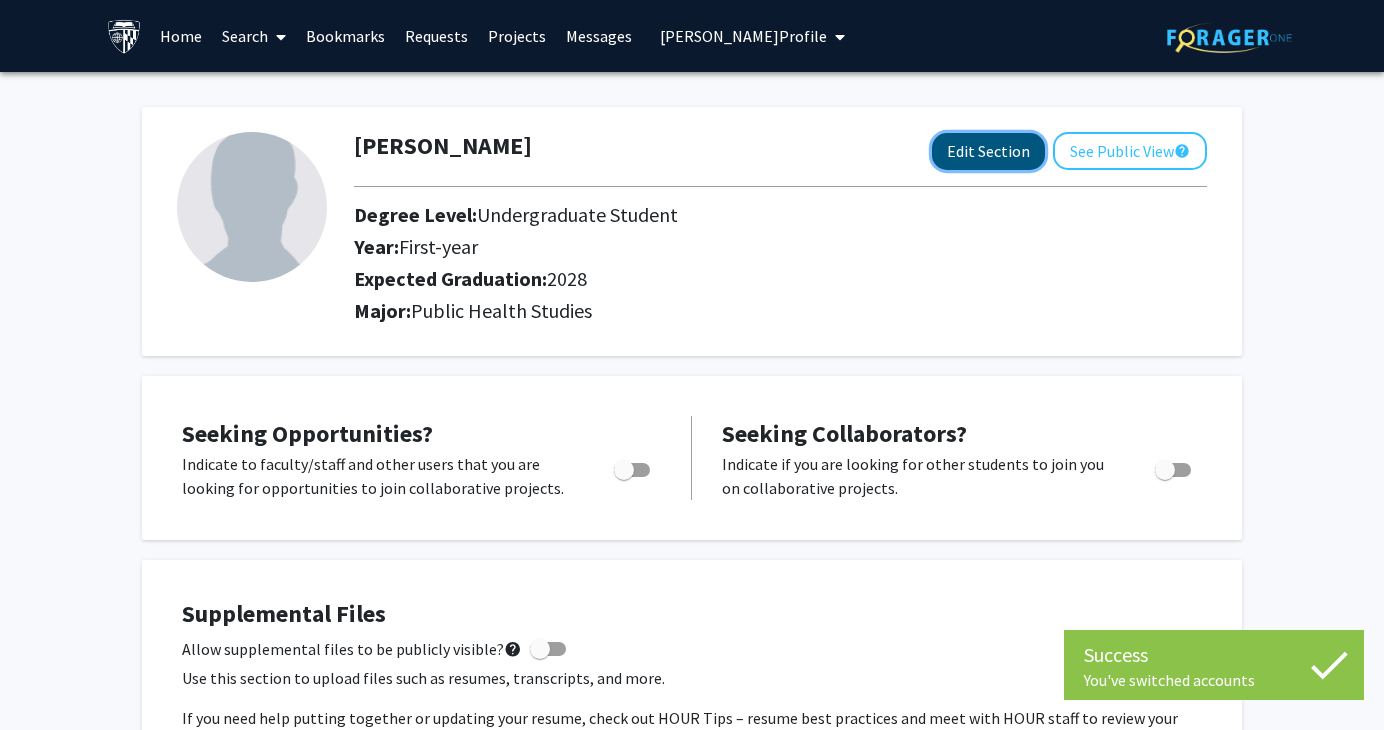 click on "Edit Section" 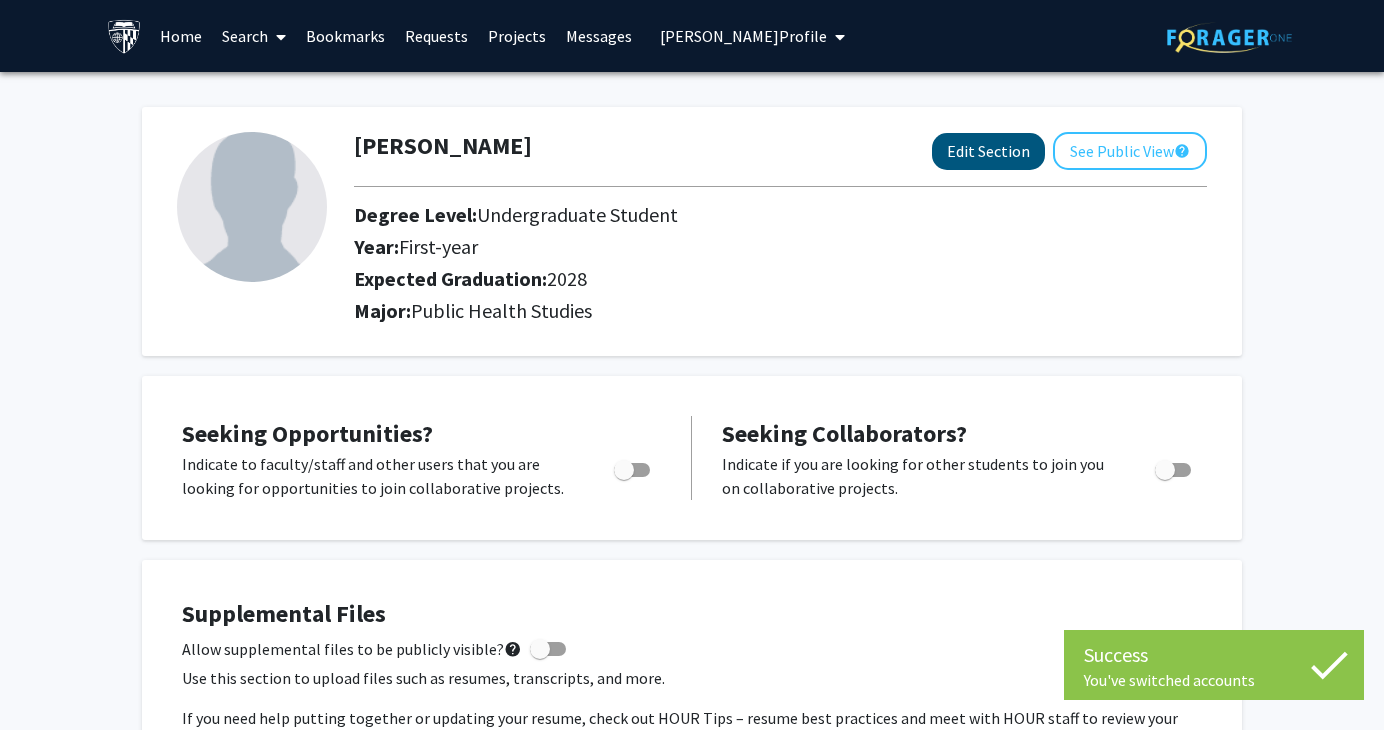 select on "first-year" 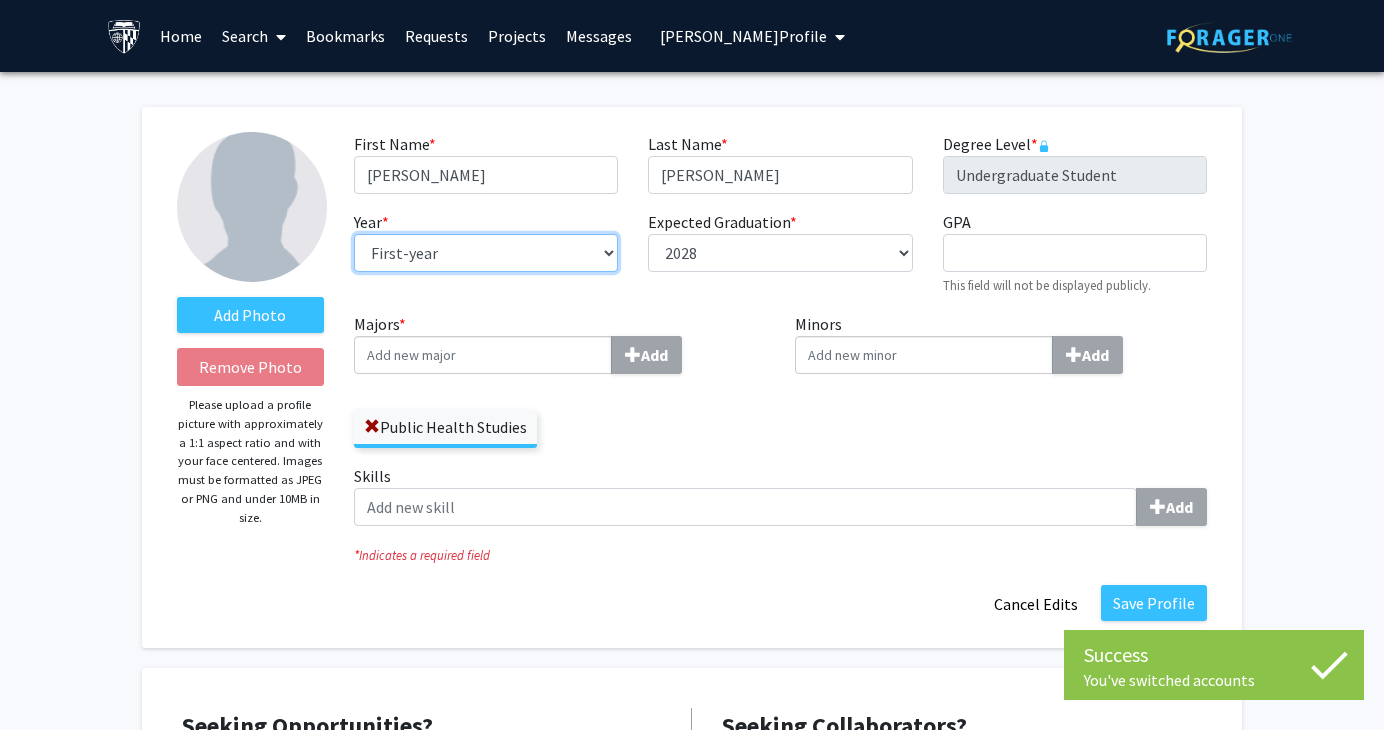 click on "---  First-year   Sophomore   Junior   Senior   Postbaccalaureate Certificate" at bounding box center (486, 253) 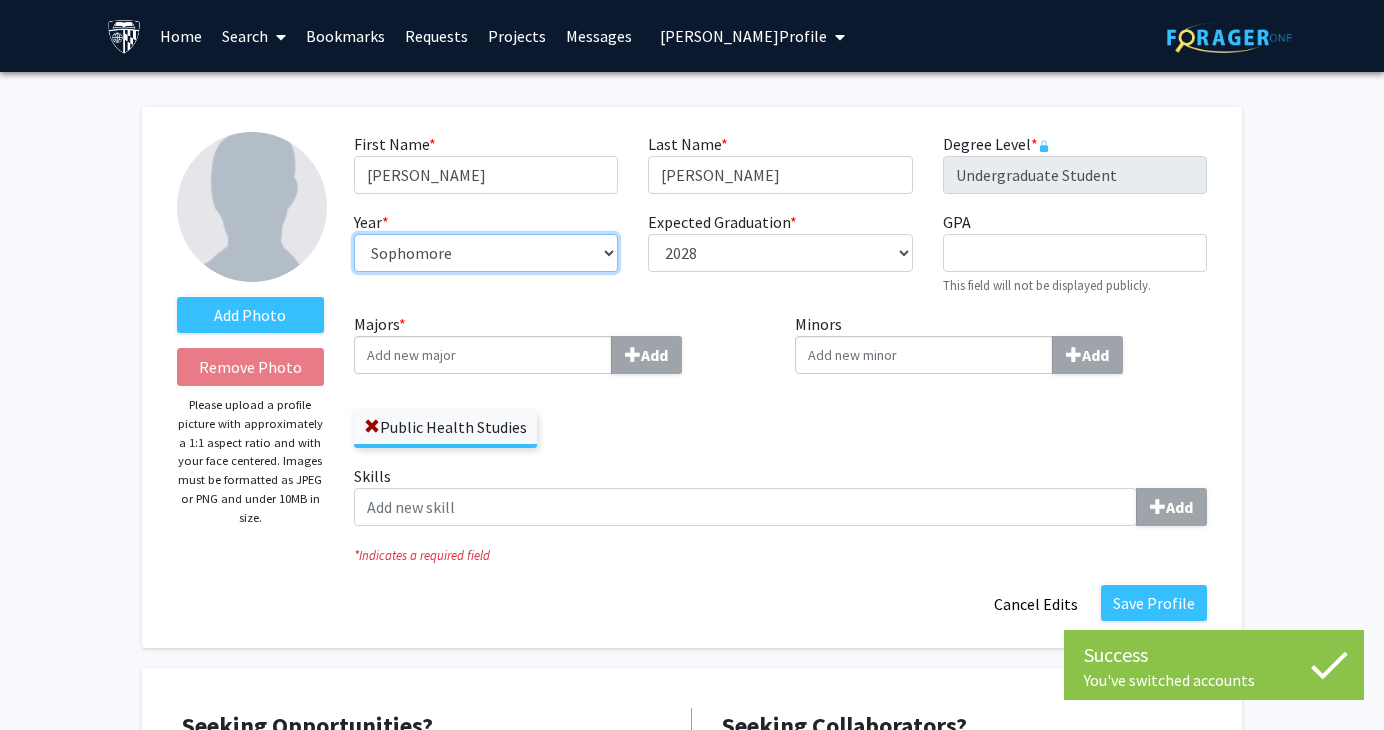 click on "---  First-year   Sophomore   Junior   Senior   Postbaccalaureate Certificate" at bounding box center [486, 253] 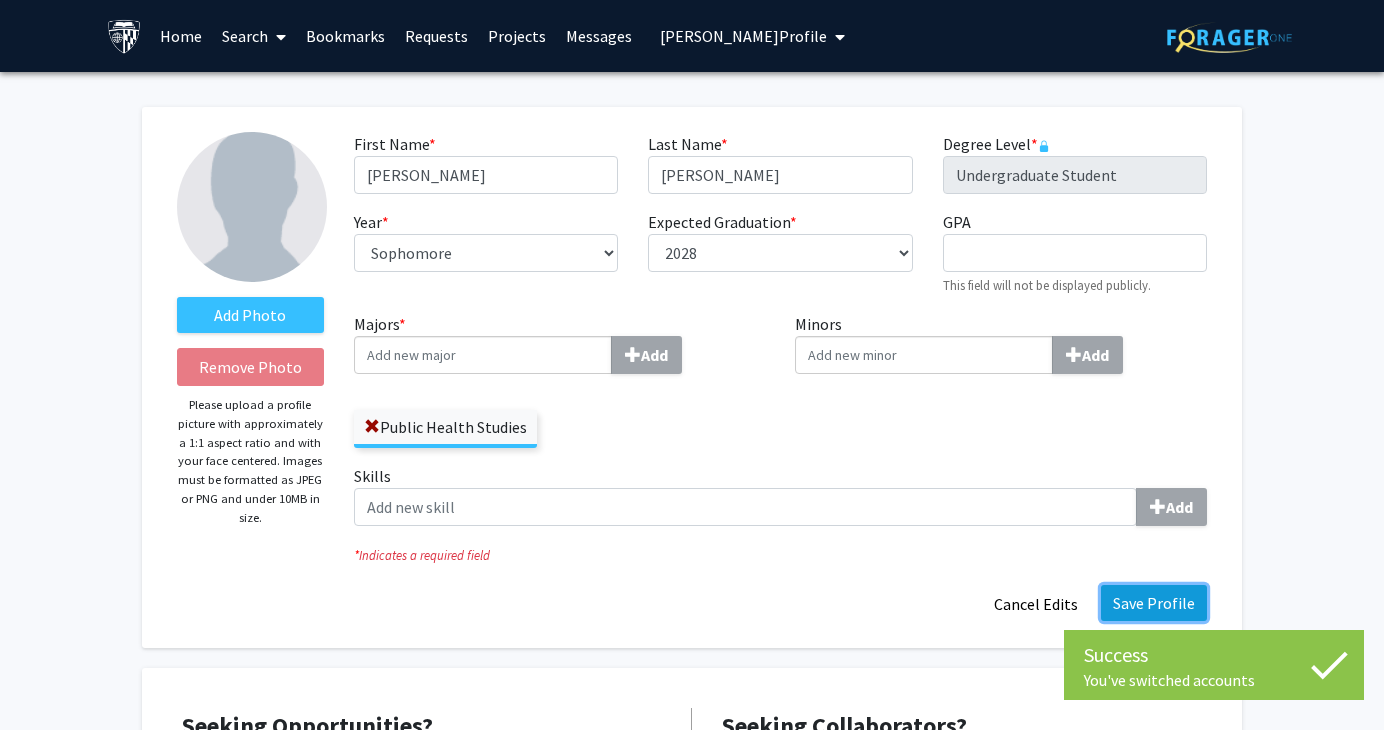 click on "Save Profile" 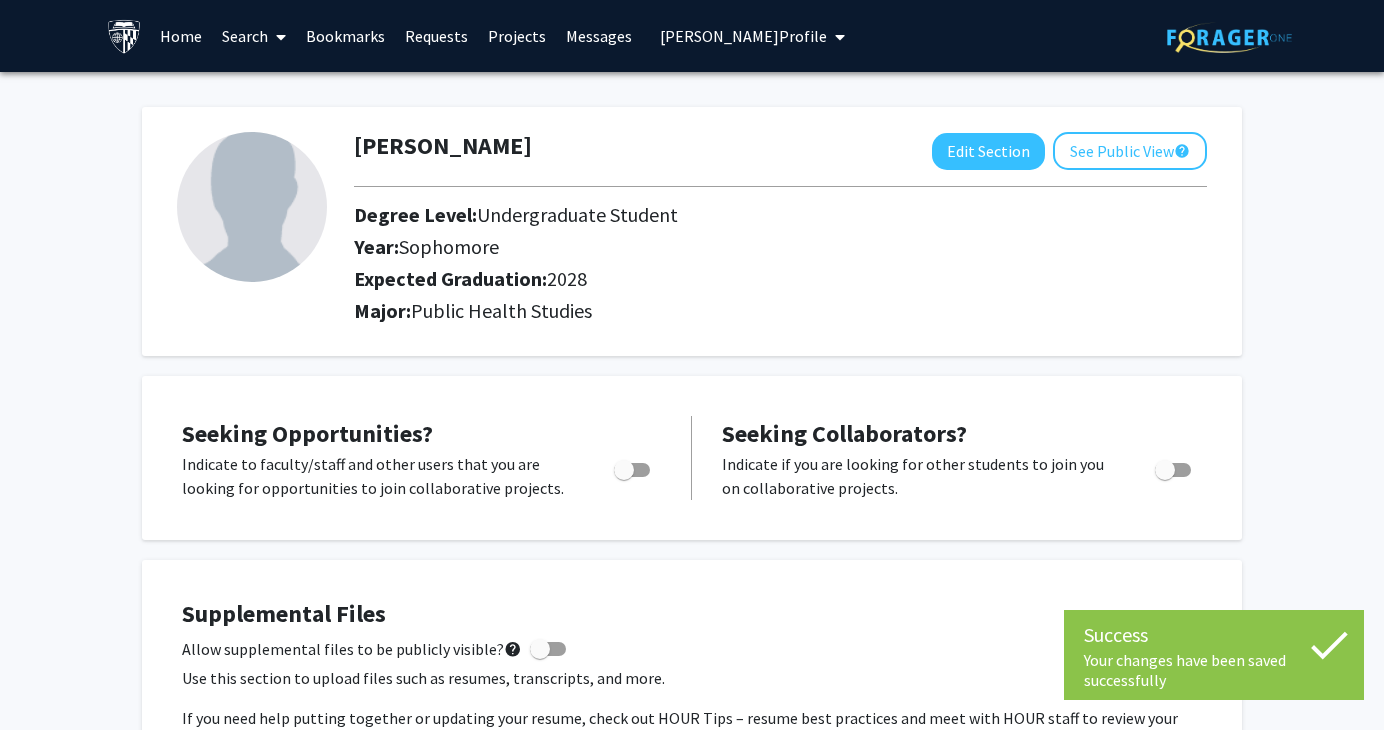 click on "[PERSON_NAME]   Profile" at bounding box center [743, 36] 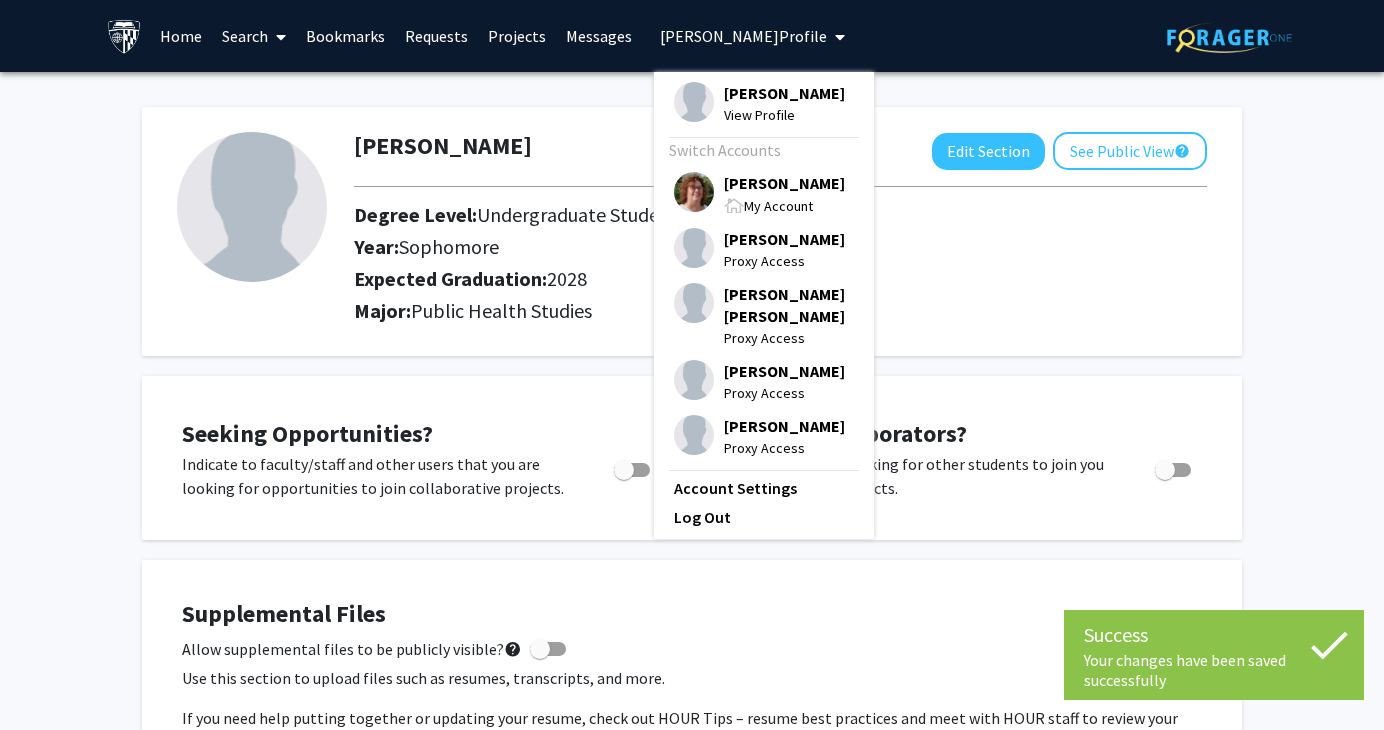 click at bounding box center [734, 205] 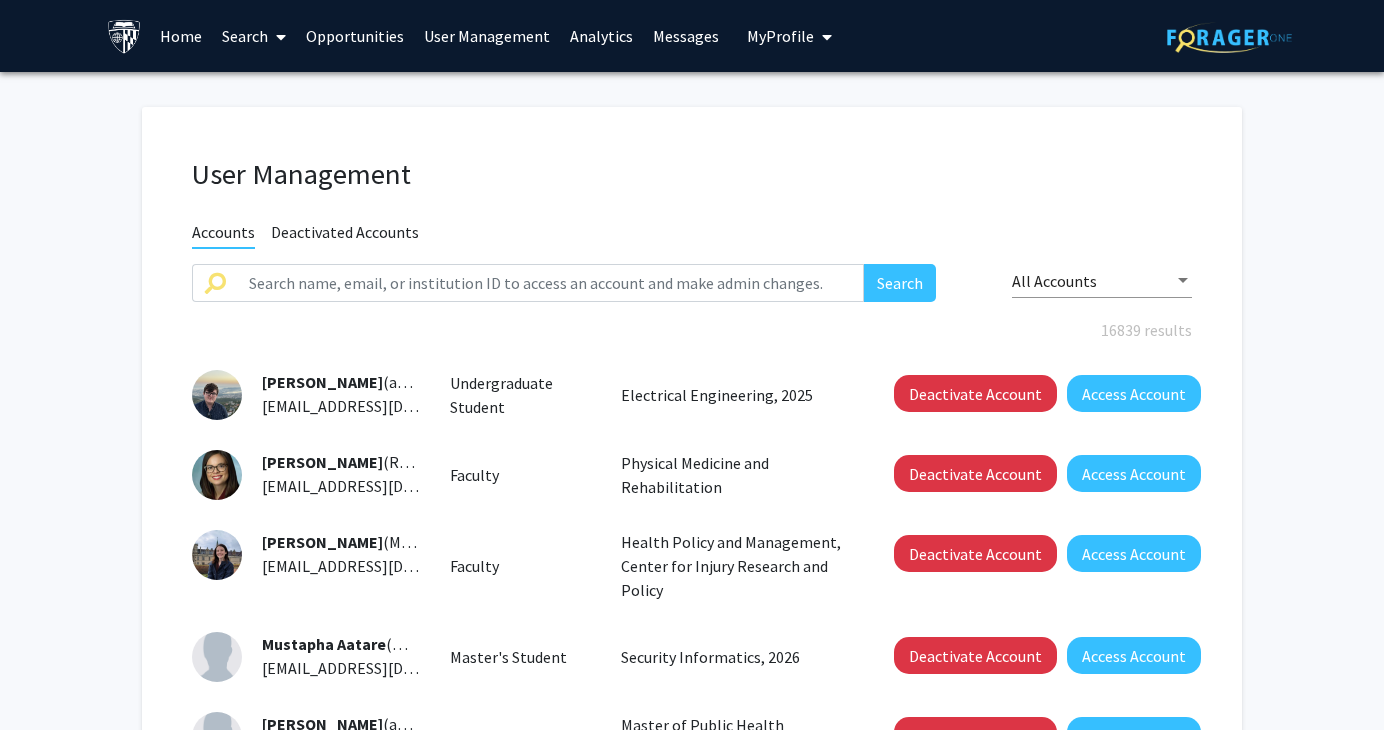 click on "User Management Accounts Deactivated Accounts Search All Accounts 16839 results  [PERSON_NAME]  (aaakers1) [EMAIL_ADDRESS][DOMAIN_NAME]  Undergraduate Student   Electrical Engineering, 2025   Deactivate Account   Access Account   [PERSON_NAME]  (RAARON4) [EMAIL_ADDRESS][DOMAIN_NAME]  Faculty   Physical Medicine and Rehabilitation   Deactivate Account   Access Account   [PERSON_NAME]  (MAASSAR1) [EMAIL_ADDRESS][DOMAIN_NAME]  Faculty   Health Policy and Management, Center for Injury Research and Policy   Deactivate Account   Access Account   Mustapha Aatare  (maatare1) [EMAIL_ADDRESS][DOMAIN_NAME]  Master's Student   Security Informatics, 2026   Deactivate Account   Access Account   [PERSON_NAME]  (aabaalk1) [EMAIL_ADDRESS][DOMAIN_NAME]  Master's Student   Master of Public Health Program, 2026   Deactivate Account   Access Account   Sitra [PERSON_NAME]  (sababul1) [EMAIL_ADDRESS][DOMAIN_NAME]  Master's Student   Master of Public Health Program, 2025   Deactivate Account   Access Account   [PERSON_NAME]  (aabalma1) [EMAIL_ADDRESS][DOMAIN_NAME]  Master's Student   Artificial Intelligence, 2027" 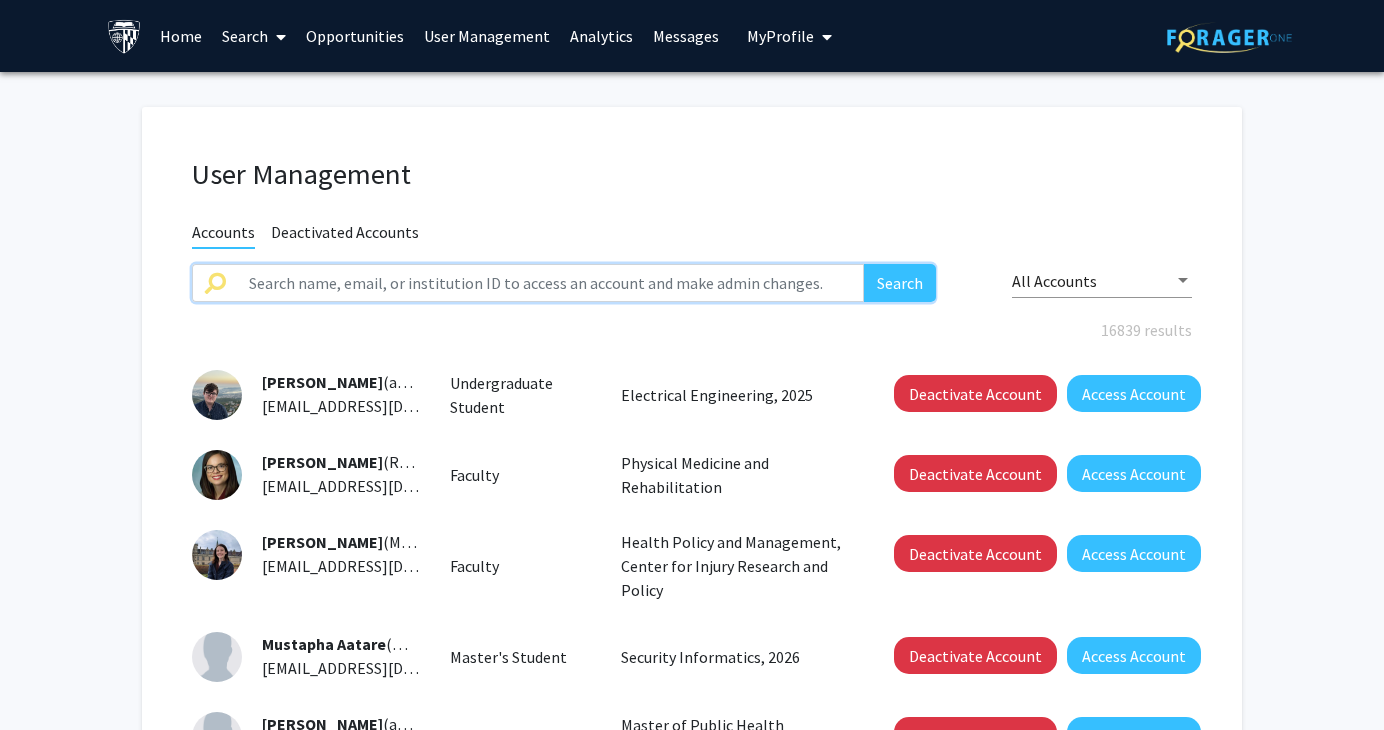 click 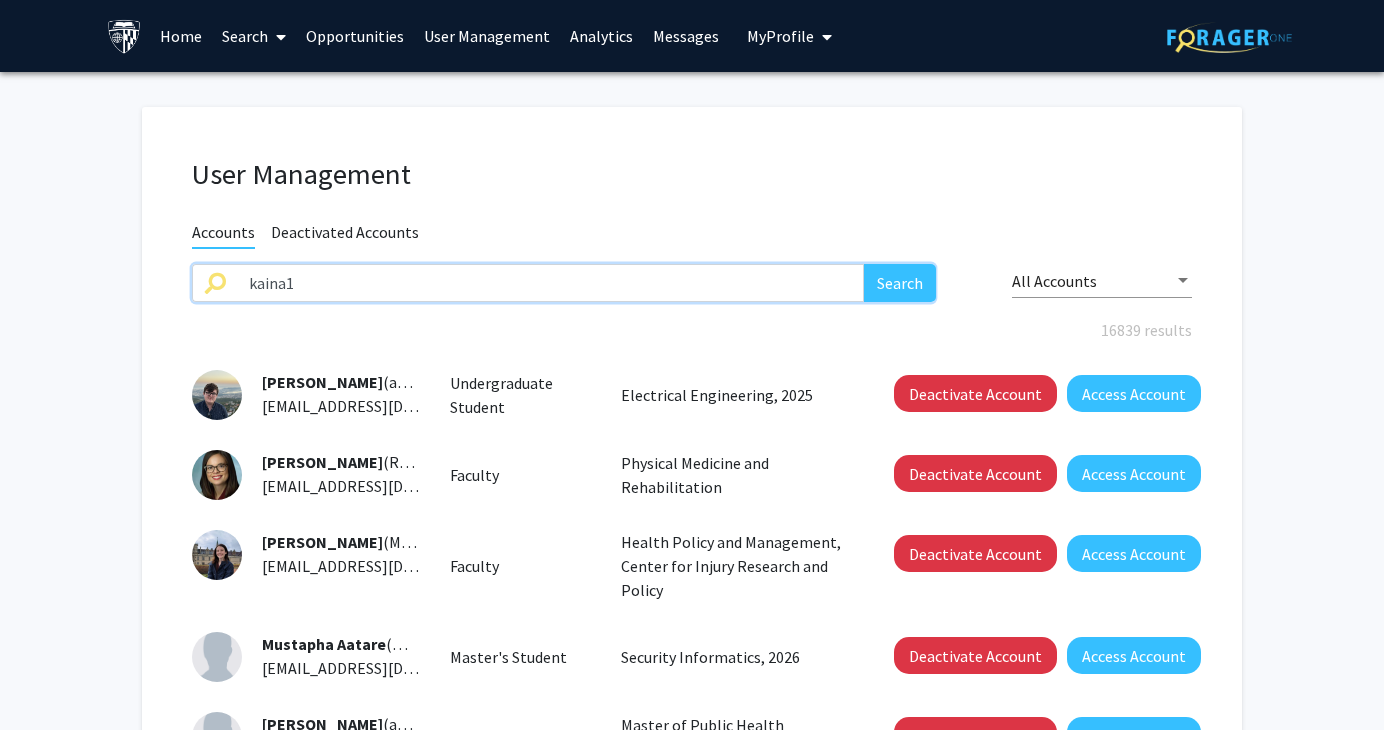 type on "kaina1" 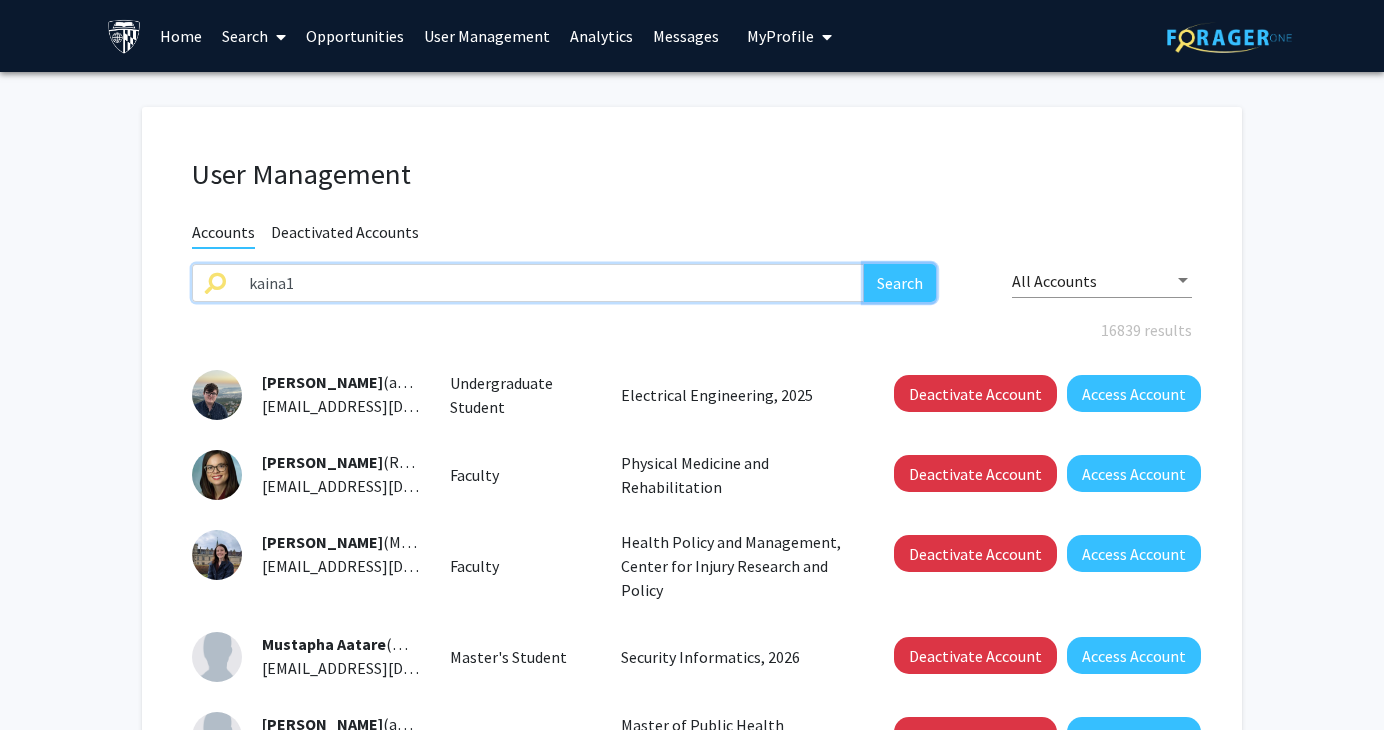 drag, startPoint x: 881, startPoint y: 269, endPoint x: 888, endPoint y: 261, distance: 10.630146 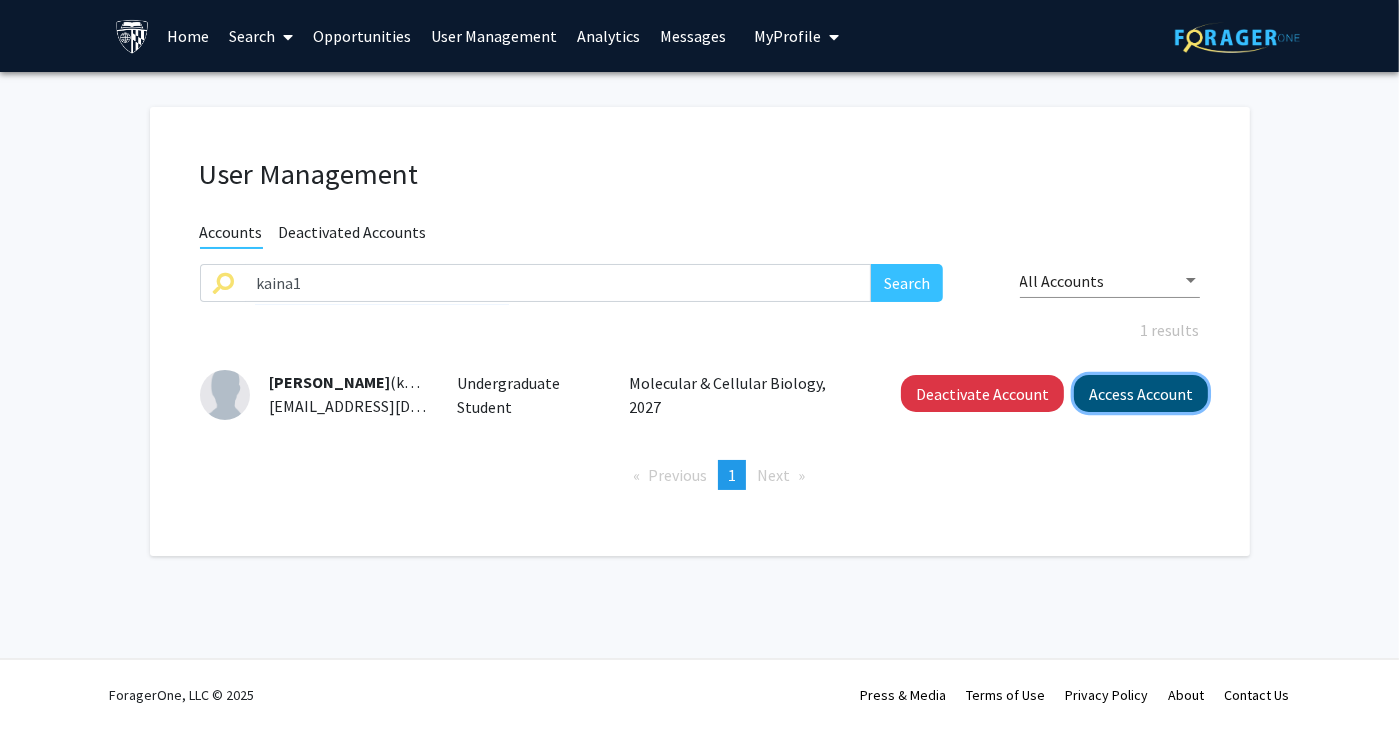 click on "Access Account" 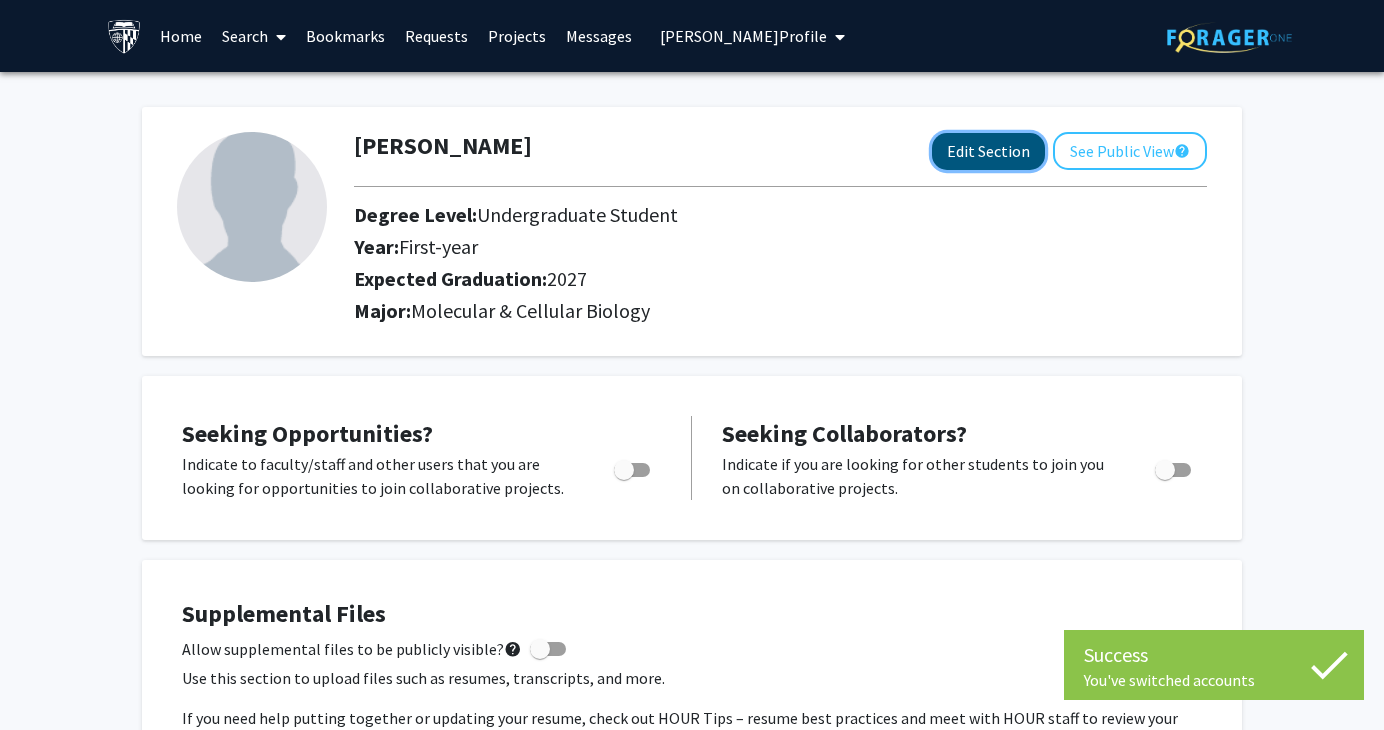 click on "Edit Section" 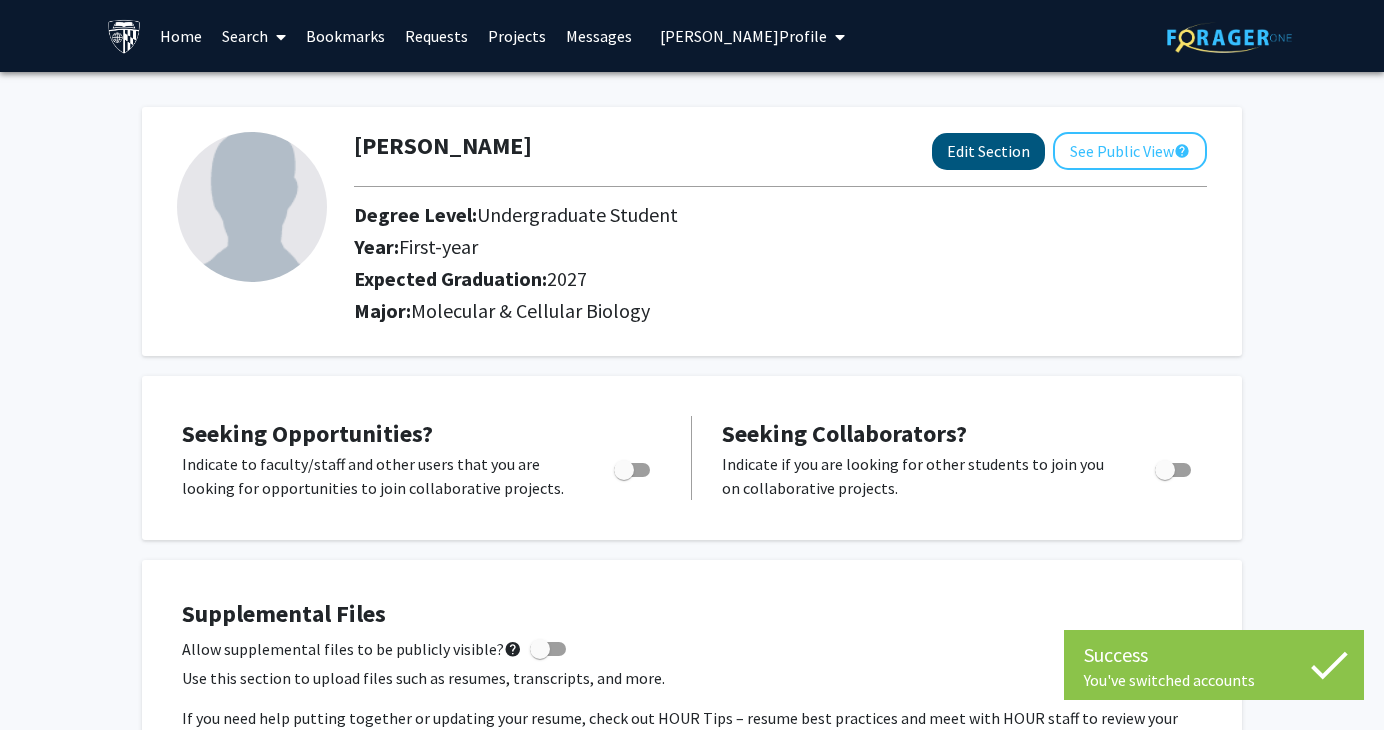 select on "first-year" 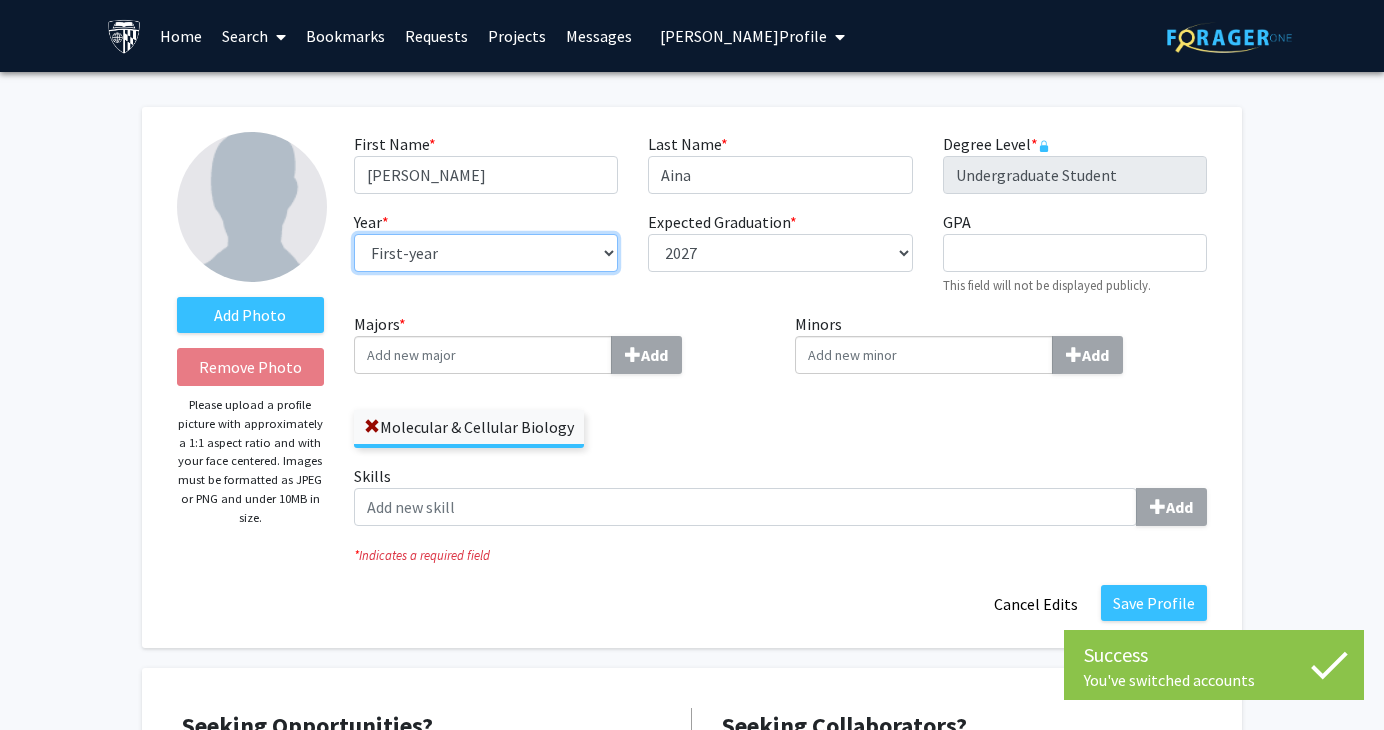 click on "---  First-year   Sophomore   Junior   Senior   Postbaccalaureate Certificate" at bounding box center [486, 253] 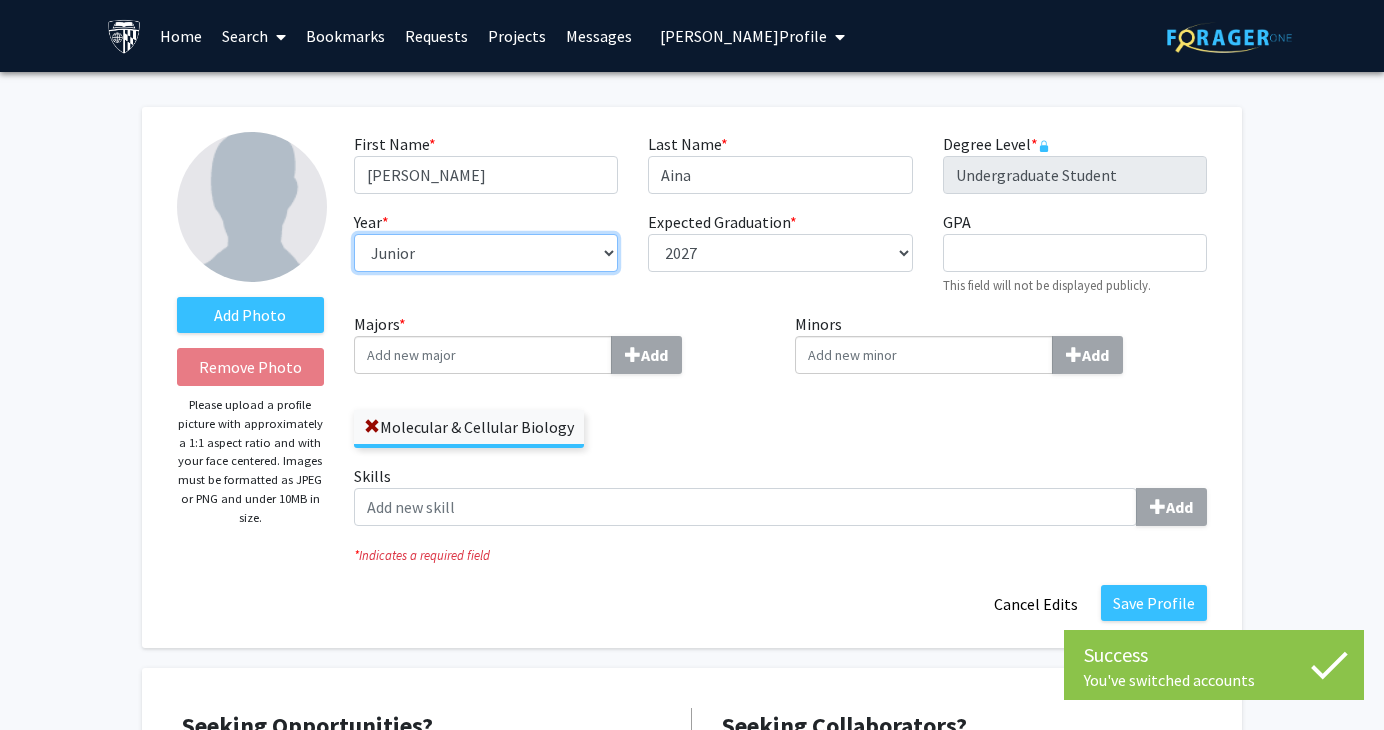 click on "---  First-year   Sophomore   Junior   Senior   Postbaccalaureate Certificate" at bounding box center (486, 253) 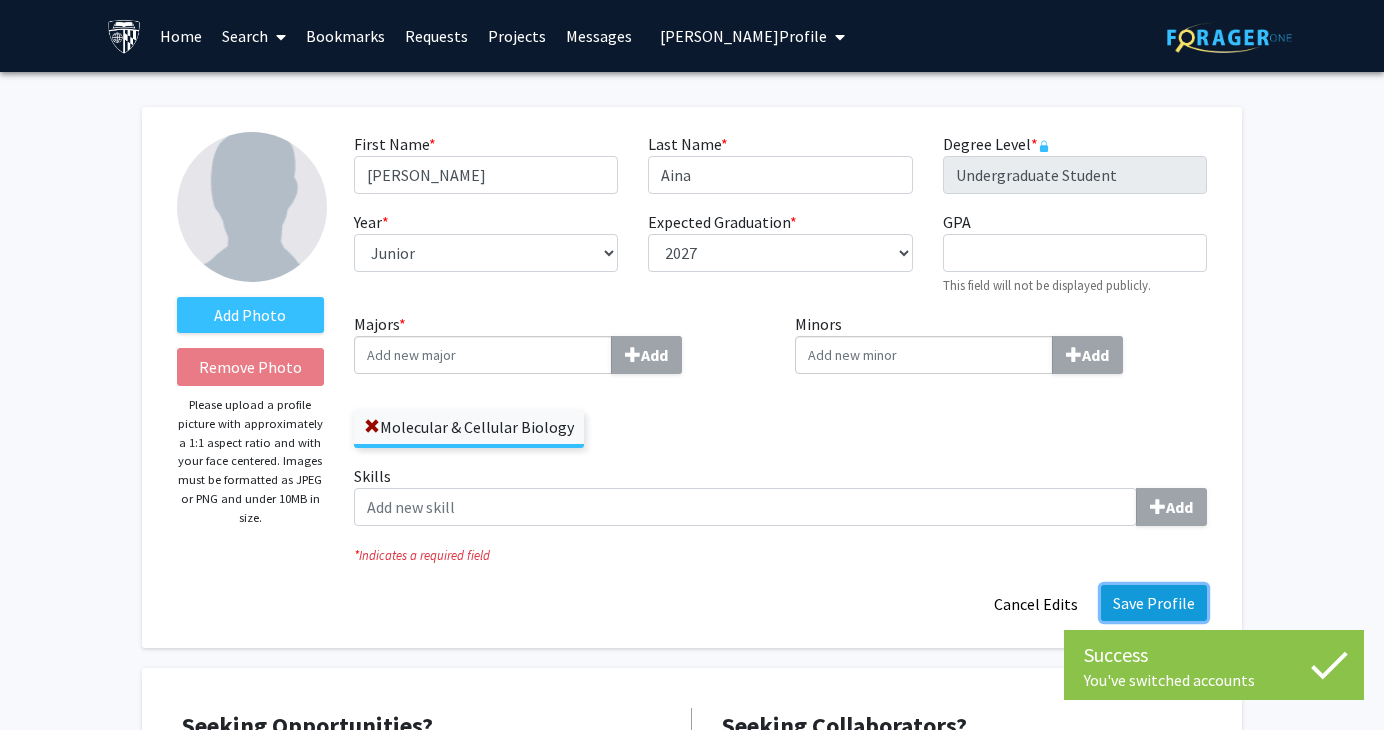 click on "Save Profile" 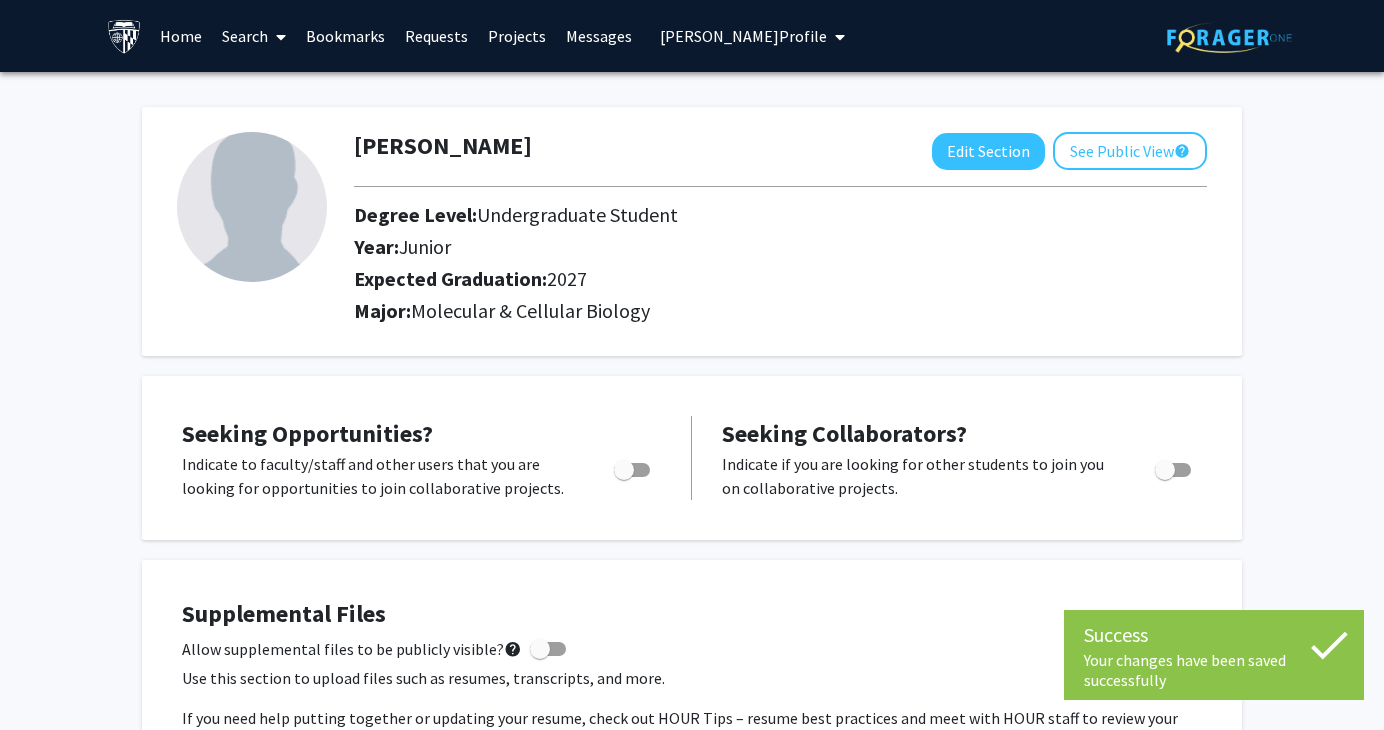 click on "[PERSON_NAME]   Profile" at bounding box center (752, 36) 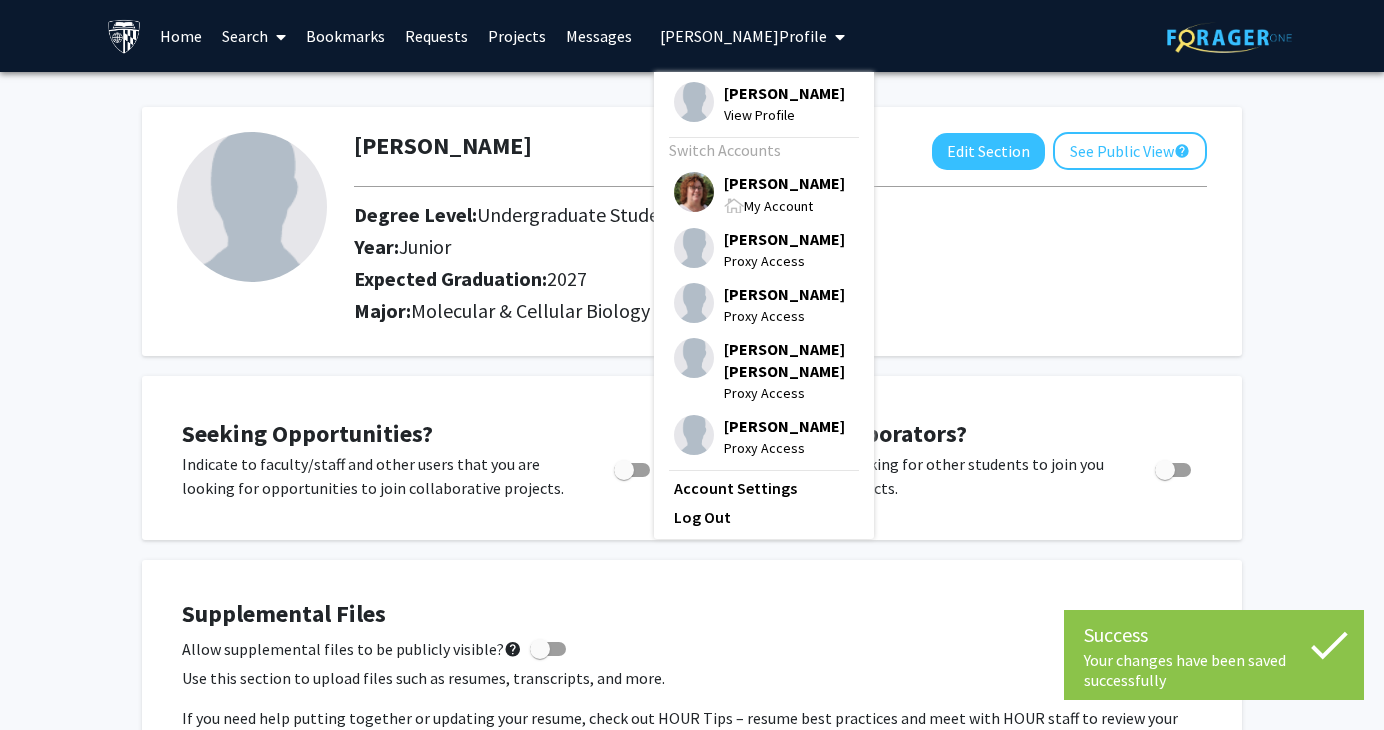 click on "[PERSON_NAME]" at bounding box center (784, 183) 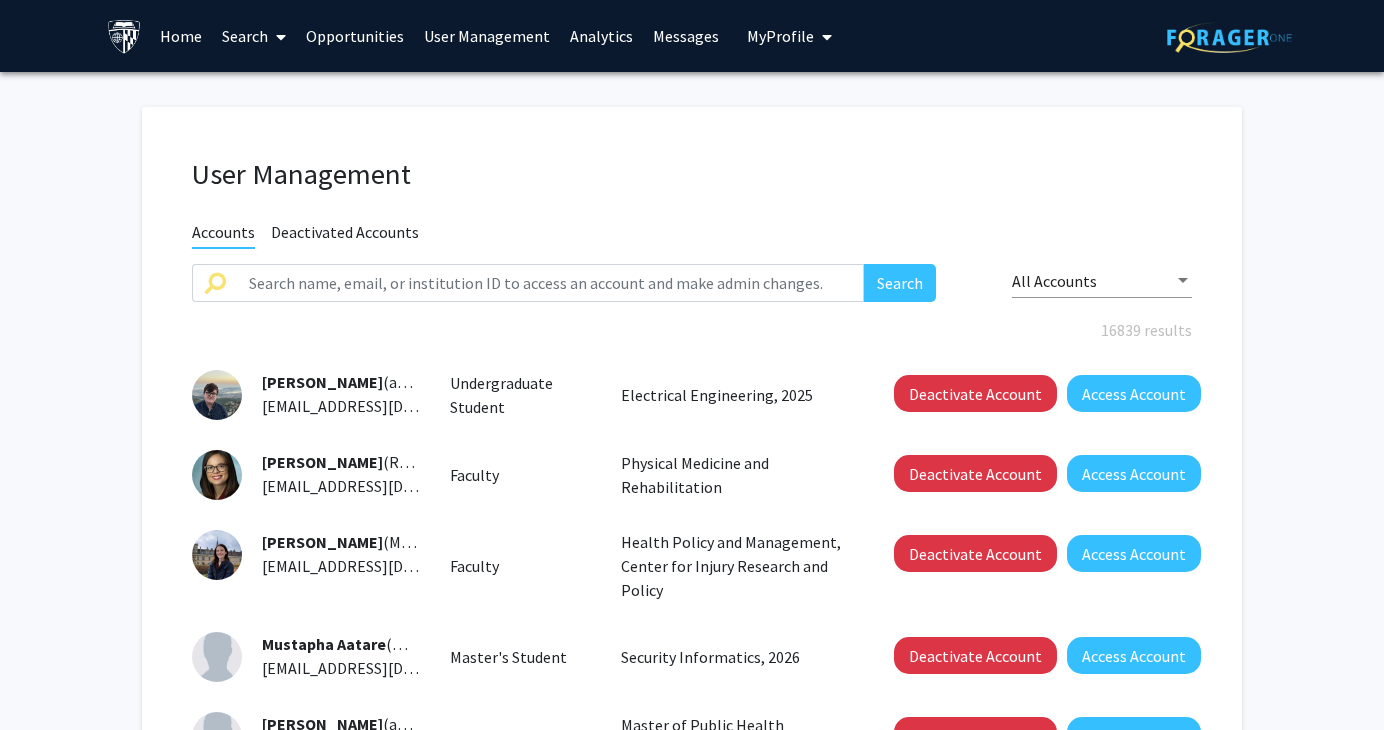 click on "User Management Accounts Deactivated Accounts Search All Accounts 16839 results  [PERSON_NAME]  (aaakers1) [EMAIL_ADDRESS][DOMAIN_NAME]  Undergraduate Student   Electrical Engineering, 2025   Deactivate Account   Access Account   [PERSON_NAME]  (RAARON4) [EMAIL_ADDRESS][DOMAIN_NAME]  Faculty   Physical Medicine and Rehabilitation   Deactivate Account   Access Account   [PERSON_NAME]  (MAASSAR1) [EMAIL_ADDRESS][DOMAIN_NAME]  Faculty   Health Policy and Management, Center for Injury Research and Policy   Deactivate Account   Access Account   Mustapha Aatare  (maatare1) [EMAIL_ADDRESS][DOMAIN_NAME]  Master's Student   Security Informatics, 2026   Deactivate Account   Access Account   [PERSON_NAME]  (aabaalk1) [EMAIL_ADDRESS][DOMAIN_NAME]  Master's Student   Master of Public Health Program, 2026   Deactivate Account   Access Account   Sitra [PERSON_NAME]  (sababul1) [EMAIL_ADDRESS][DOMAIN_NAME]  Master's Student   Master of Public Health Program, 2025   Deactivate Account   Access Account   [PERSON_NAME]  (aabalma1) [EMAIL_ADDRESS][DOMAIN_NAME]  Master's Student   Artificial Intelligence, 2027" 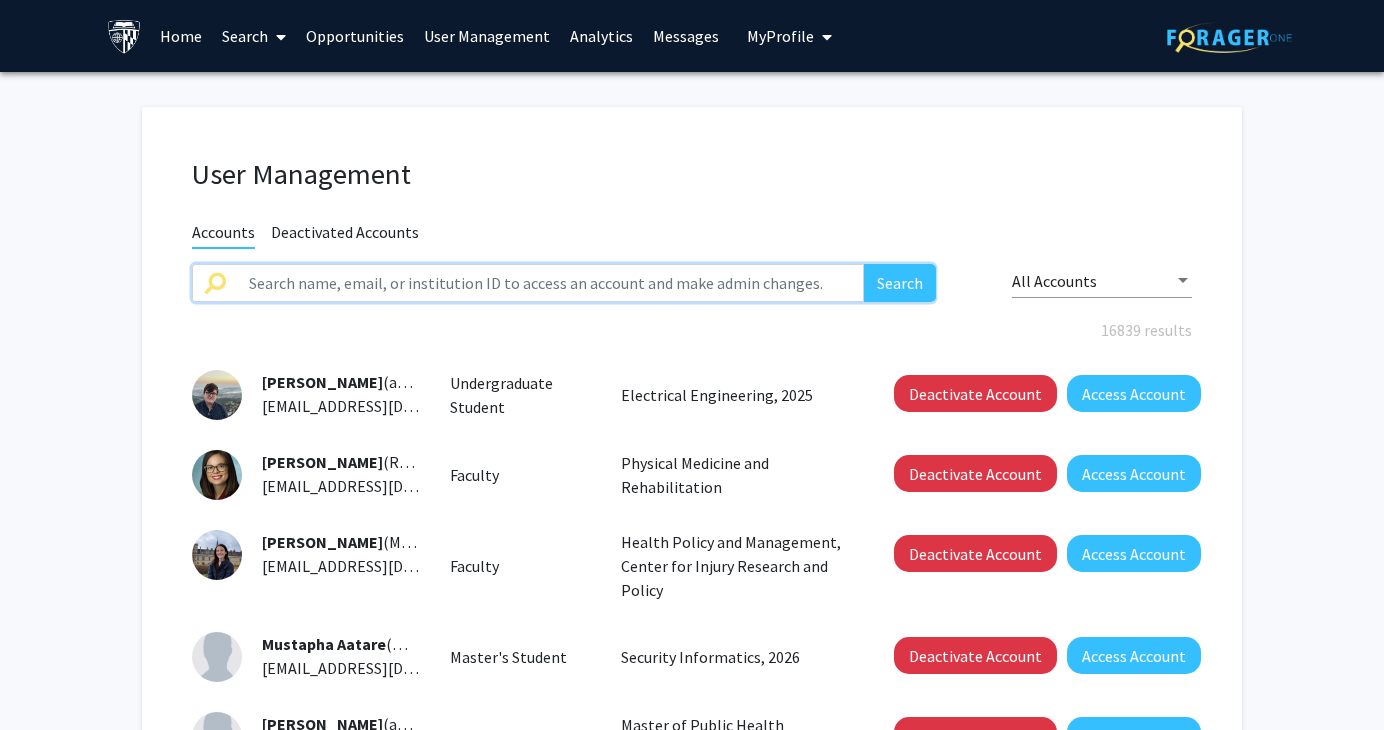 click 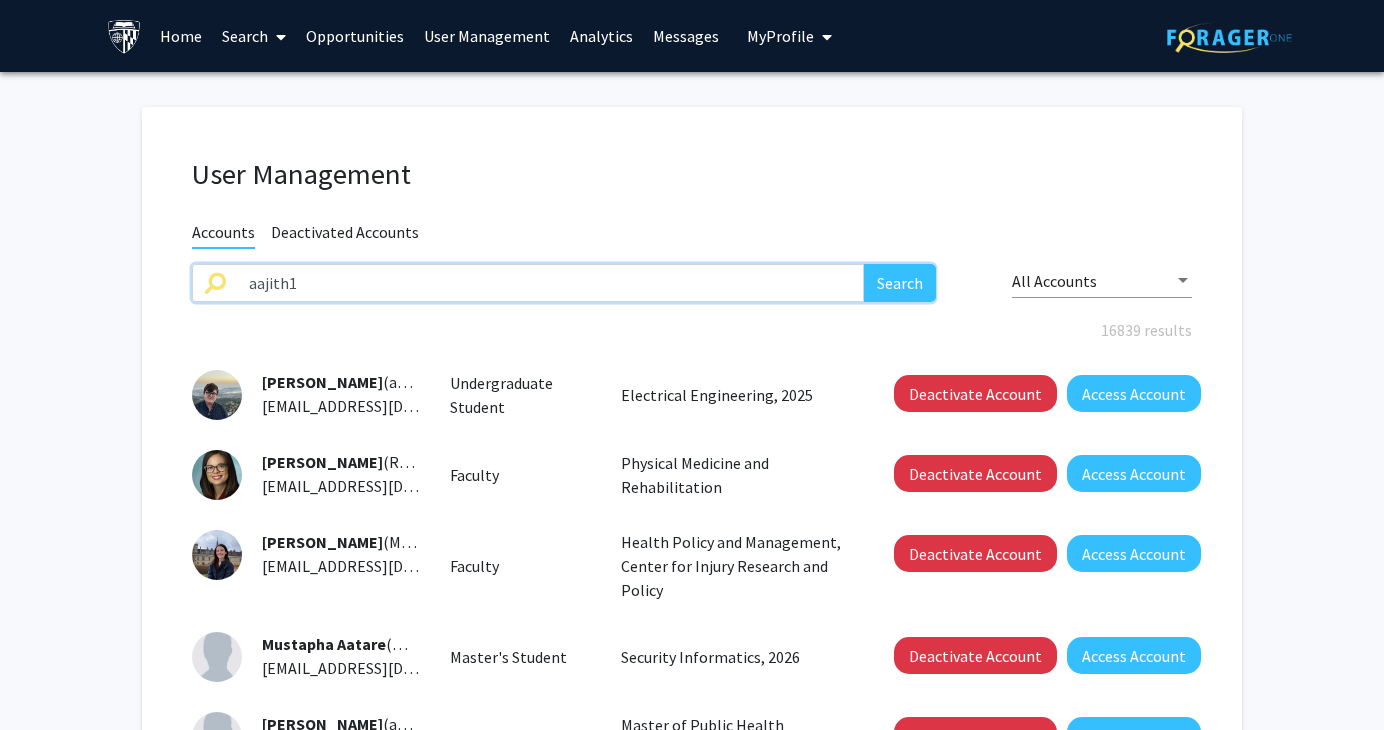 type on "aajith1" 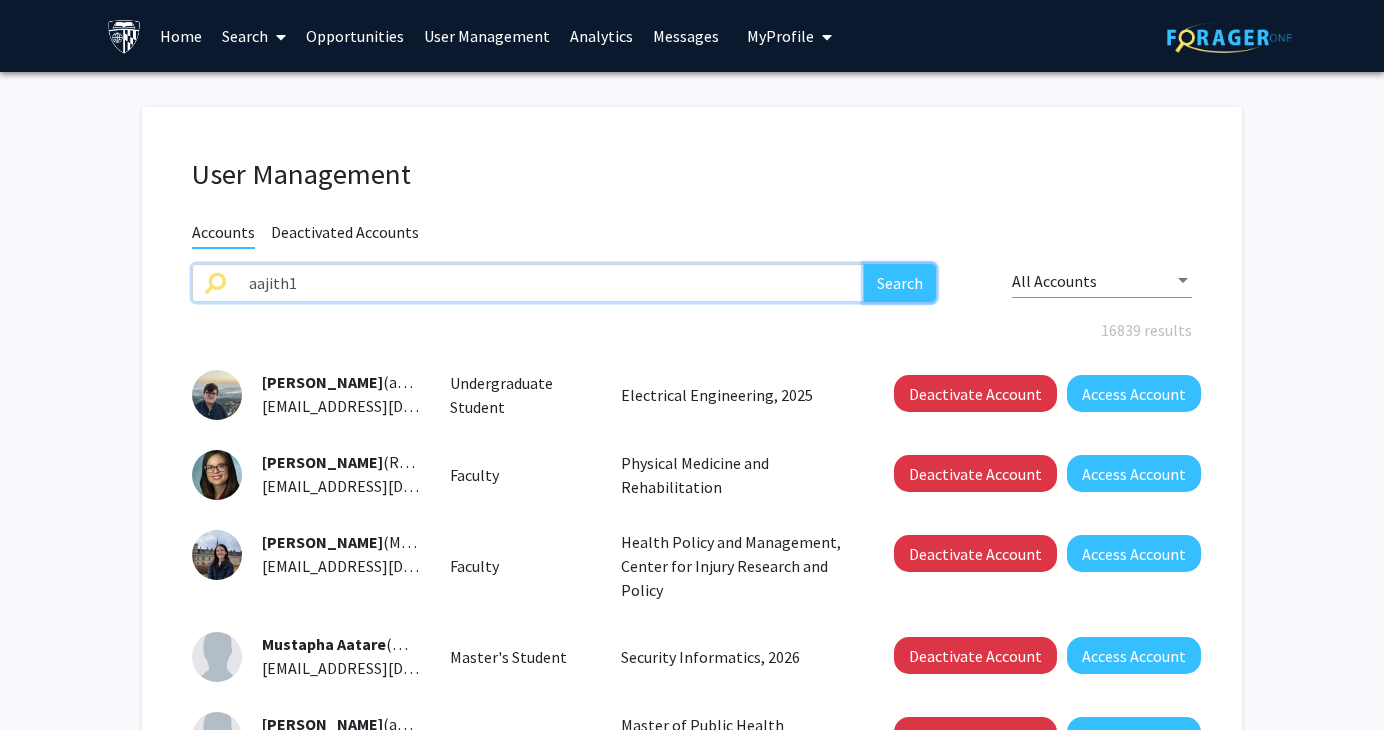 click on "Search" 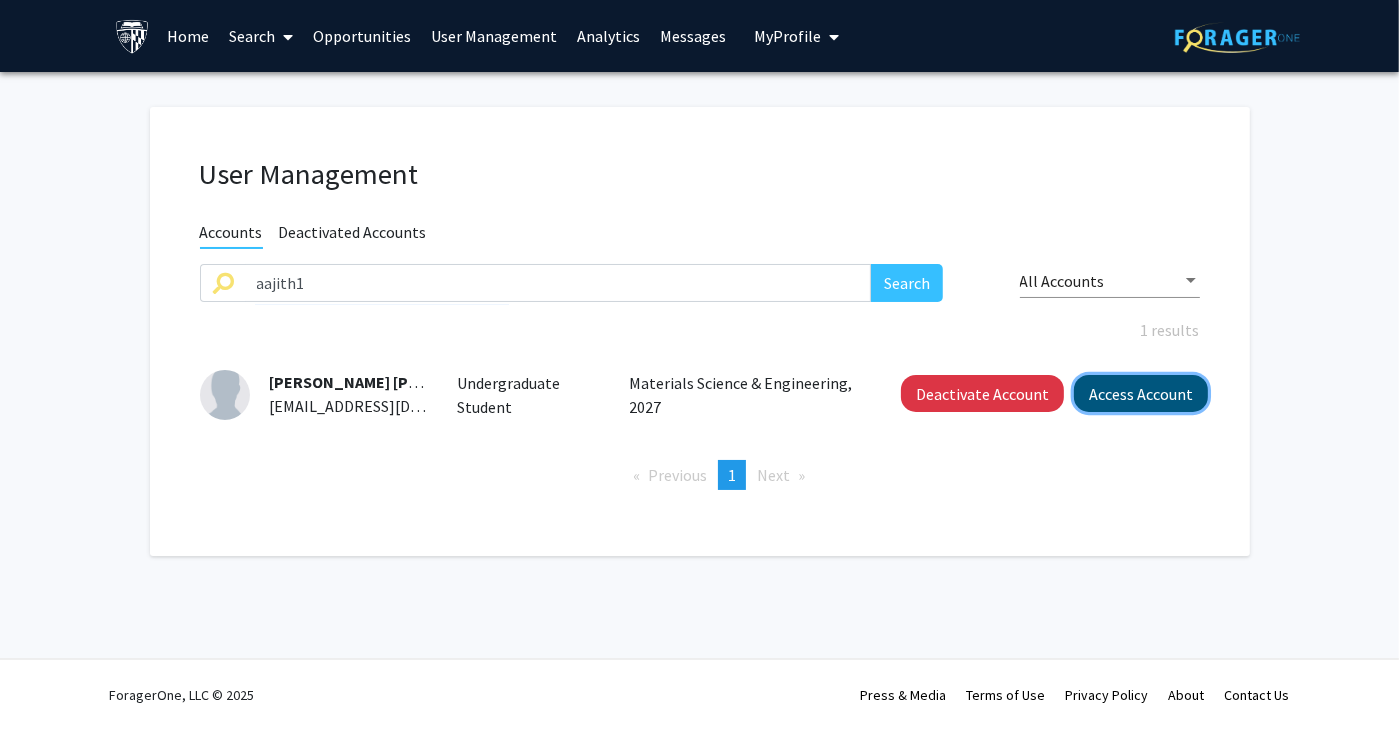 click on "Access Account" 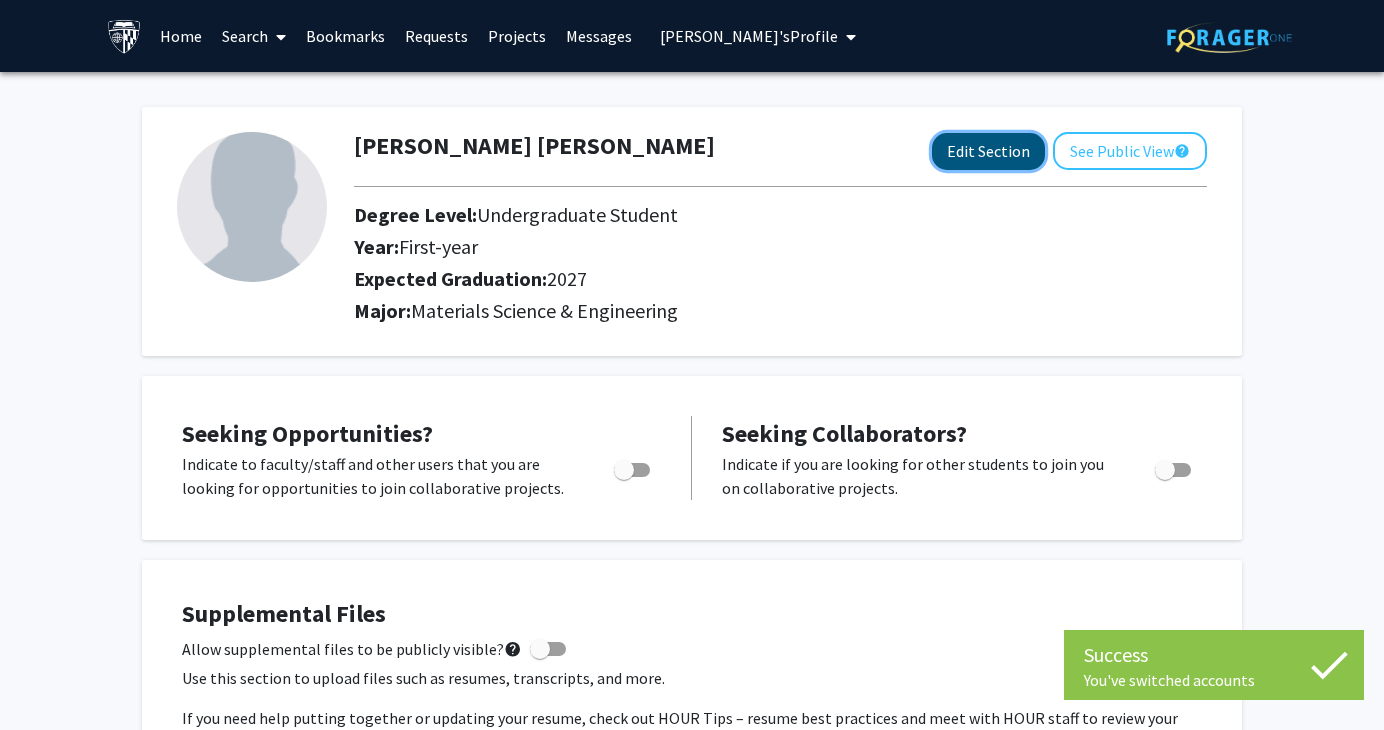 click on "Edit Section" 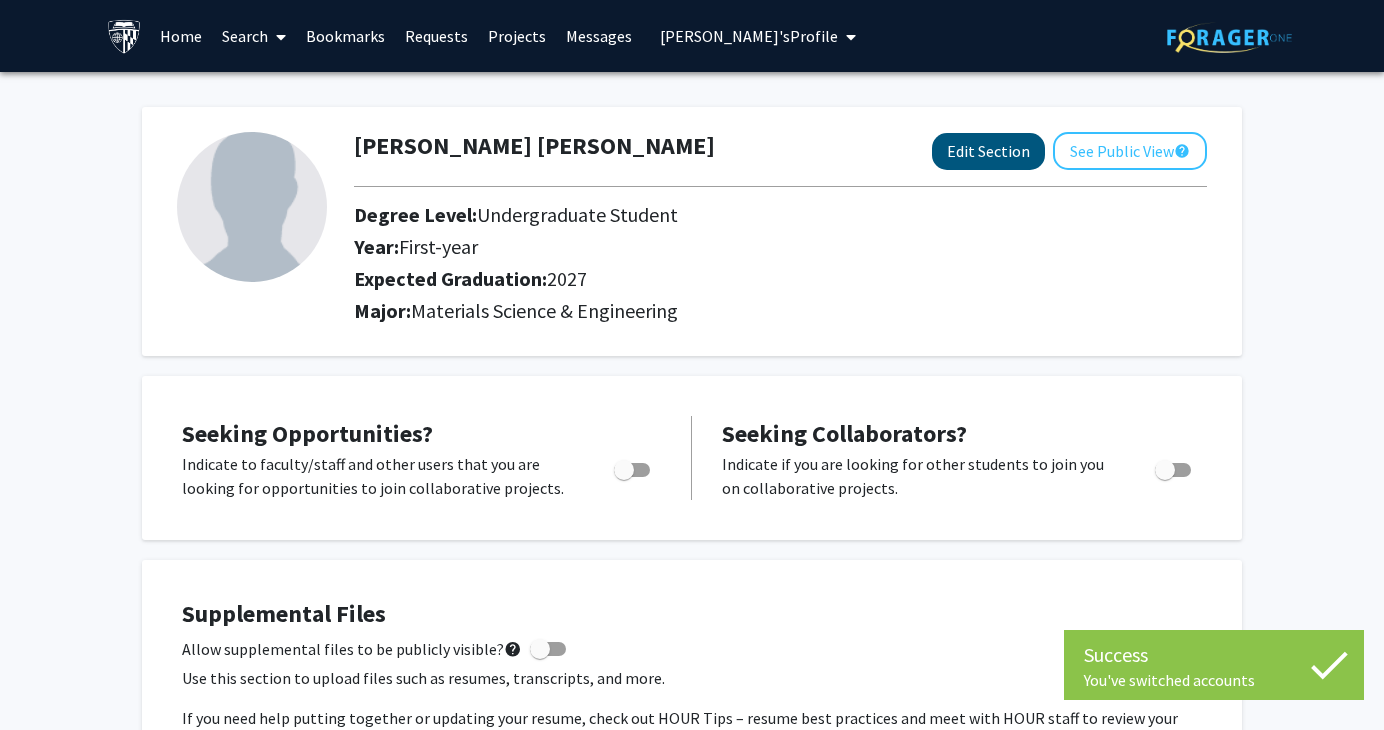 select on "first-year" 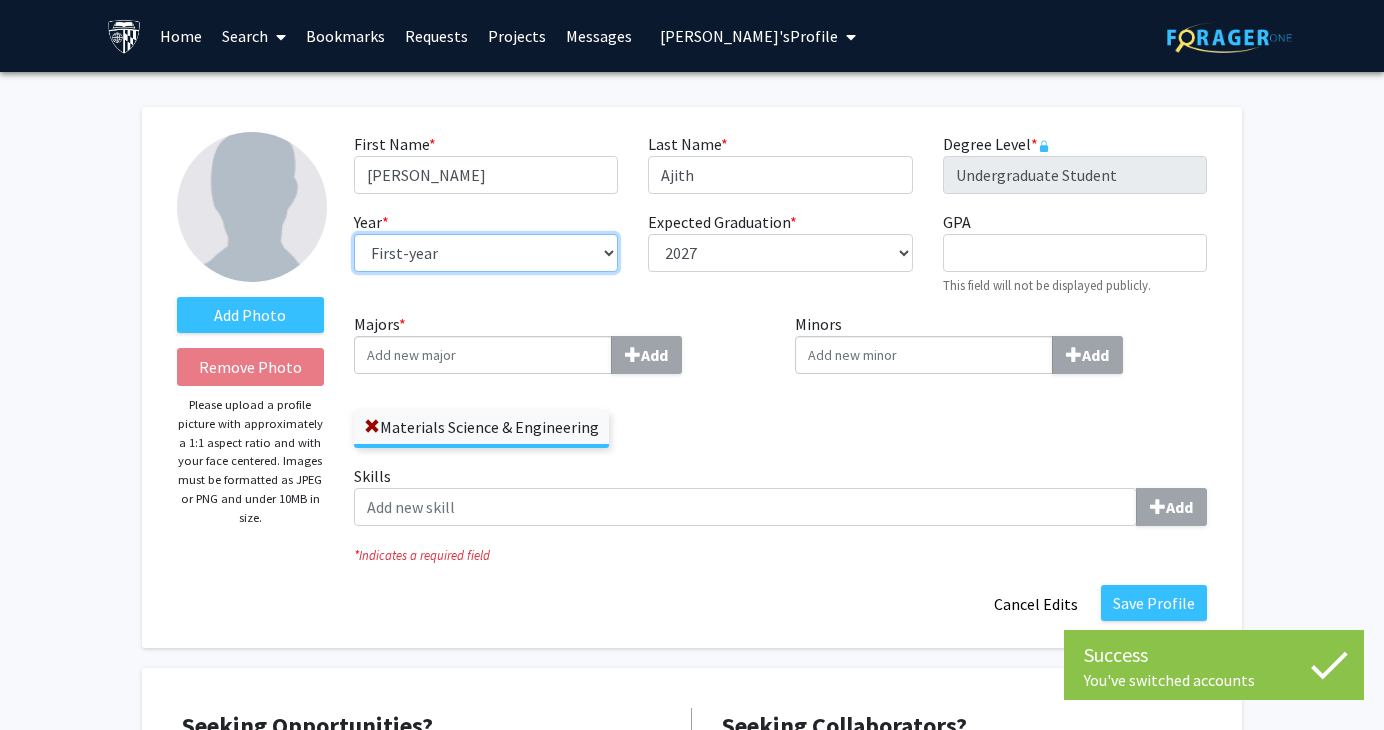 click on "---  First-year   Sophomore   Junior   Senior   Postbaccalaureate Certificate" at bounding box center (486, 253) 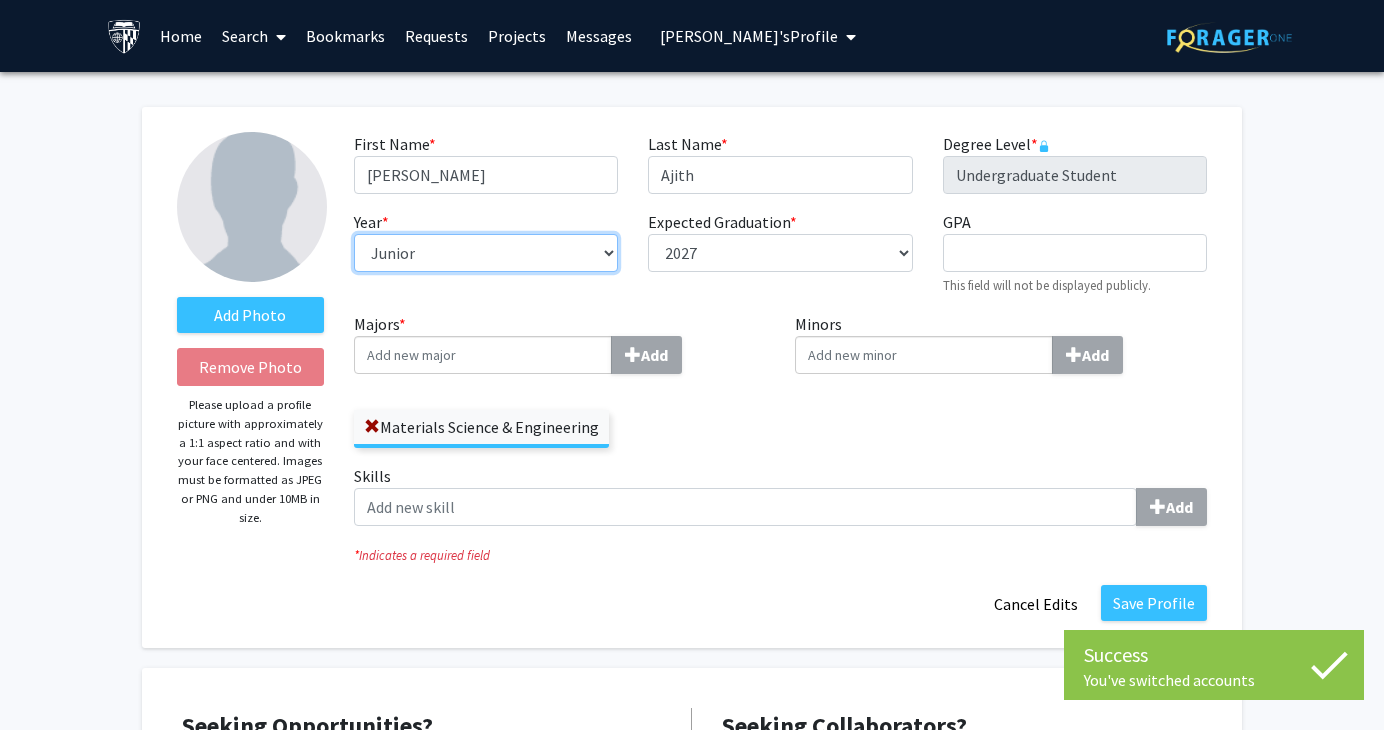click on "---  First-year   Sophomore   Junior   Senior   Postbaccalaureate Certificate" at bounding box center [486, 253] 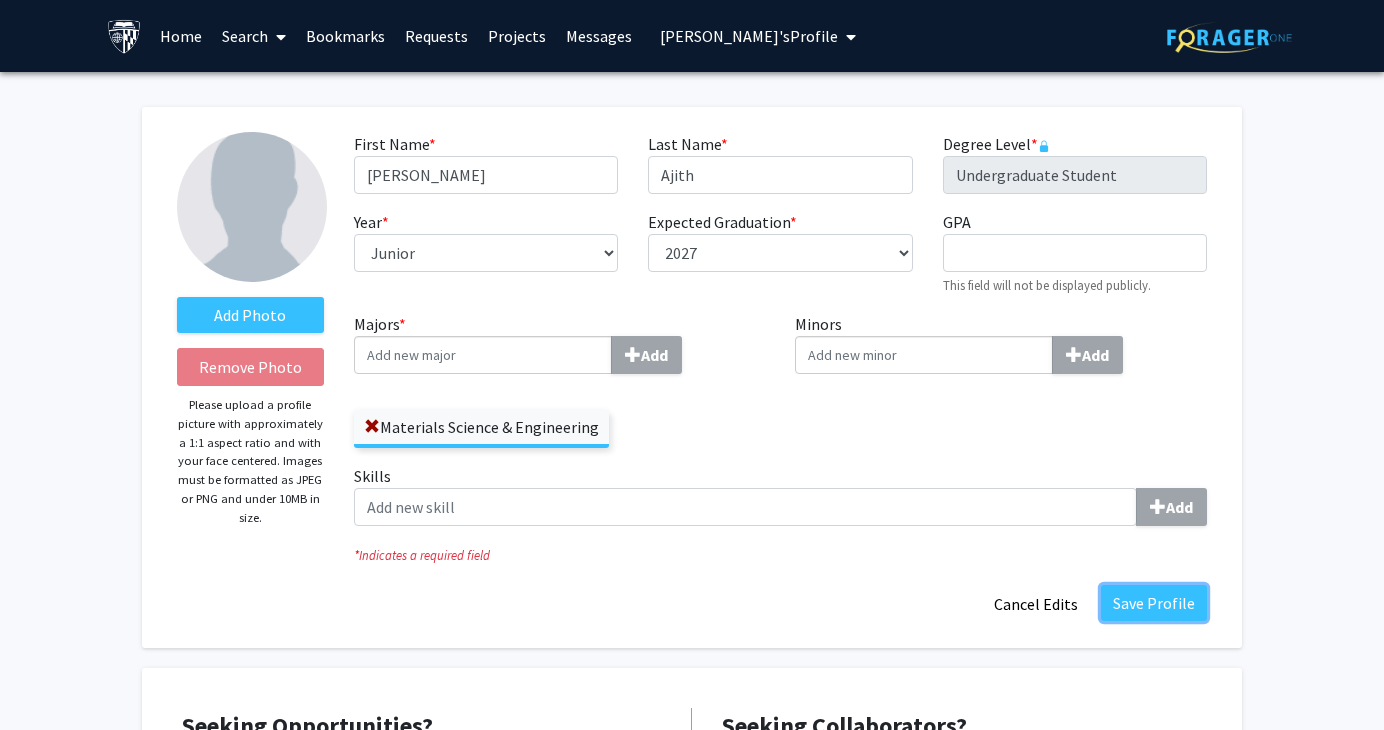 drag, startPoint x: 1133, startPoint y: 593, endPoint x: 1147, endPoint y: 562, distance: 34.0147 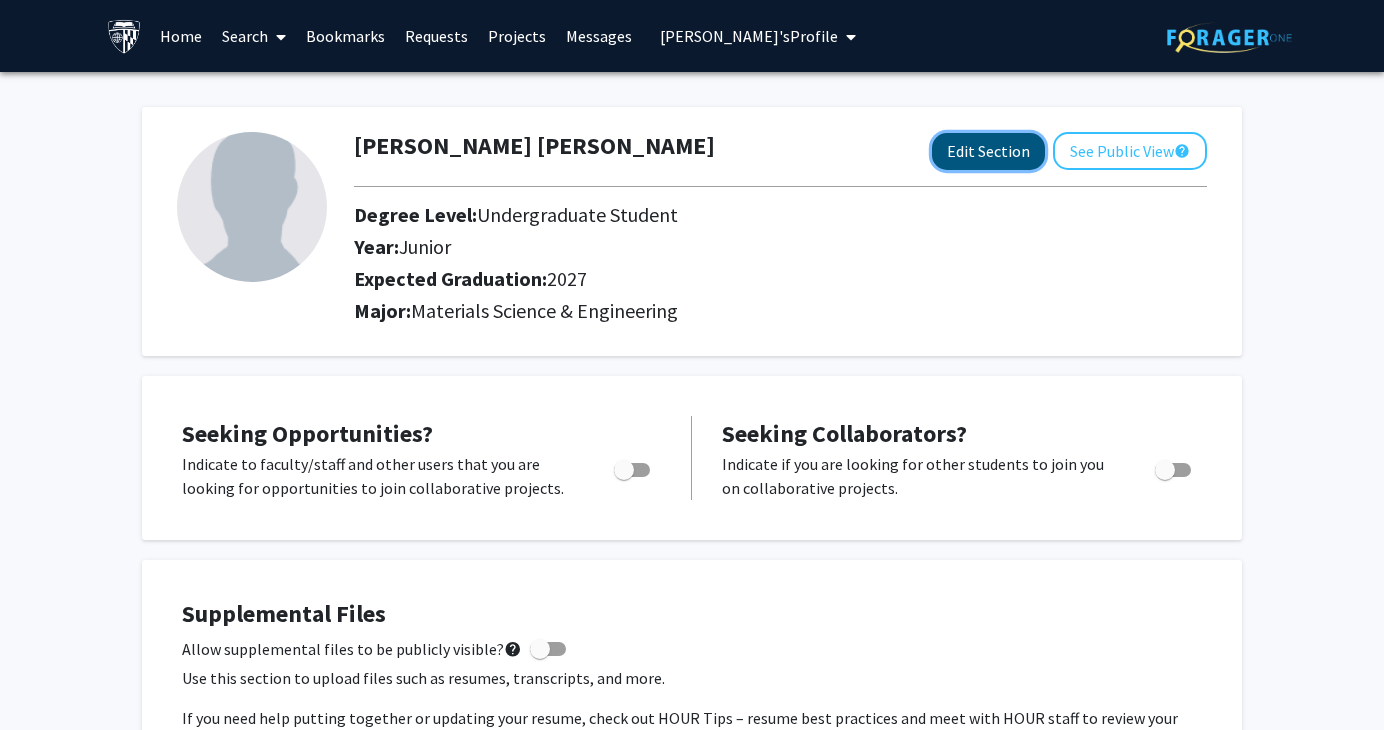 click on "Edit Section" 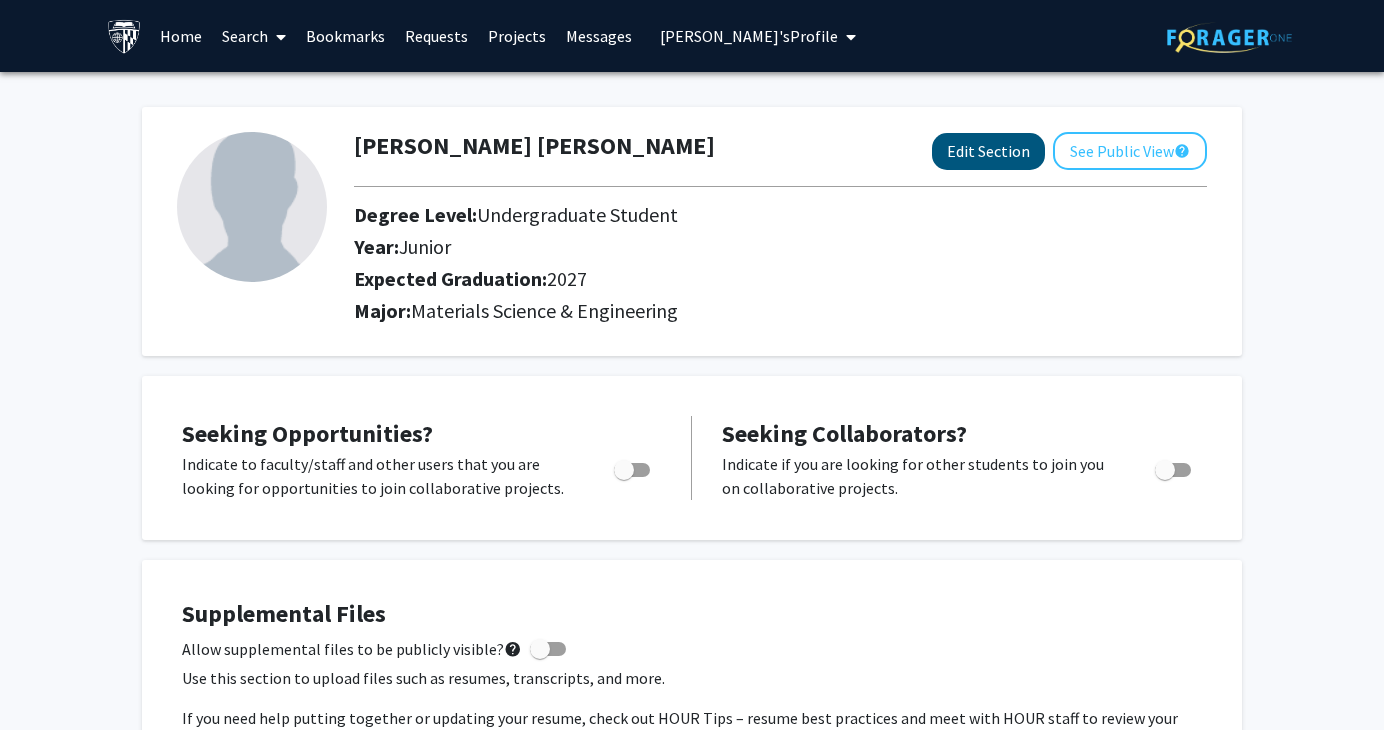 select on "junior" 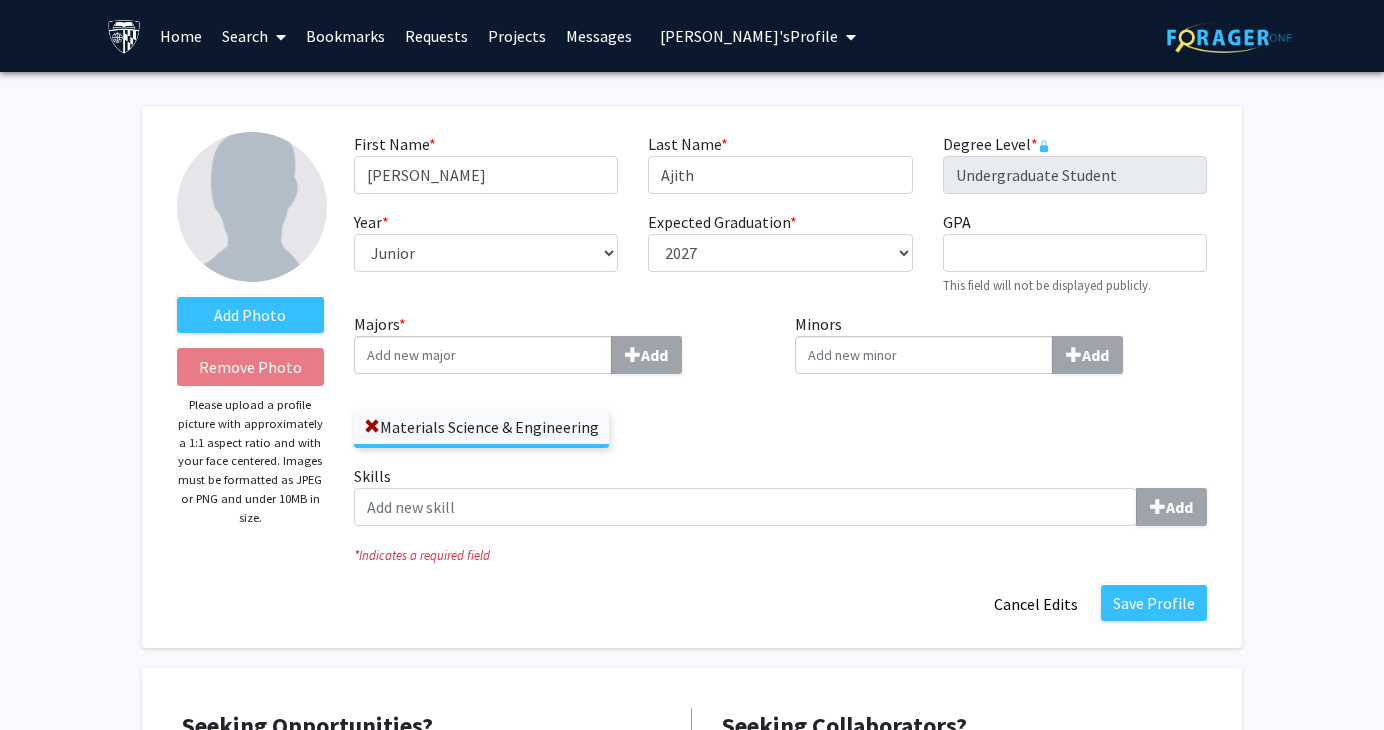 click on "Majors  * Add" at bounding box center (483, 355) 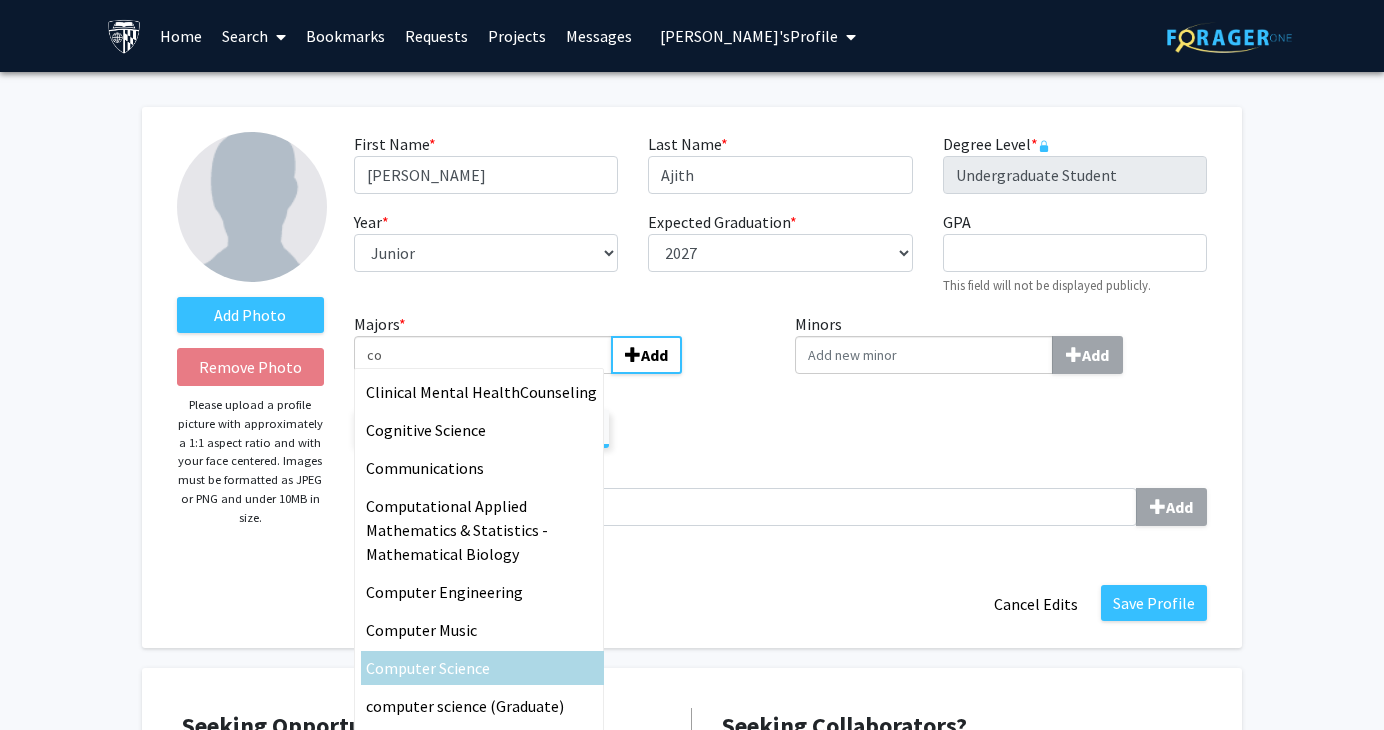 type on "co" 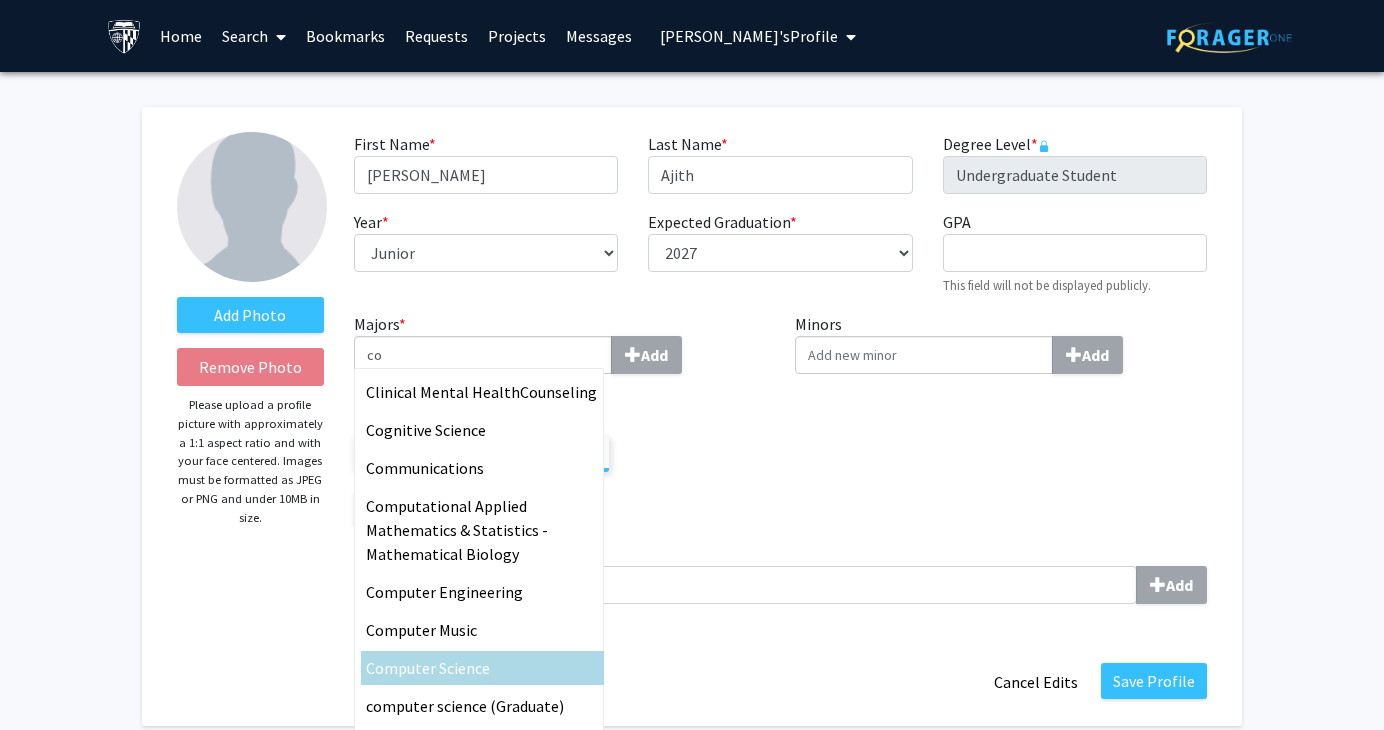 type 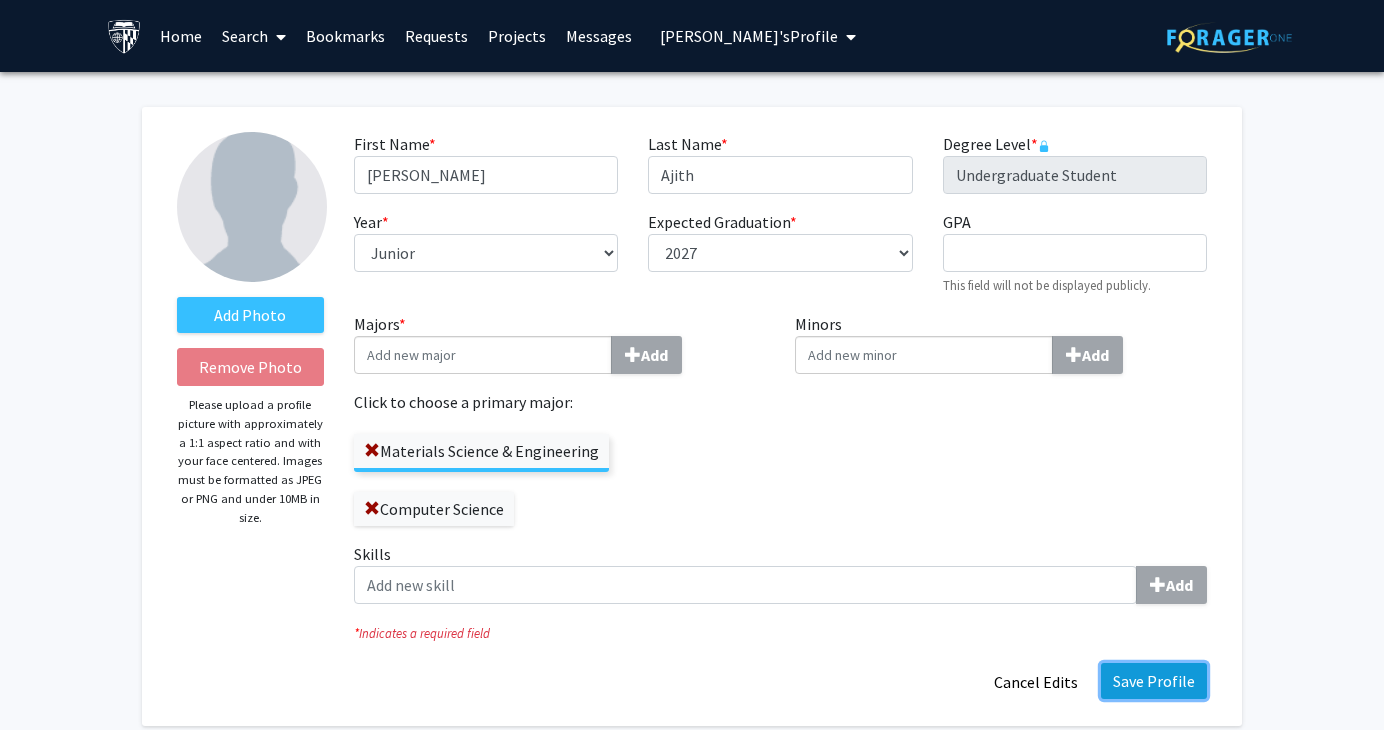click on "Save Profile" 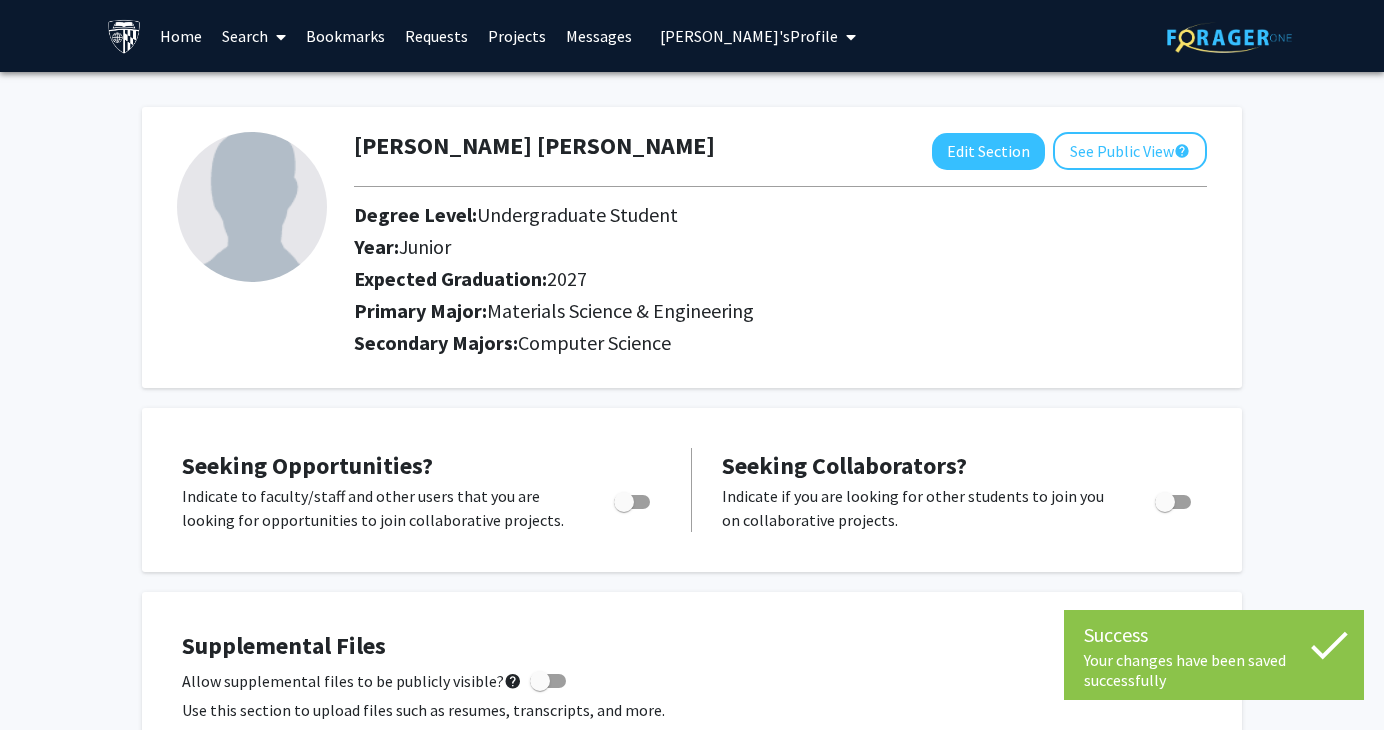 click on "[PERSON_NAME]'s   Profile" at bounding box center (749, 36) 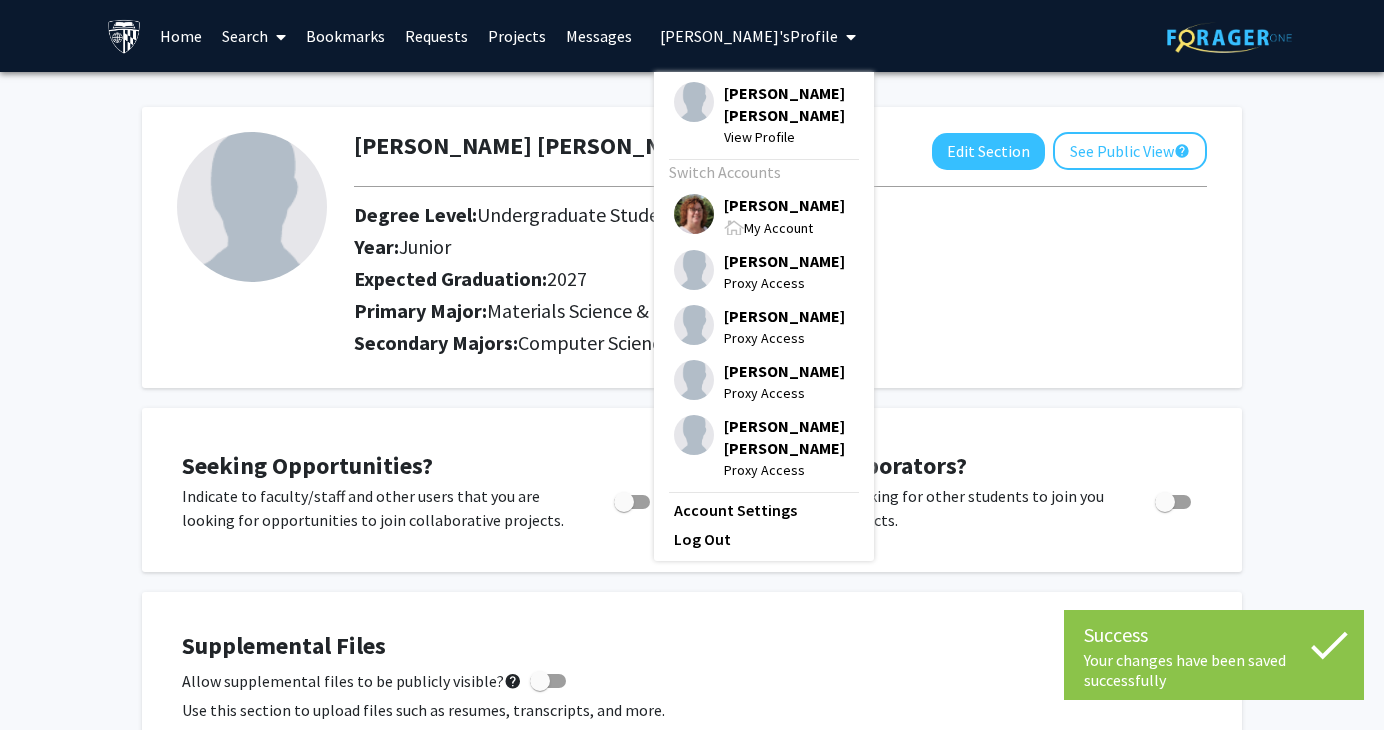 click on "[PERSON_NAME]" at bounding box center [784, 205] 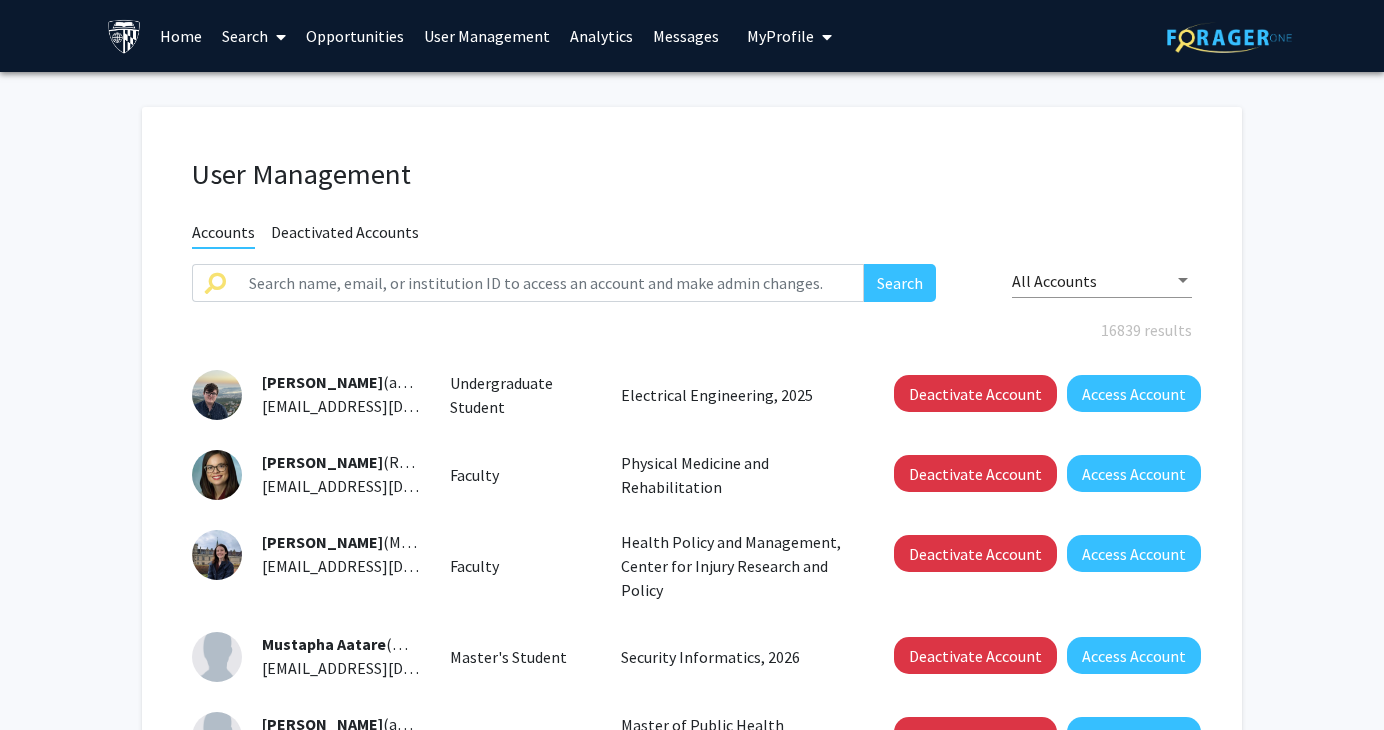click on "User Management" 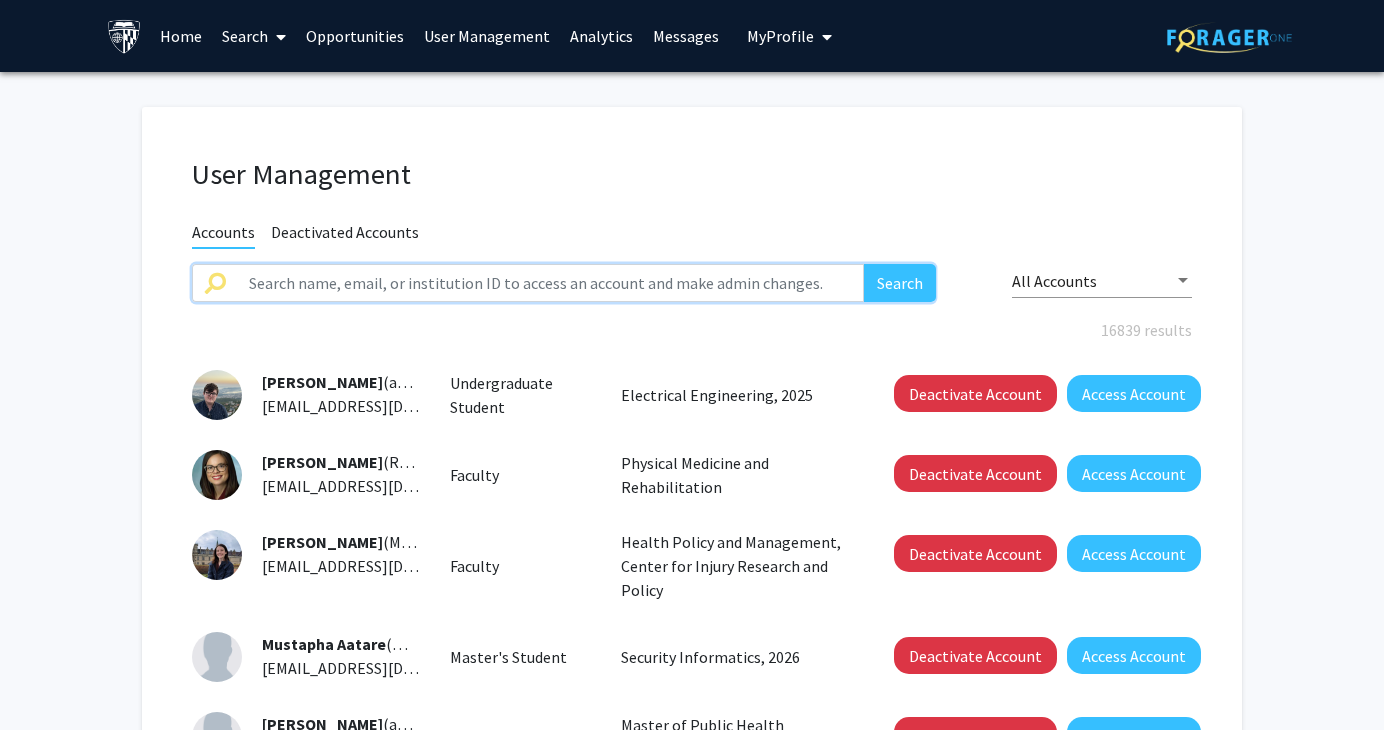 click 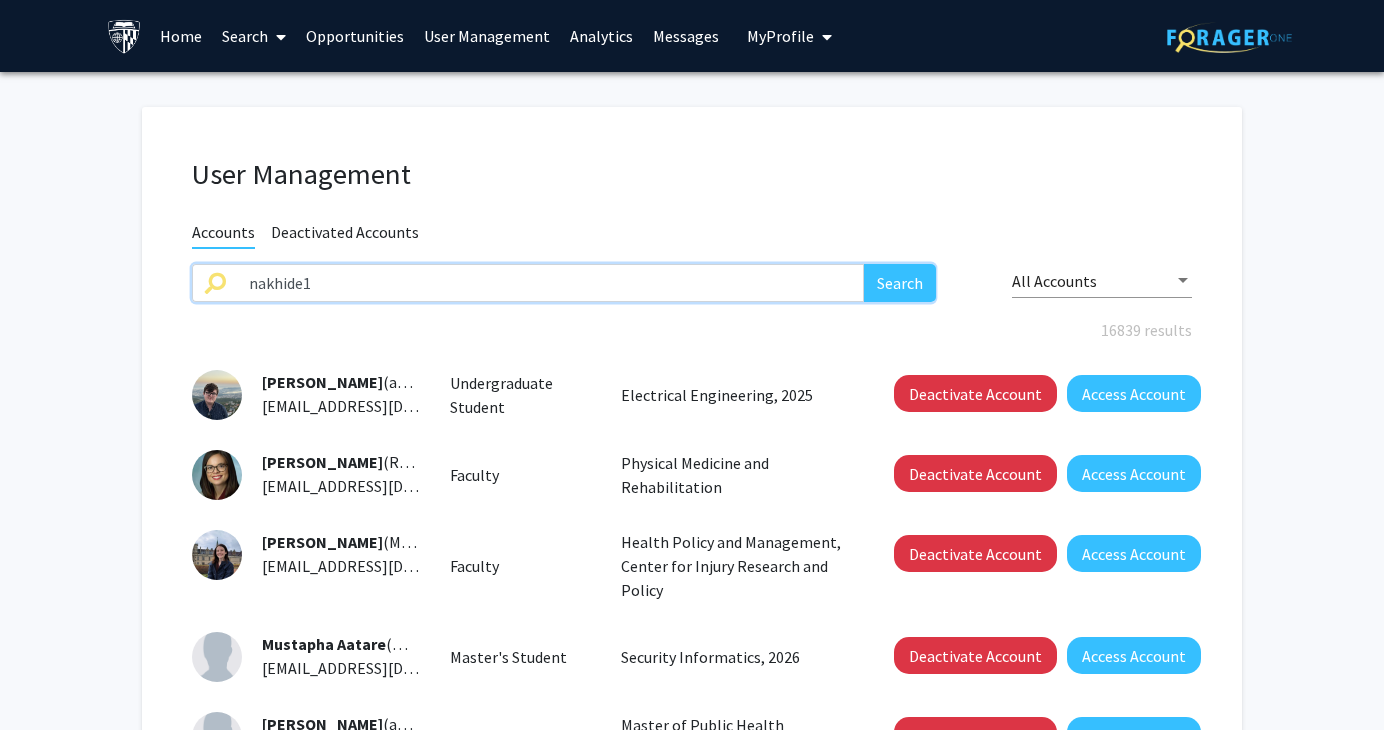 type on "nakhide1" 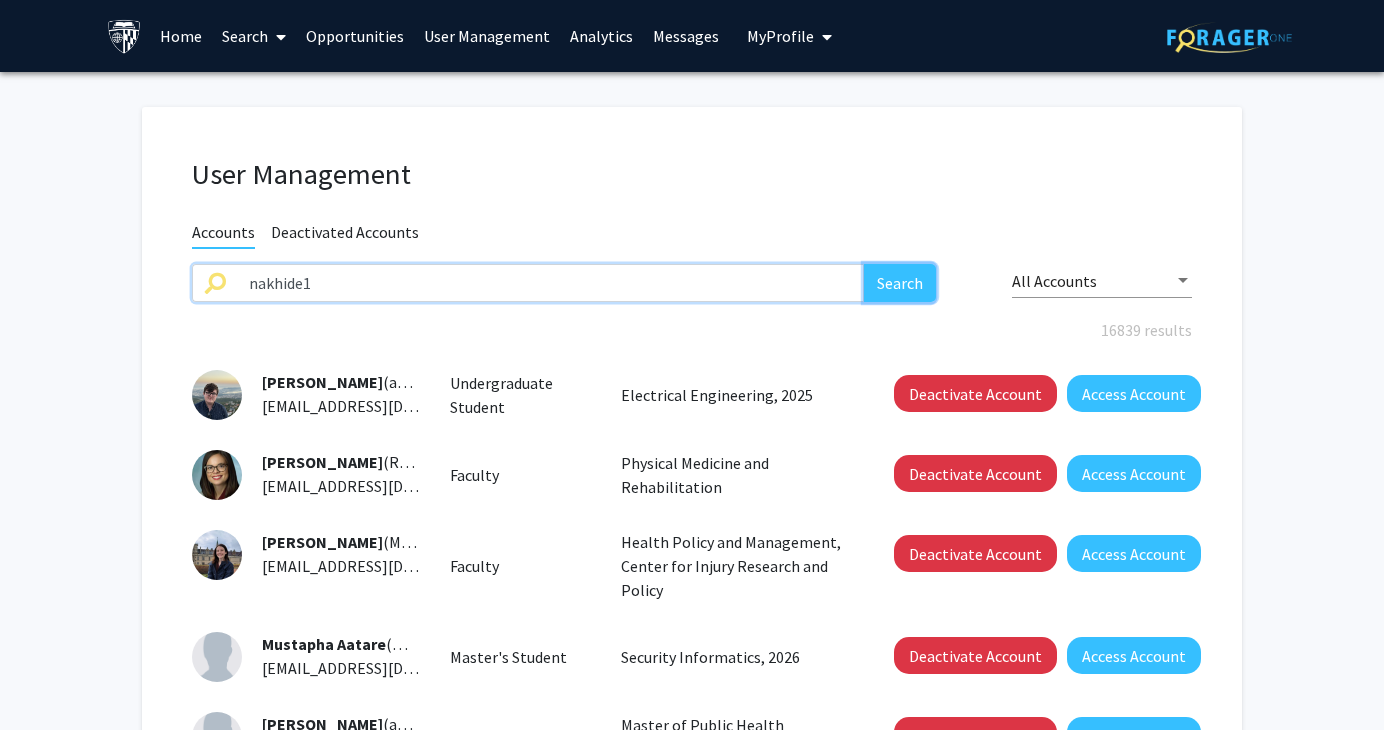 click on "Search" 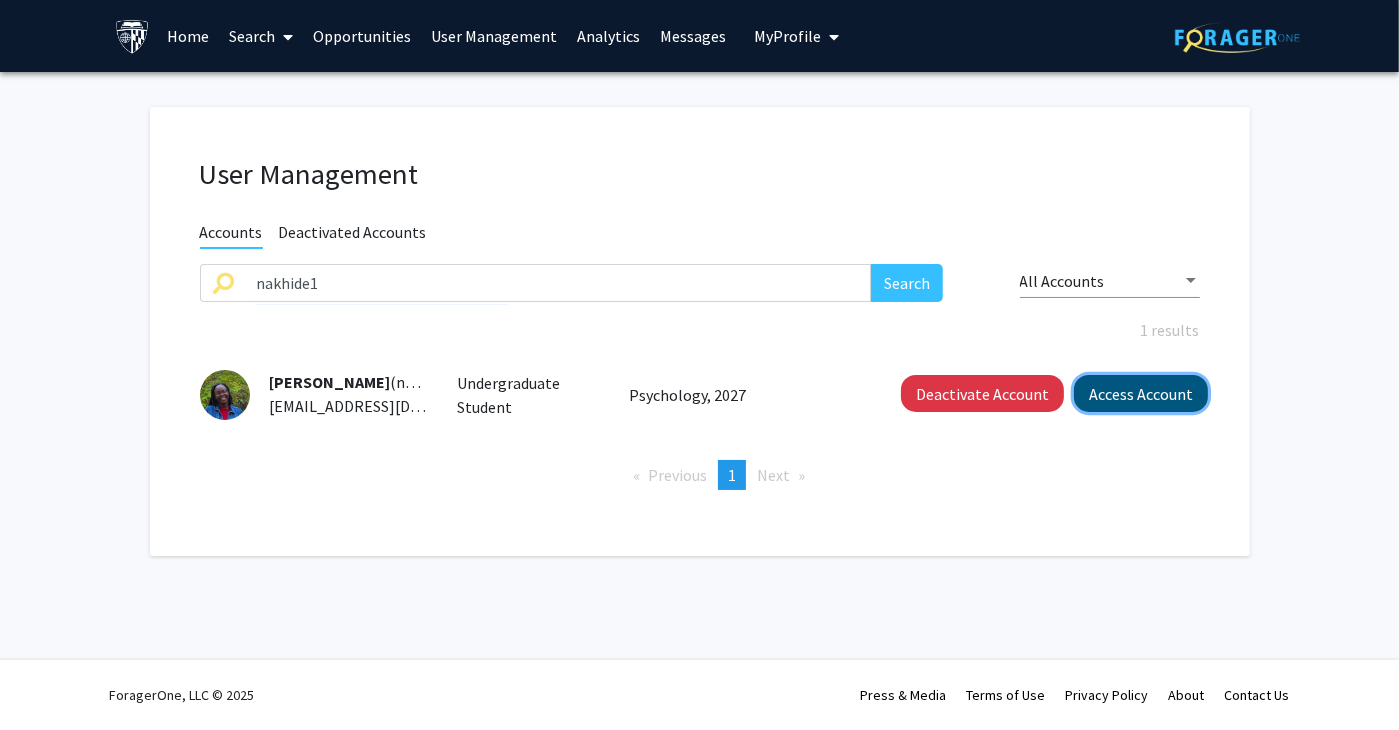 click on "Access Account" 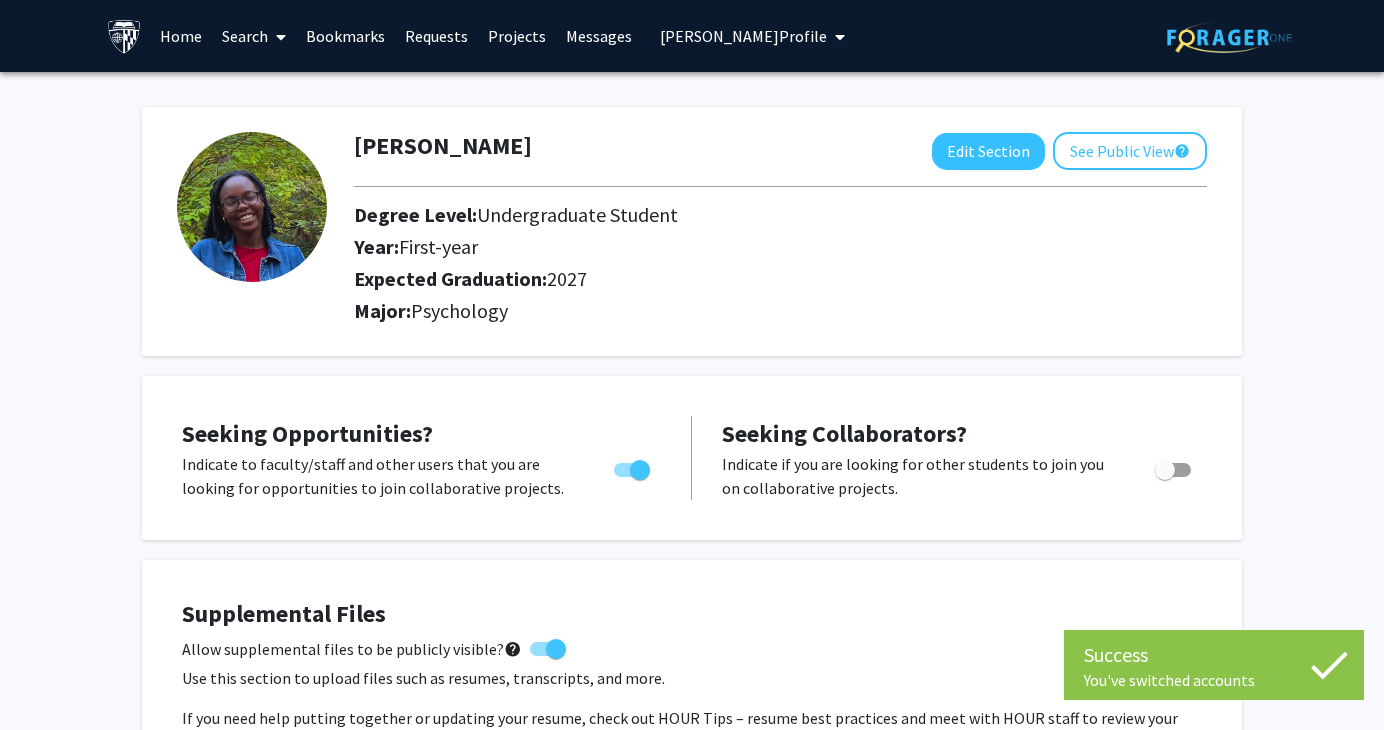 click 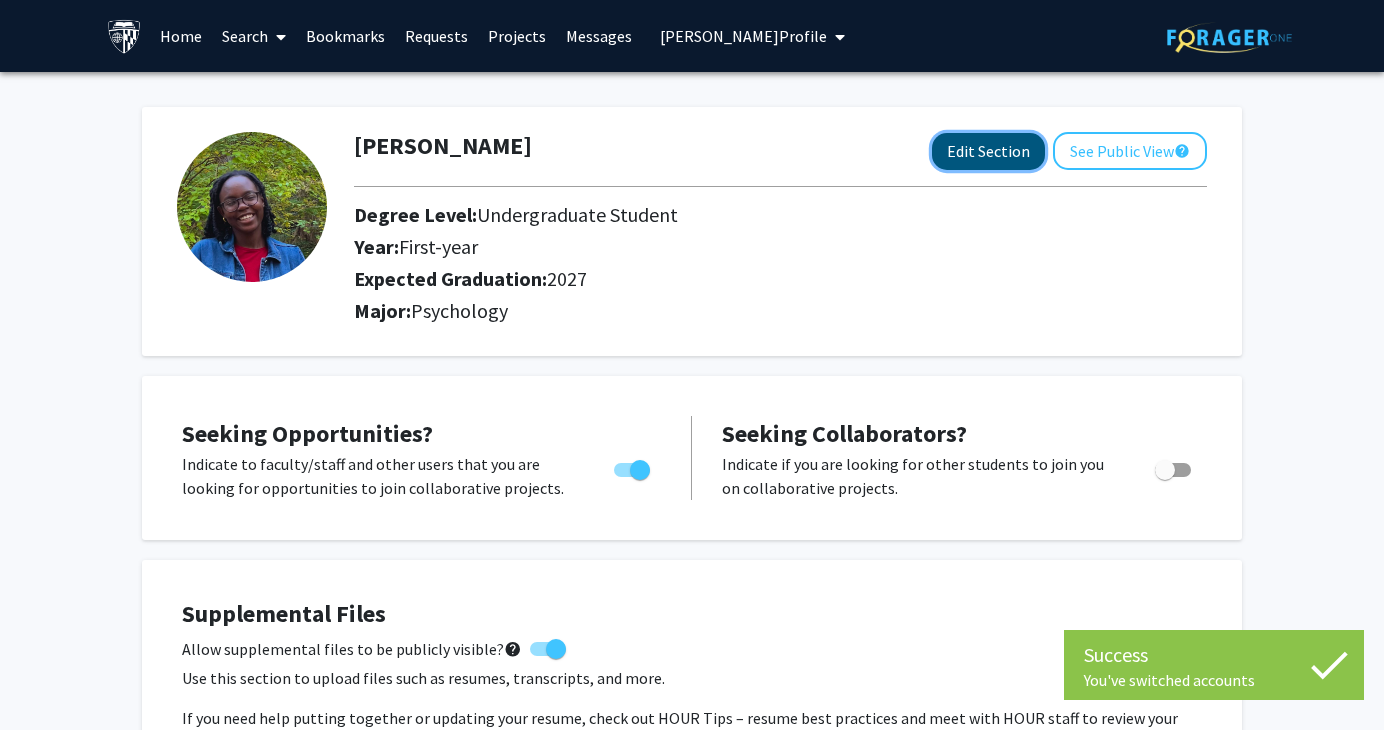 click on "Edit Section" 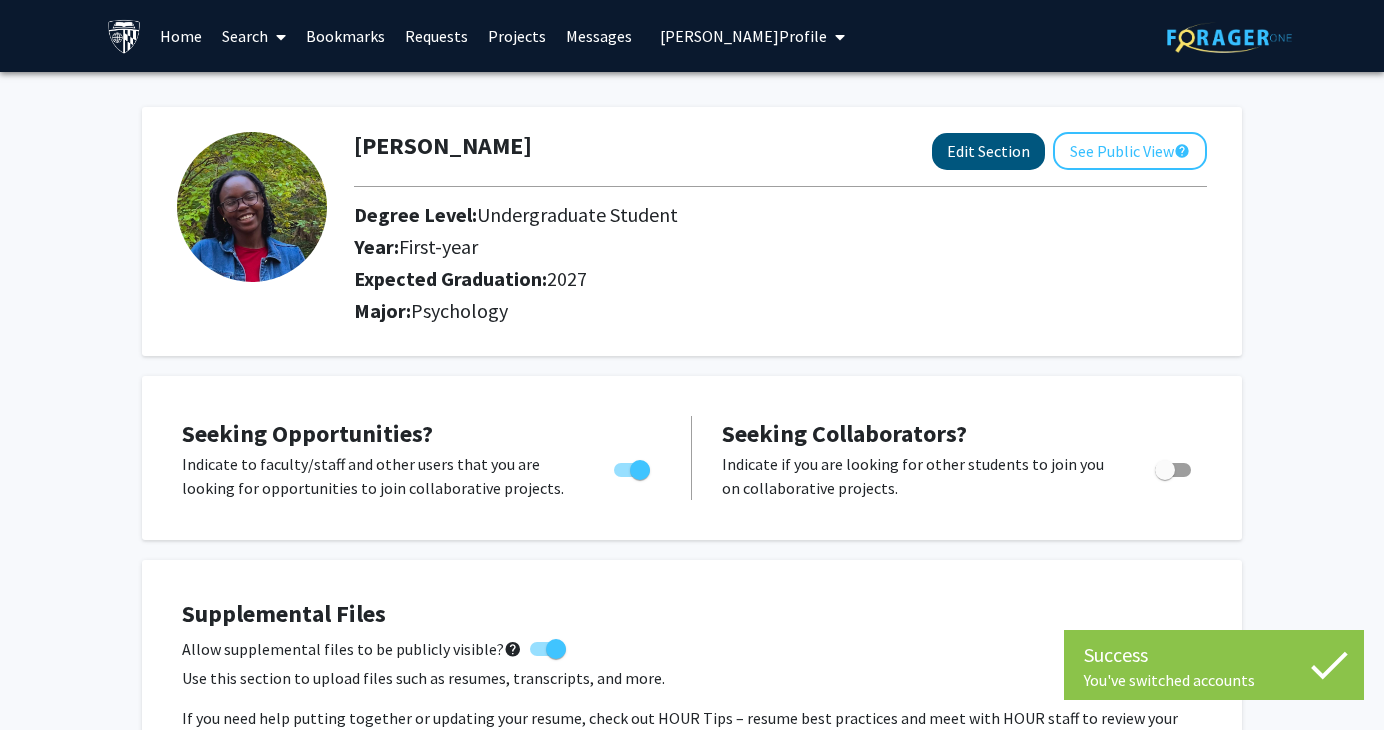 select on "first-year" 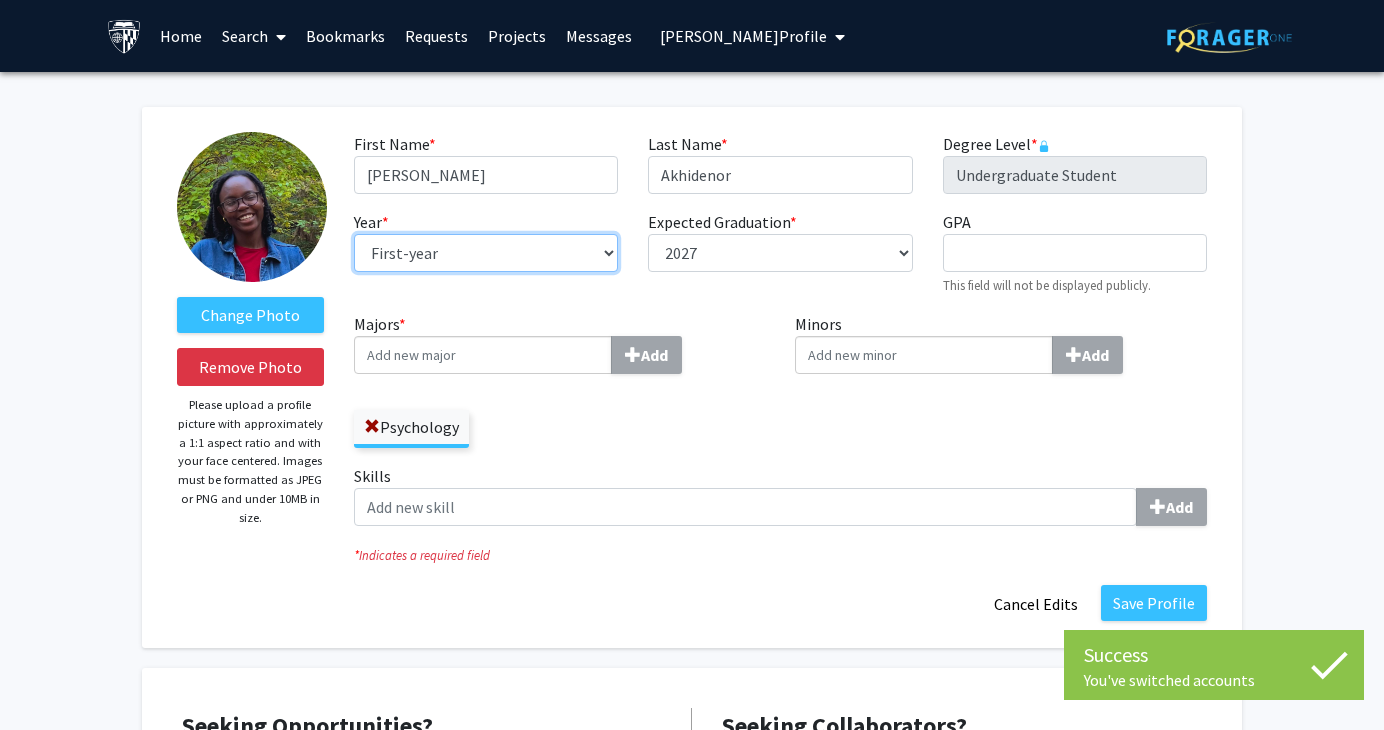 click on "---  First-year   Sophomore   Junior   Senior   Postbaccalaureate Certificate" at bounding box center (486, 253) 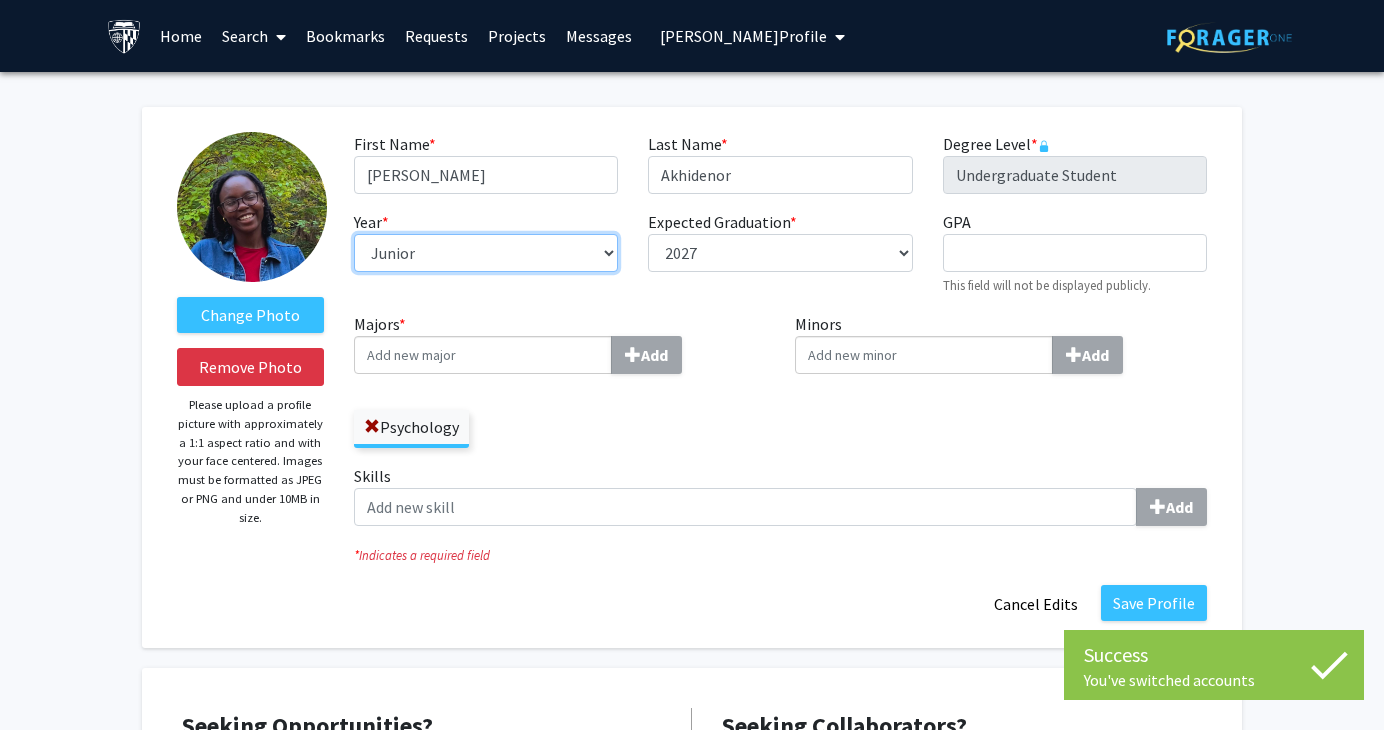 click on "---  First-year   Sophomore   Junior   Senior   Postbaccalaureate Certificate" at bounding box center [486, 253] 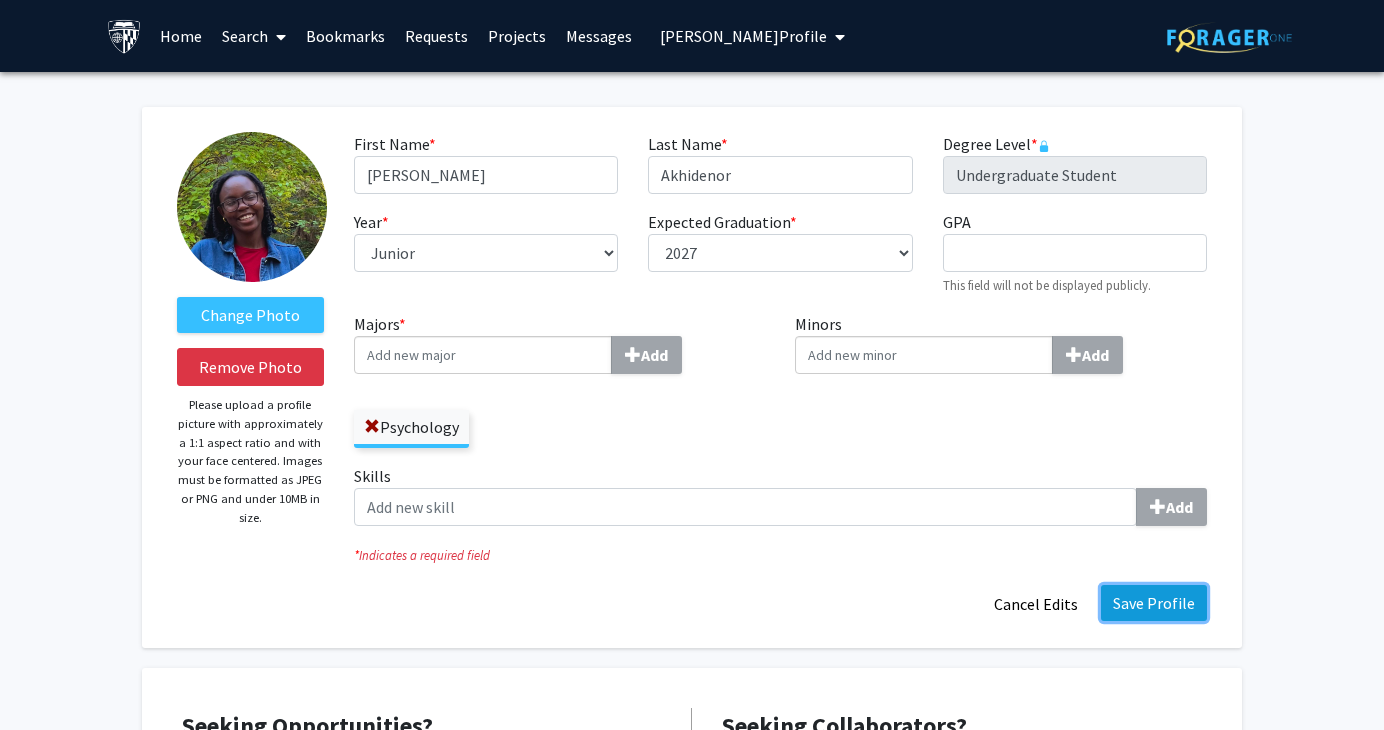 click on "Save Profile" 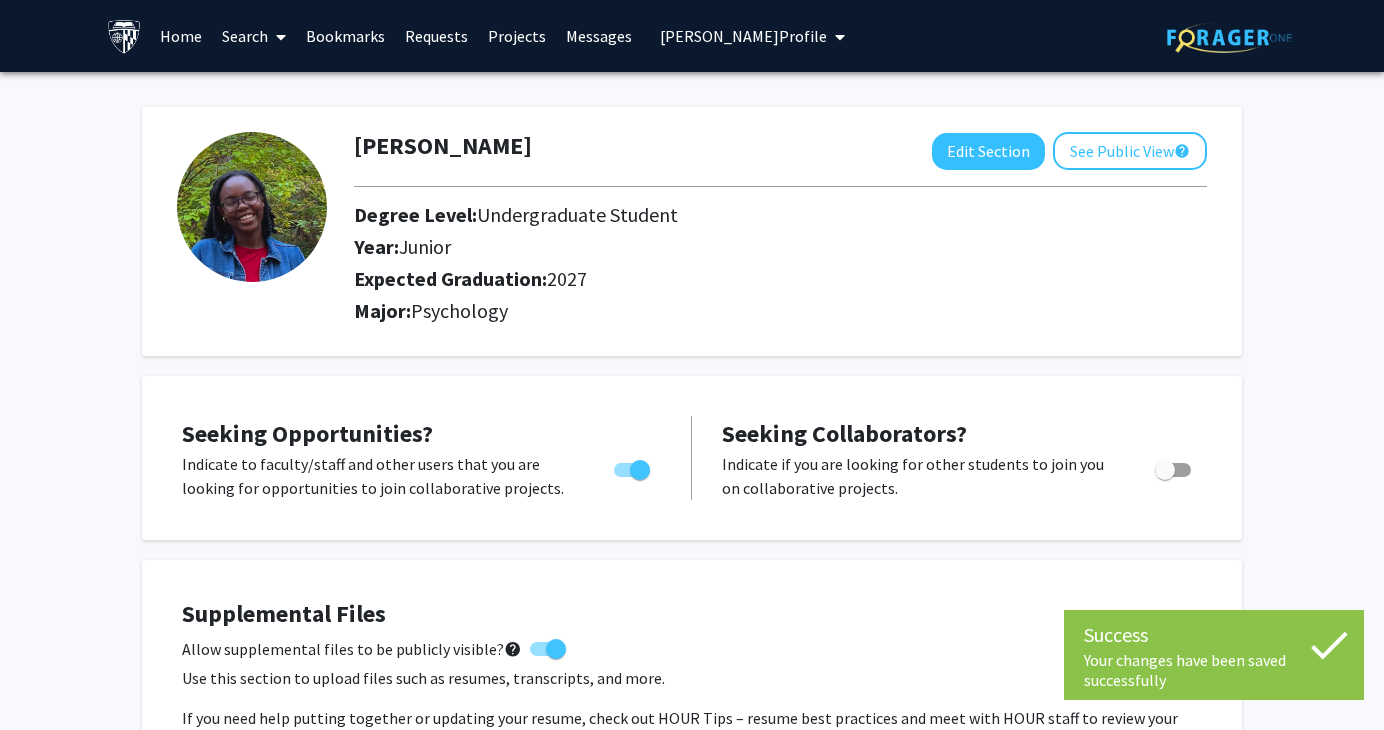 click on "[PERSON_NAME]   Profile" at bounding box center (743, 36) 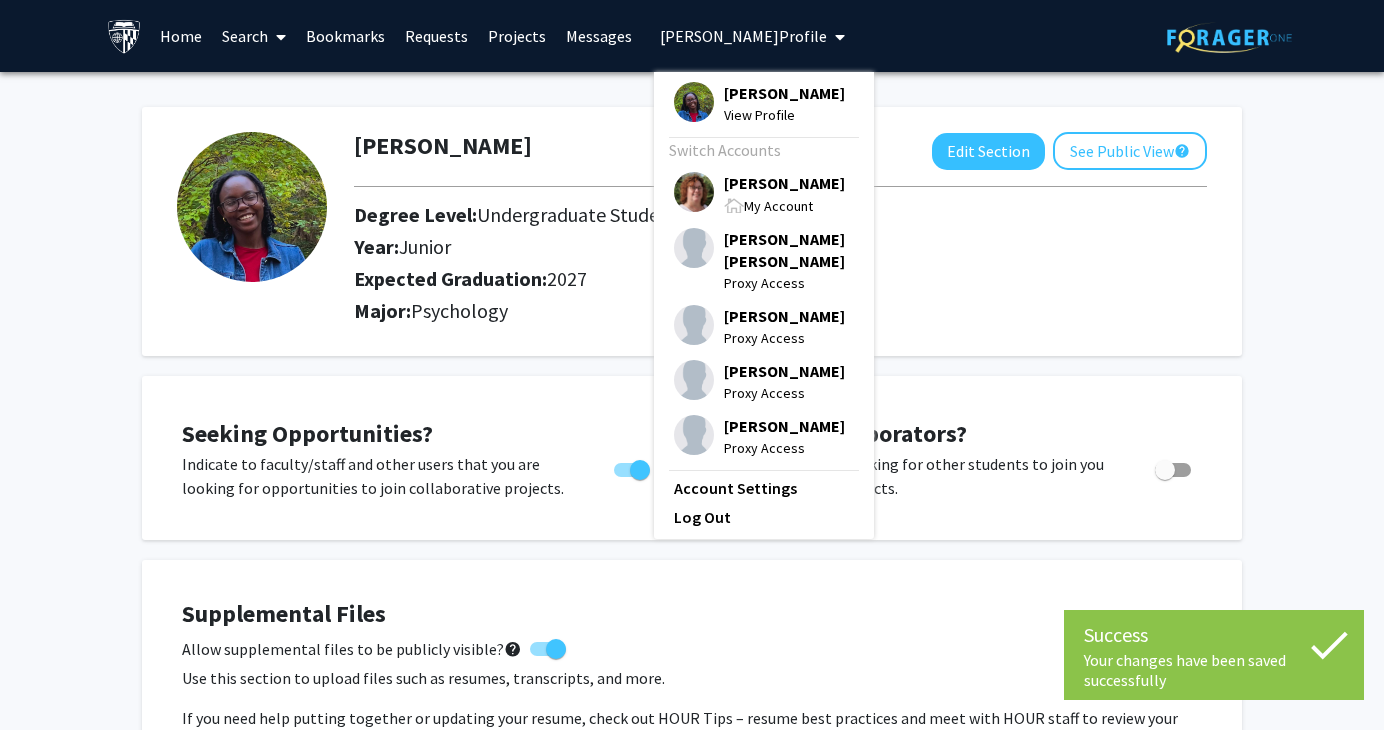 click on "[PERSON_NAME]" at bounding box center [784, 183] 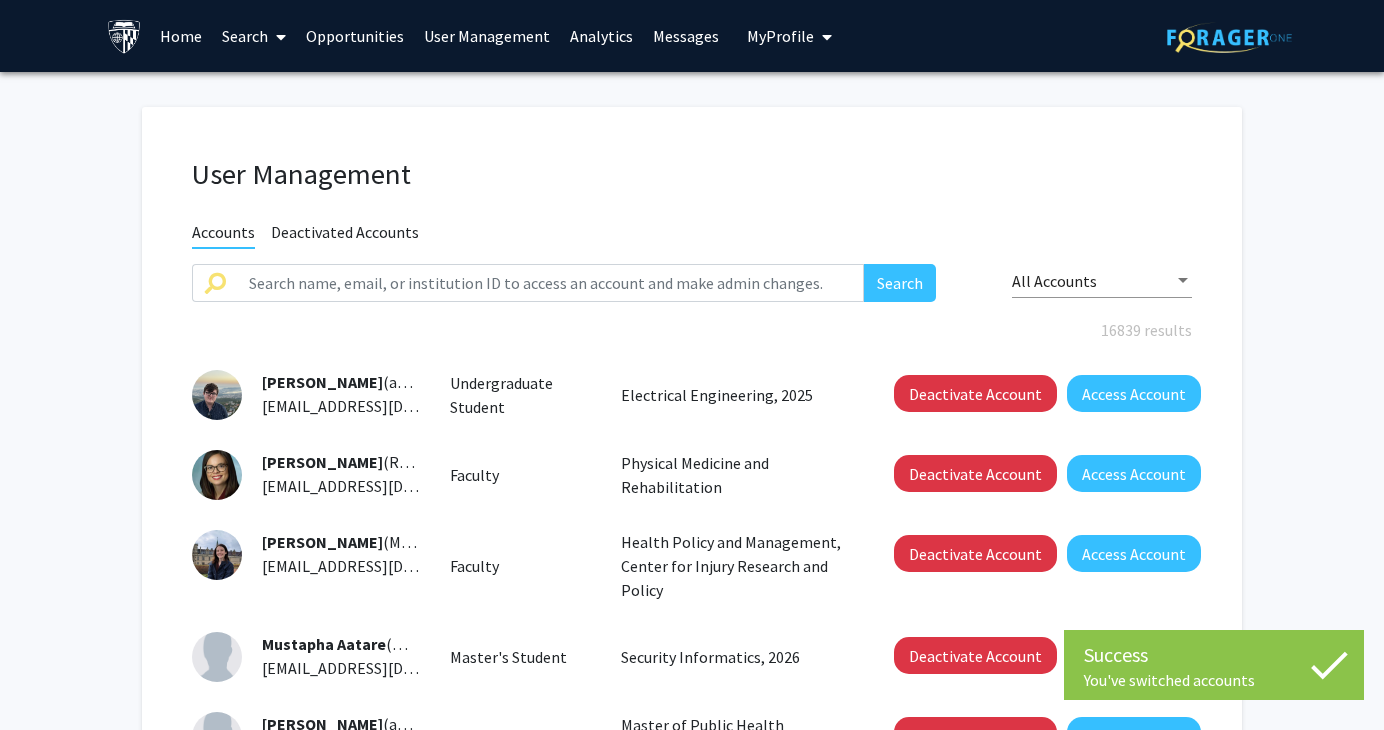 drag, startPoint x: 1158, startPoint y: 203, endPoint x: 1059, endPoint y: 225, distance: 101.414986 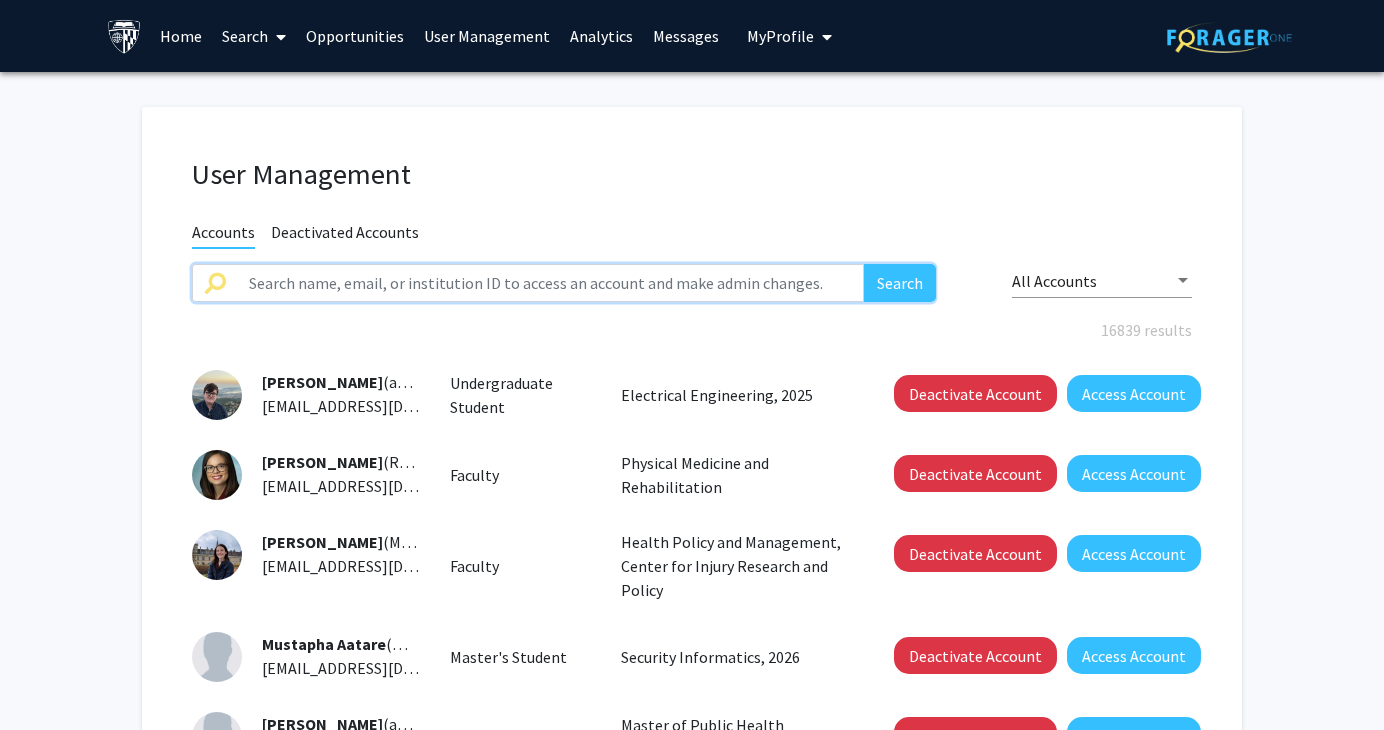 click 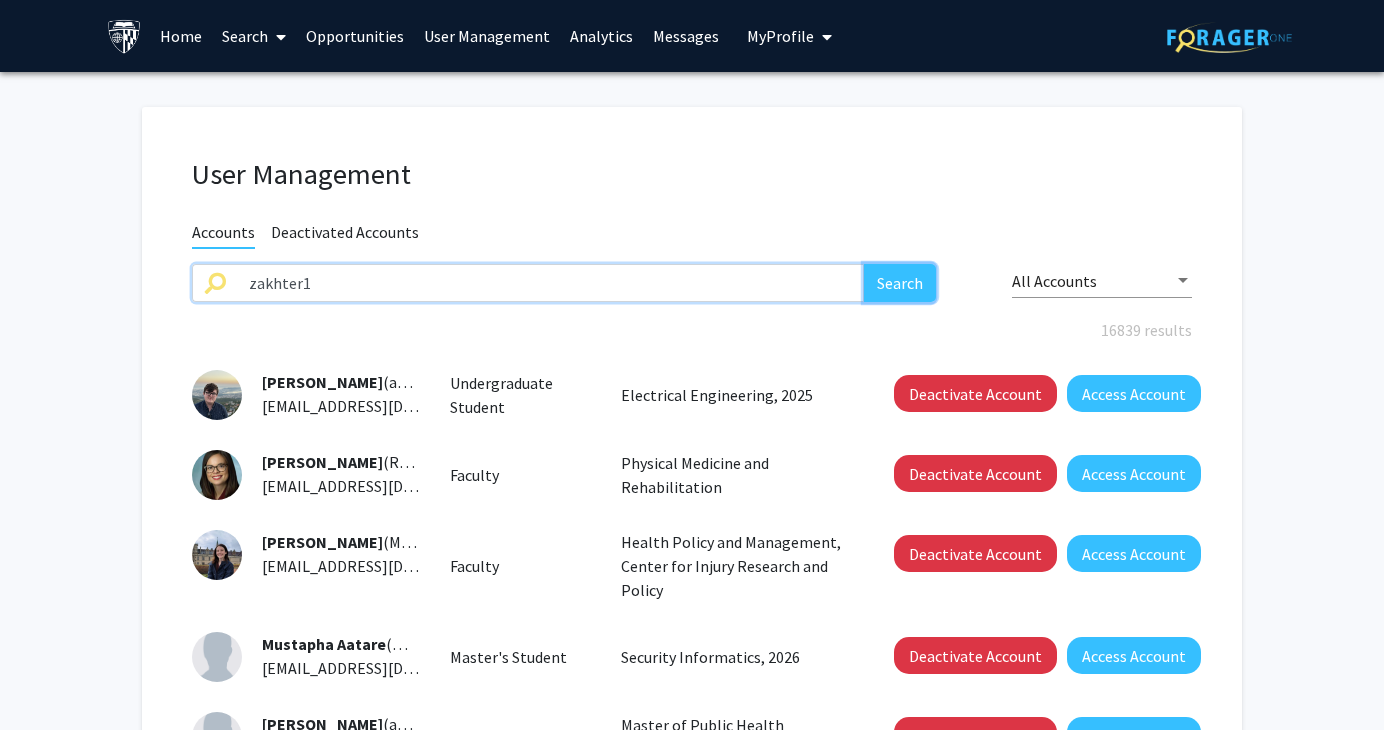 click on "Search" 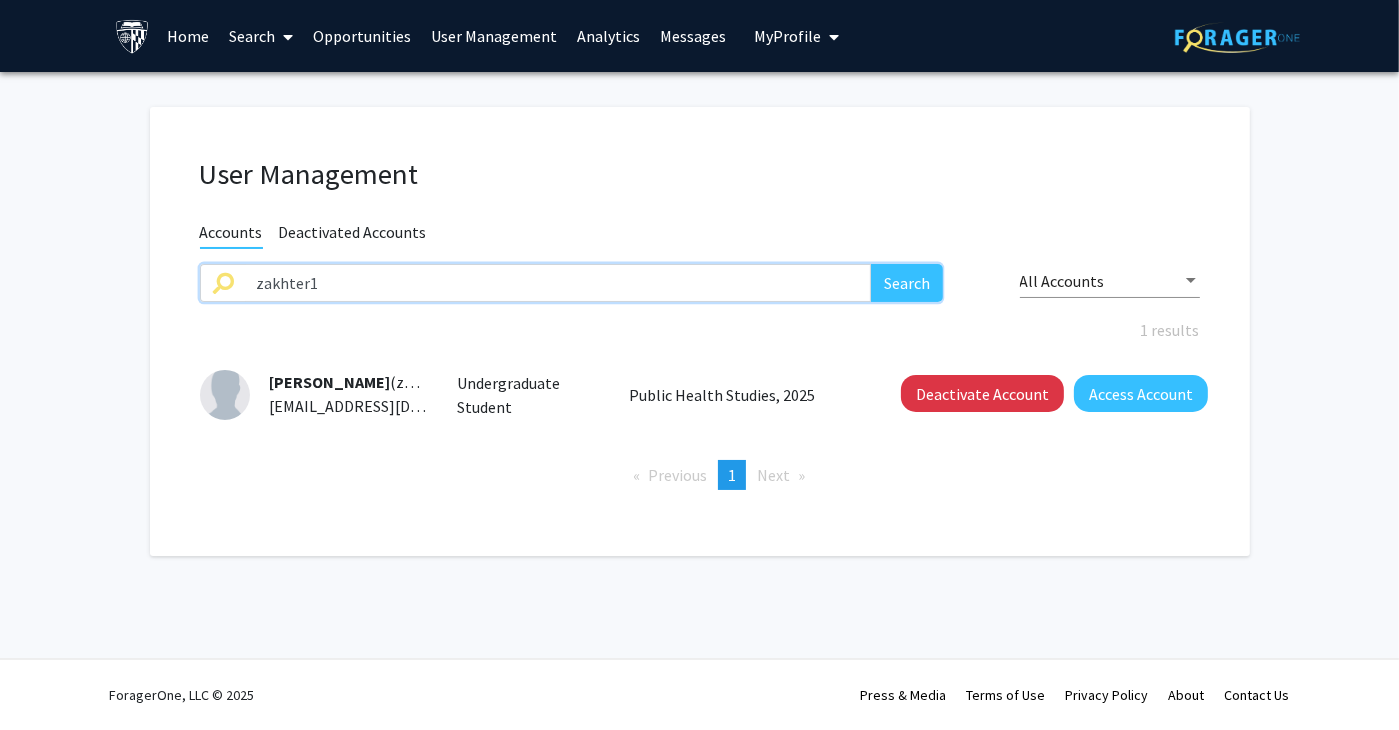 drag, startPoint x: 348, startPoint y: 297, endPoint x: 148, endPoint y: 304, distance: 200.12247 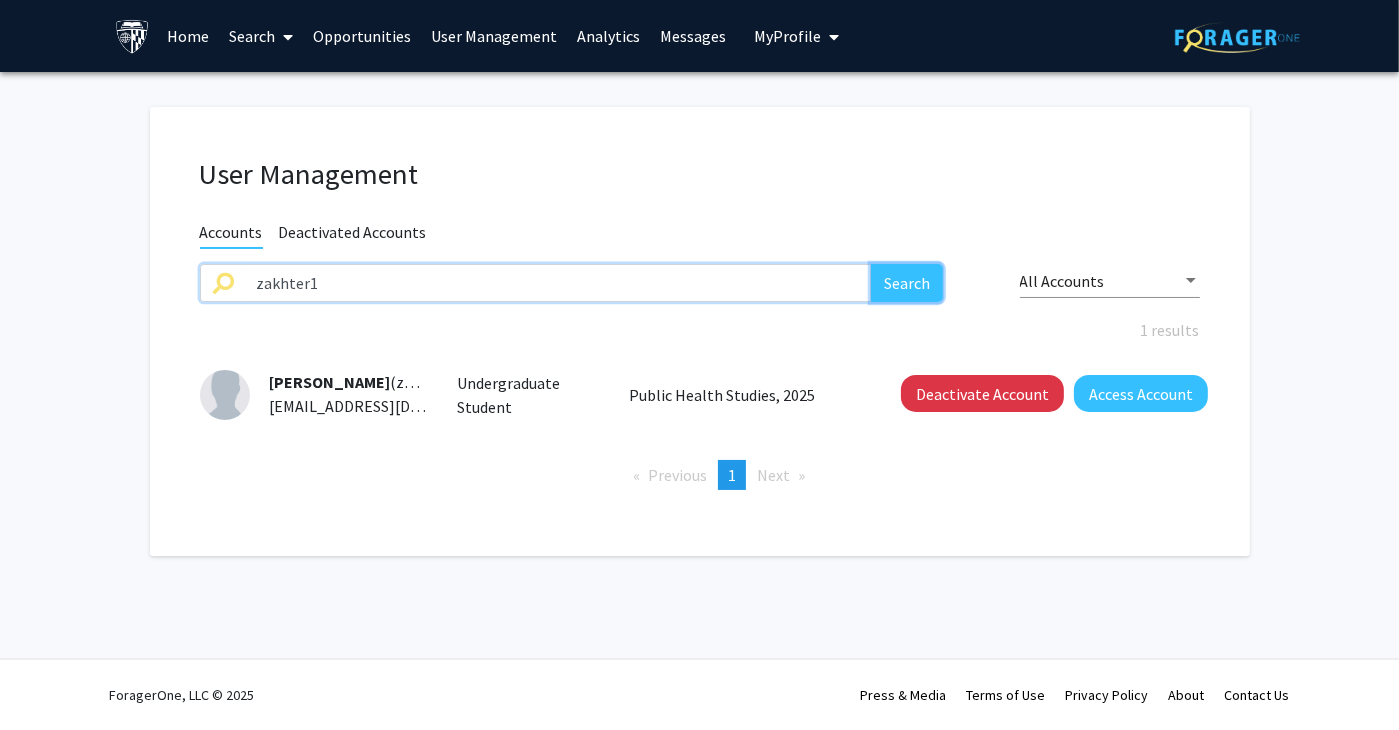 click on "Search" 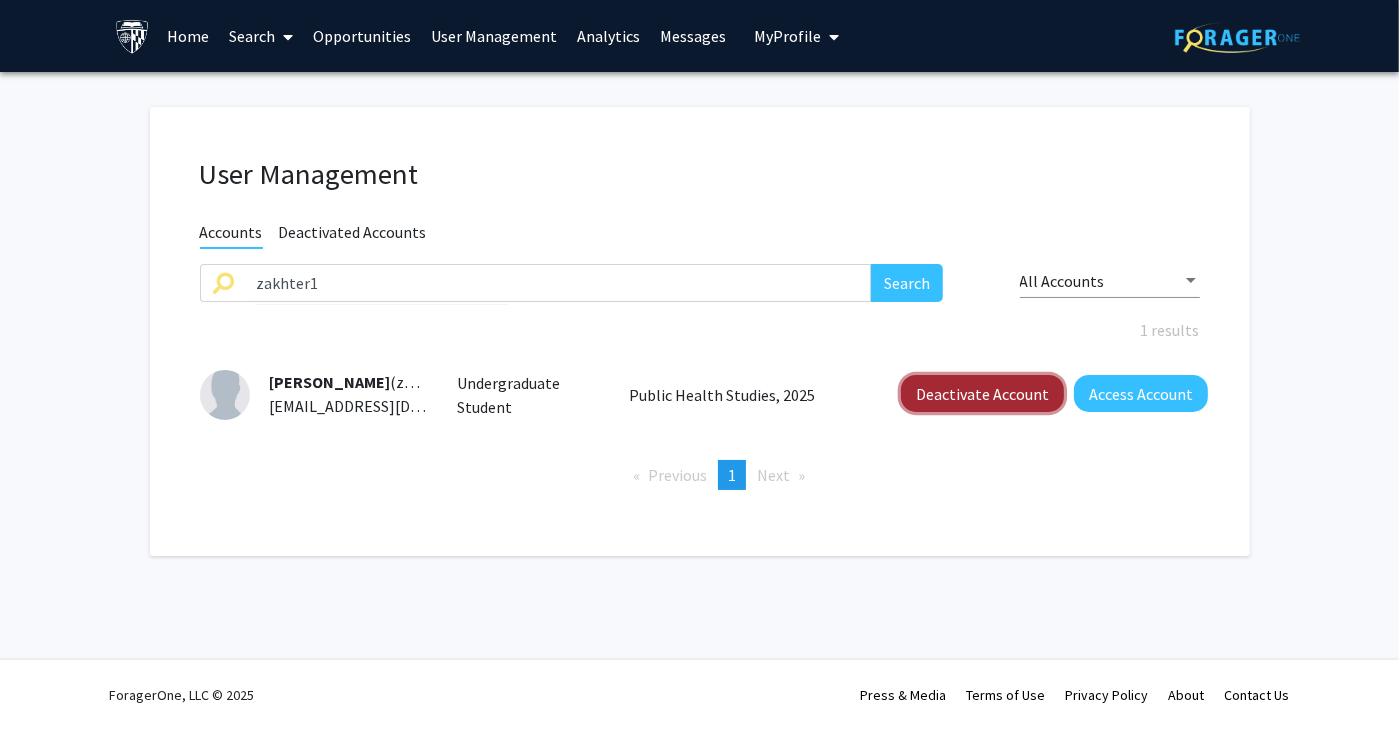 click on "Deactivate Account" 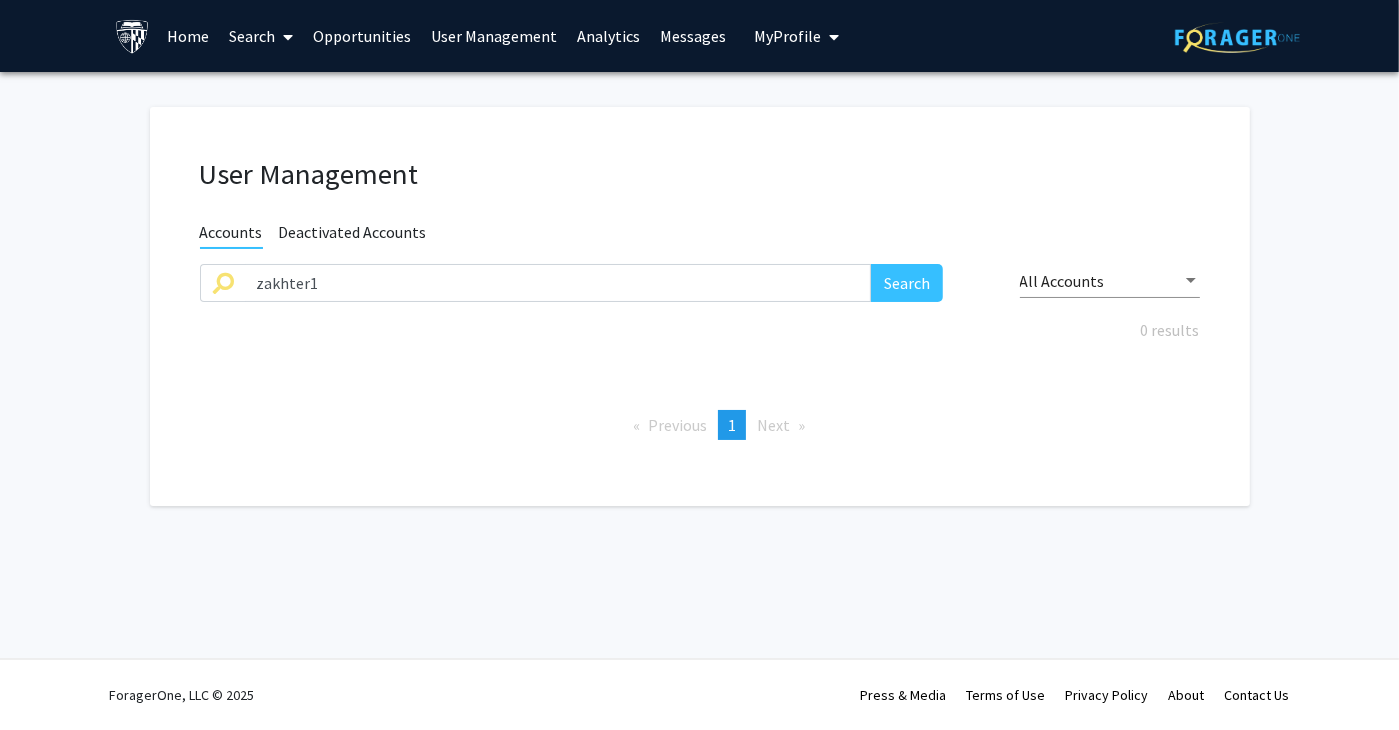 click on "User Management" 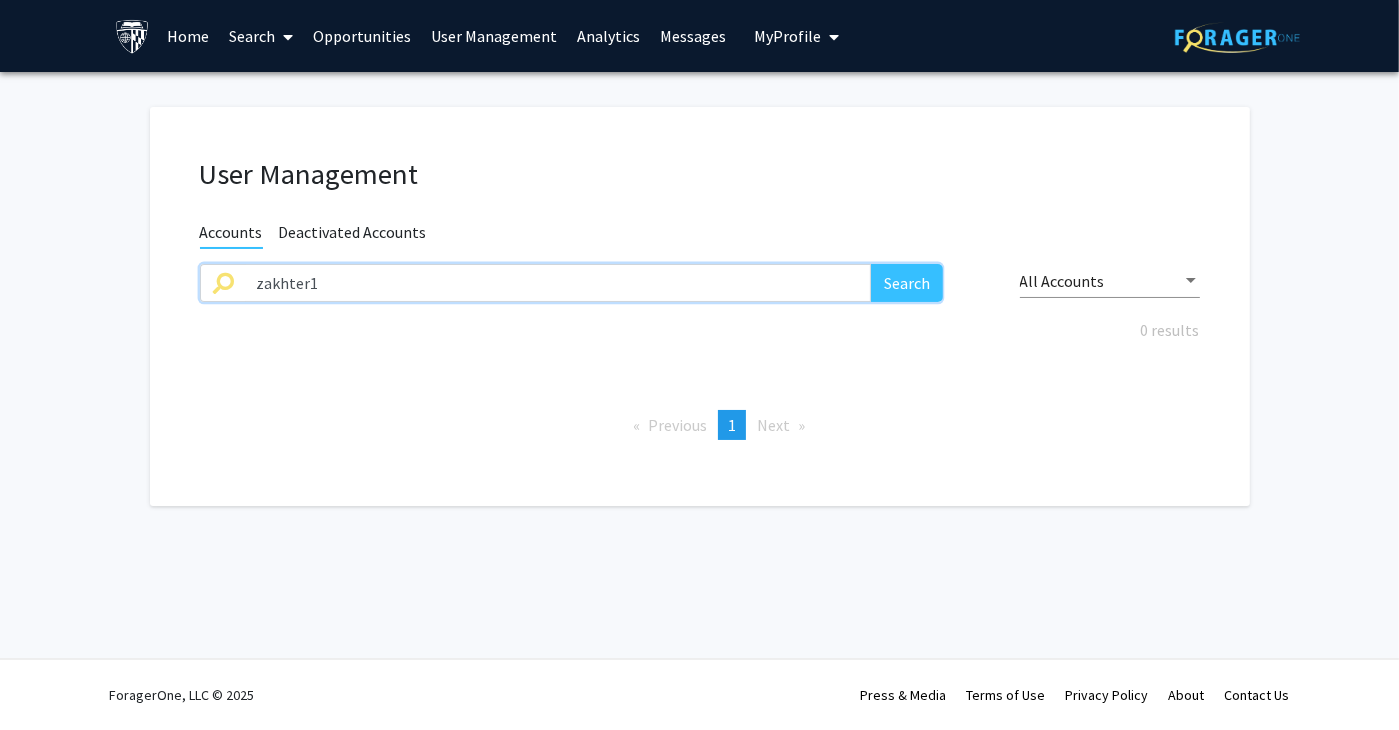 click on "zakhter1" 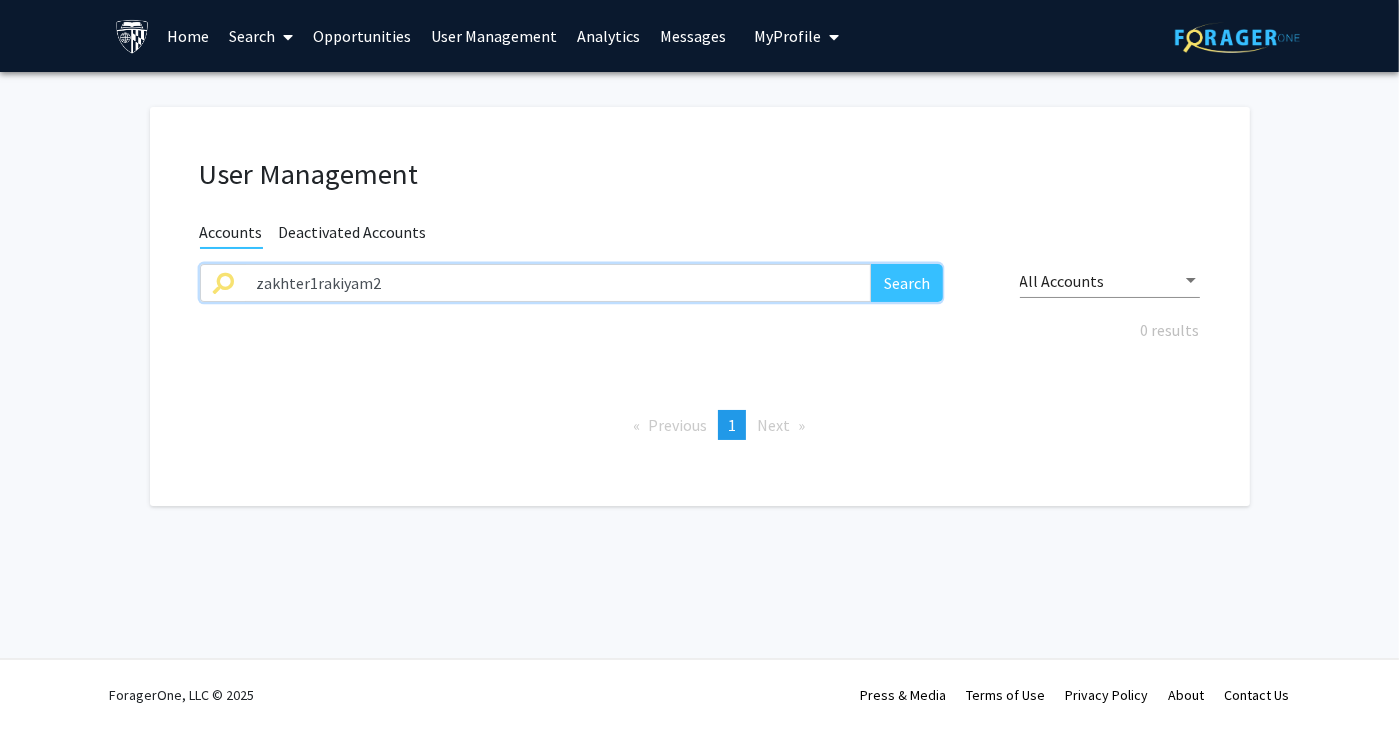 drag, startPoint x: 438, startPoint y: 284, endPoint x: 332, endPoint y: 286, distance: 106.01887 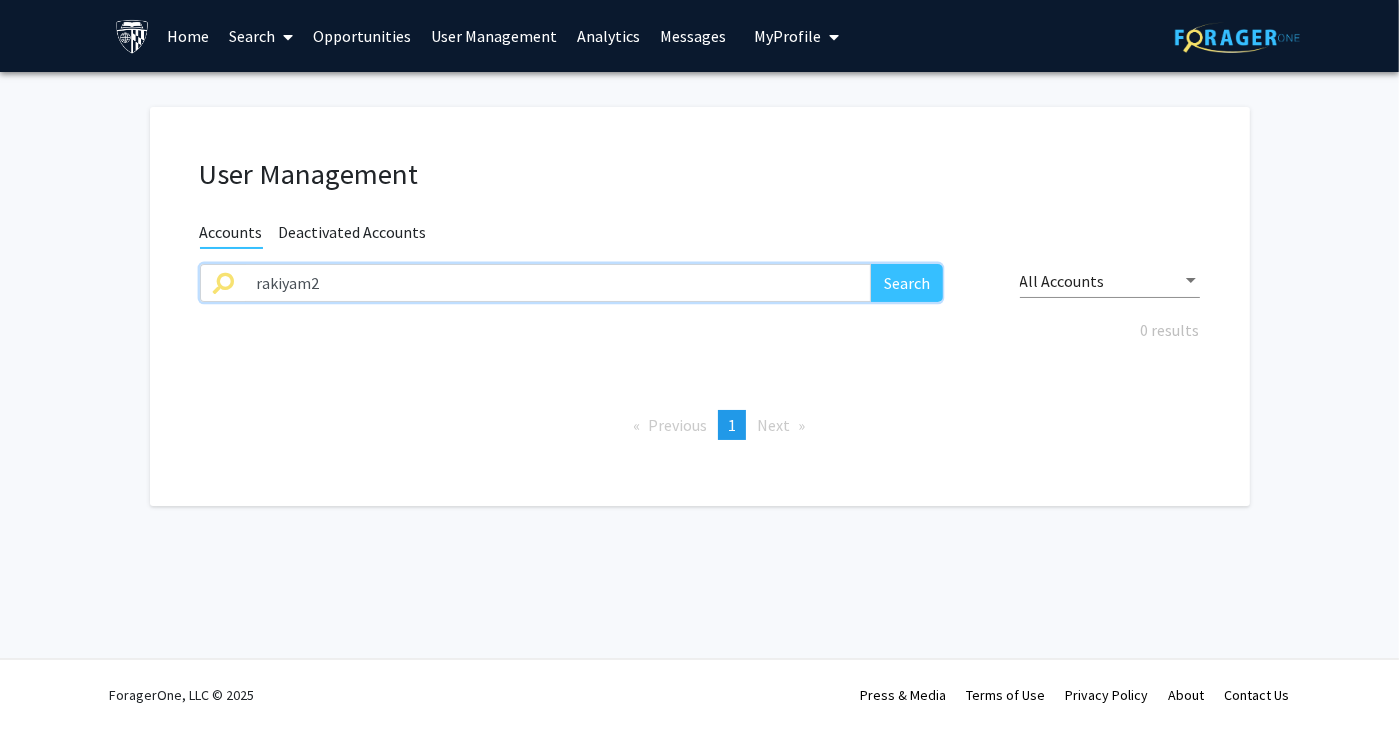 type on "rakiyam2" 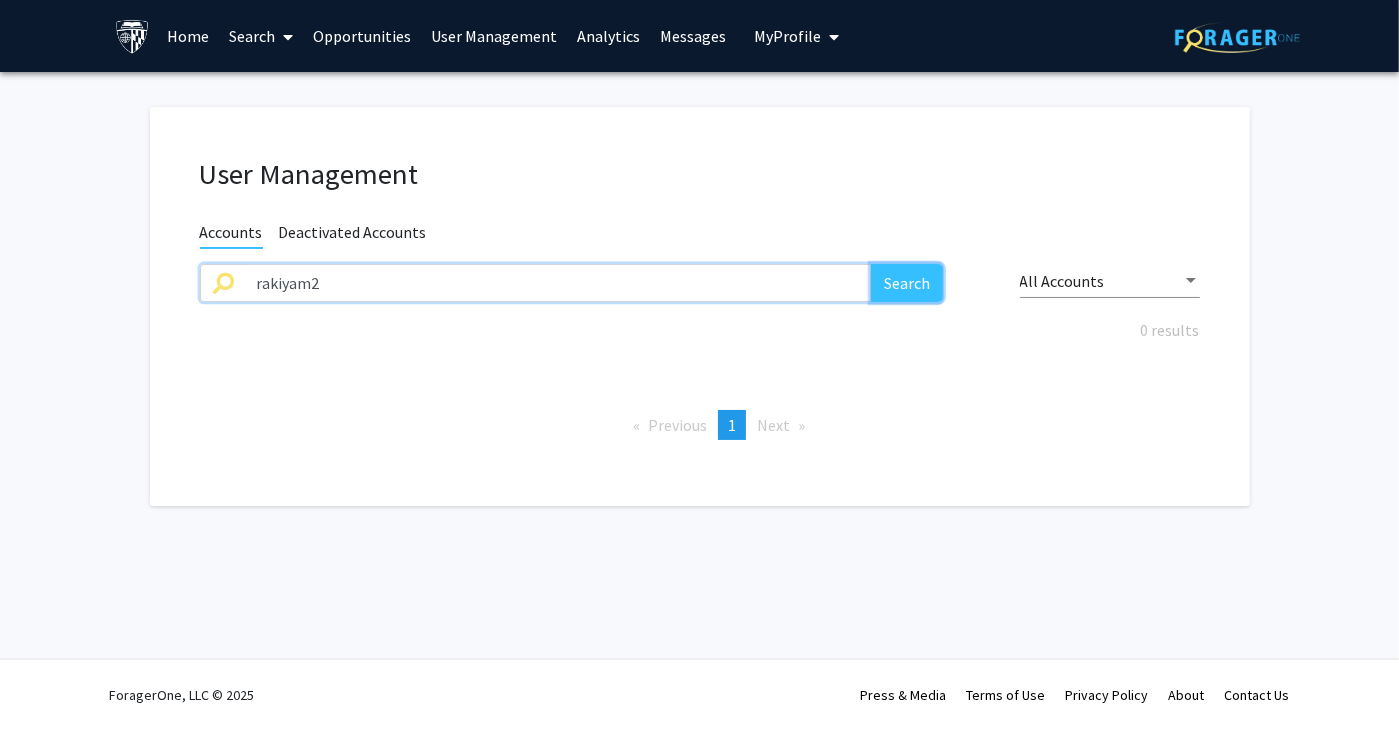 click on "Search" 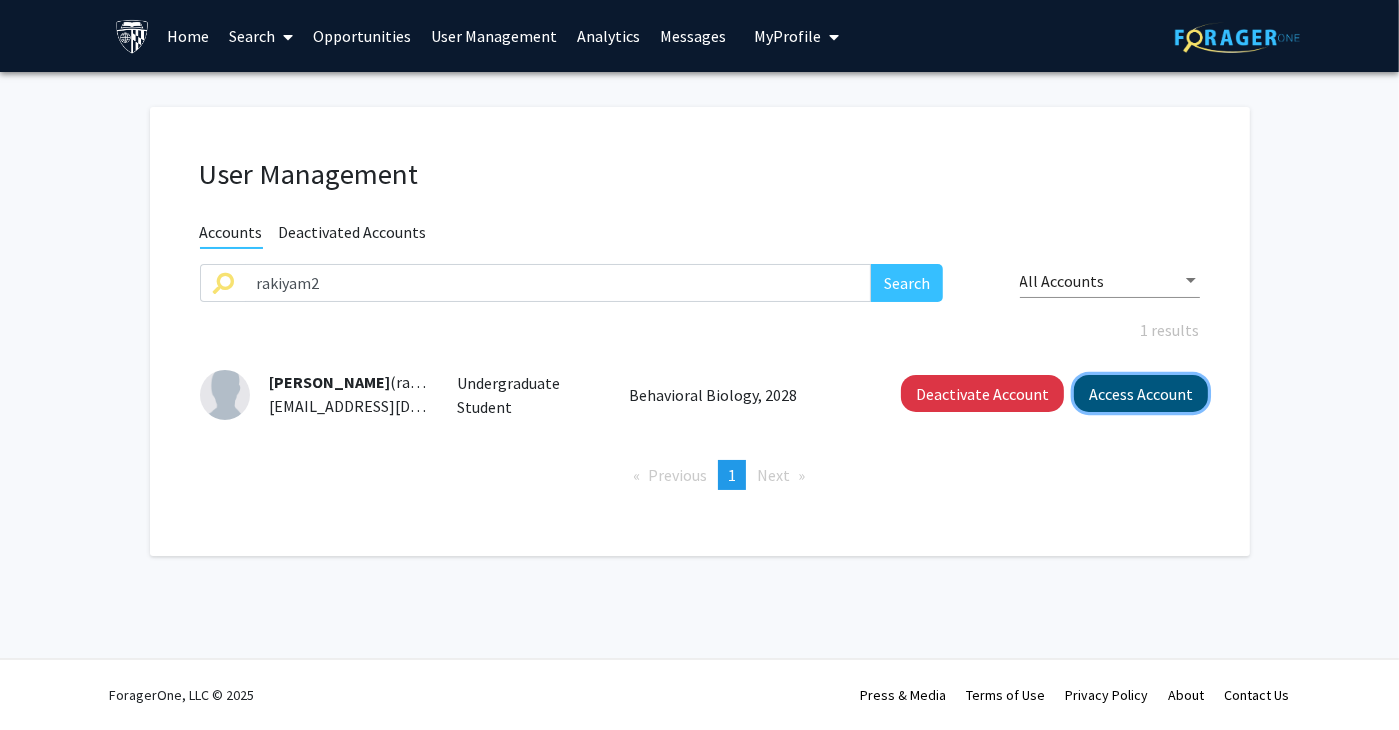 click on "Access Account" 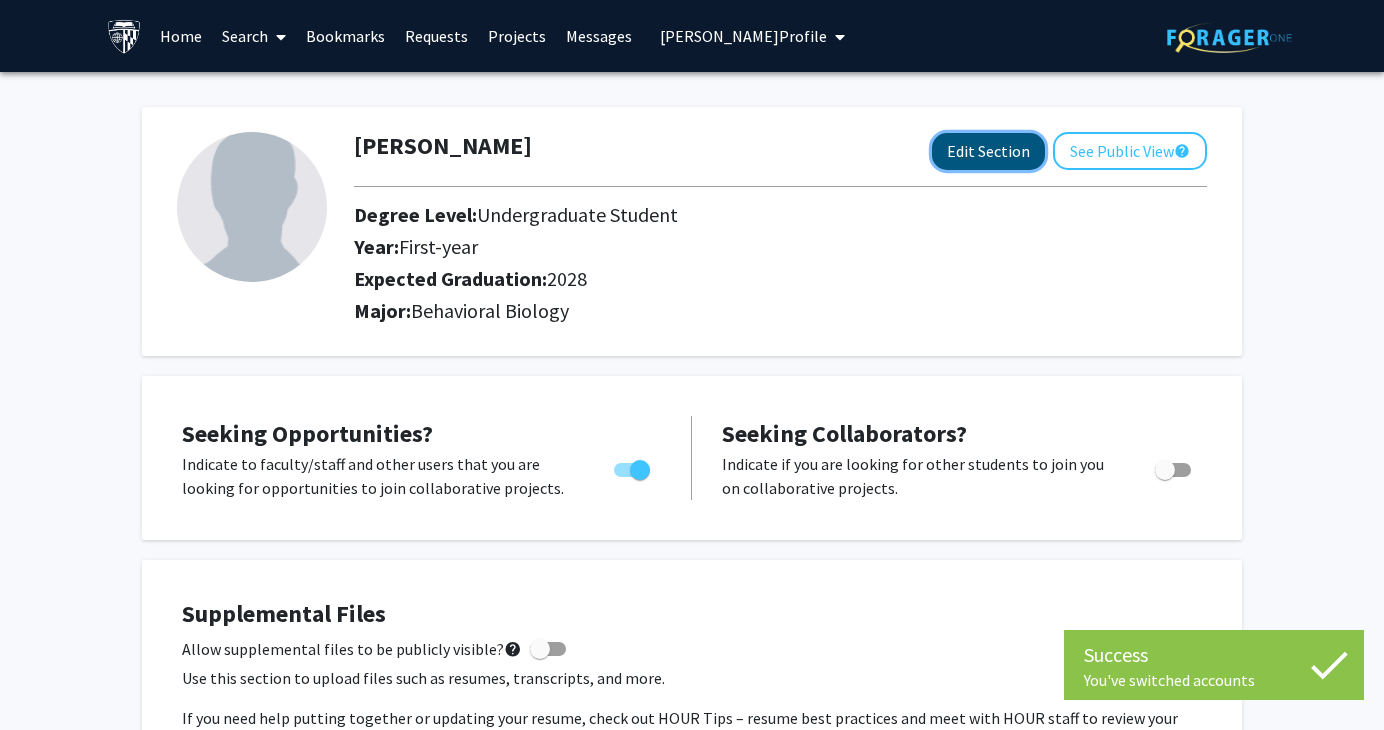 click on "Edit Section" 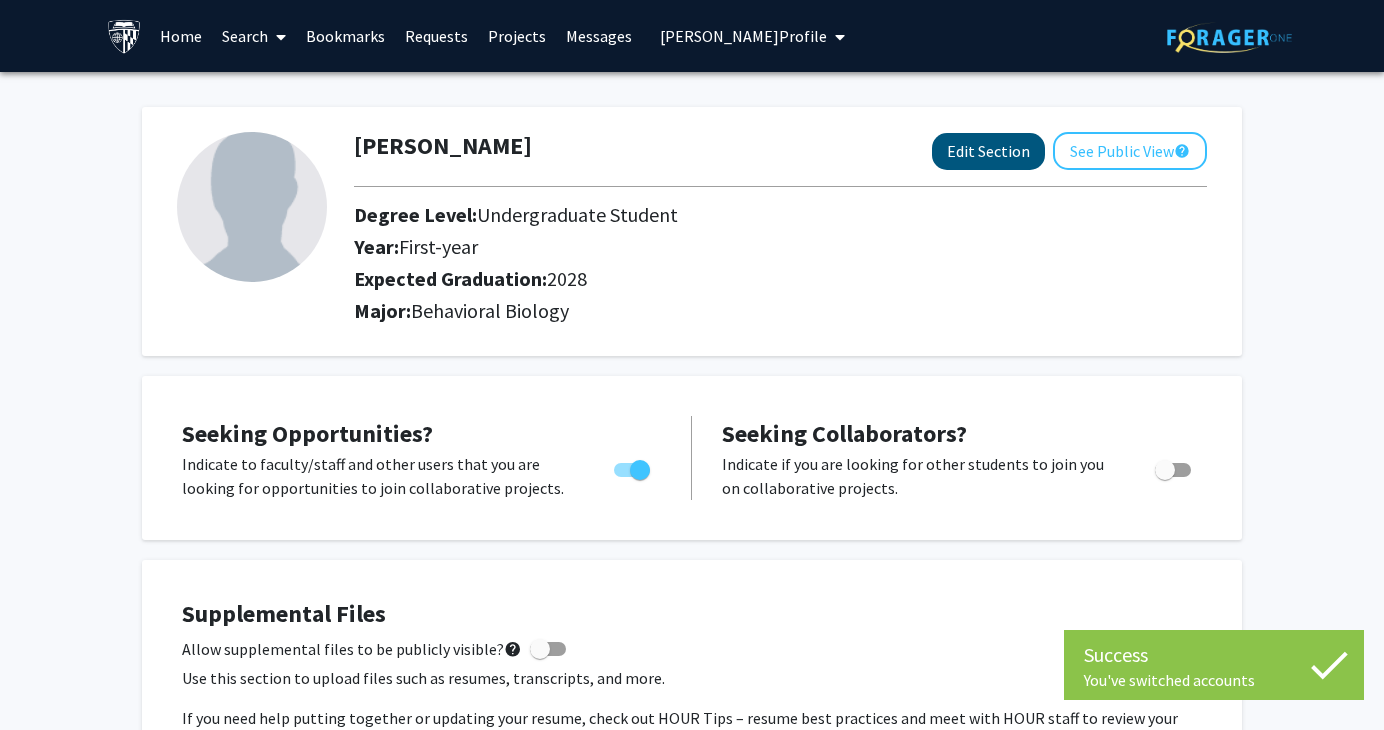 select on "first-year" 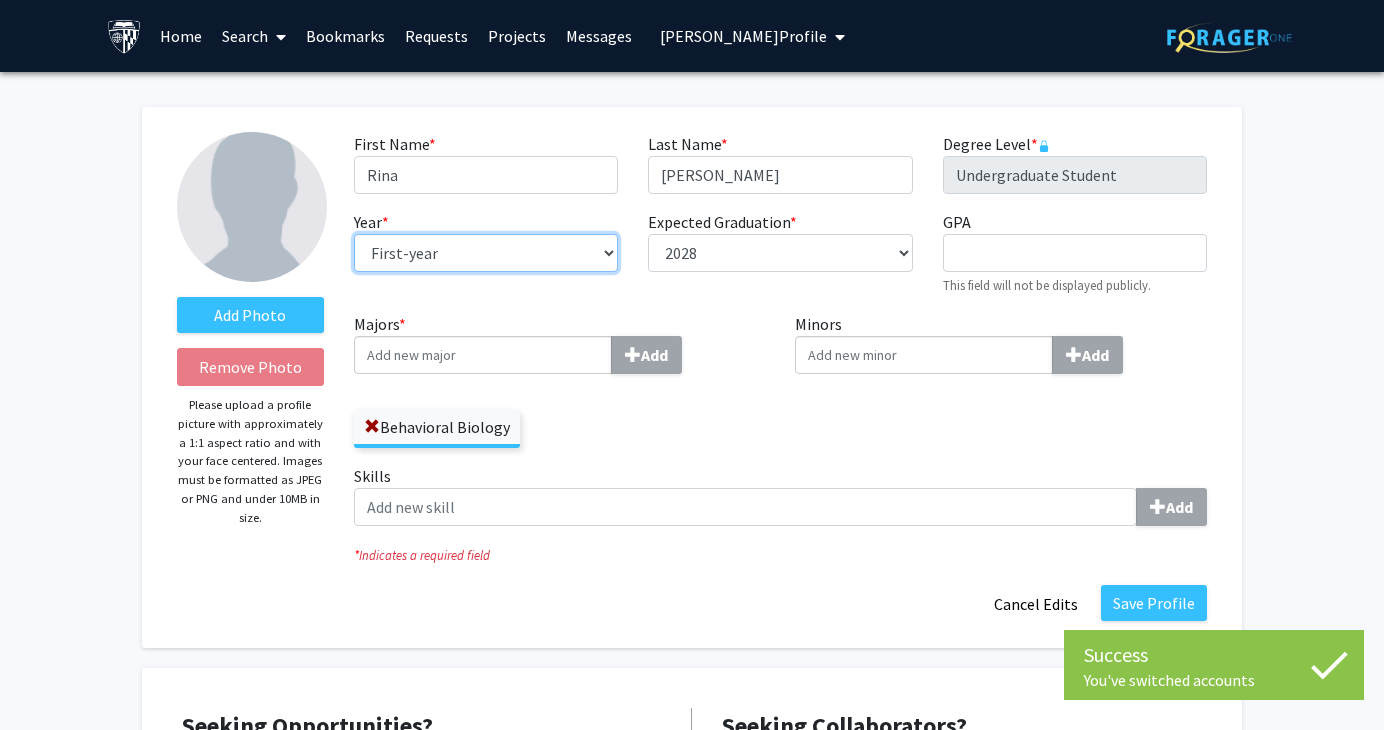 click on "---  First-year   Sophomore   Junior   Senior   Postbaccalaureate Certificate" at bounding box center (486, 253) 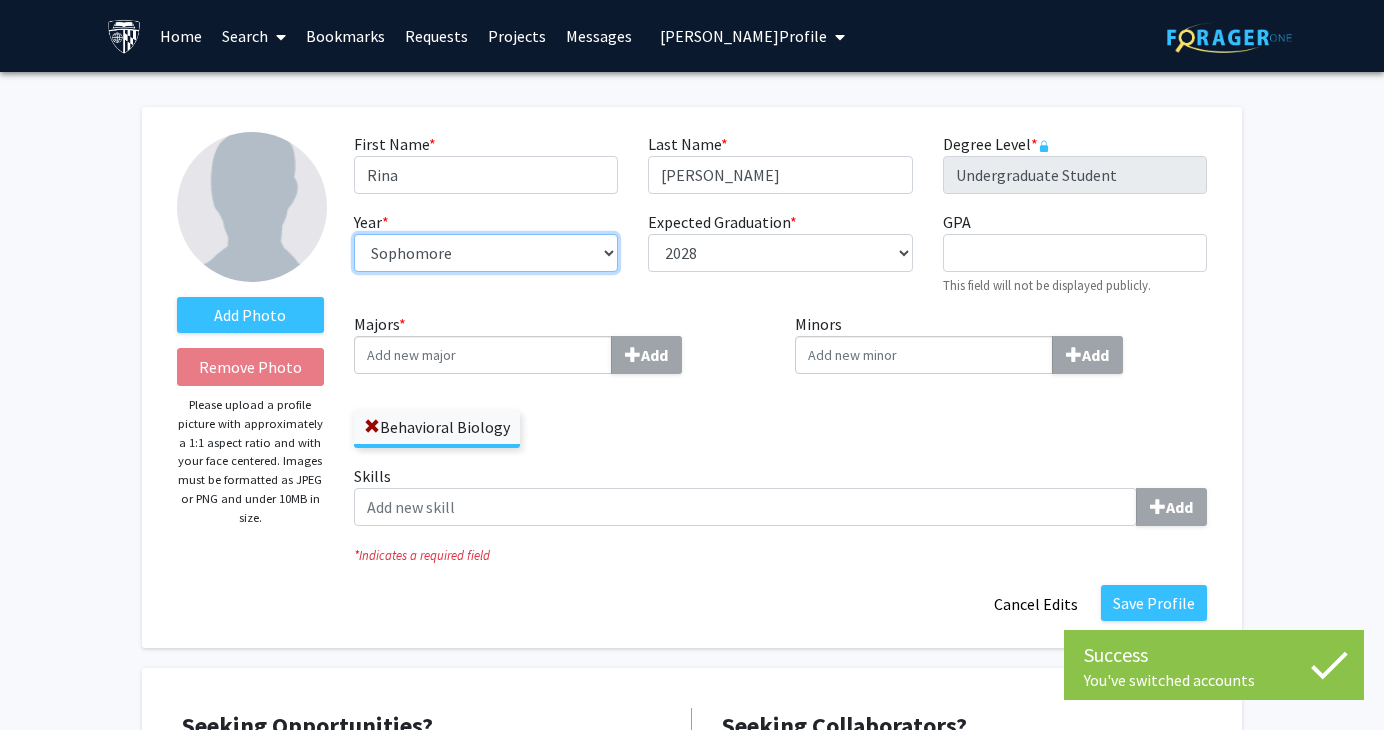 click on "---  First-year   Sophomore   Junior   Senior   Postbaccalaureate Certificate" at bounding box center [486, 253] 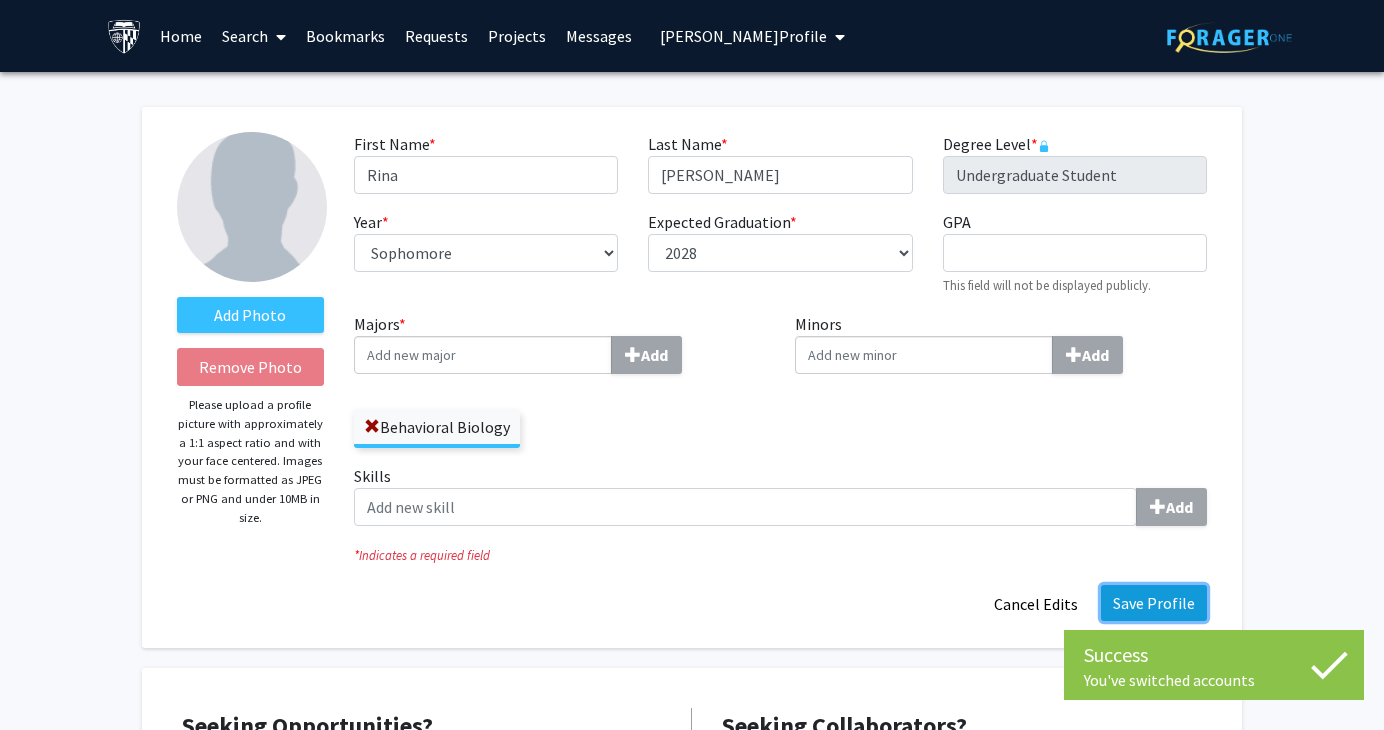 click on "Save Profile" 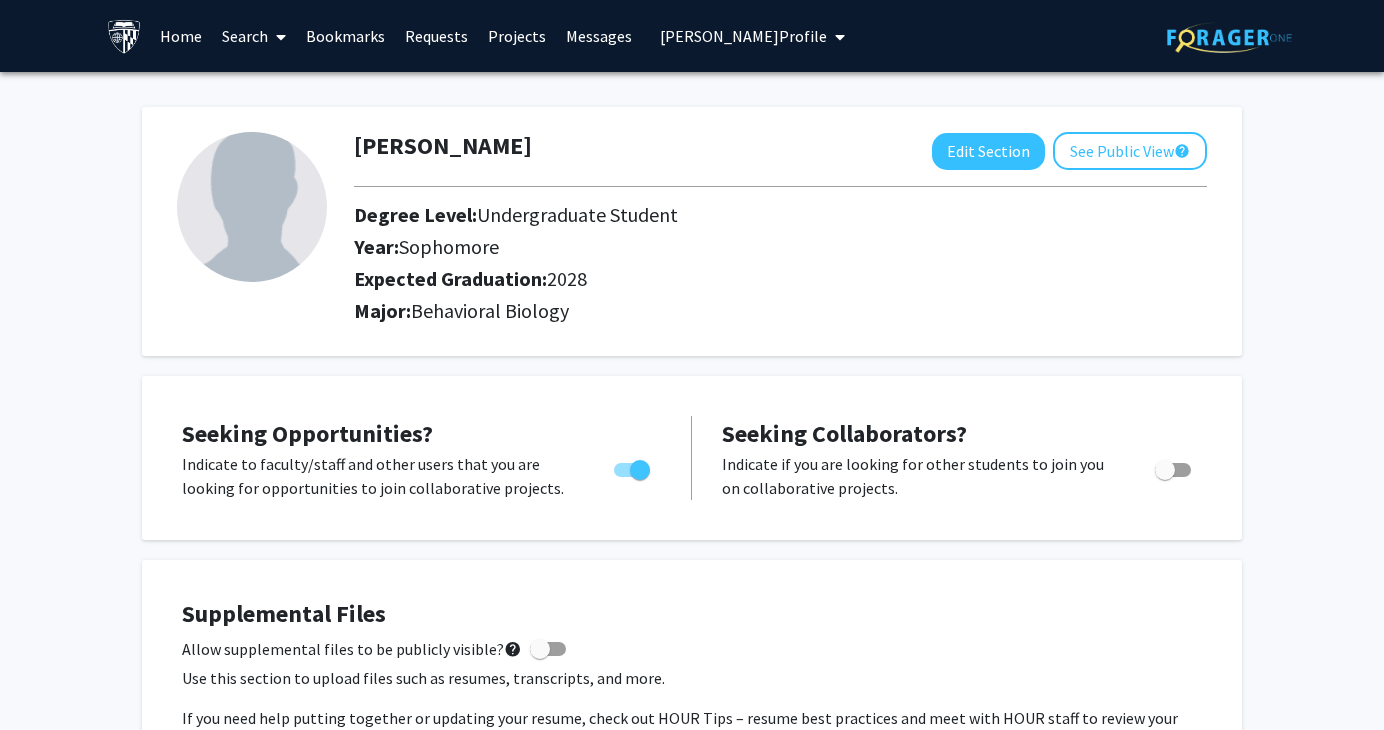 click on "[PERSON_NAME]   Profile" at bounding box center [743, 36] 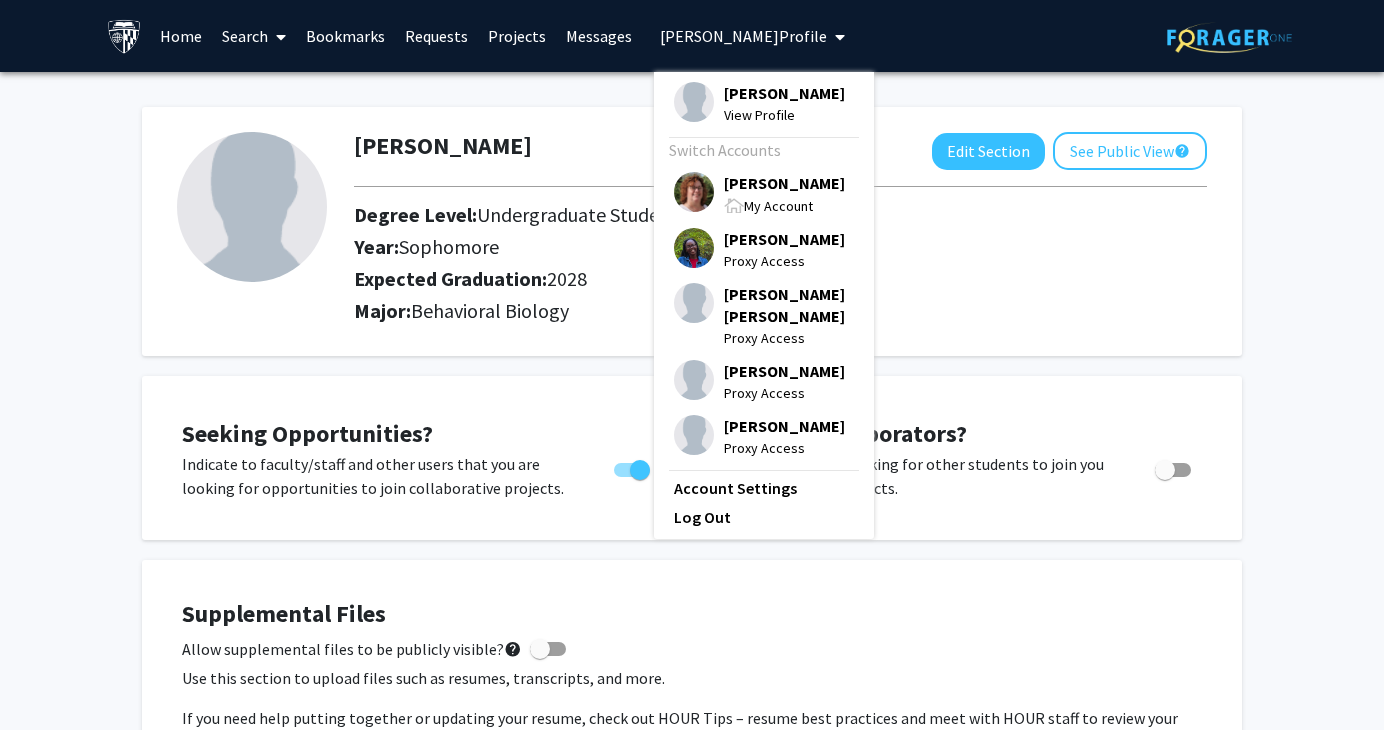 click on "[PERSON_NAME]" at bounding box center (784, 183) 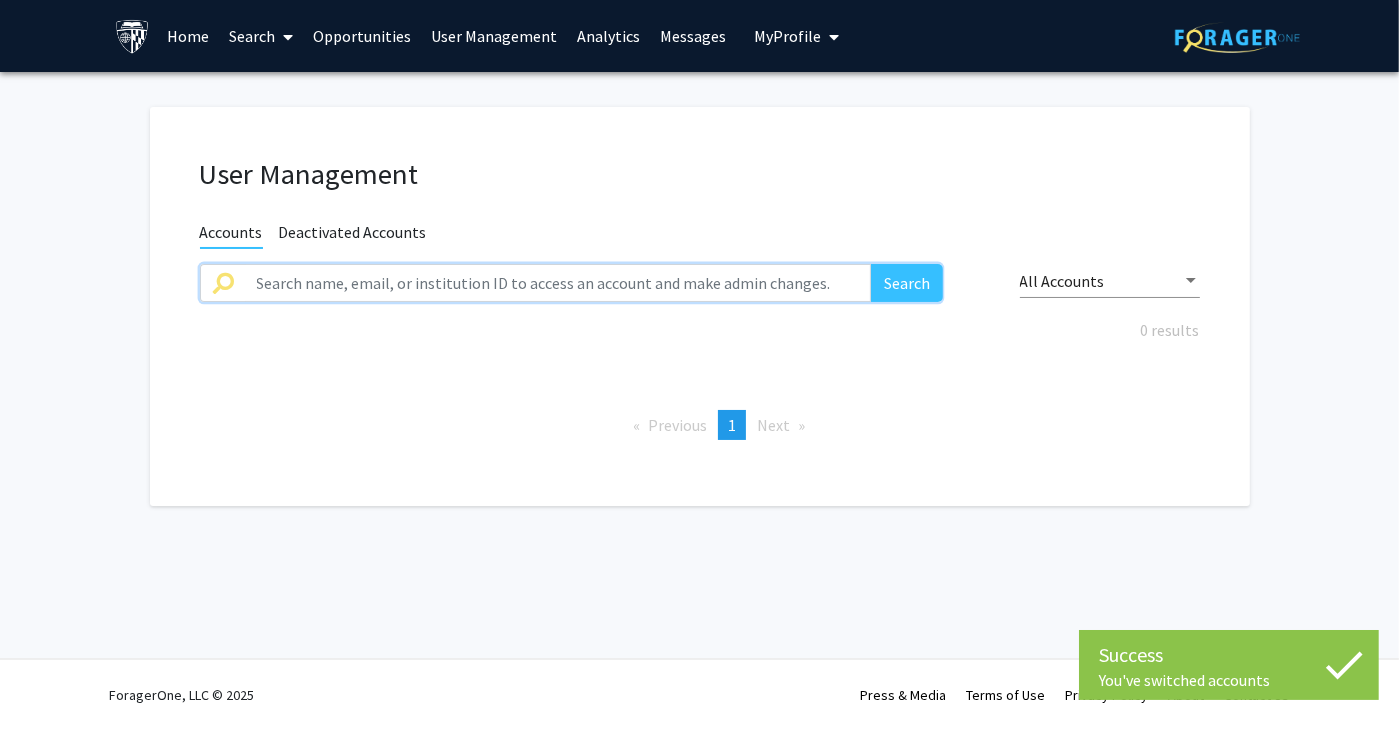 click 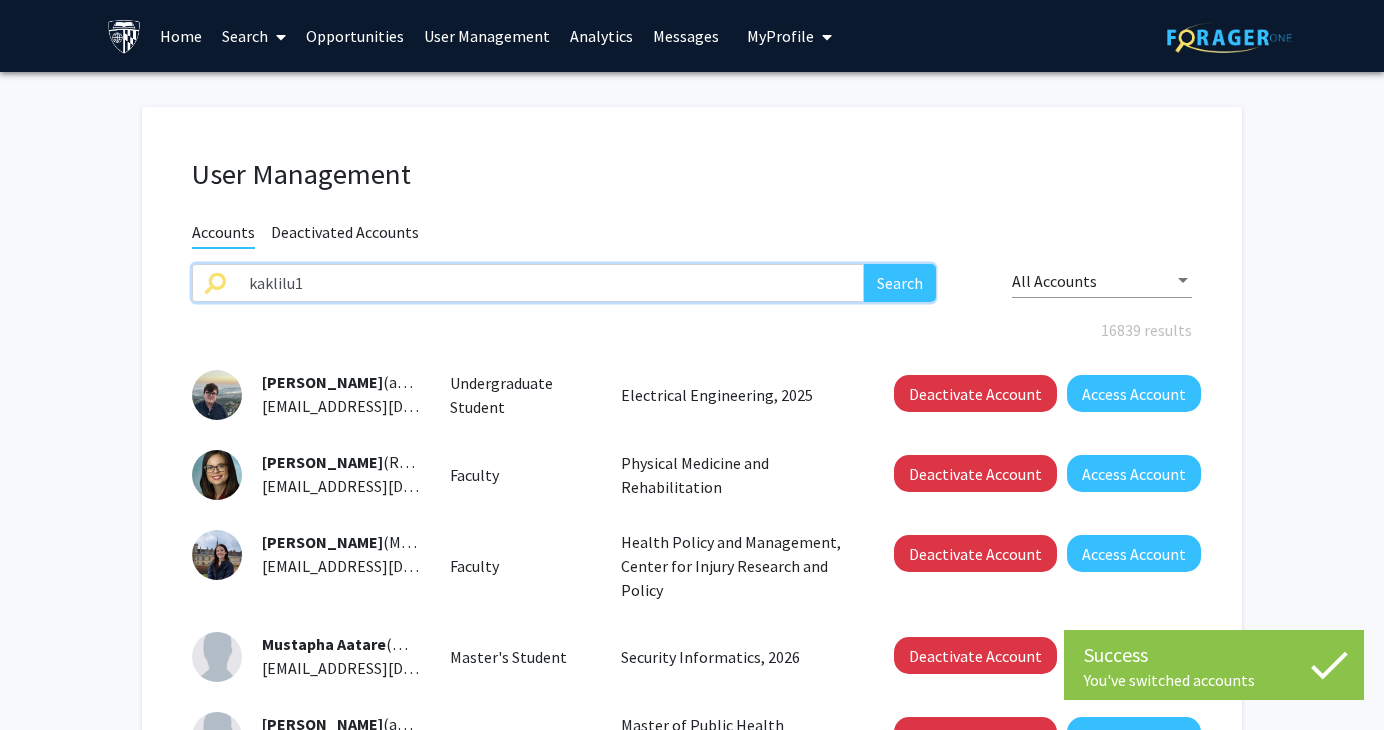 type on "kaklilu1" 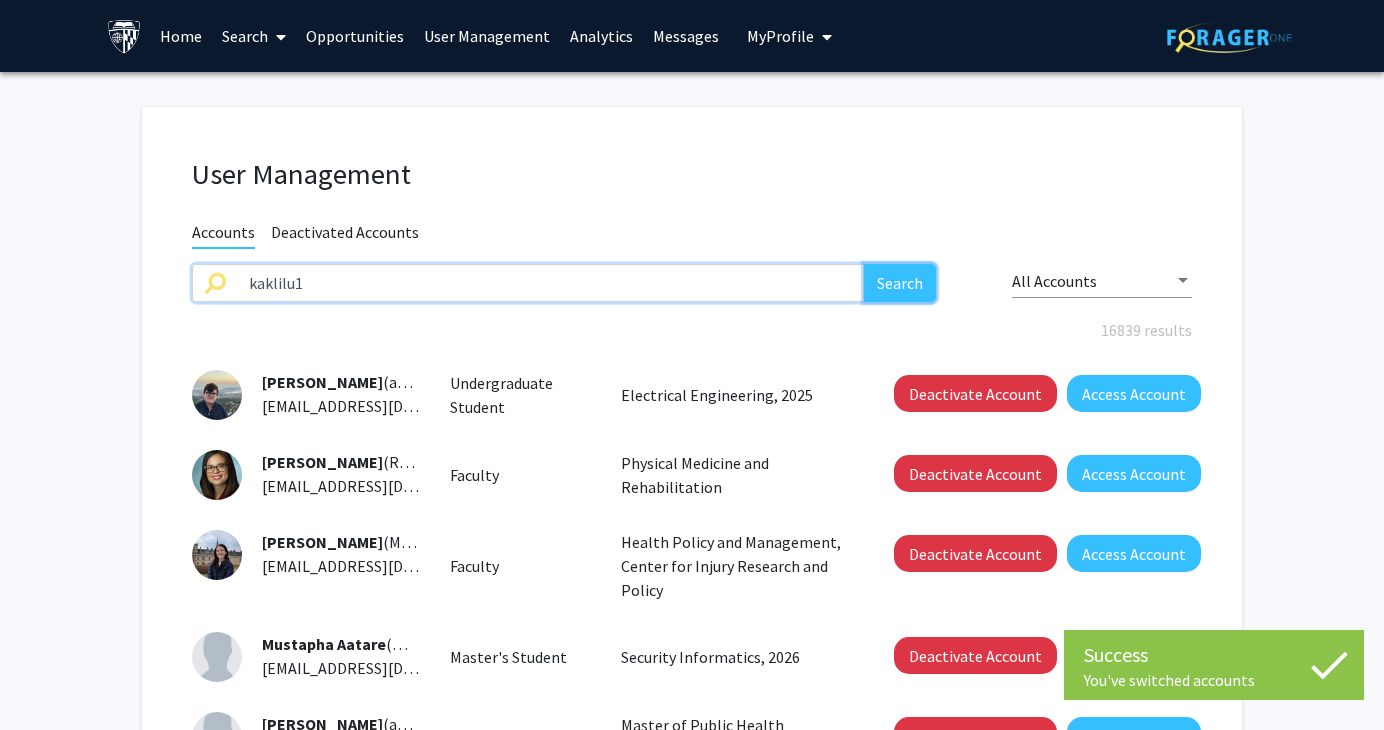 click on "Search" 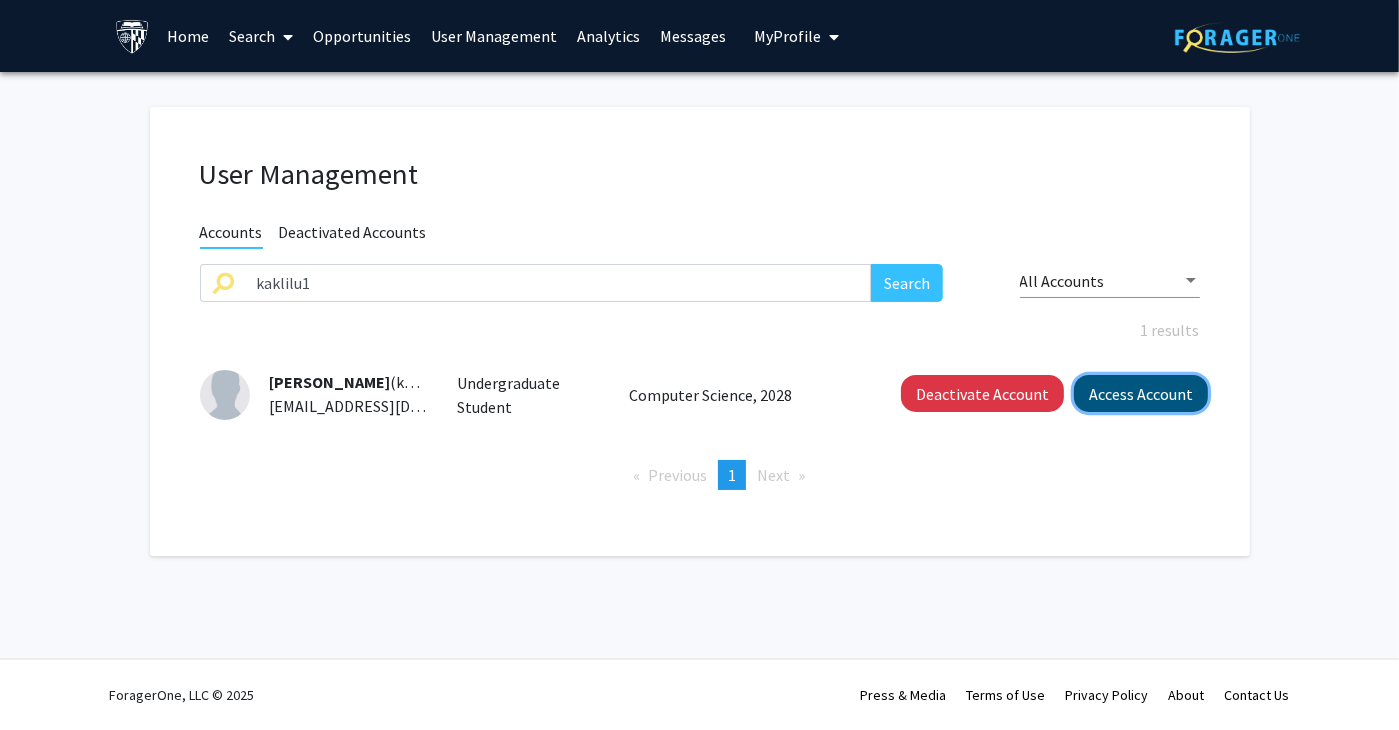 click on "Access Account" 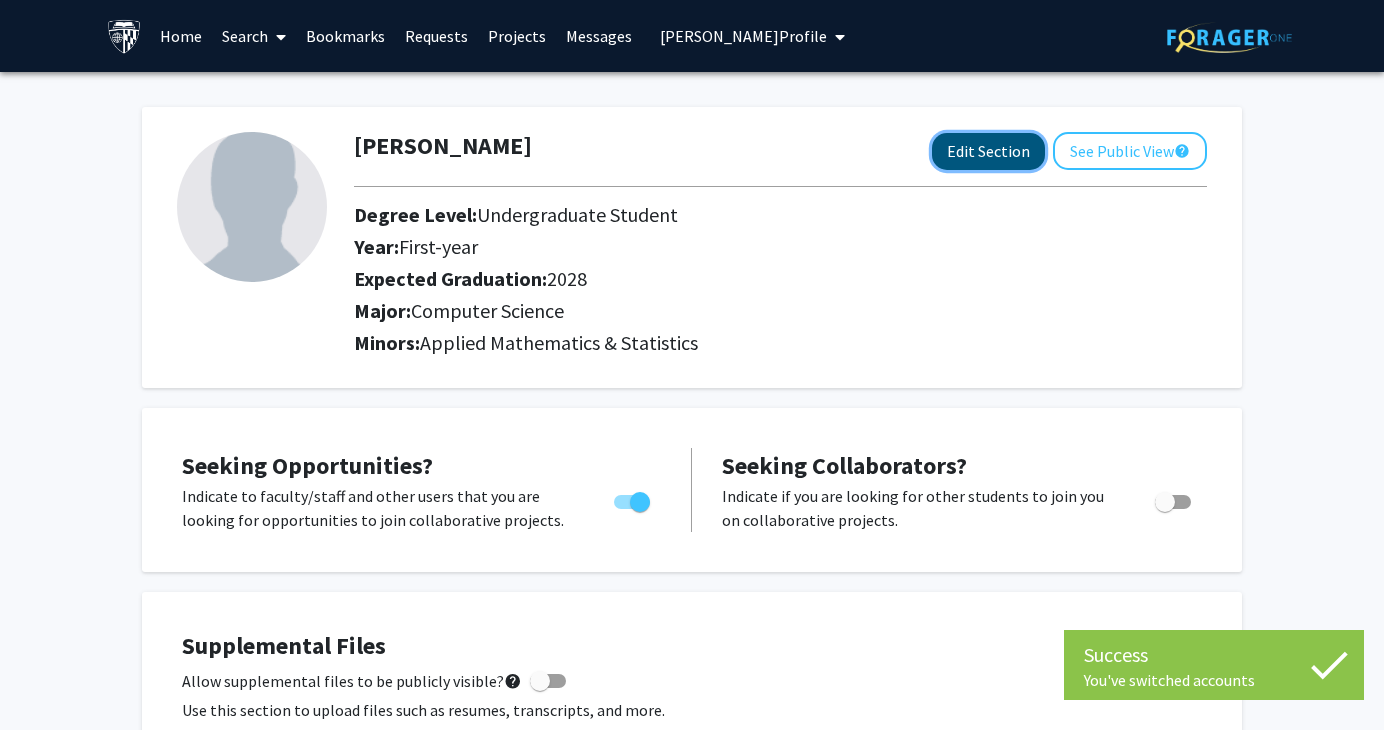 click on "Edit Section" 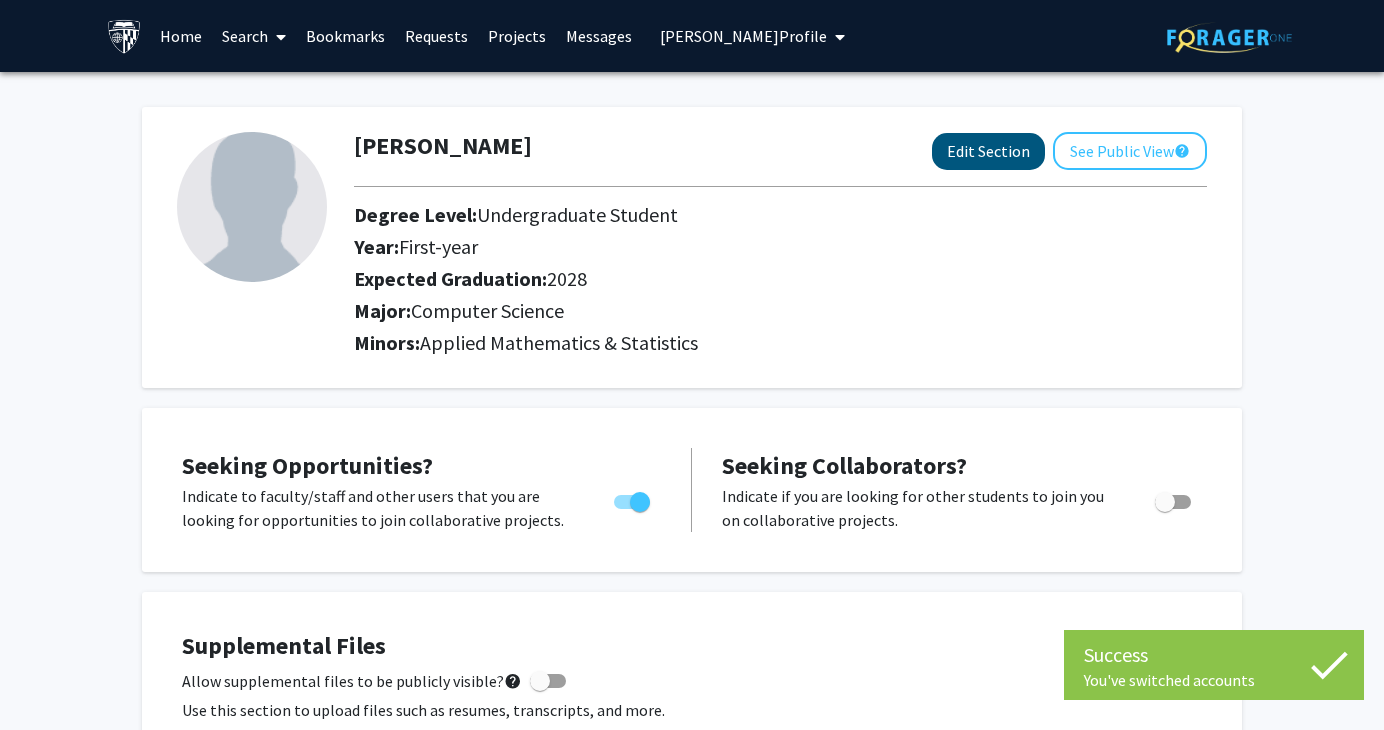 select on "first-year" 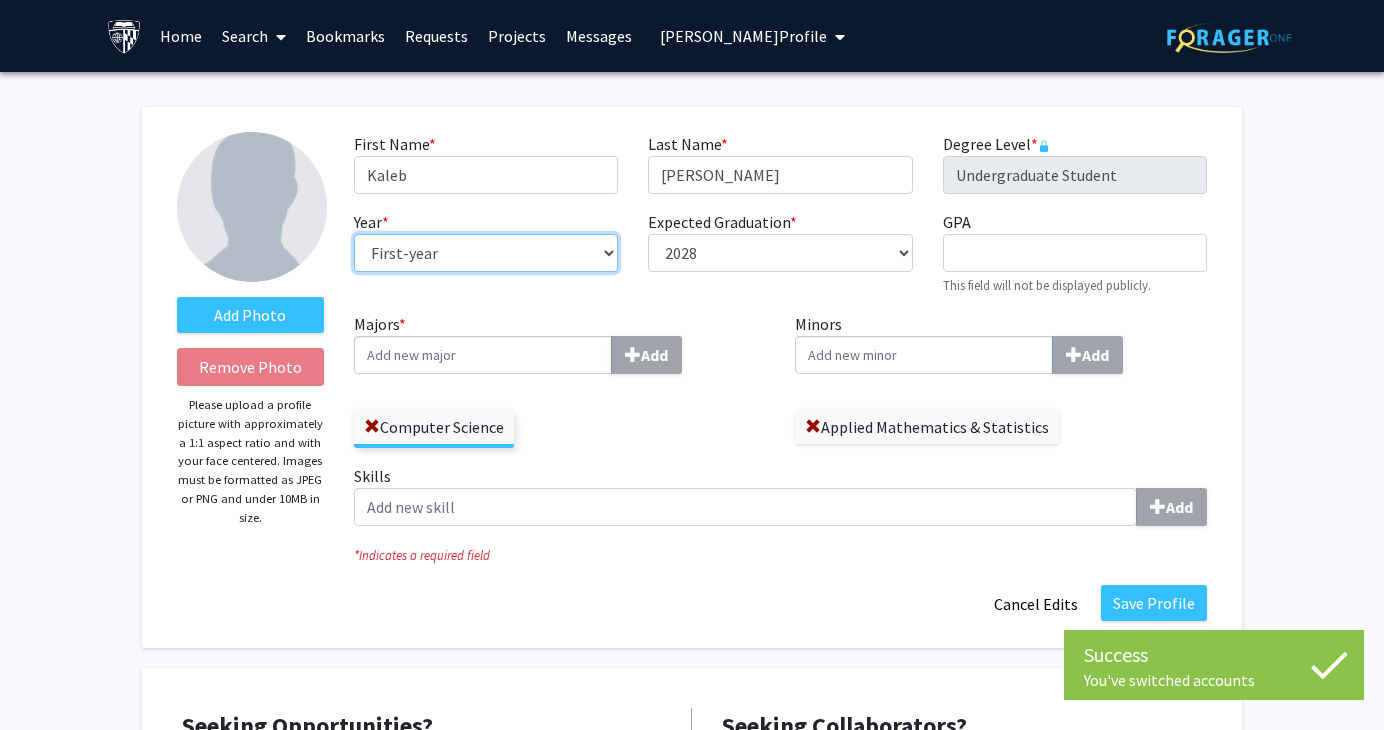 click on "---  First-year   Sophomore   Junior   Senior   Postbaccalaureate Certificate" at bounding box center [486, 253] 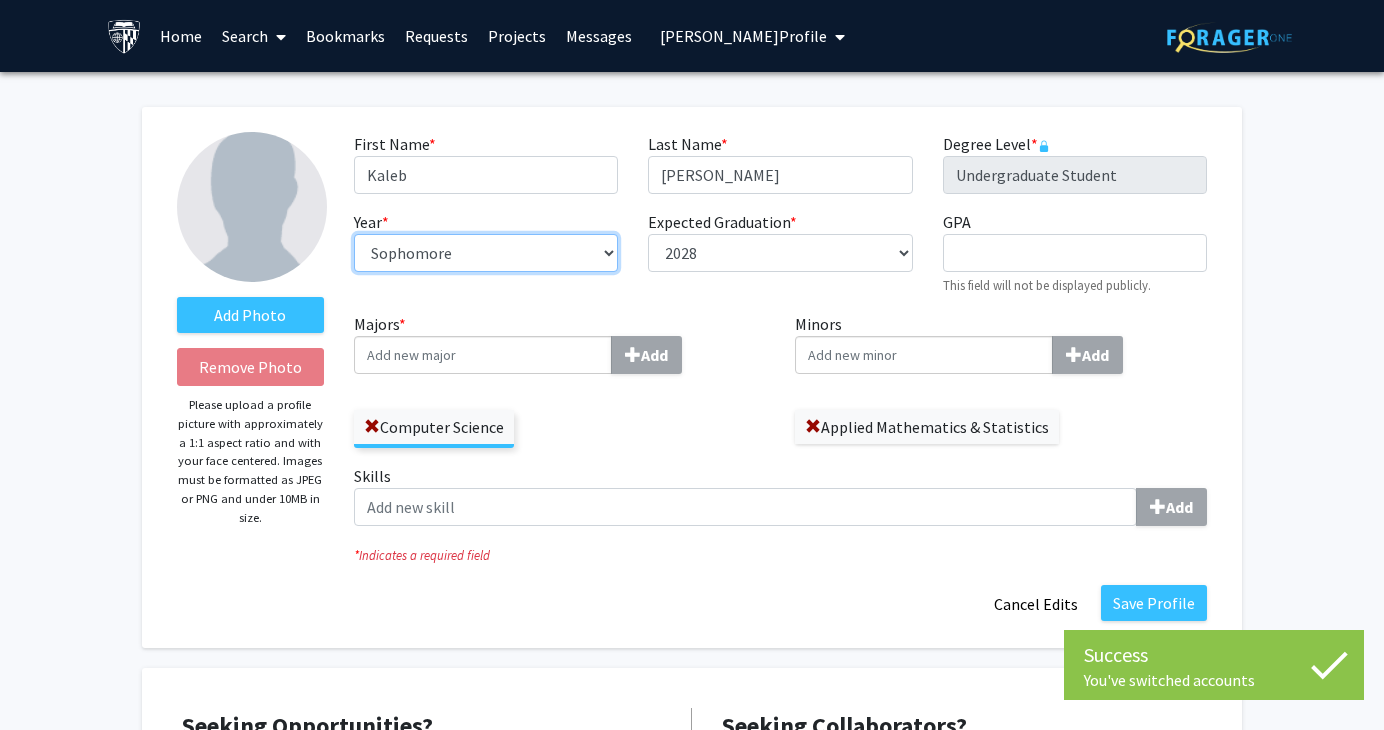 click on "---  First-year   Sophomore   Junior   Senior   Postbaccalaureate Certificate" at bounding box center (486, 253) 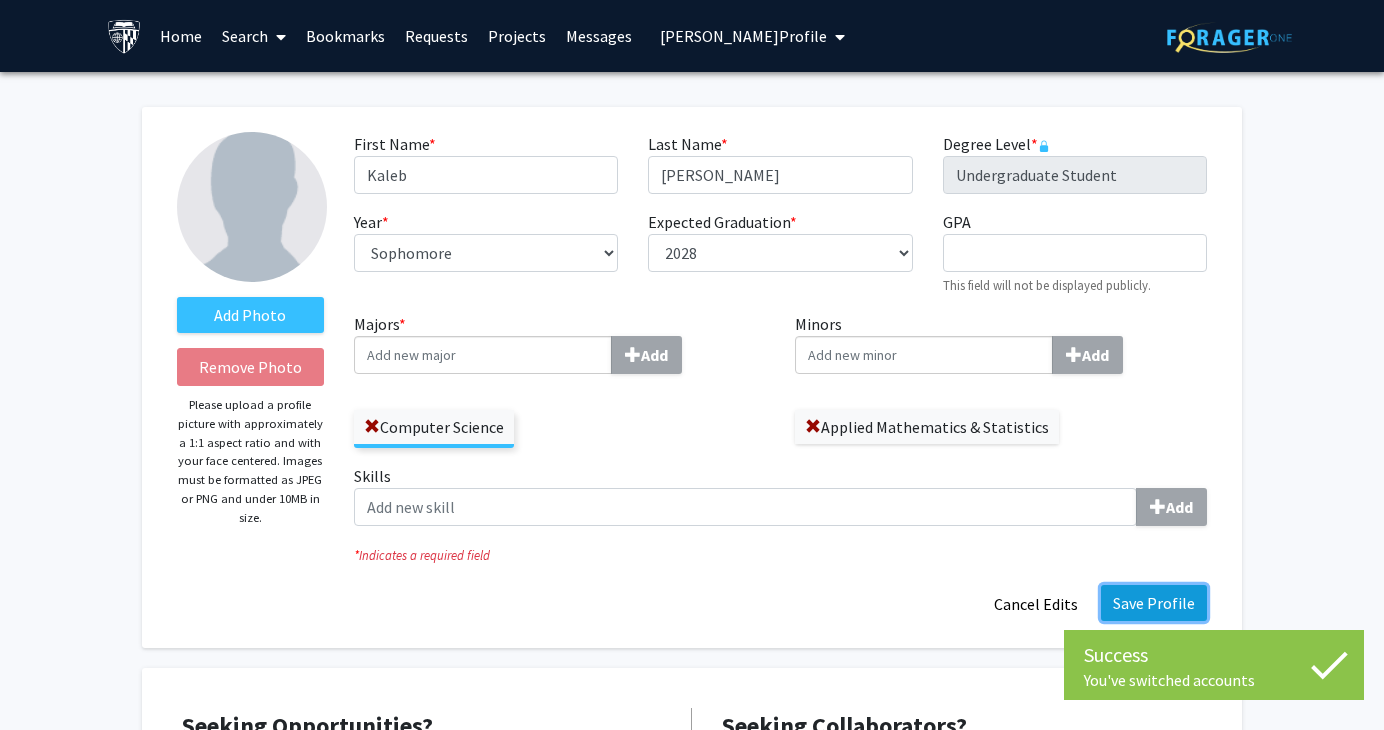 click on "Save Profile" 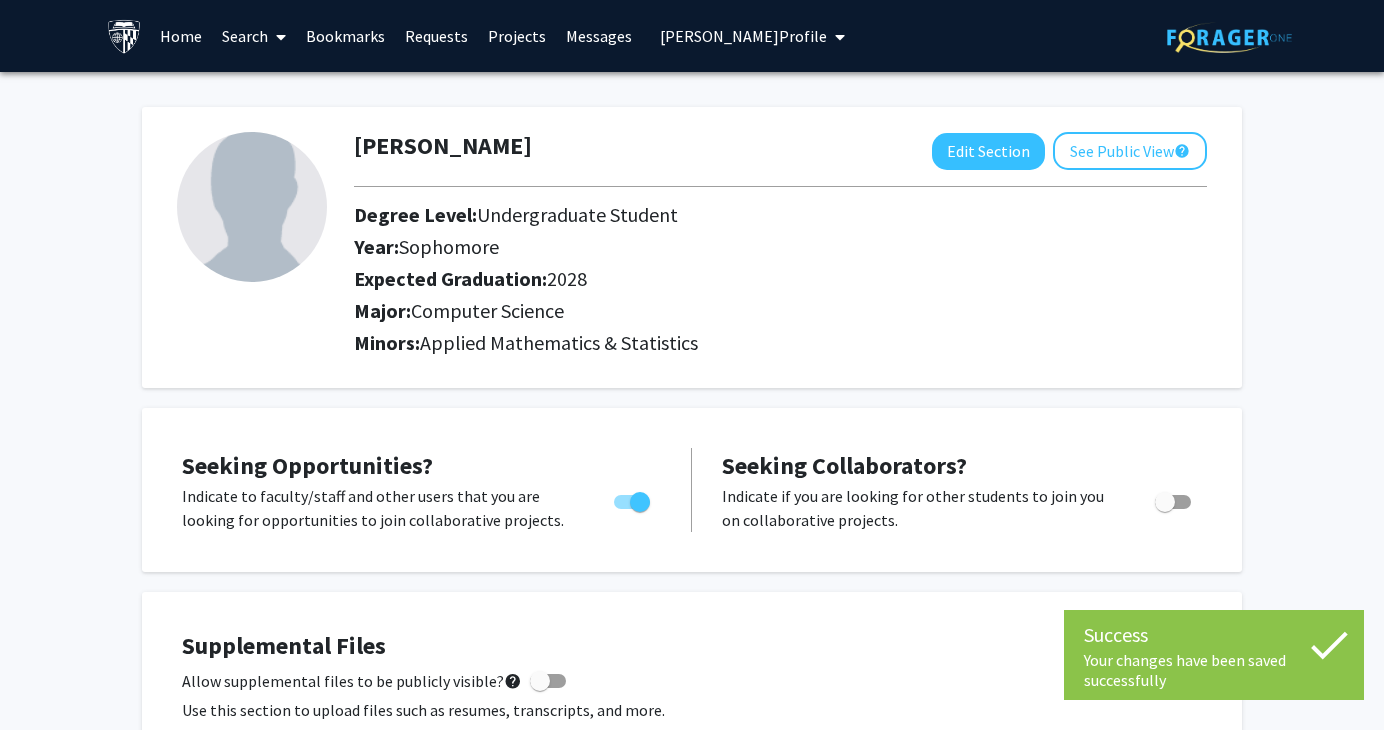 click on "[PERSON_NAME]   Profile" at bounding box center [743, 36] 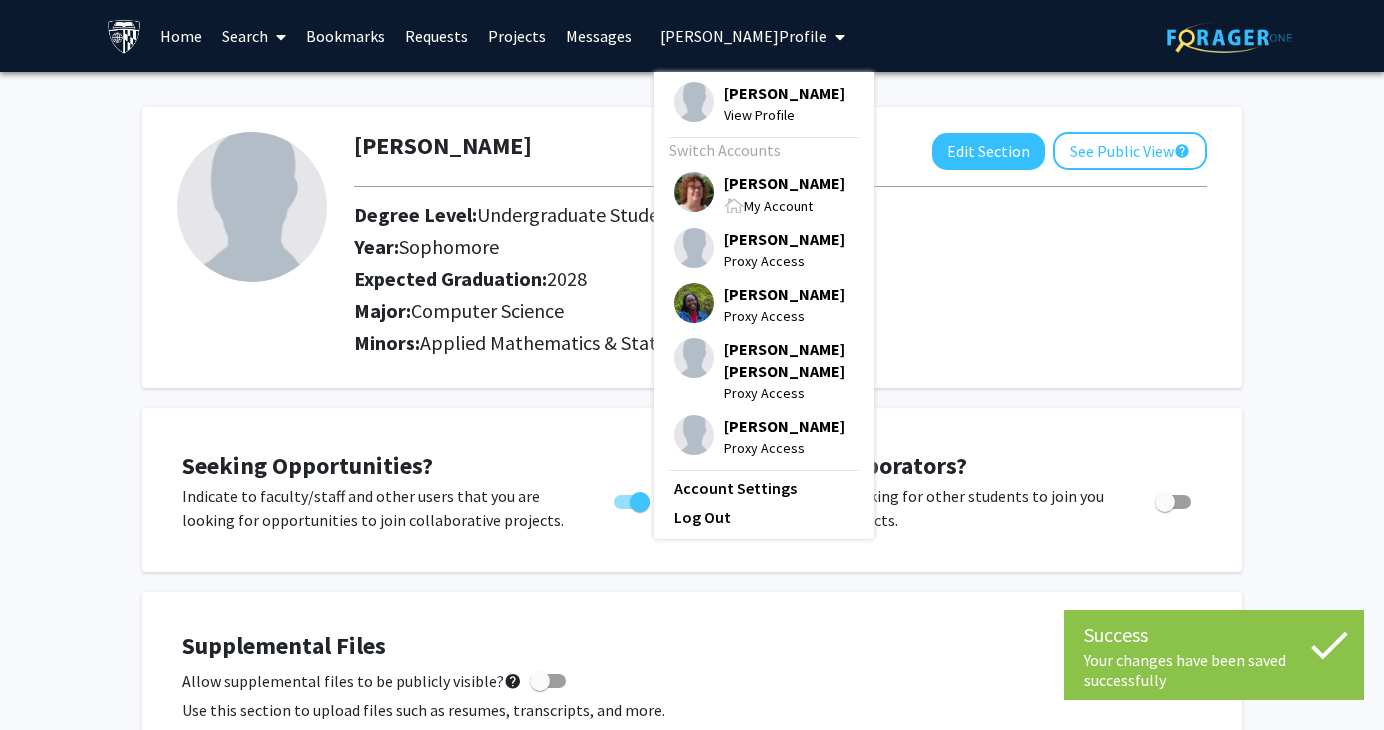 click on "[PERSON_NAME]   My Account" at bounding box center (759, 194) 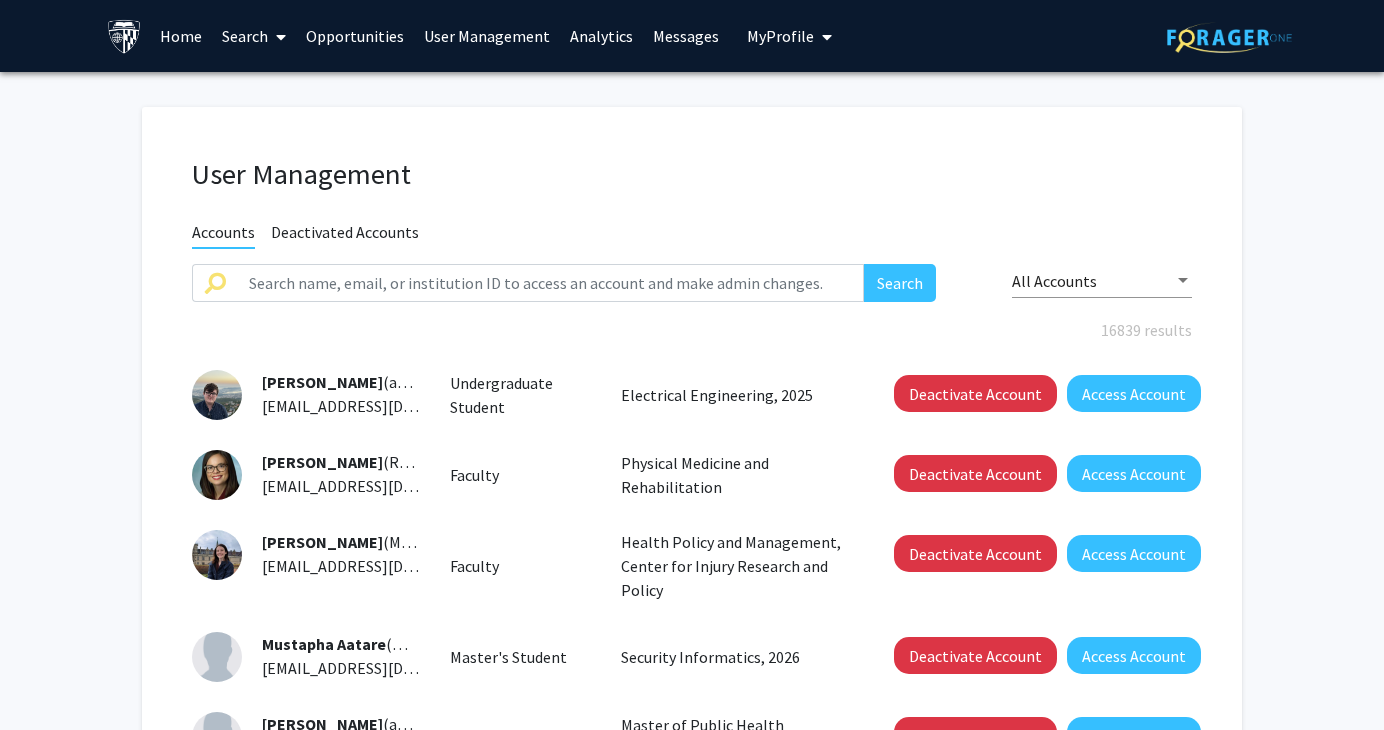 drag, startPoint x: 1112, startPoint y: 157, endPoint x: 1082, endPoint y: 163, distance: 30.594116 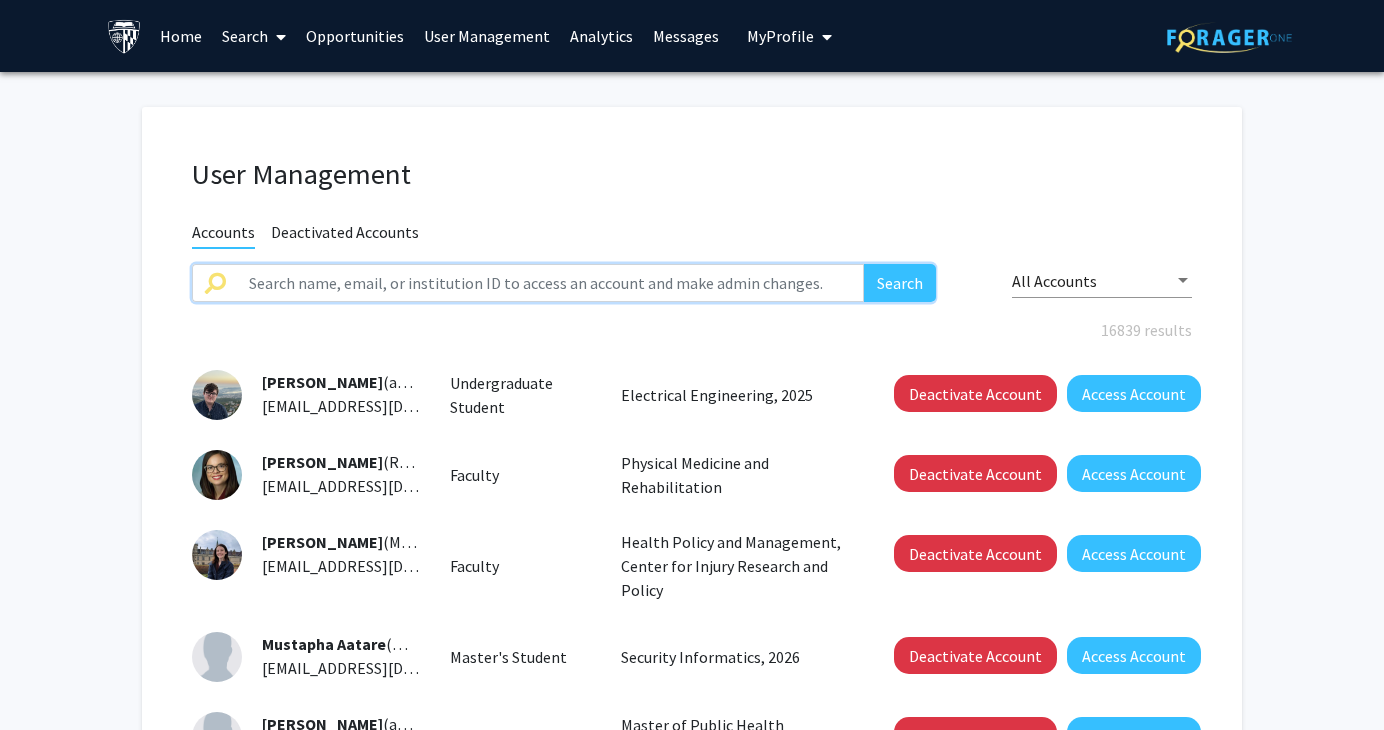 click 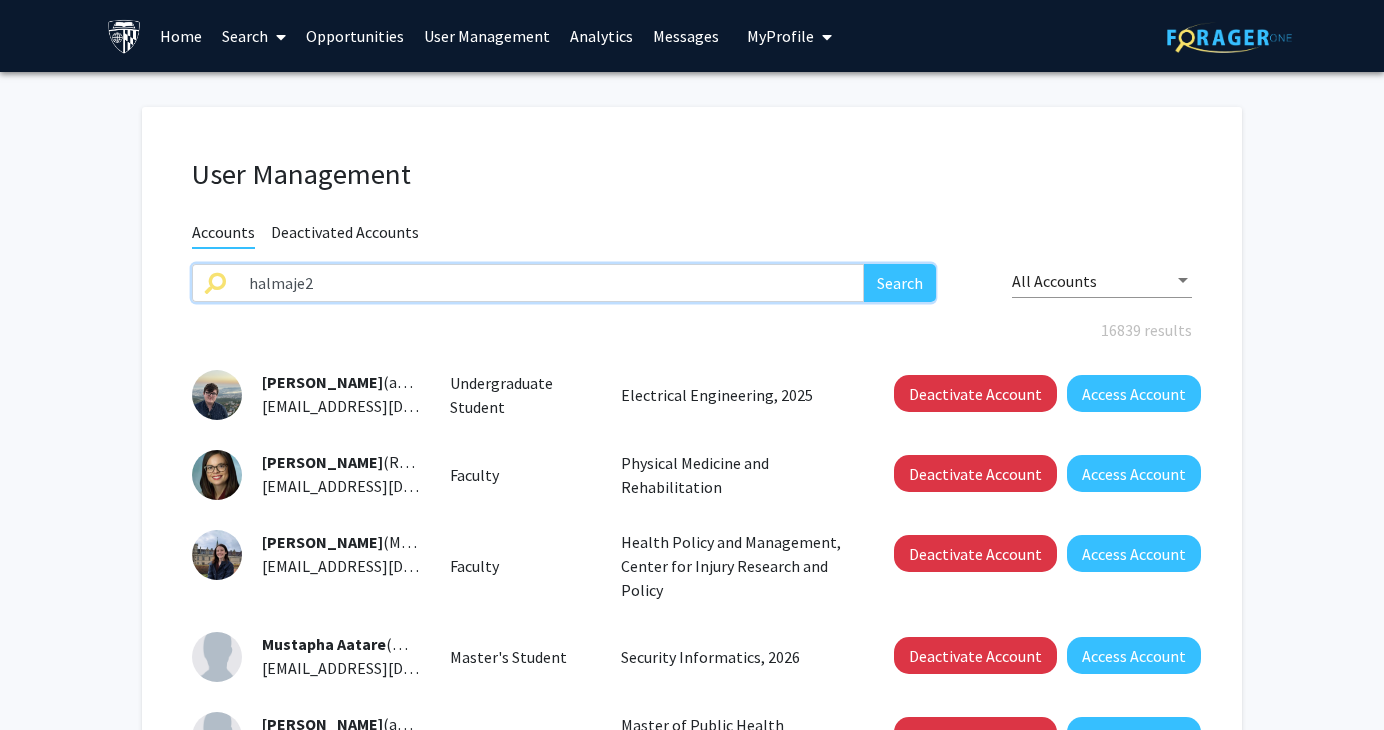 type on "halmaje2" 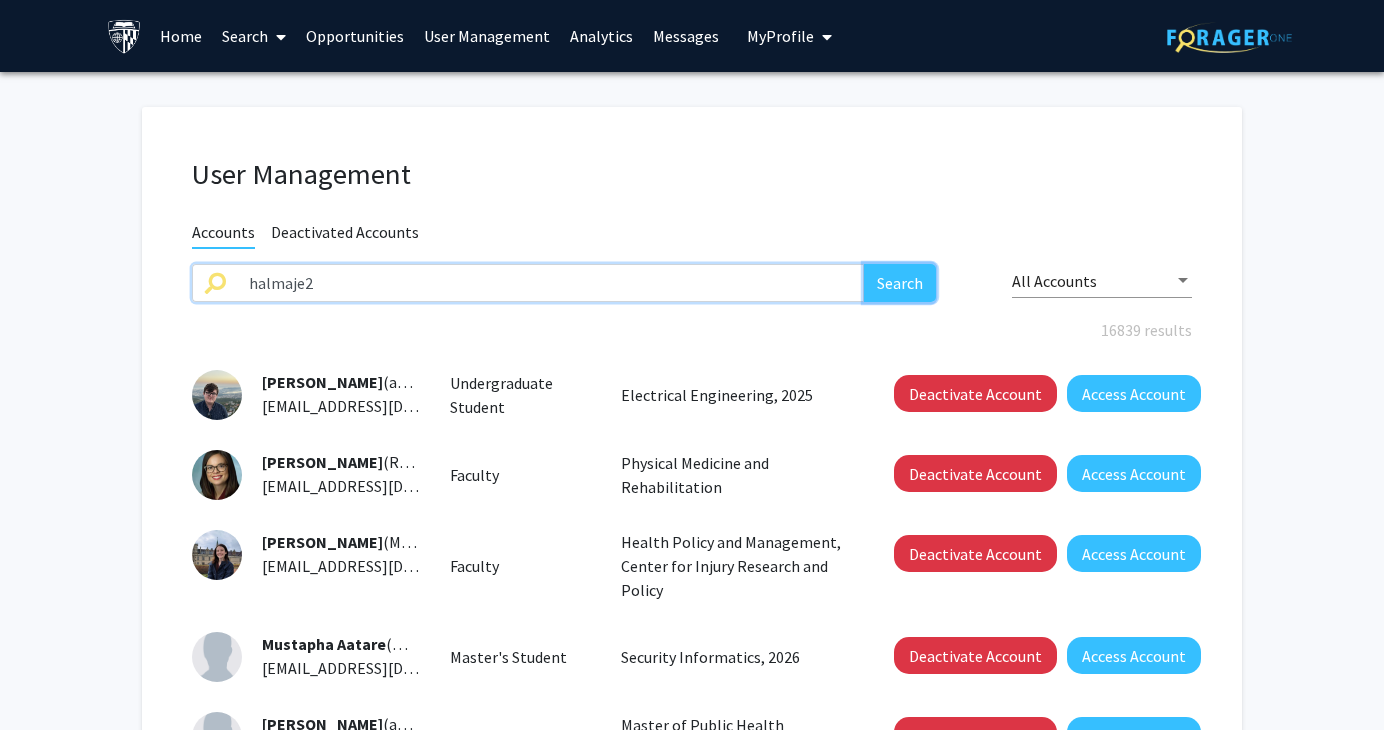 click on "Search" 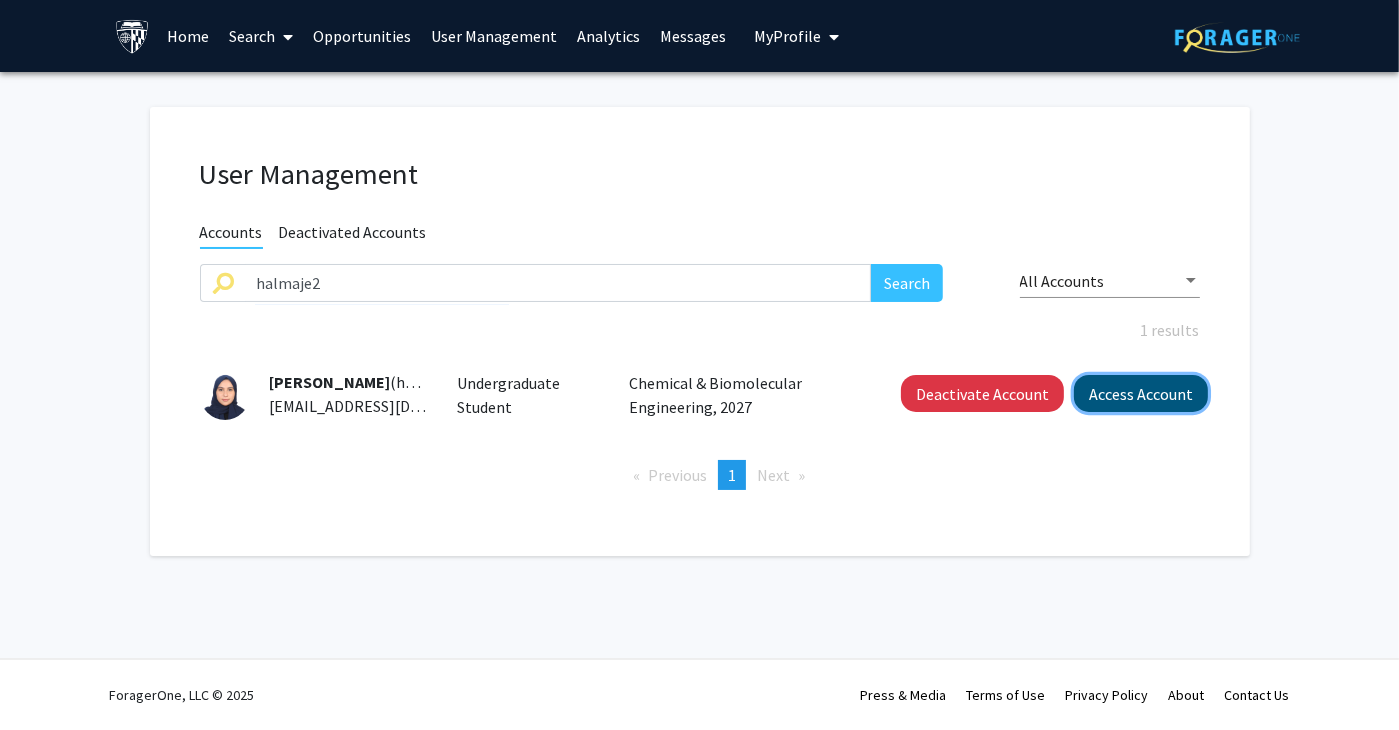 click on "Access Account" 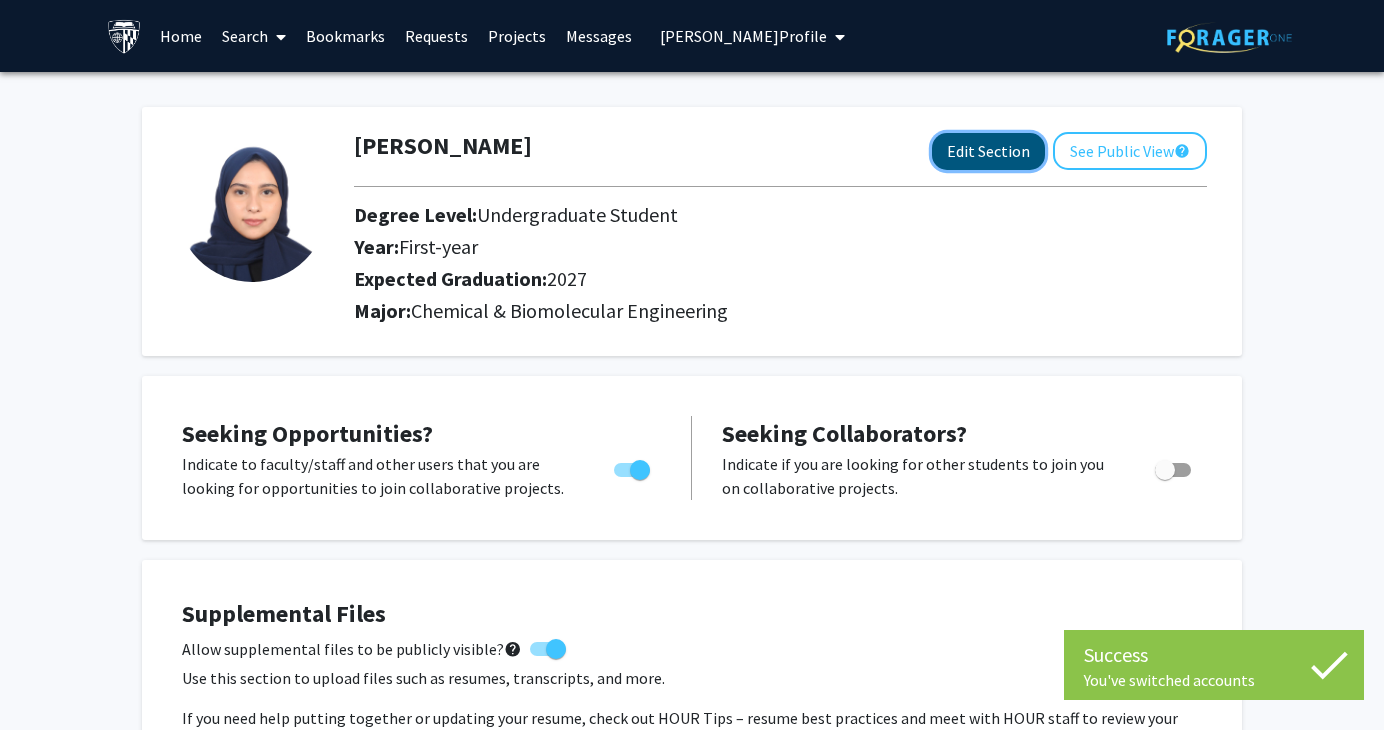 click on "Edit Section" 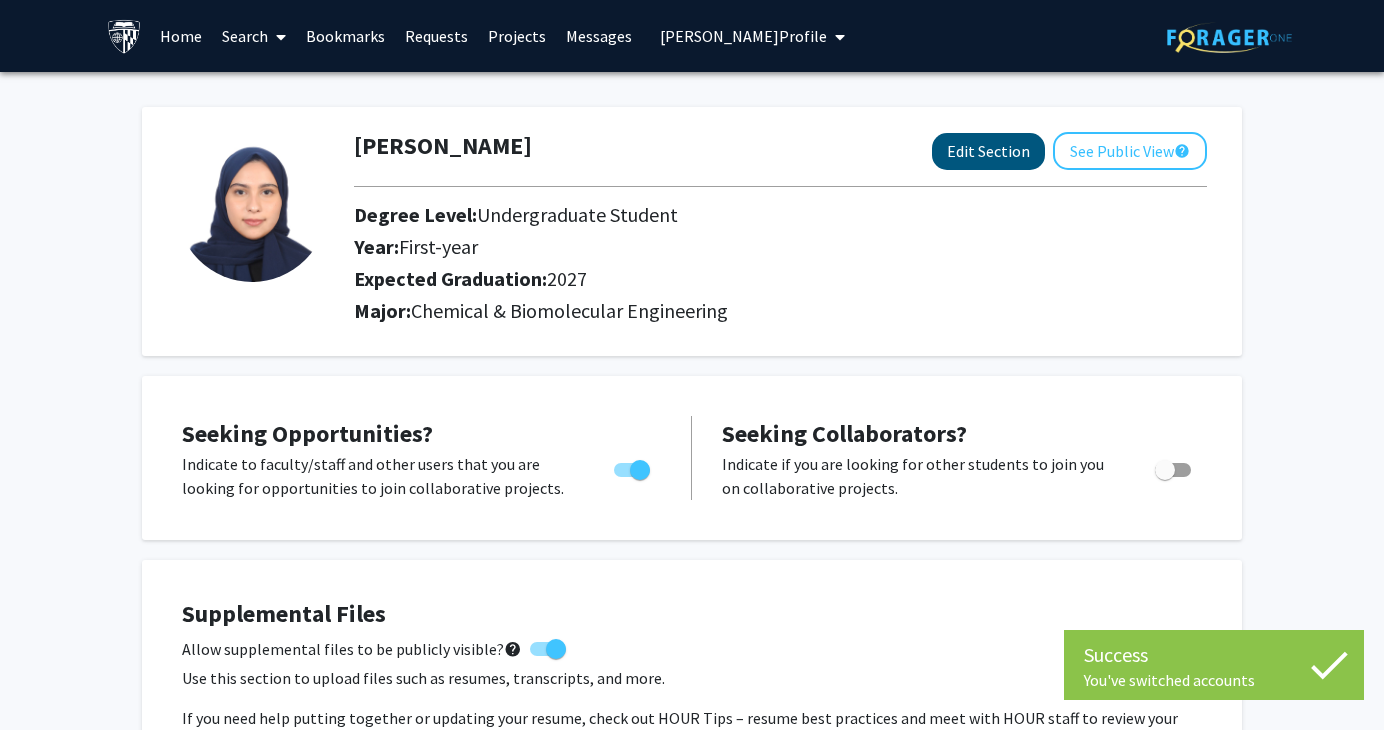 select on "first-year" 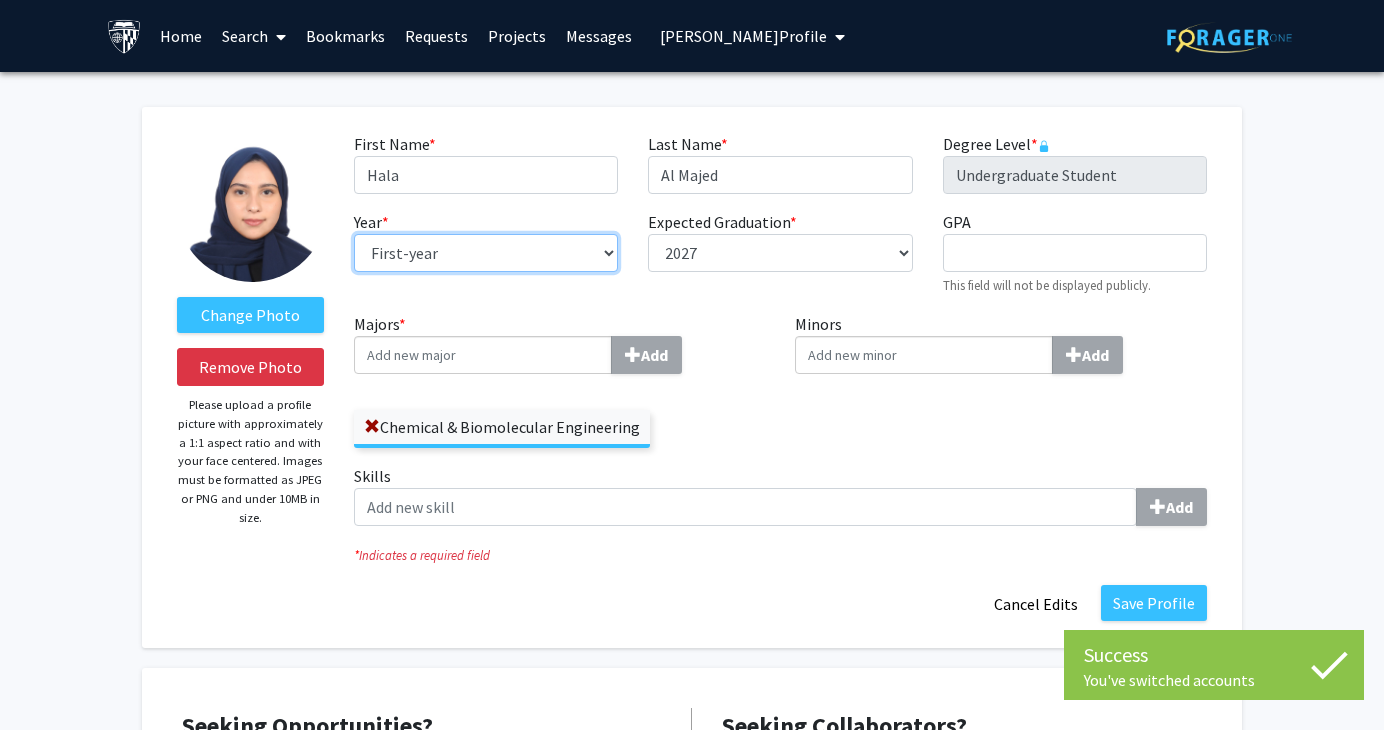 click on "---  First-year   Sophomore   Junior   Senior   Postbaccalaureate Certificate" at bounding box center (486, 253) 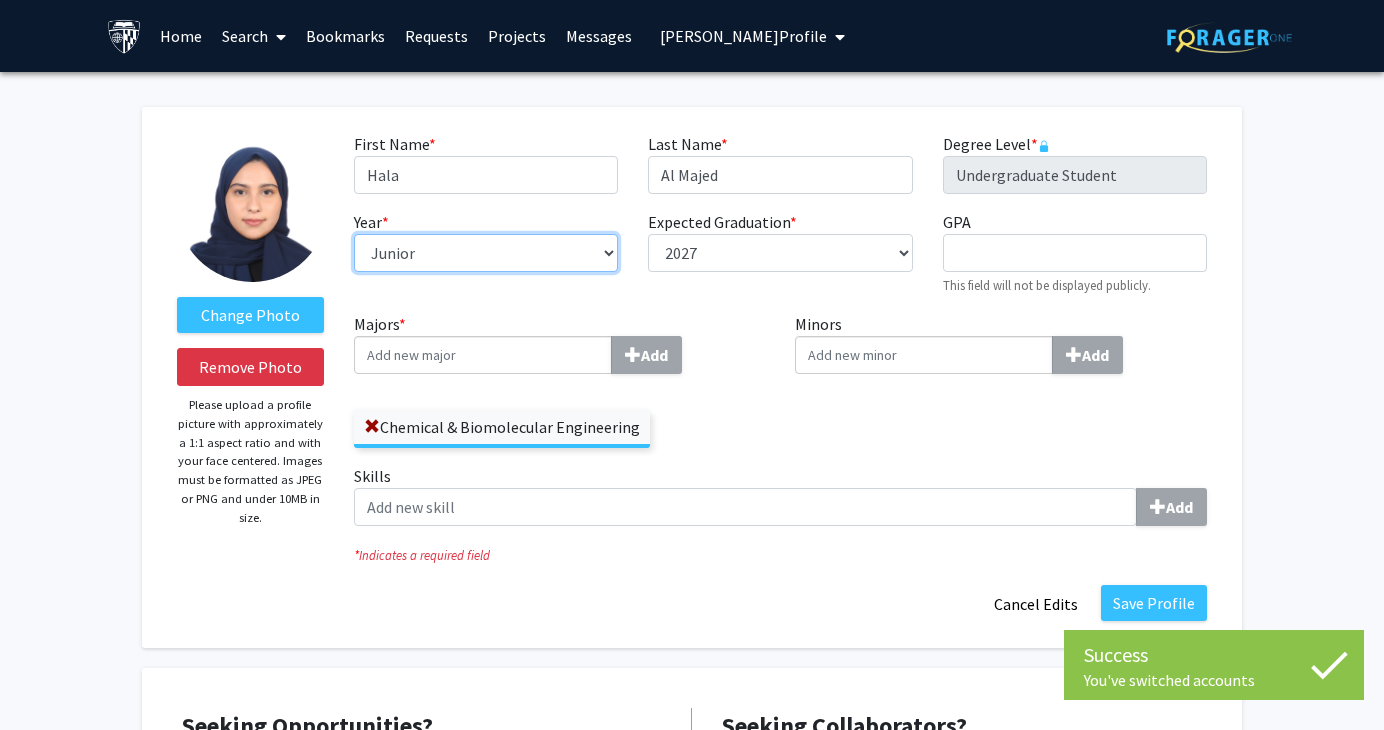 click on "---  First-year   Sophomore   Junior   Senior   Postbaccalaureate Certificate" at bounding box center (486, 253) 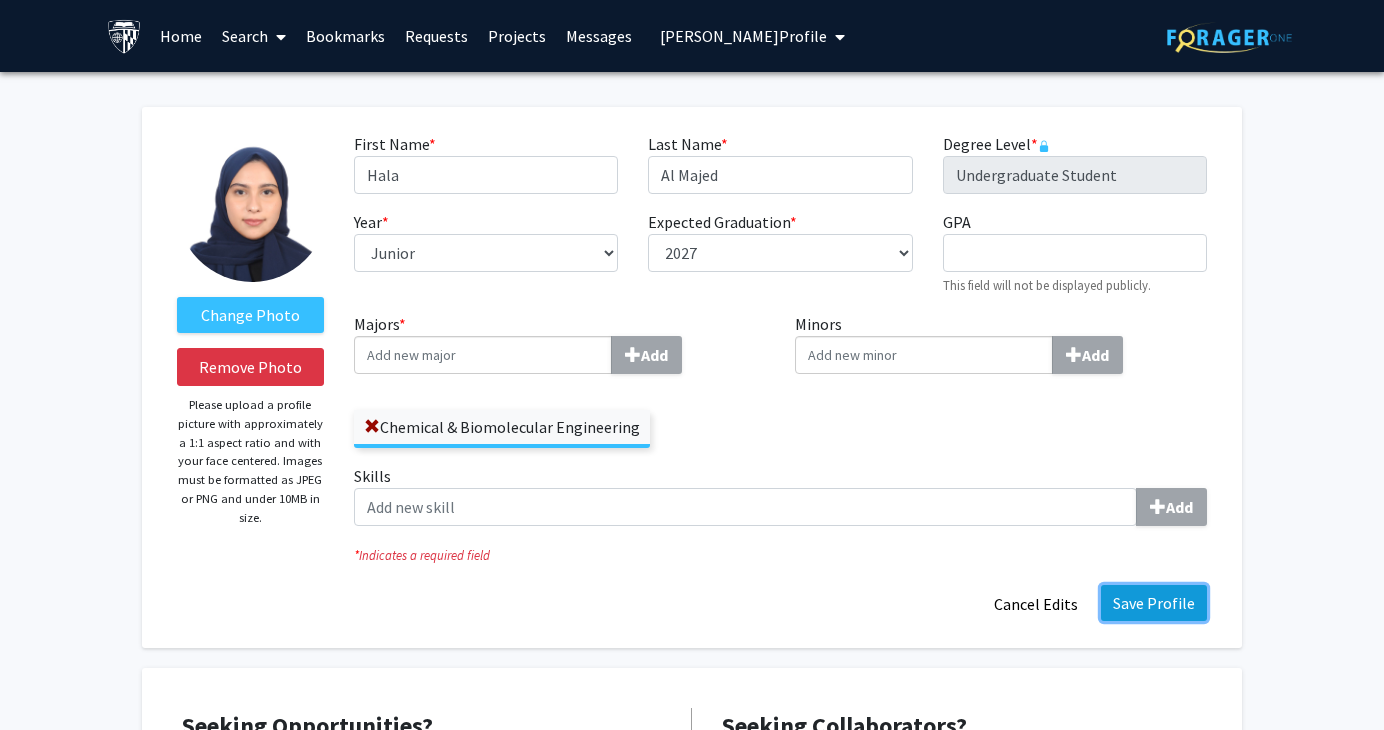 click on "Save Profile" 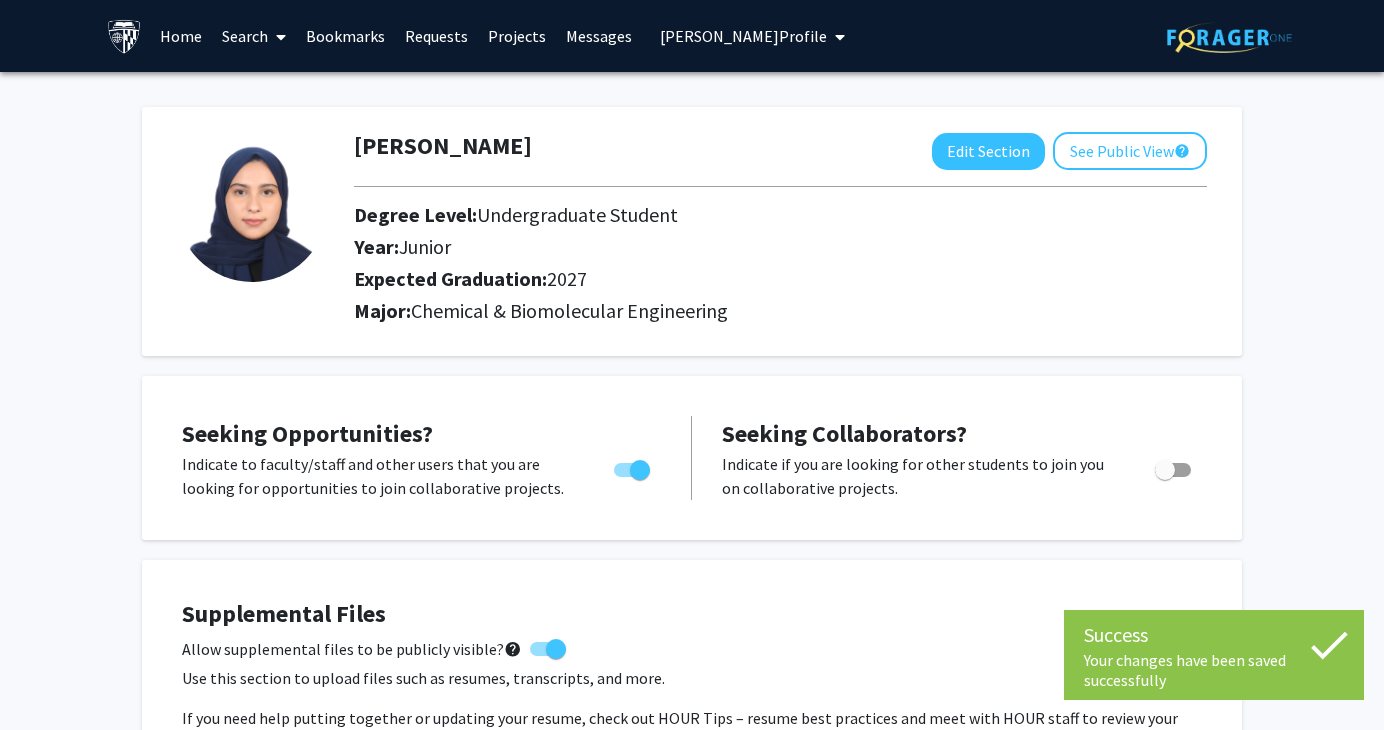click on "[PERSON_NAME]   Profile" at bounding box center (743, 36) 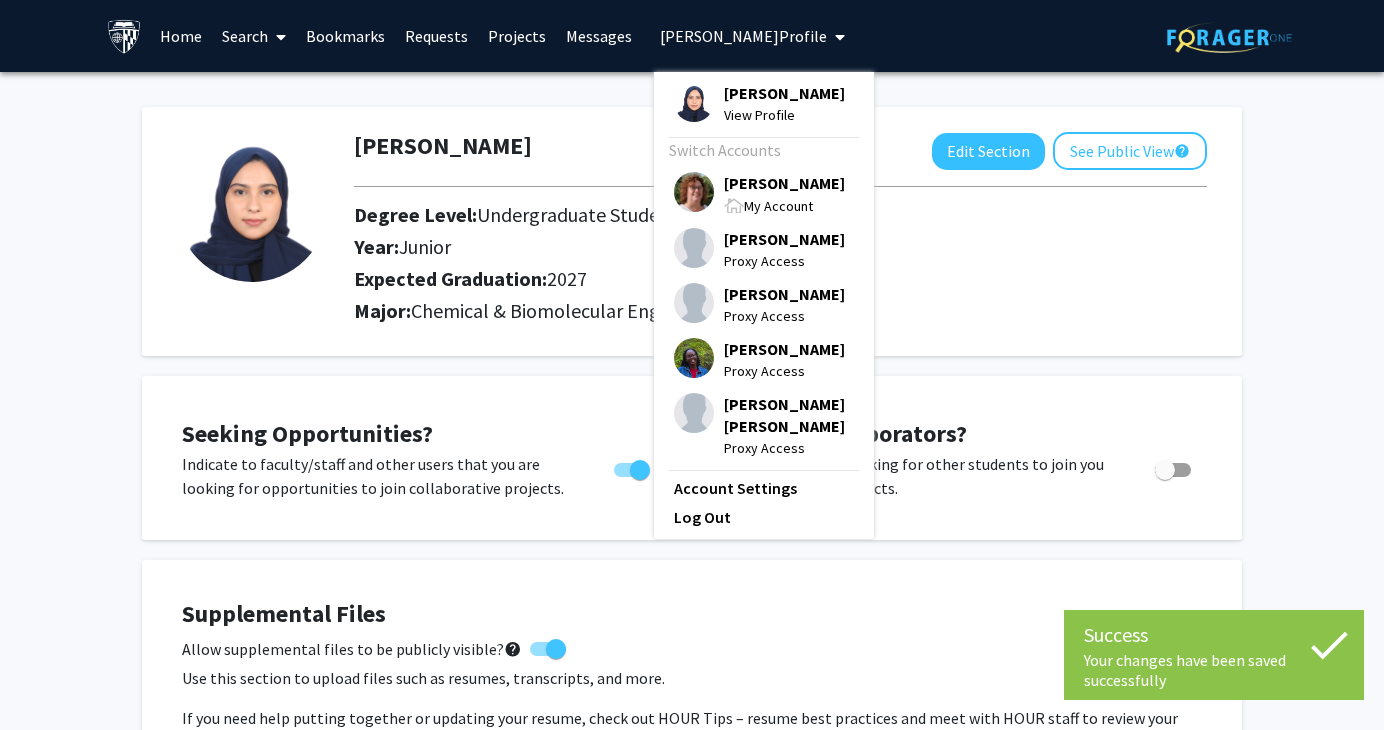 click on "[PERSON_NAME]" at bounding box center (784, 183) 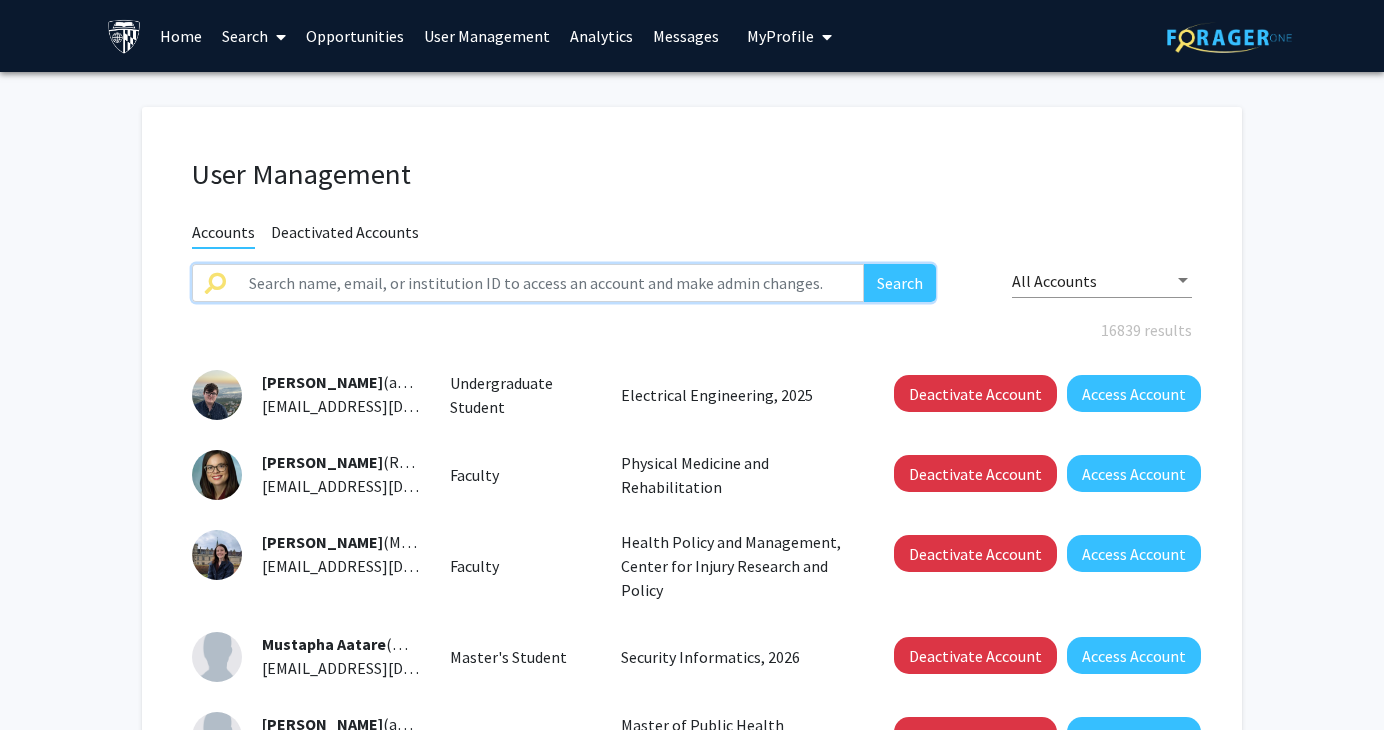 click 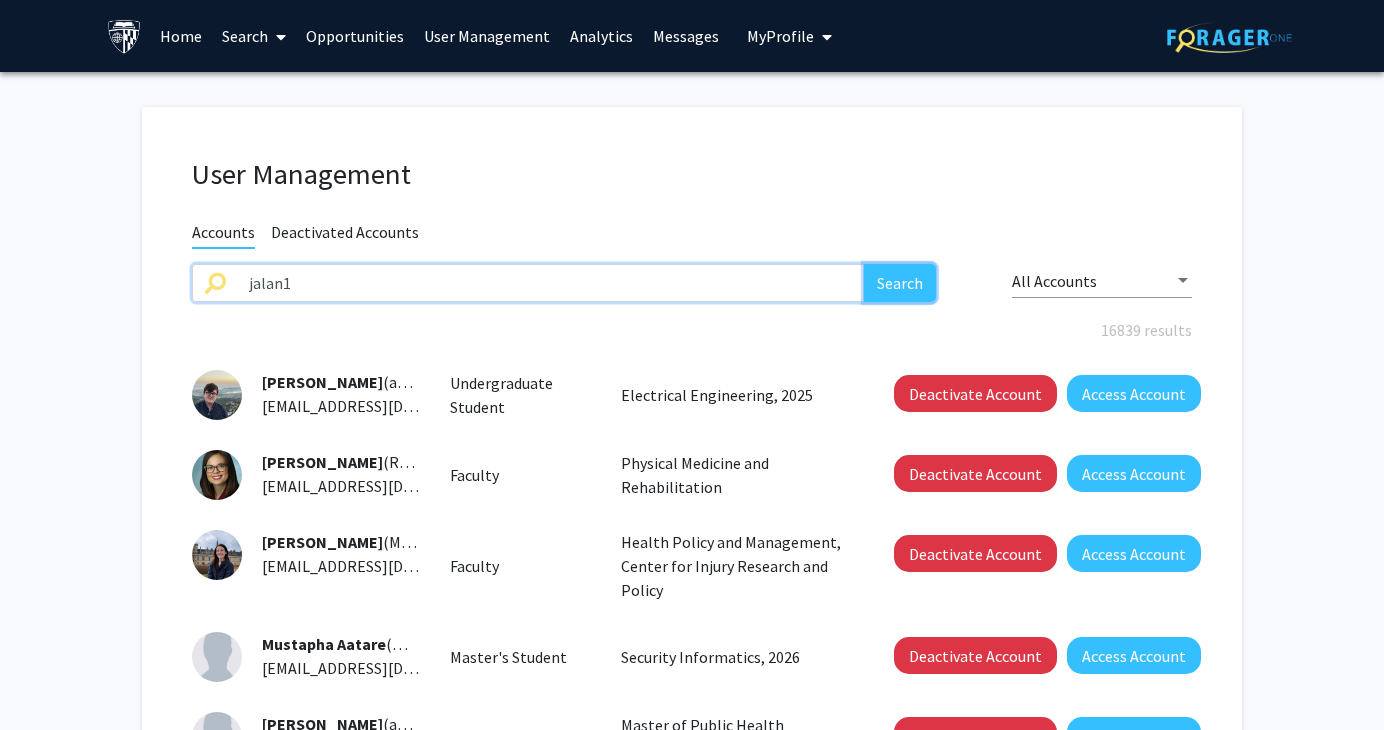click on "Search" 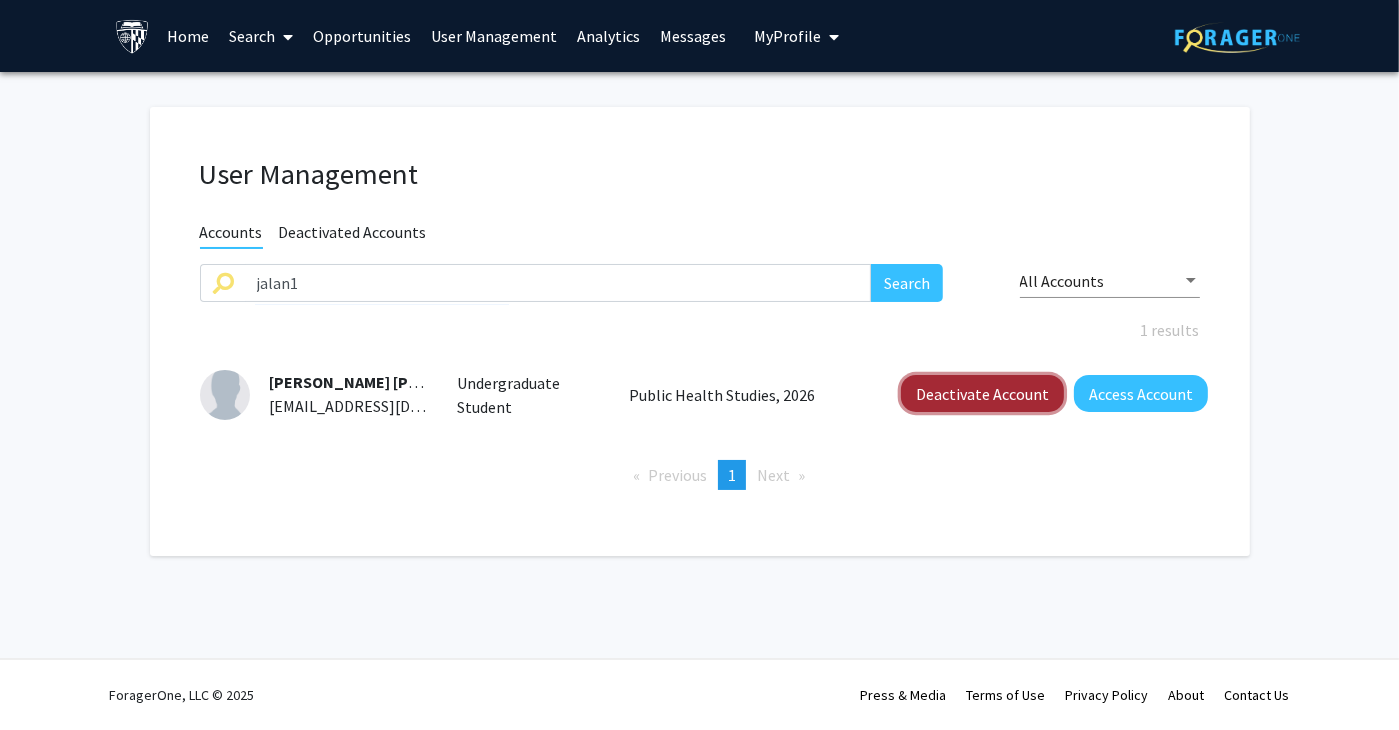 click on "Deactivate Account" 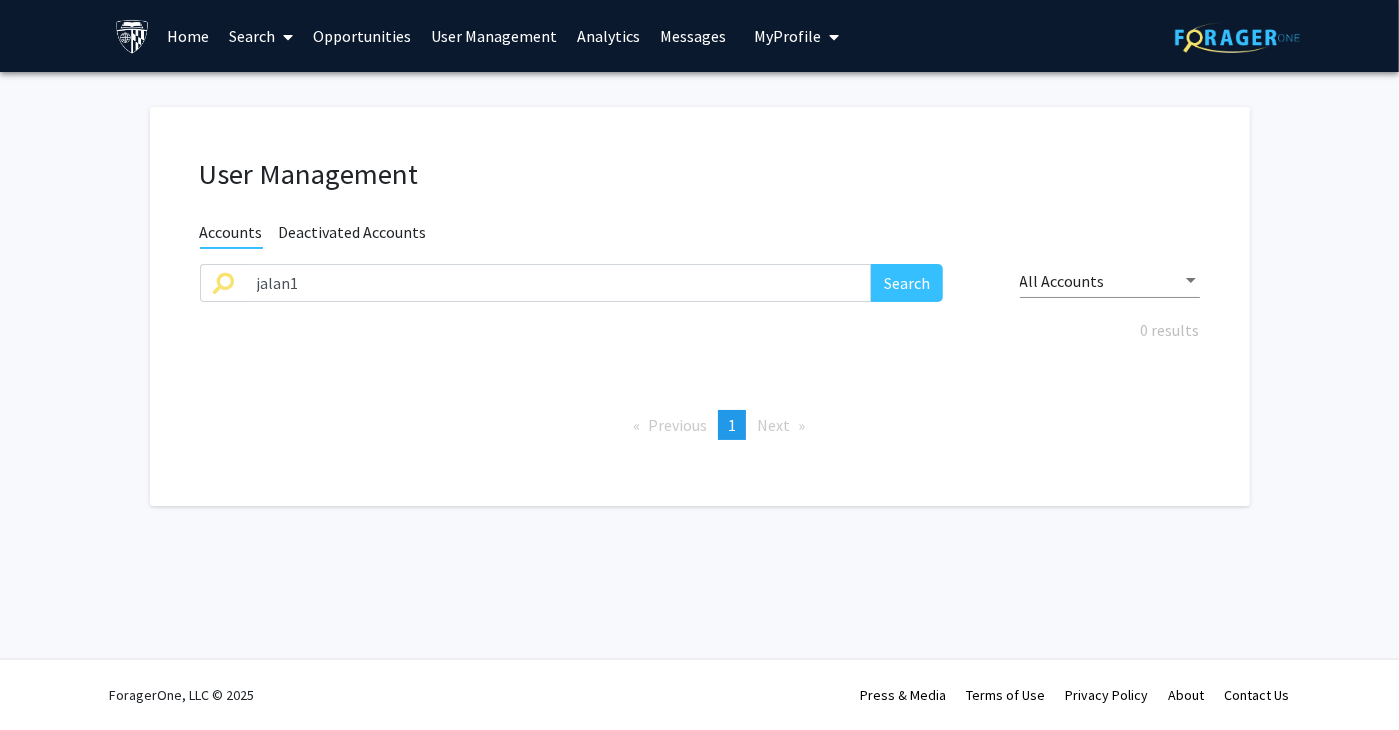 click on "User Management" 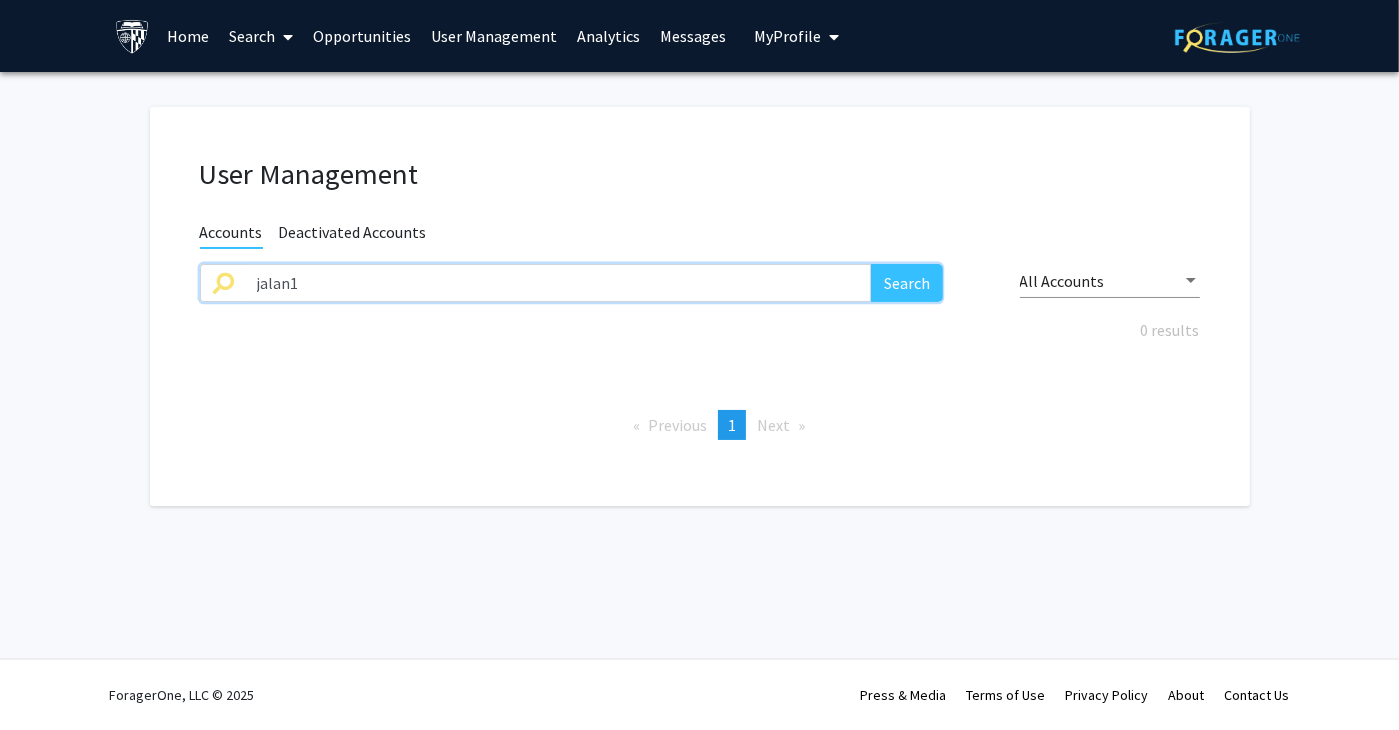 click on "jalan1" 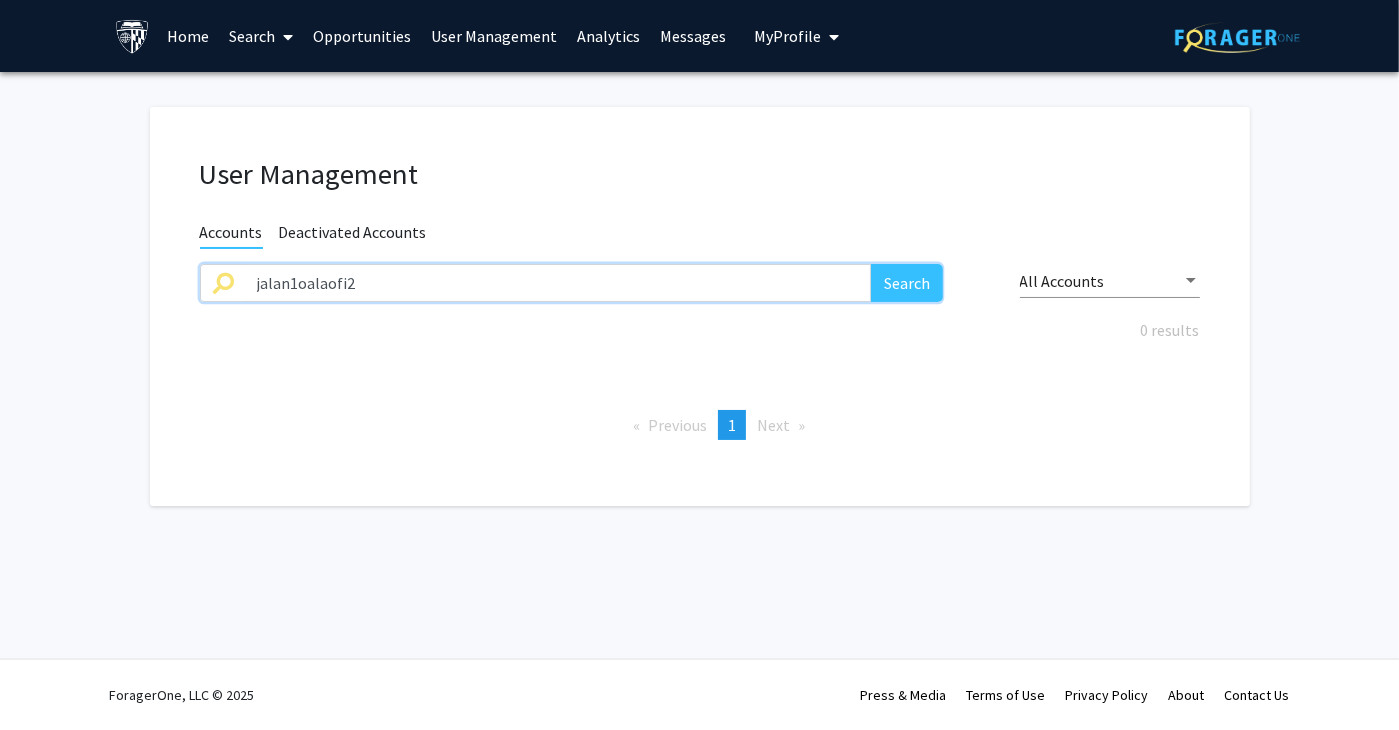 drag, startPoint x: 82, startPoint y: 278, endPoint x: 67, endPoint y: 278, distance: 15 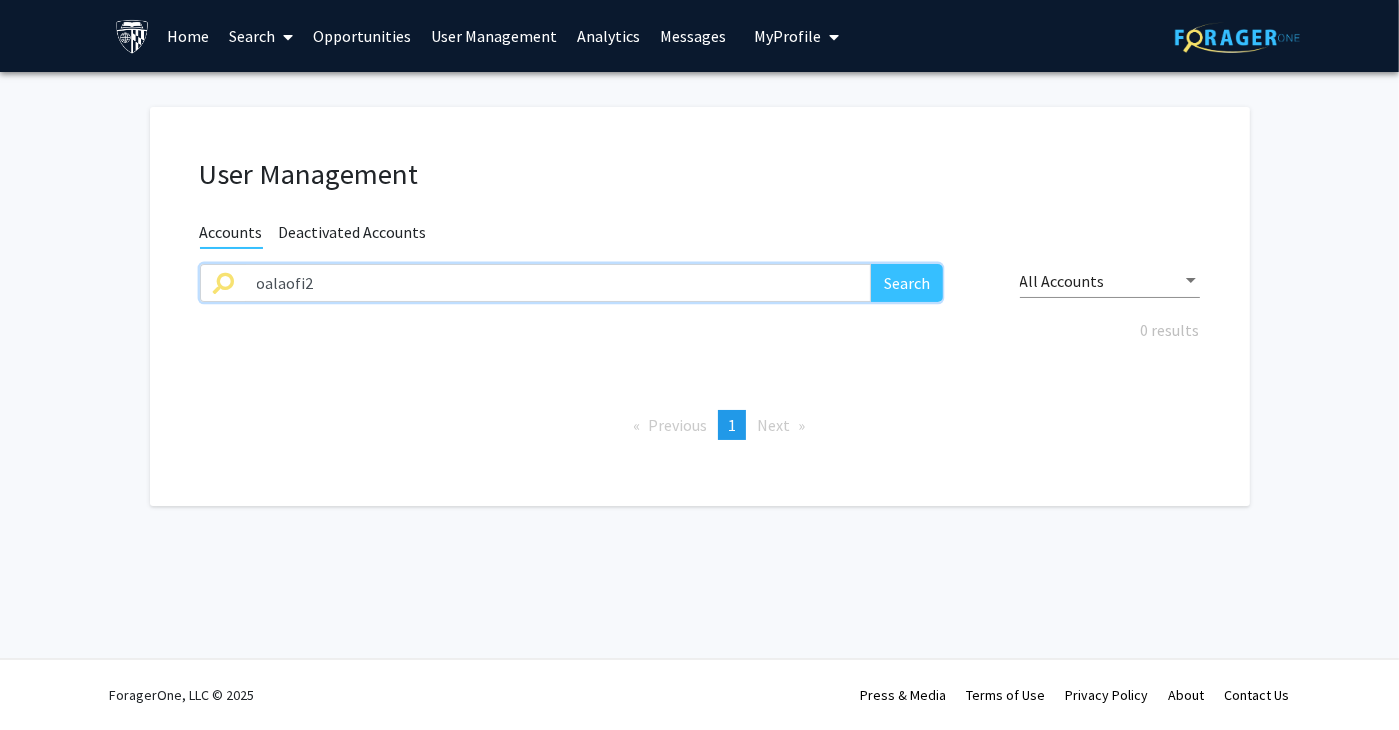 type on "oalaofi2" 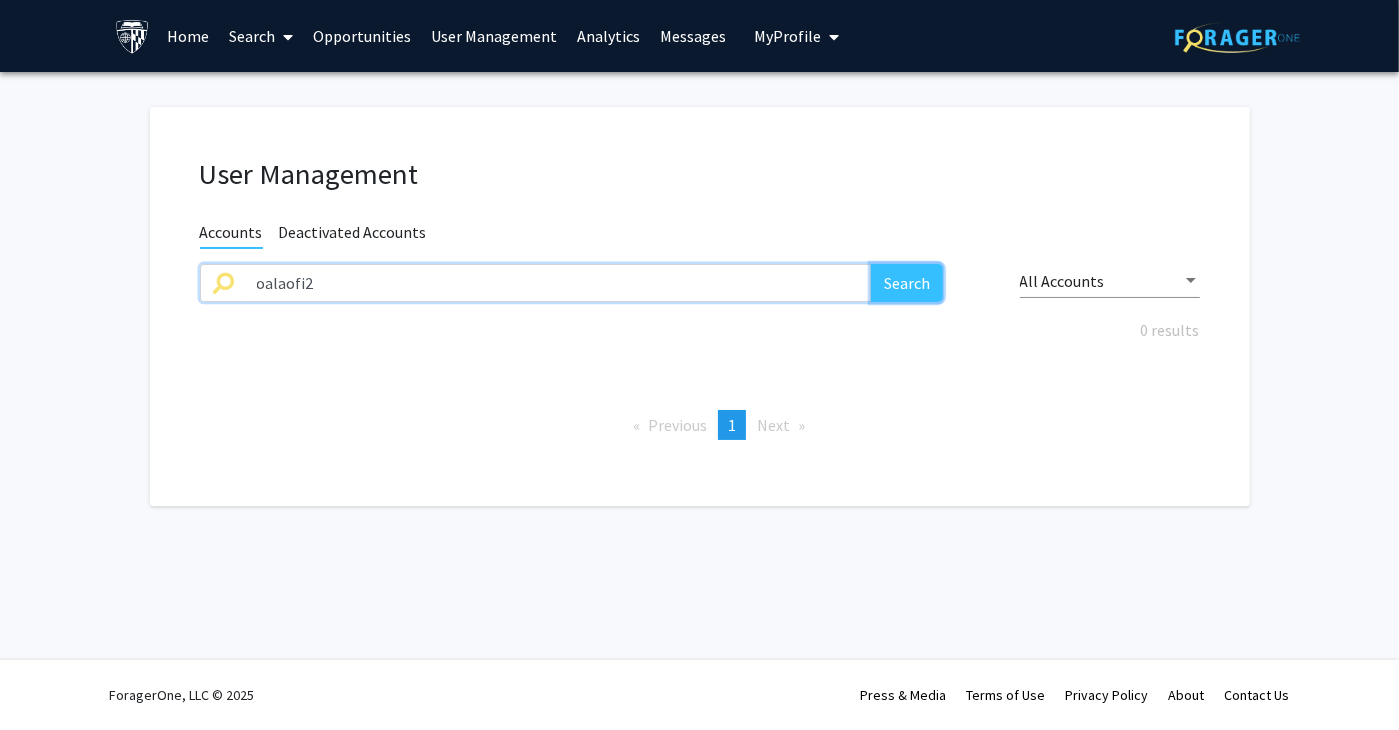 click on "Search" 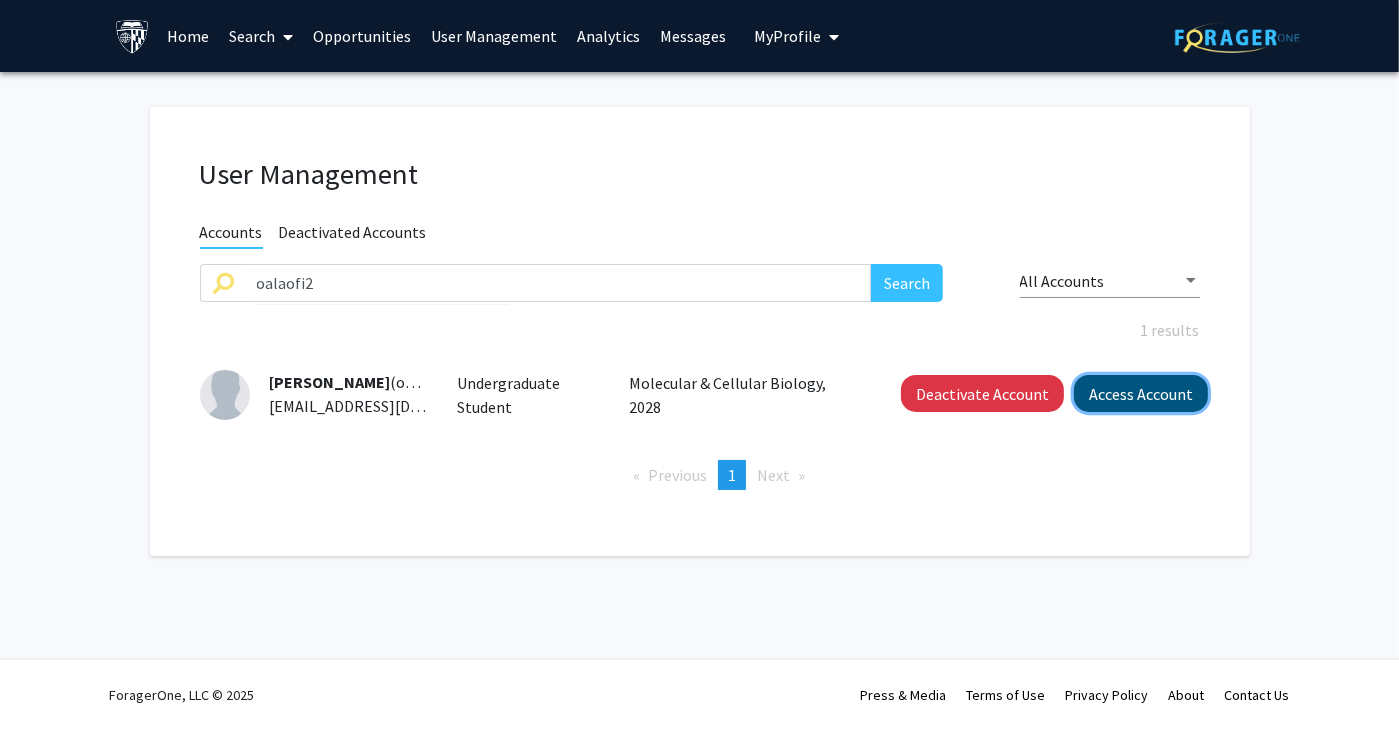 click on "Access Account" 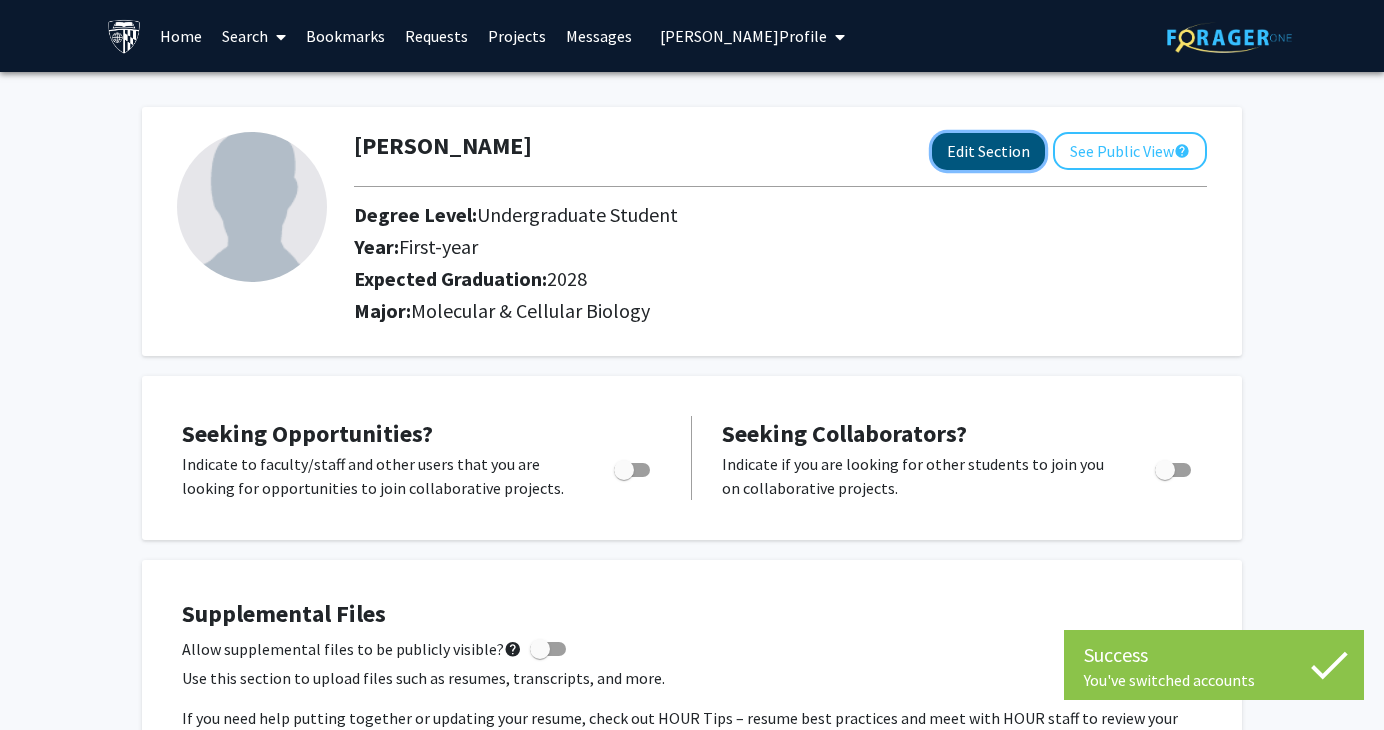 click on "Edit Section" 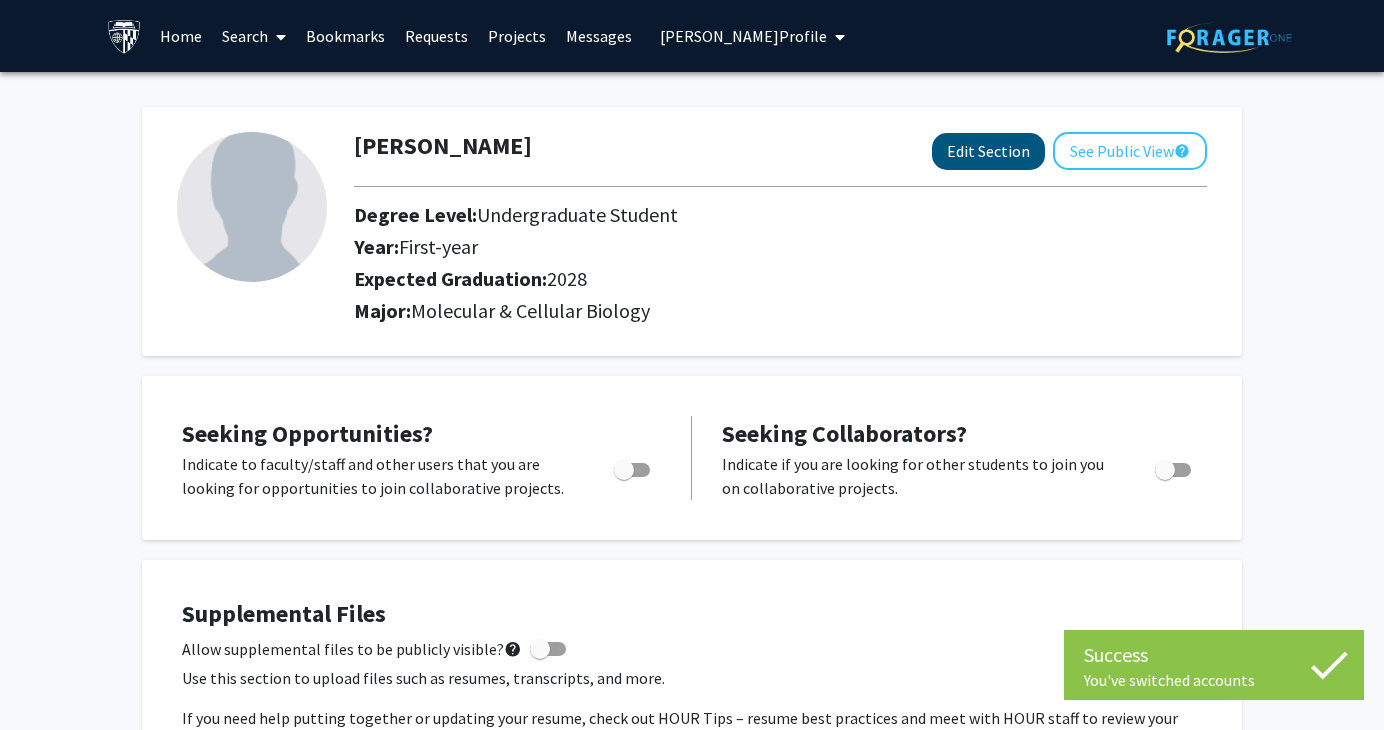 select on "first-year" 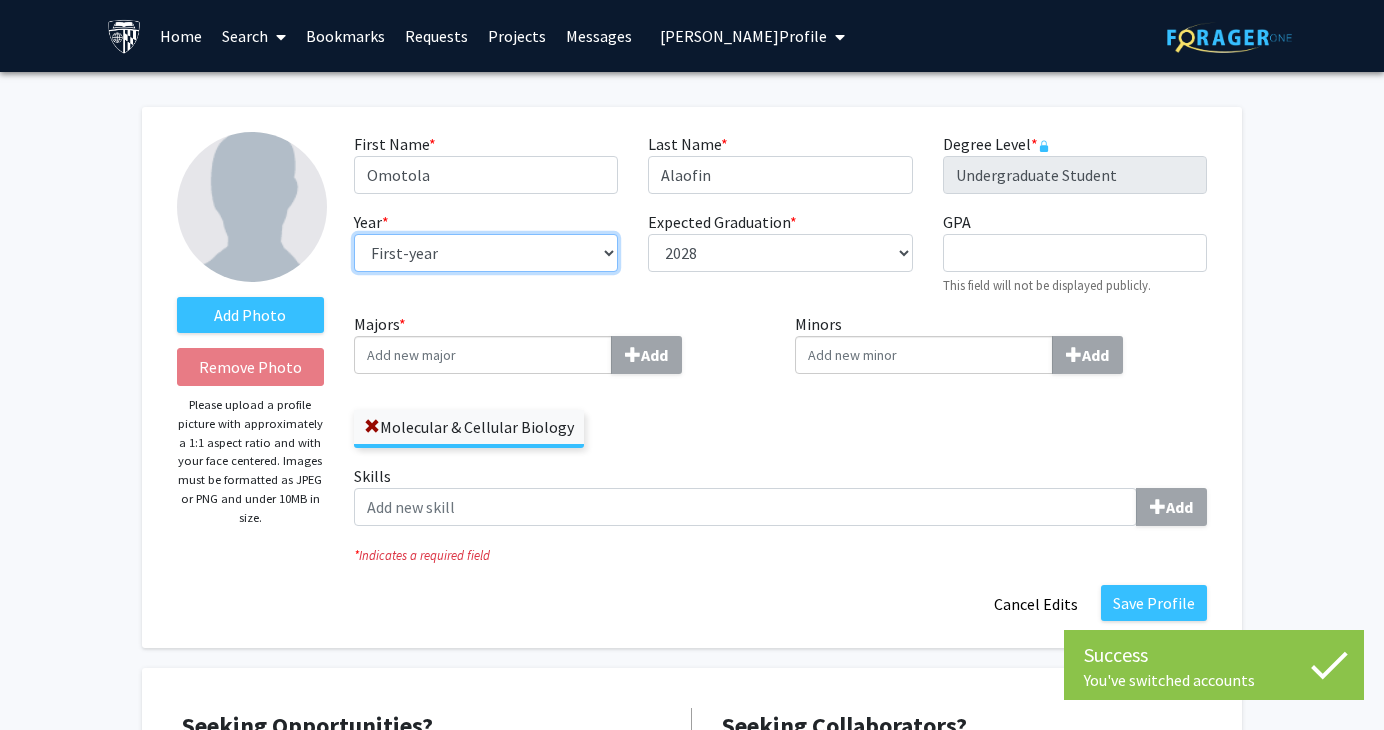 click on "---  First-year   Sophomore   Junior   Senior   Postbaccalaureate Certificate" at bounding box center [486, 253] 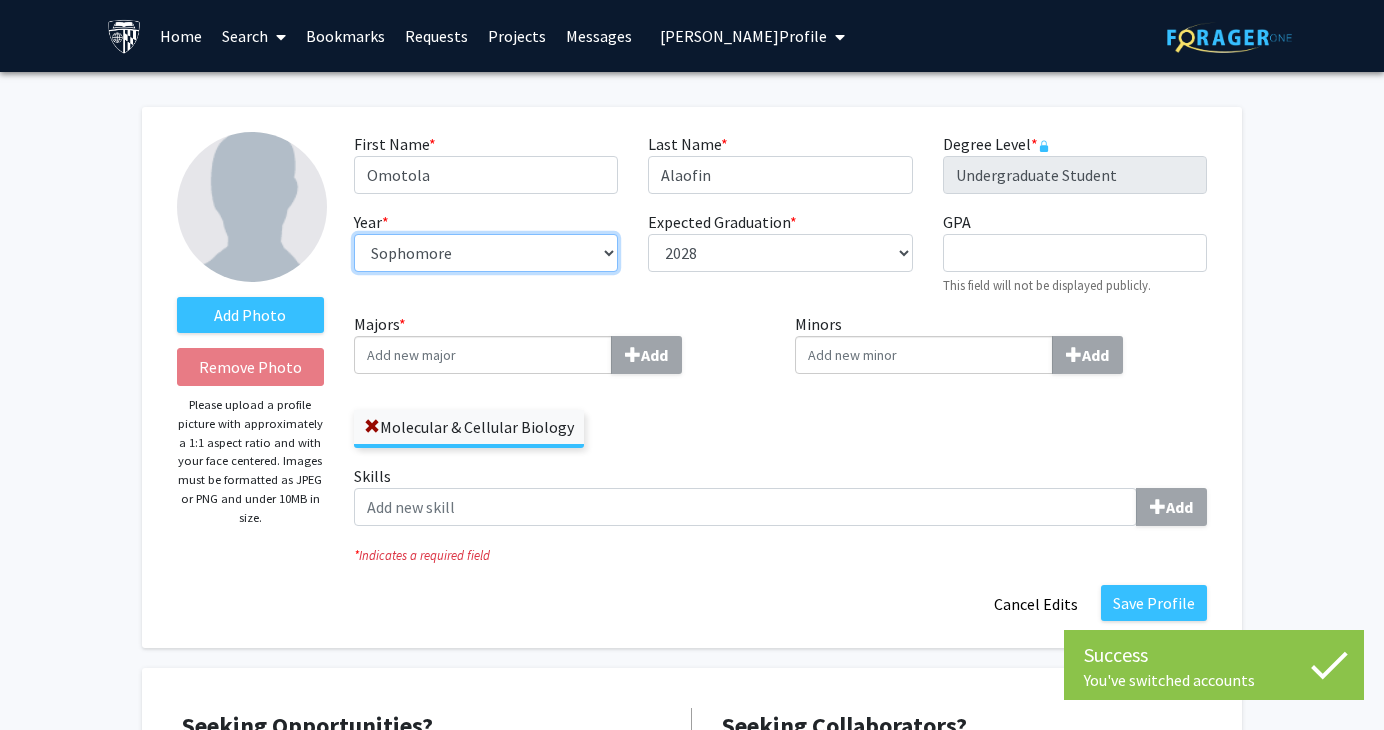 click on "---  First-year   Sophomore   Junior   Senior   Postbaccalaureate Certificate" at bounding box center [486, 253] 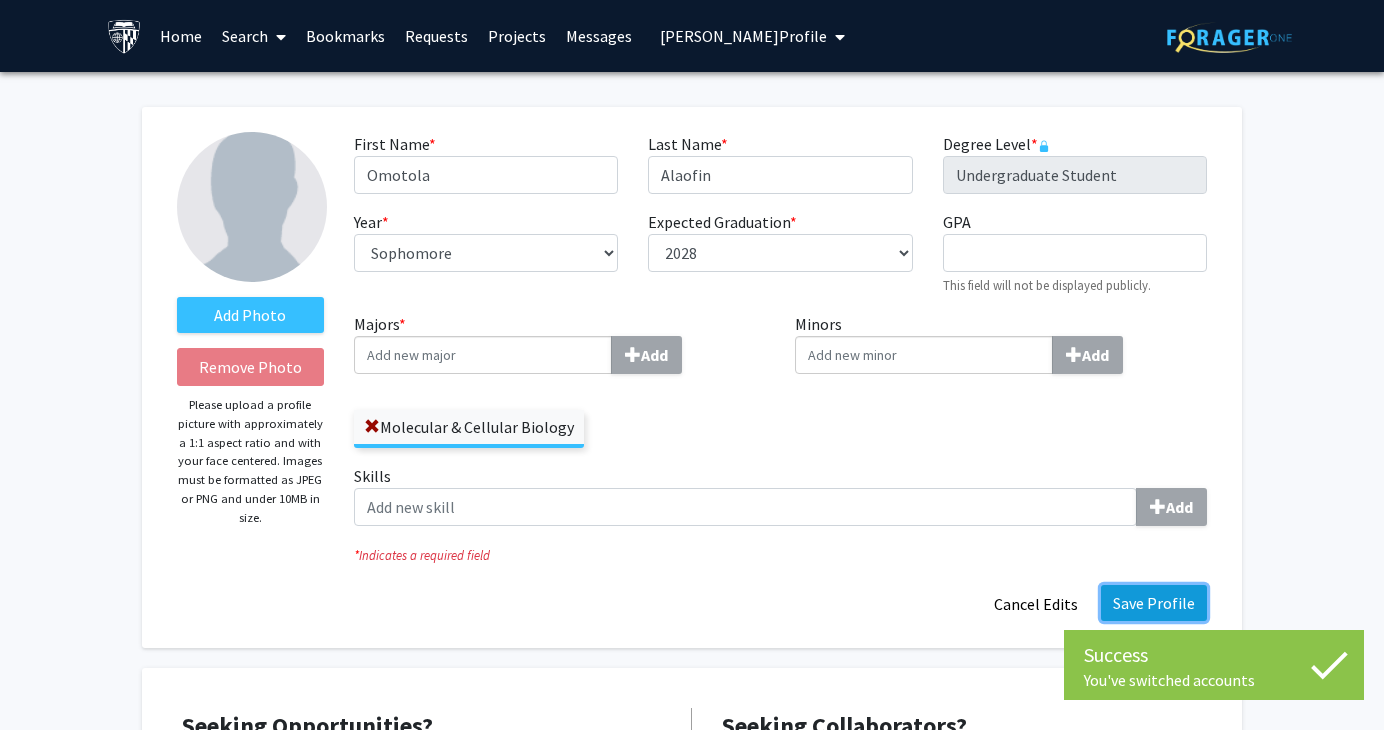 click on "Save Profile" 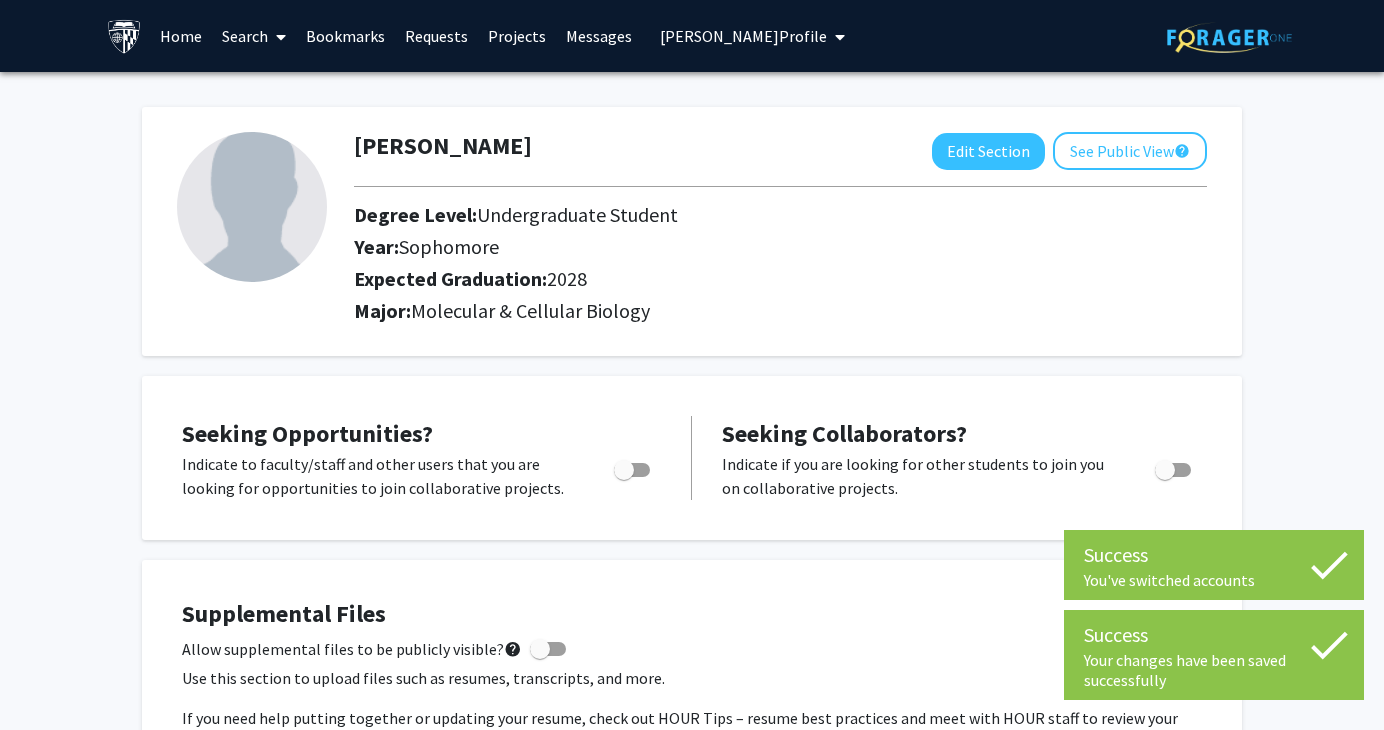 click on "[PERSON_NAME]   Profile" at bounding box center (743, 36) 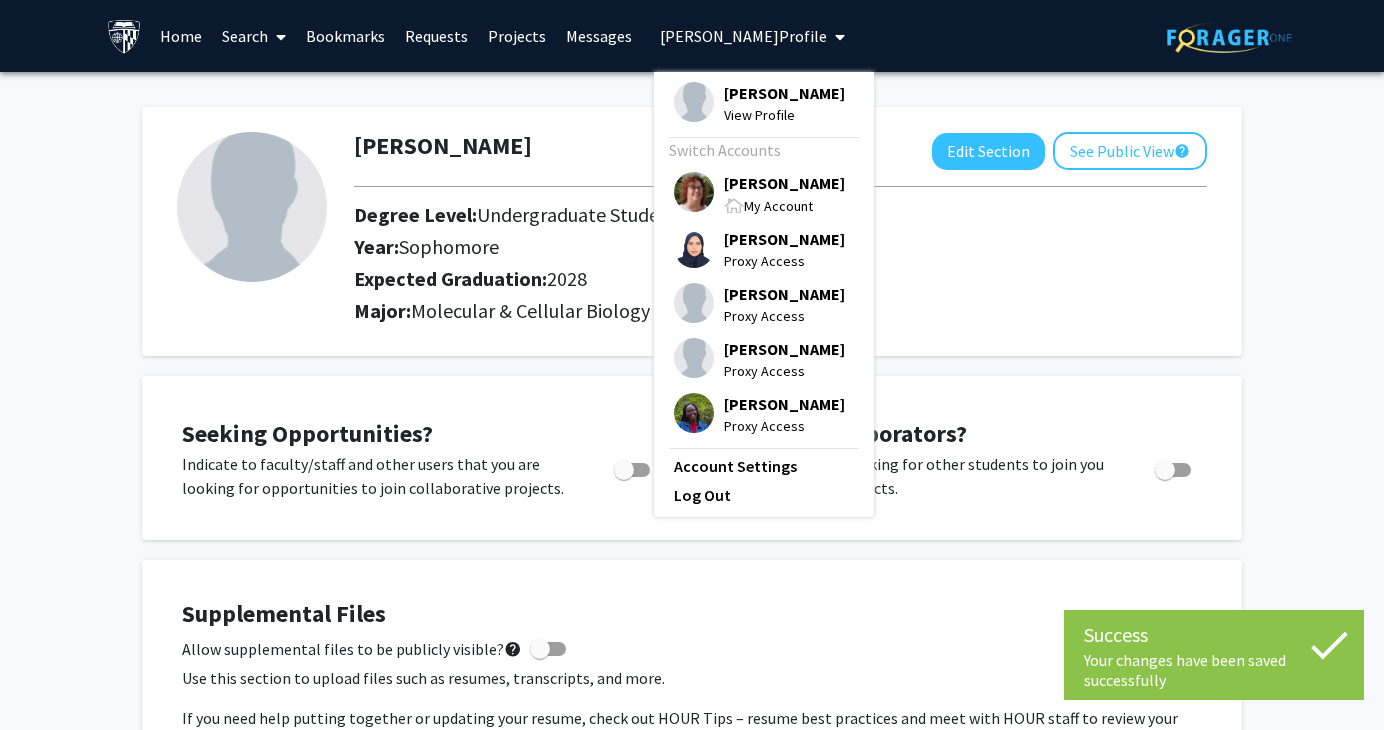 click on "[PERSON_NAME]" at bounding box center (784, 183) 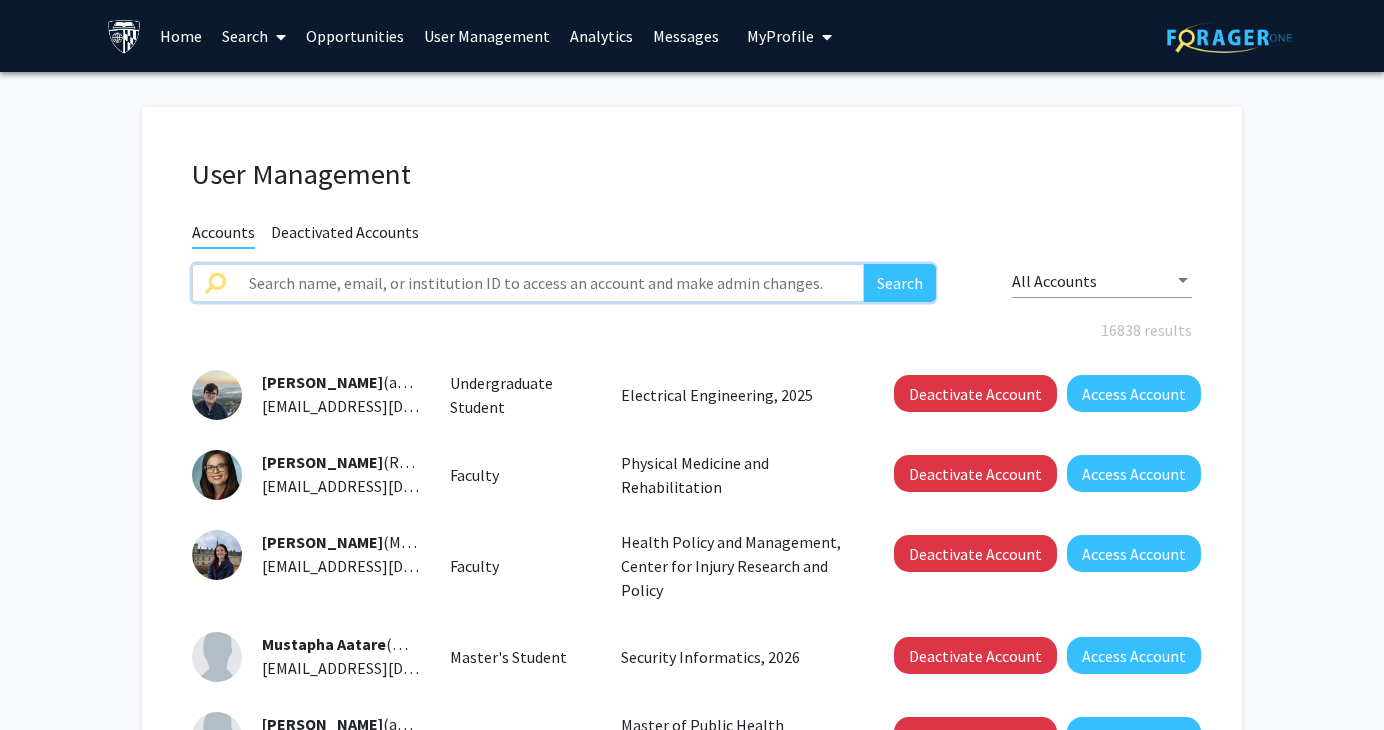 click 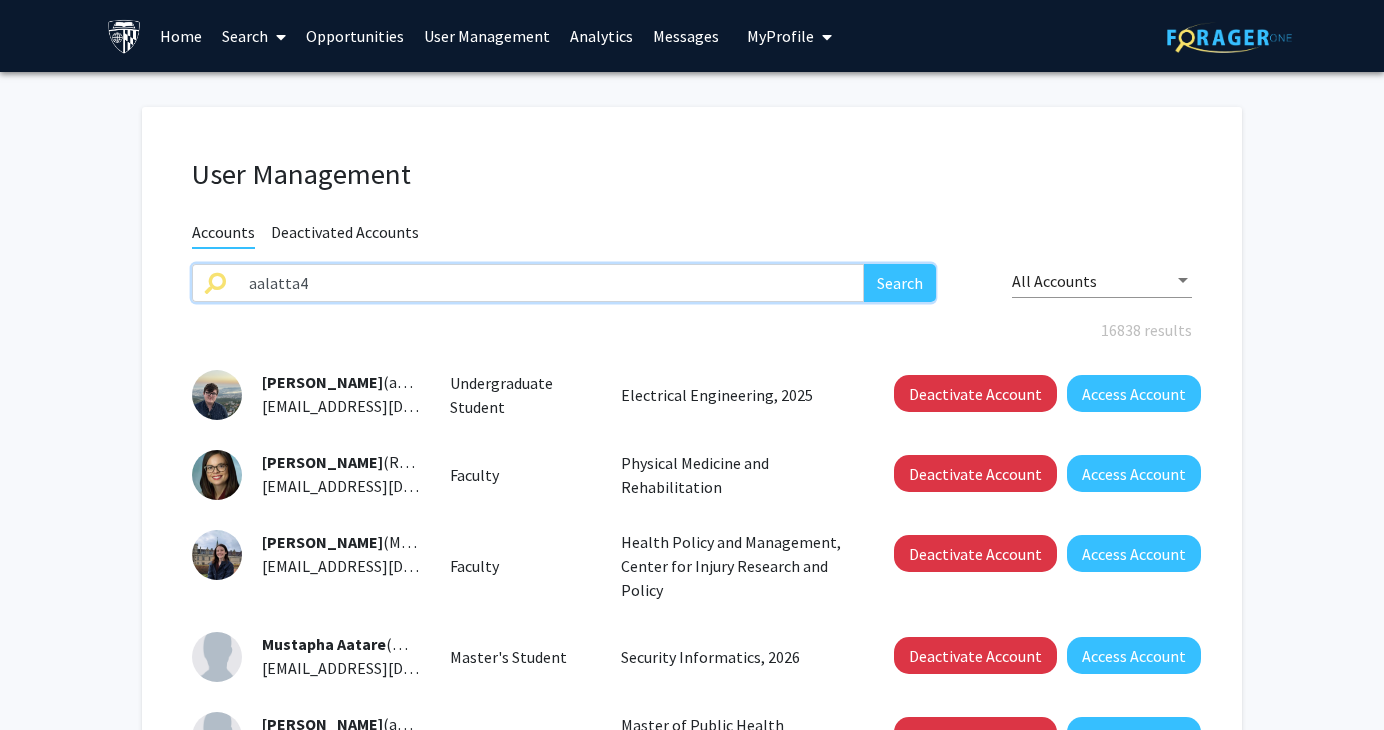 type on "aalatta4" 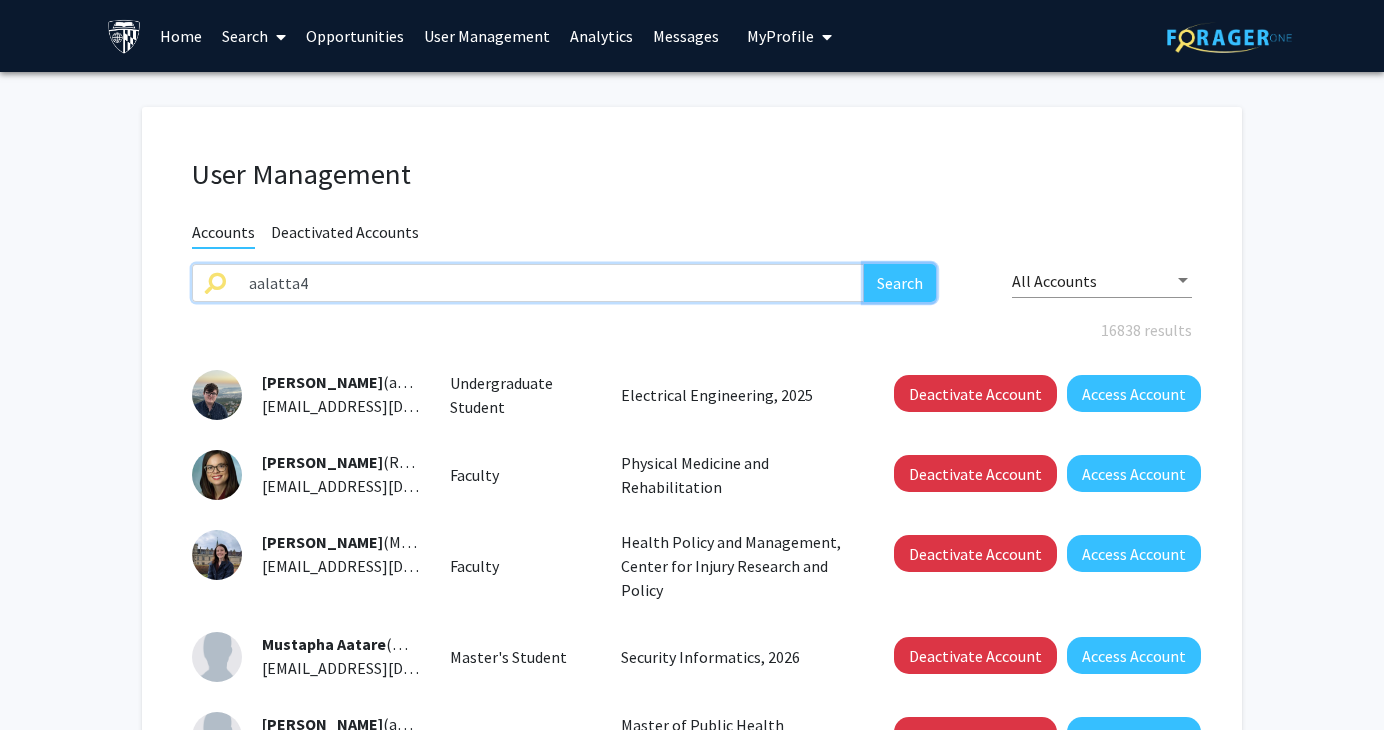 click on "Search" 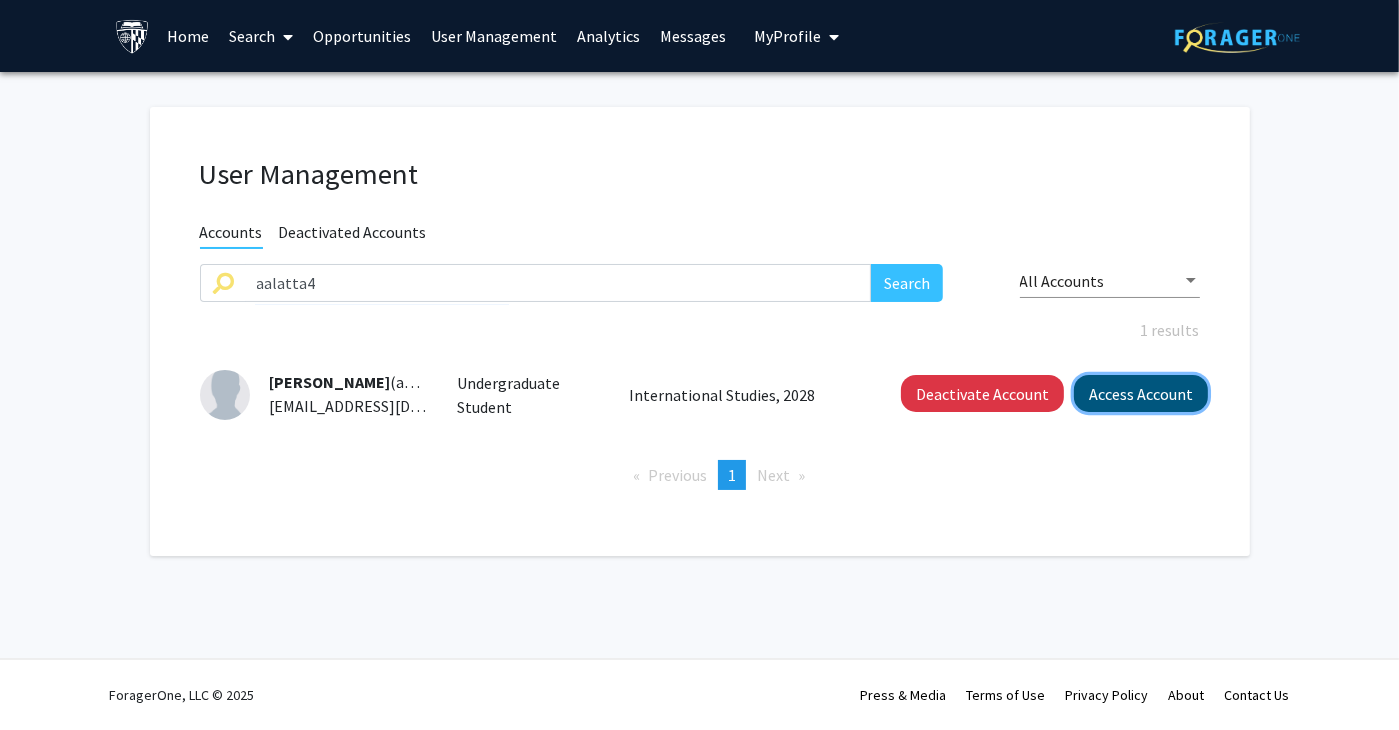 click on "Access Account" 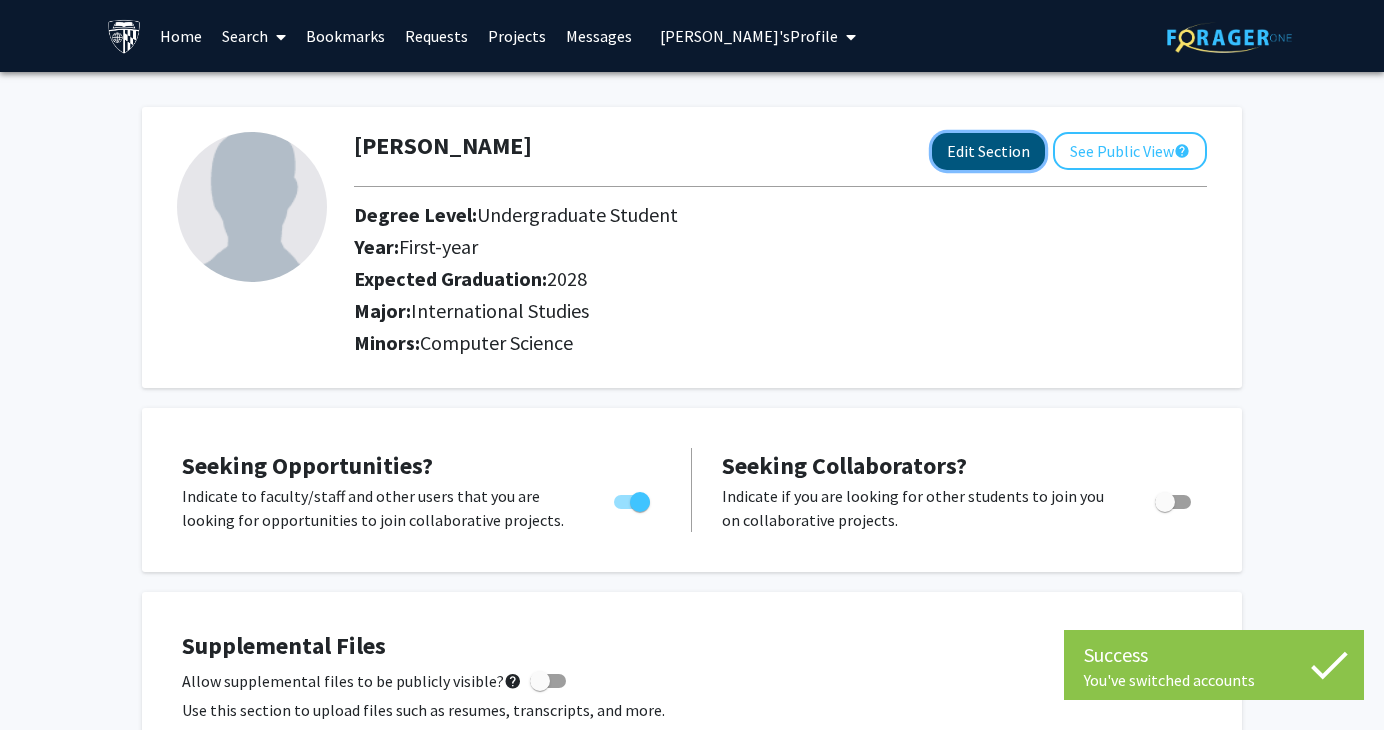 click on "Edit Section" 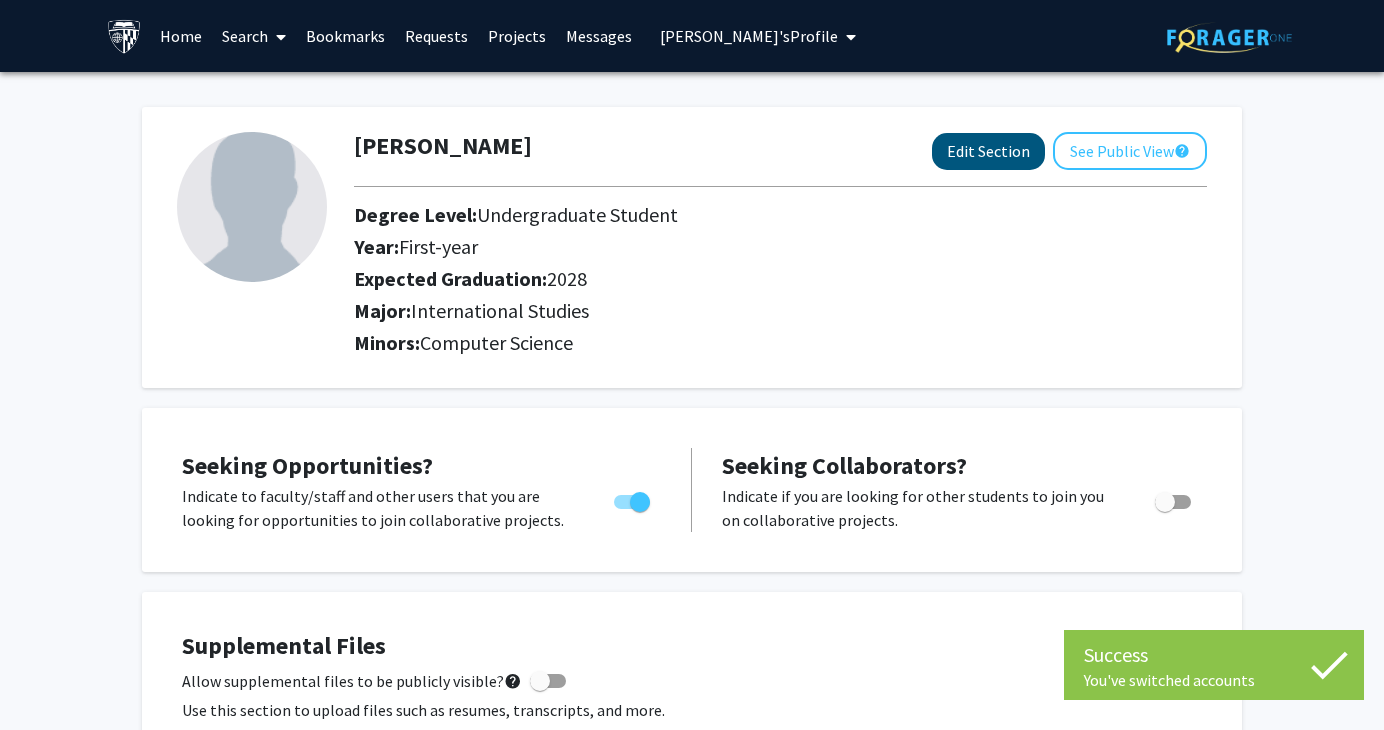 select on "first-year" 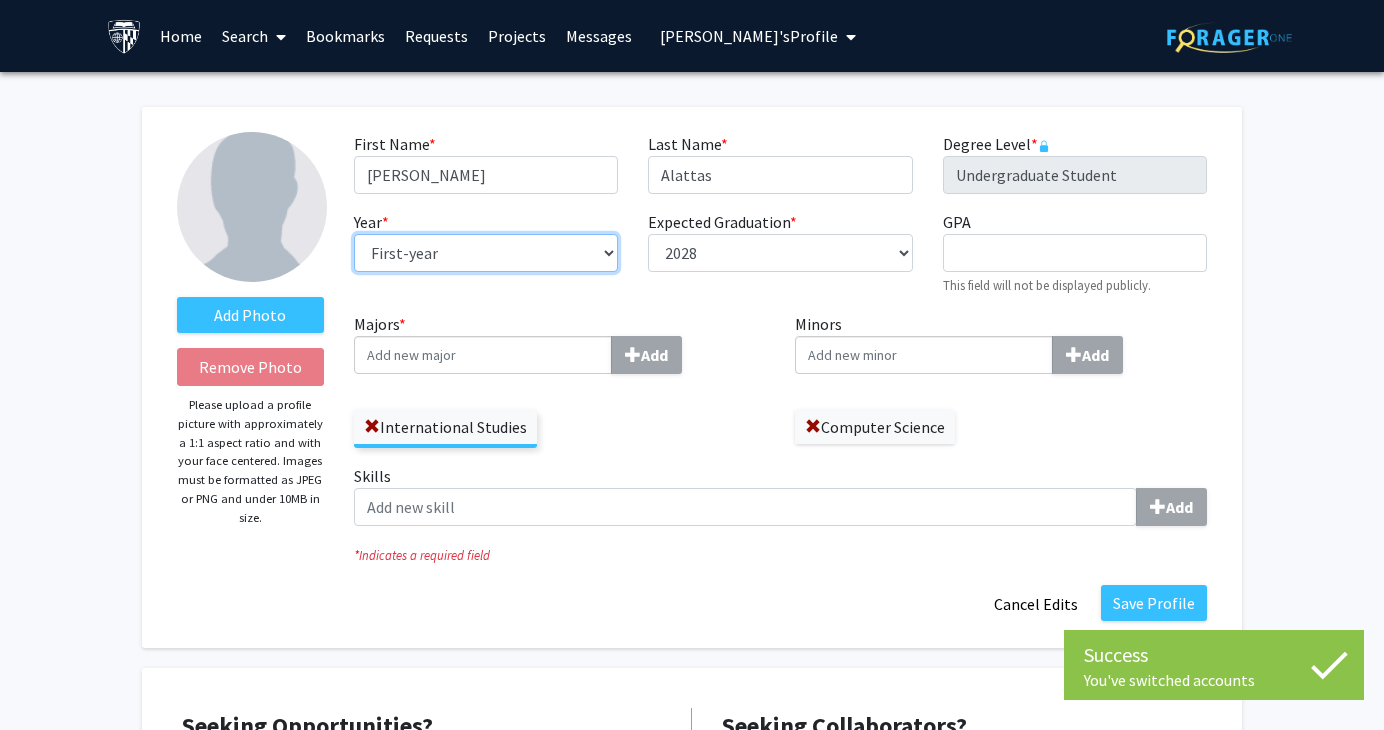 drag, startPoint x: 516, startPoint y: 249, endPoint x: 505, endPoint y: 255, distance: 12.529964 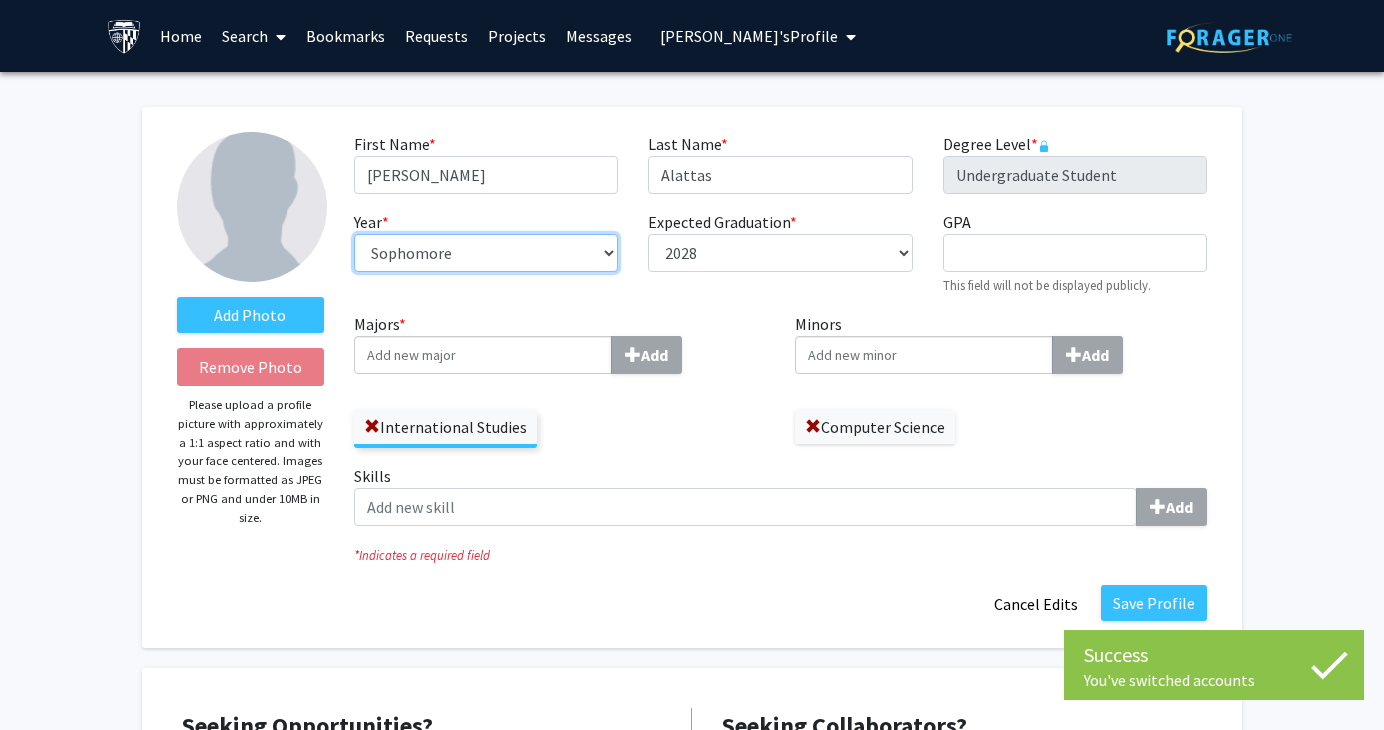 click on "---  First-year   Sophomore   Junior   Senior   Postbaccalaureate Certificate" at bounding box center (486, 253) 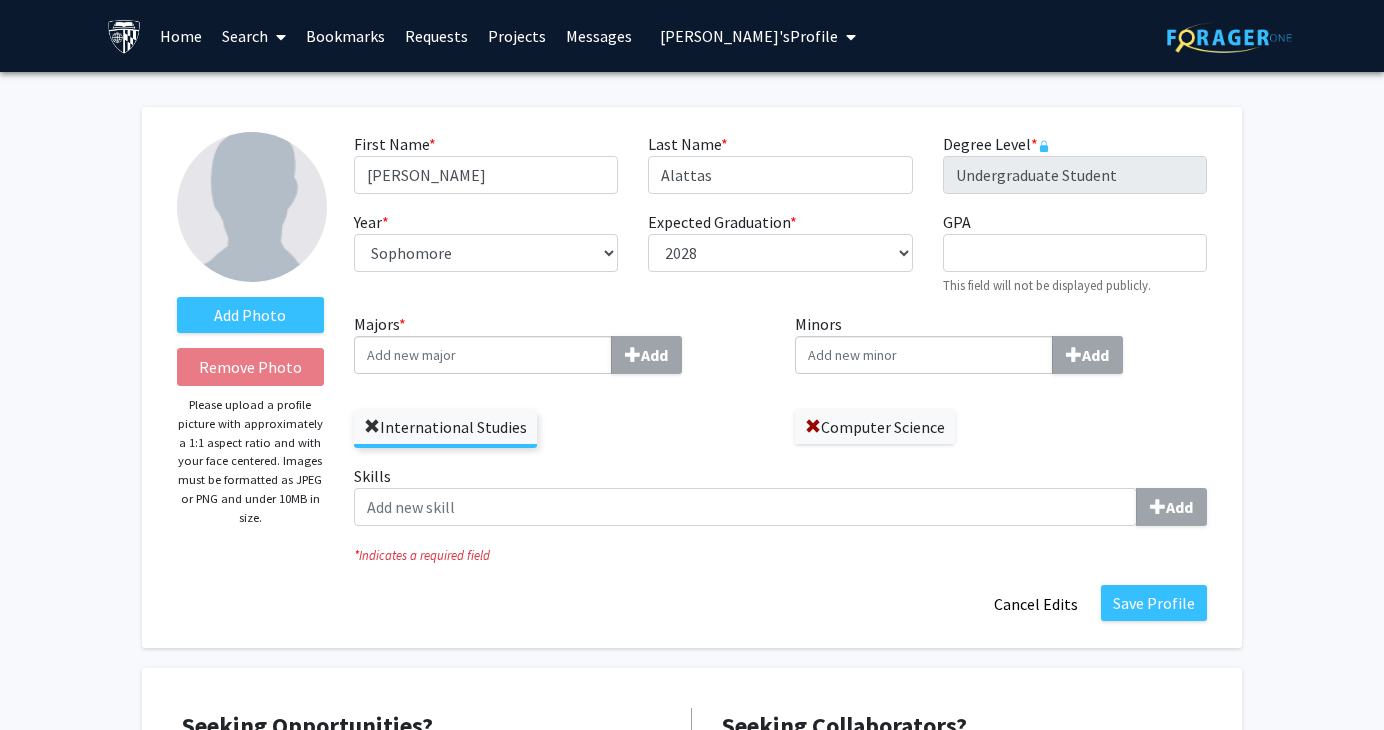 click 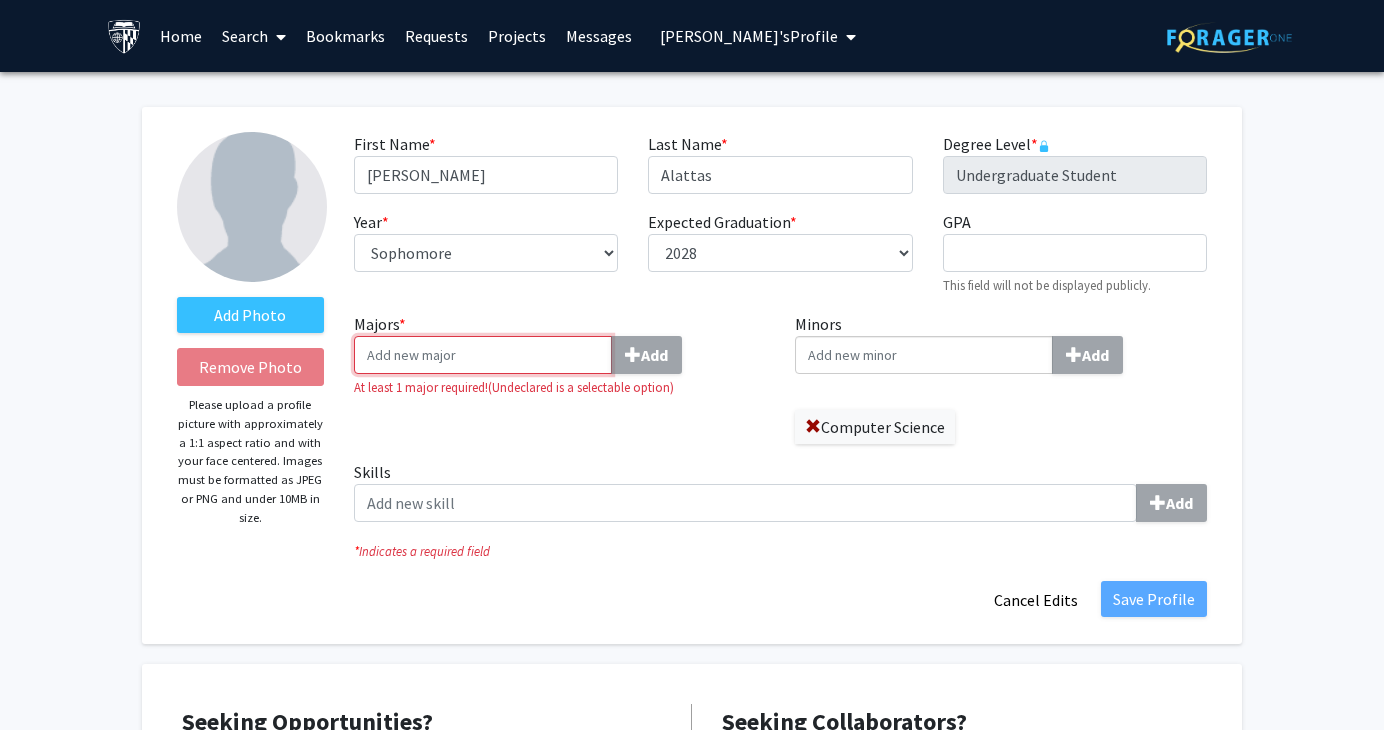 drag, startPoint x: 417, startPoint y: 355, endPoint x: 377, endPoint y: 410, distance: 68.007355 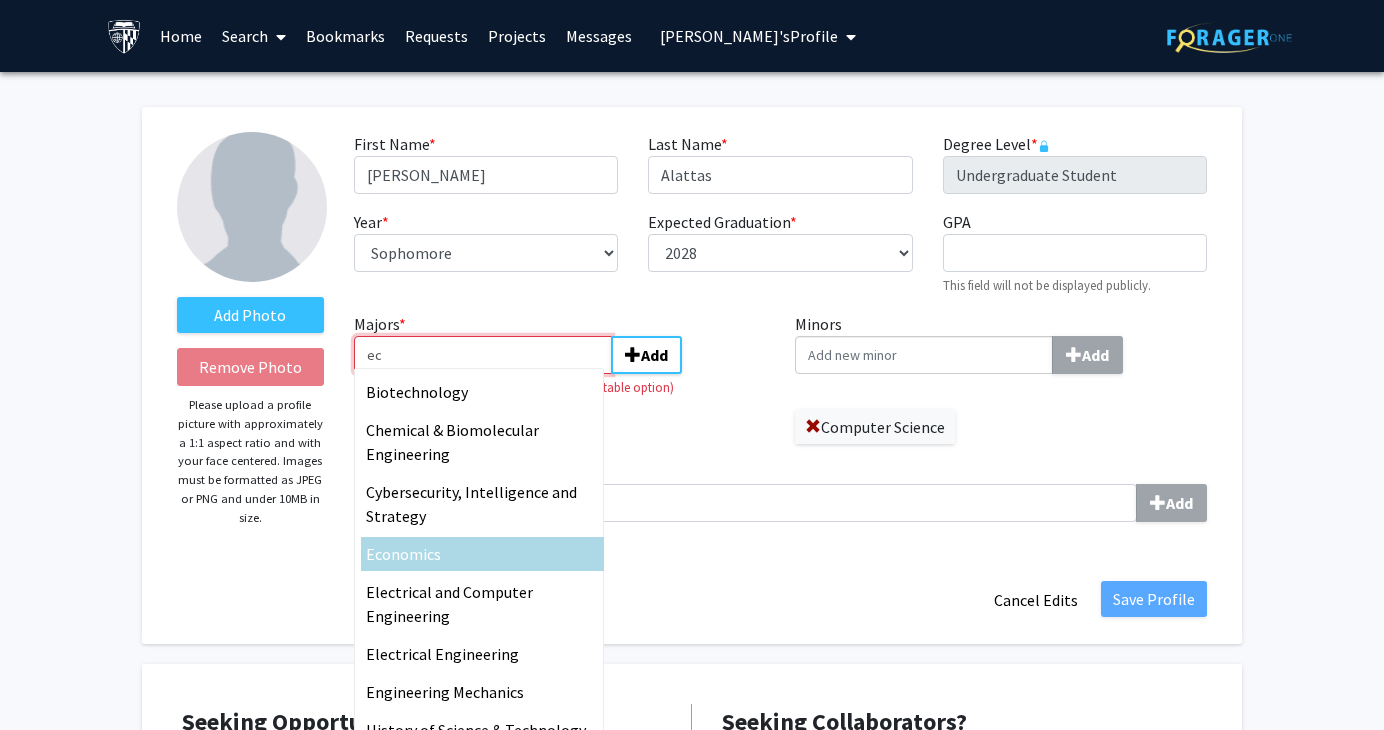 type on "ec" 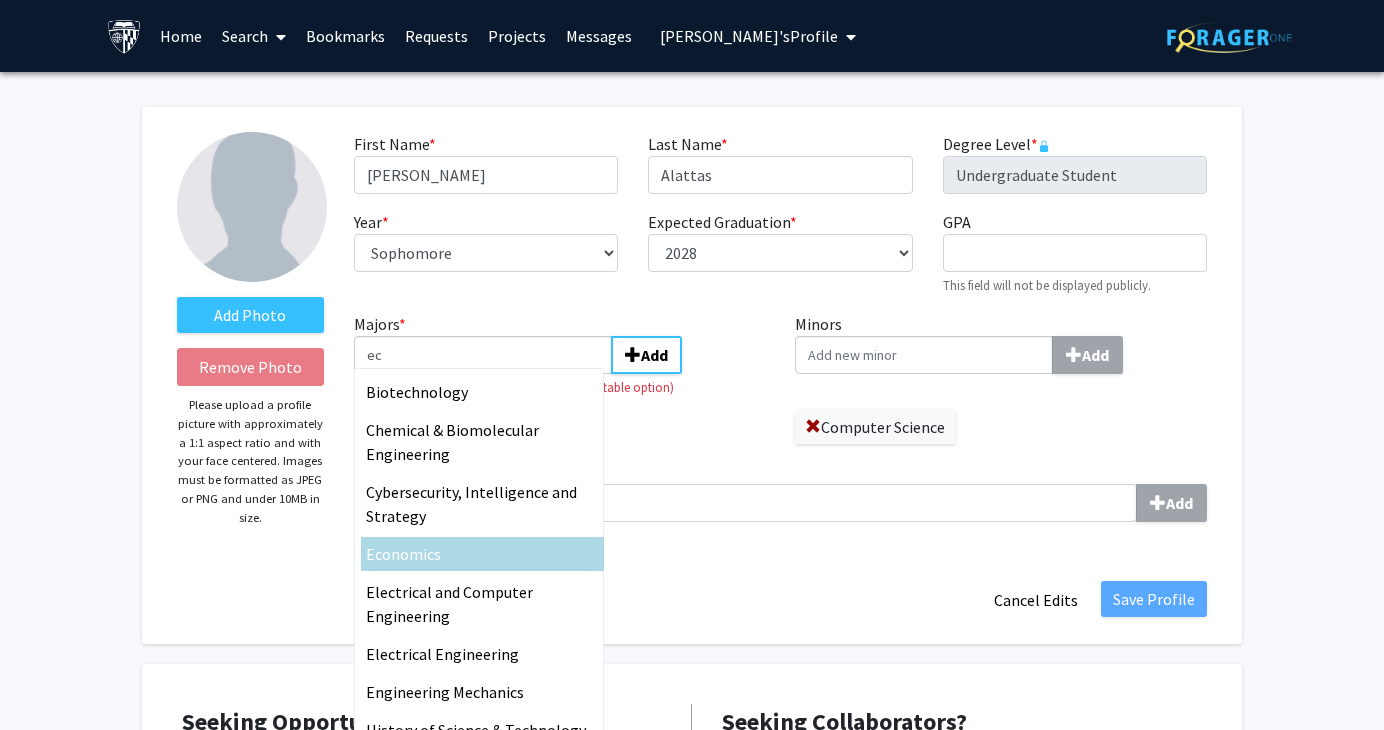 click on "onomics" at bounding box center [411, 554] 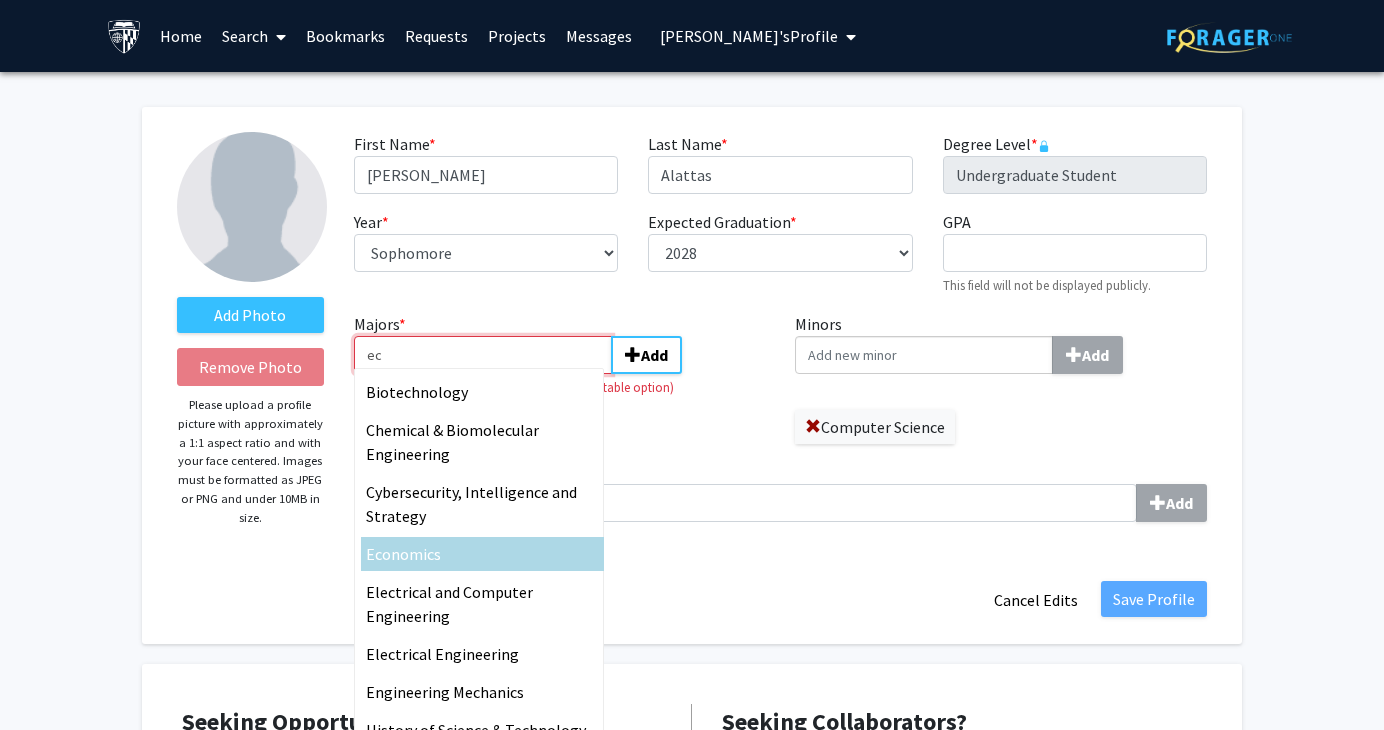 click on "ec" at bounding box center [483, 355] 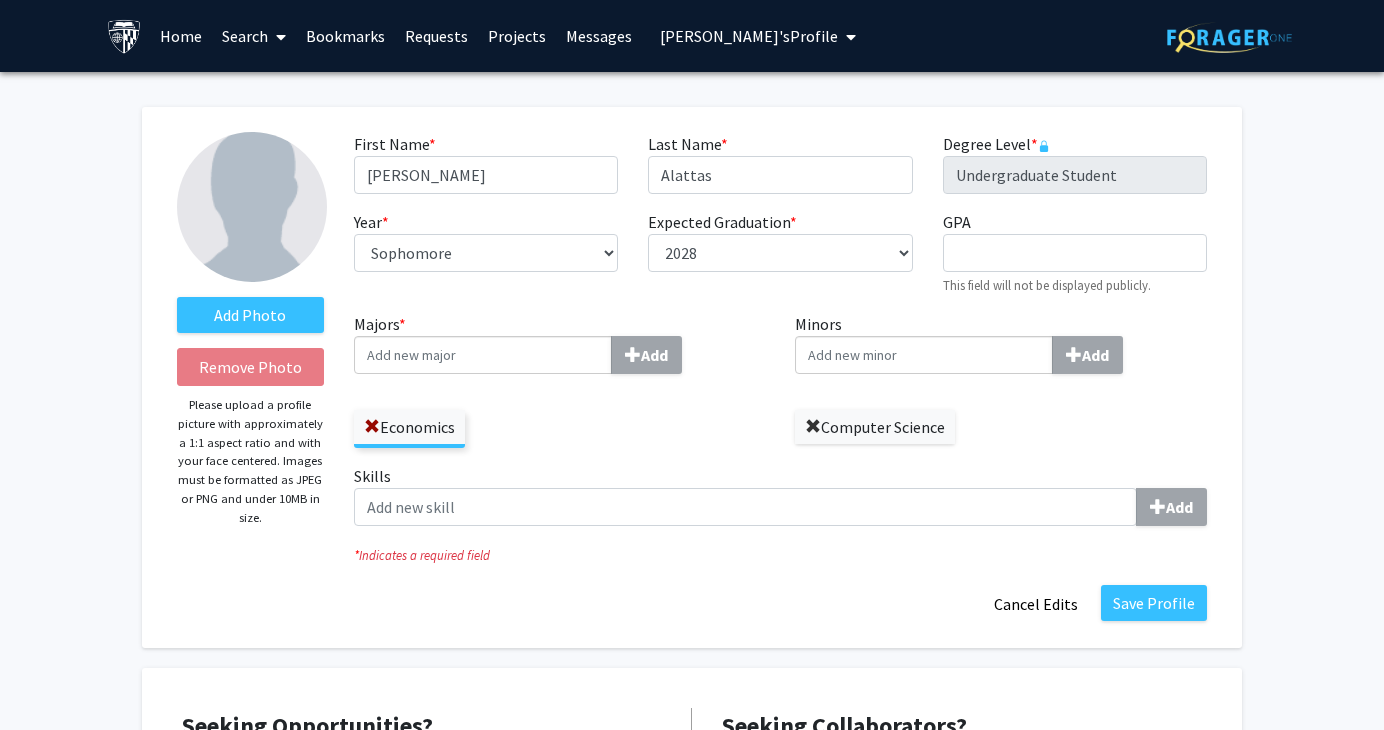 click 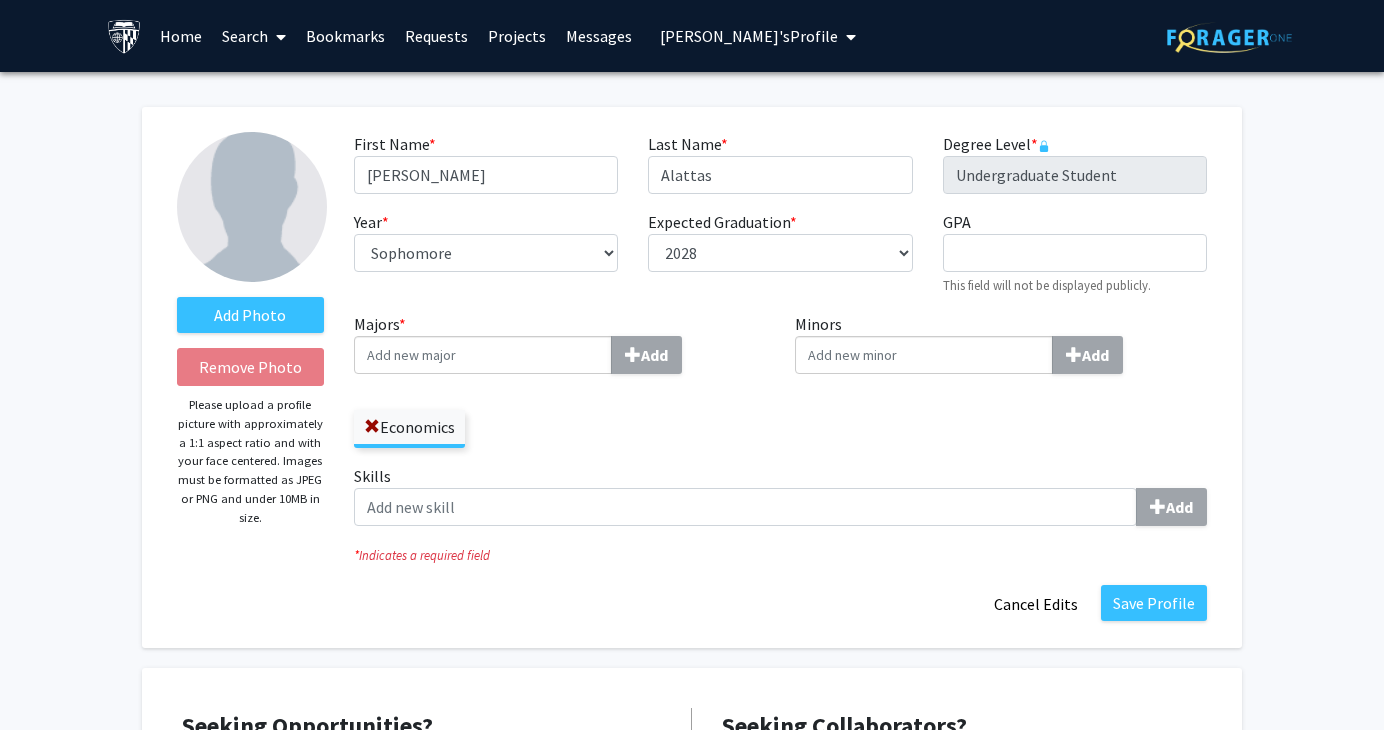 click on "Minors  Add" at bounding box center (924, 355) 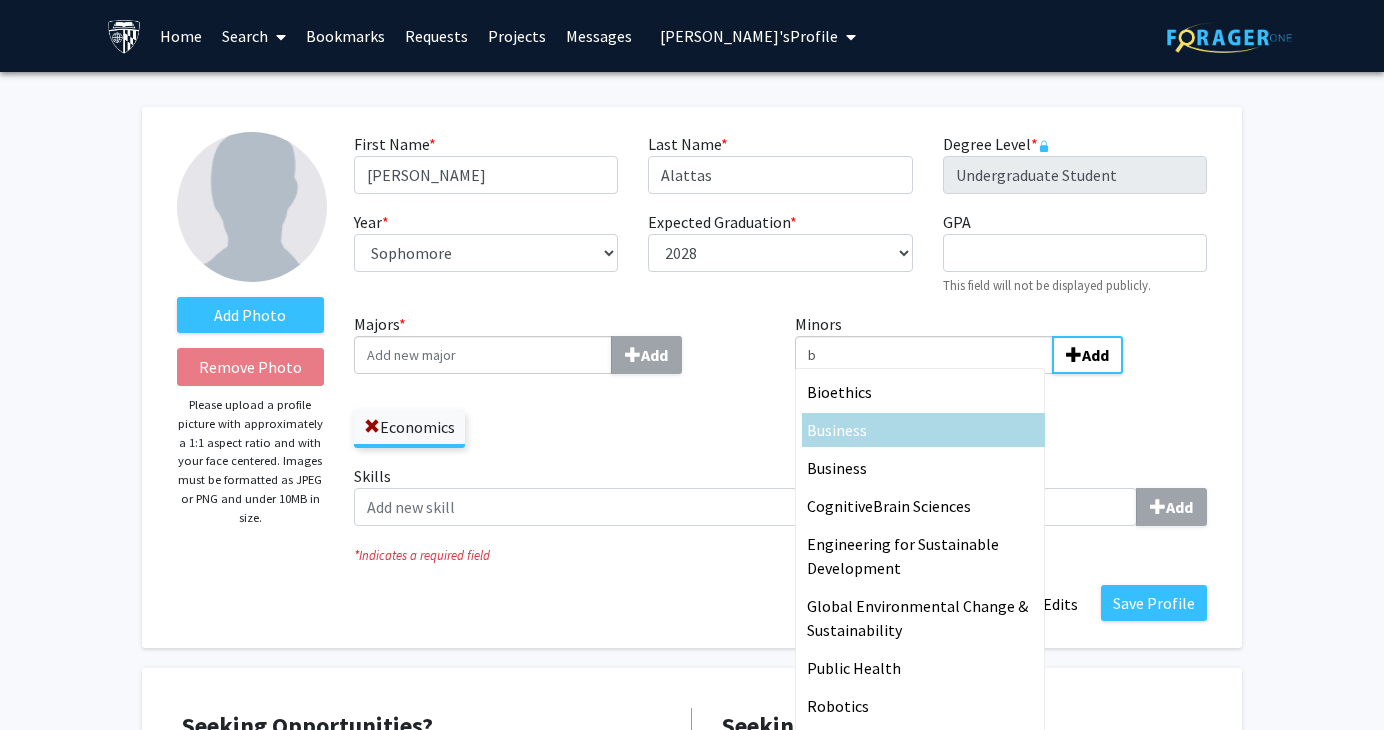 type on "b" 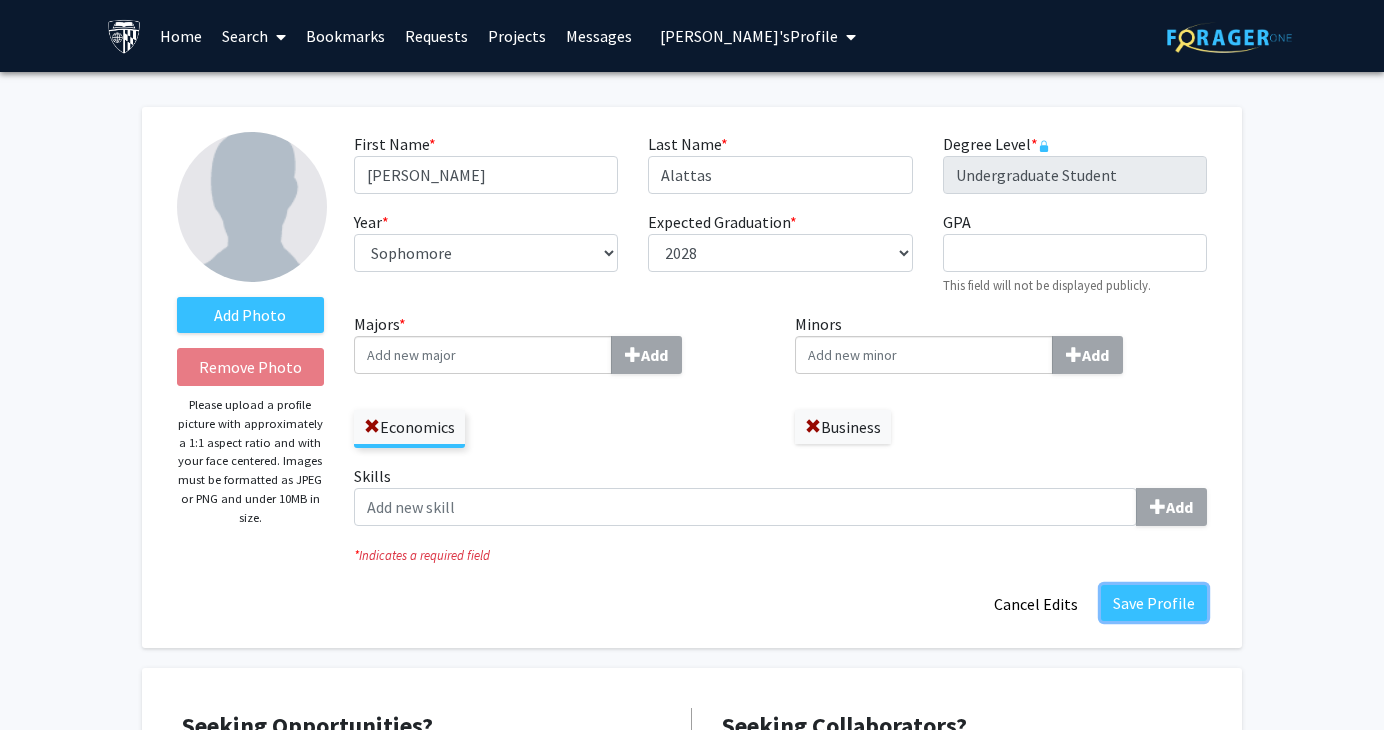 click on "Save Profile" 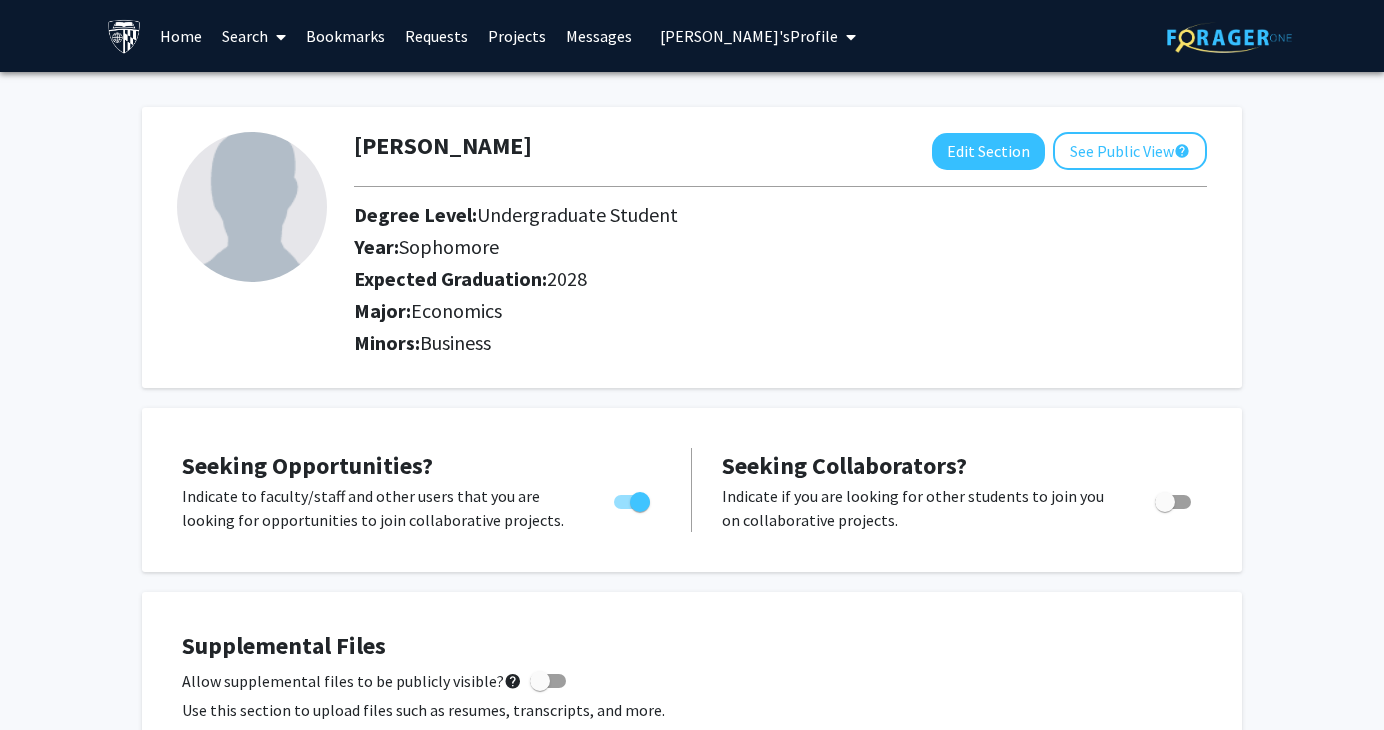 click on "[PERSON_NAME]'s   Profile" at bounding box center (749, 36) 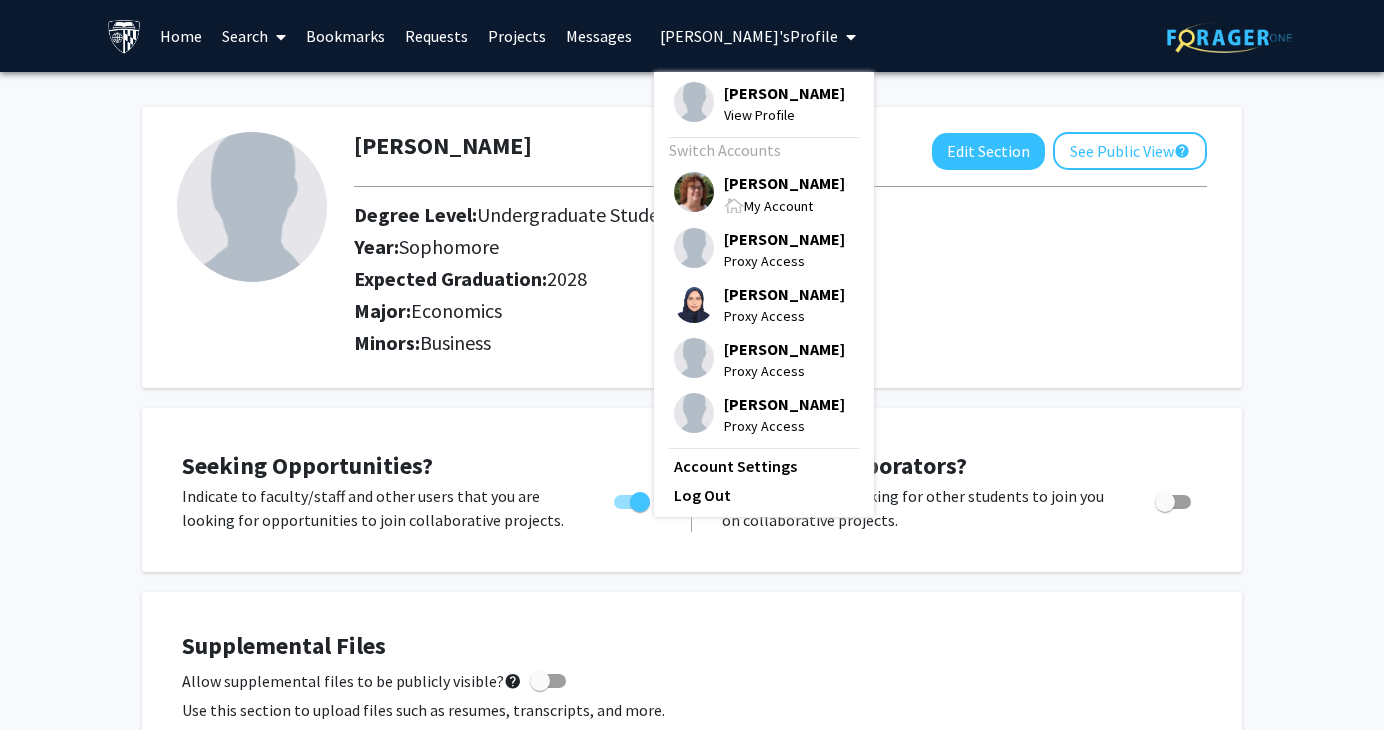 click on "[PERSON_NAME]" at bounding box center (784, 183) 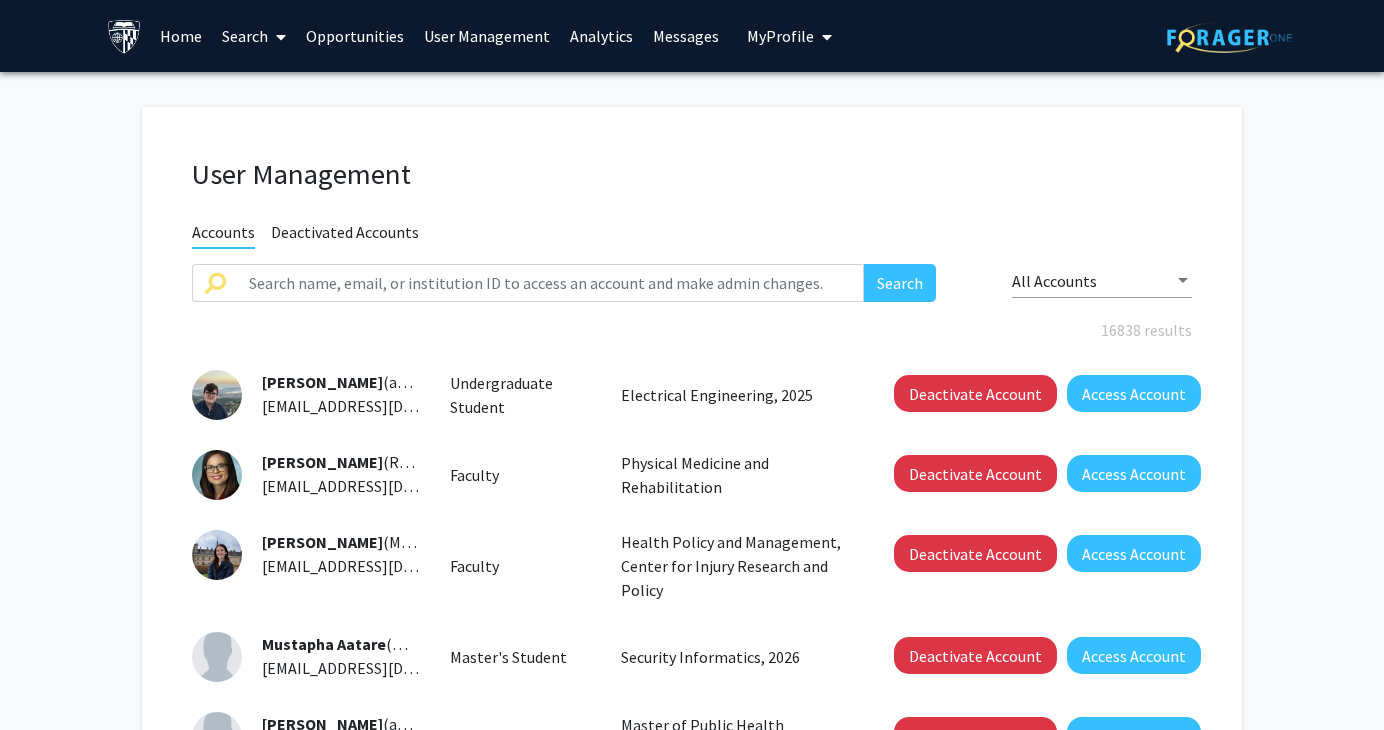 click on "User Management" 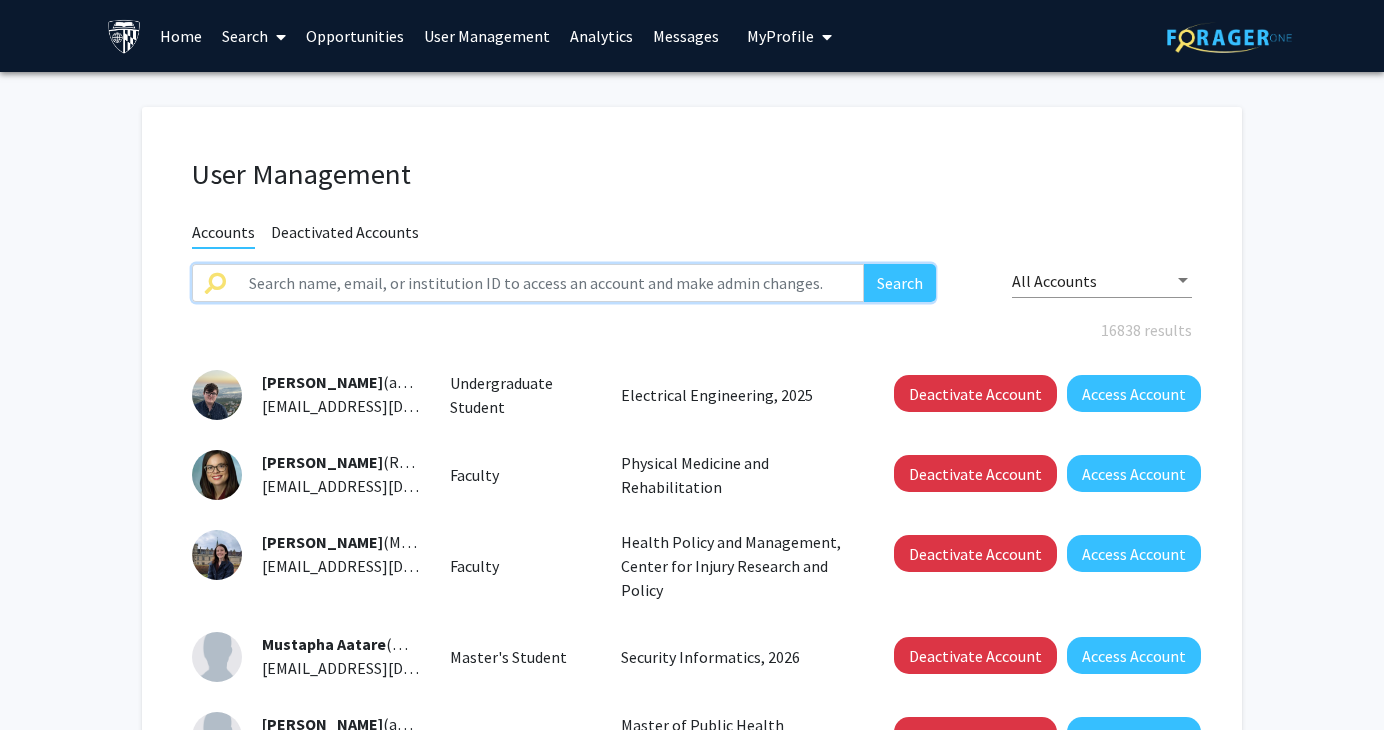 click 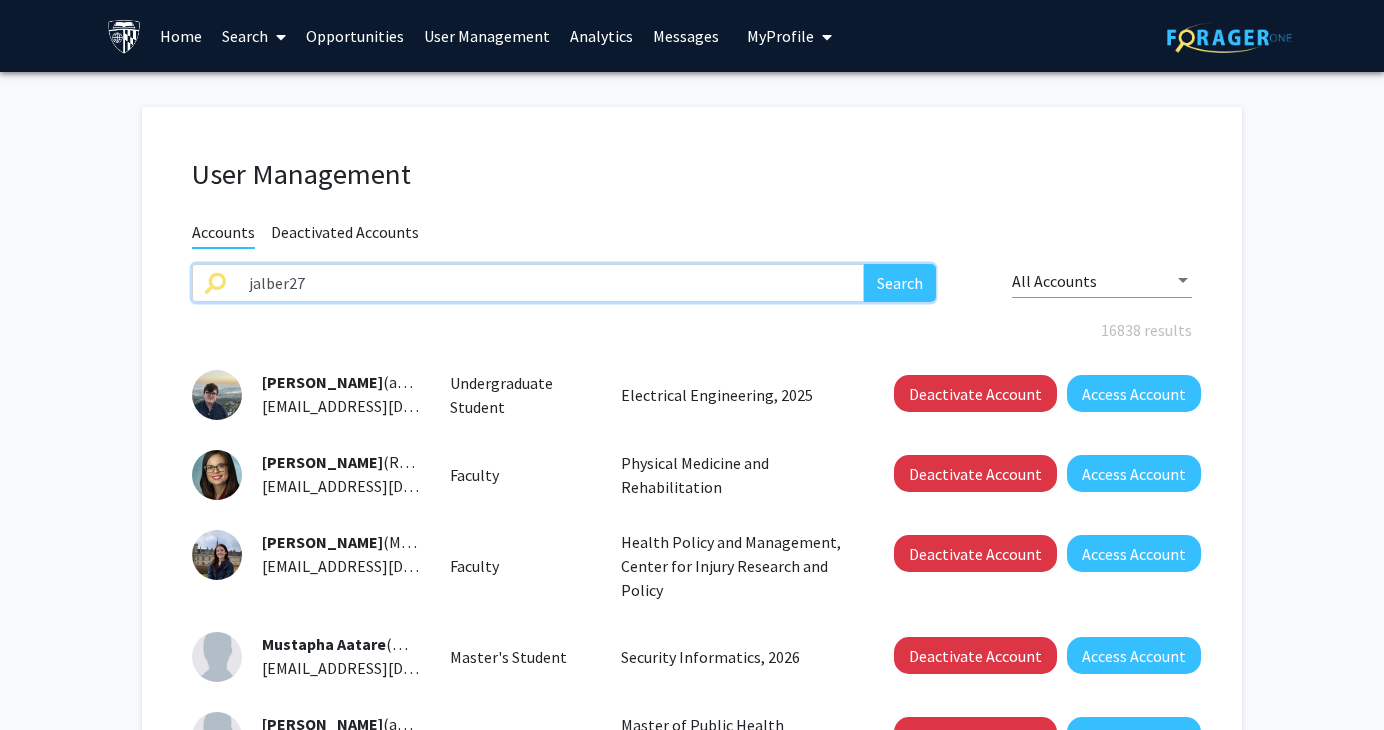 click on "jalber27" 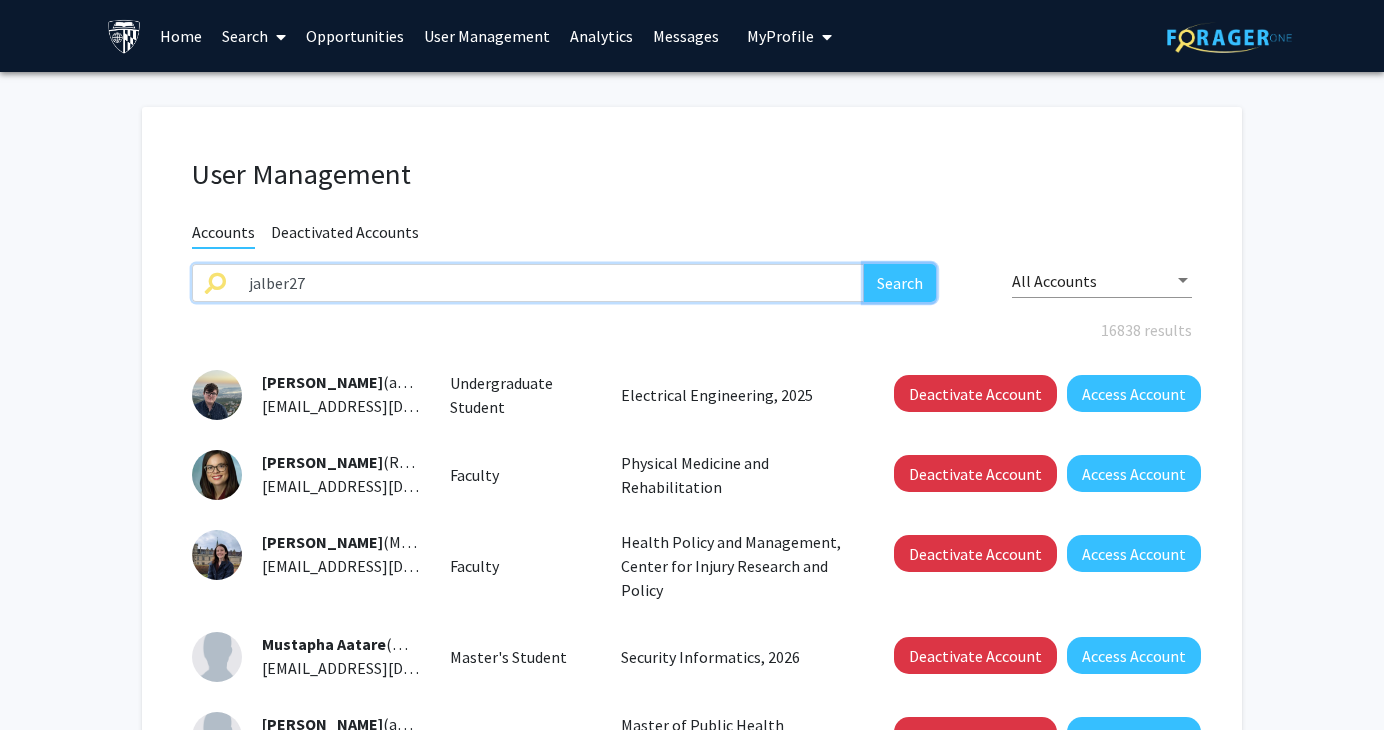 click on "Search" 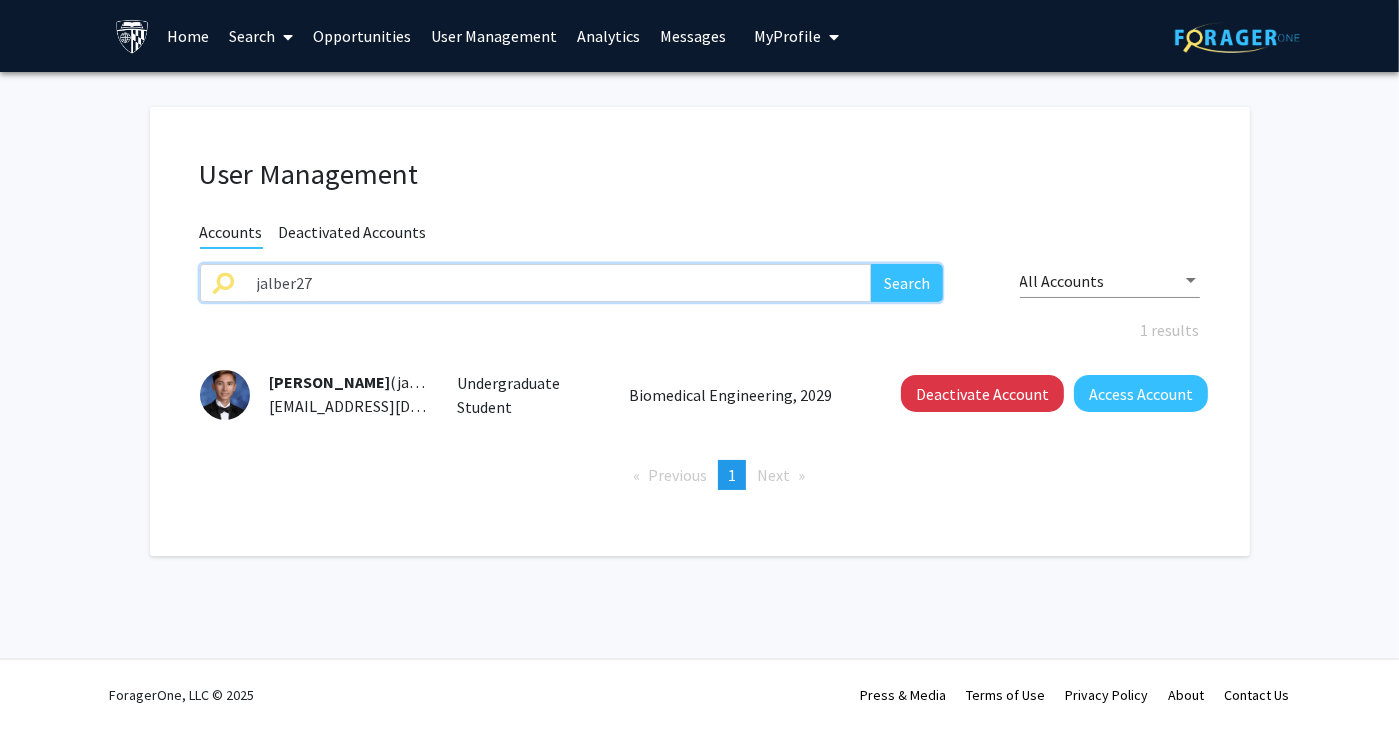 drag, startPoint x: 309, startPoint y: 273, endPoint x: 107, endPoint y: 278, distance: 202.06187 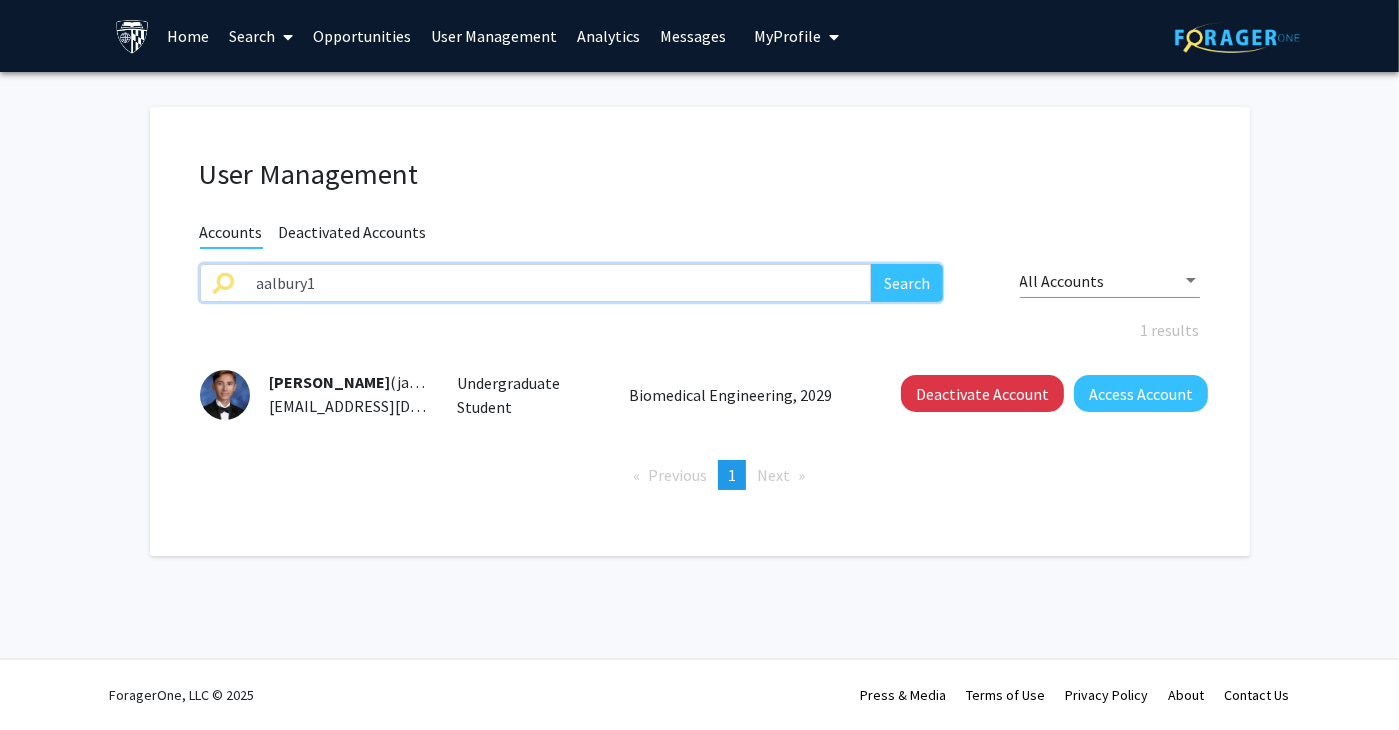 type on "aalbury1" 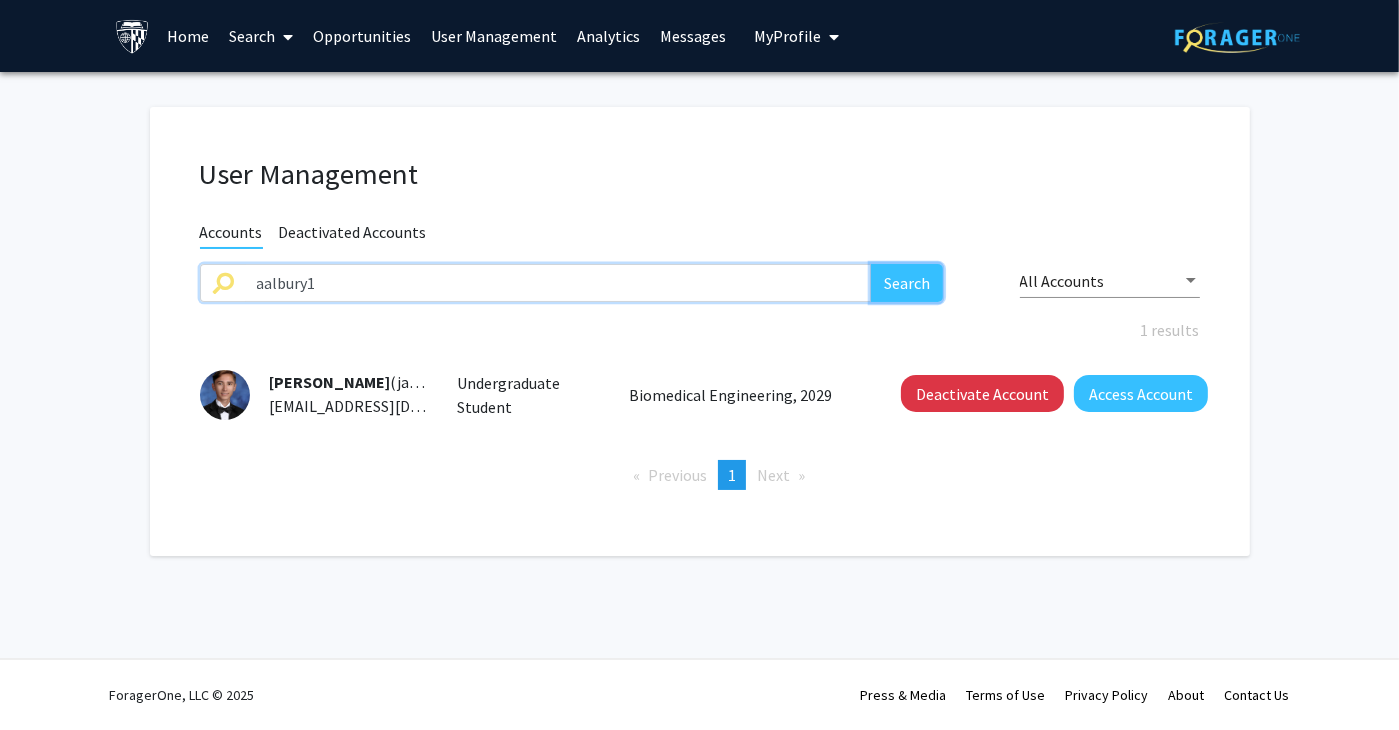 click on "Search" 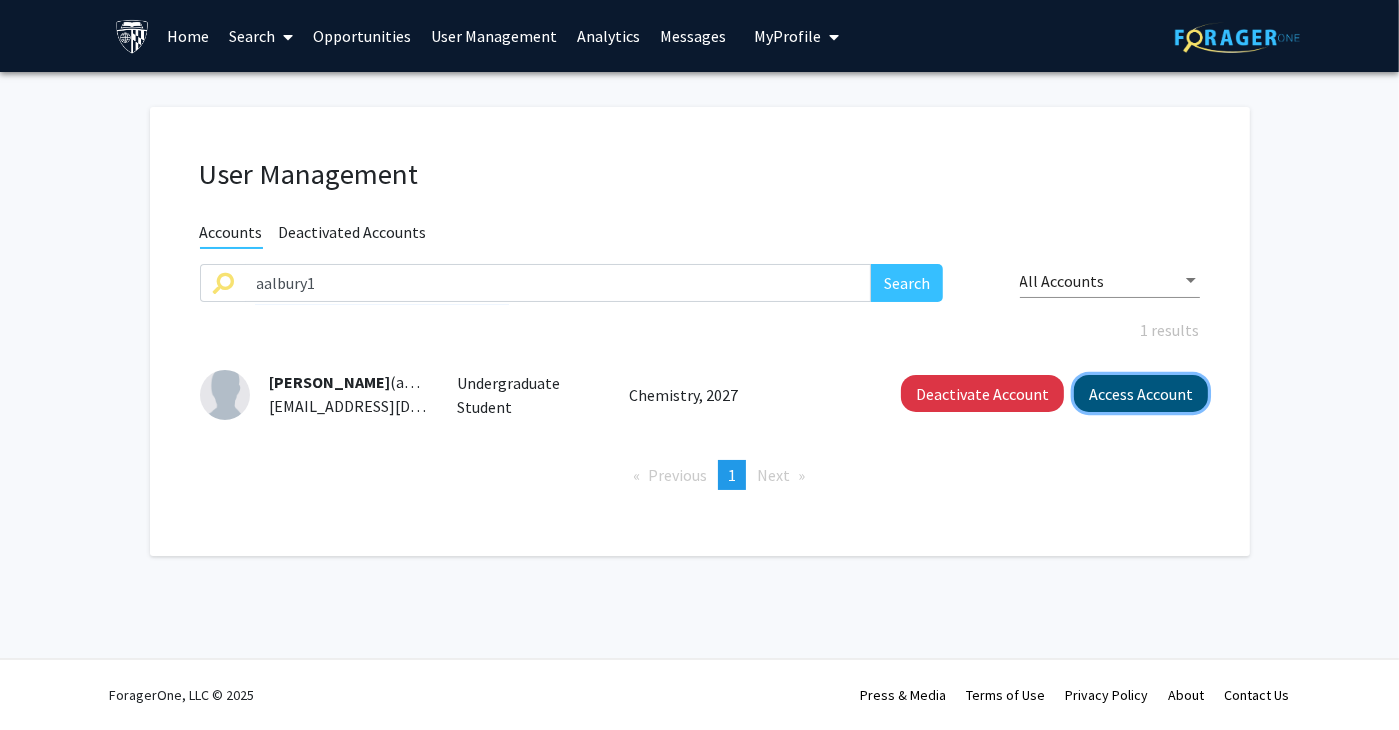 click on "Access Account" 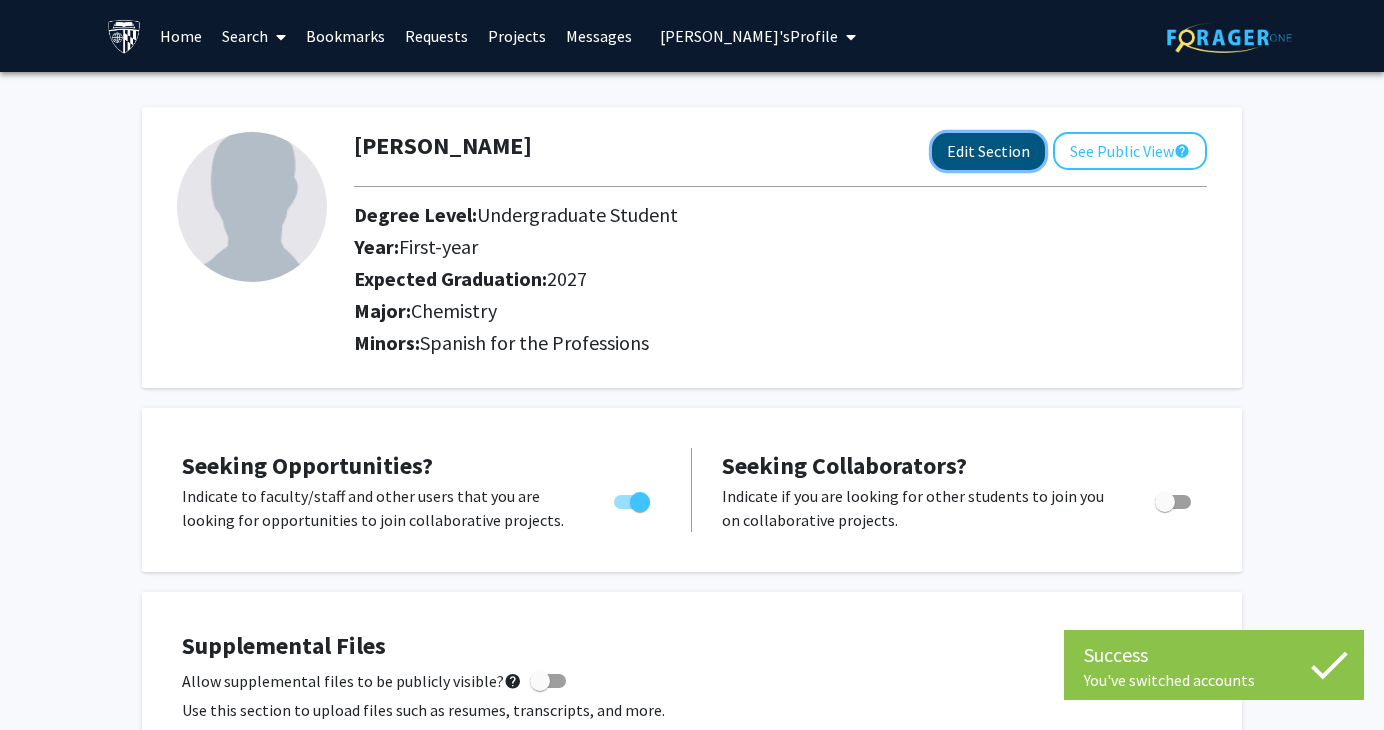 click on "Edit Section" 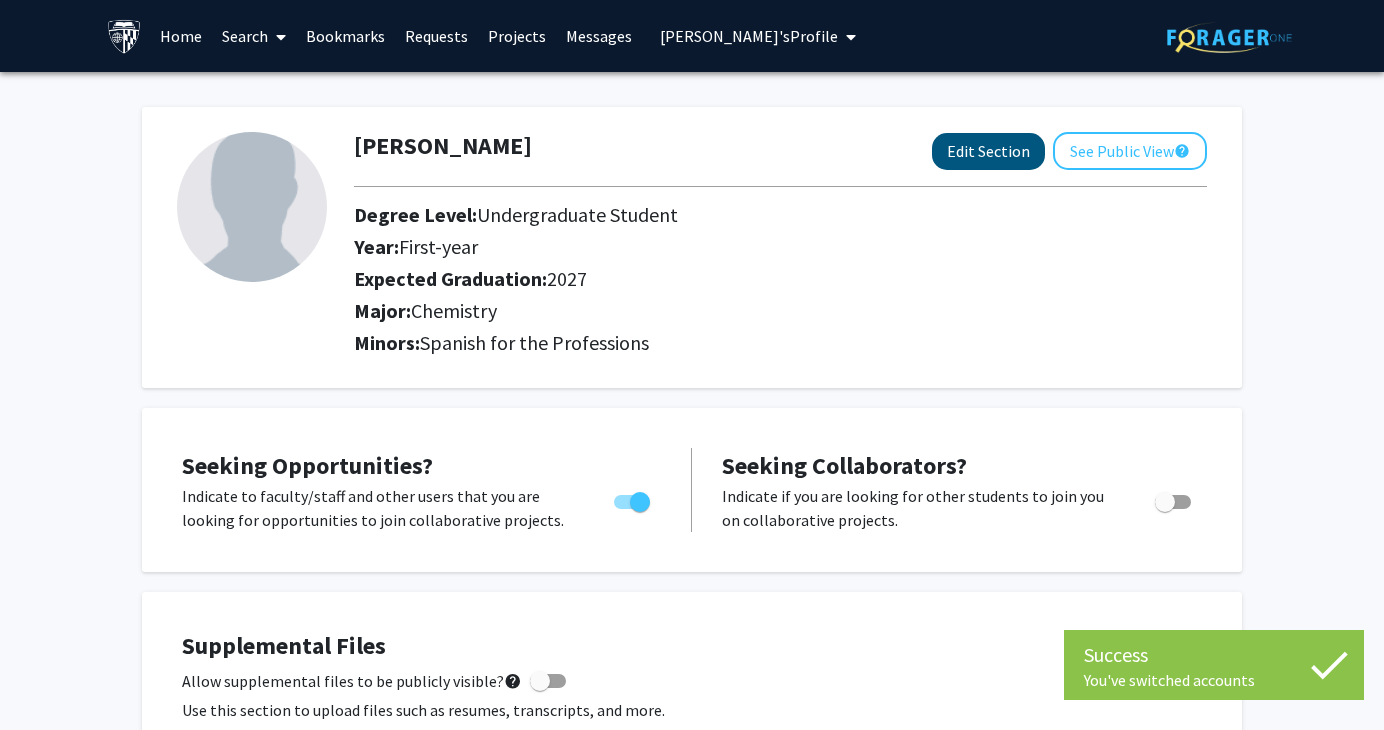 select on "first-year" 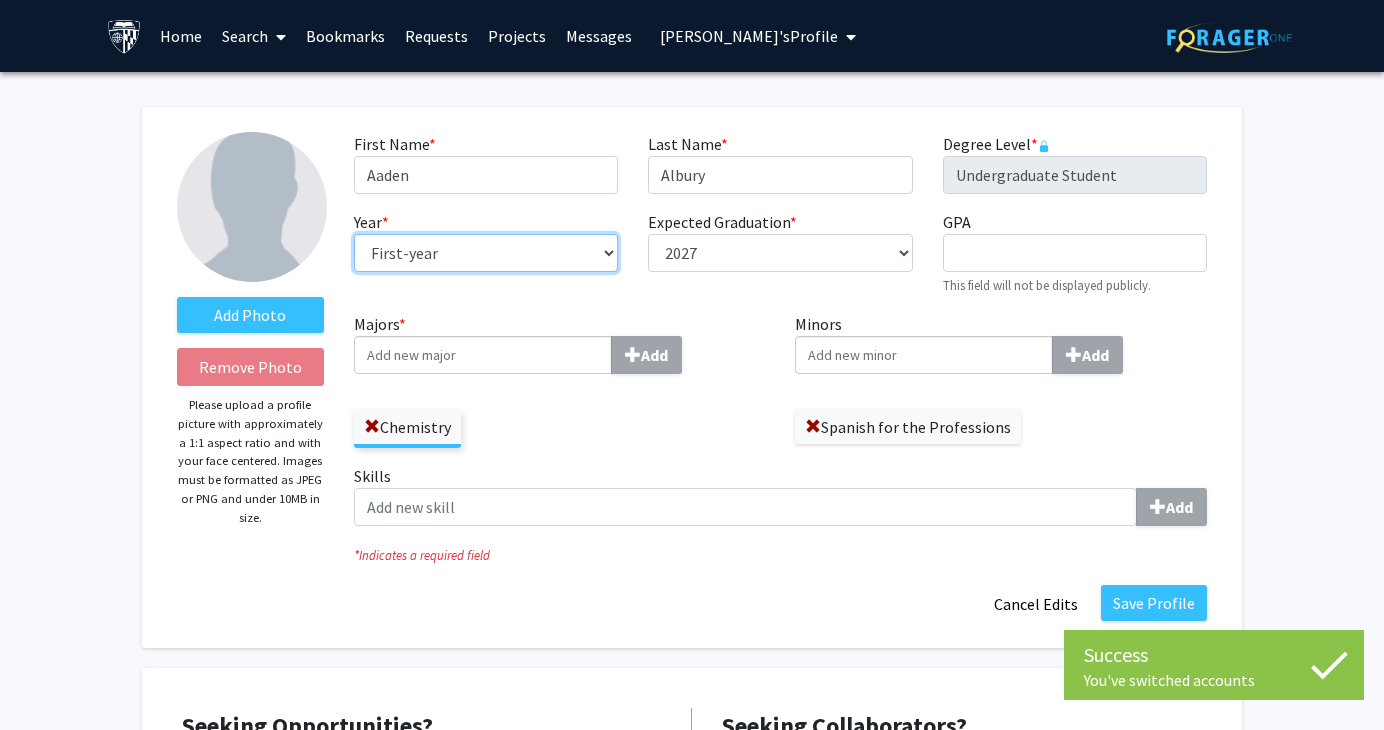 click on "---  First-year   Sophomore   Junior   Senior   Postbaccalaureate Certificate" at bounding box center (486, 253) 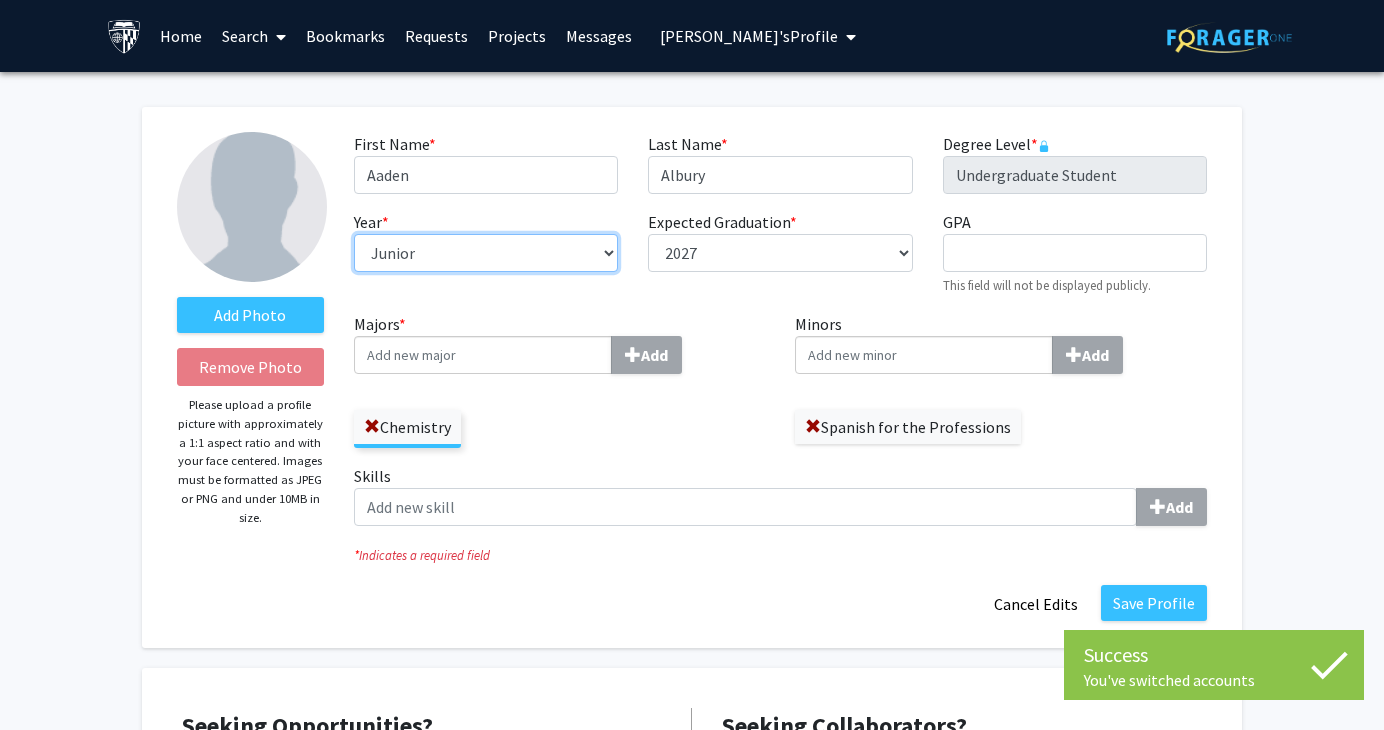 click on "---  First-year   Sophomore   Junior   Senior   Postbaccalaureate Certificate" at bounding box center [486, 253] 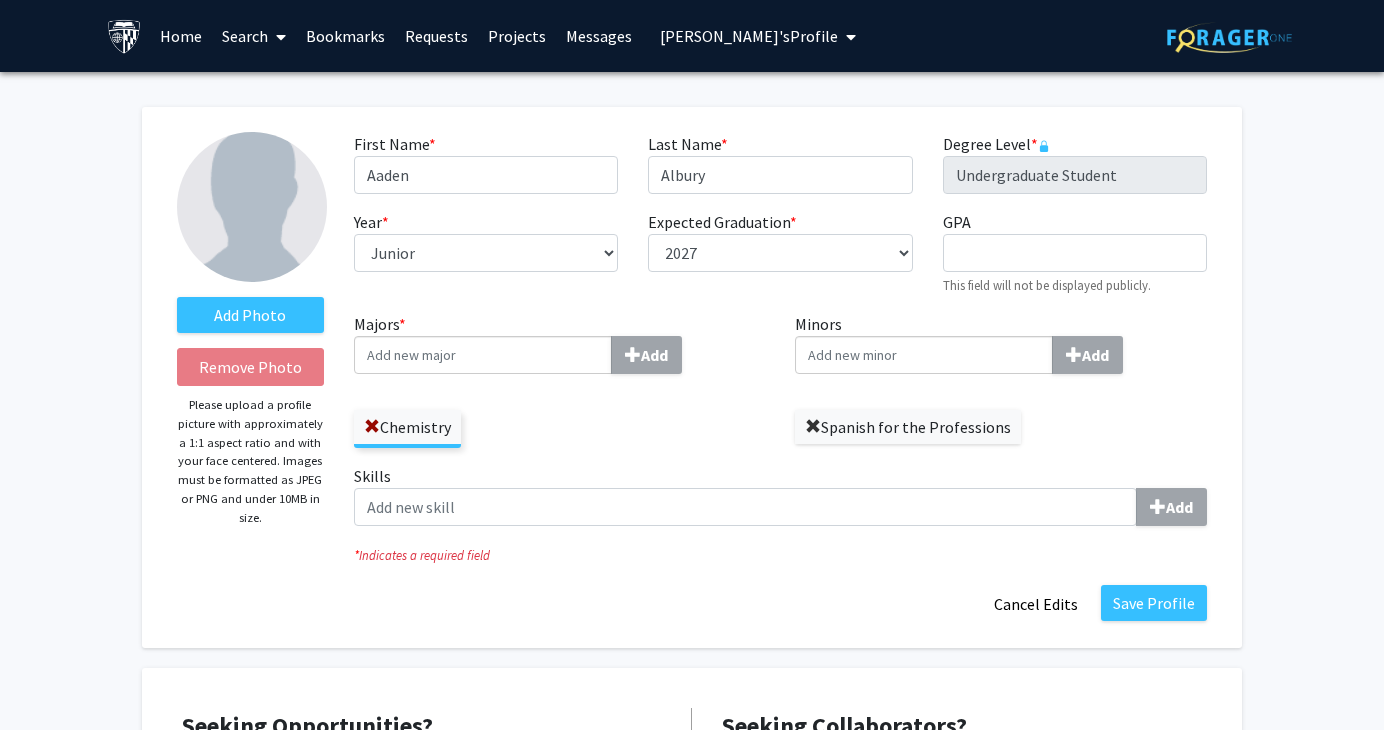 click 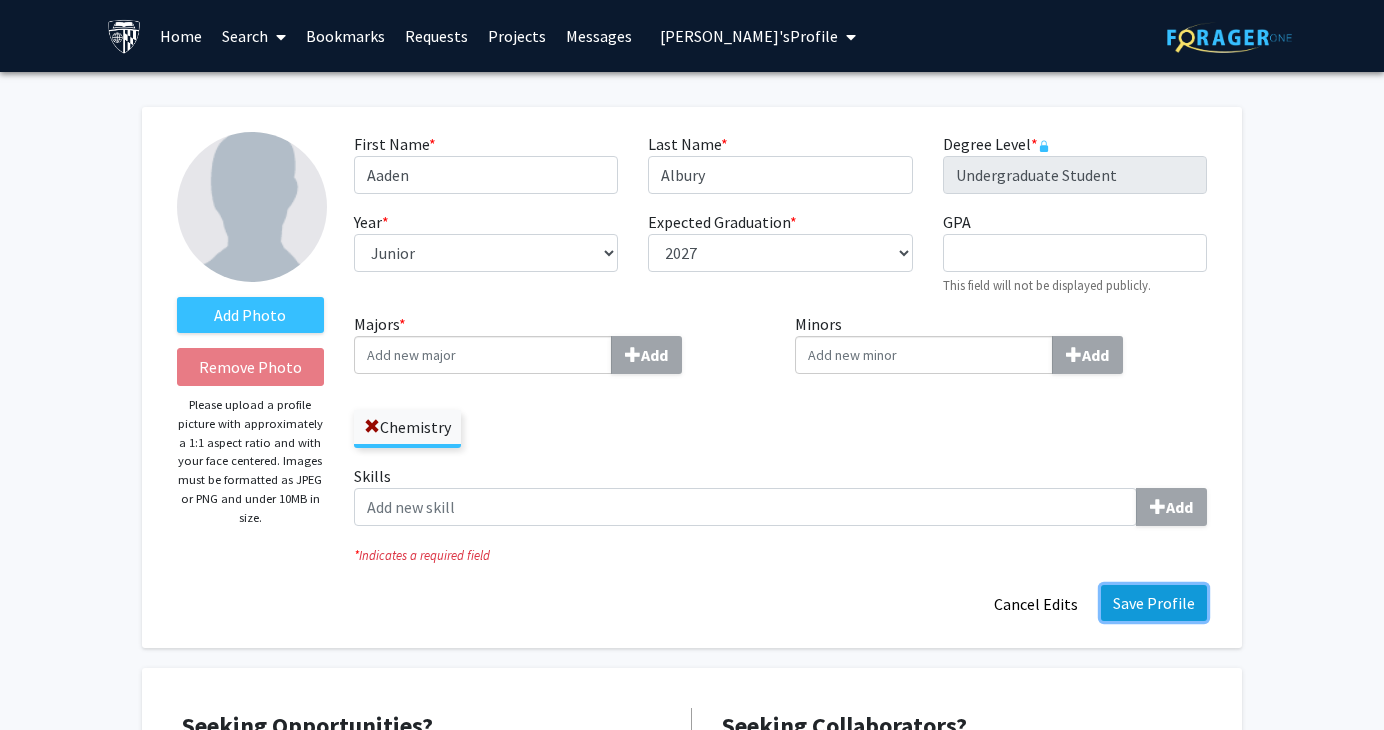 click on "Save Profile" 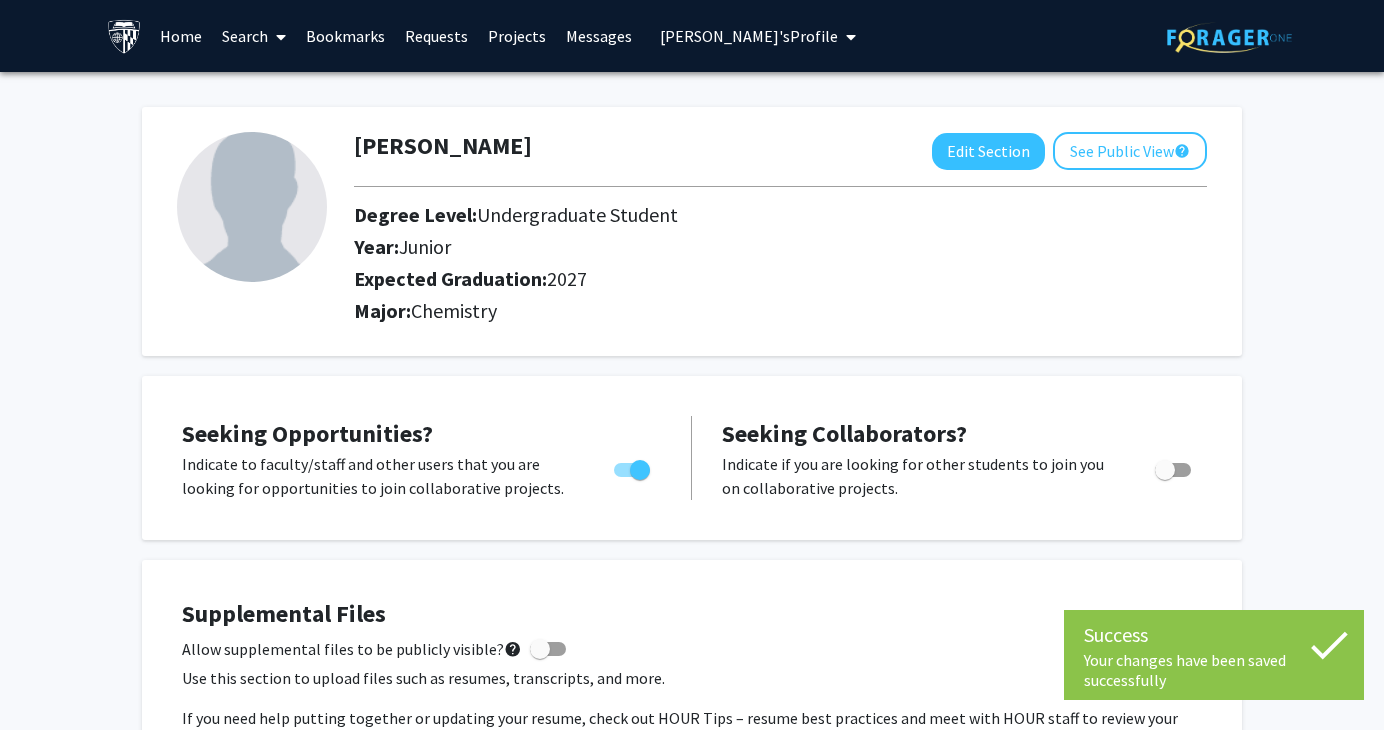 click on "[PERSON_NAME]'s   Profile" at bounding box center [749, 36] 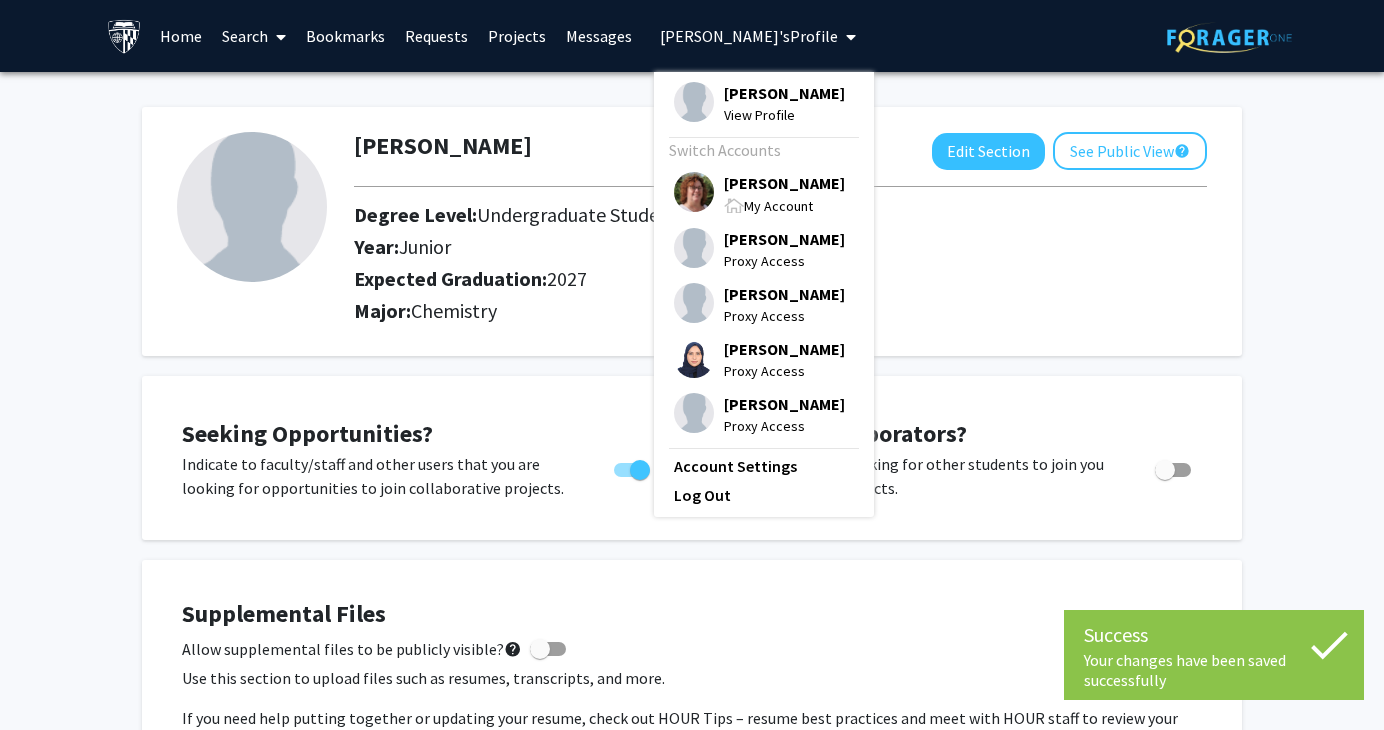 click on "[PERSON_NAME]" at bounding box center (784, 183) 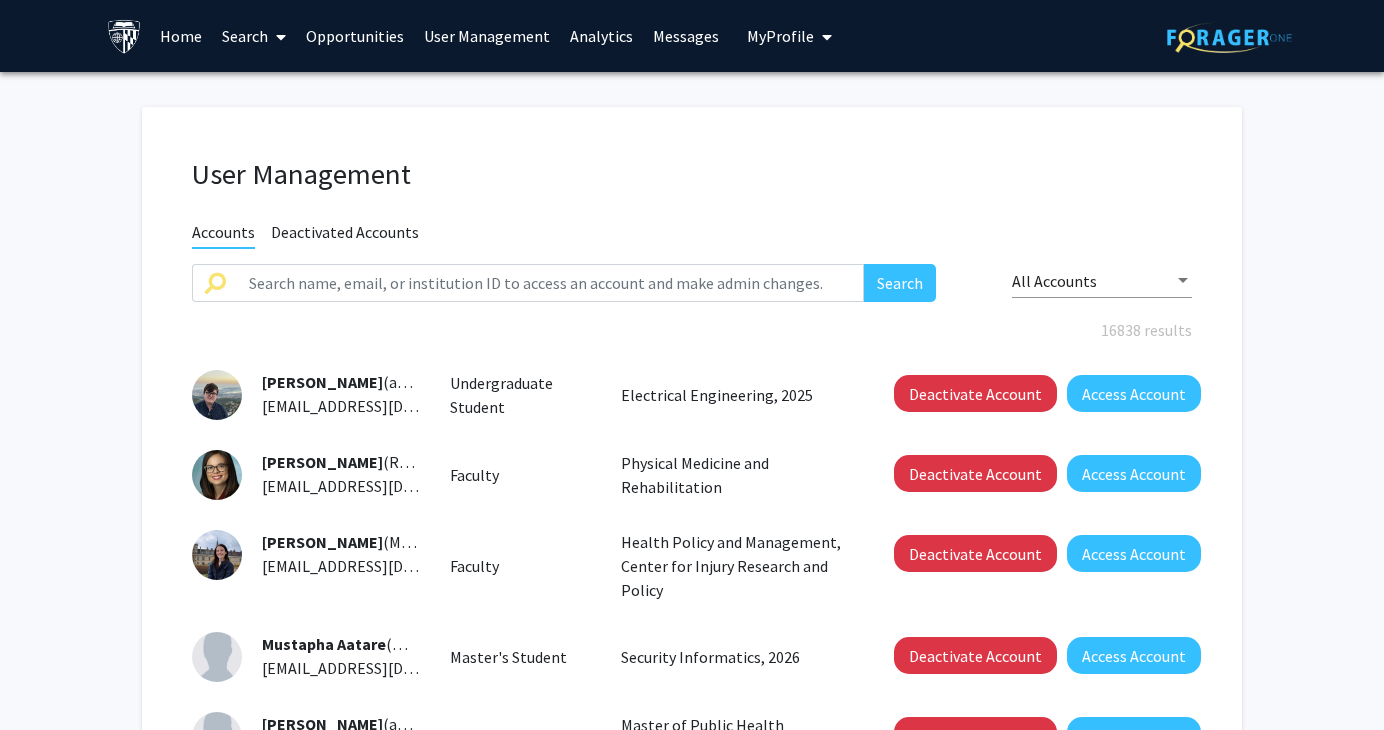 click on "Skip navigation  Home  Search  Opportunities User Management Analytics Messages  My   Profile  [PERSON_NAME]  View Profile  Recently Accessed  [PERSON_NAME] Proxy Access [PERSON_NAME] Proxy Access Omotola Alaofin Proxy Access [PERSON_NAME] Proxy Access [PERSON_NAME] Proxy Access Log Out" 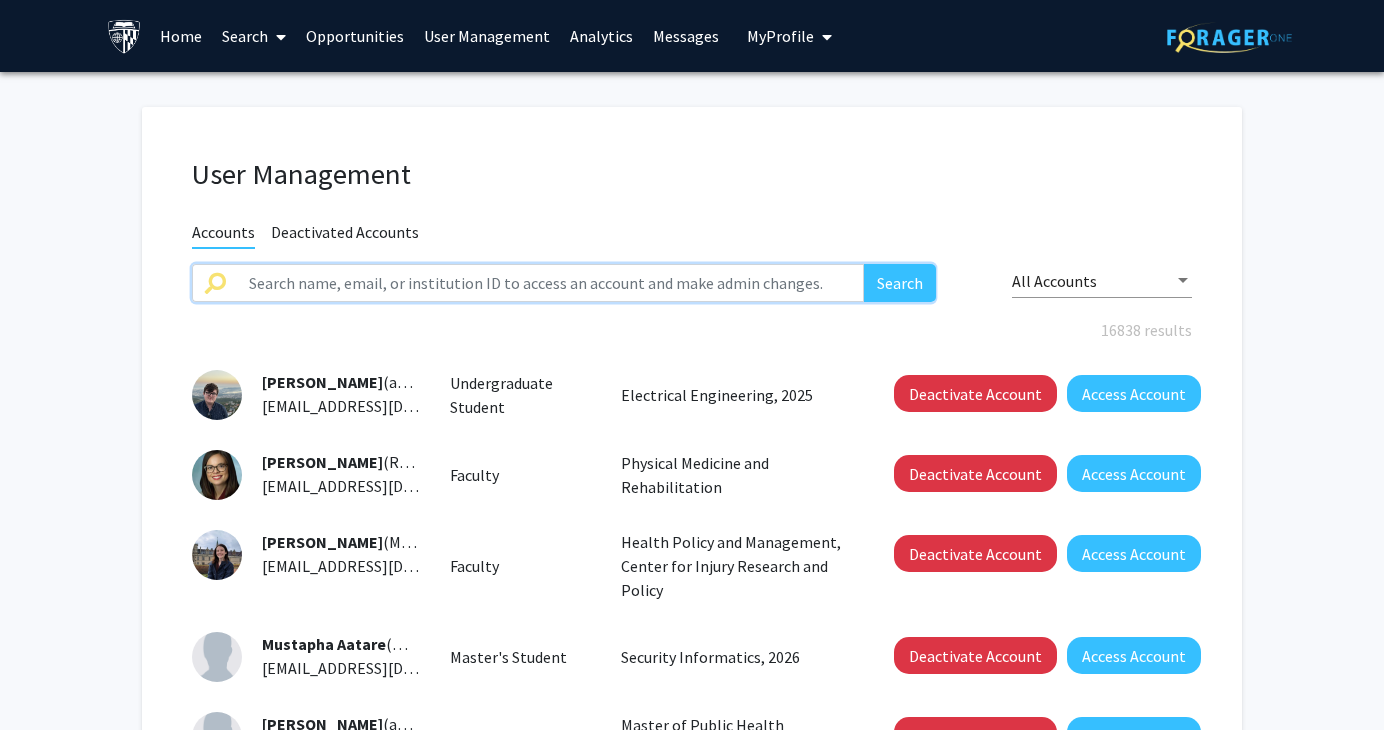 click 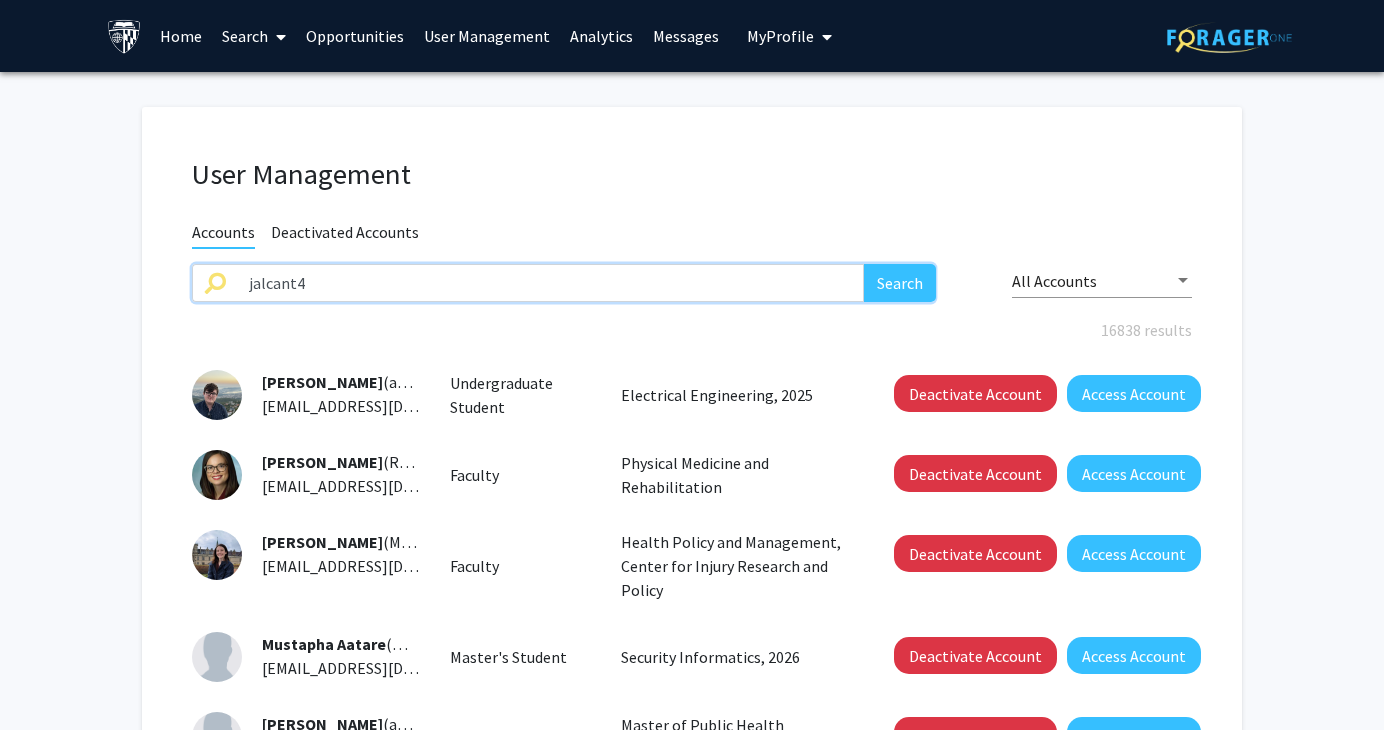 type on "jalcant4" 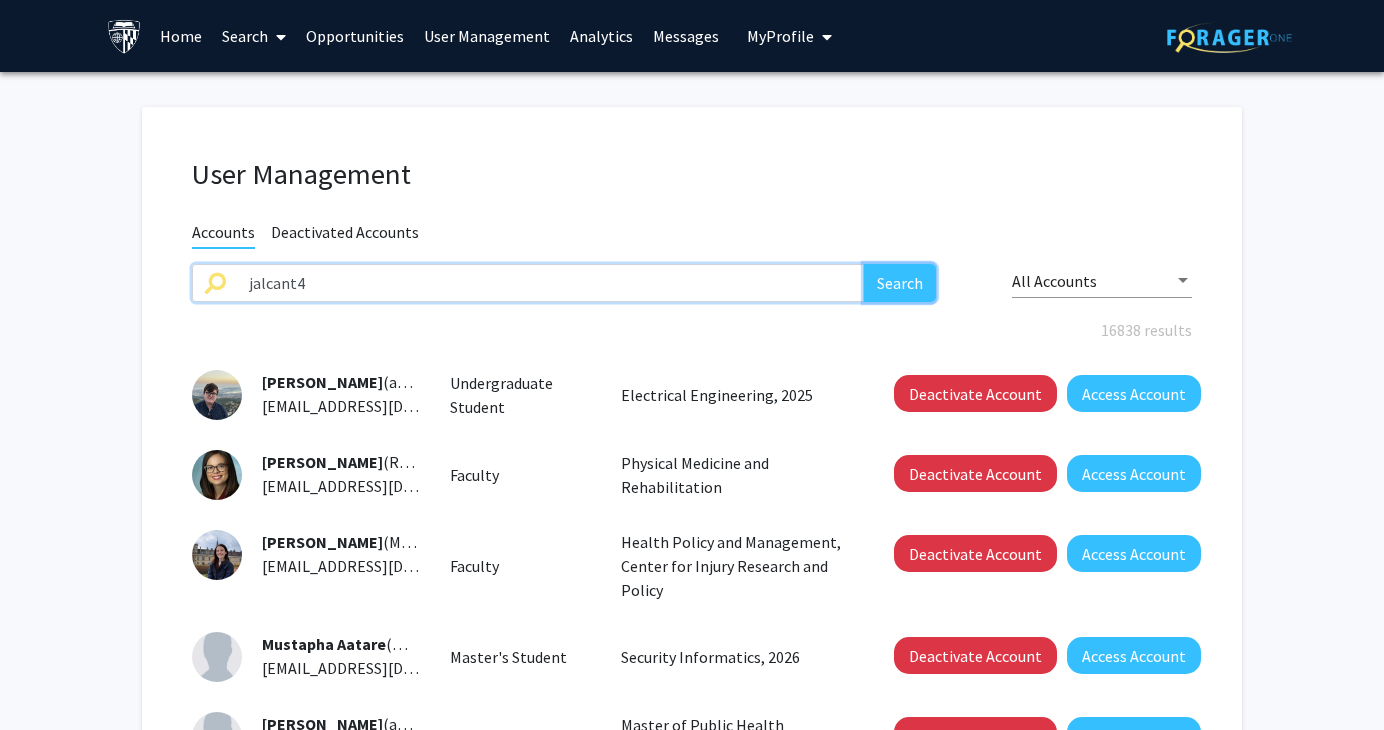 click on "Search" 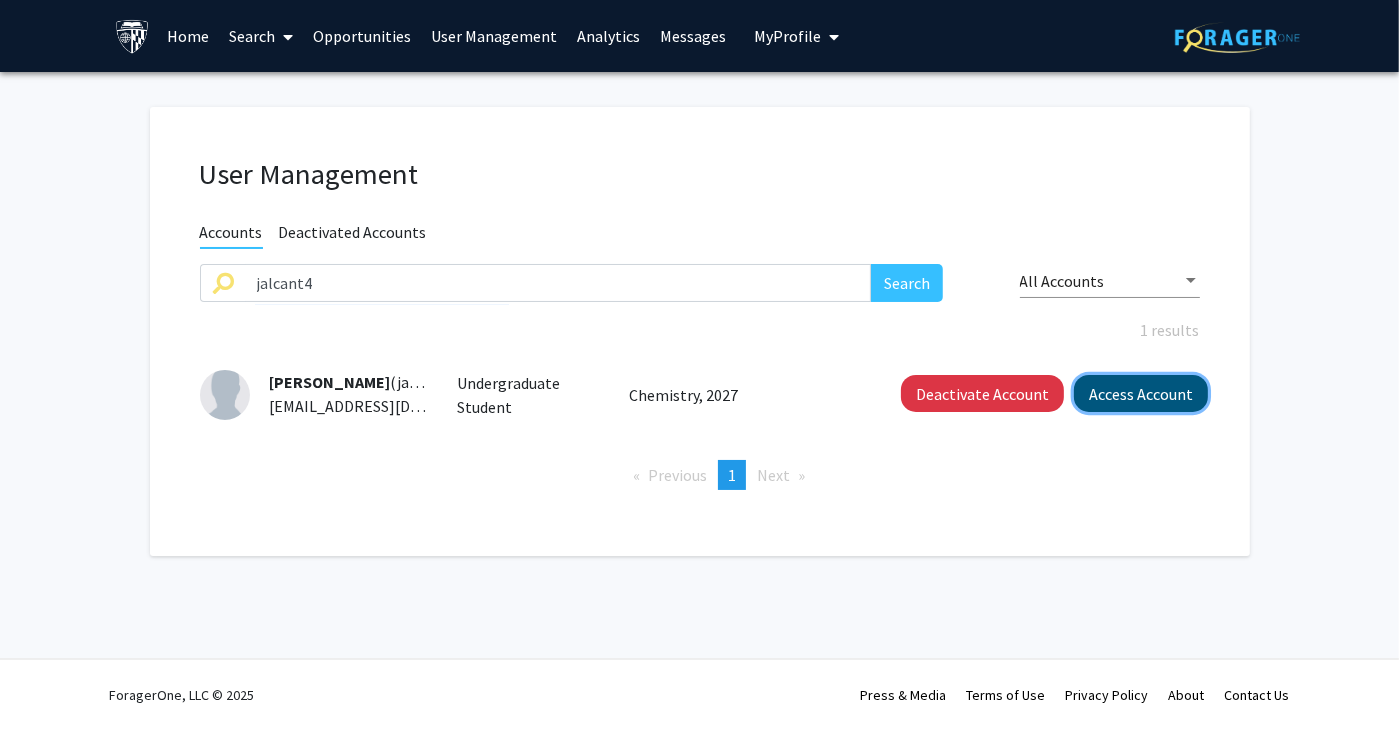 click on "Access Account" 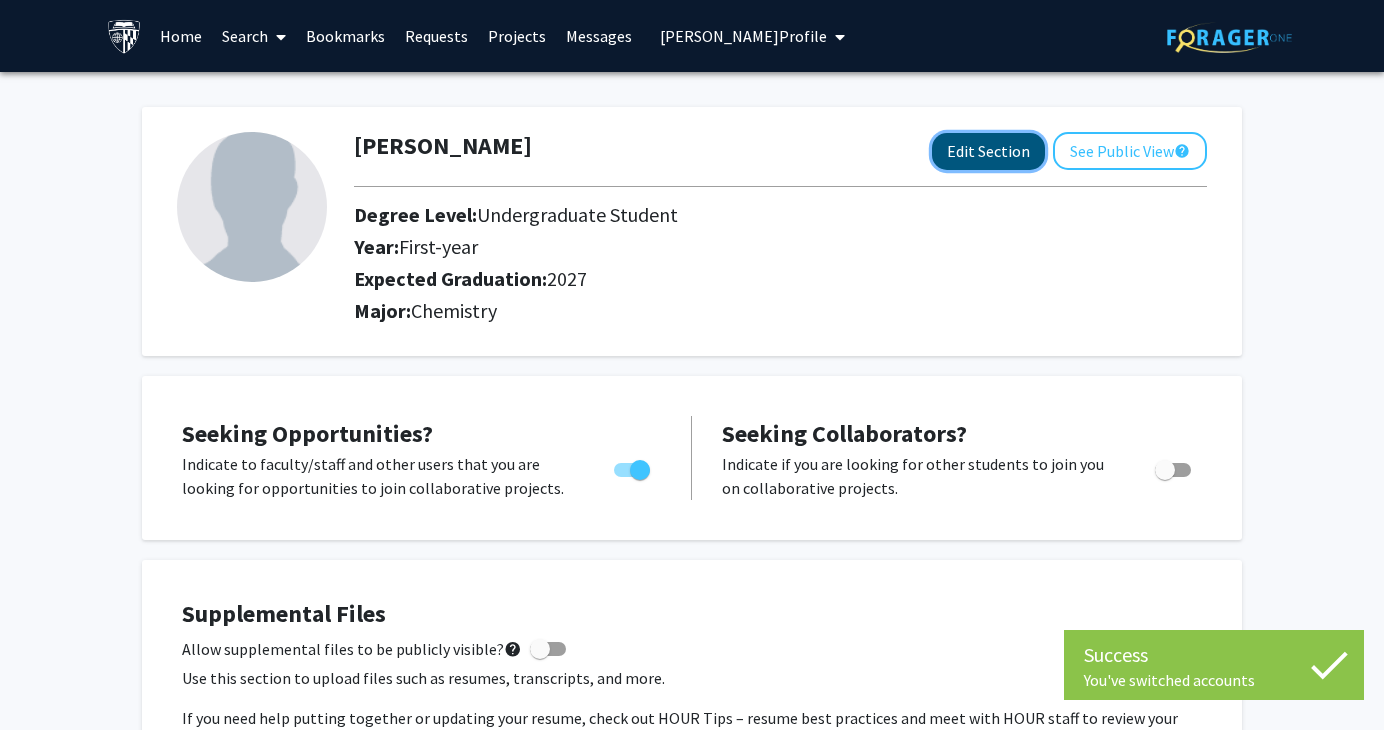 click on "Edit Section" 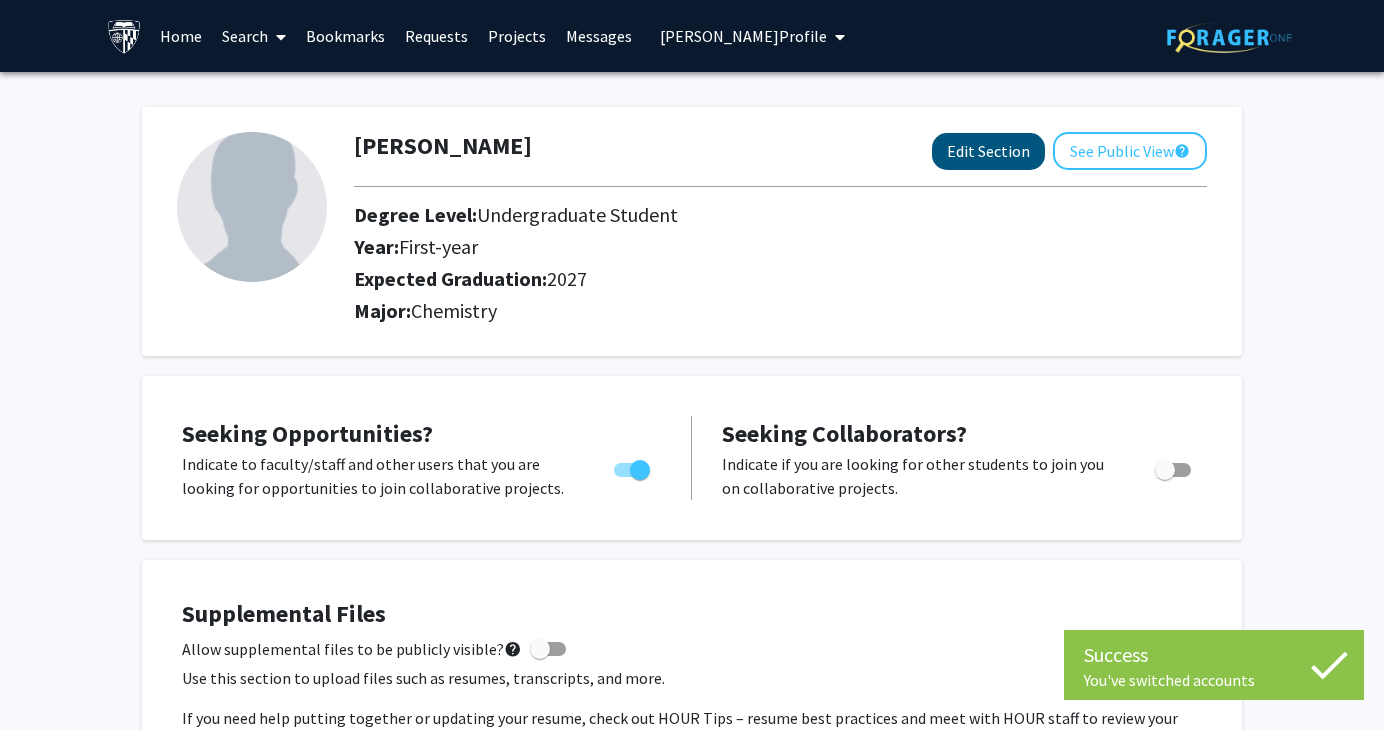 select on "first-year" 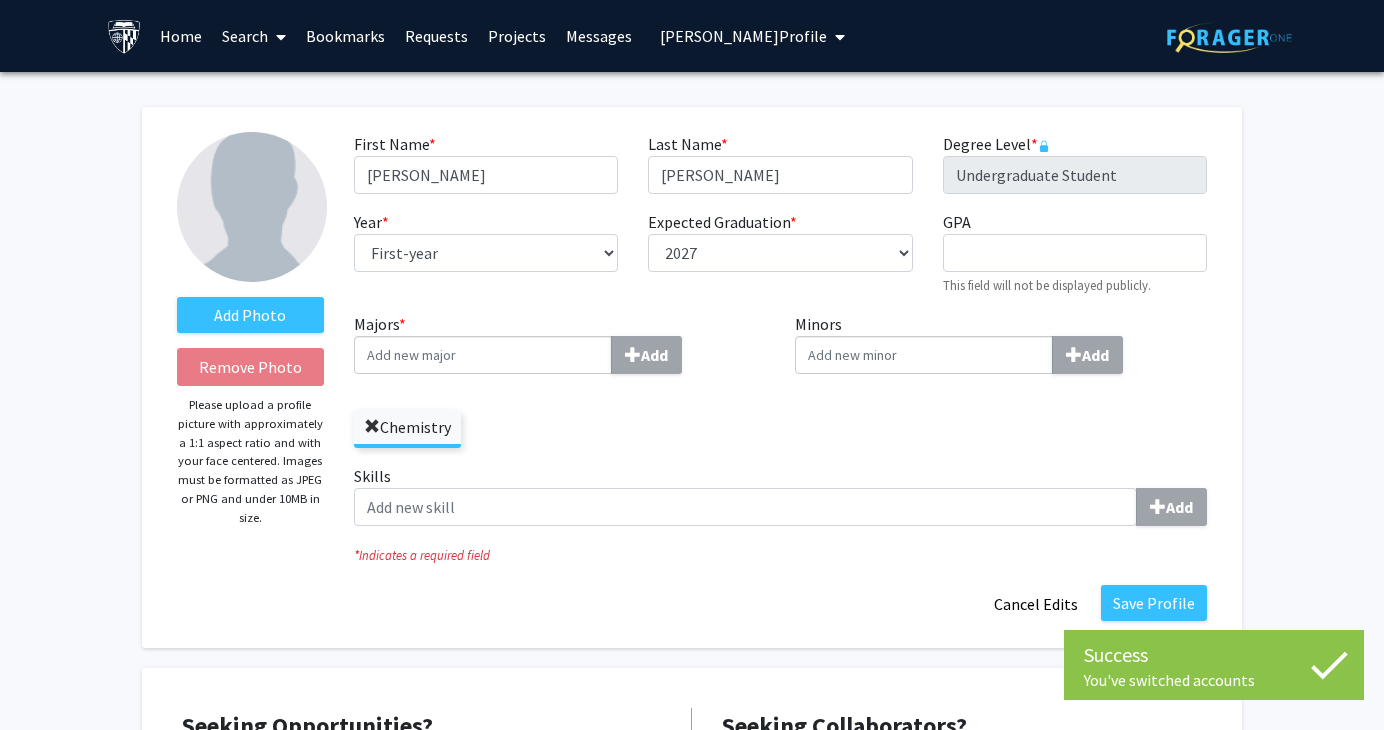 click 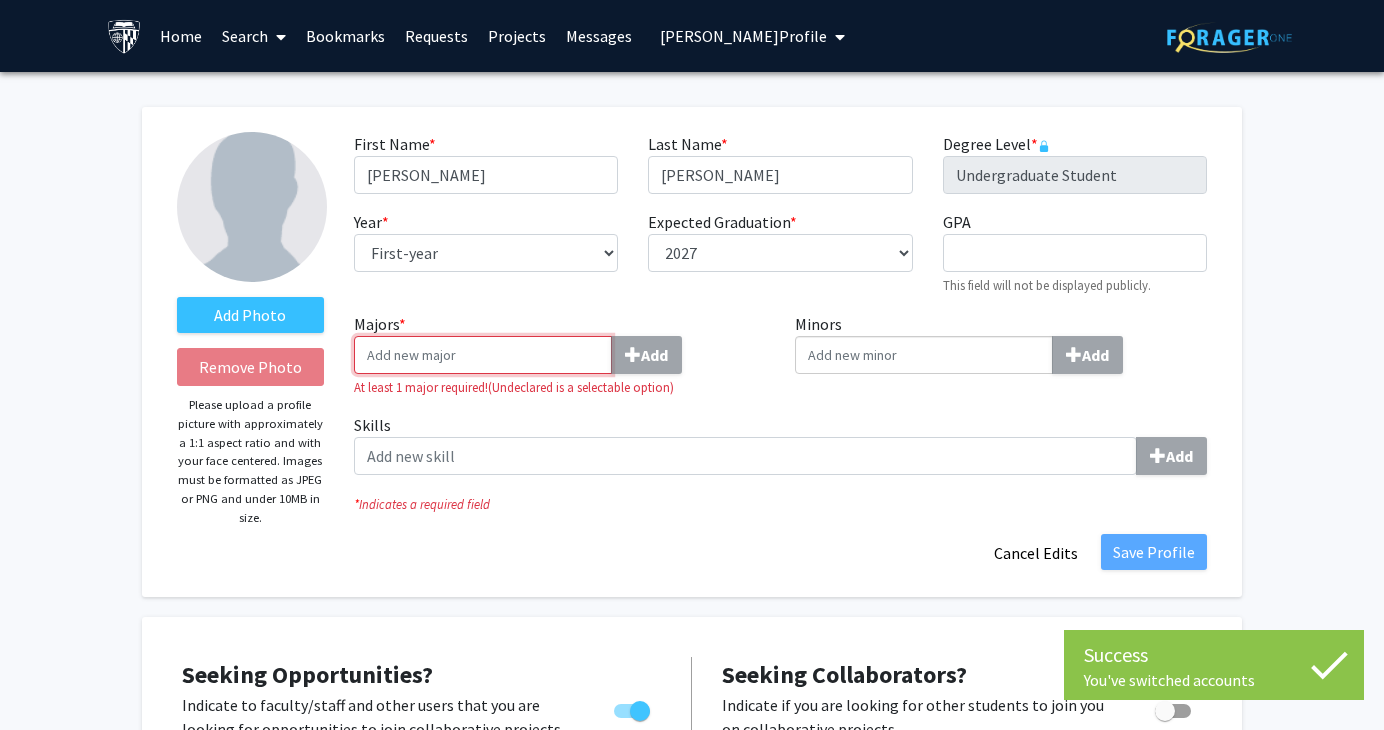 click on "Majors  * Add" at bounding box center (483, 355) 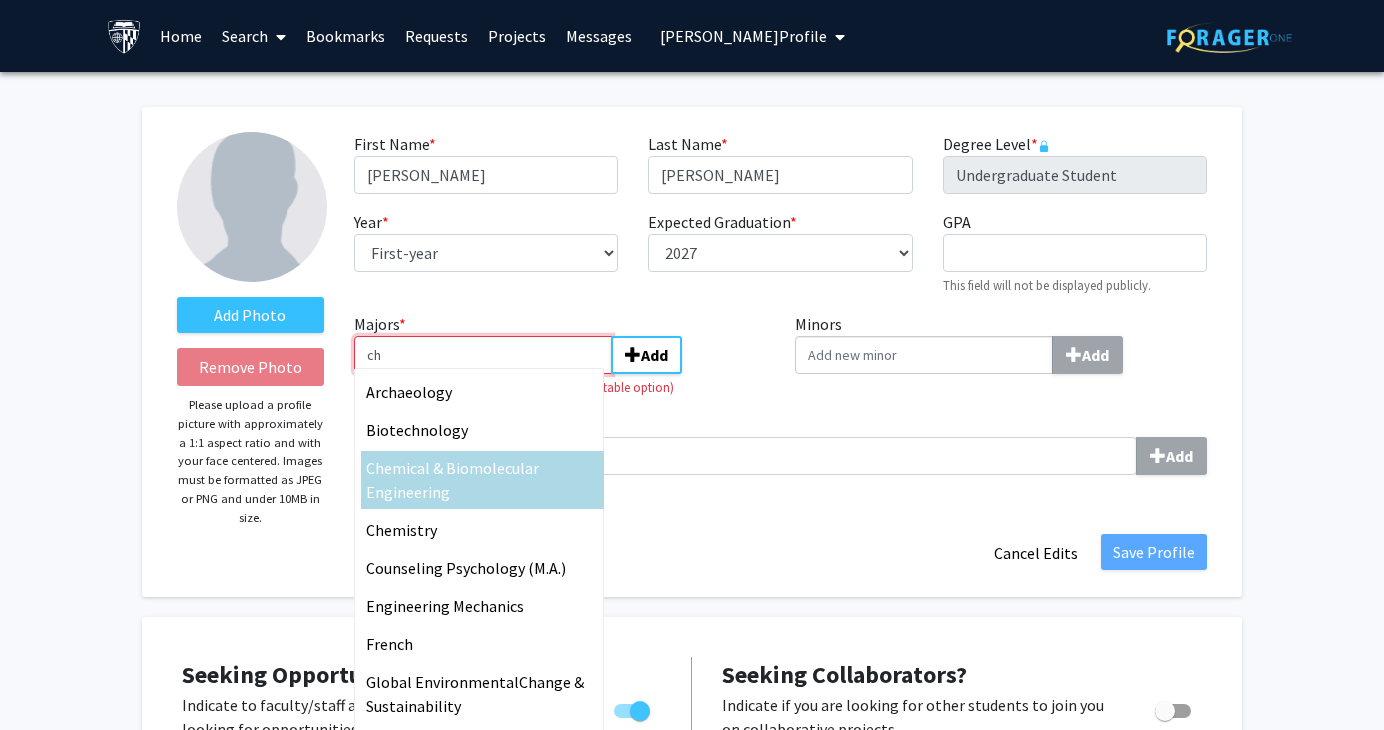 type on "ch" 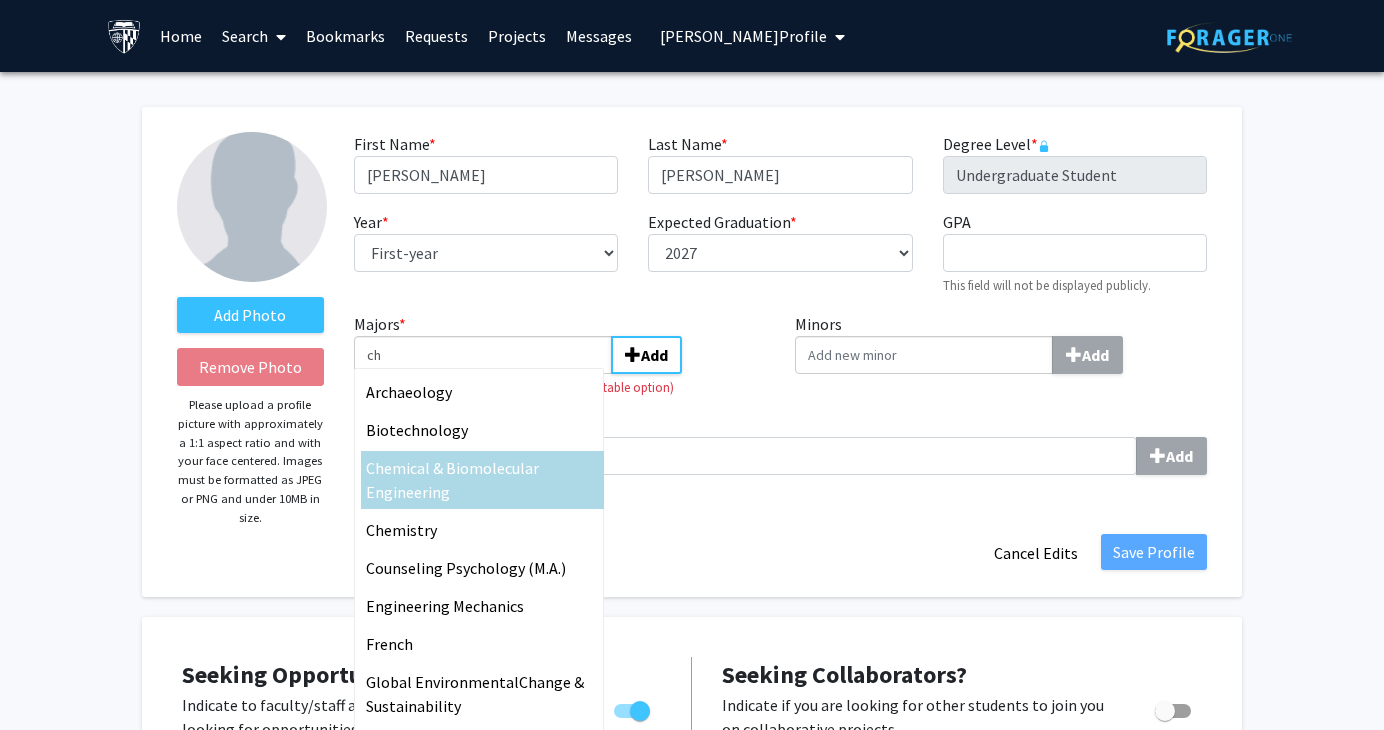 drag, startPoint x: 504, startPoint y: 457, endPoint x: 518, endPoint y: 443, distance: 19.79899 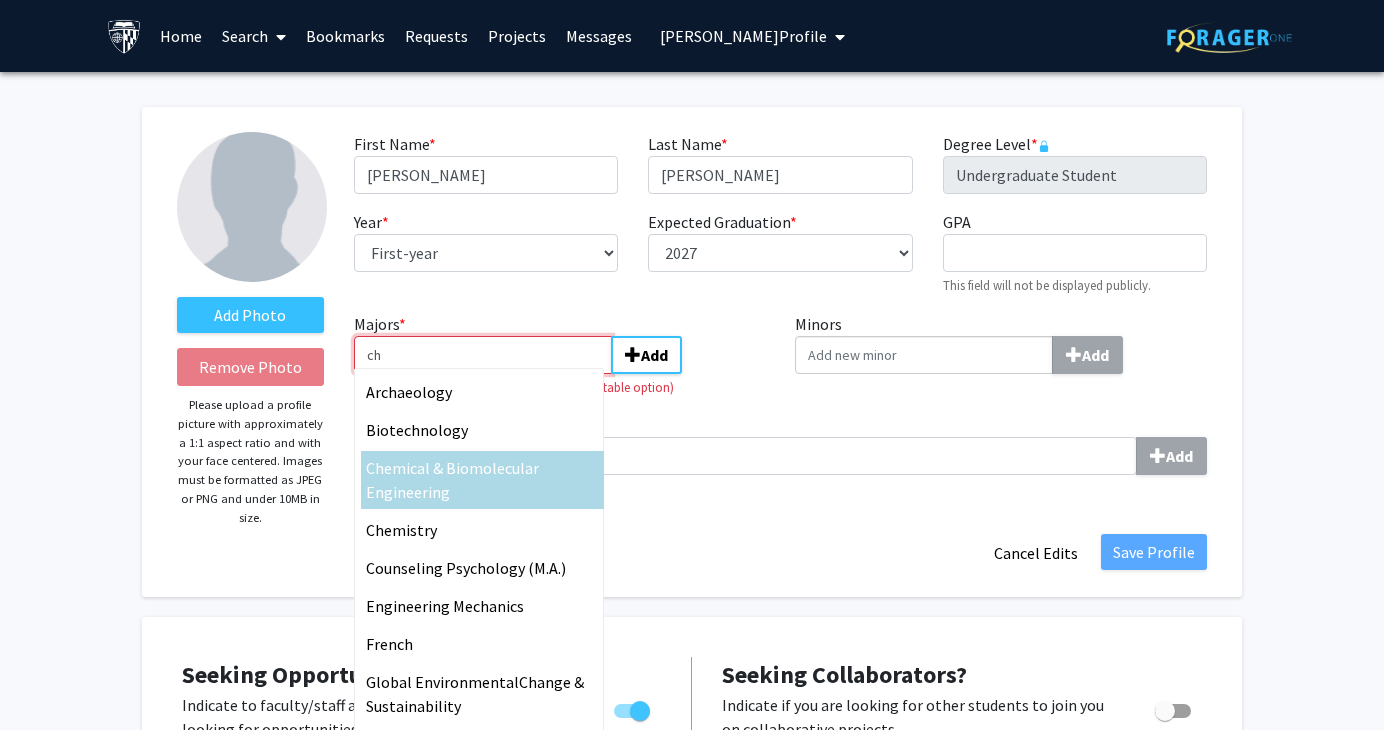 click on "ch" at bounding box center (483, 355) 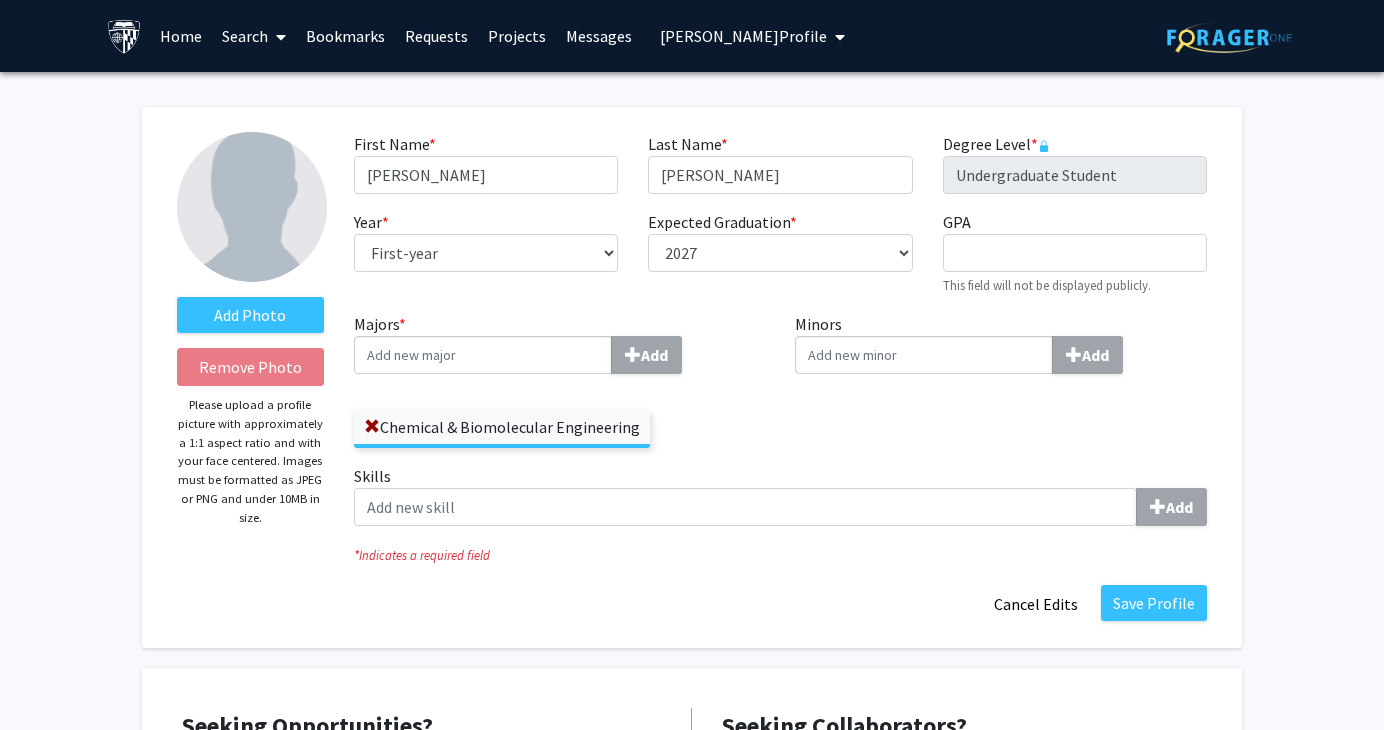 click on "Majors  * Add" at bounding box center [483, 355] 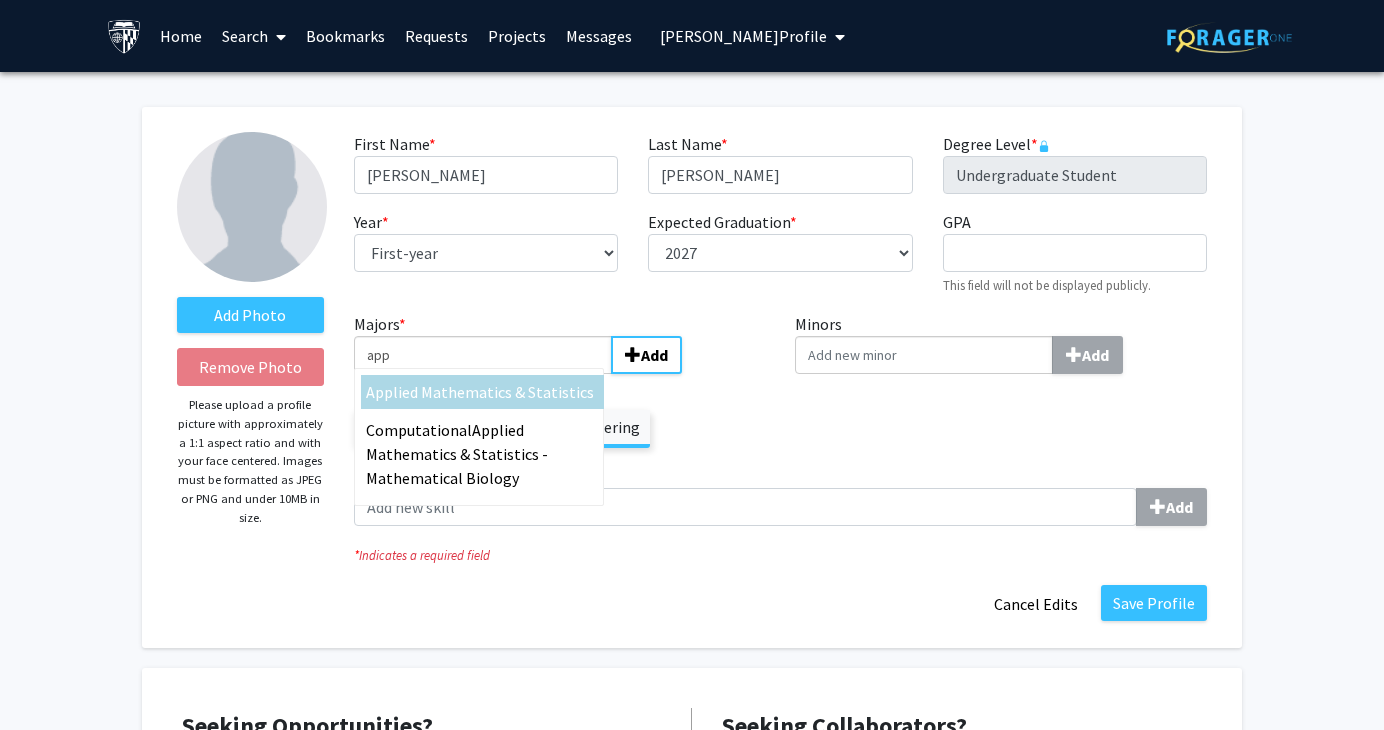 type on "app" 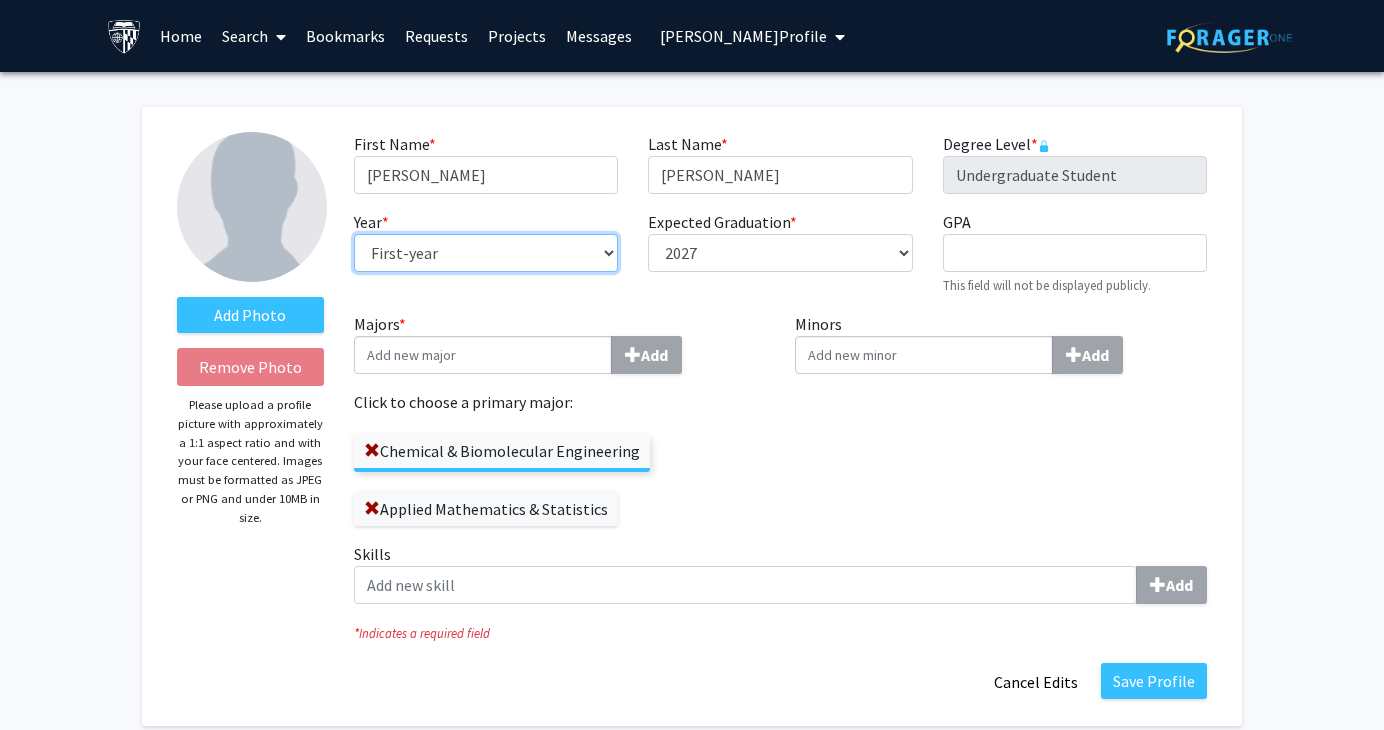 click on "---  First-year   Sophomore   Junior   Senior   Postbaccalaureate Certificate" at bounding box center (486, 253) 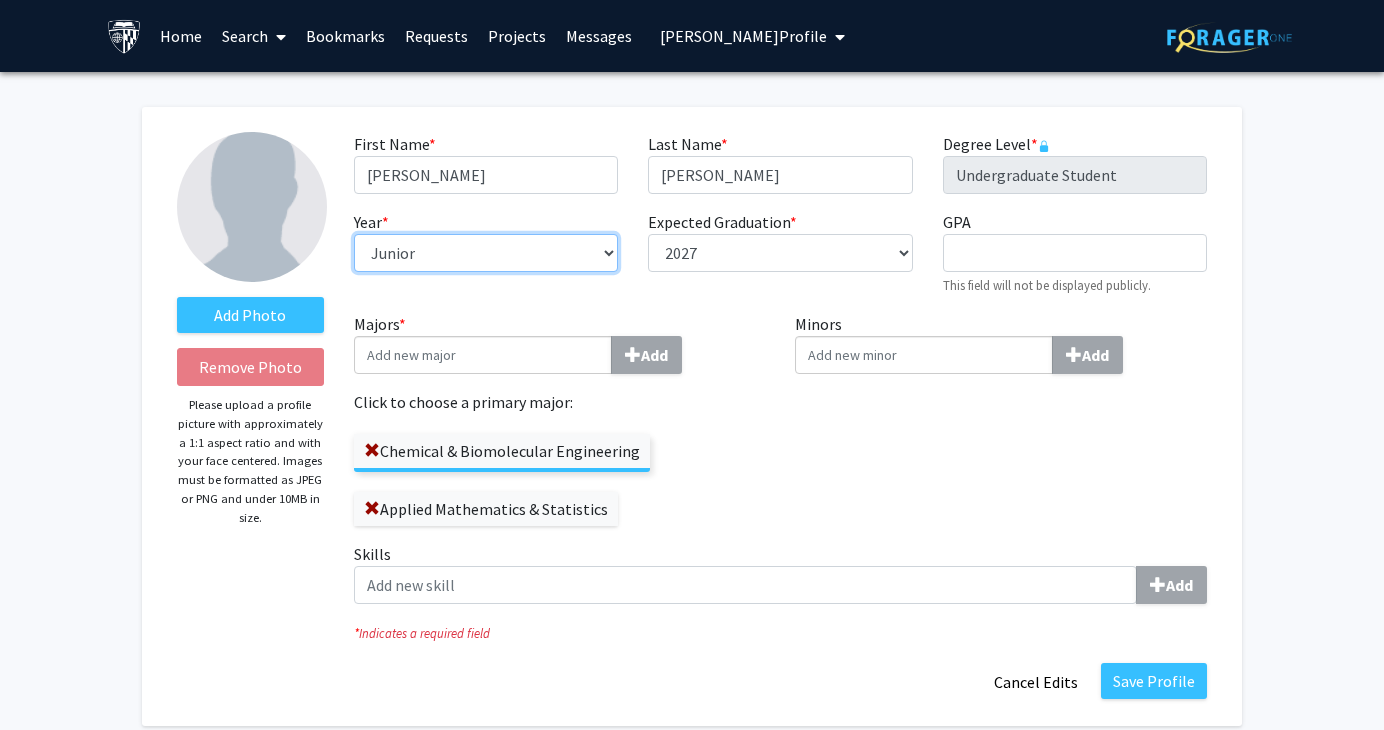 click on "---  First-year   Sophomore   Junior   Senior   Postbaccalaureate Certificate" at bounding box center (486, 253) 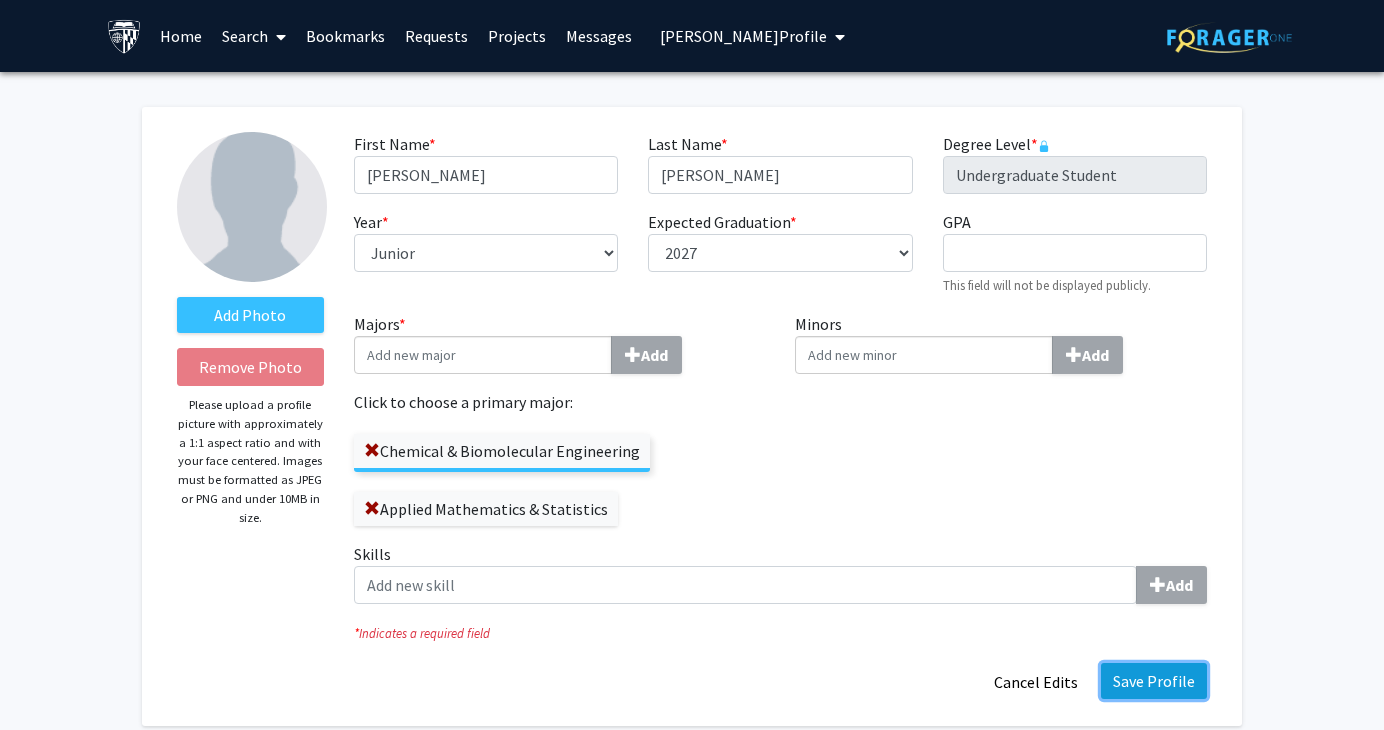 click on "Save Profile" 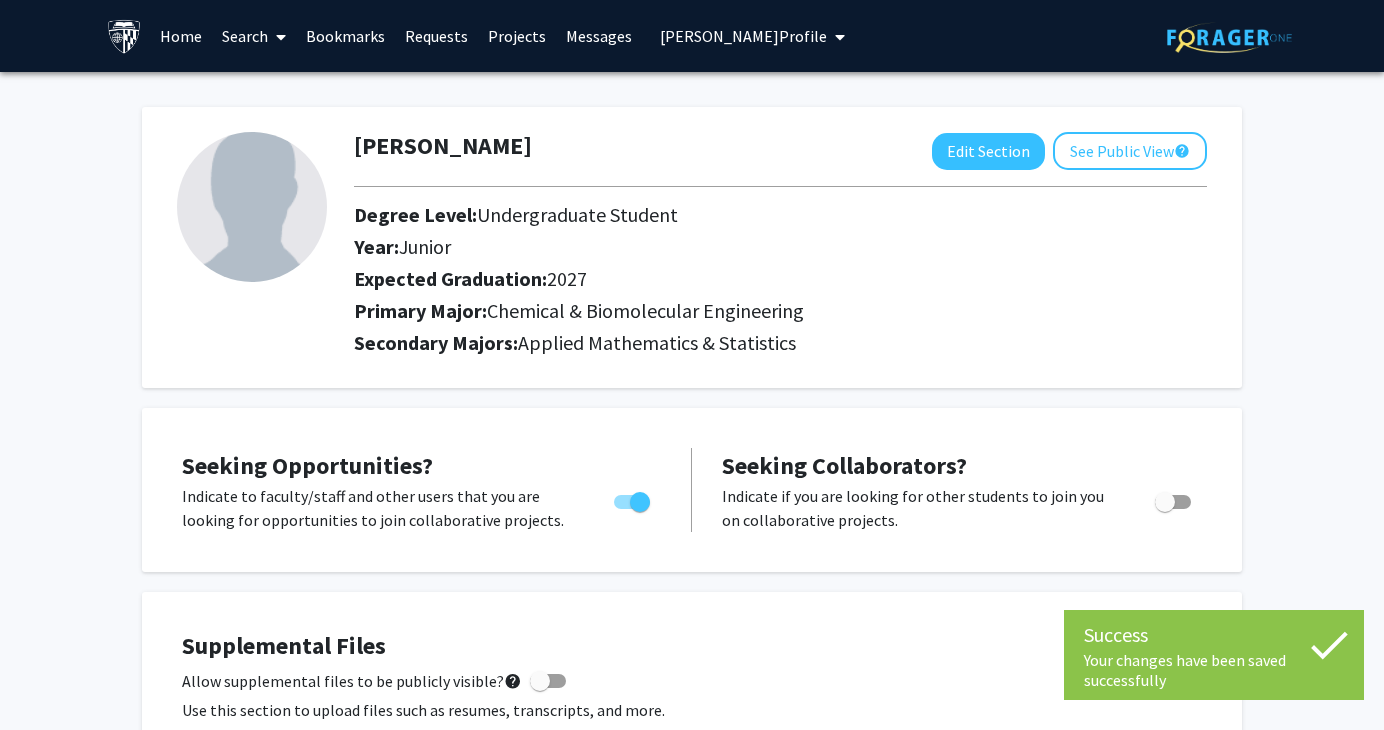 drag, startPoint x: 732, startPoint y: 37, endPoint x: 730, endPoint y: 49, distance: 12.165525 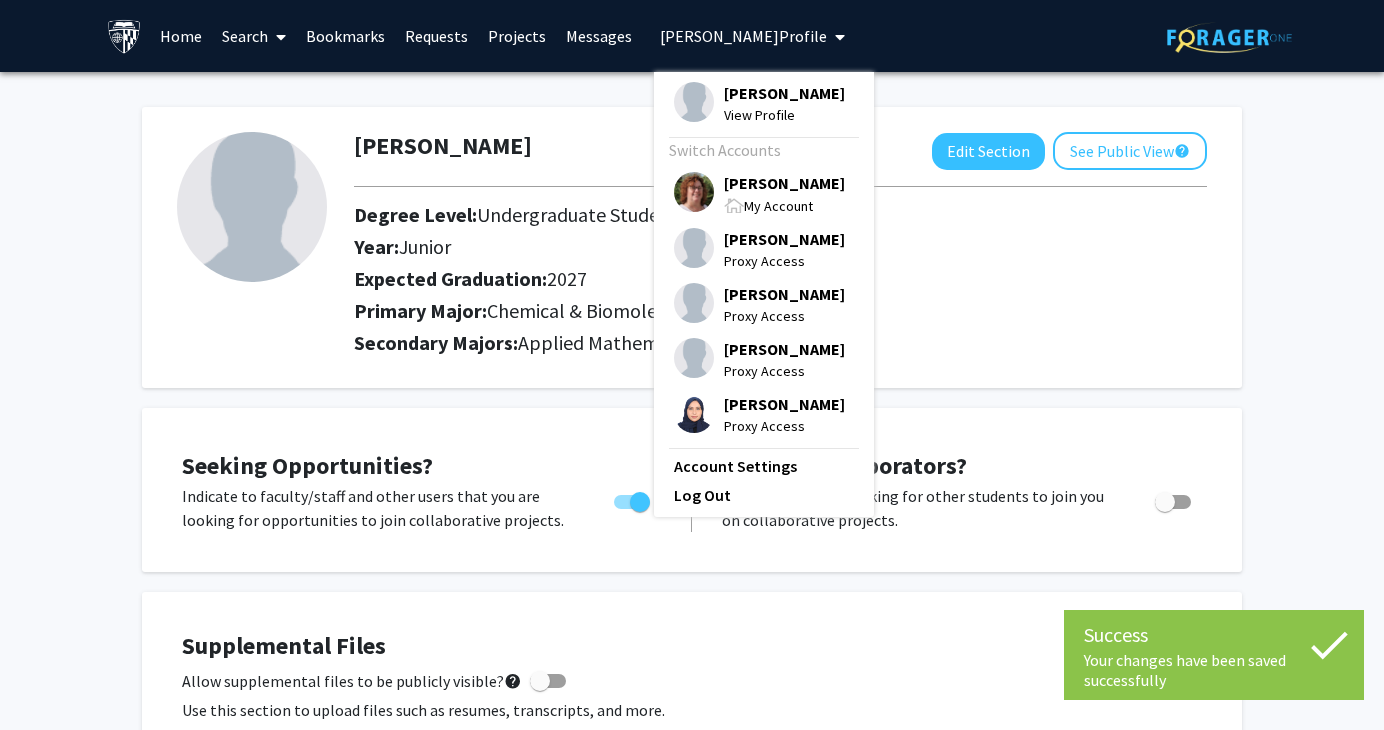 click at bounding box center (734, 205) 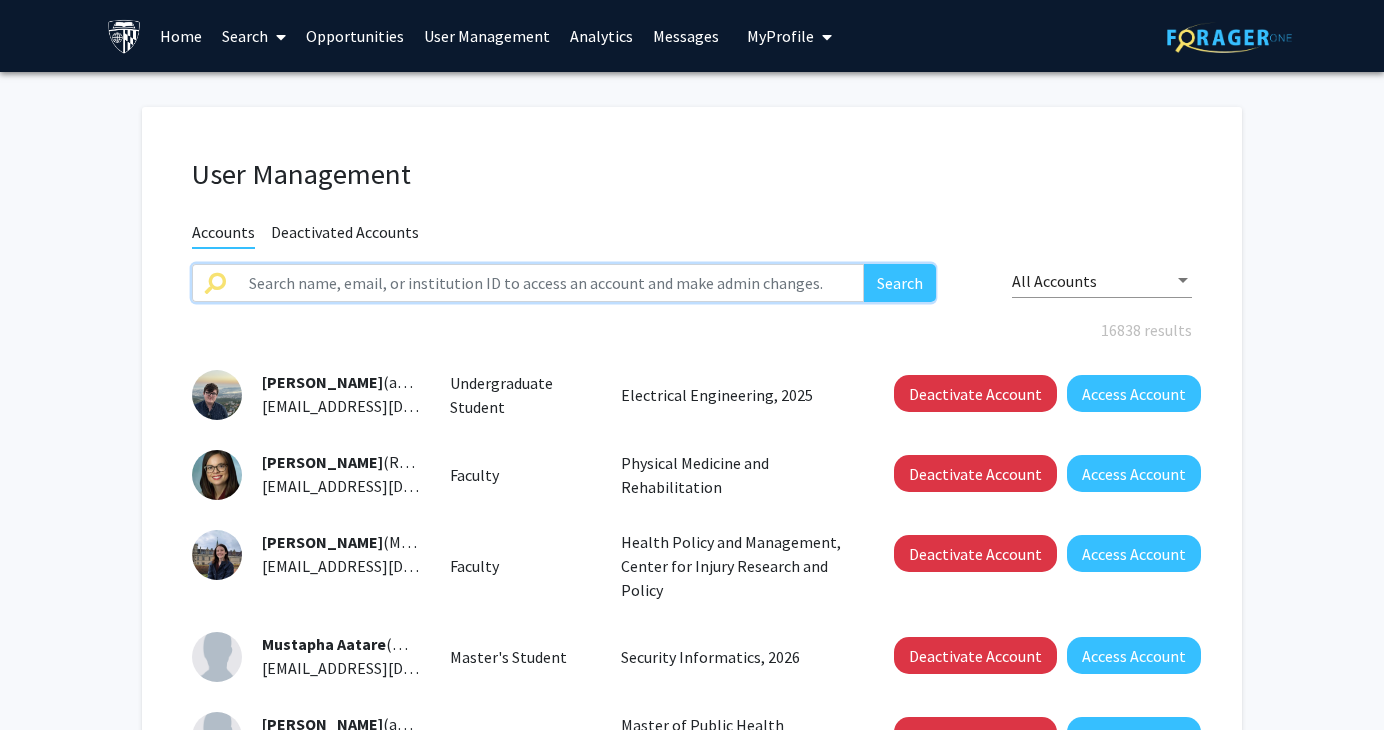 click 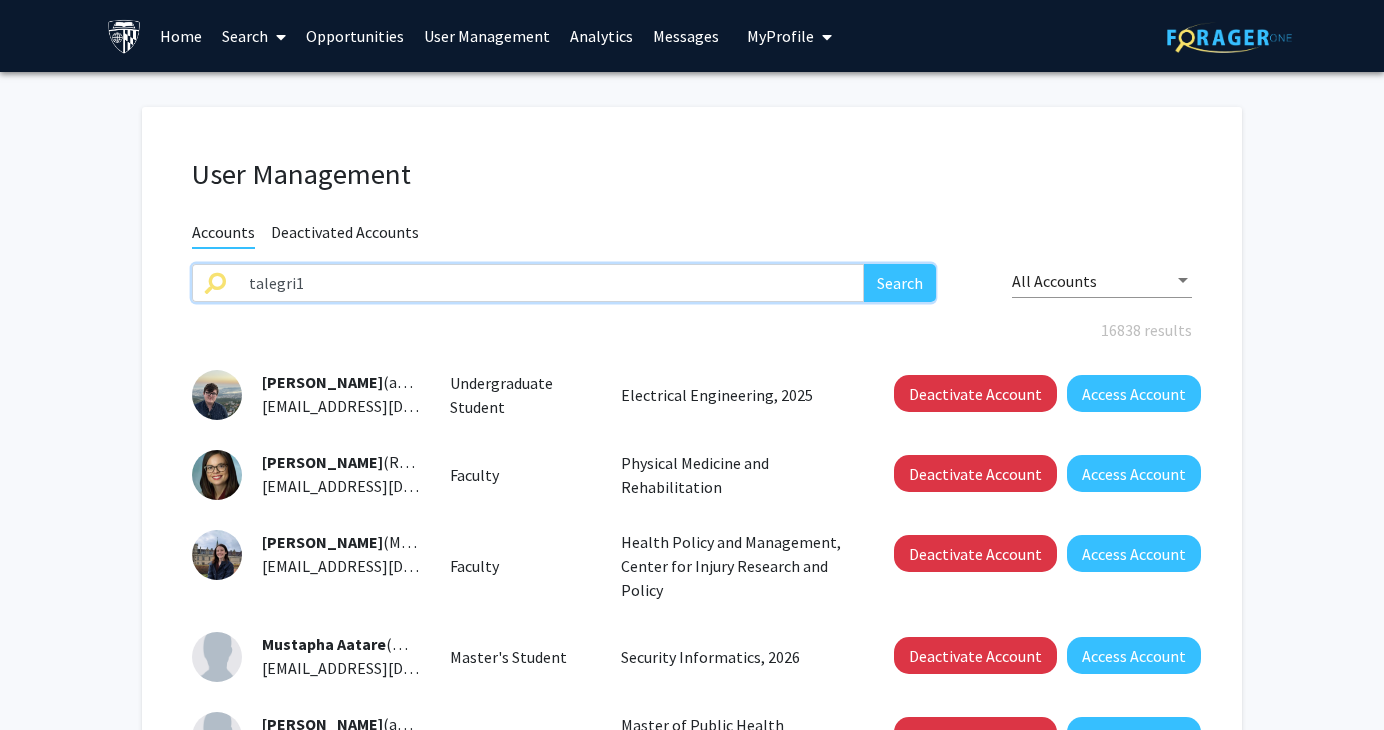 type on "talegri1" 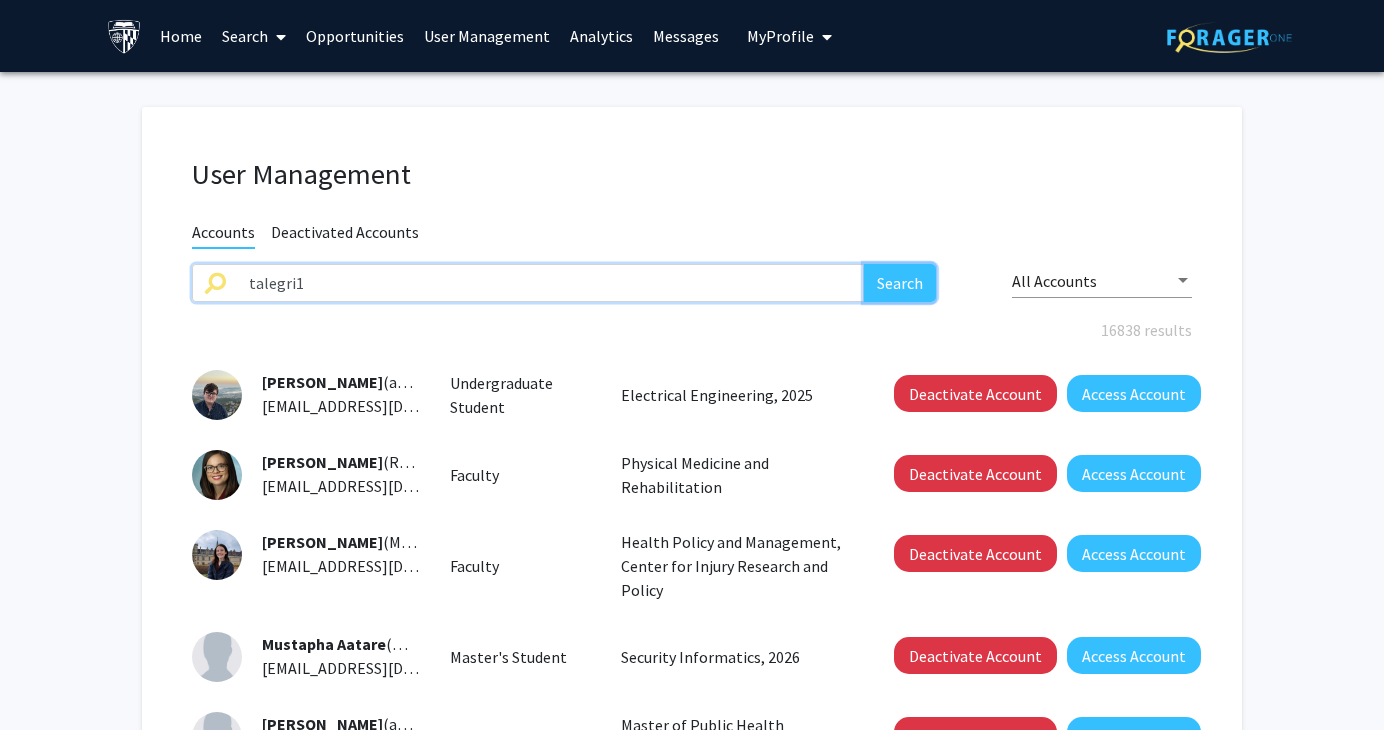 click on "Search" 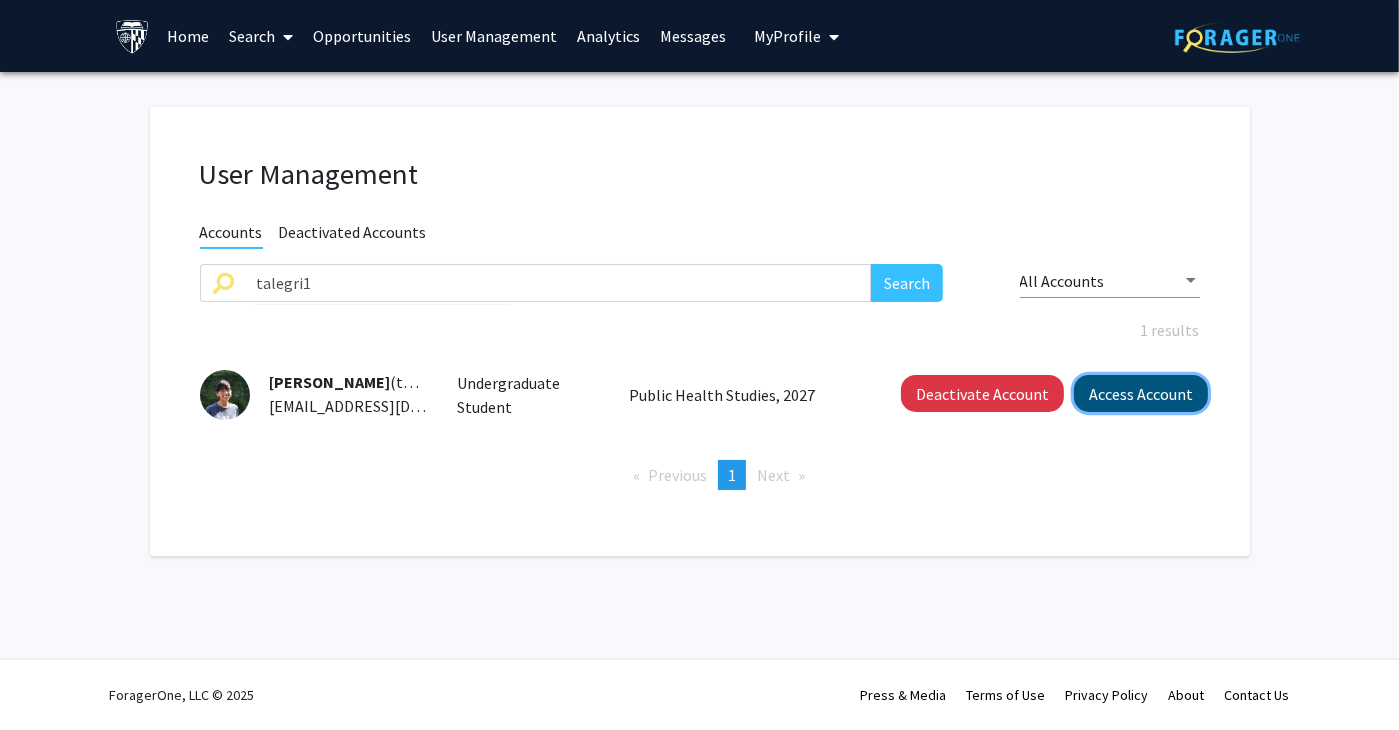 click on "Access Account" 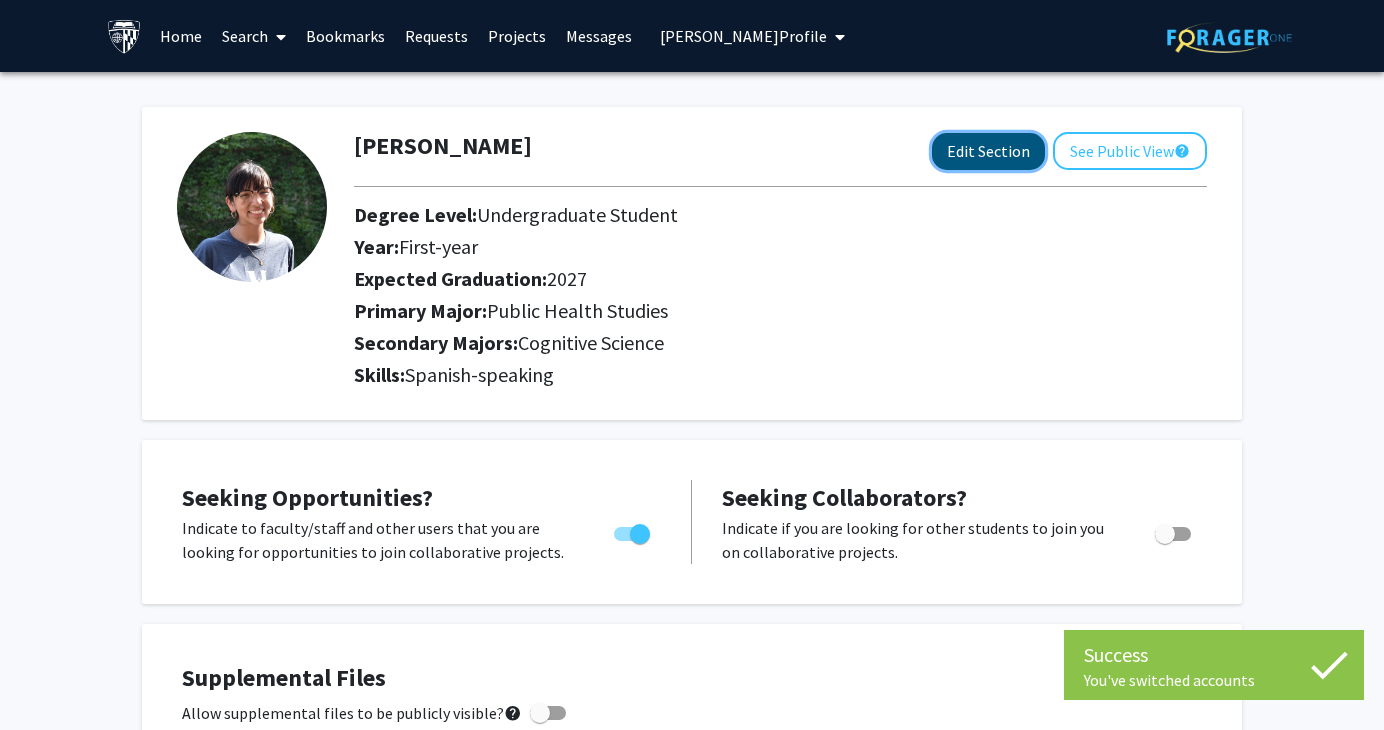 click on "Edit Section" 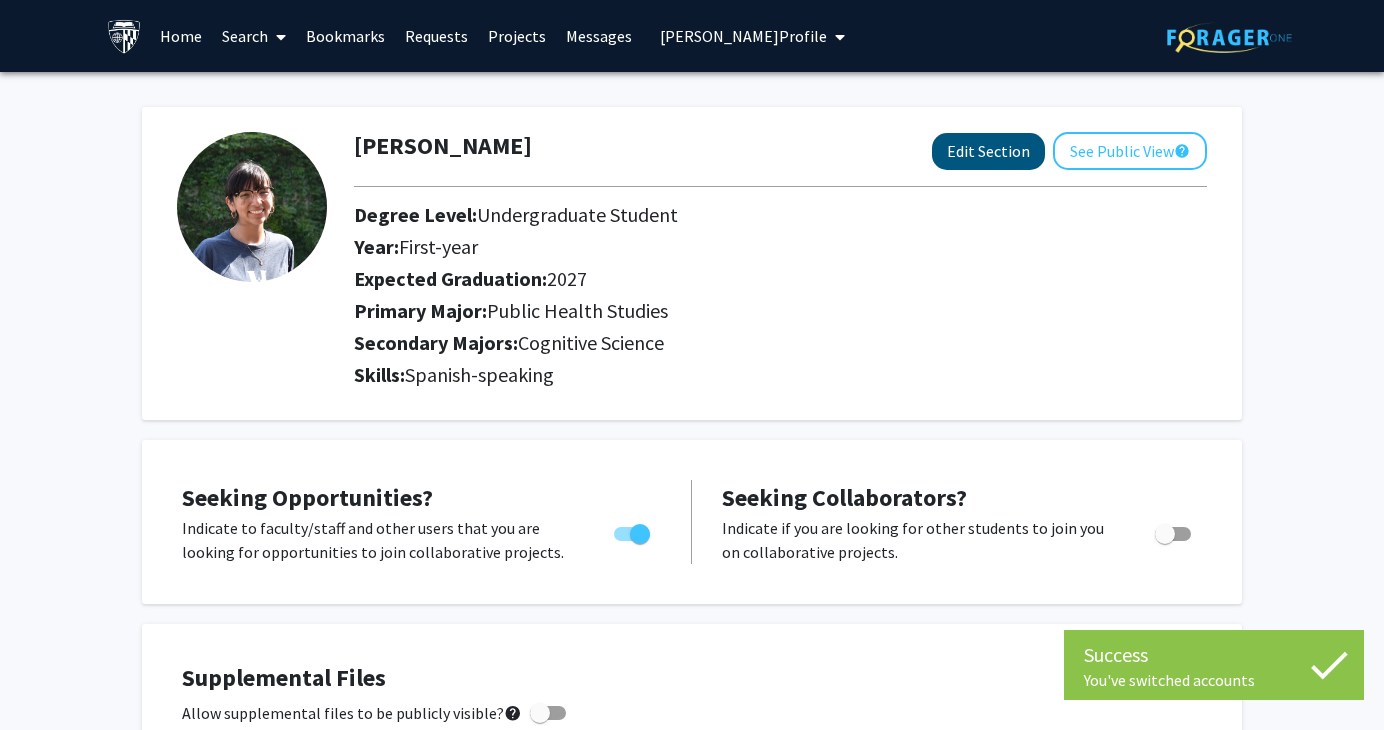 select on "first-year" 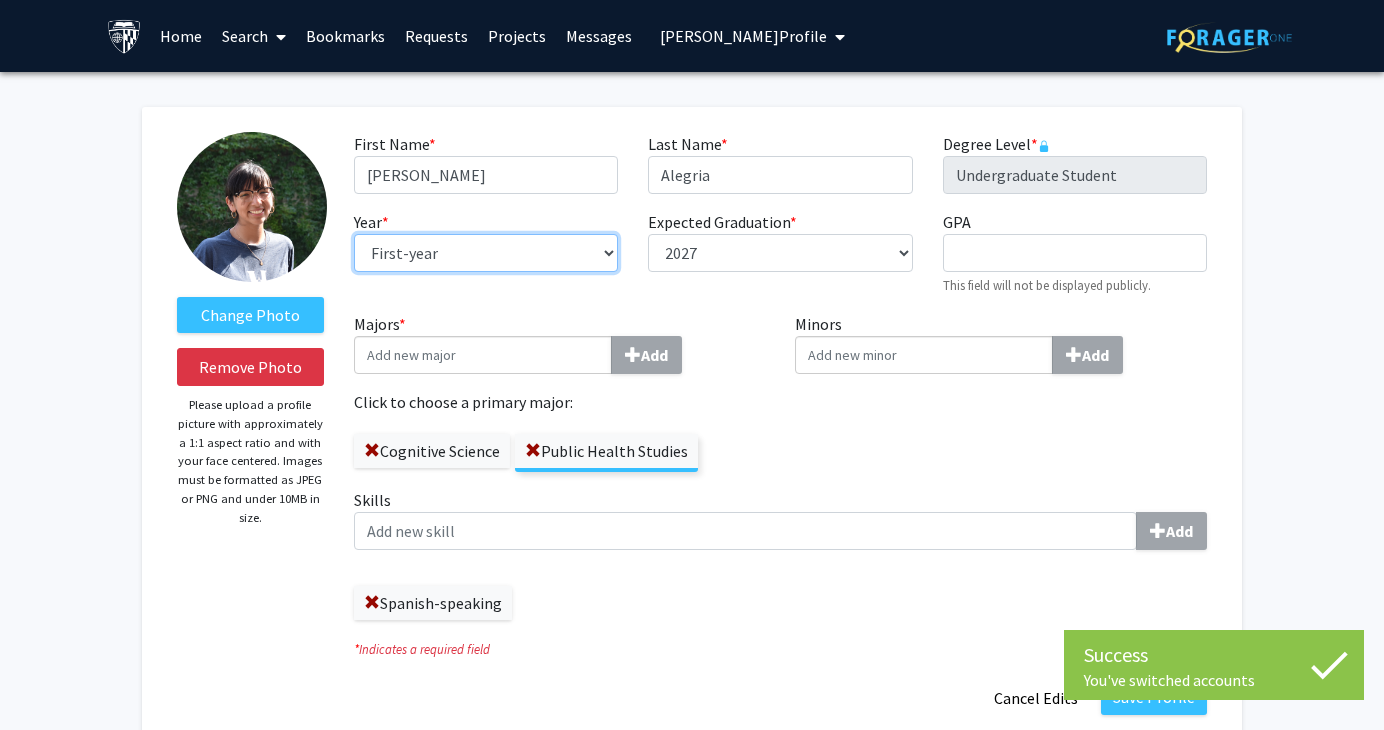click on "---  First-year   Sophomore   Junior   Senior   Postbaccalaureate Certificate" at bounding box center [486, 253] 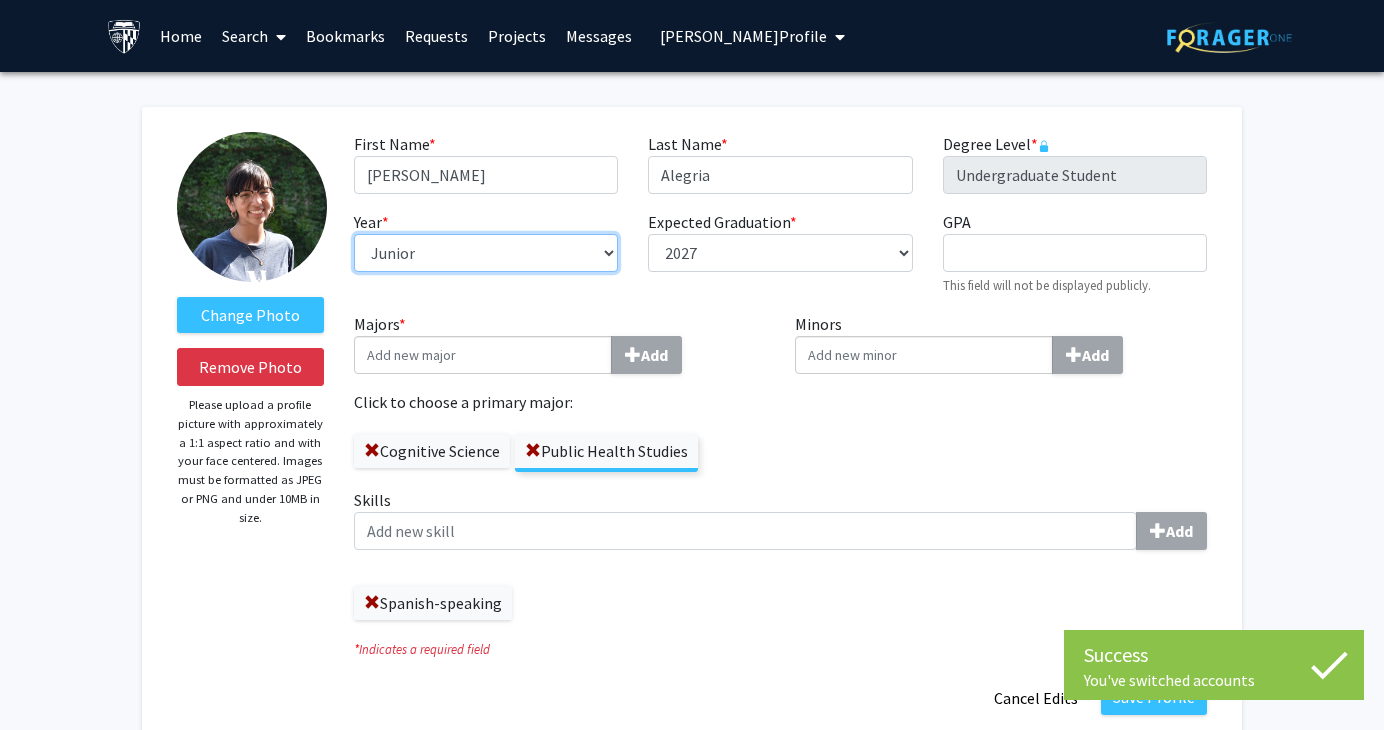 click on "---  First-year   Sophomore   Junior   Senior   Postbaccalaureate Certificate" at bounding box center [486, 253] 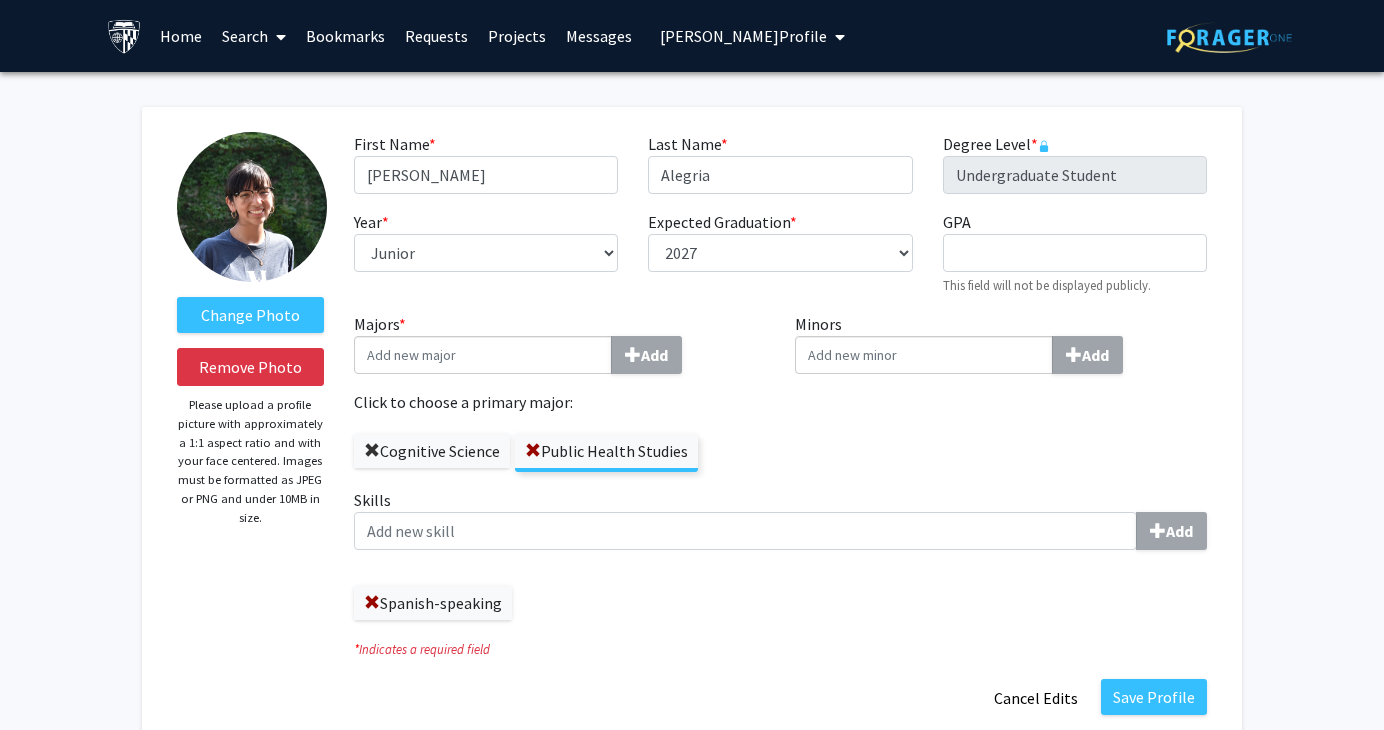 click 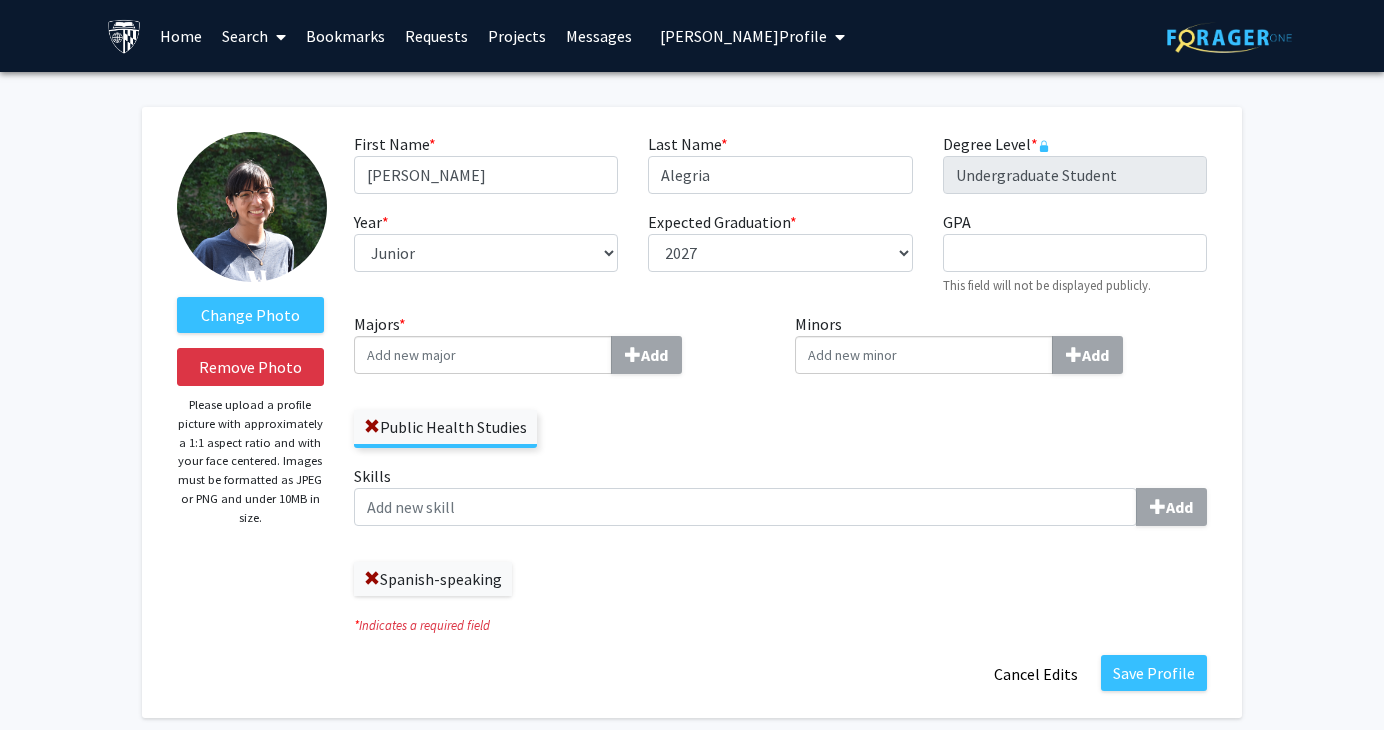 click on "Majors  * Add" at bounding box center [483, 355] 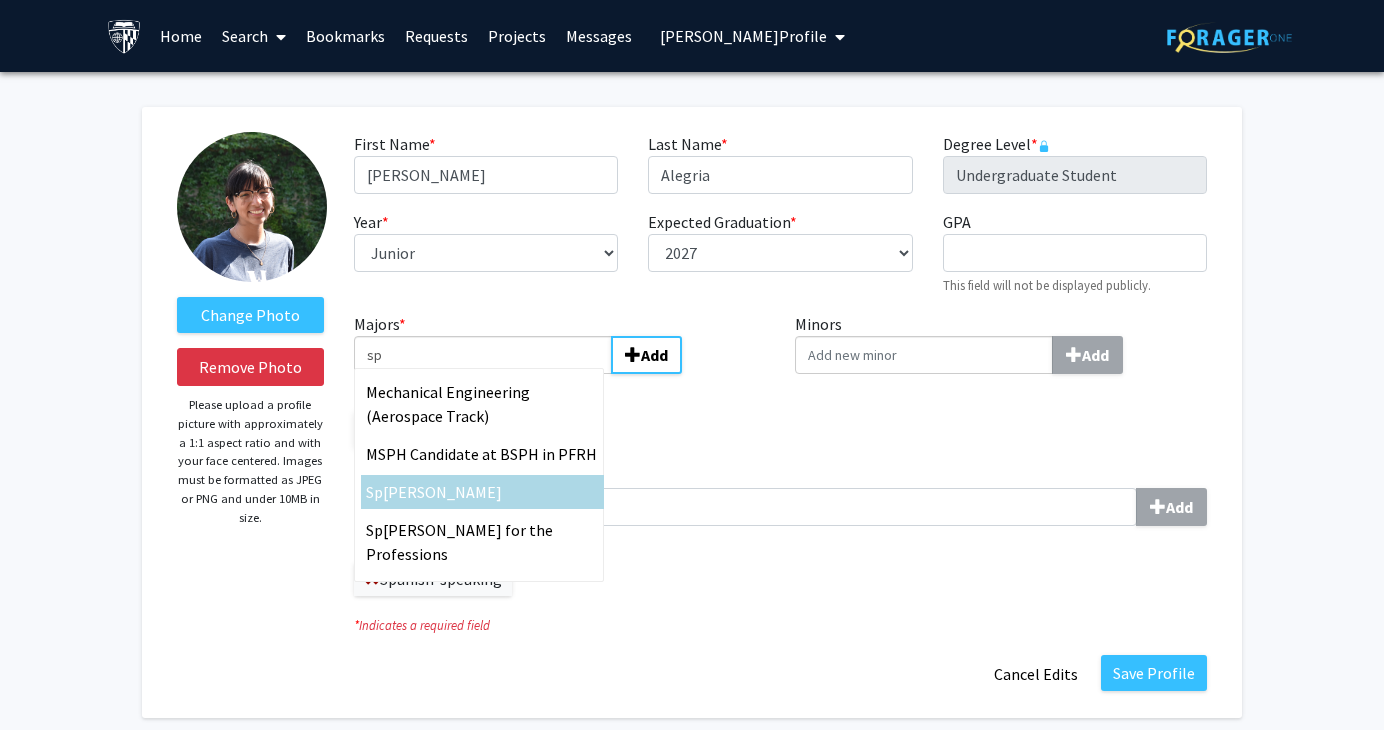 type on "sp" 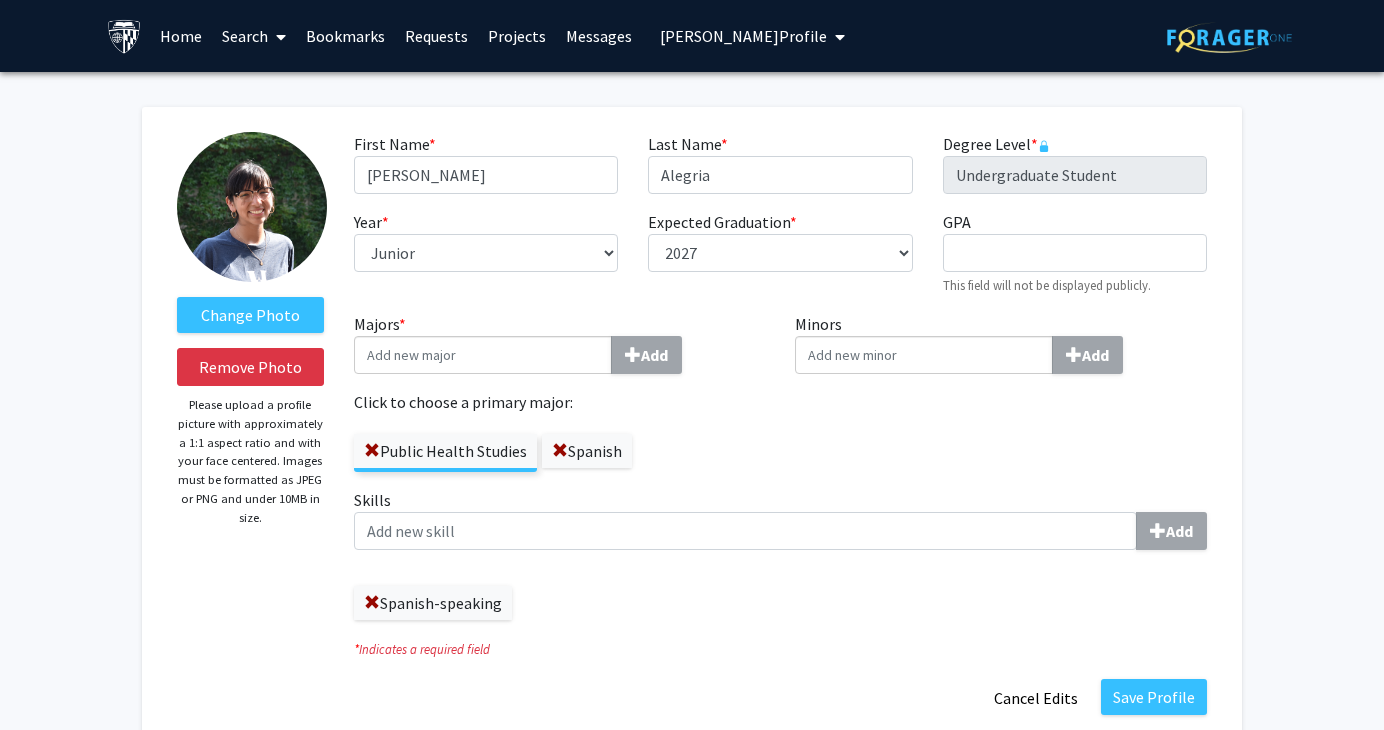 click on "Minors  Add" at bounding box center (924, 355) 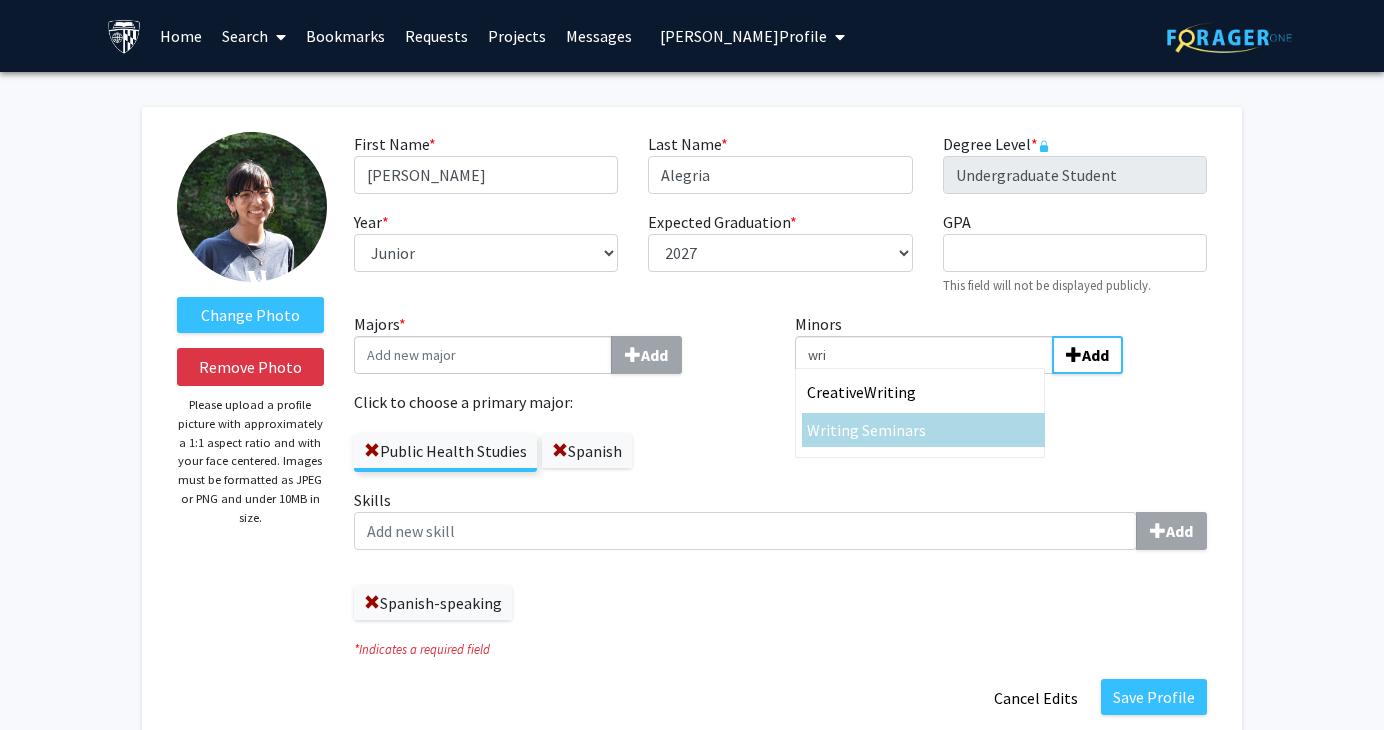 type on "wri" 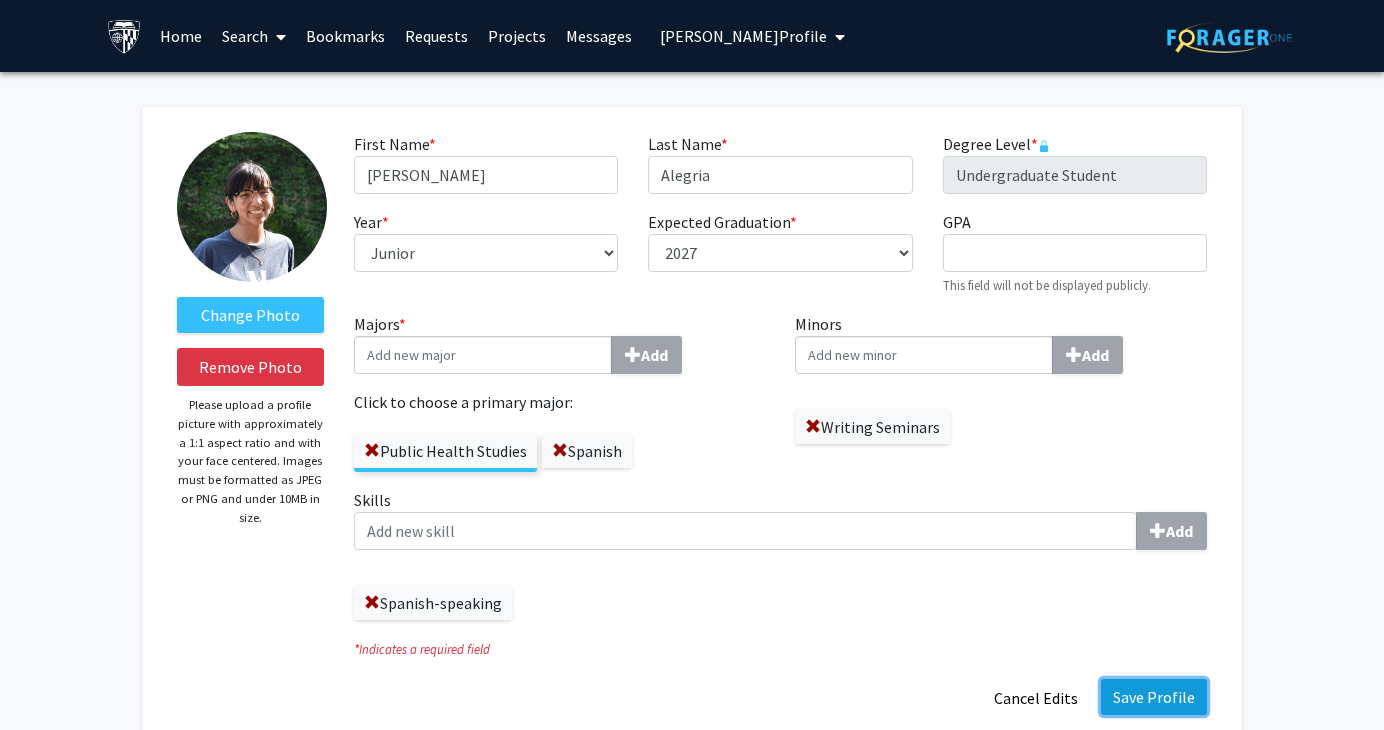 click on "Save Profile" 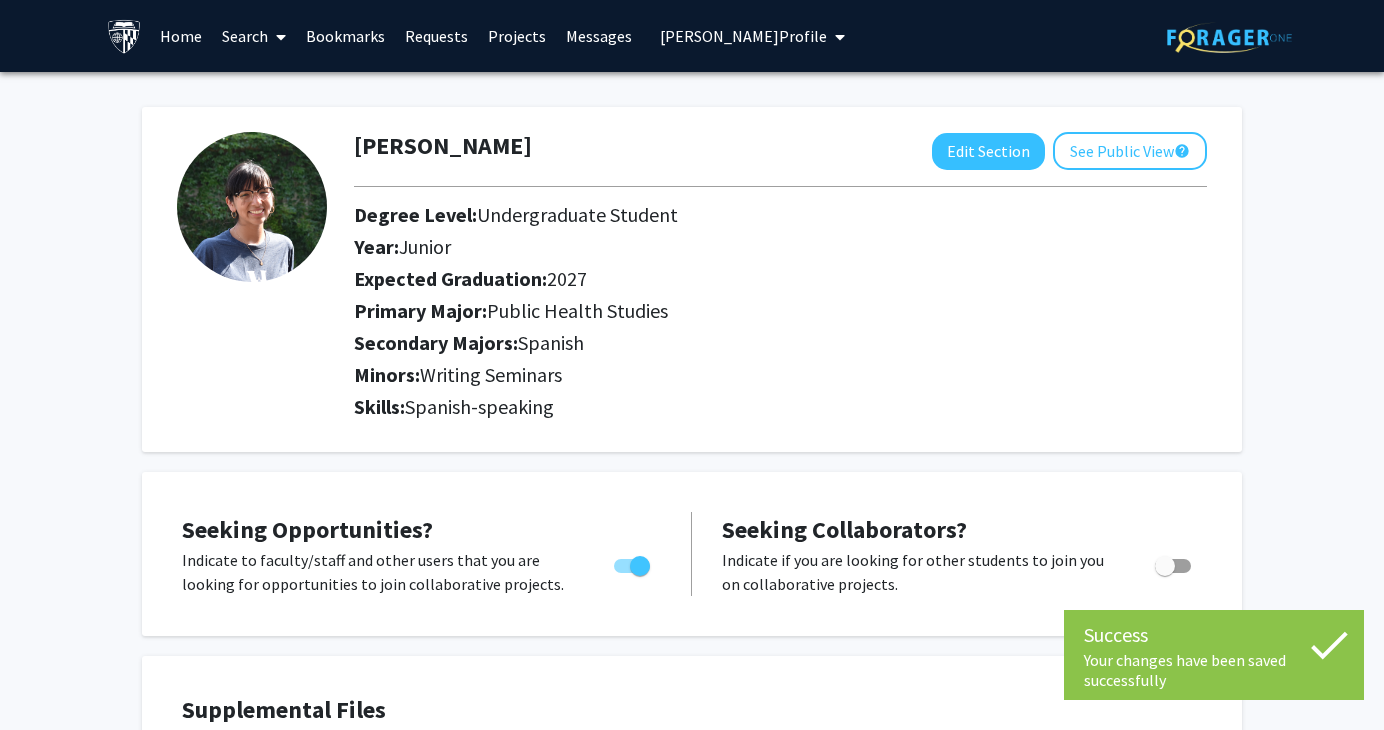 click on "[PERSON_NAME]   Profile" at bounding box center (743, 36) 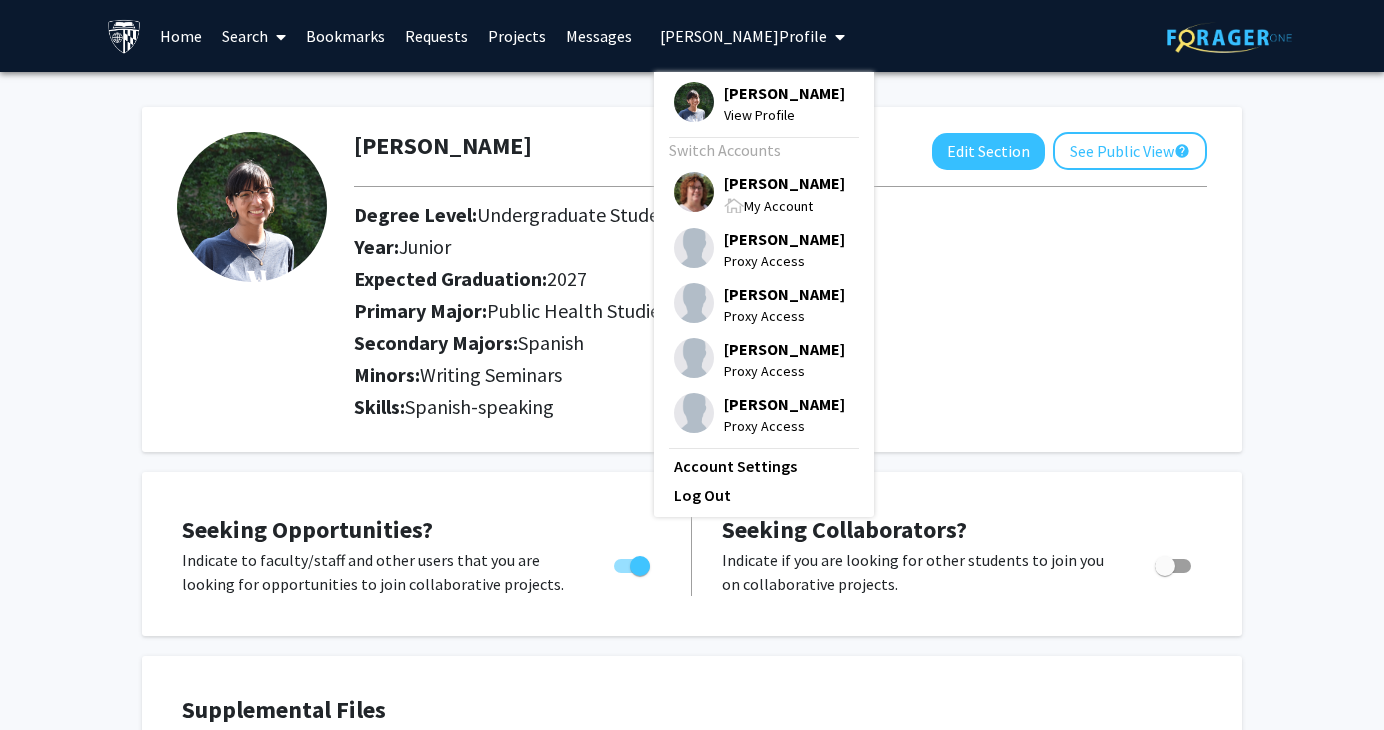 click on "[PERSON_NAME]" at bounding box center [784, 183] 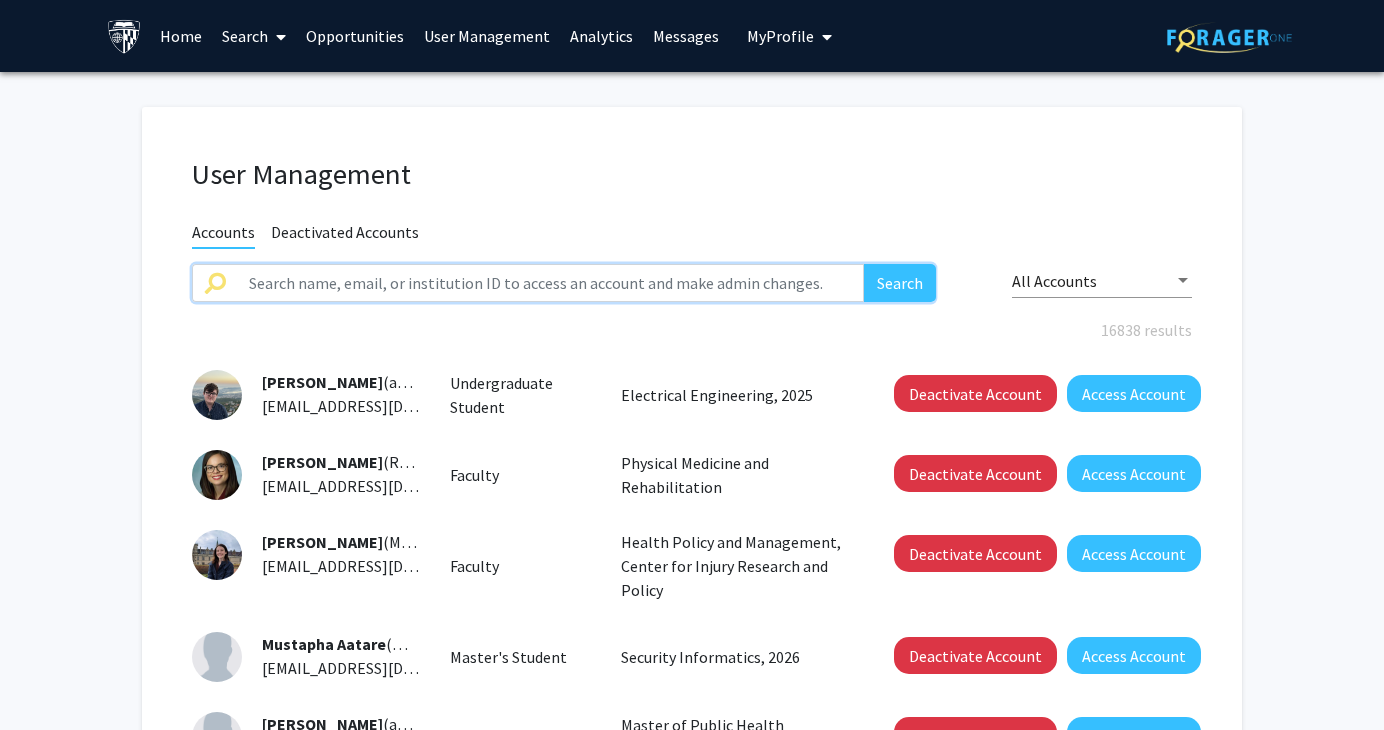 click 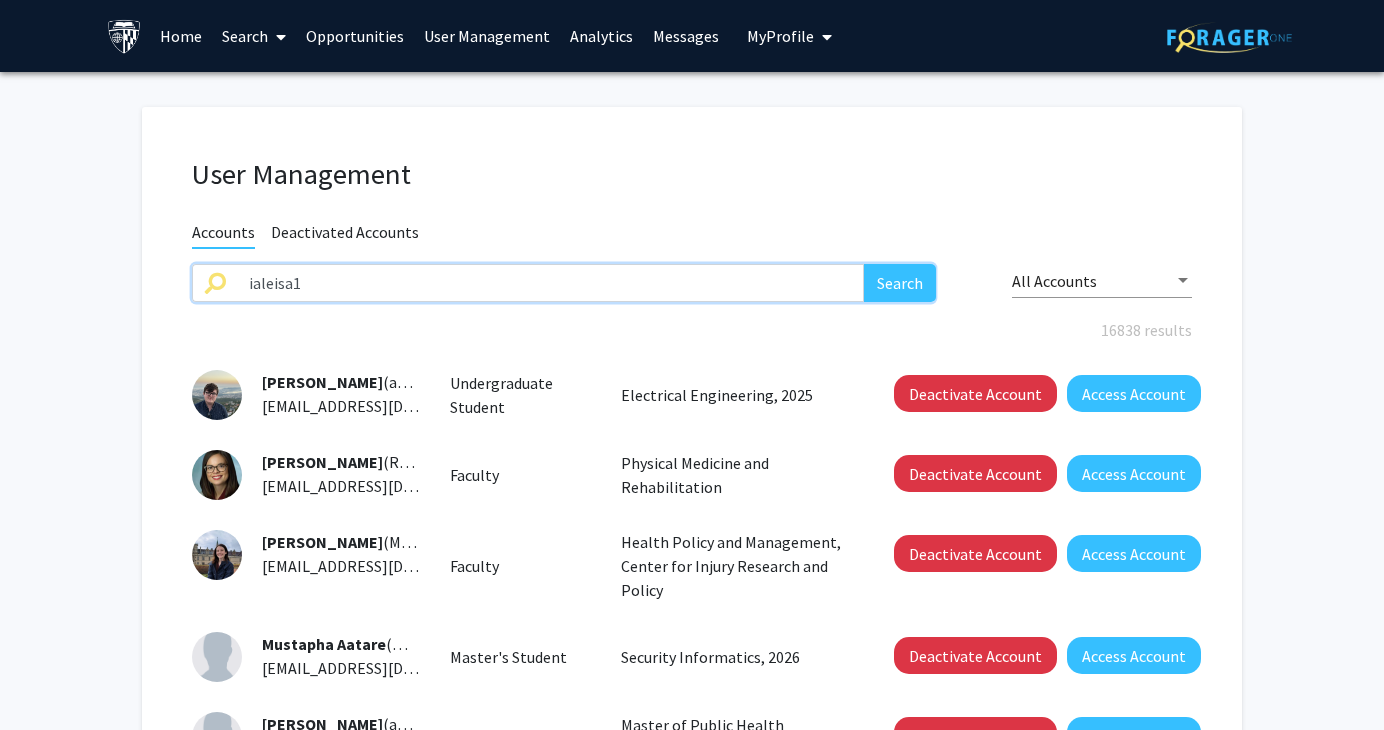 type on "ialeisa1" 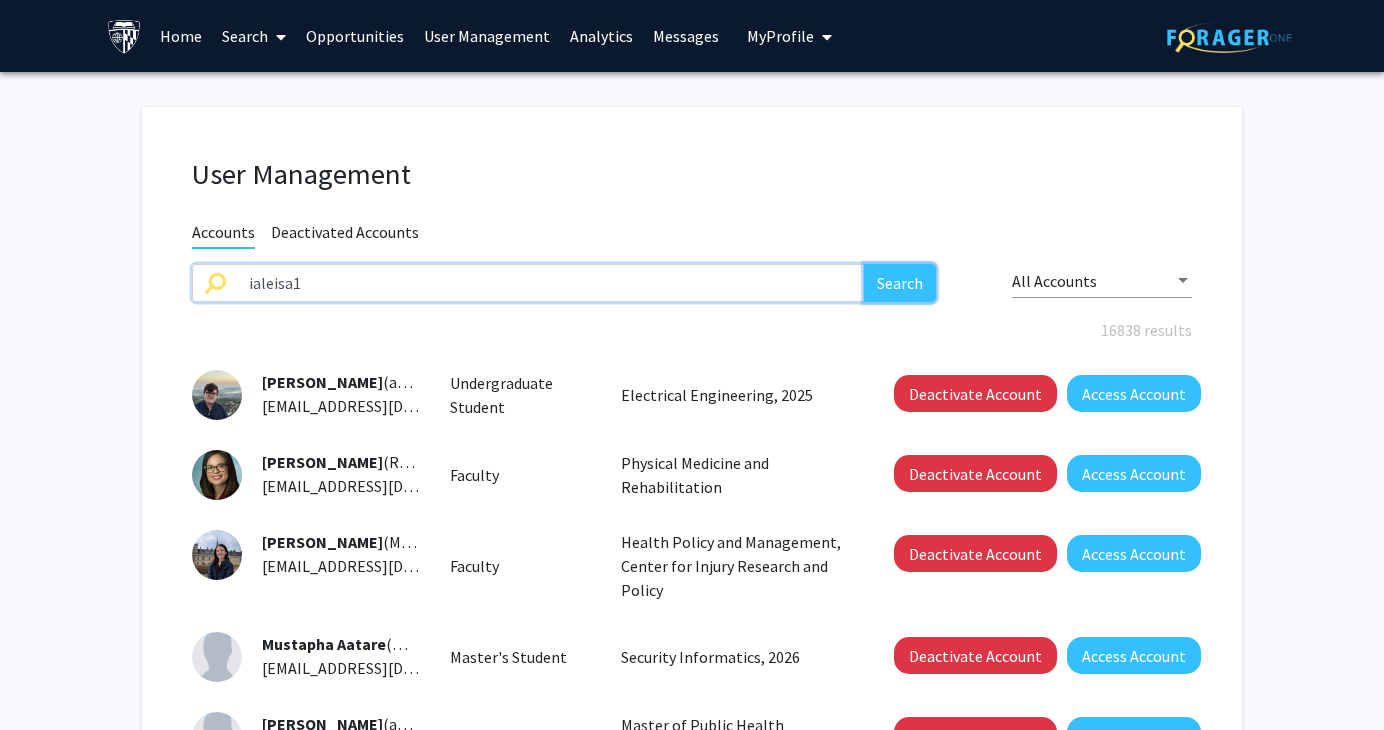click on "Search" 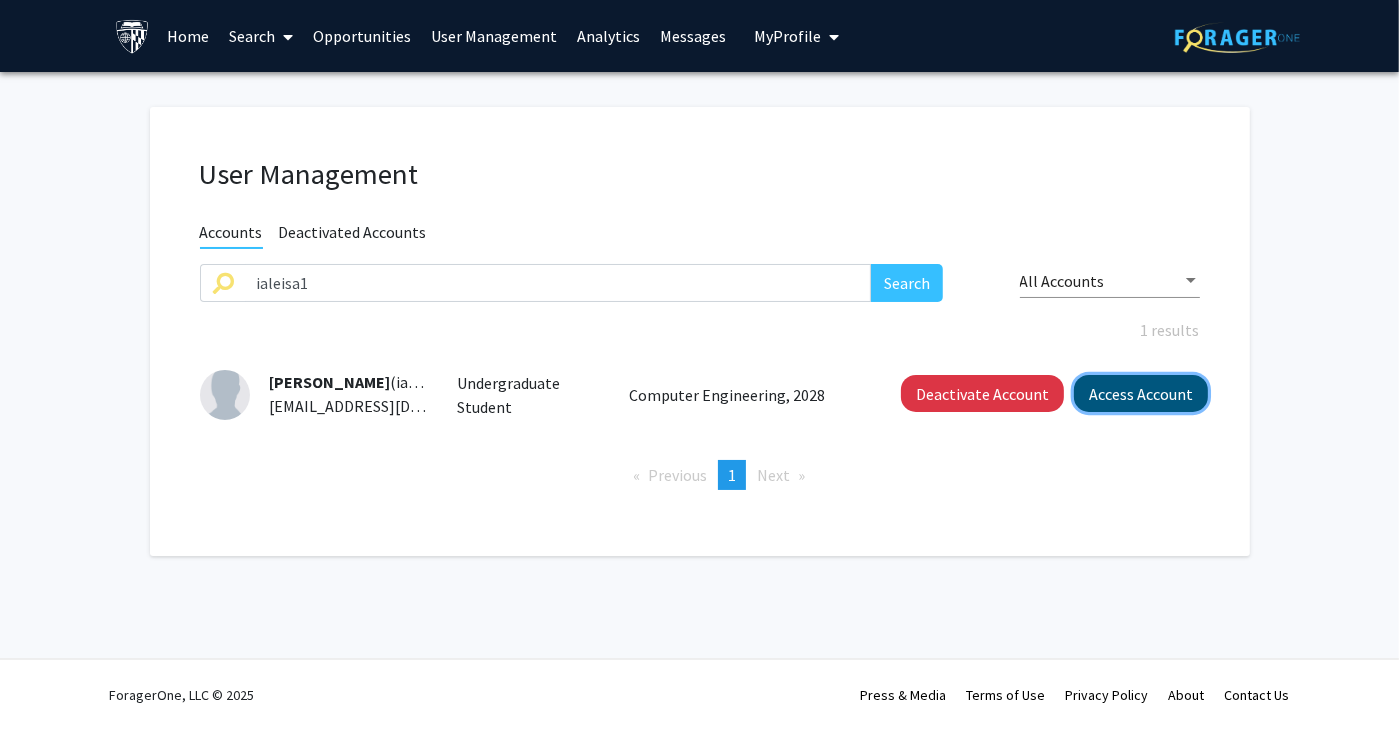 click on "Access Account" 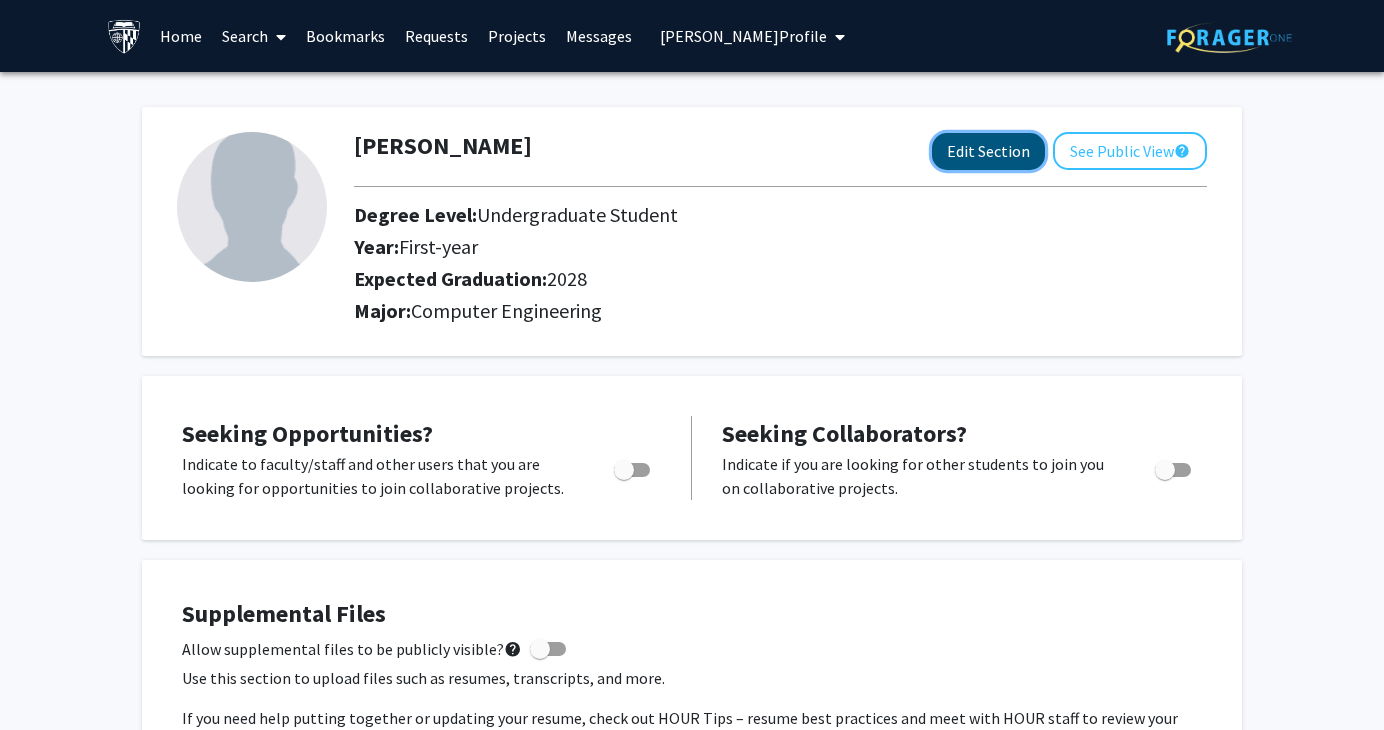 click on "Edit Section" 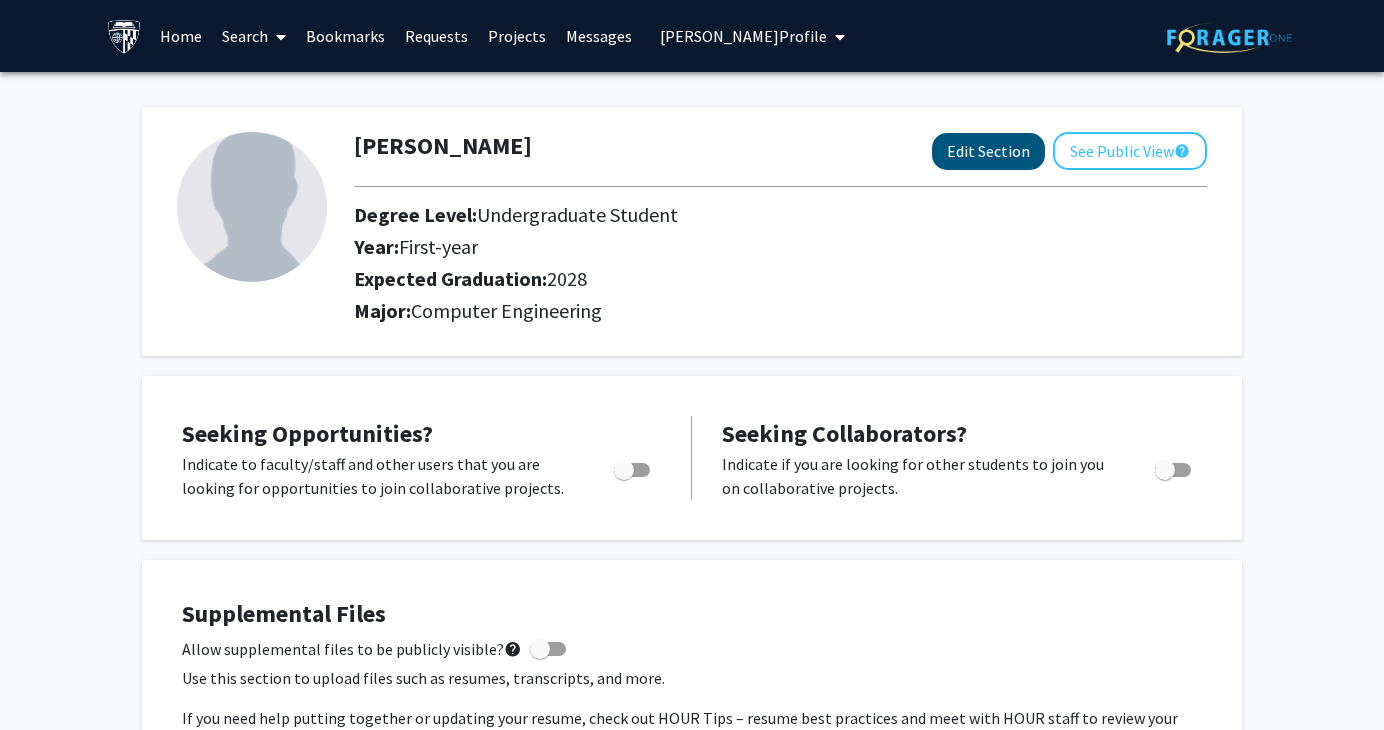 select on "first-year" 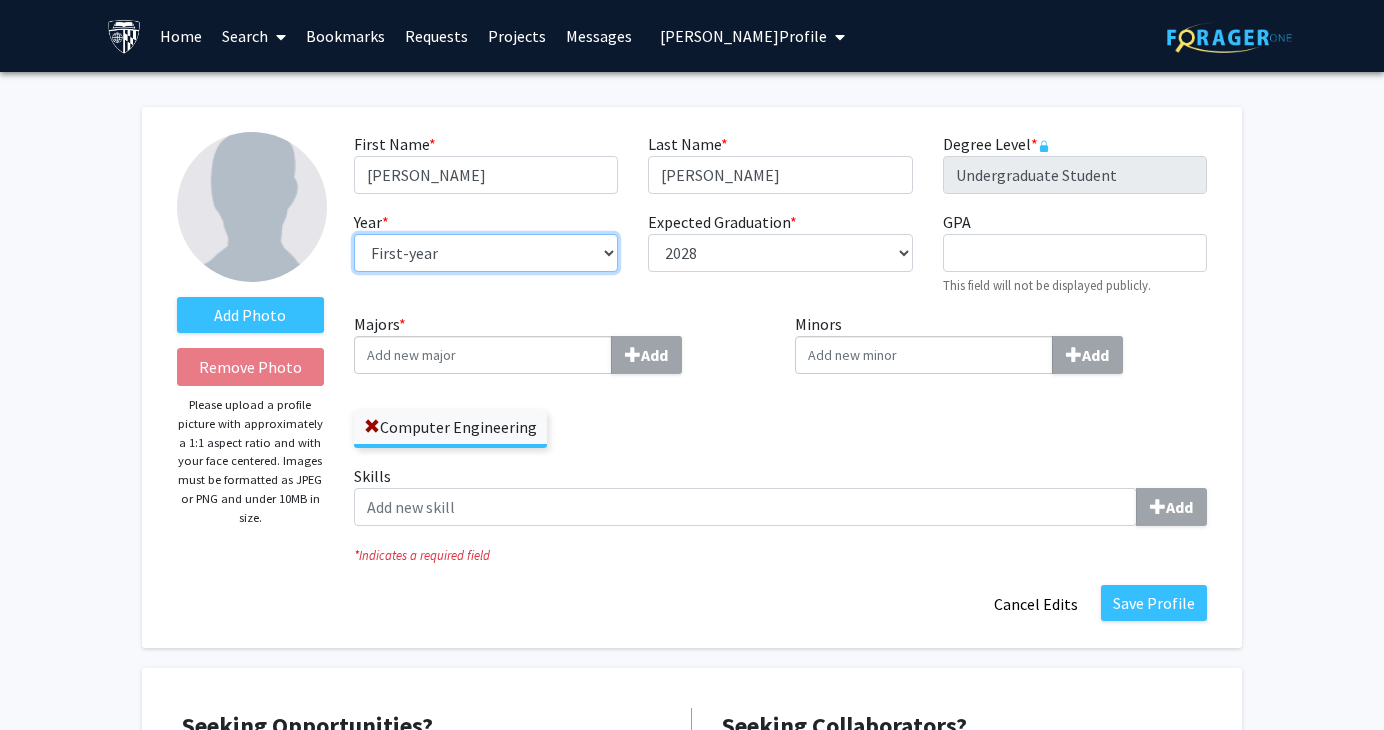 click on "---  First-year   Sophomore   Junior   Senior   Postbaccalaureate Certificate" at bounding box center (486, 253) 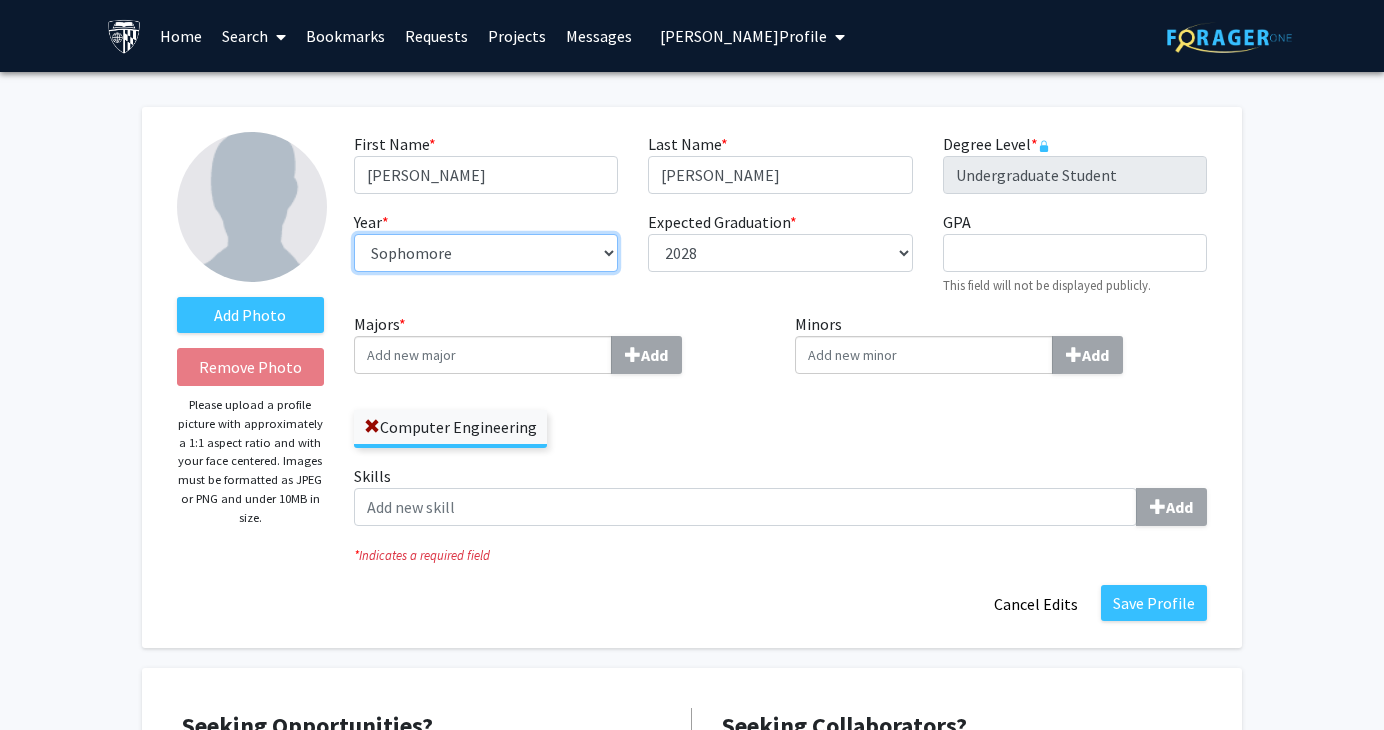 click on "---  First-year   Sophomore   Junior   Senior   Postbaccalaureate Certificate" at bounding box center [486, 253] 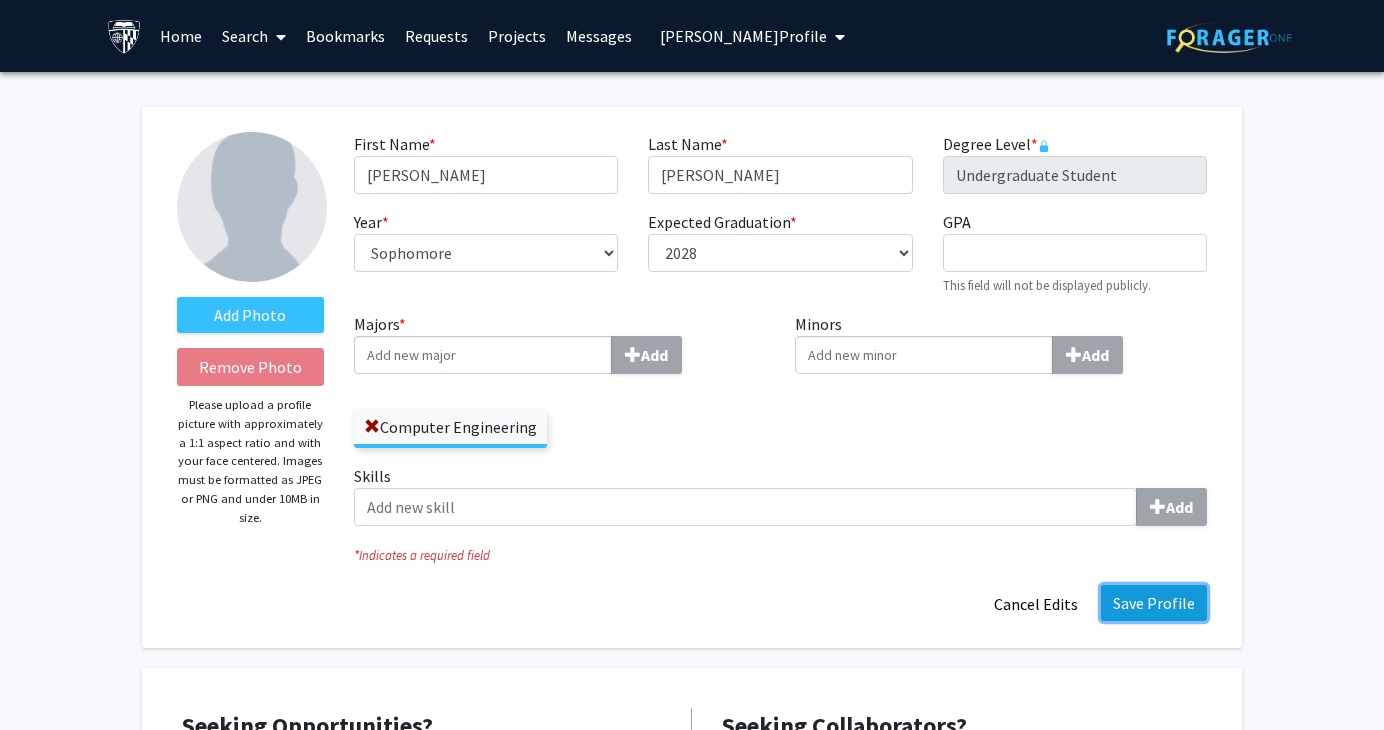 click on "Save Profile" 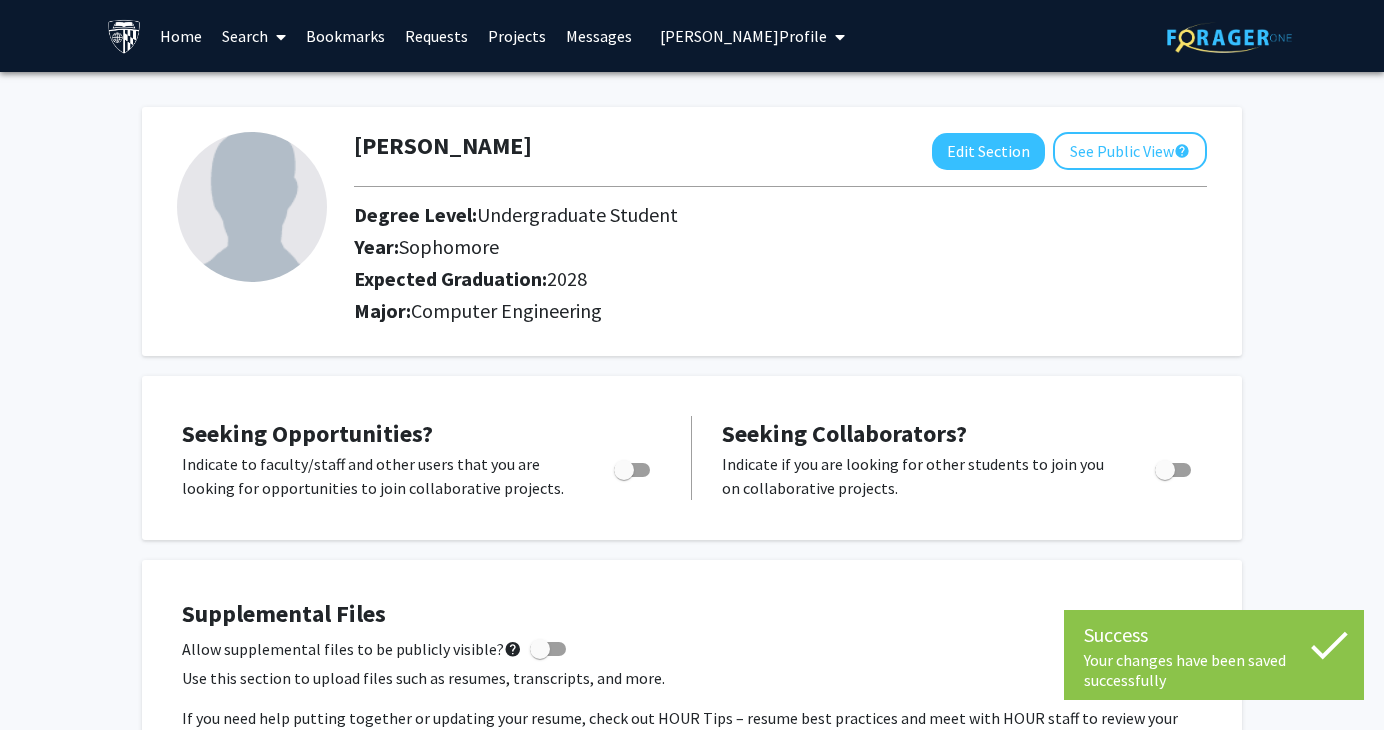 click on "[PERSON_NAME]   Profile" at bounding box center [743, 36] 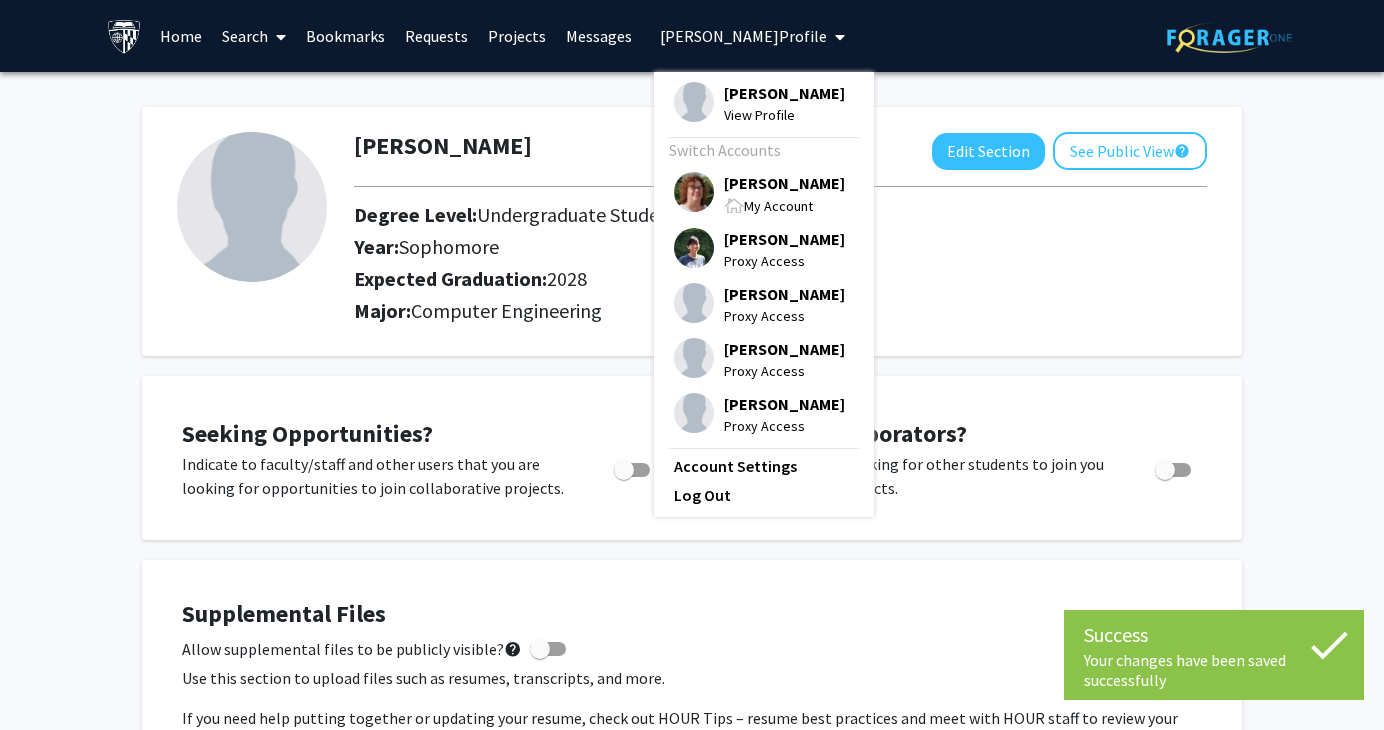 click on "[PERSON_NAME]" at bounding box center (784, 183) 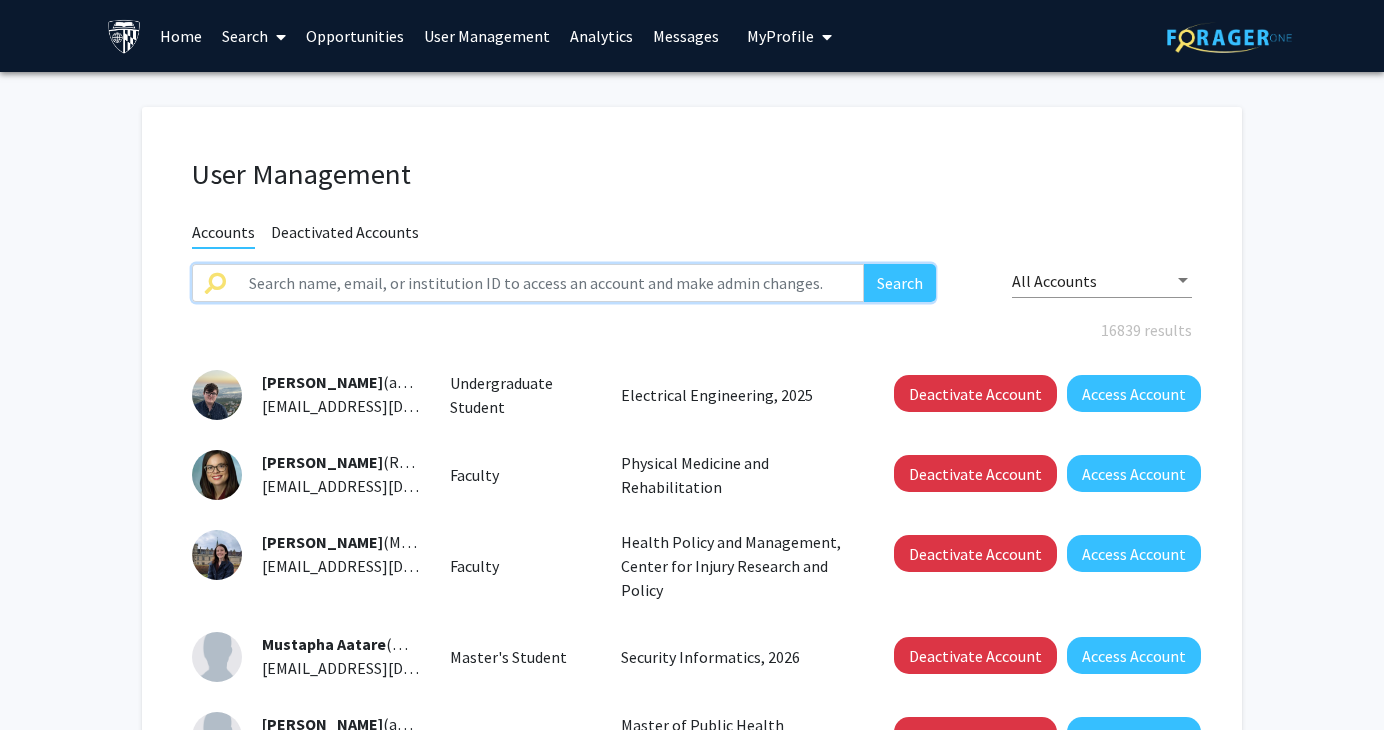 click 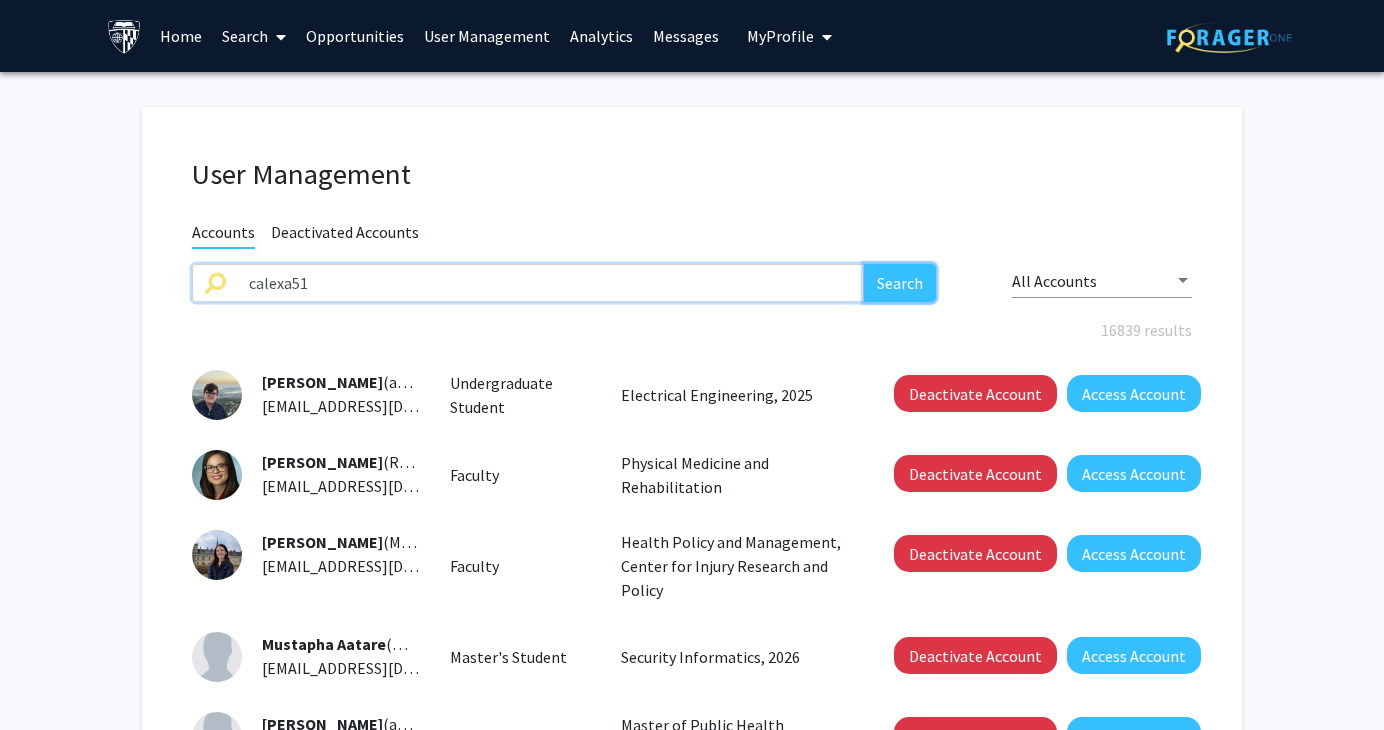 click on "Search" 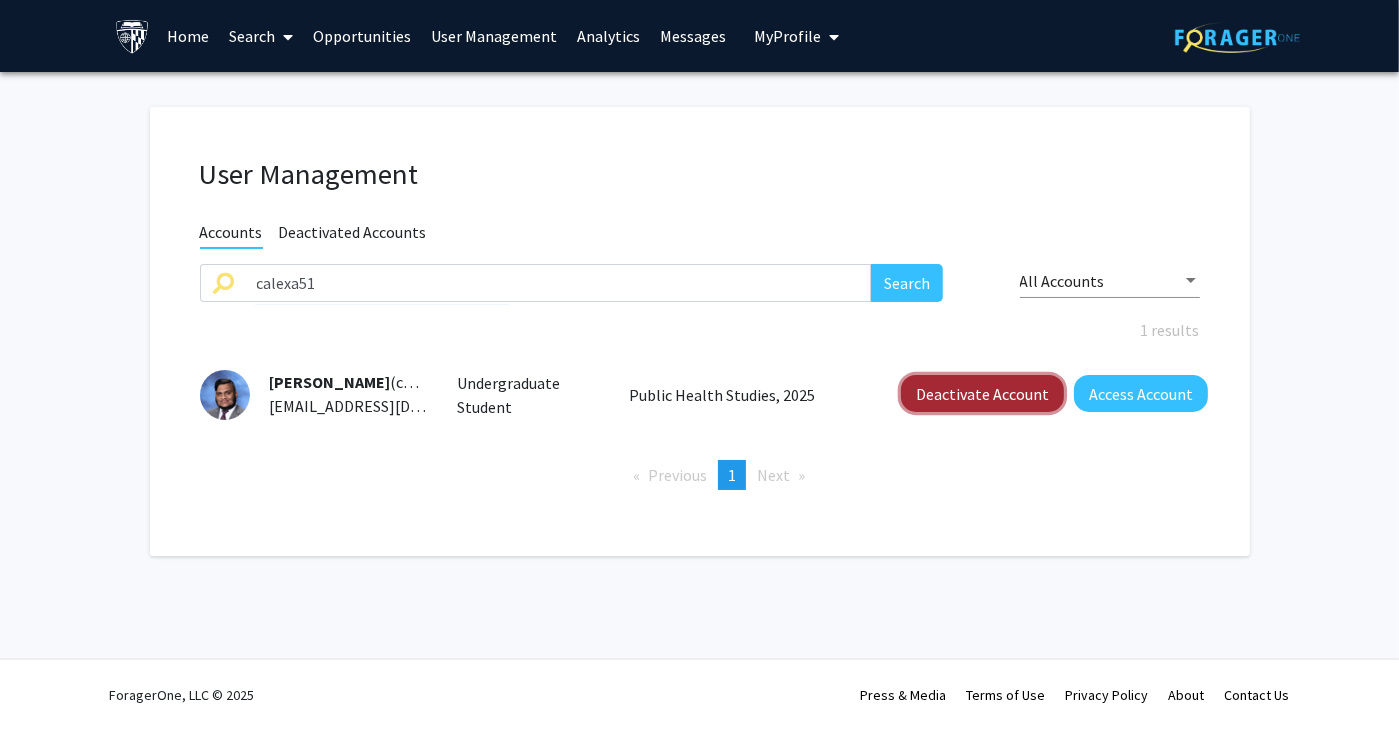 click on "Deactivate Account" 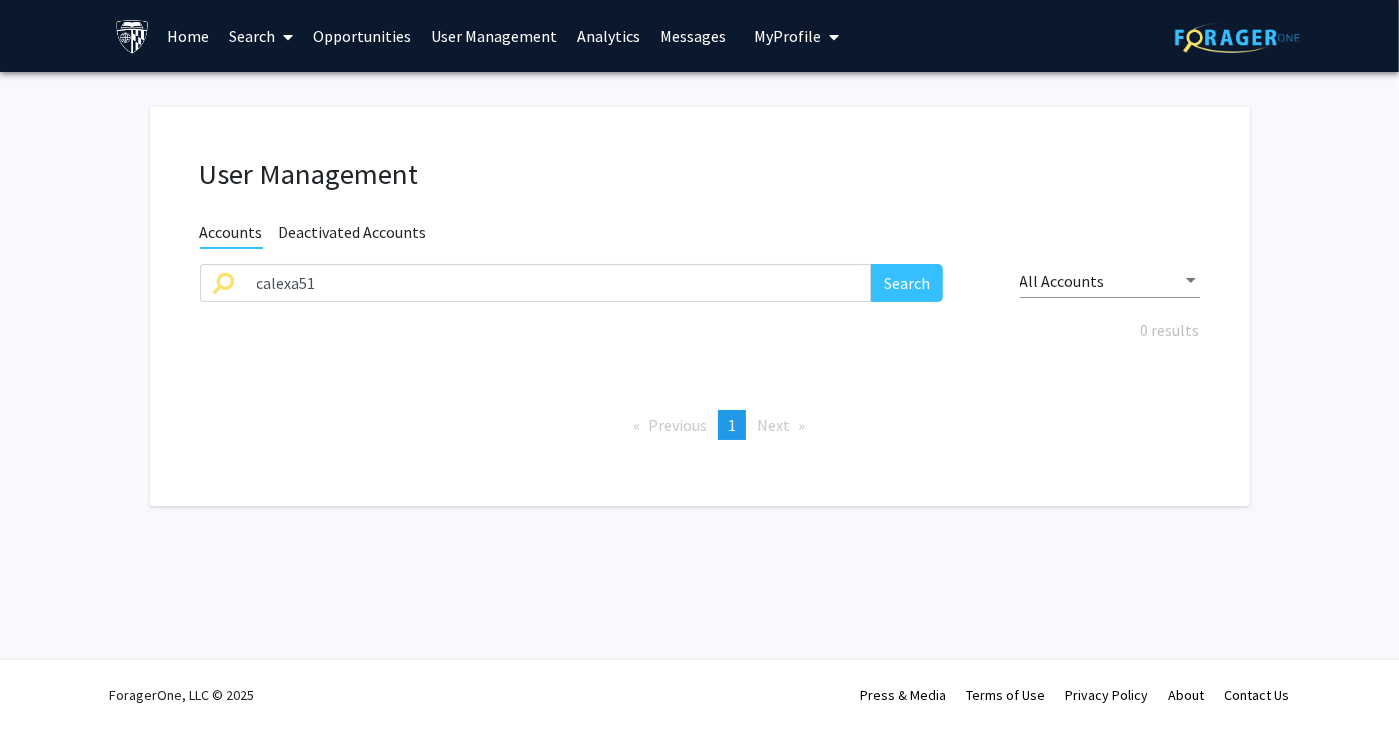 drag, startPoint x: 1116, startPoint y: 155, endPoint x: 1101, endPoint y: 163, distance: 17 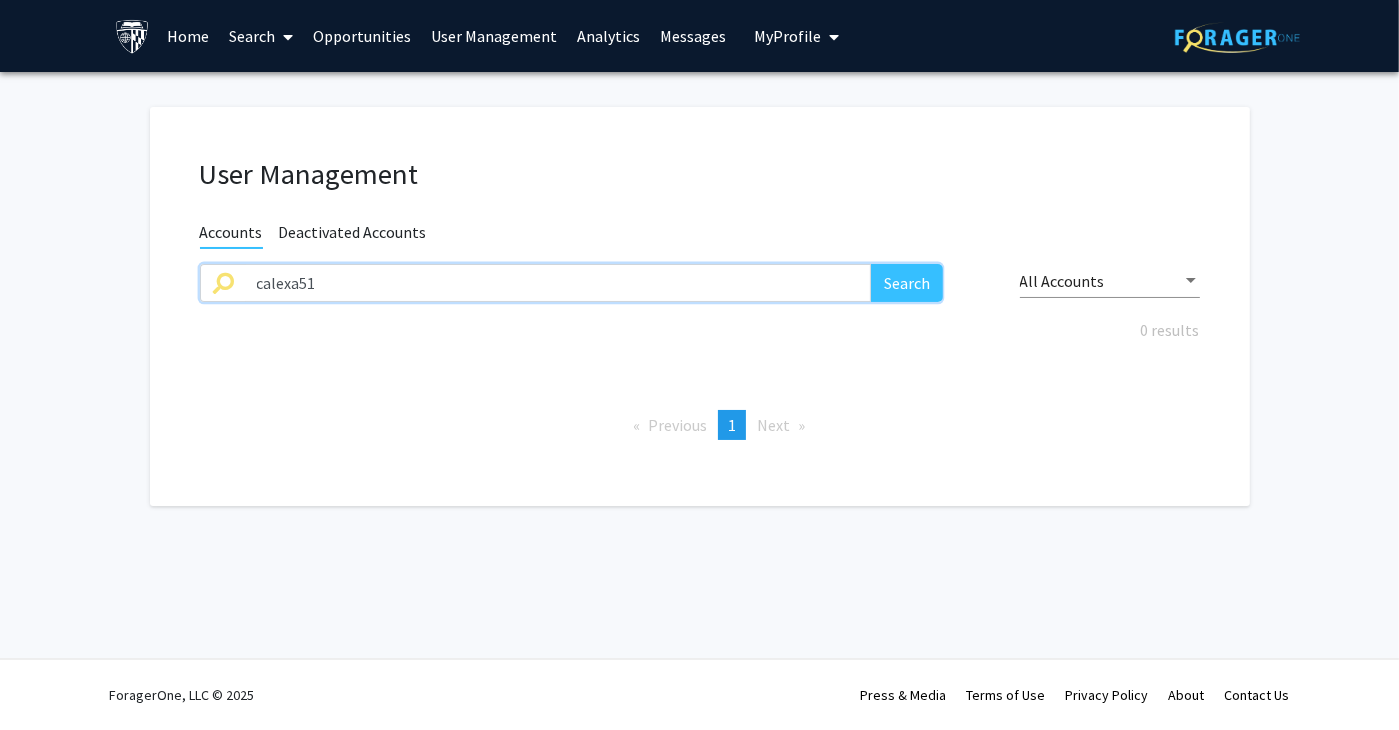 drag, startPoint x: 572, startPoint y: 287, endPoint x: 166, endPoint y: 289, distance: 406.0049 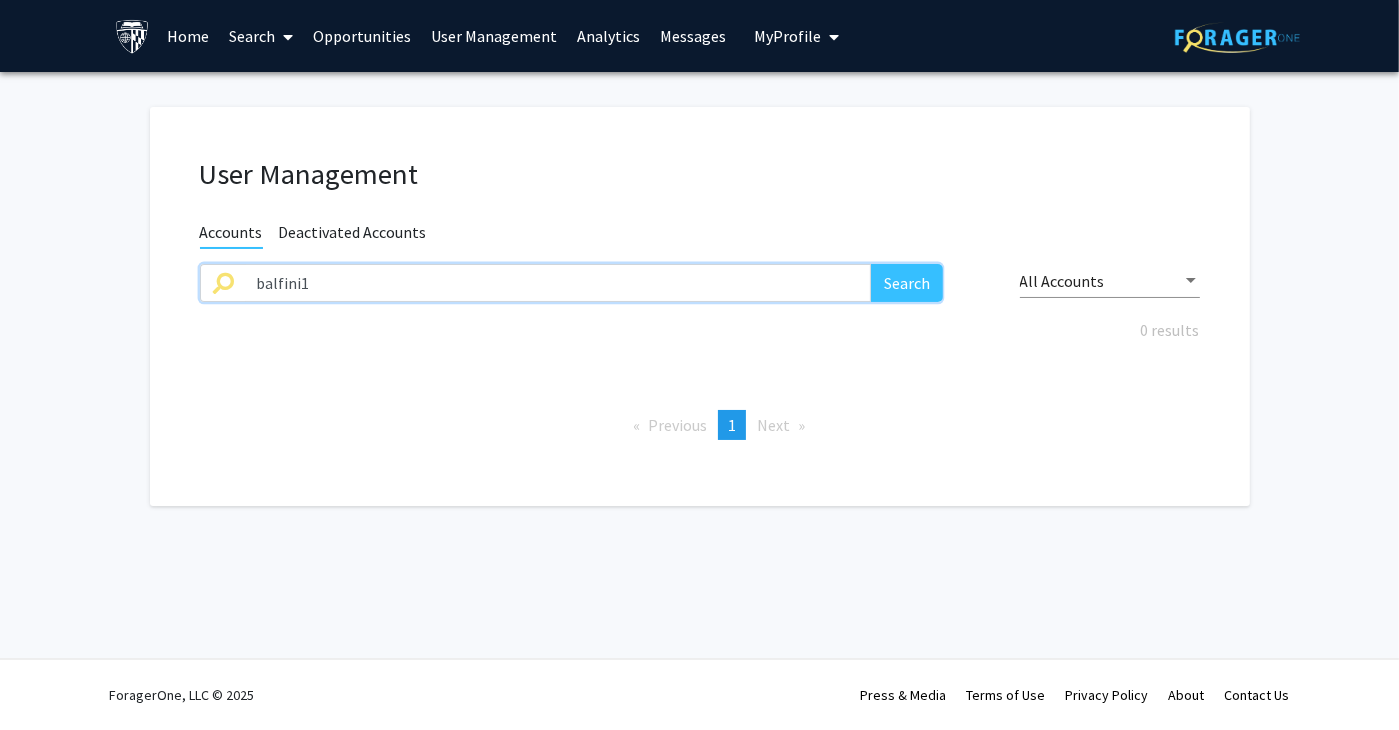 type on "balfini1" 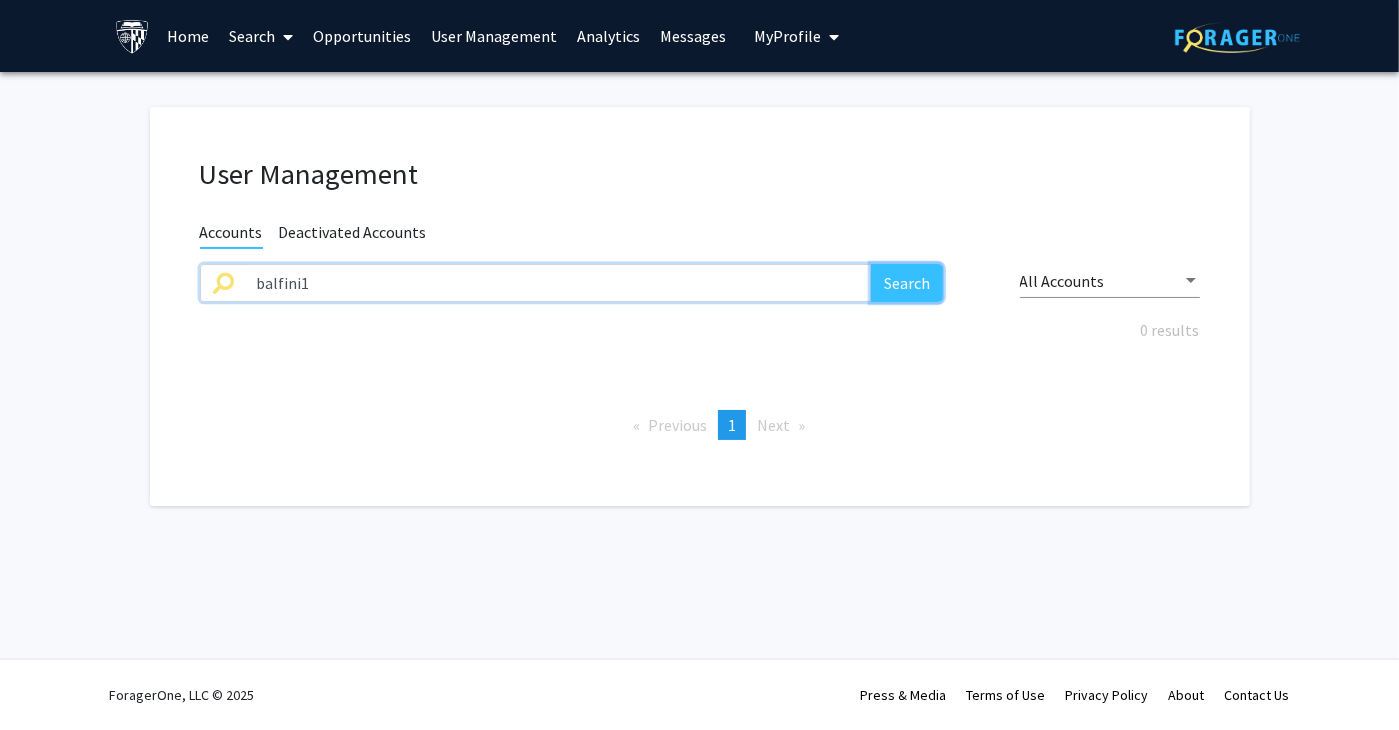 click on "Search" 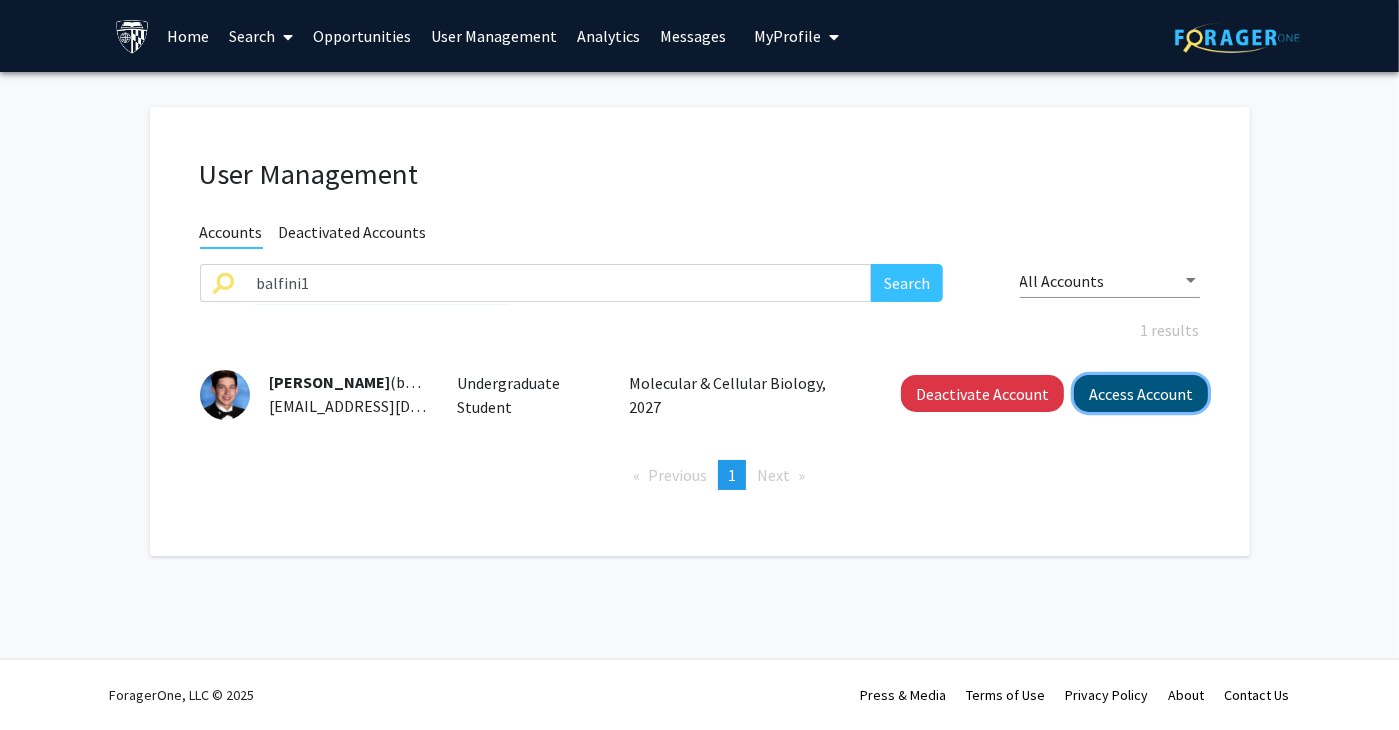 click on "Access Account" 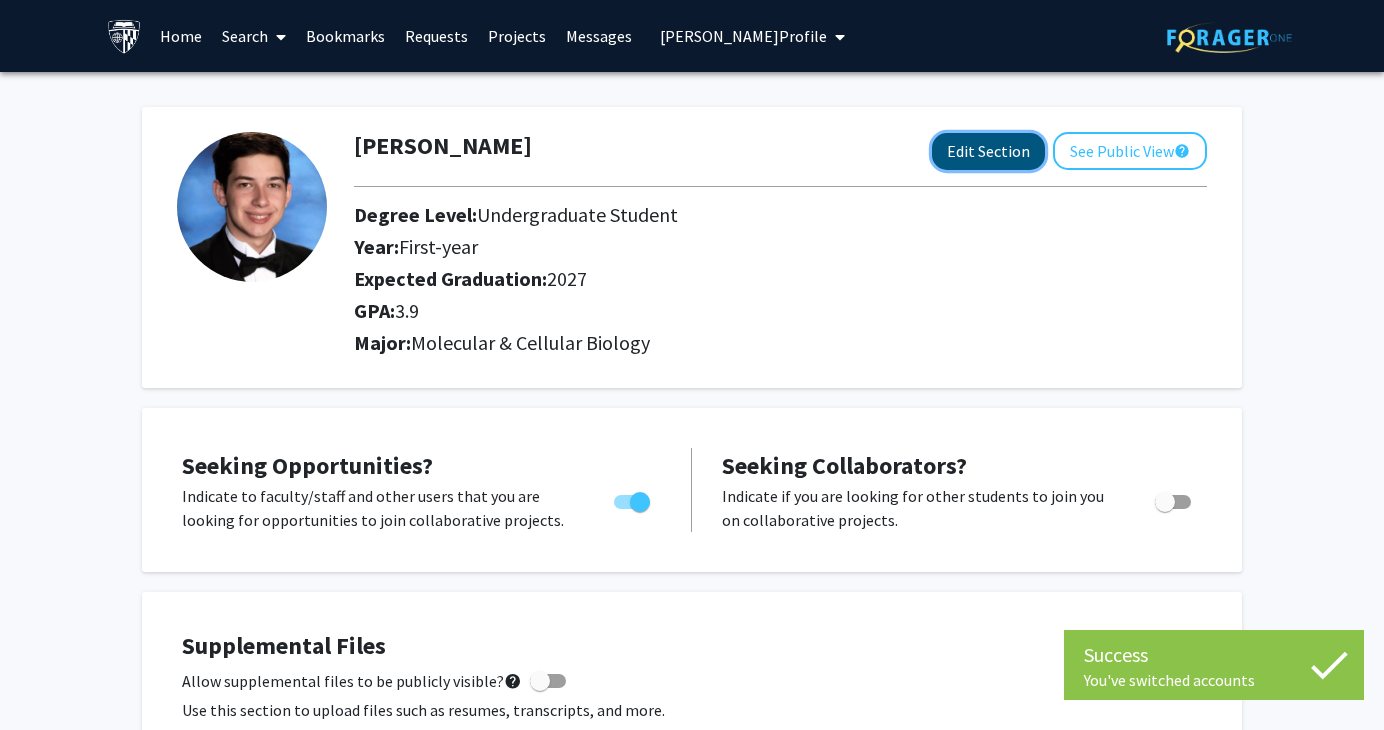 click on "Edit Section" 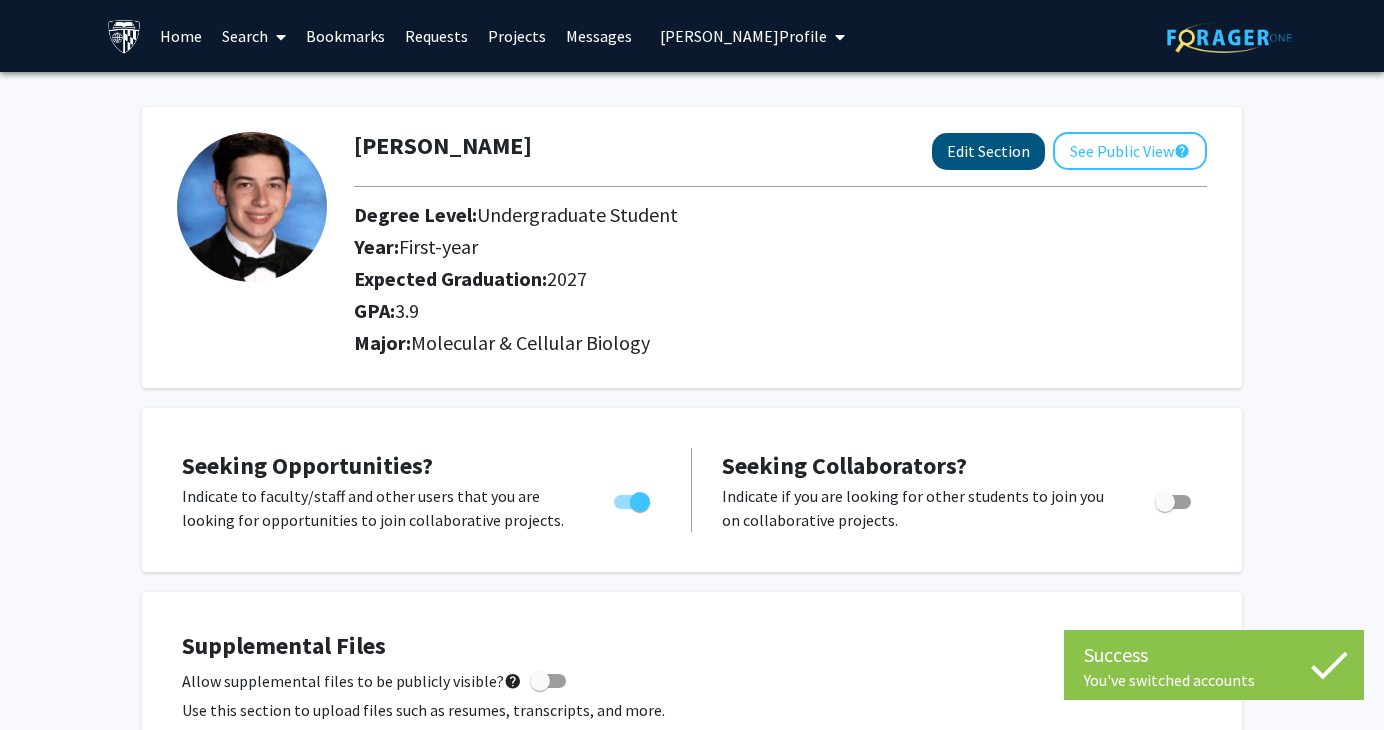 select on "first-year" 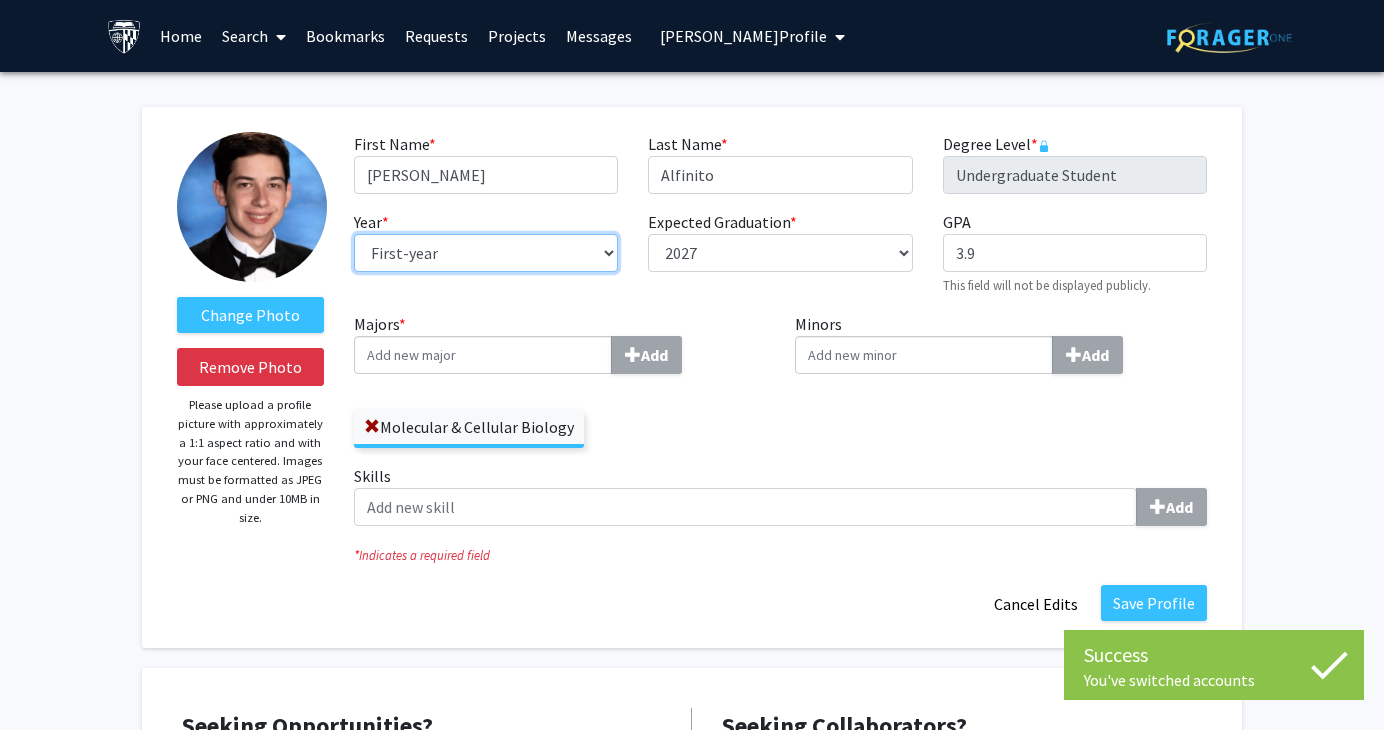 click on "---  First-year   Sophomore   Junior   Senior   Postbaccalaureate Certificate" at bounding box center [486, 253] 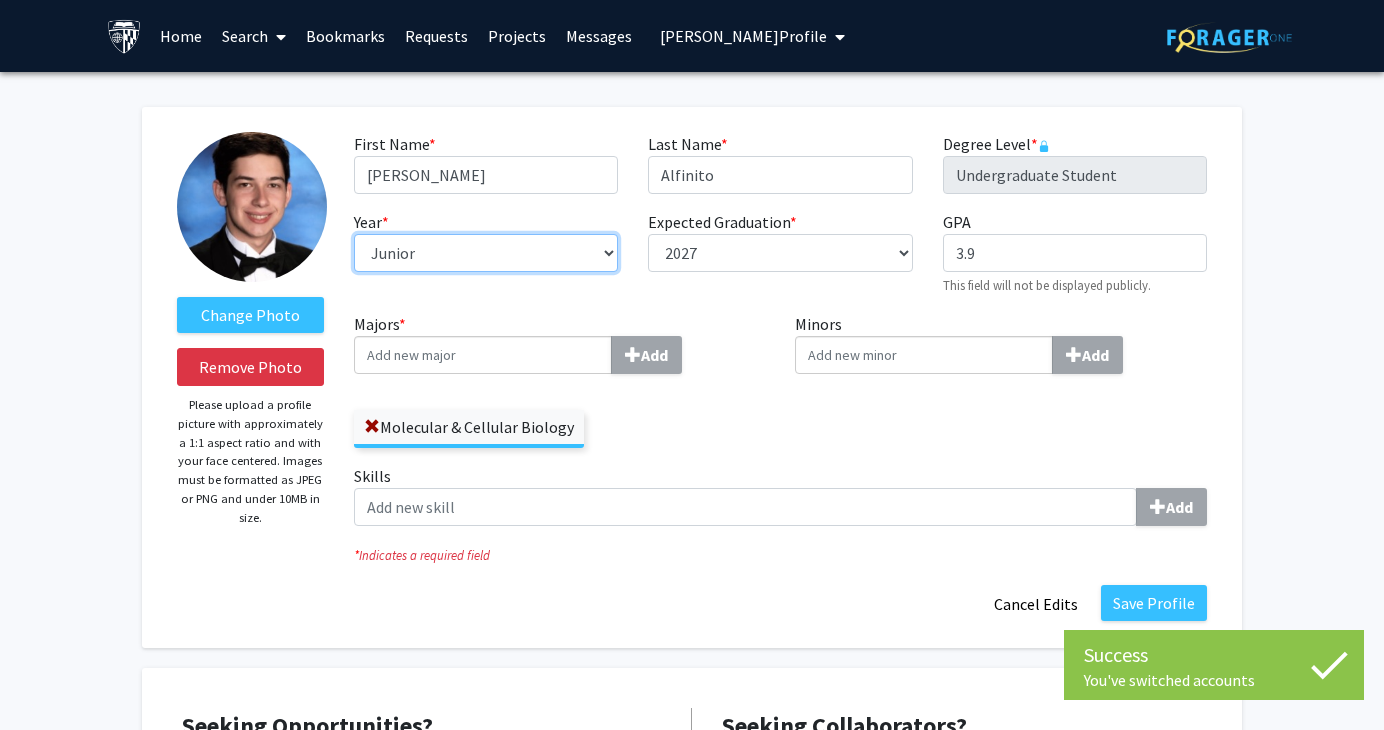click on "---  First-year   Sophomore   Junior   Senior   Postbaccalaureate Certificate" at bounding box center [486, 253] 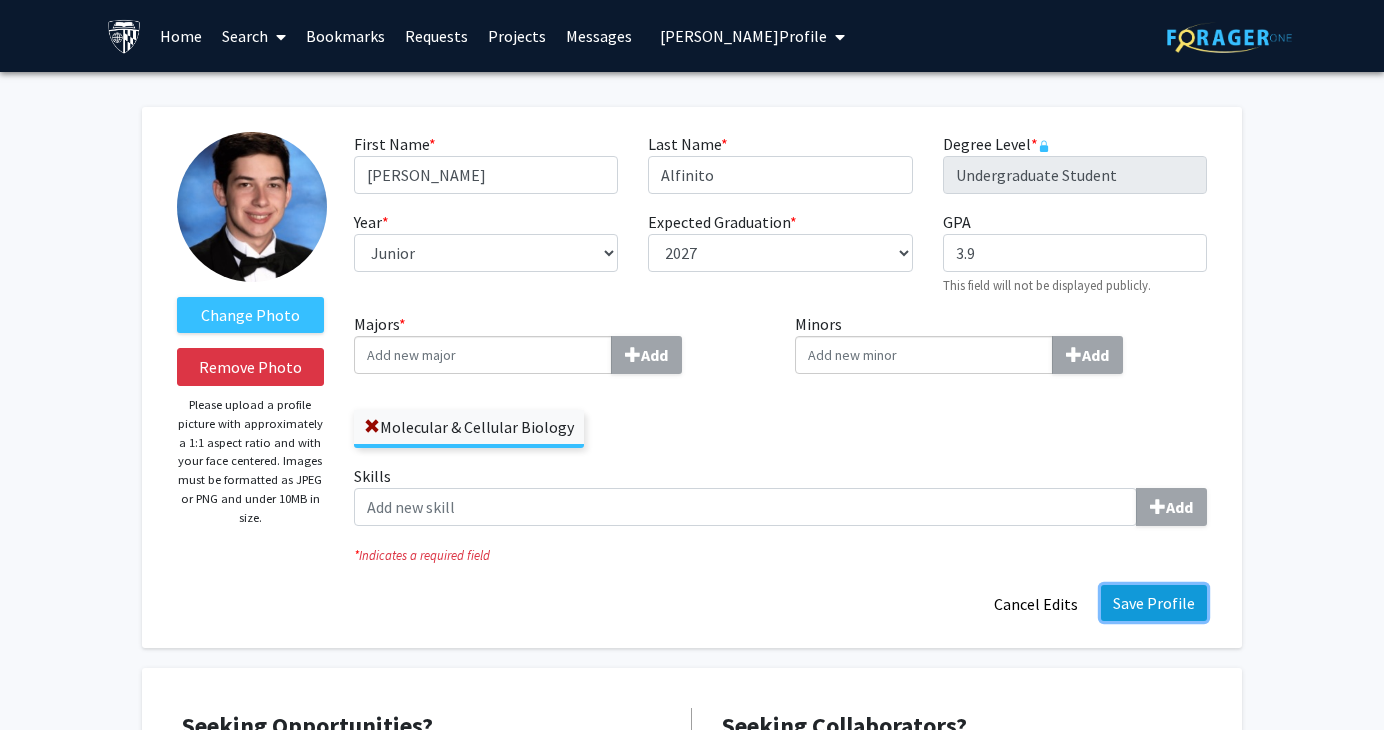 click on "Save Profile" 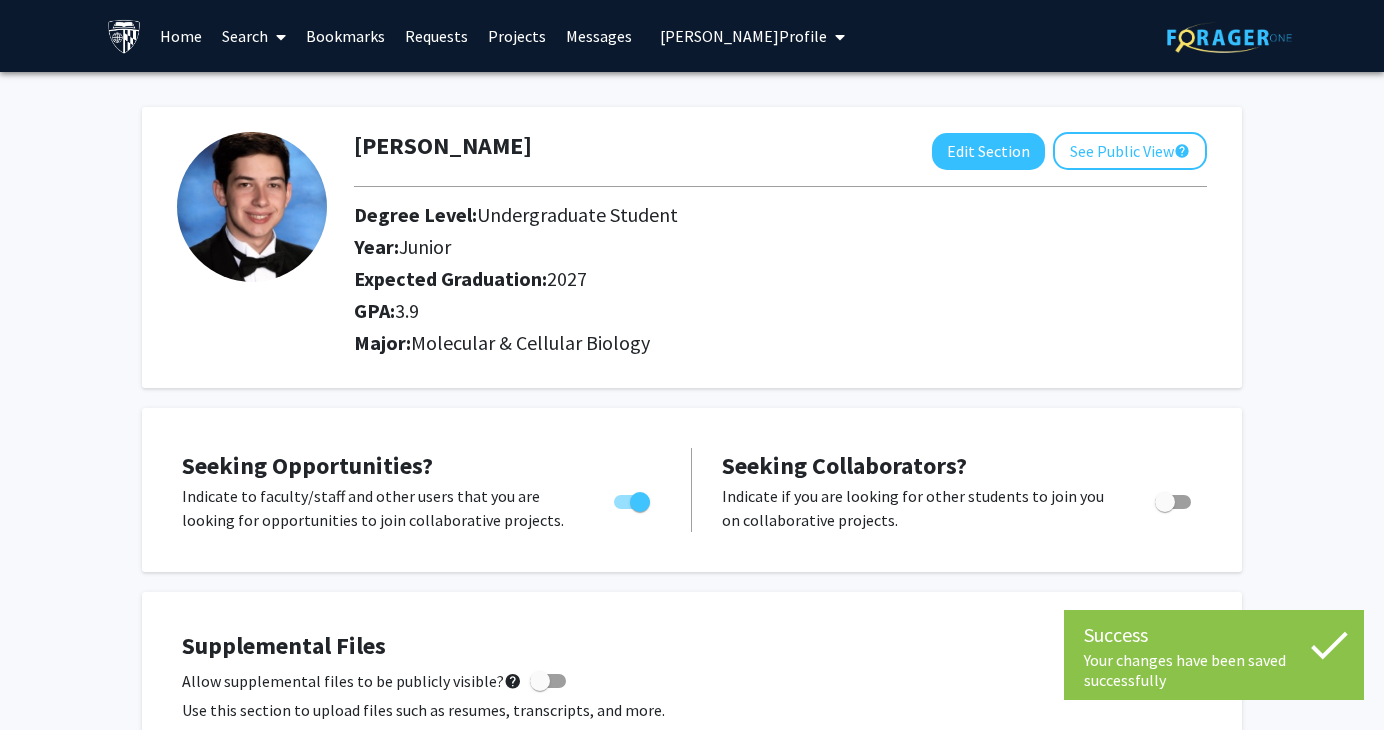 click on "[PERSON_NAME]   Profile" at bounding box center (752, 36) 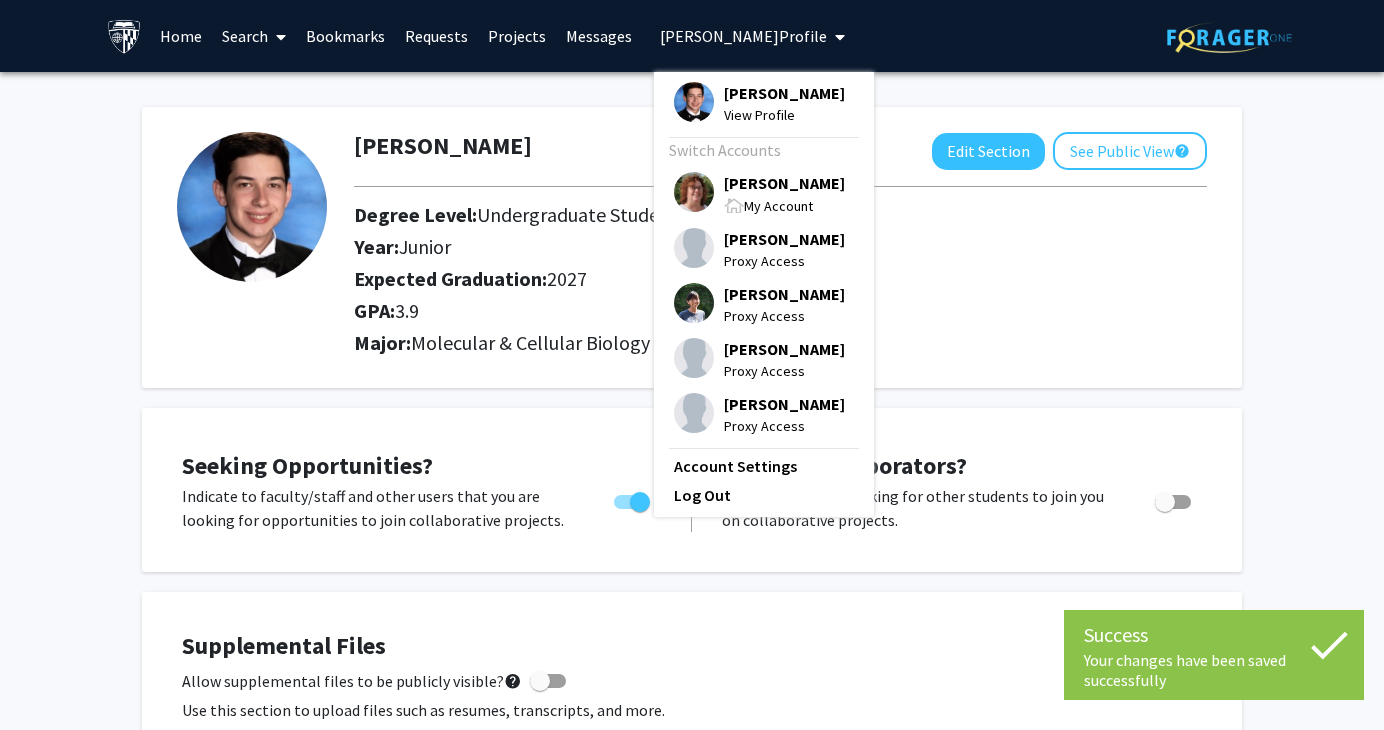 click on "[PERSON_NAME]" at bounding box center [784, 183] 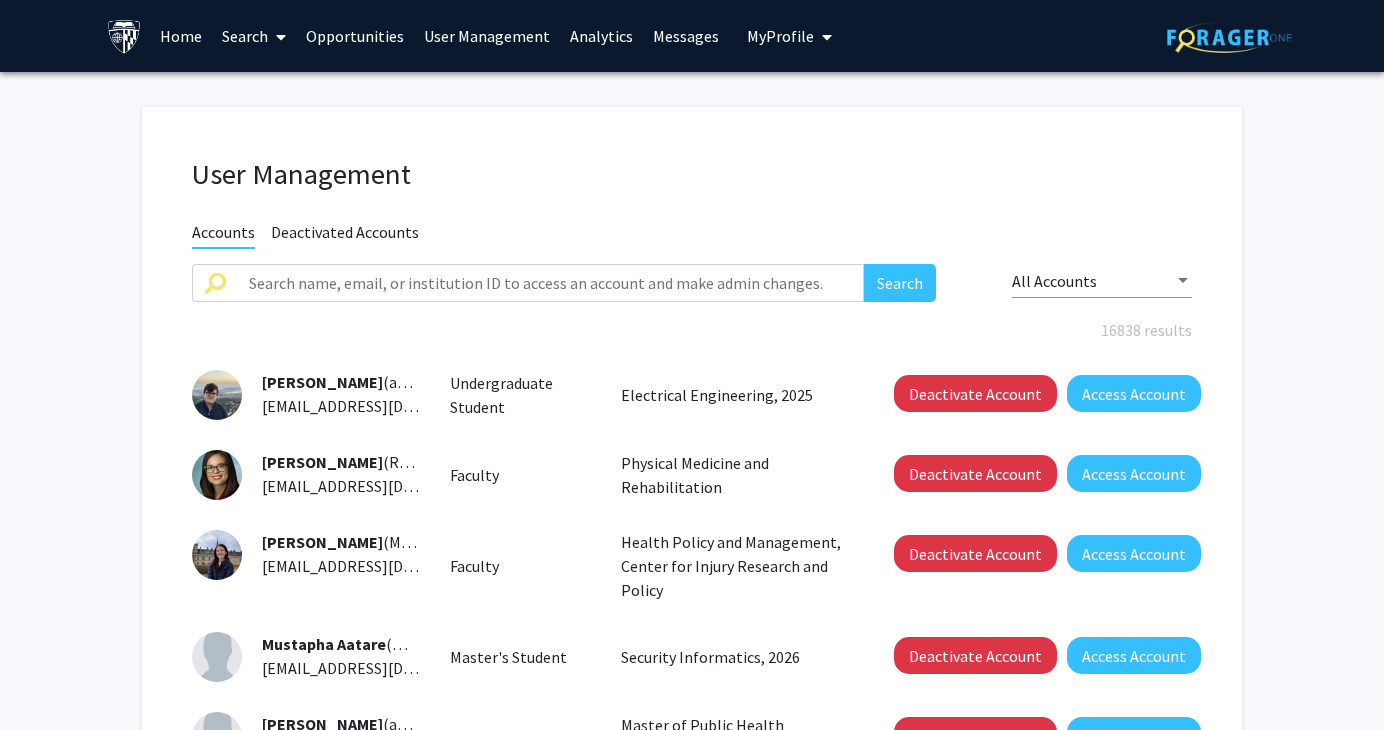 drag, startPoint x: 1160, startPoint y: 189, endPoint x: 942, endPoint y: 218, distance: 219.92044 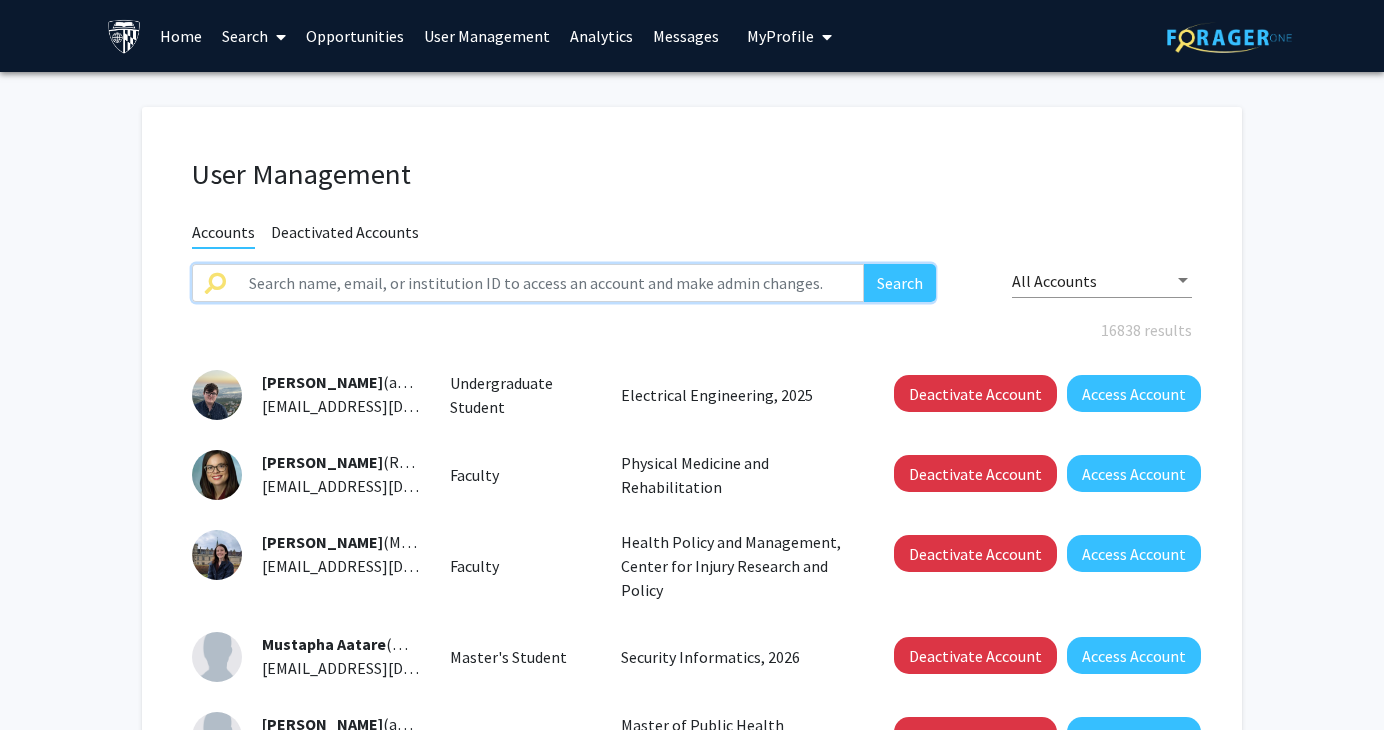 click 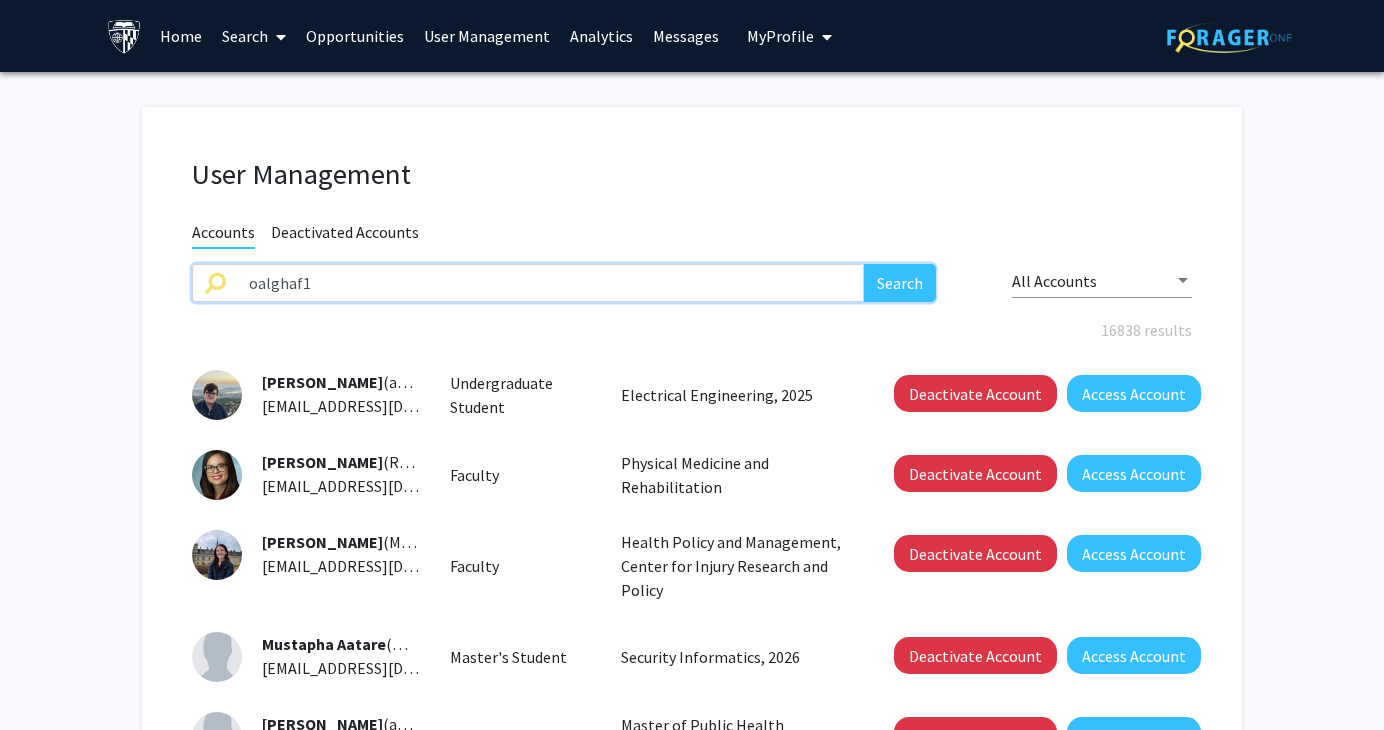type on "oalghaf1" 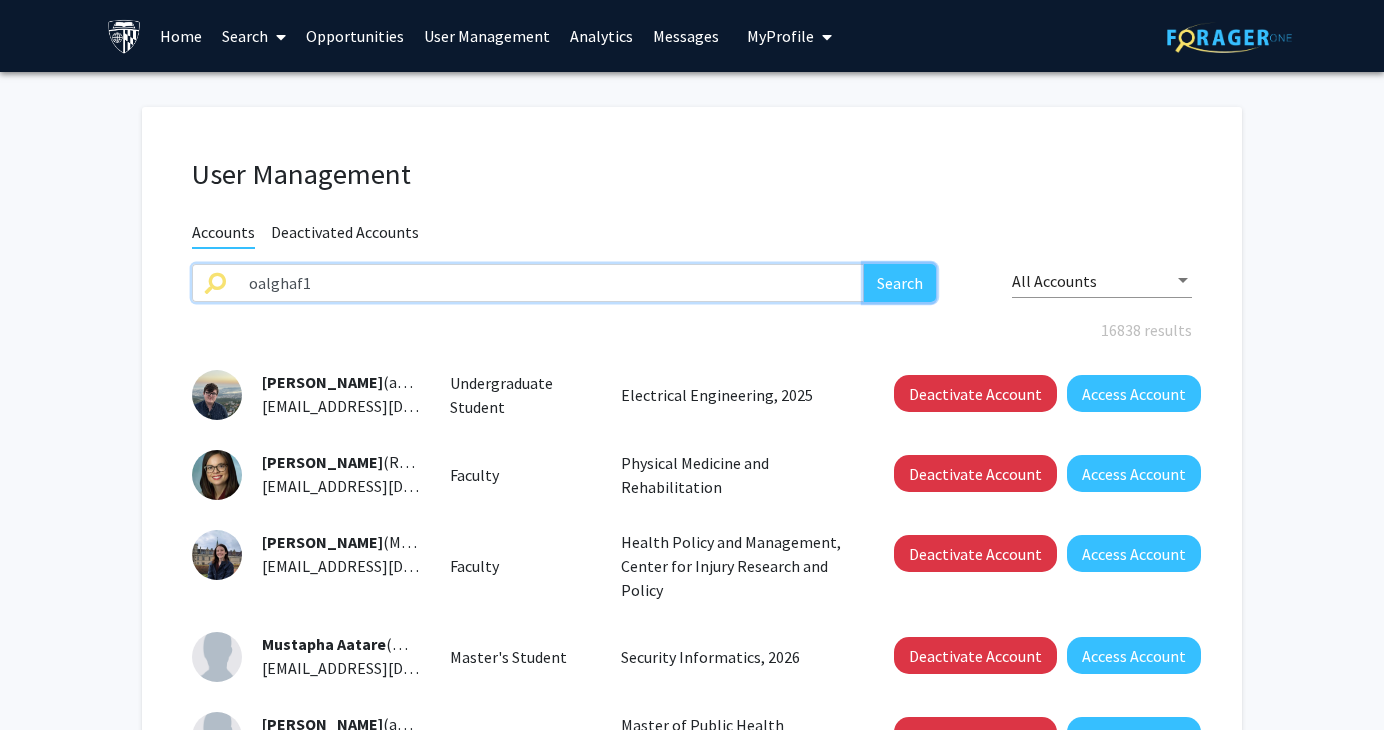 click on "Search" 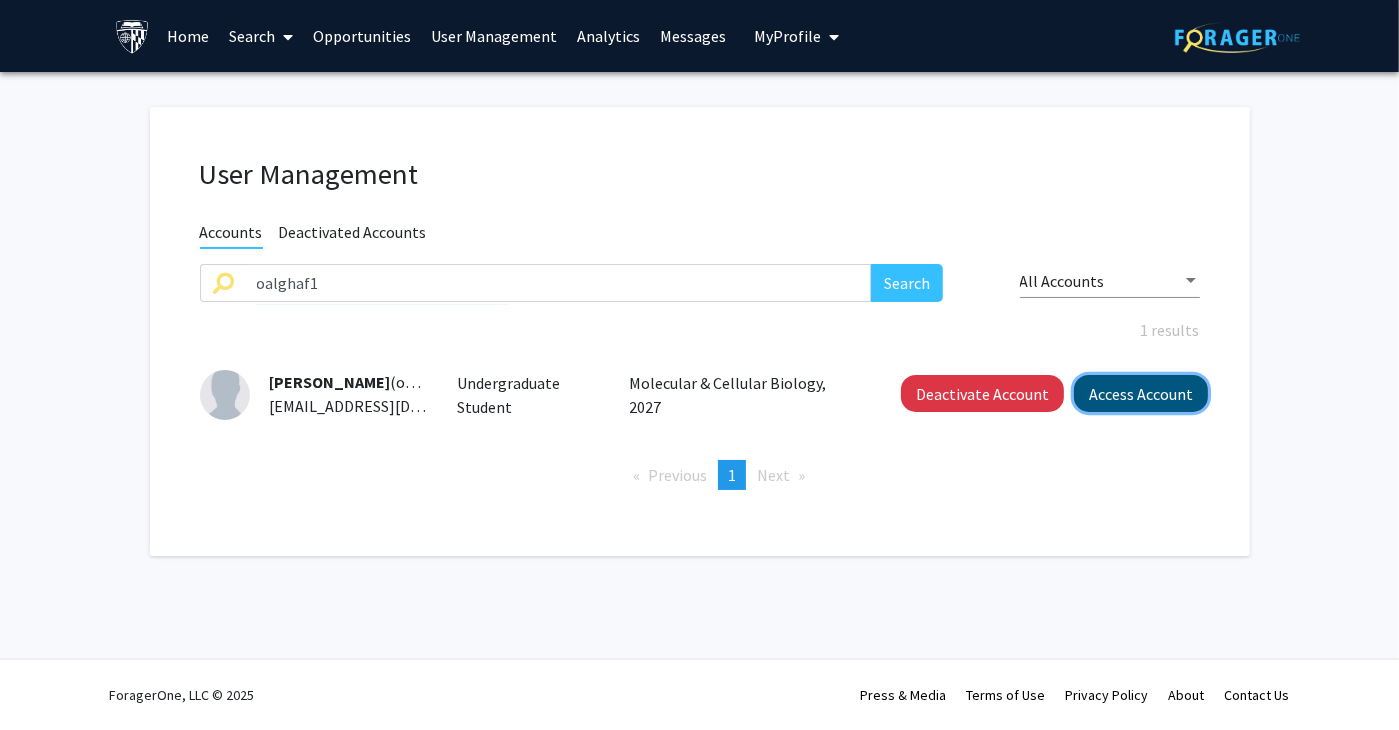 click on "Access Account" 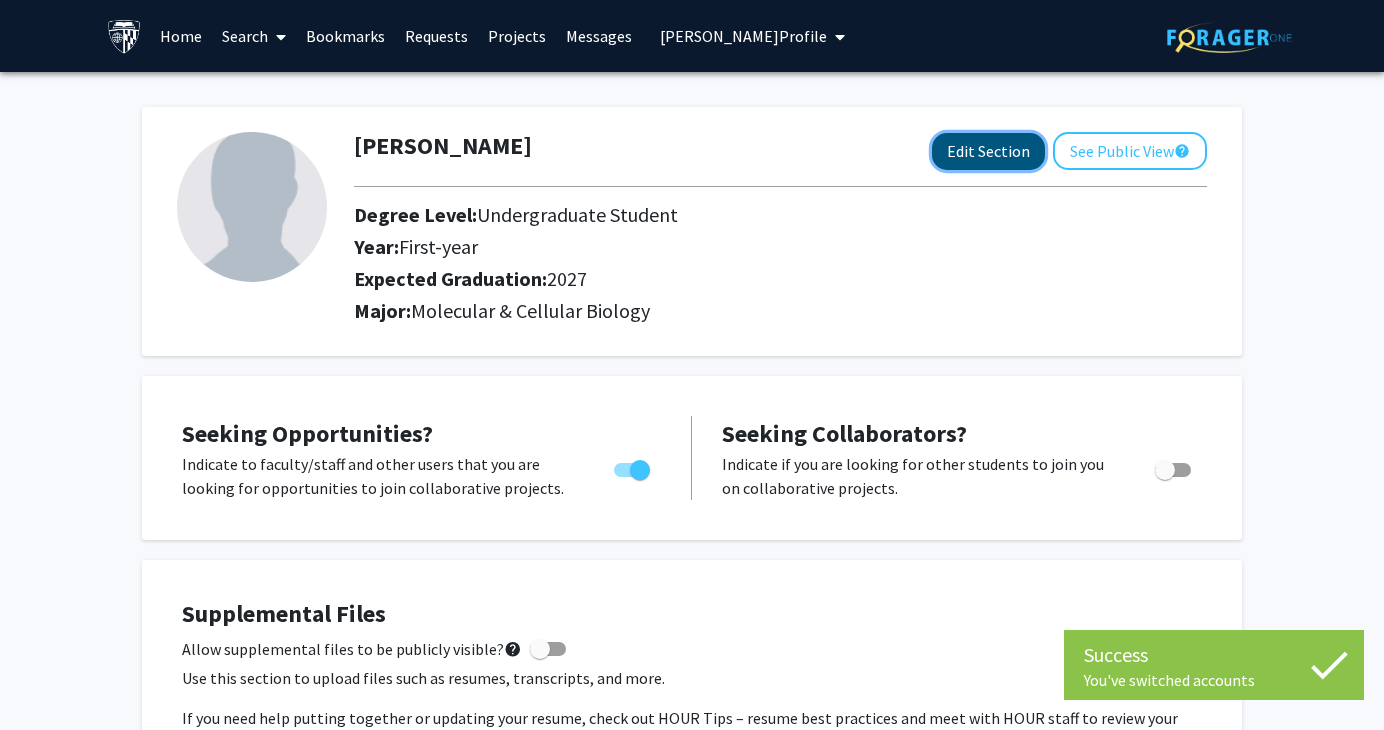 click on "Edit Section" 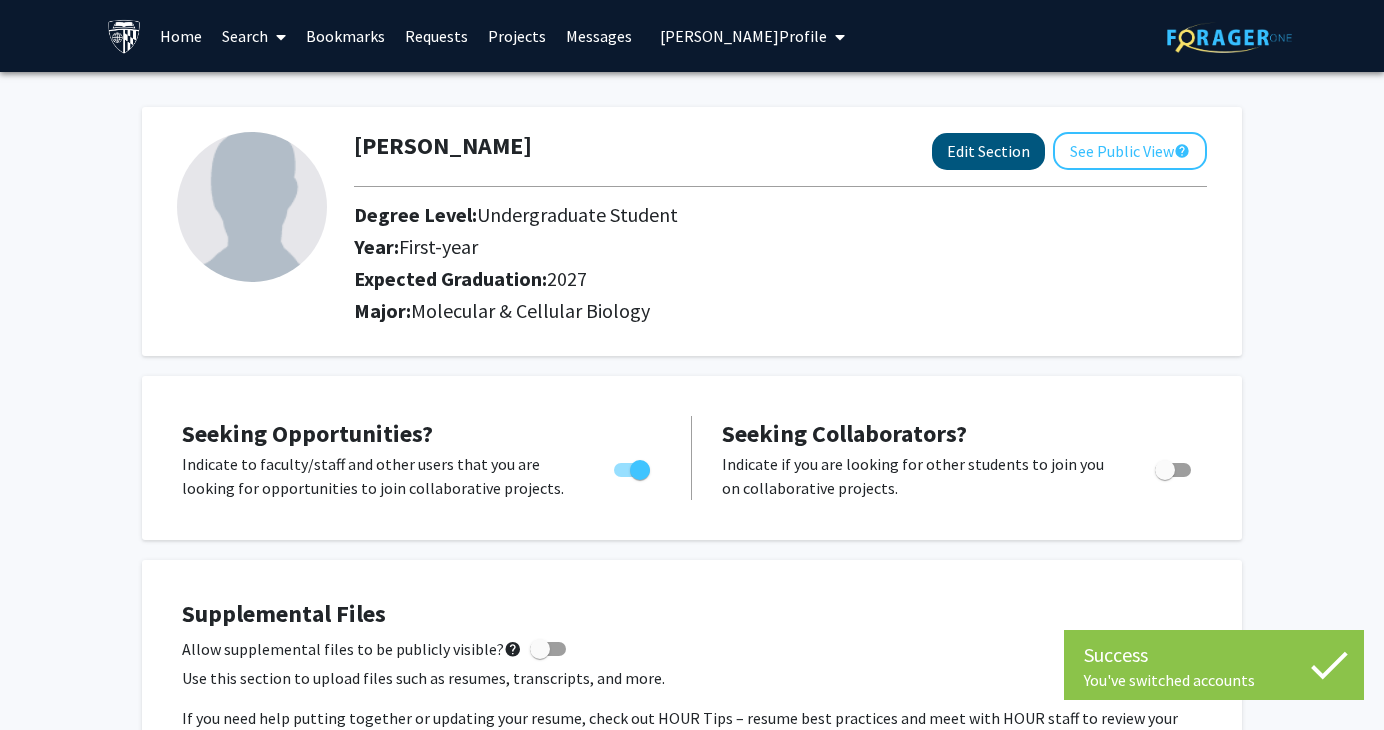 select on "first-year" 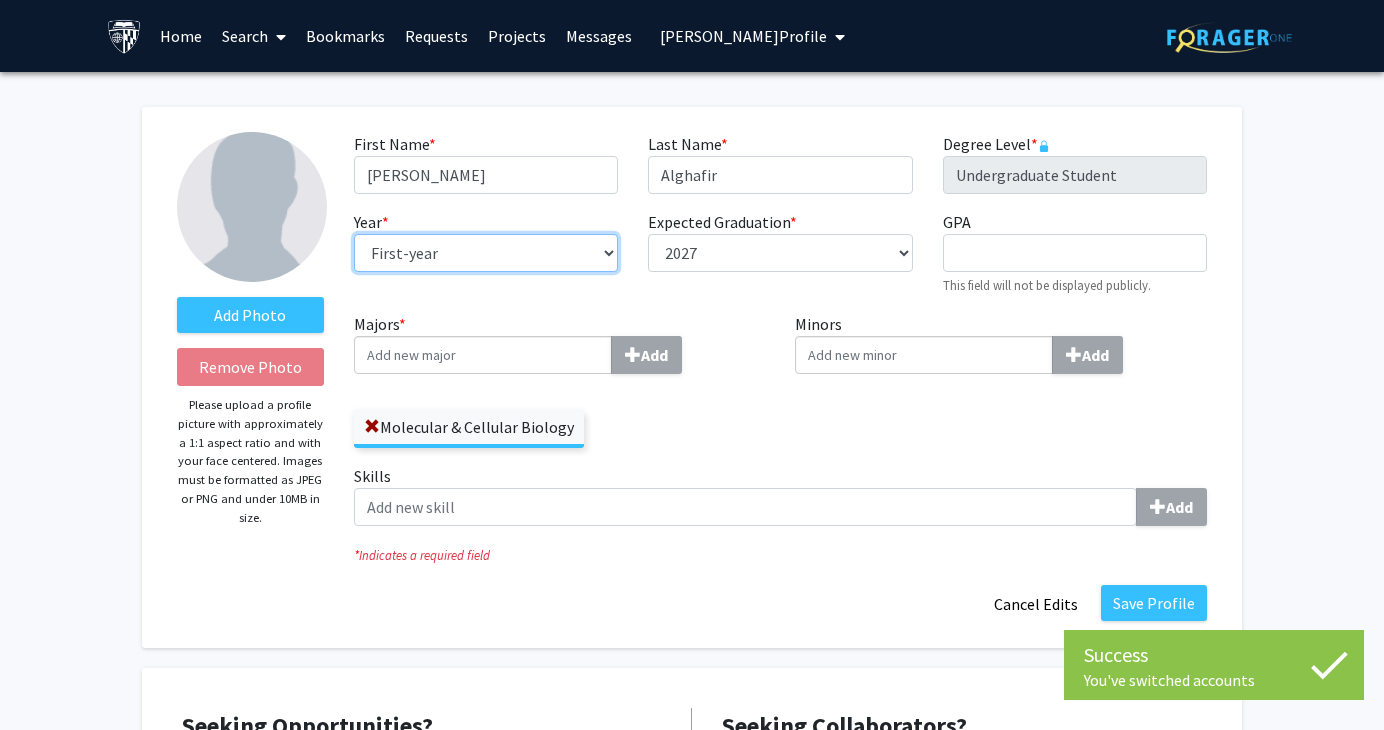 click on "---  First-year   Sophomore   Junior   Senior   Postbaccalaureate Certificate" at bounding box center (486, 253) 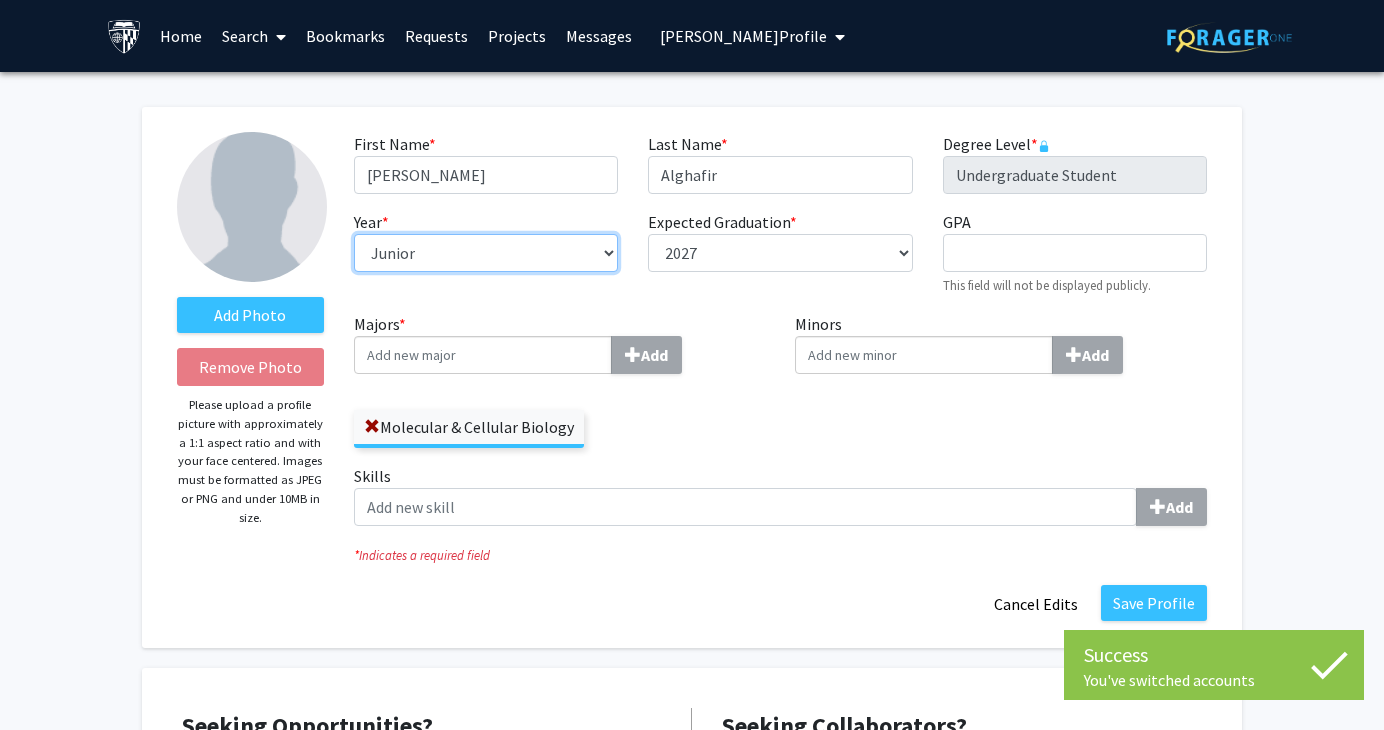 click on "---  First-year   Sophomore   Junior   Senior   Postbaccalaureate Certificate" at bounding box center [486, 253] 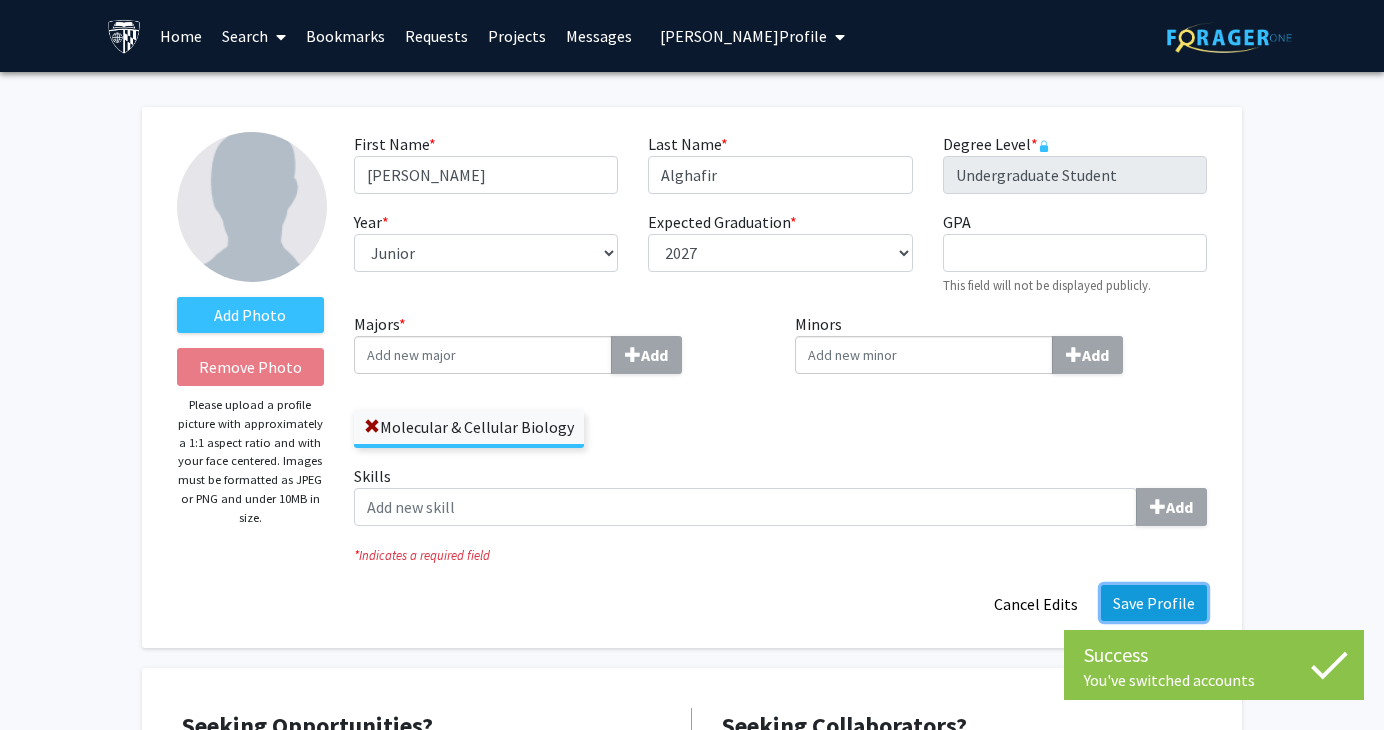click on "Save Profile" 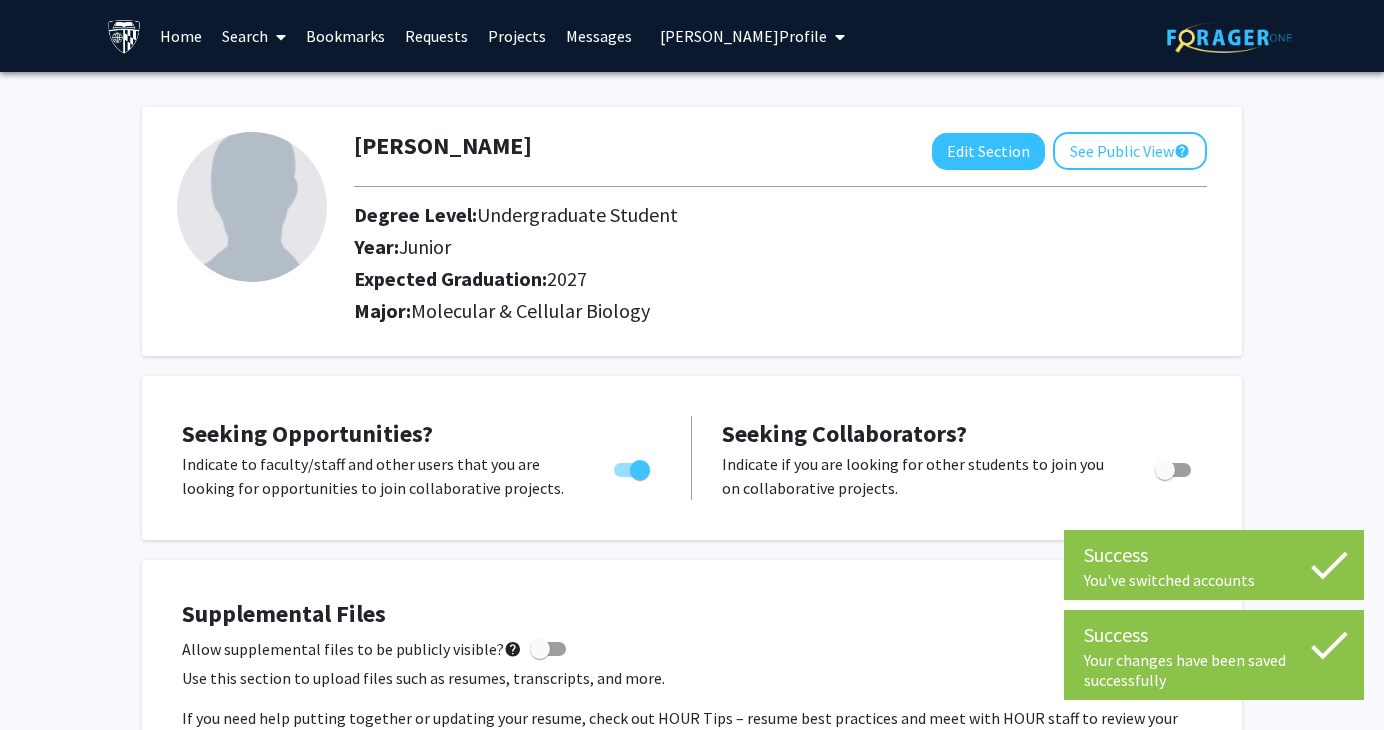 click on "[PERSON_NAME]   Profile" at bounding box center [743, 36] 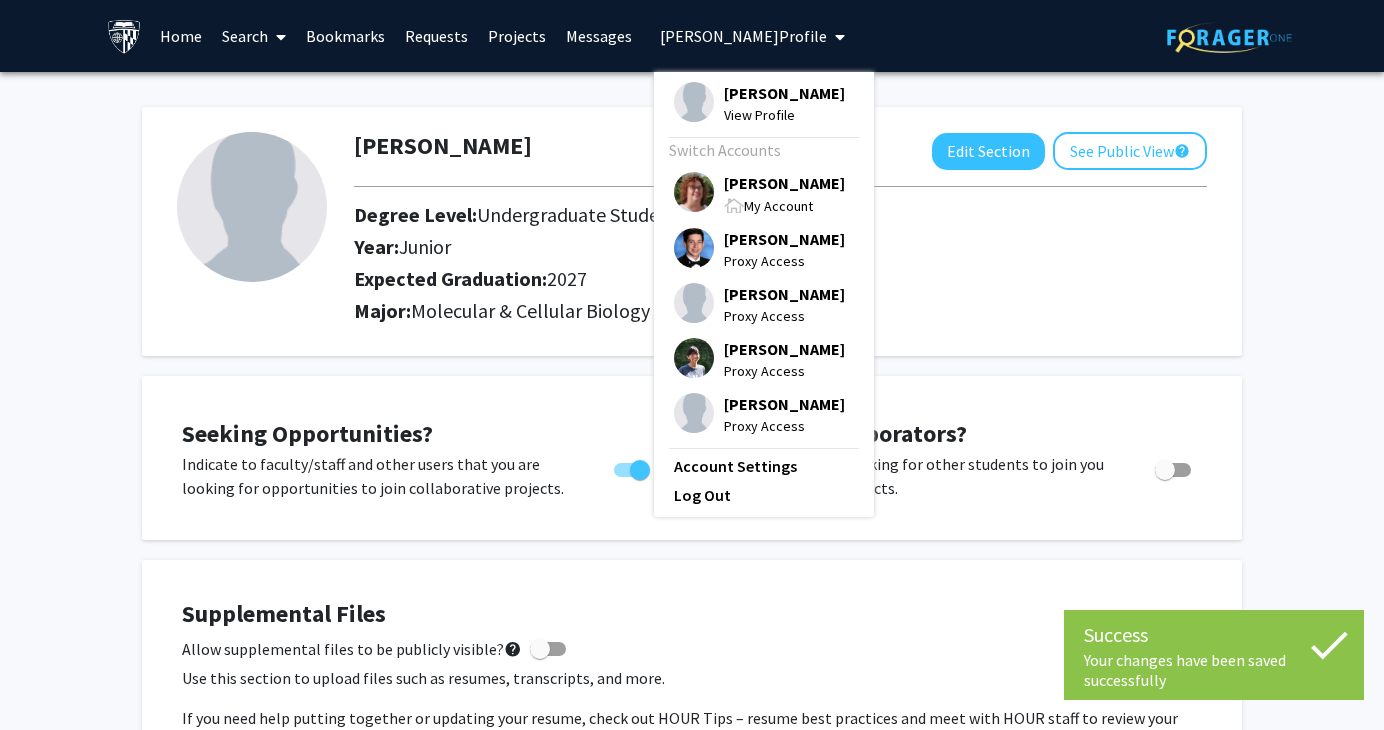 click on "[PERSON_NAME]" at bounding box center (784, 183) 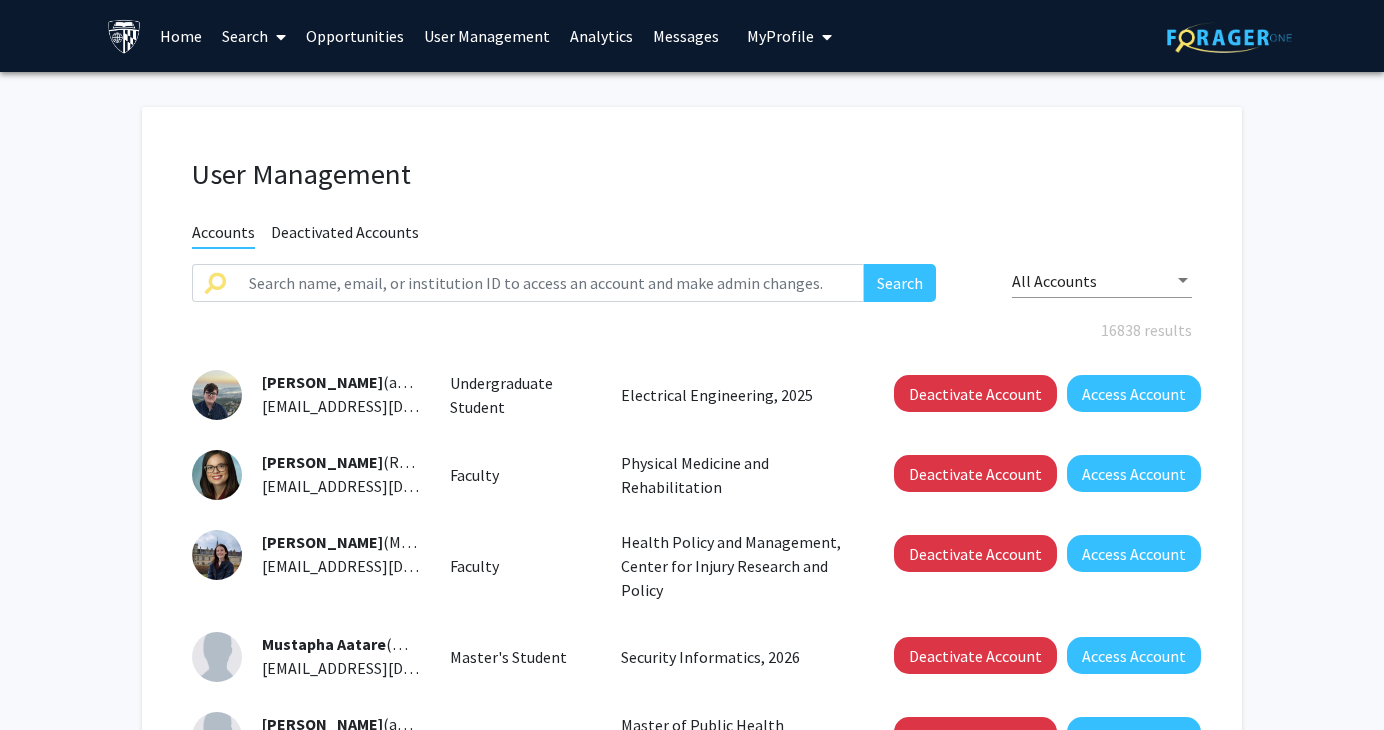 drag, startPoint x: 1117, startPoint y: 184, endPoint x: 1057, endPoint y: 198, distance: 61.611687 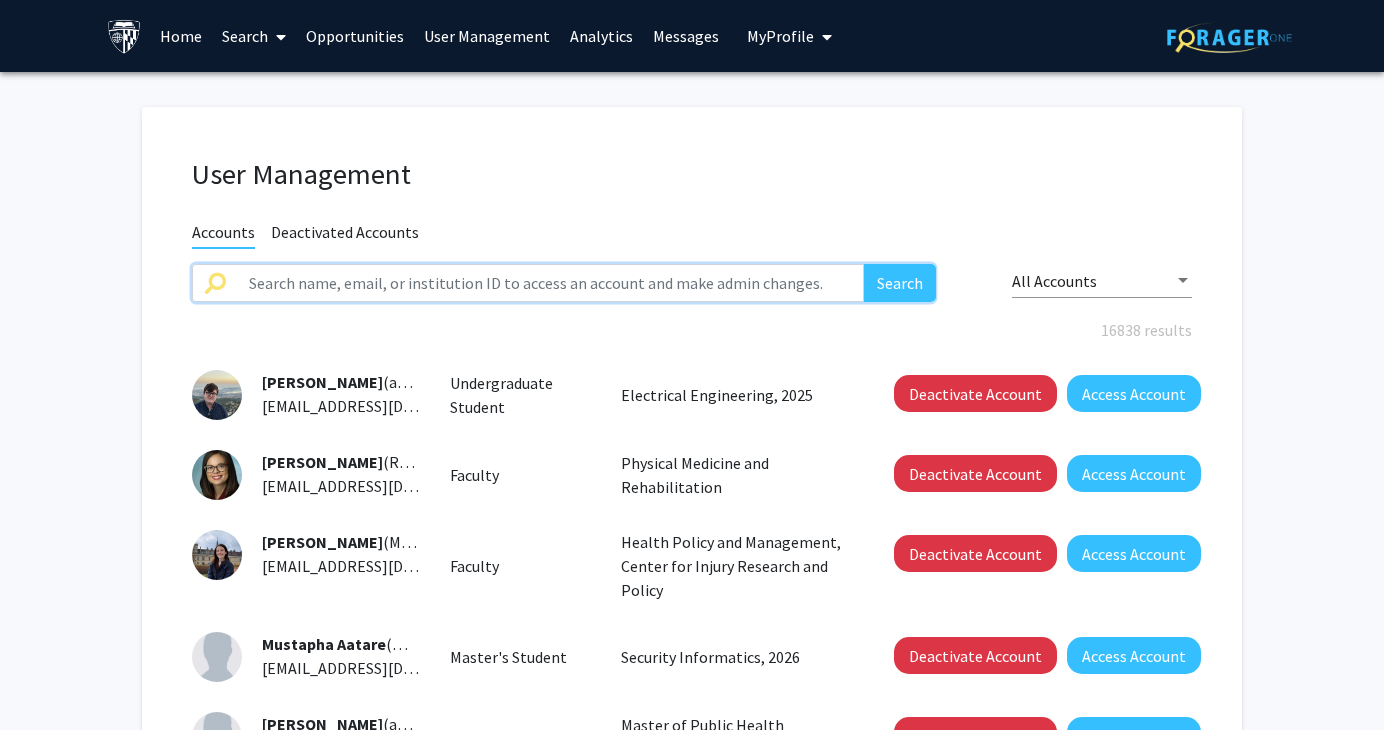 click 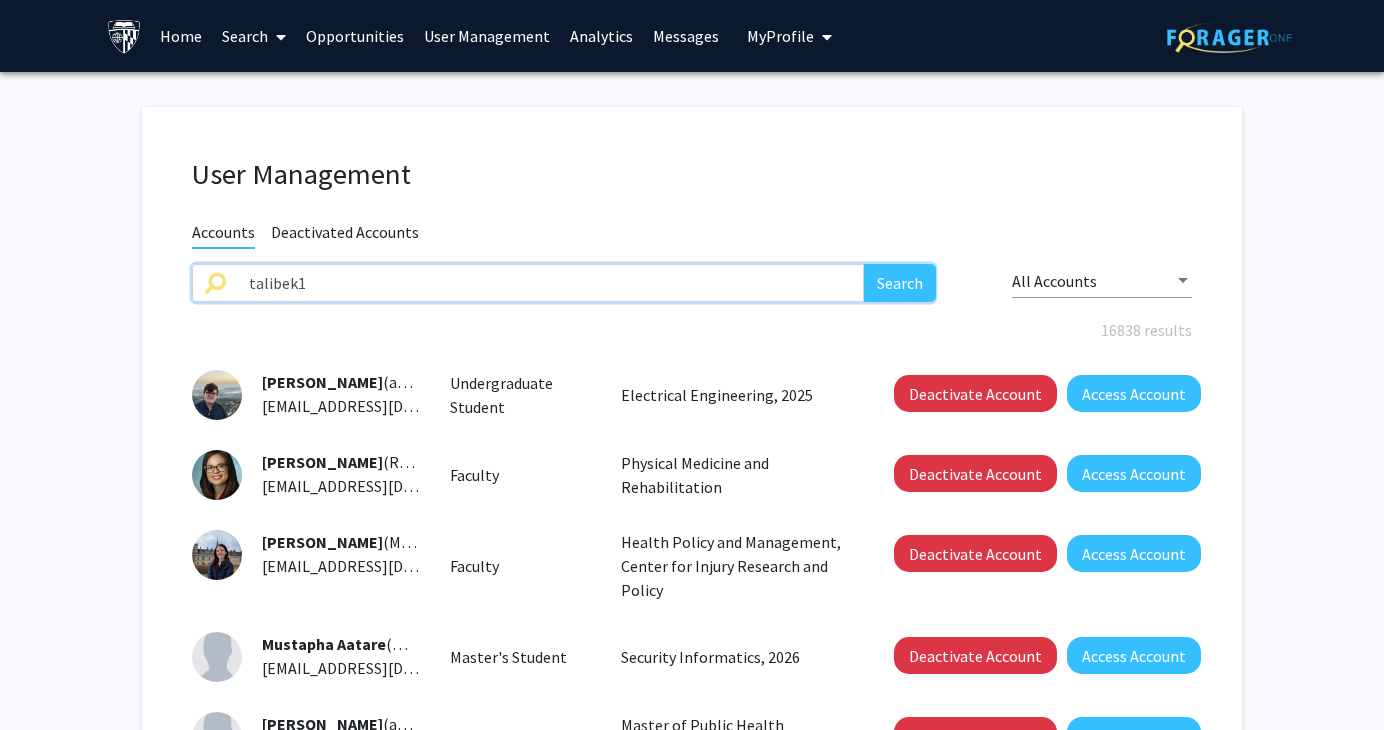 type on "talibek1" 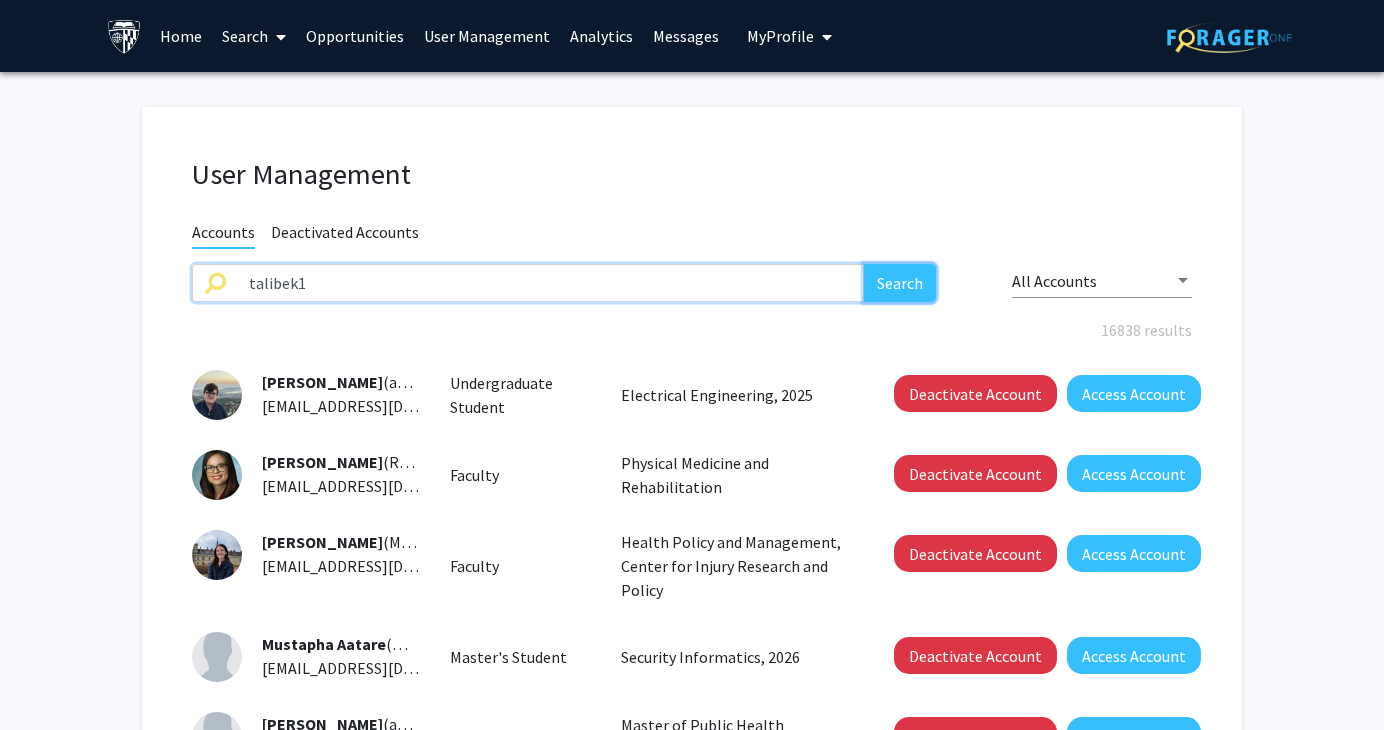 click on "Search" 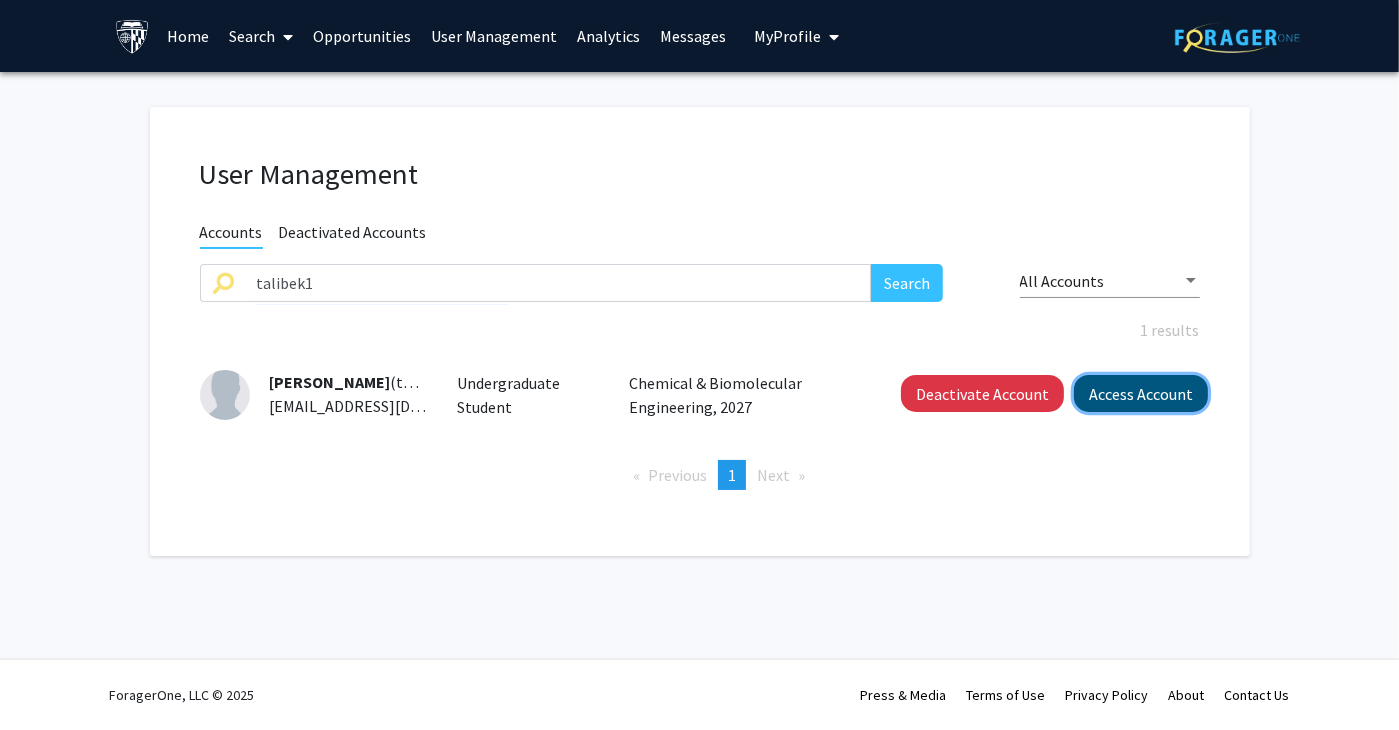 click on "Access Account" 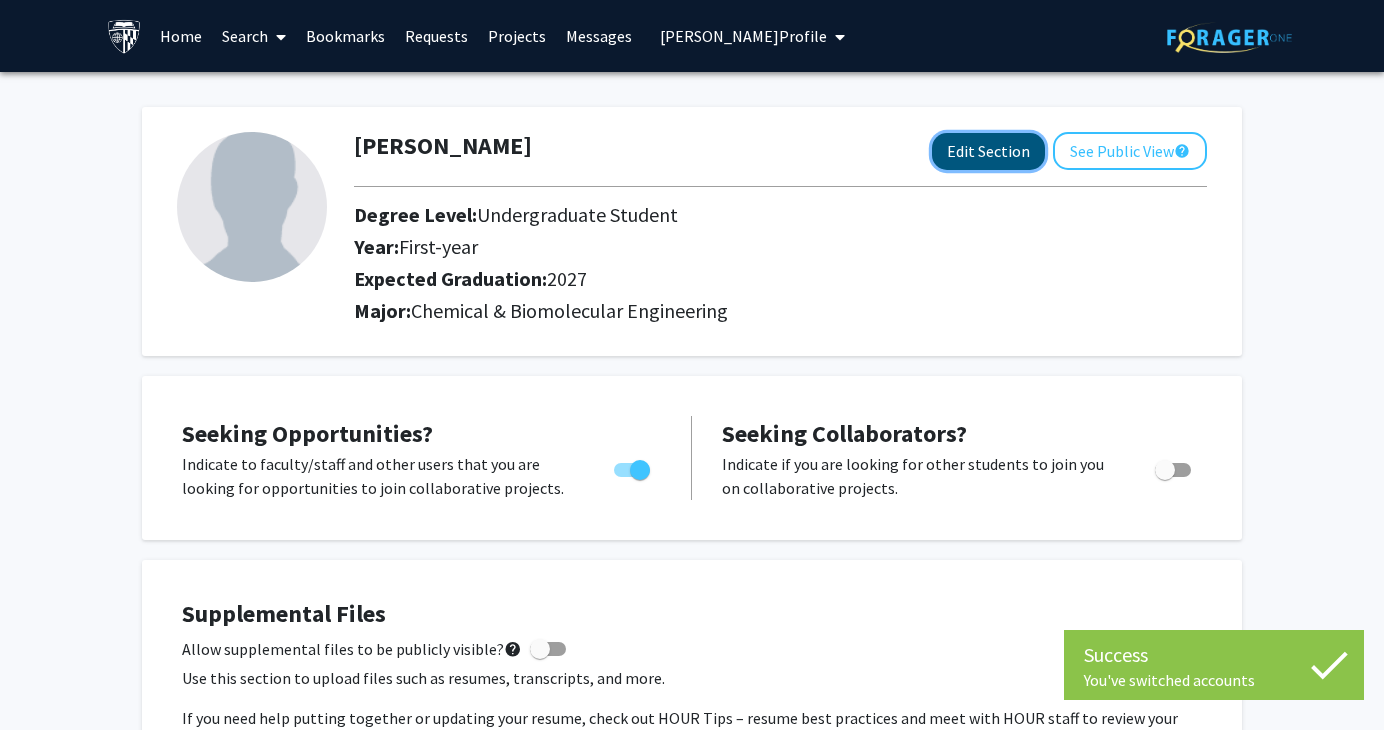 click on "Edit Section" 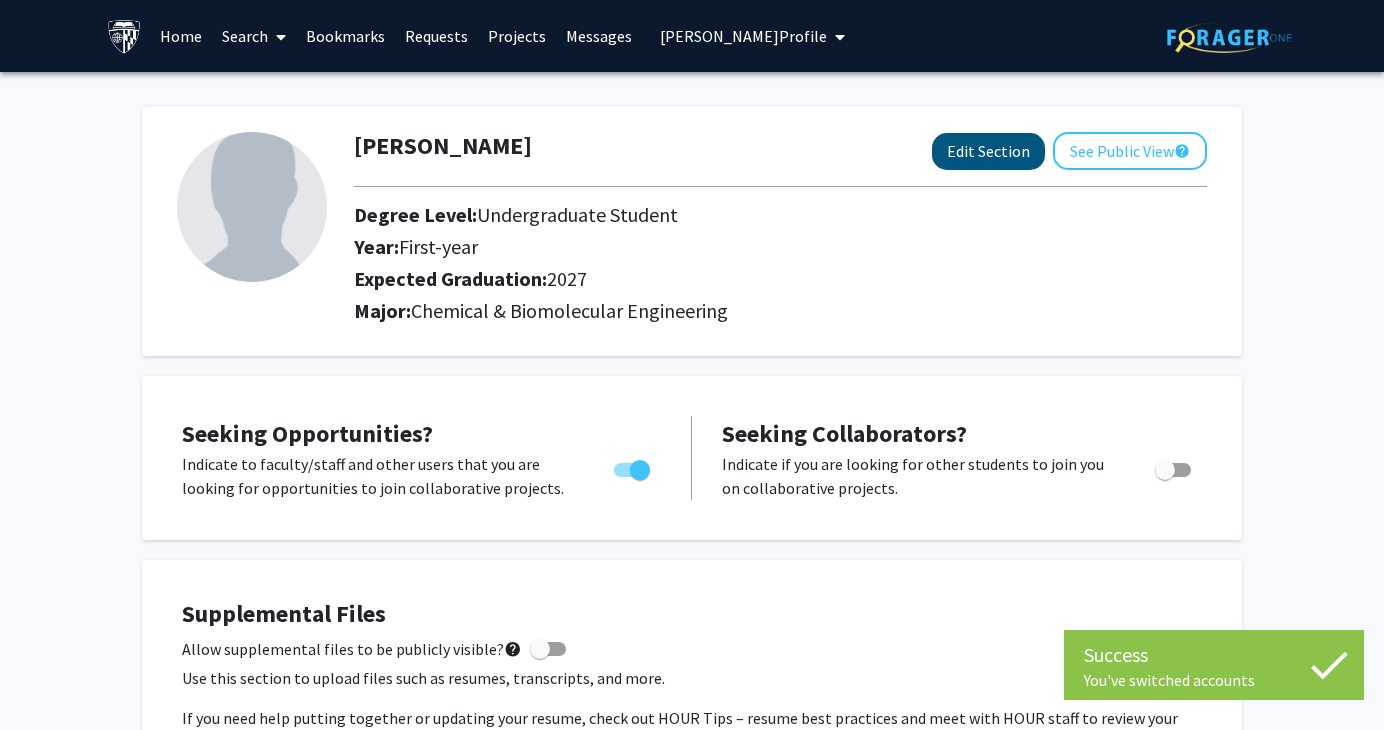 select on "first-year" 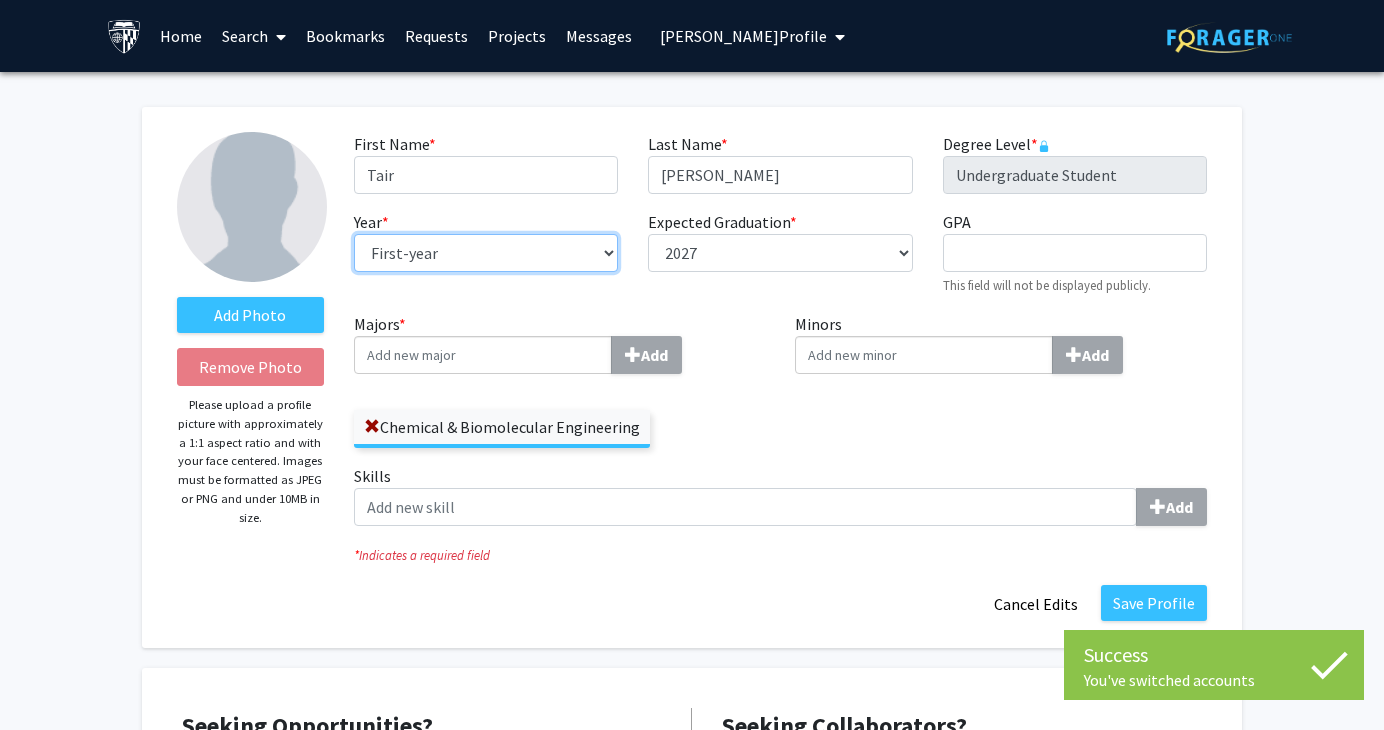 click on "---  First-year   Sophomore   Junior   Senior   Postbaccalaureate Certificate" at bounding box center (486, 253) 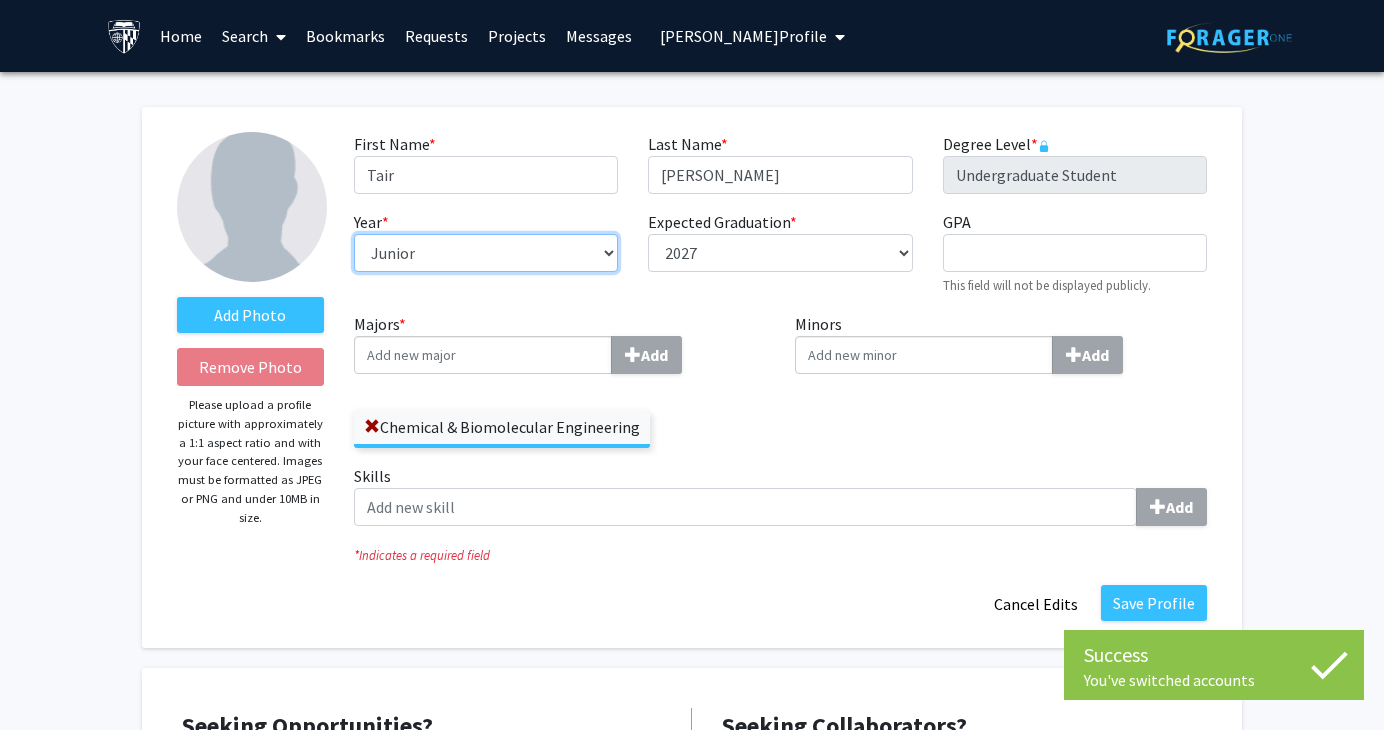 click on "---  First-year   Sophomore   Junior   Senior   Postbaccalaureate Certificate" at bounding box center (486, 253) 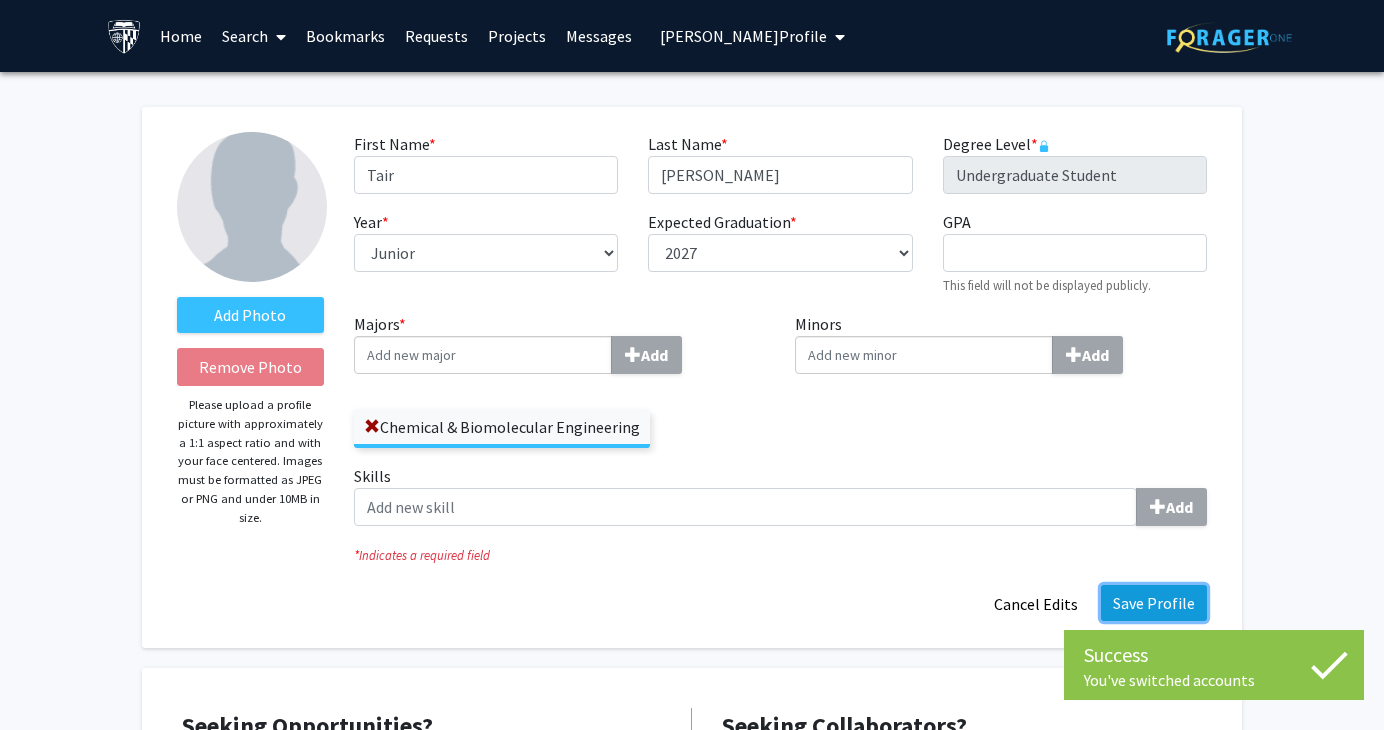 click on "Save Profile" 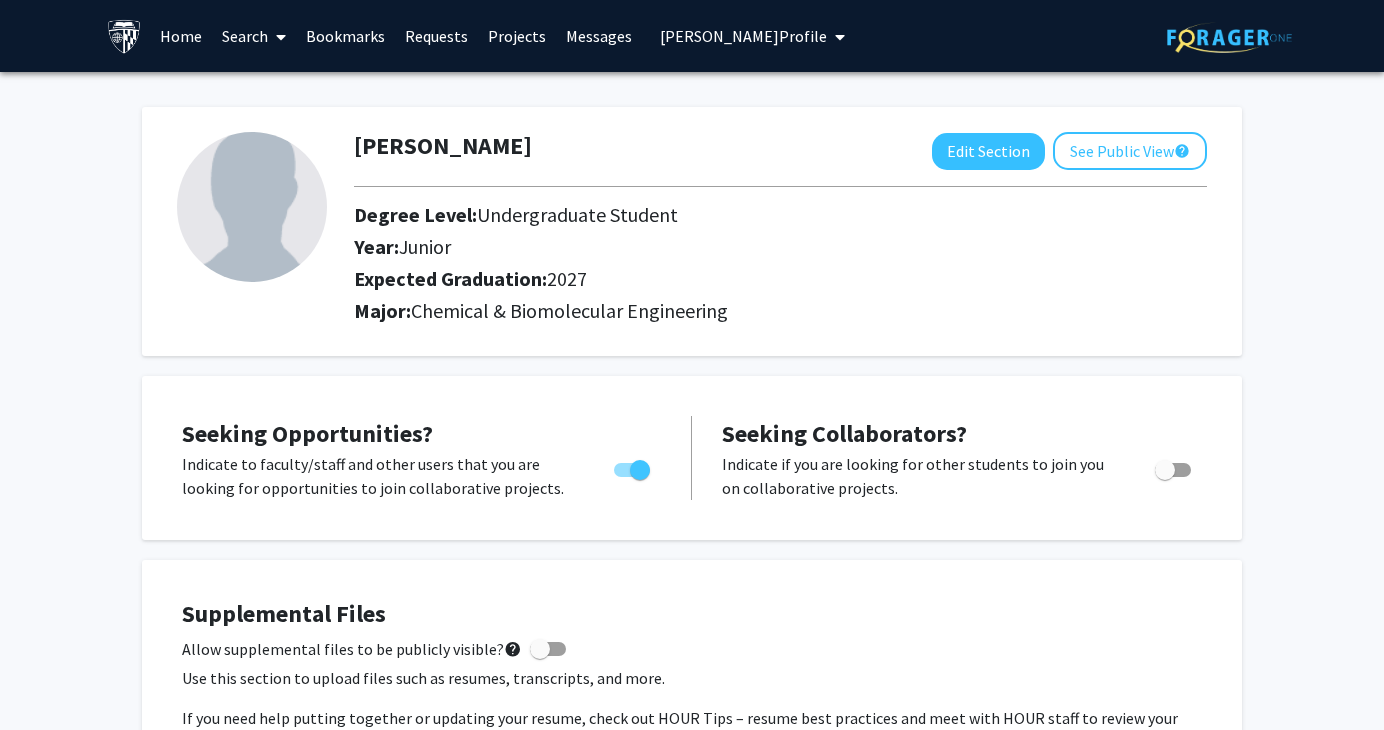 drag, startPoint x: 716, startPoint y: 40, endPoint x: 731, endPoint y: 75, distance: 38.078865 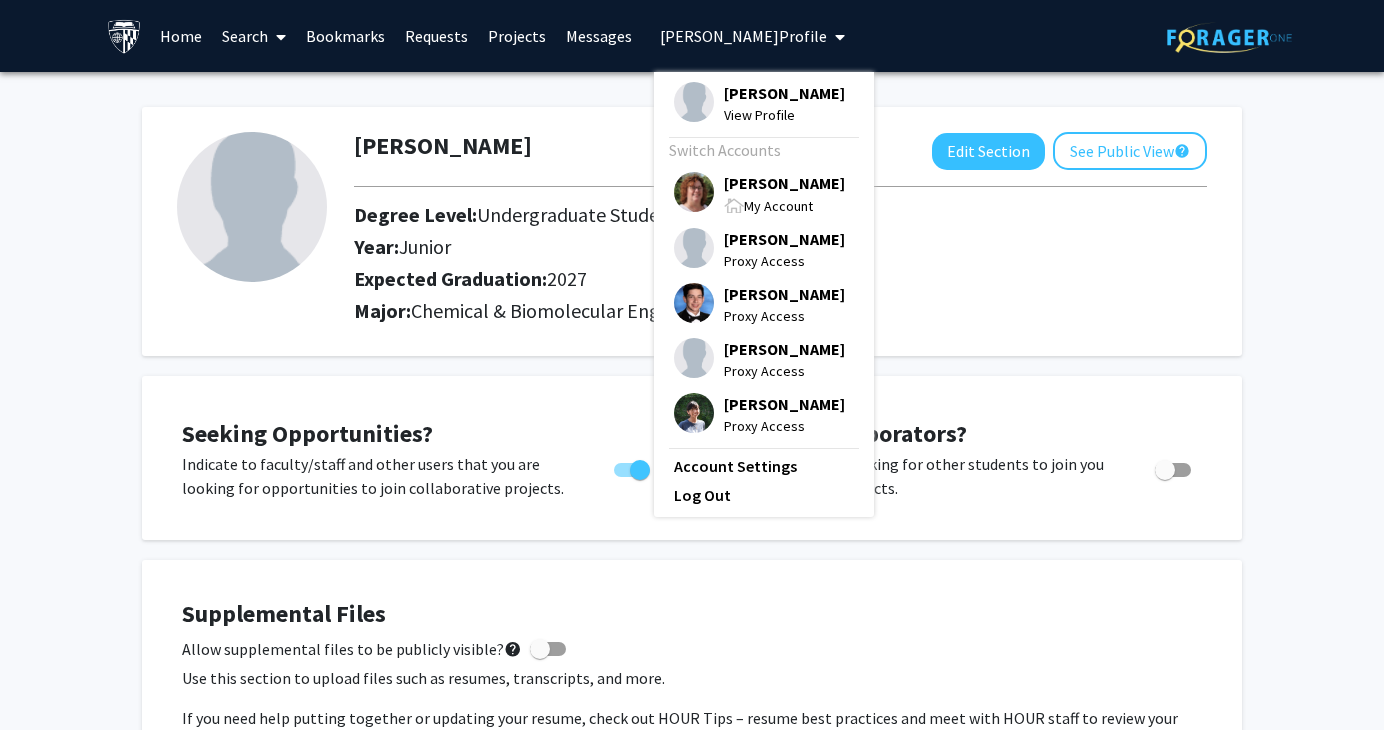 click on "Switch Accounts" at bounding box center (761, 150) 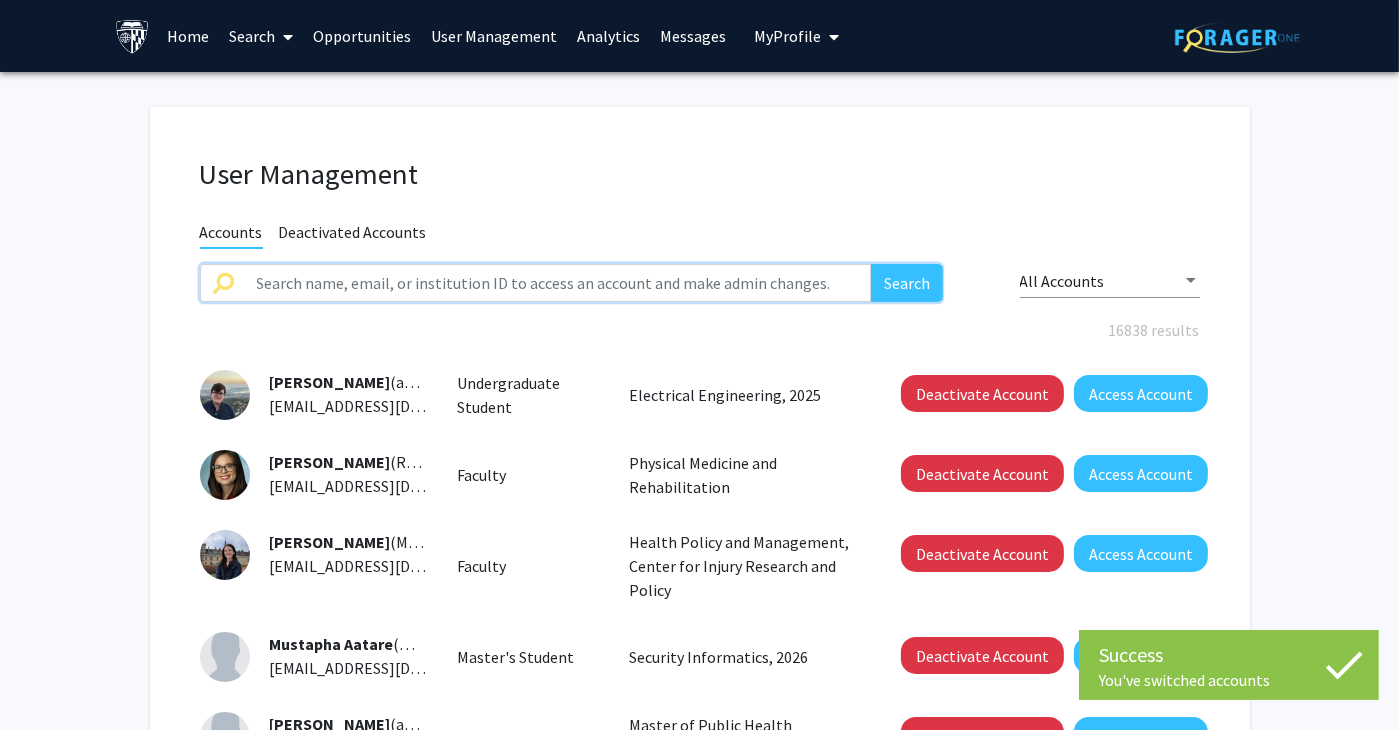 click 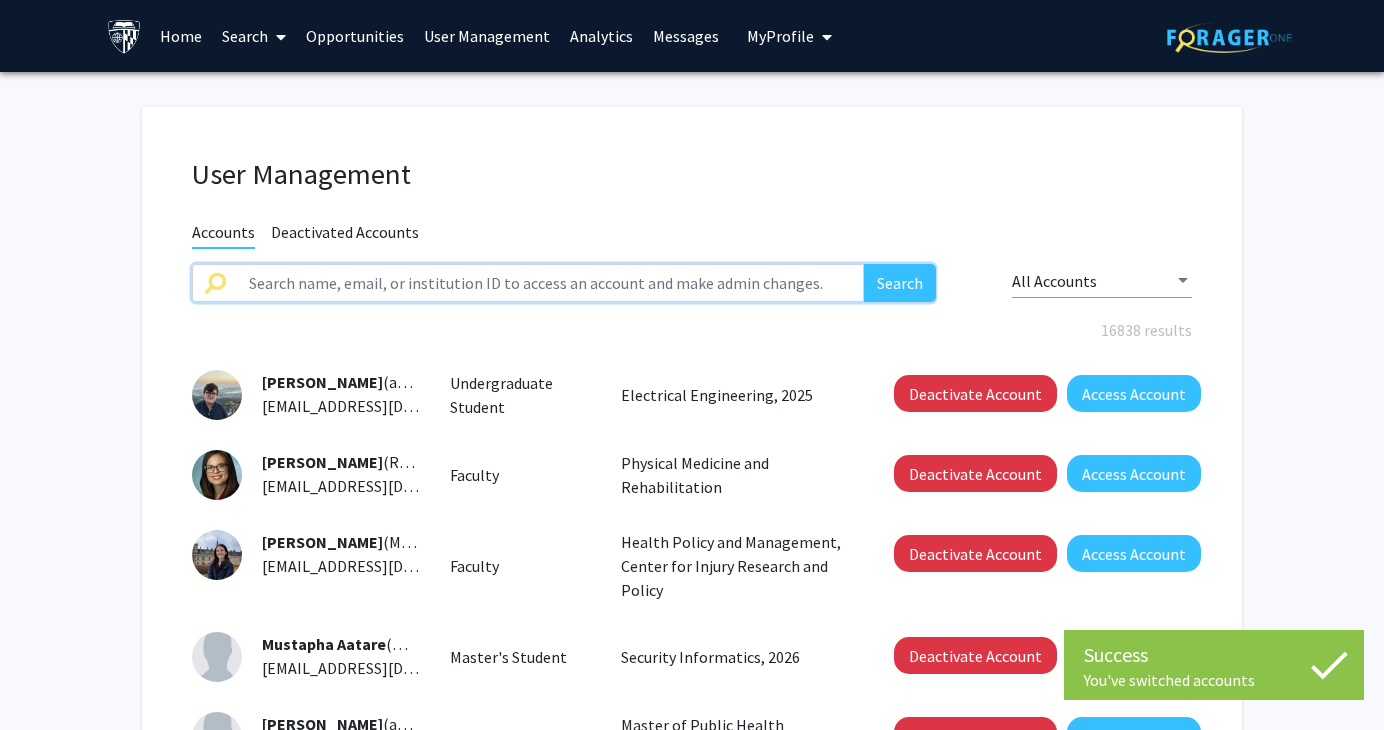 paste on "jalice1" 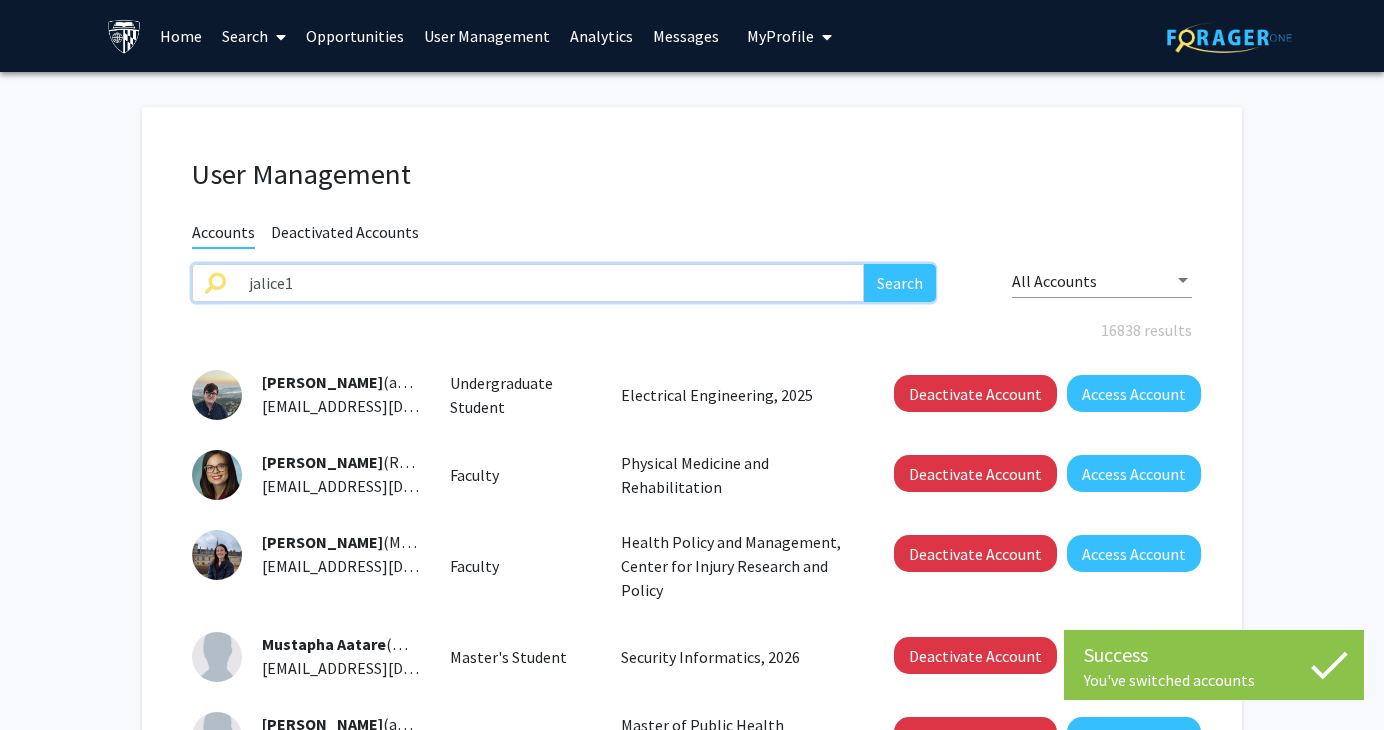 type on "jalice1" 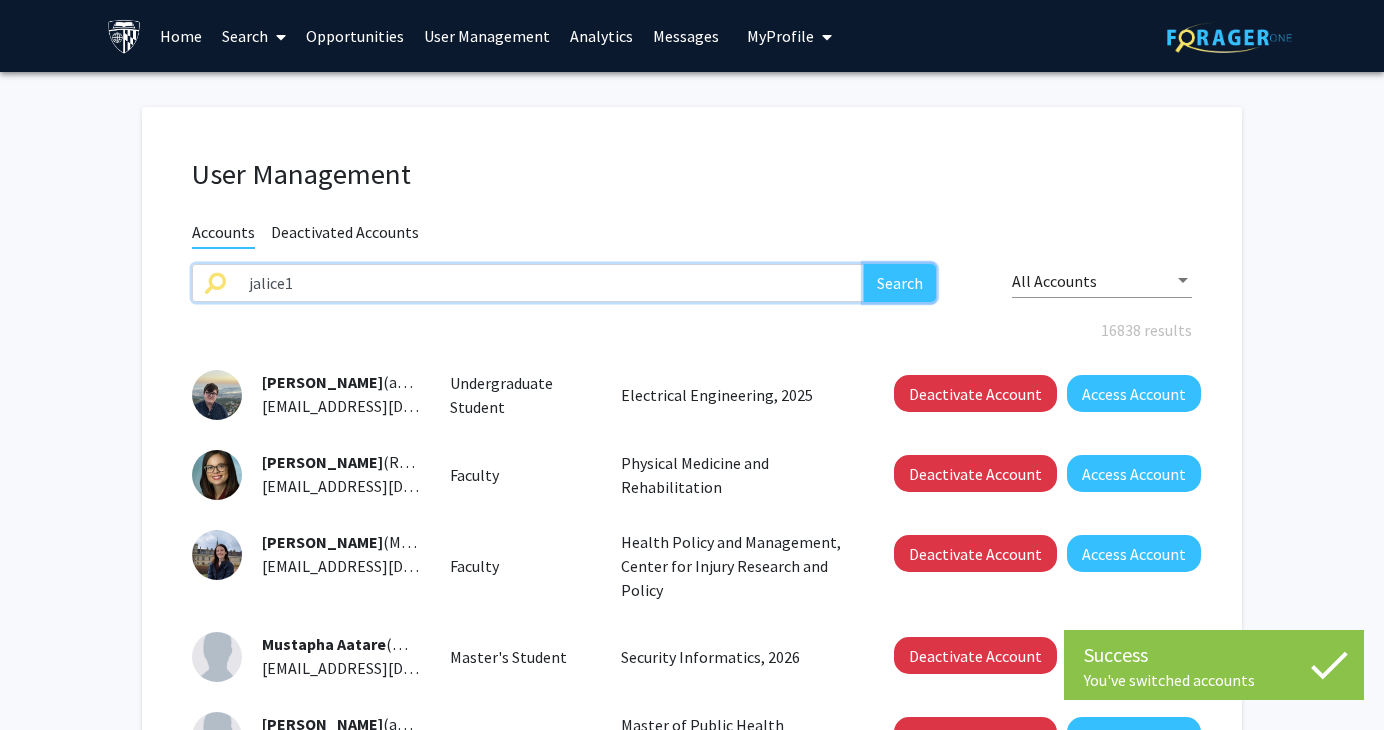 click on "Search" 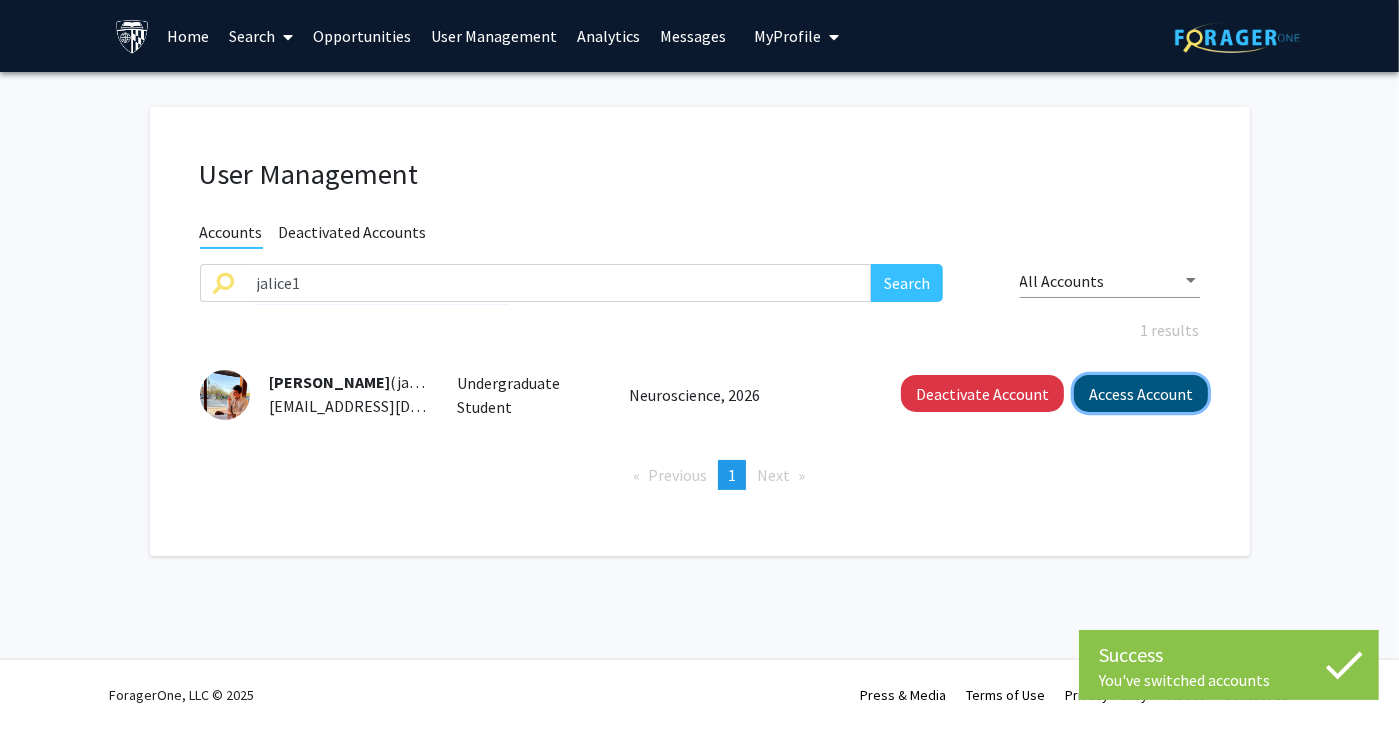 click on "Access Account" 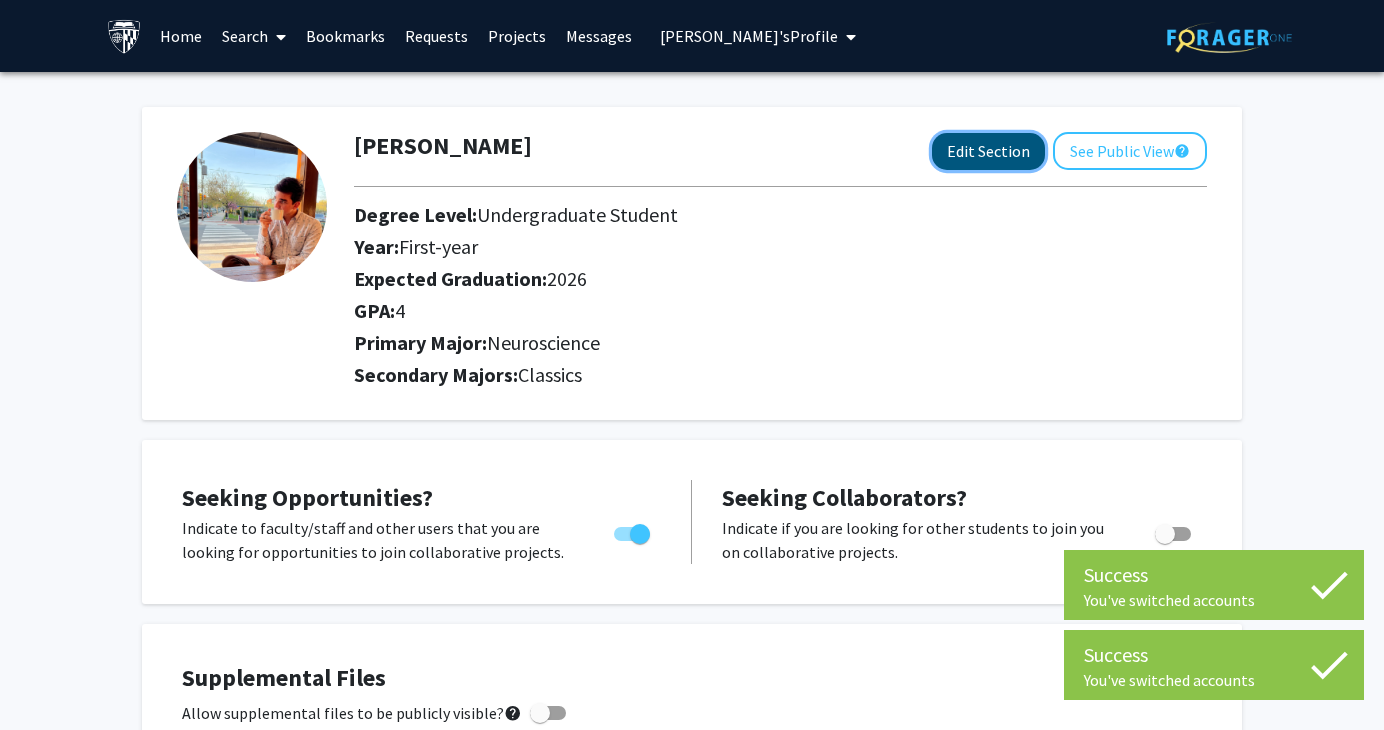 click on "Edit Section" 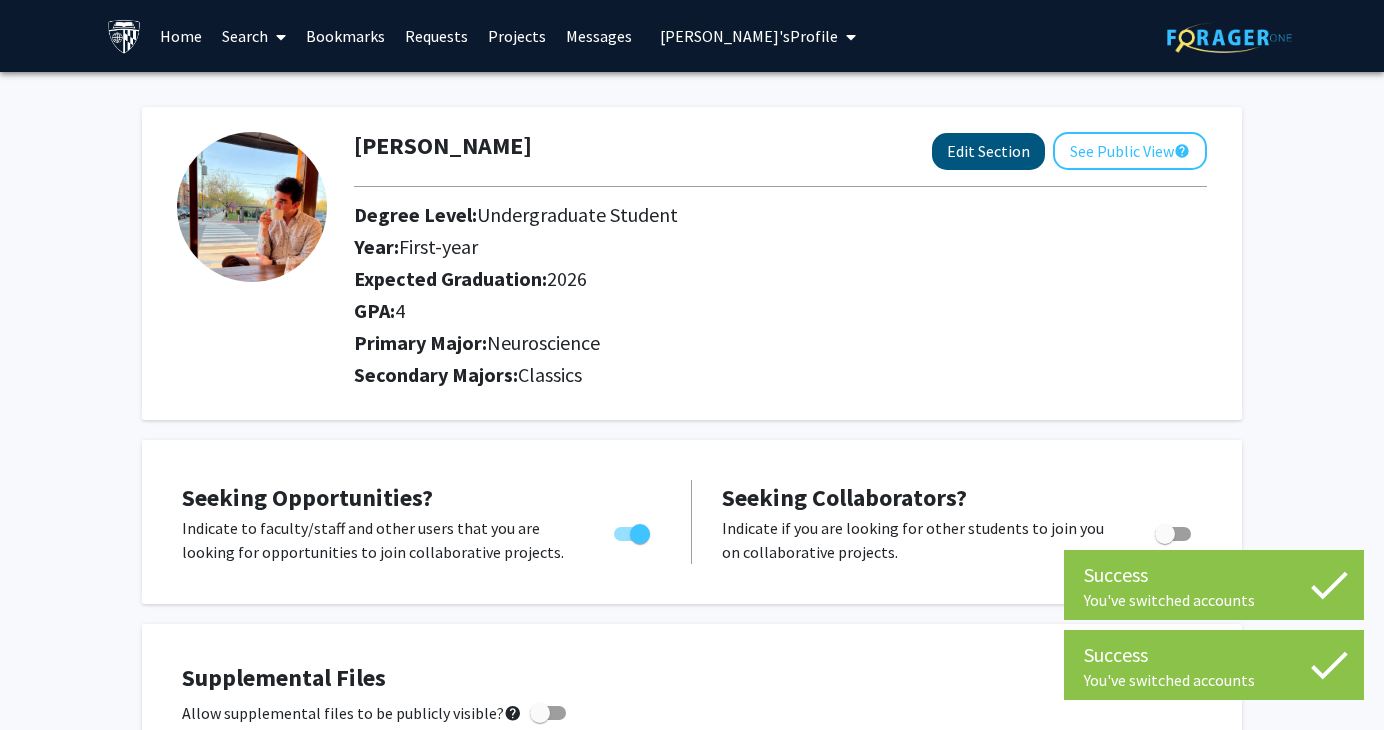 type 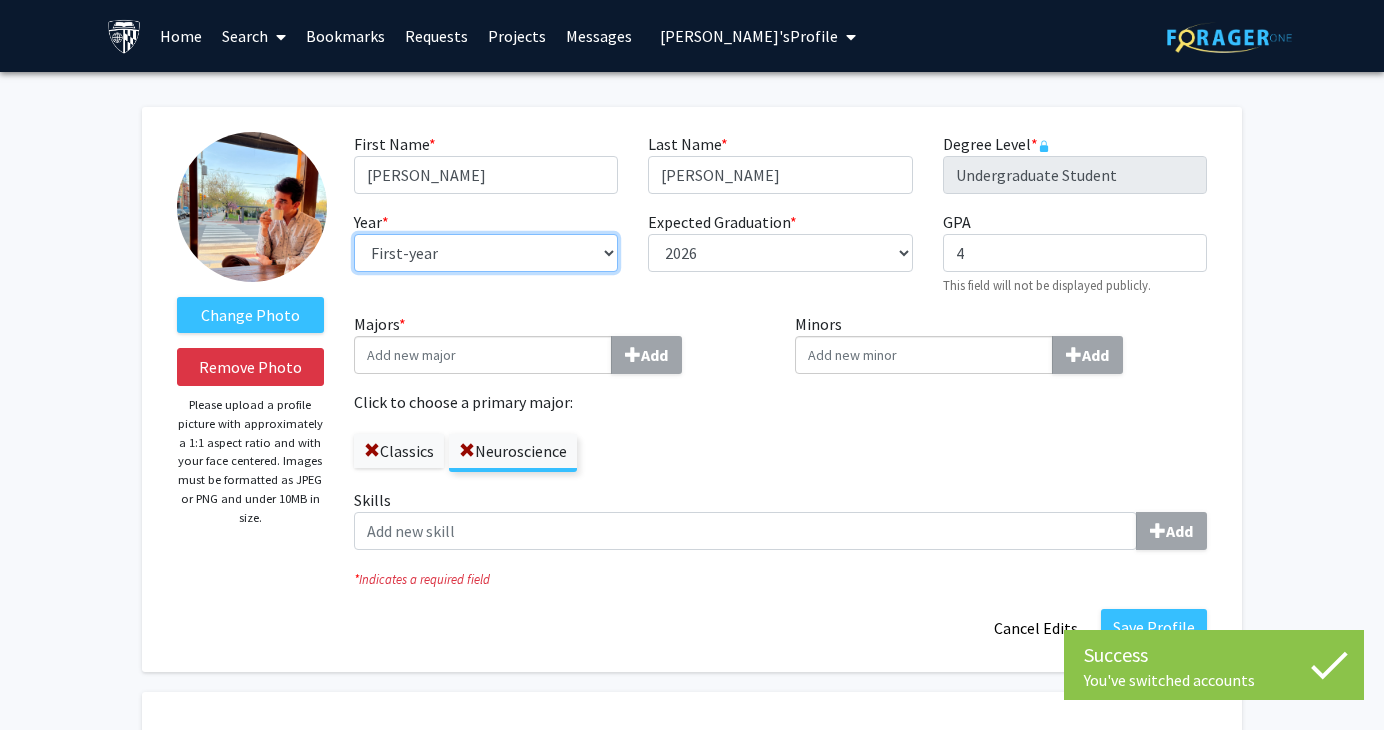 click on "---  First-year   Sophomore   Junior   Senior   Postbaccalaureate Certificate" at bounding box center (486, 253) 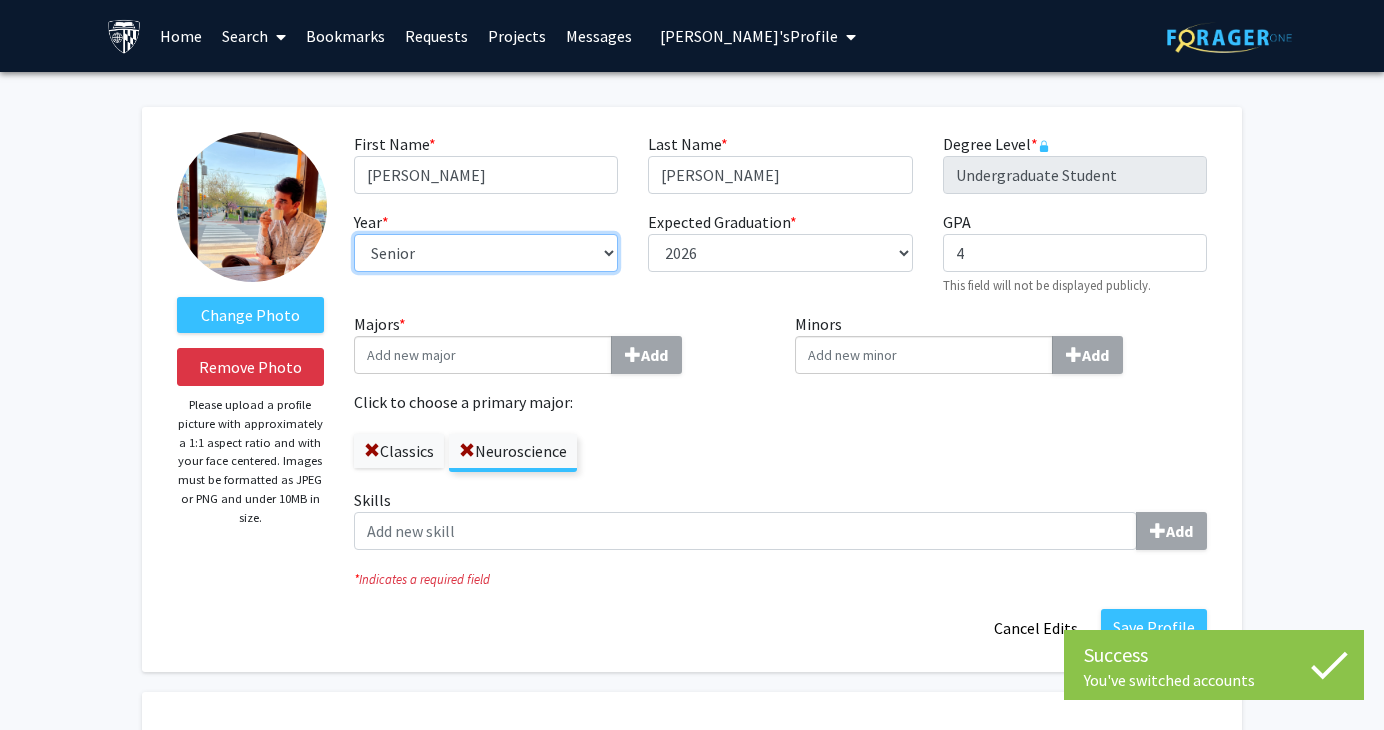 click on "---  First-year   Sophomore   Junior   Senior   Postbaccalaureate Certificate" at bounding box center [486, 253] 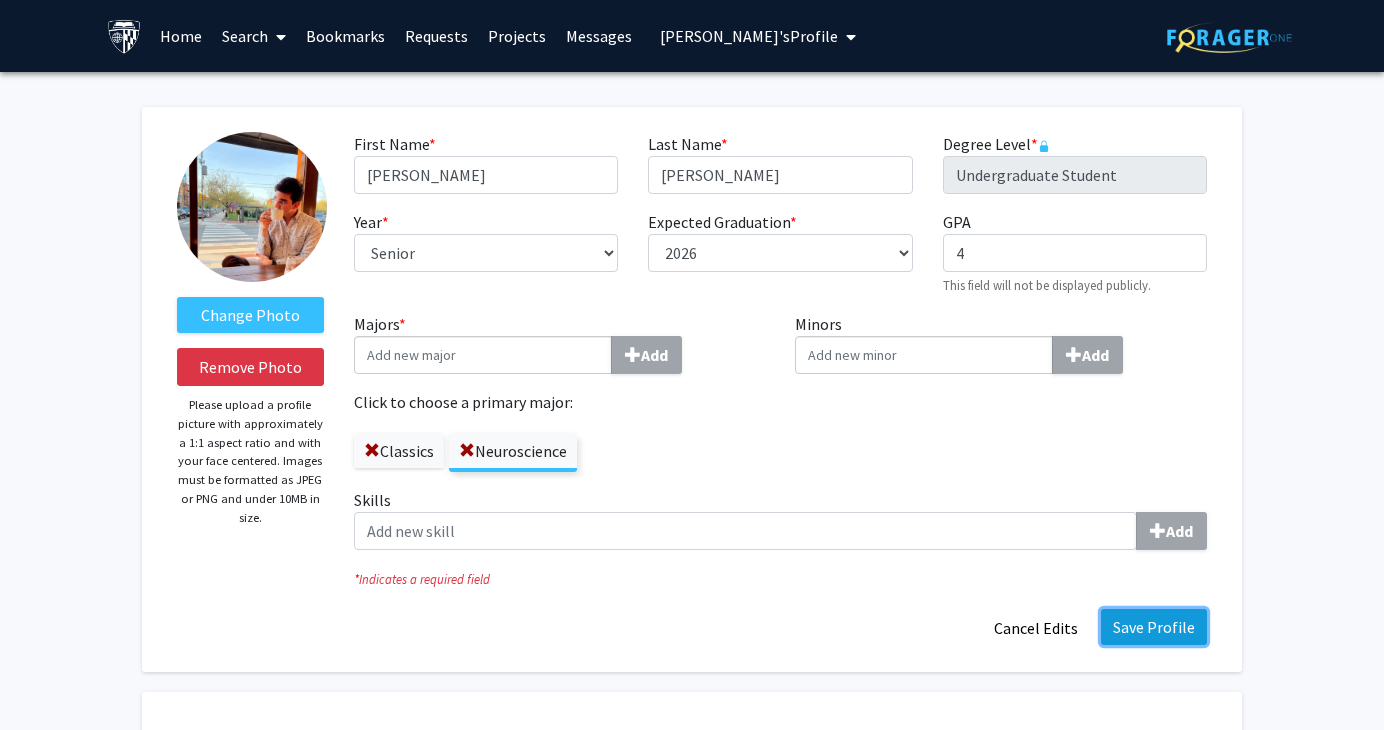 click on "Save Profile" 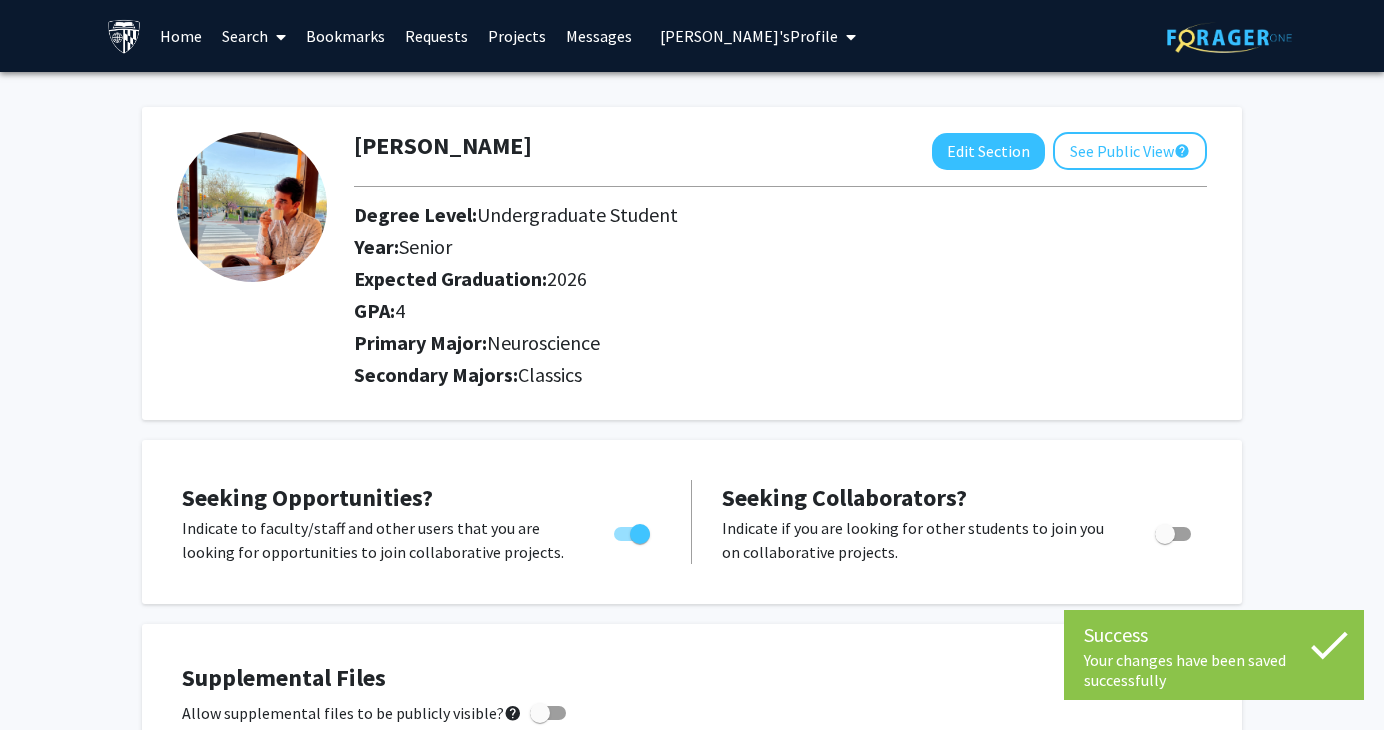 click on "[PERSON_NAME]'s   Profile" at bounding box center (749, 36) 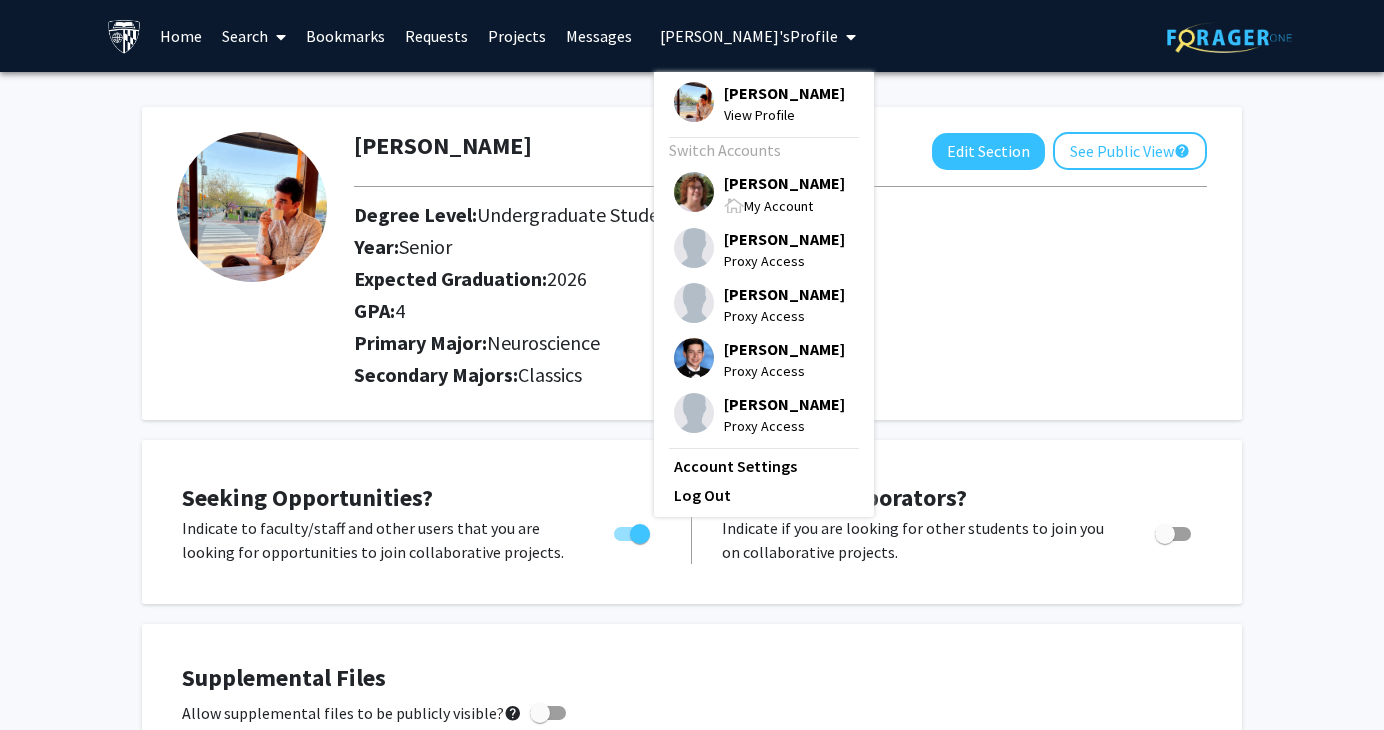 click on "[PERSON_NAME]" at bounding box center [784, 183] 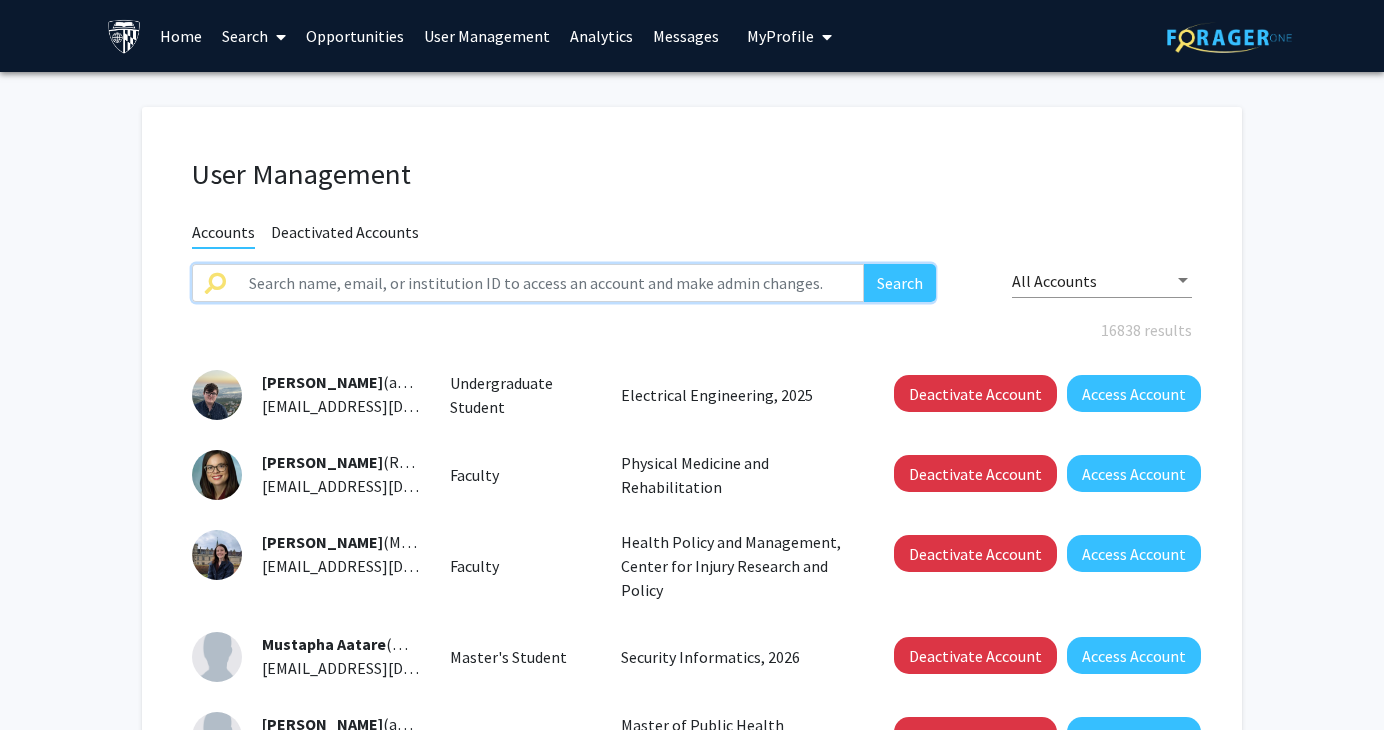 click 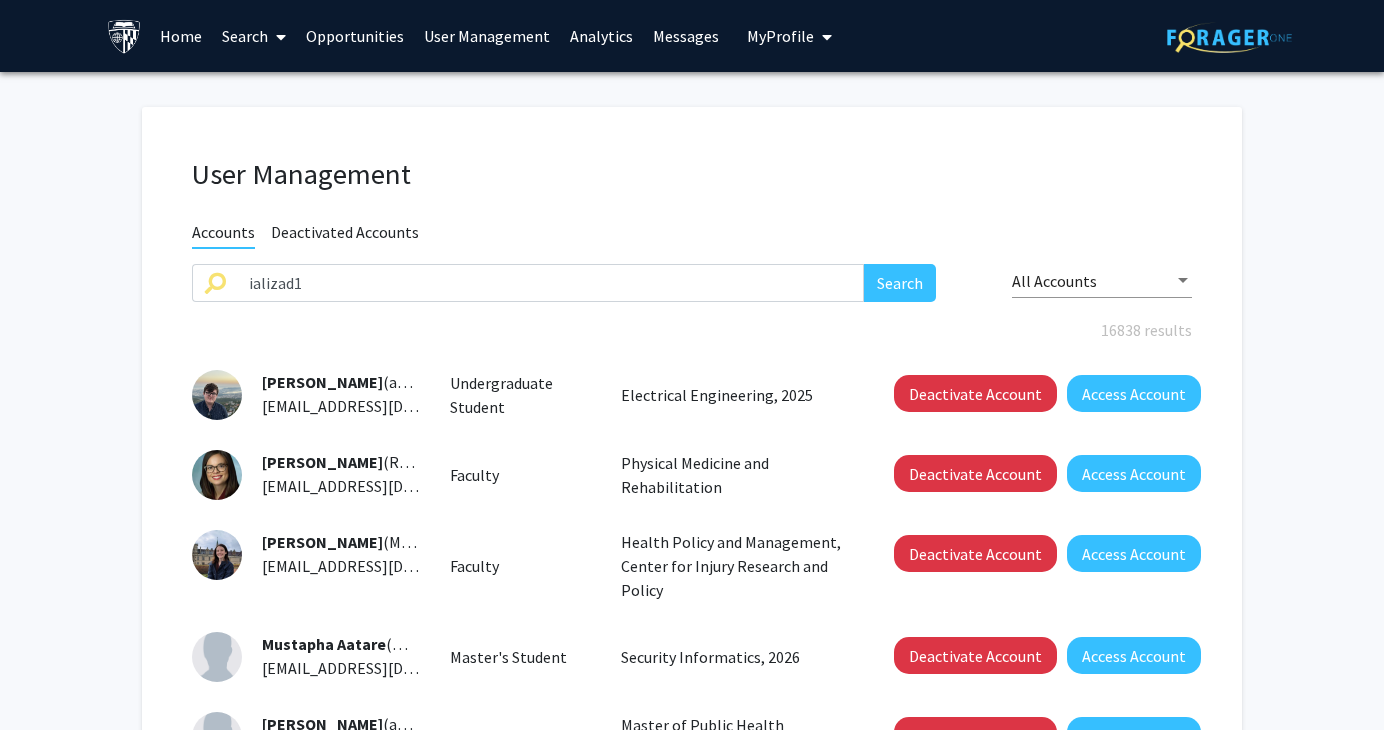 click on "User Management Accounts Deactivated Accounts ializad1 Search All Accounts 16838 results  [PERSON_NAME]  (aaakers1) [EMAIL_ADDRESS][DOMAIN_NAME]  Undergraduate Student   Electrical Engineering, 2025   Deactivate Account   Access Account   [PERSON_NAME]  (RAARON4) [EMAIL_ADDRESS][DOMAIN_NAME]  Faculty   Physical Medicine and Rehabilitation   Deactivate Account   Access Account   [PERSON_NAME]  (MAASSAR1) [EMAIL_ADDRESS][DOMAIN_NAME]  Faculty   Health Policy and Management, Center for Injury Research and Policy   Deactivate Account   Access Account   Mustapha Aatare  (maatare1) [EMAIL_ADDRESS][DOMAIN_NAME]  Master's Student   Security Informatics, 2026   Deactivate Account   Access Account   [PERSON_NAME]  (aabaalk1) [EMAIL_ADDRESS][DOMAIN_NAME]  Master's Student   Master of Public Health Program, 2026   Deactivate Account   Access Account   Sitra [PERSON_NAME]  (sababul1) [EMAIL_ADDRESS][DOMAIN_NAME]  Master's Student   Master of Public Health Program, 2025   Deactivate Account   Access Account   [PERSON_NAME]  (aabalma1) [EMAIL_ADDRESS][DOMAIN_NAME]  Master's Student   Deactivate Account  1" 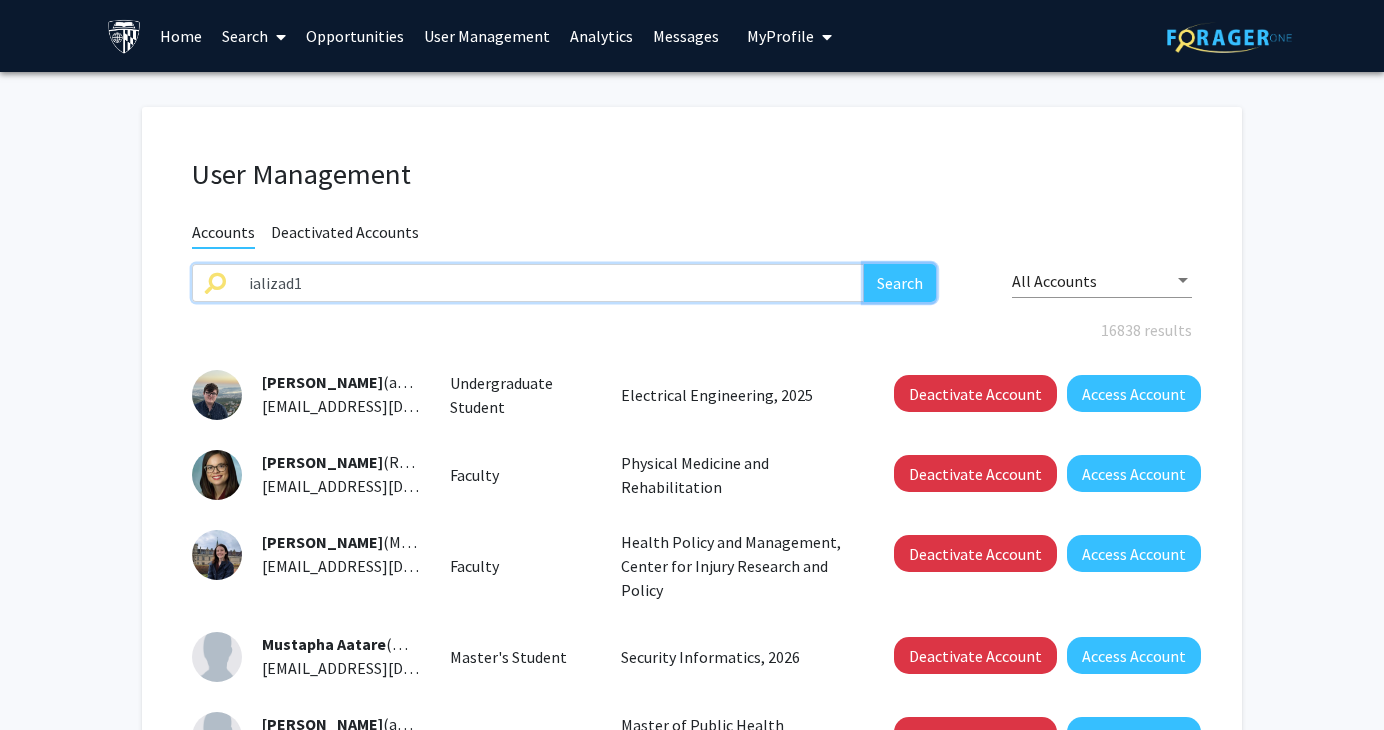 click on "Search" 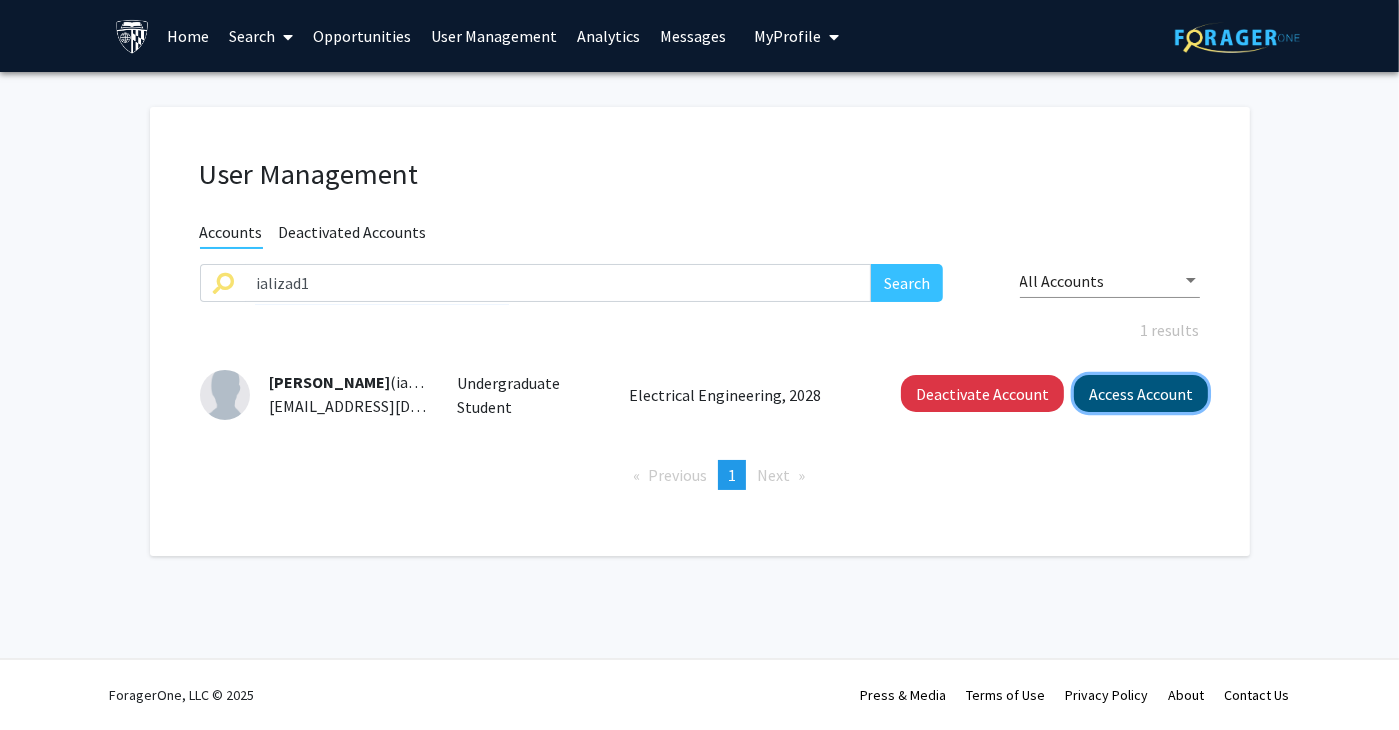 click on "Access Account" 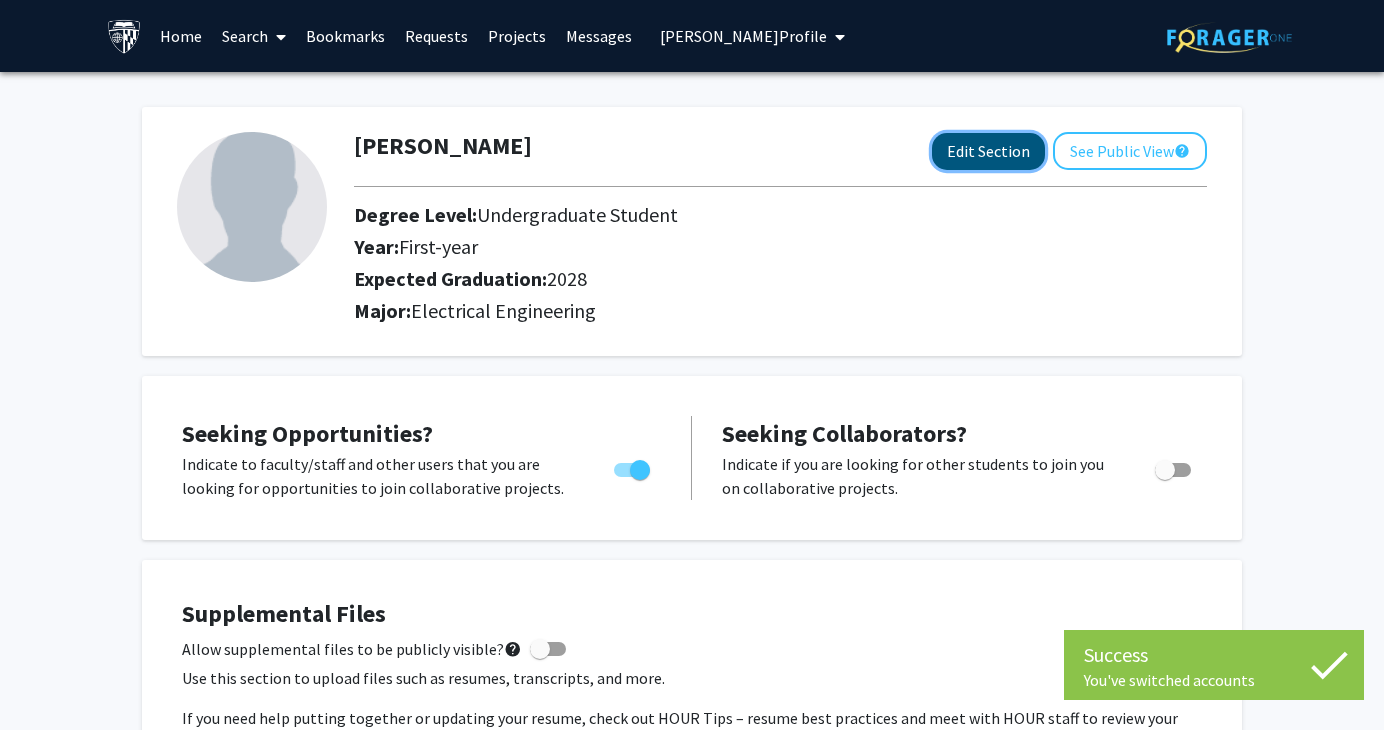 click on "Edit Section" 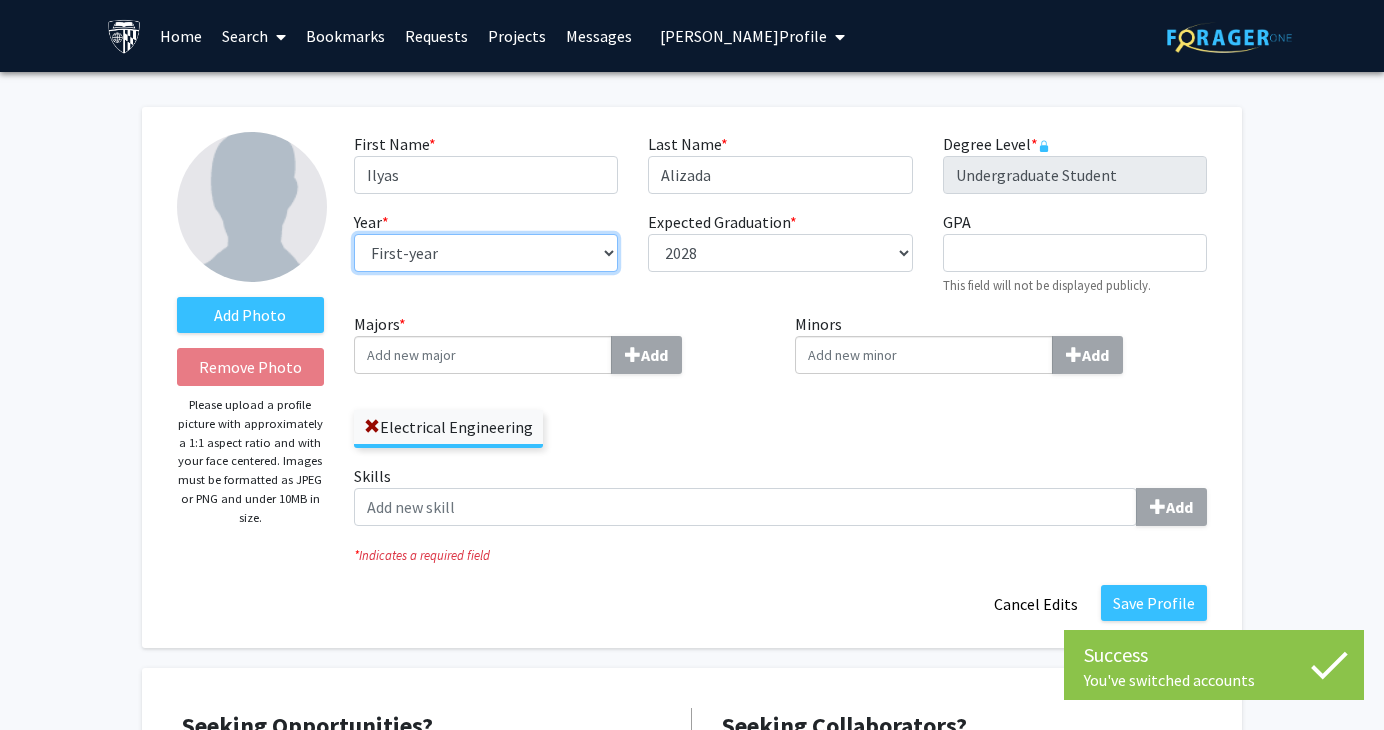 click on "---  First-year   Sophomore   Junior   Senior   Postbaccalaureate Certificate" at bounding box center (486, 253) 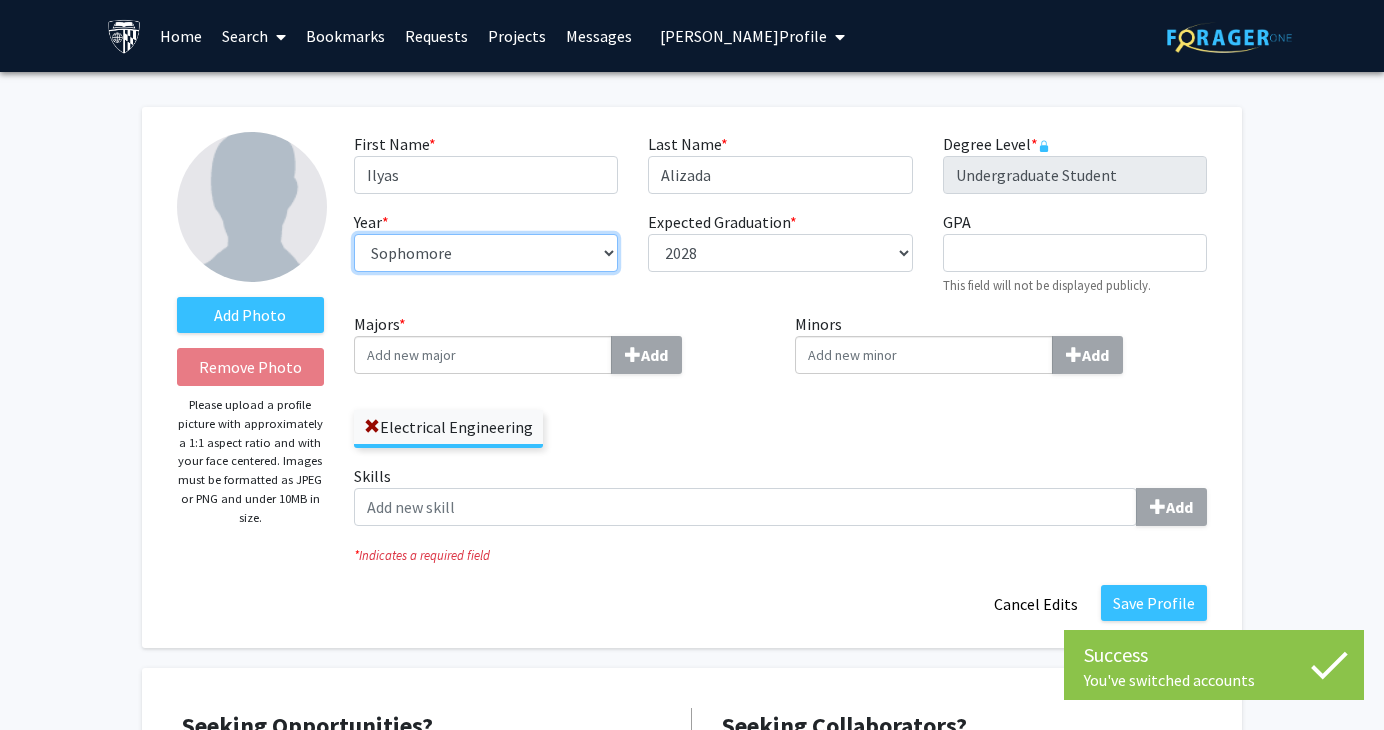 click on "---  First-year   Sophomore   Junior   Senior   Postbaccalaureate Certificate" at bounding box center [486, 253] 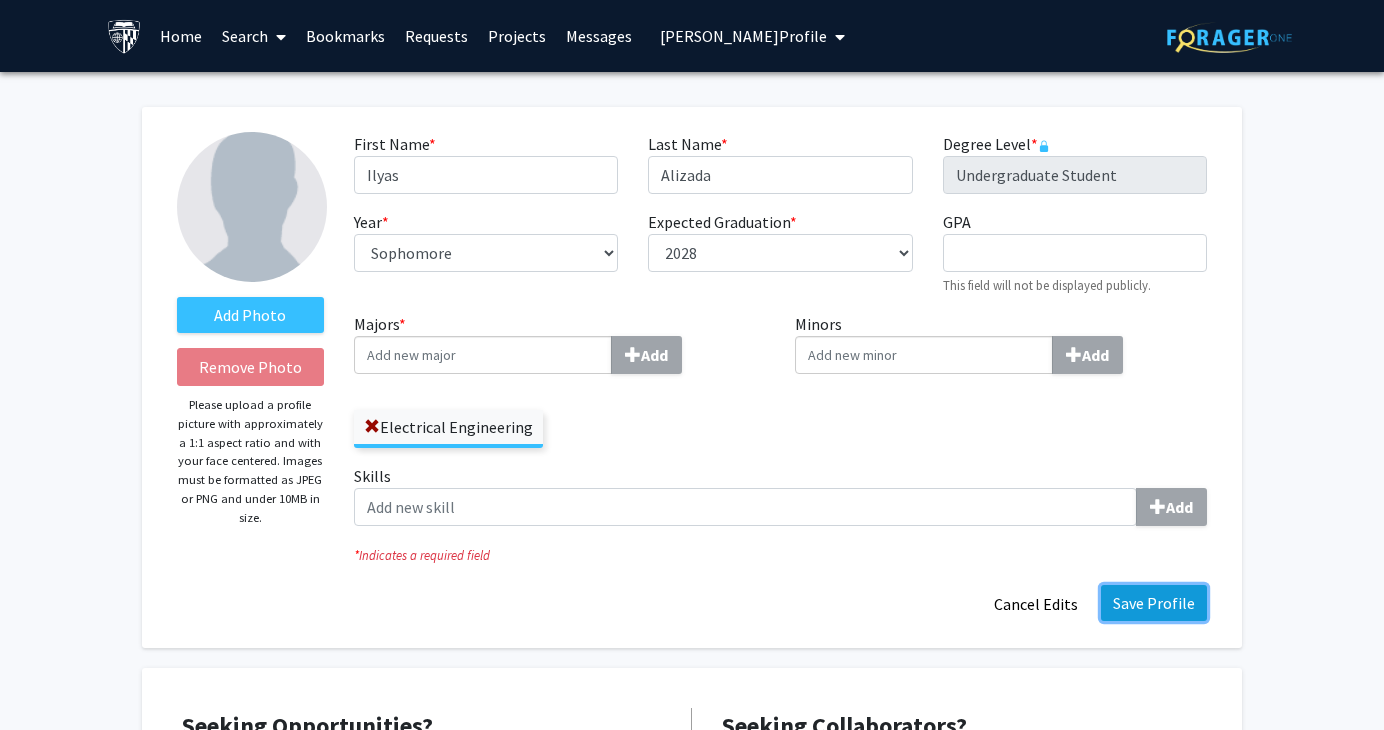 click on "Save Profile" 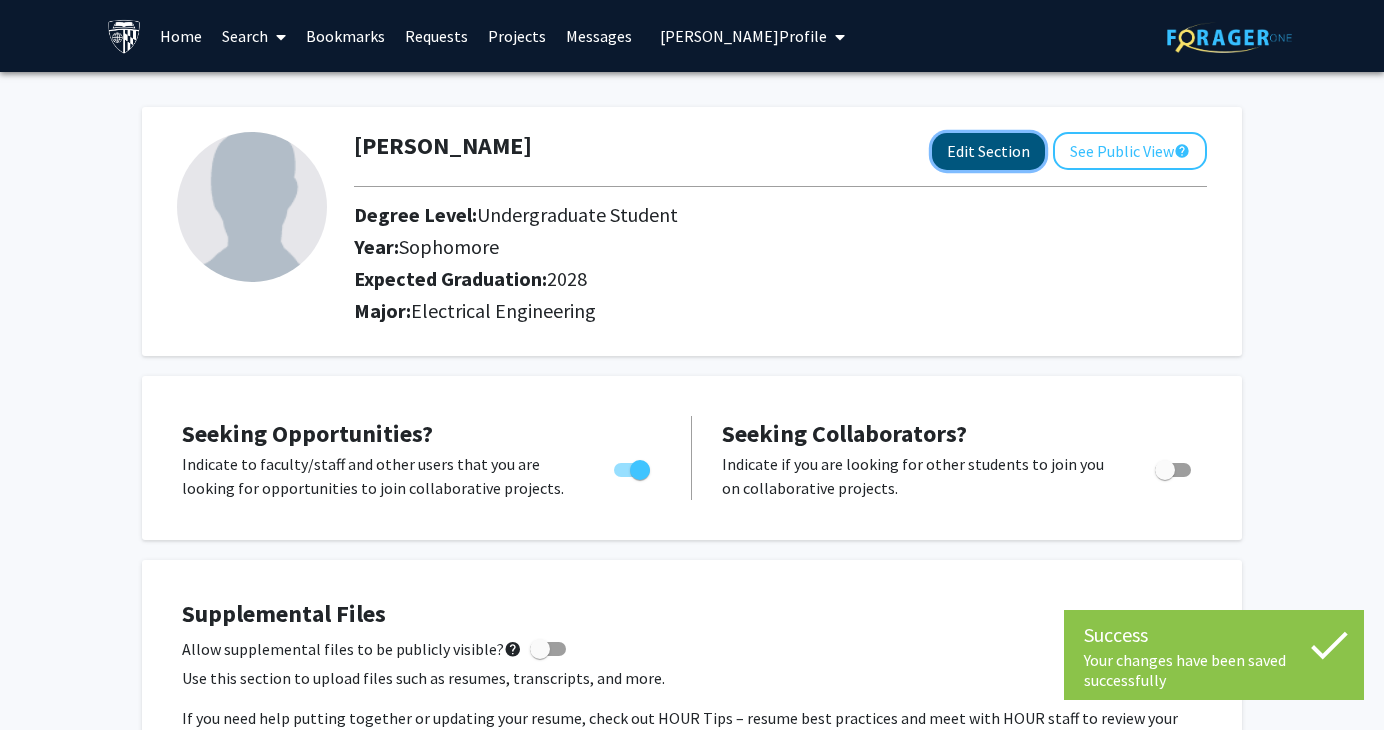 click on "Edit Section" 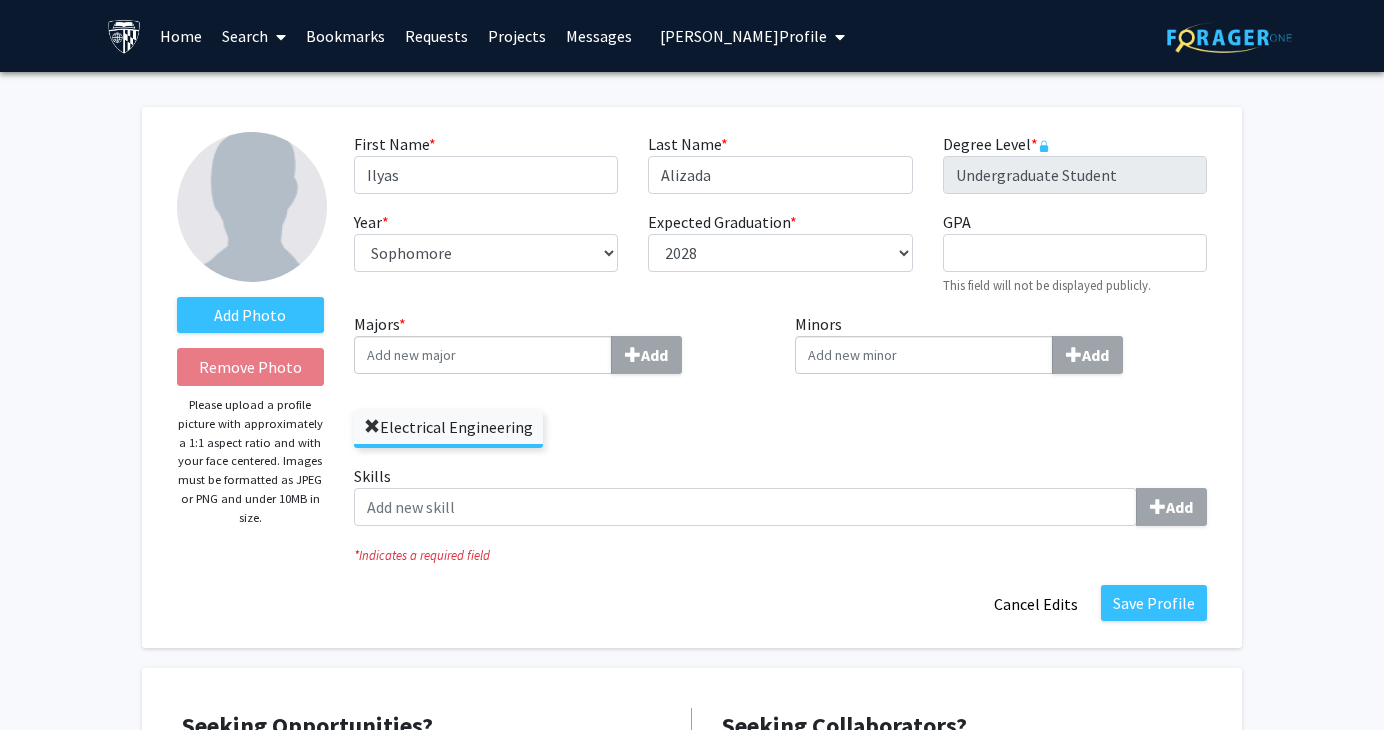 drag, startPoint x: 364, startPoint y: 430, endPoint x: 409, endPoint y: 371, distance: 74.20242 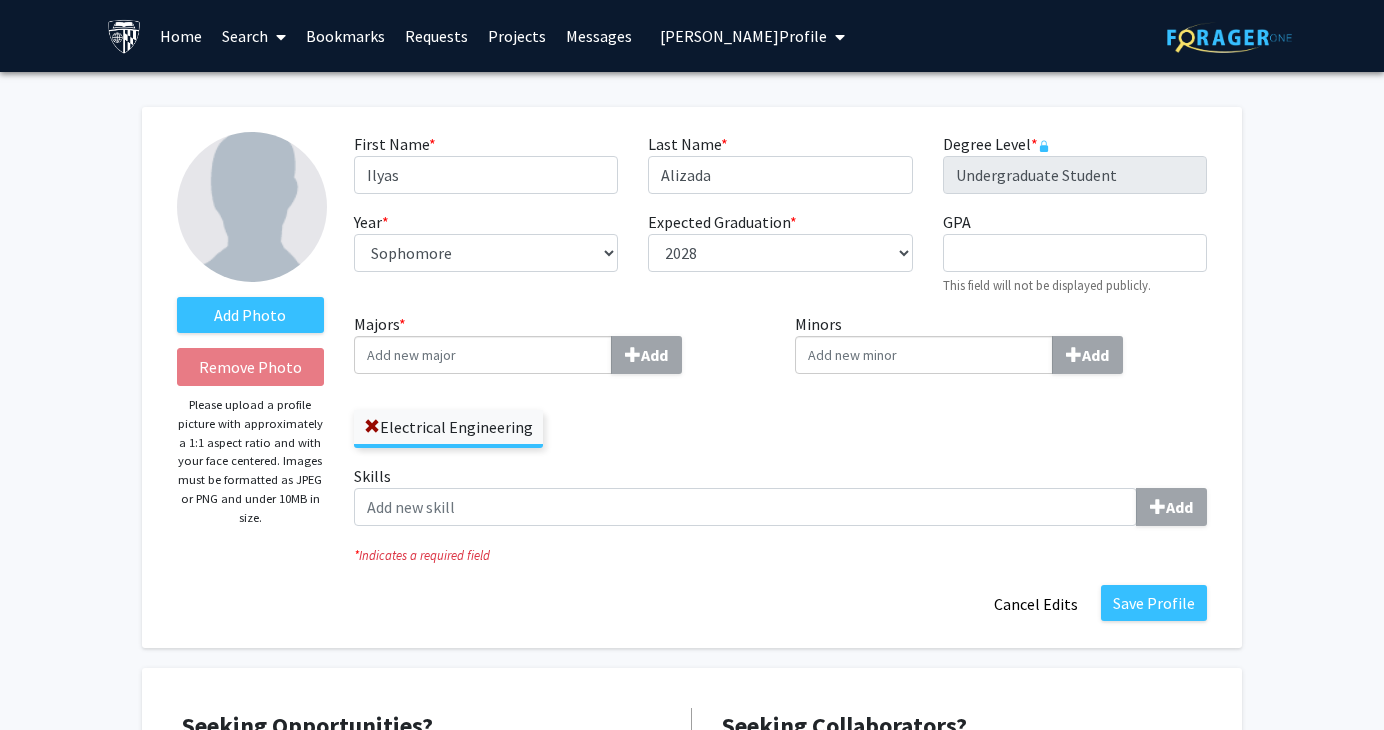 click 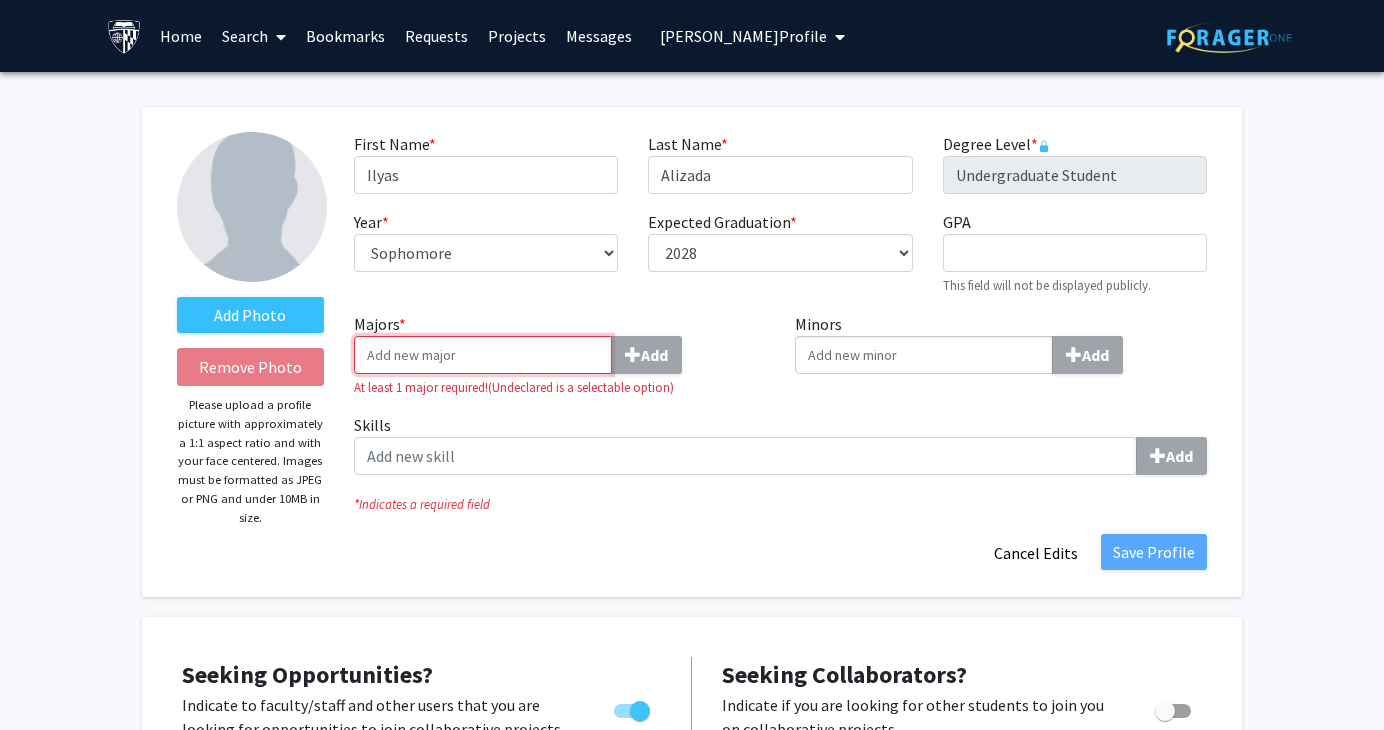 click on "Majors  * Add" at bounding box center [483, 355] 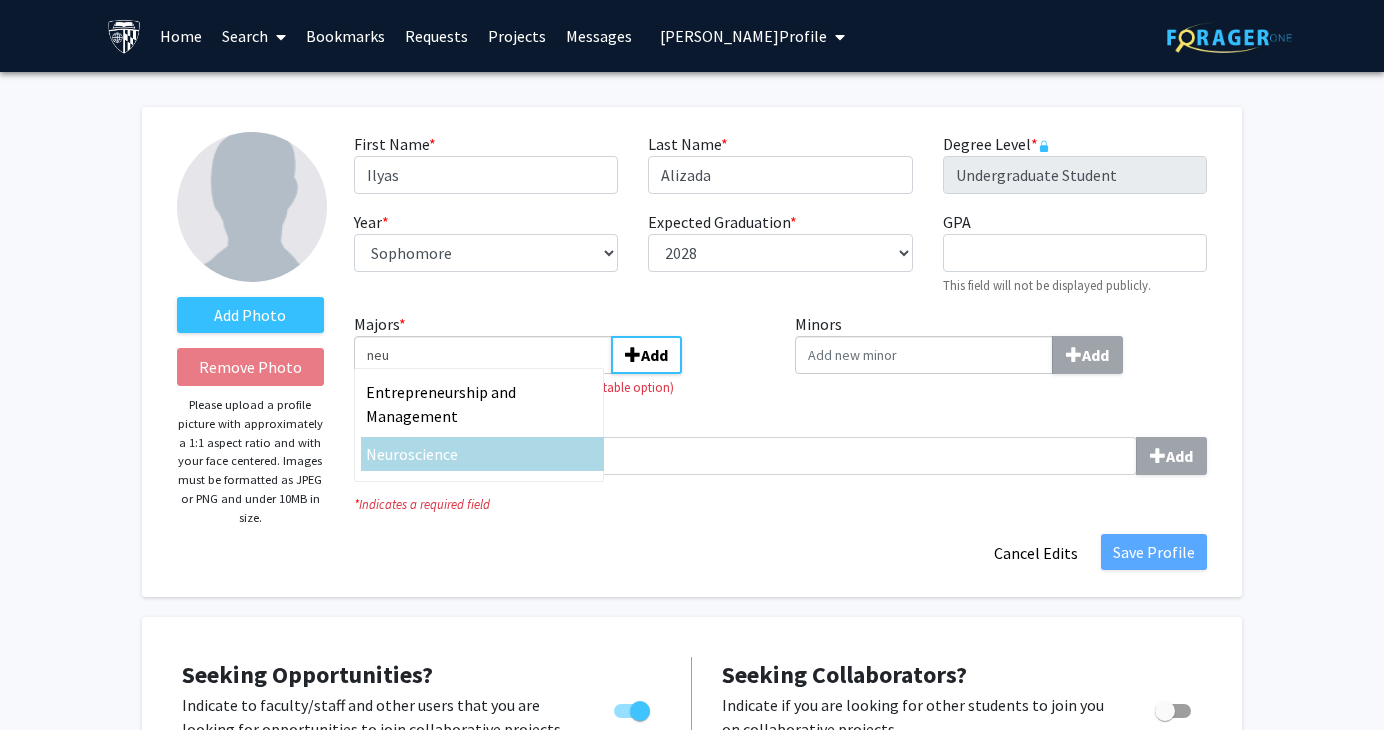 click on "roscience" at bounding box center [425, 454] 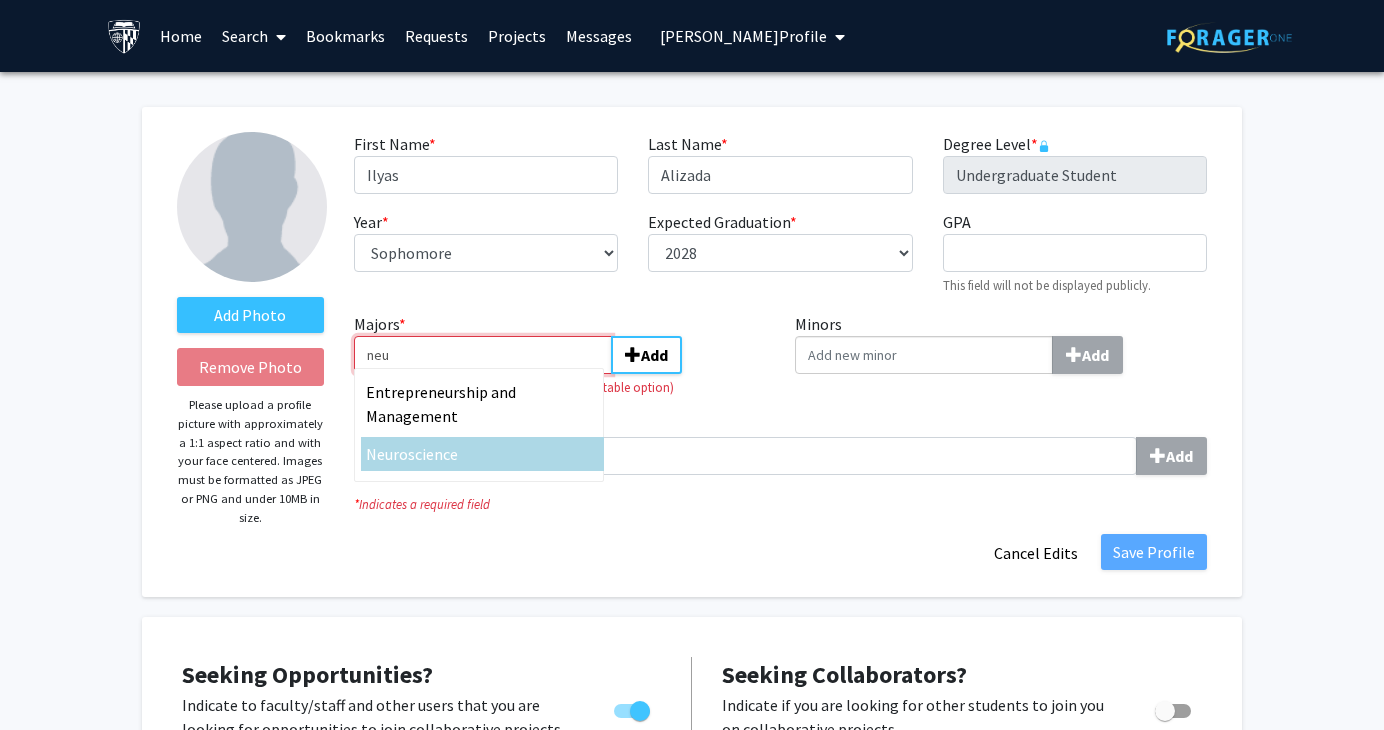 click on "neu" at bounding box center [483, 355] 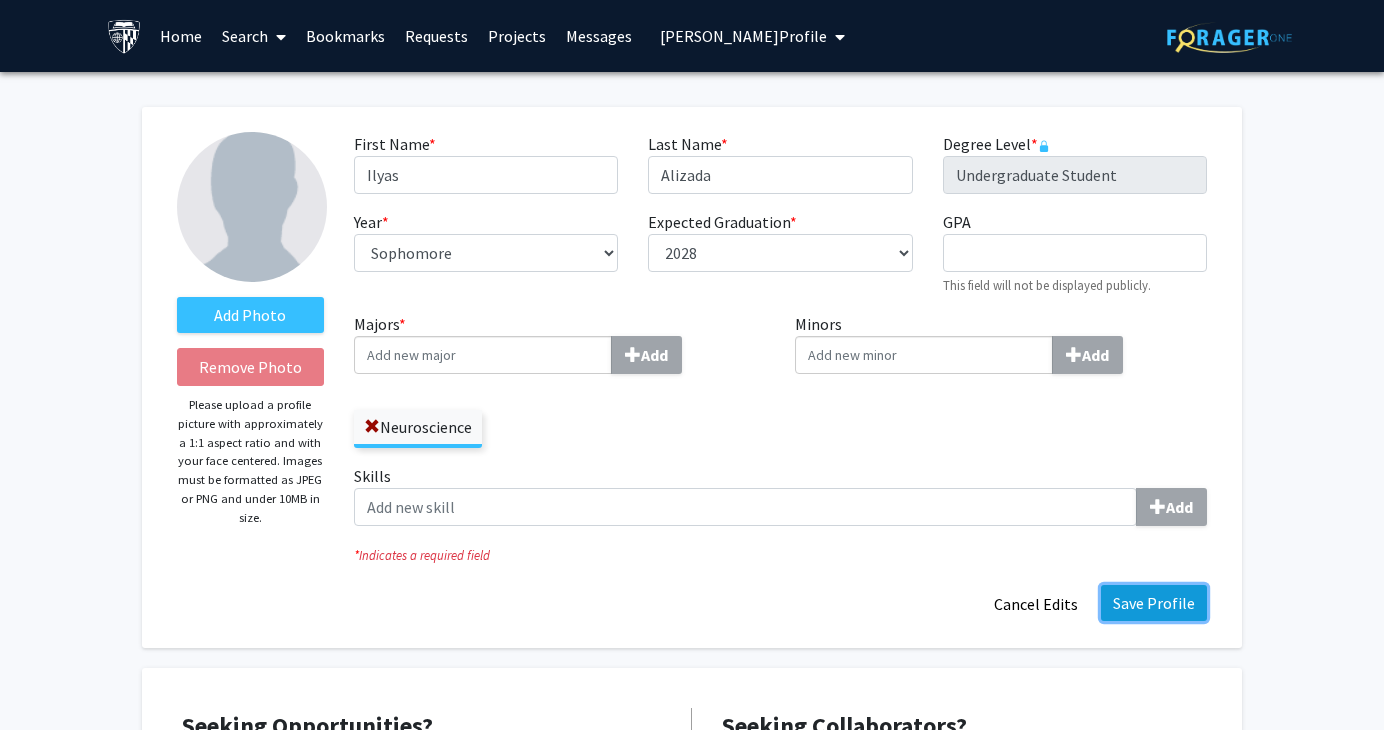 click on "Save Profile" 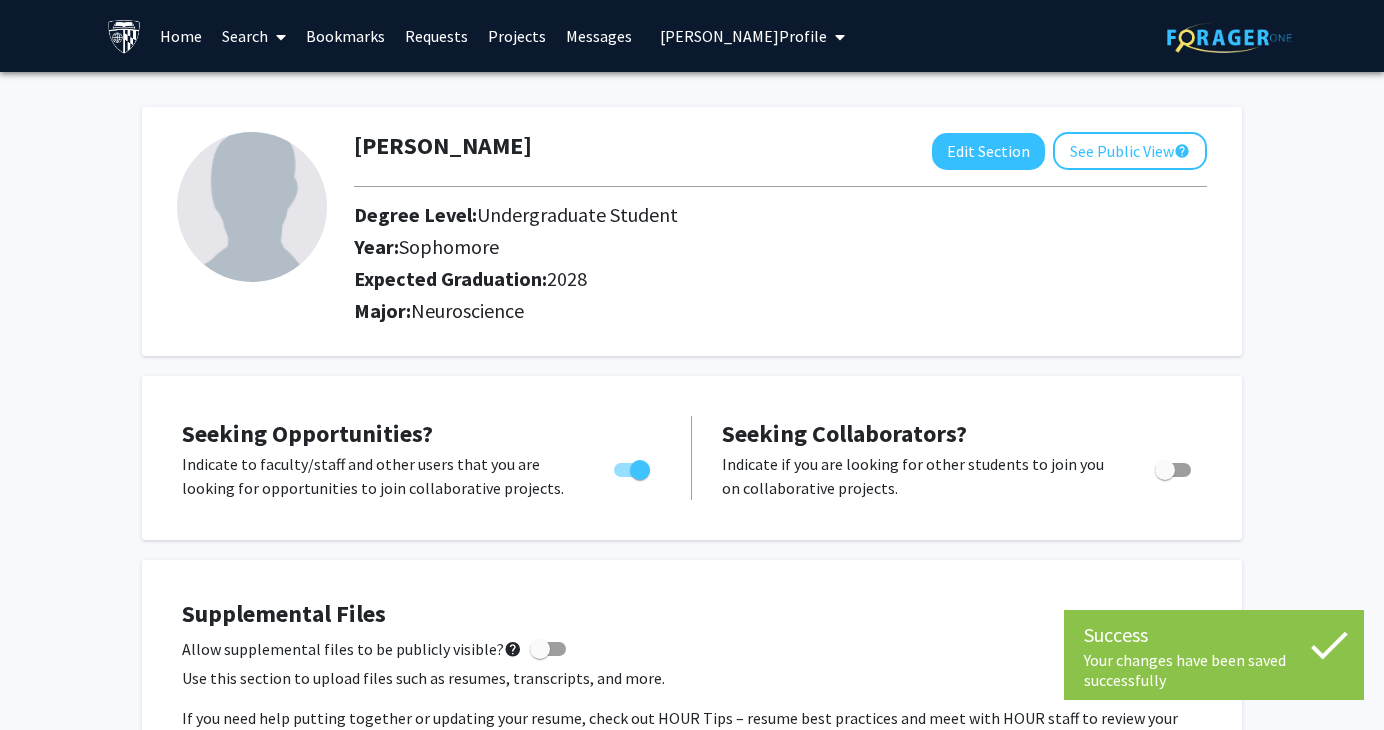 click on "[PERSON_NAME]   Profile" at bounding box center [743, 36] 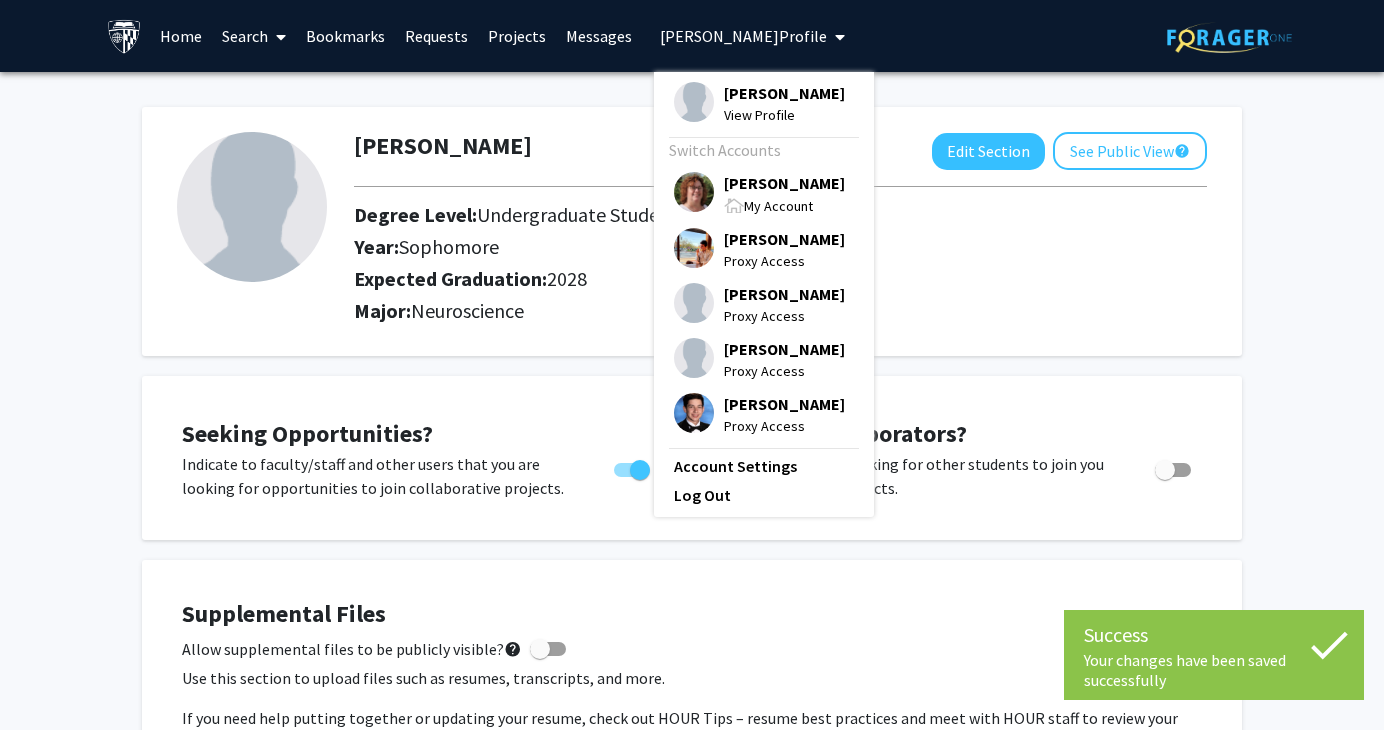 click on "[PERSON_NAME]" at bounding box center [784, 183] 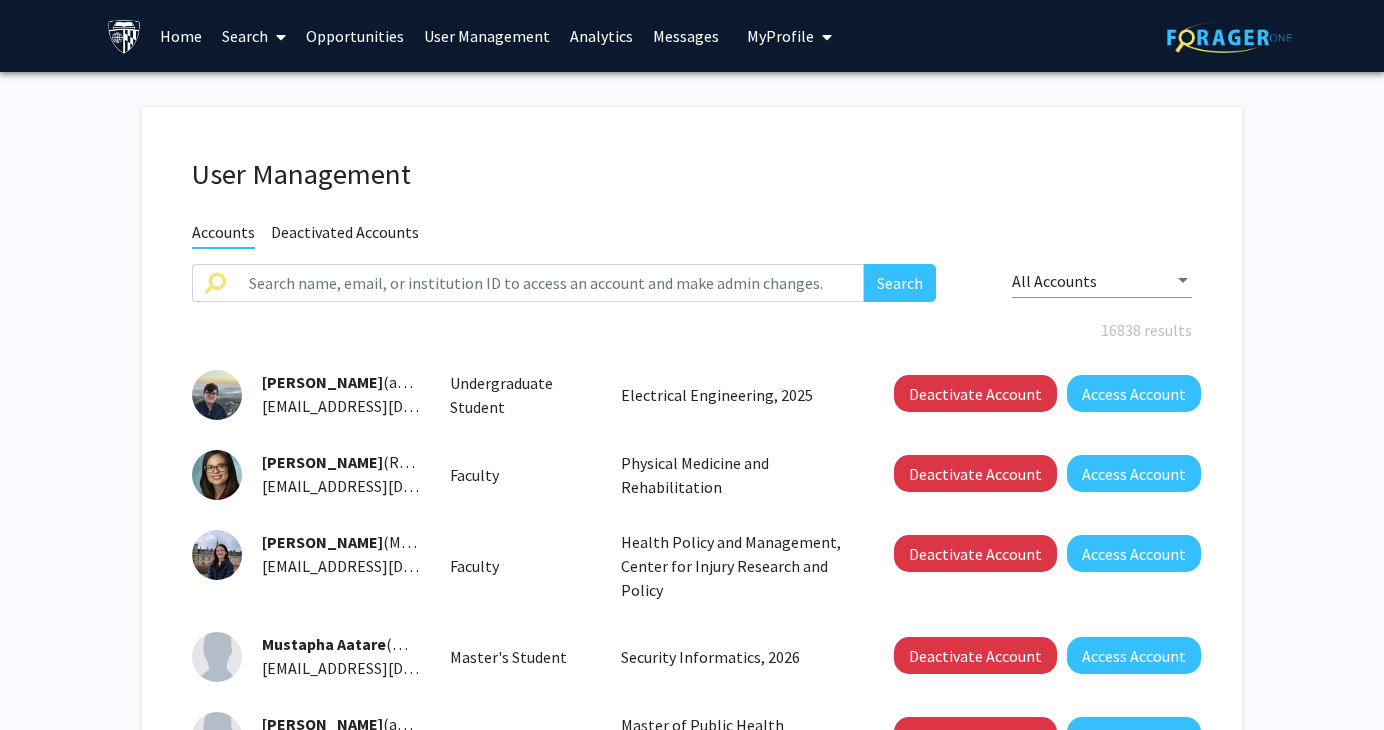 click on "User Management Accounts Deactivated Accounts Search All Accounts 16838 results  [PERSON_NAME]  (aaakers1) [EMAIL_ADDRESS][DOMAIN_NAME]  Undergraduate Student   Electrical Engineering, 2025   Deactivate Account   Access Account   [PERSON_NAME]  (RAARON4) [EMAIL_ADDRESS][DOMAIN_NAME]  Faculty   Physical Medicine and Rehabilitation   Deactivate Account   Access Account   [PERSON_NAME]  (MAASSAR1) [EMAIL_ADDRESS][DOMAIN_NAME]  Faculty   Health Policy and Management, Center for Injury Research and Policy   Deactivate Account   Access Account   Mustapha Aatare  (maatare1) [EMAIL_ADDRESS][DOMAIN_NAME]  Master's Student   Security Informatics, 2026   Deactivate Account   Access Account   [PERSON_NAME]  (aabaalk1) [EMAIL_ADDRESS][DOMAIN_NAME]  Master's Student   Master of Public Health Program, 2026   Deactivate Account   Access Account   Sitra [PERSON_NAME]  (sababul1) [EMAIL_ADDRESS][DOMAIN_NAME]  Master's Student   Master of Public Health Program, 2025   Deactivate Account   Access Account   [PERSON_NAME]  (aabalma1) [EMAIL_ADDRESS][DOMAIN_NAME]  Master's Student   Artificial Intelligence, 2027" 